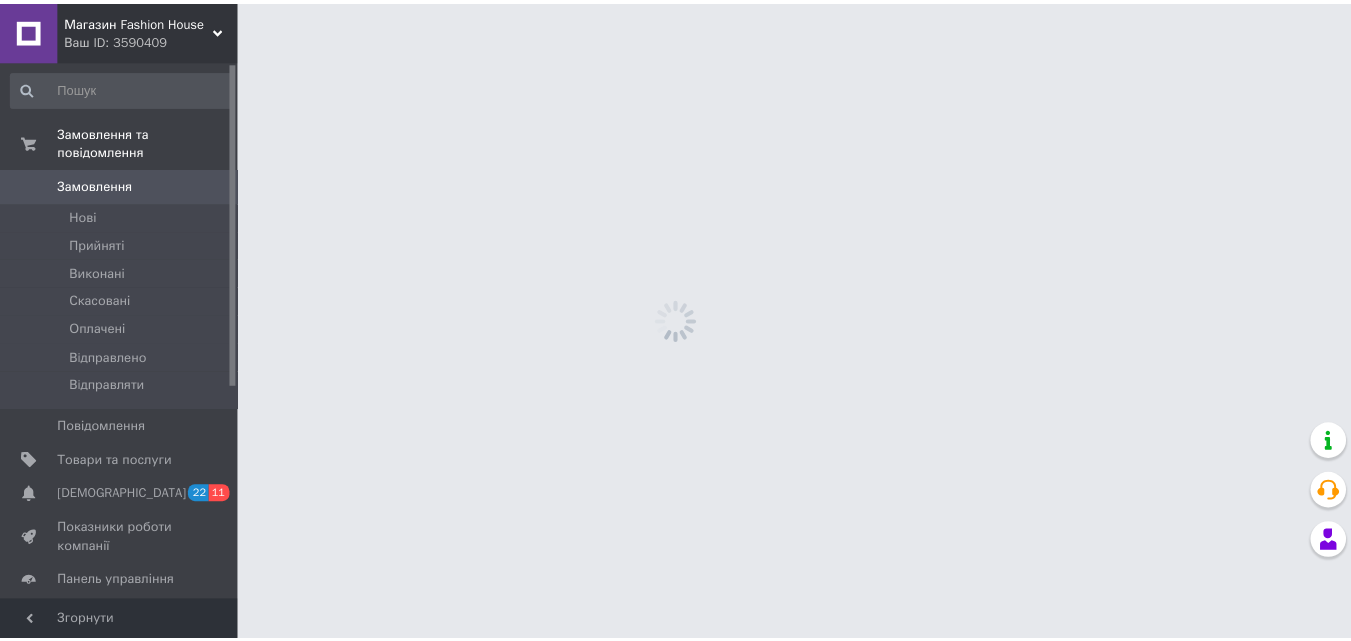 scroll, scrollTop: 0, scrollLeft: 0, axis: both 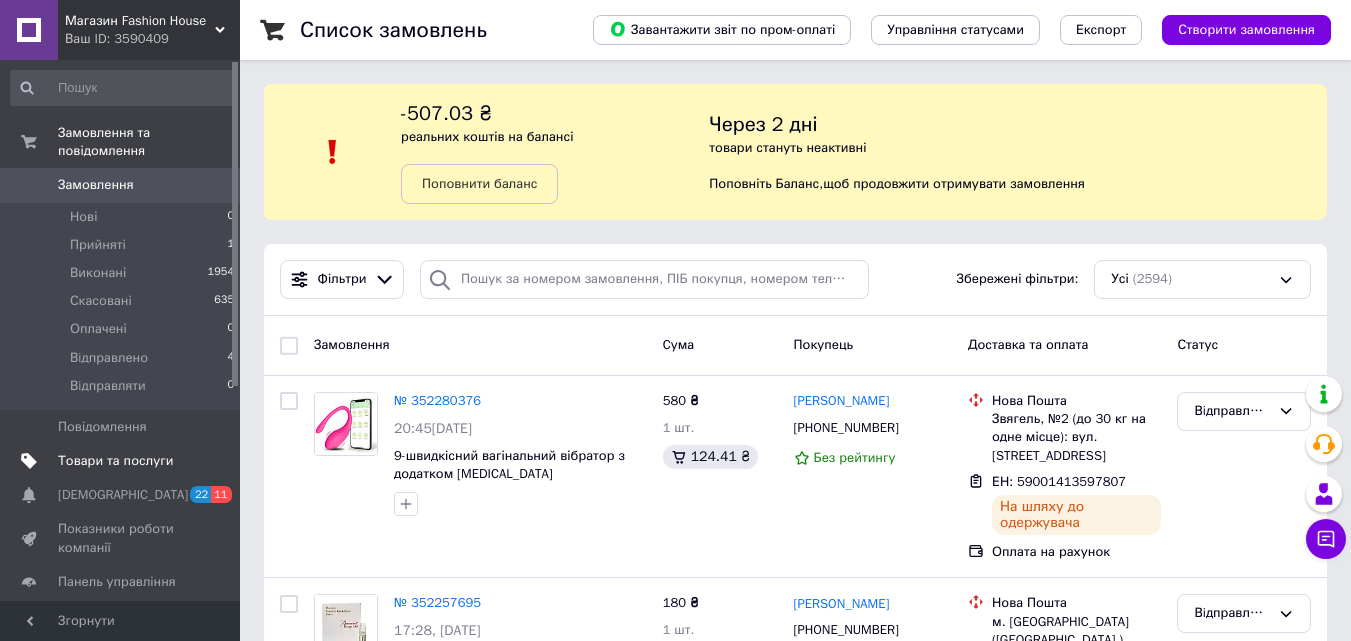 click on "Товари та послуги" at bounding box center (115, 461) 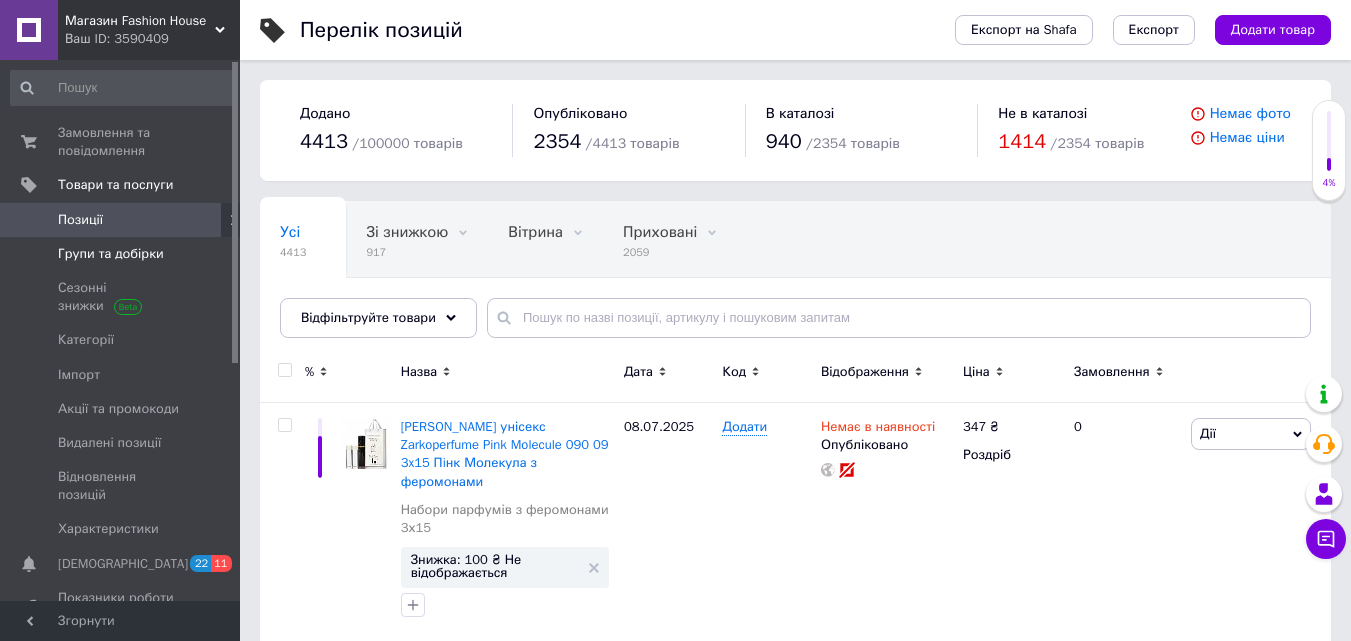 click on "Групи та добірки" at bounding box center (111, 254) 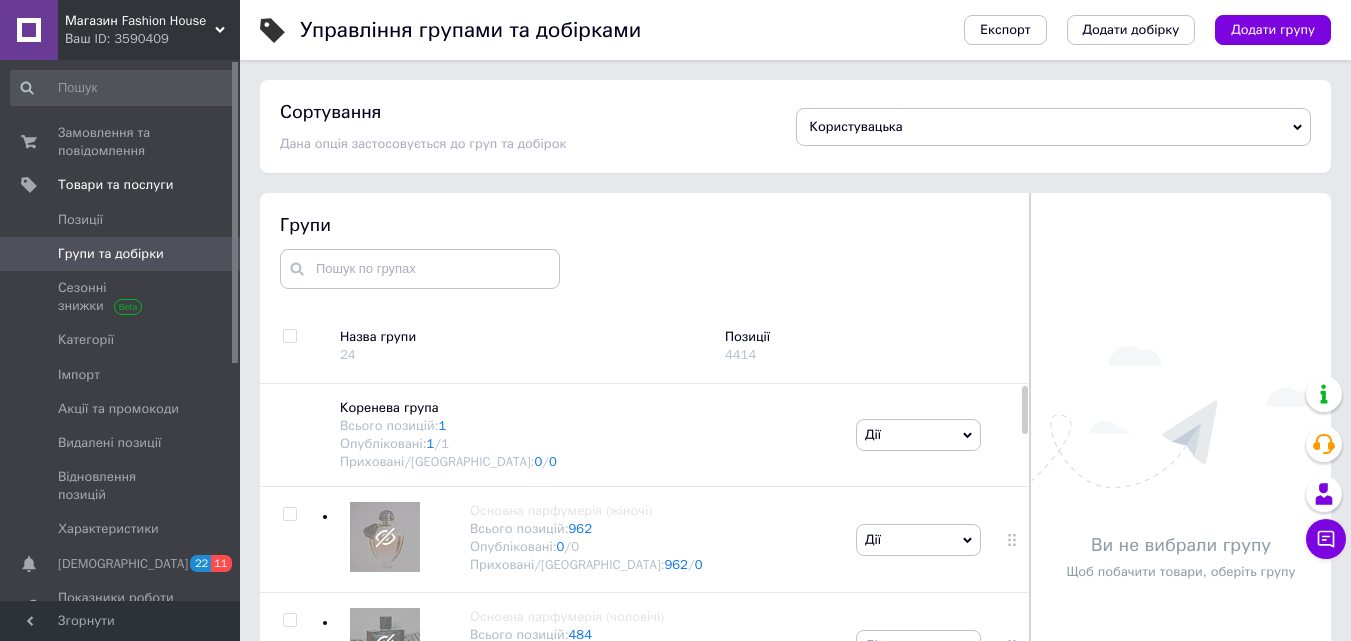 scroll, scrollTop: 113, scrollLeft: 0, axis: vertical 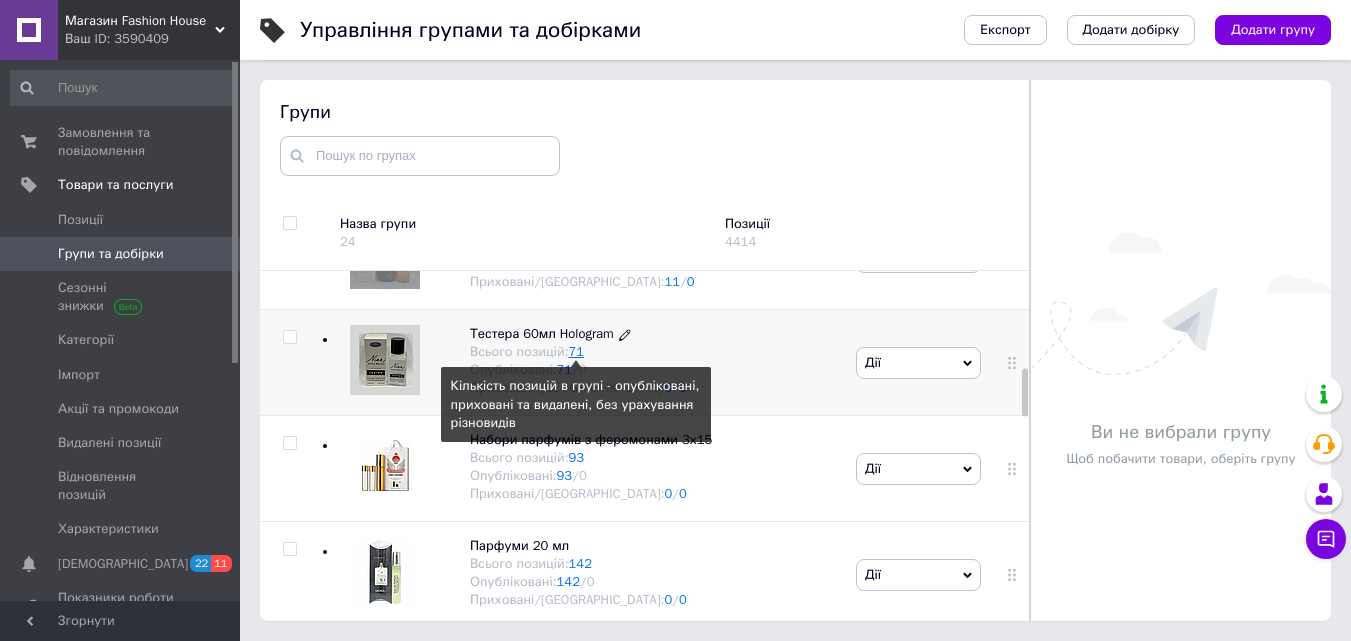 click on "71" at bounding box center (577, 351) 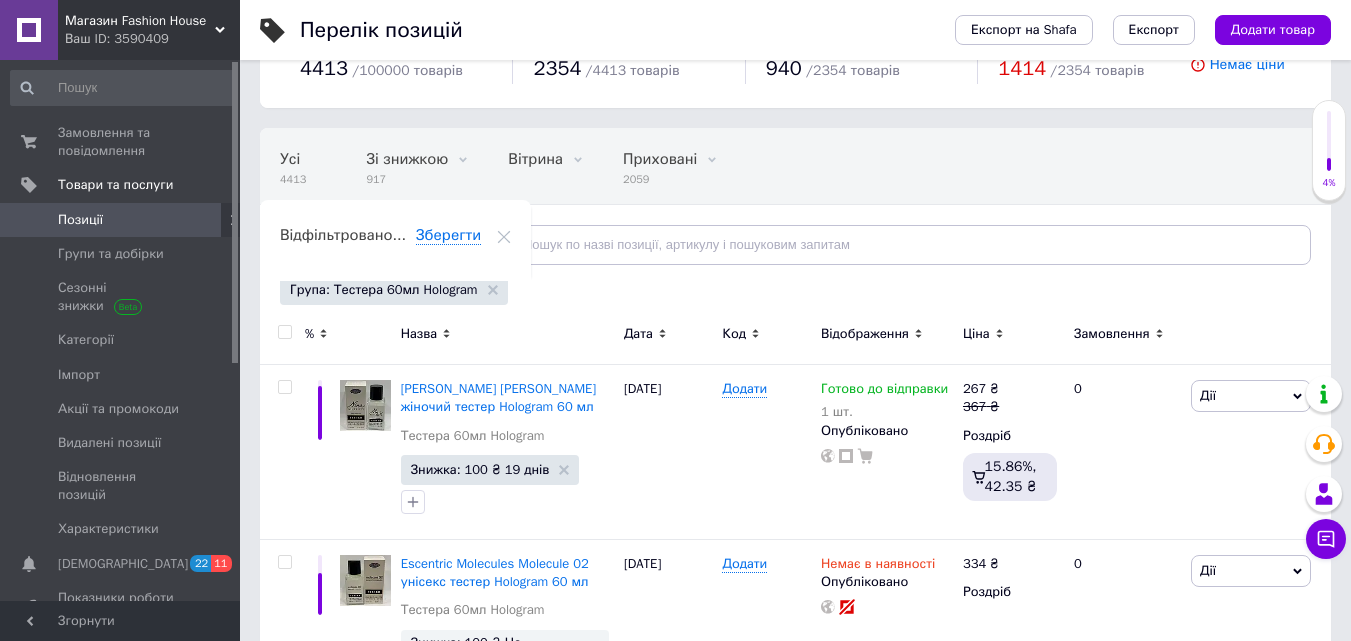 scroll, scrollTop: 100, scrollLeft: 0, axis: vertical 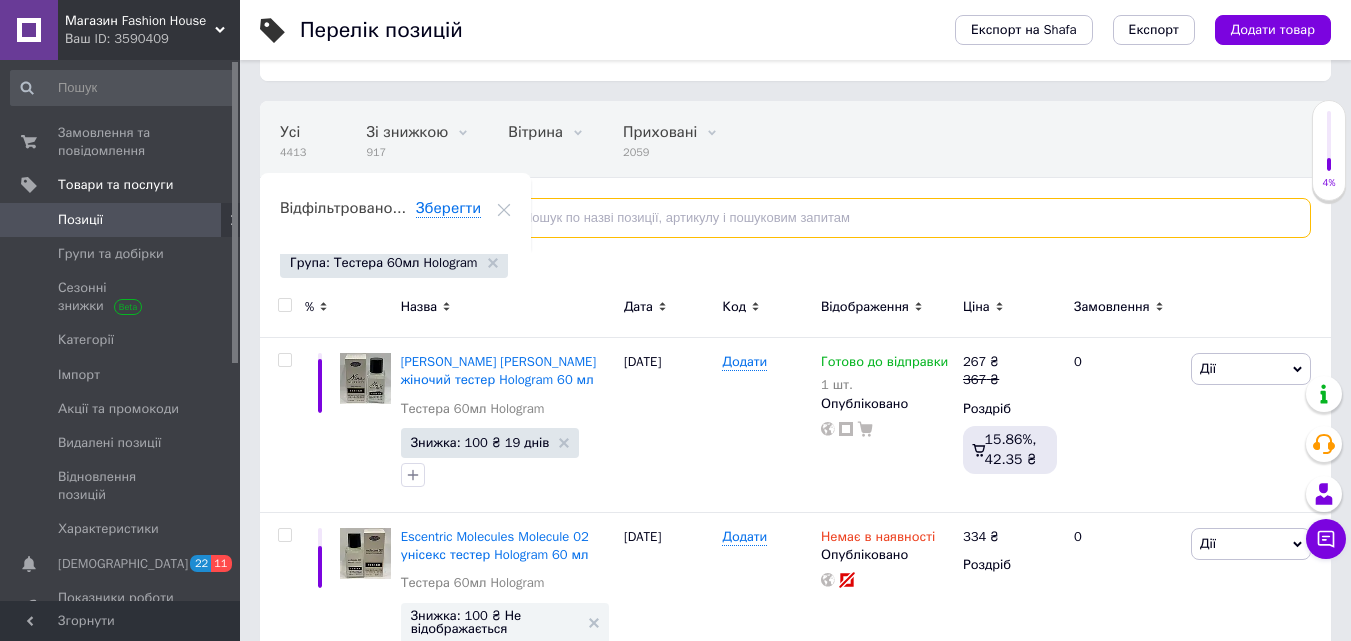 click at bounding box center [899, 218] 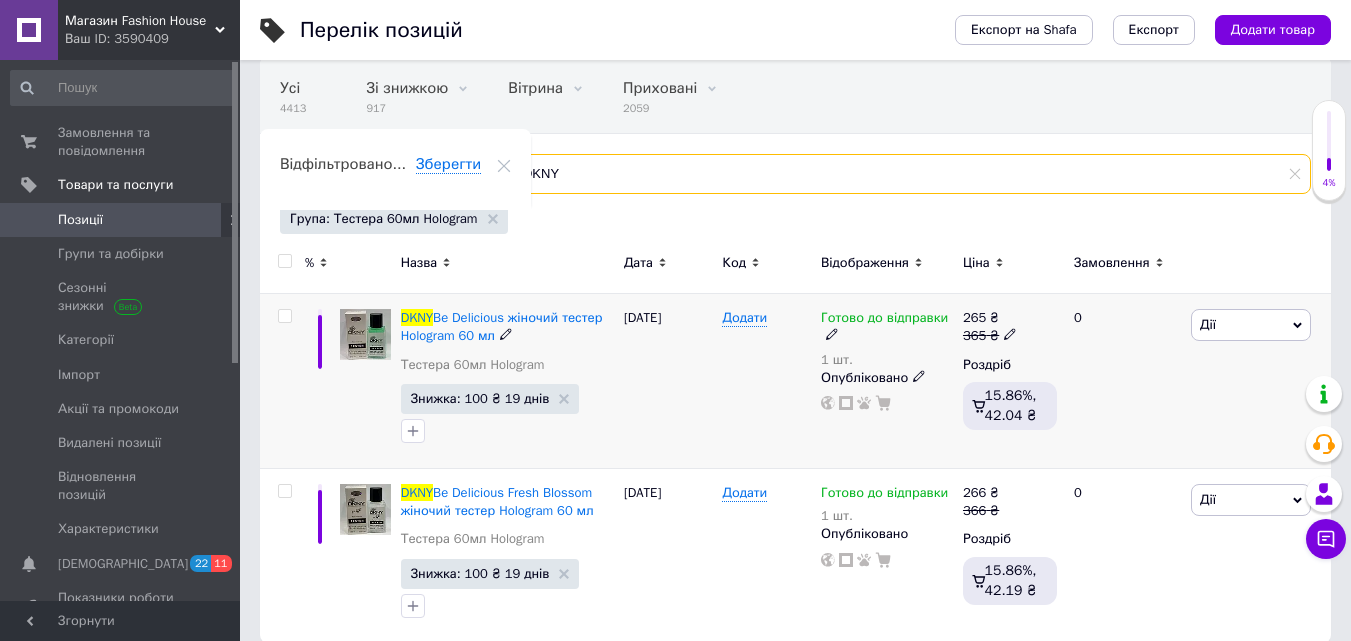 scroll, scrollTop: 166, scrollLeft: 0, axis: vertical 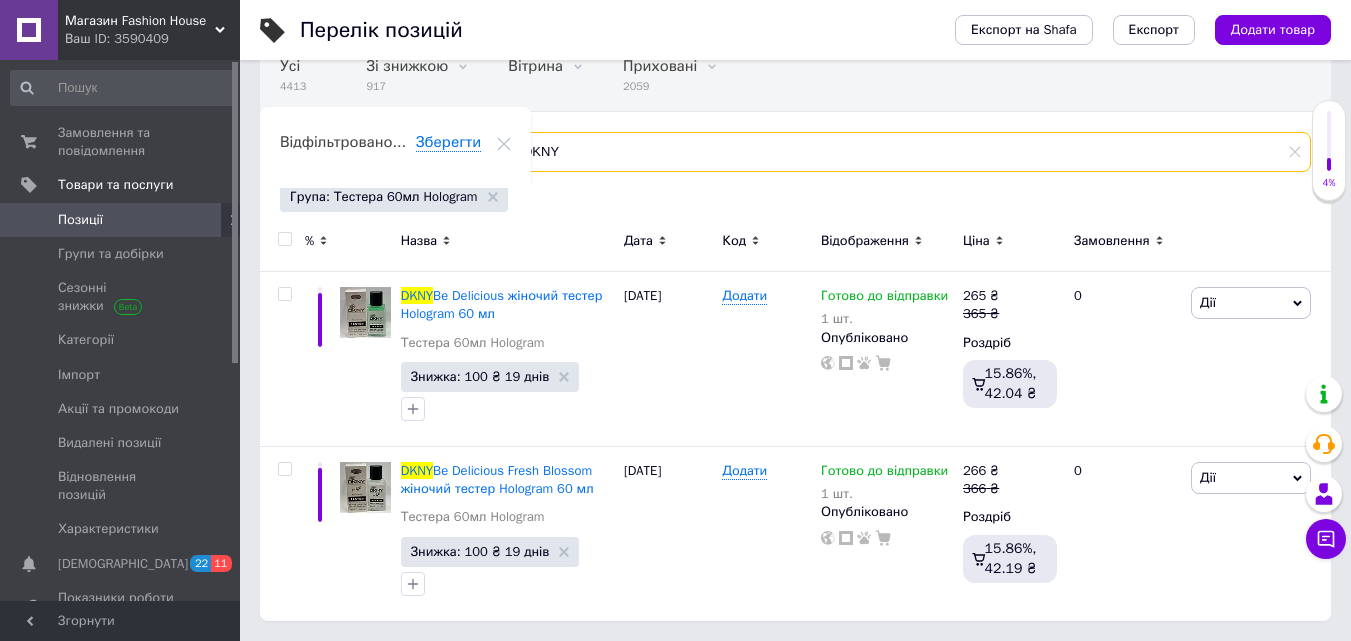 click on "DKNY" at bounding box center (899, 152) 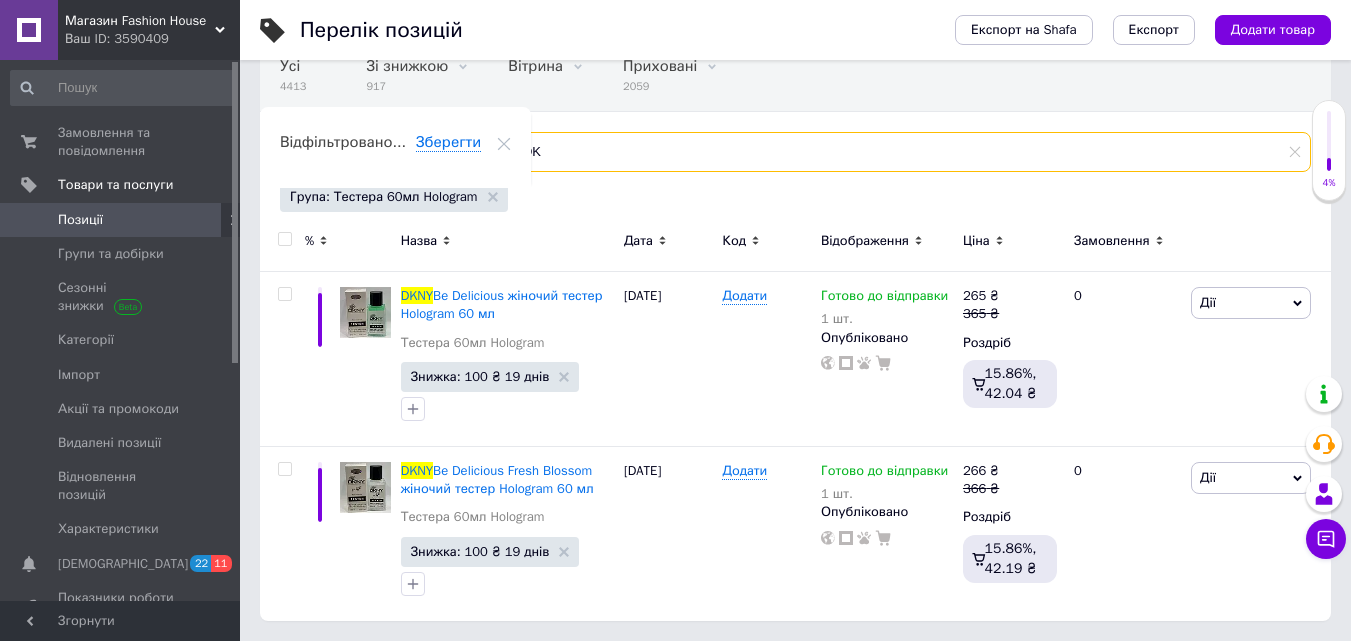 type on "D" 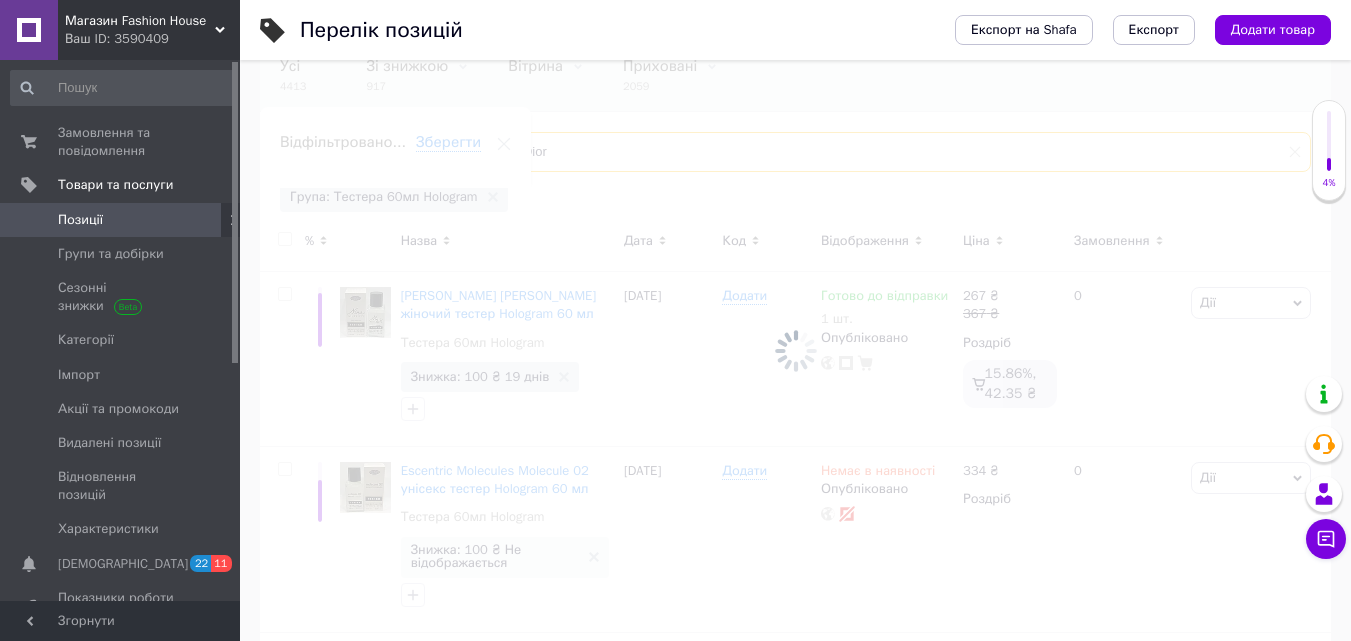 scroll, scrollTop: 158, scrollLeft: 0, axis: vertical 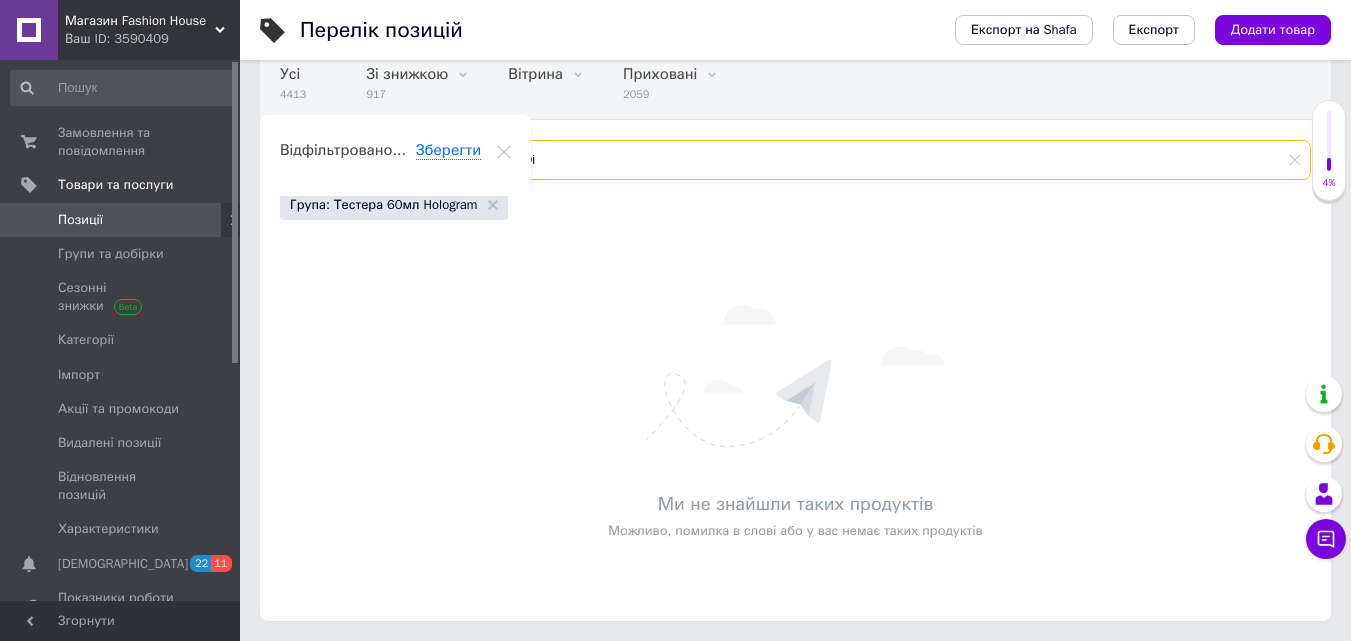 type on "D" 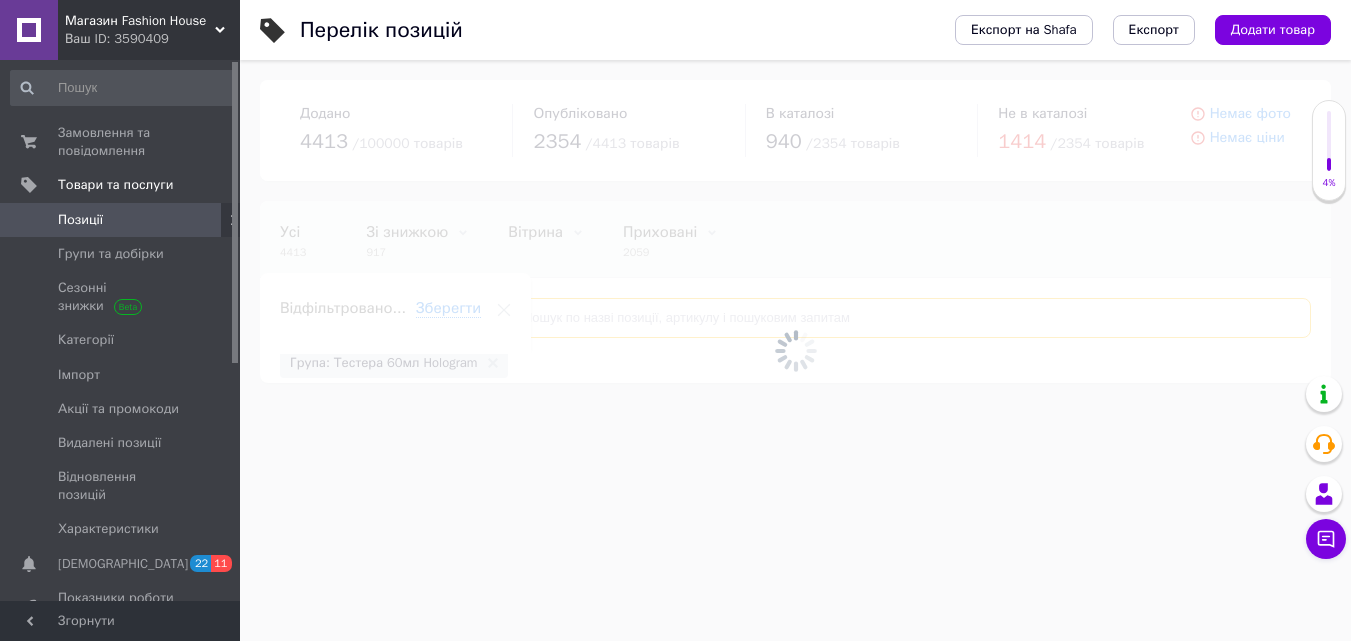 scroll, scrollTop: 0, scrollLeft: 0, axis: both 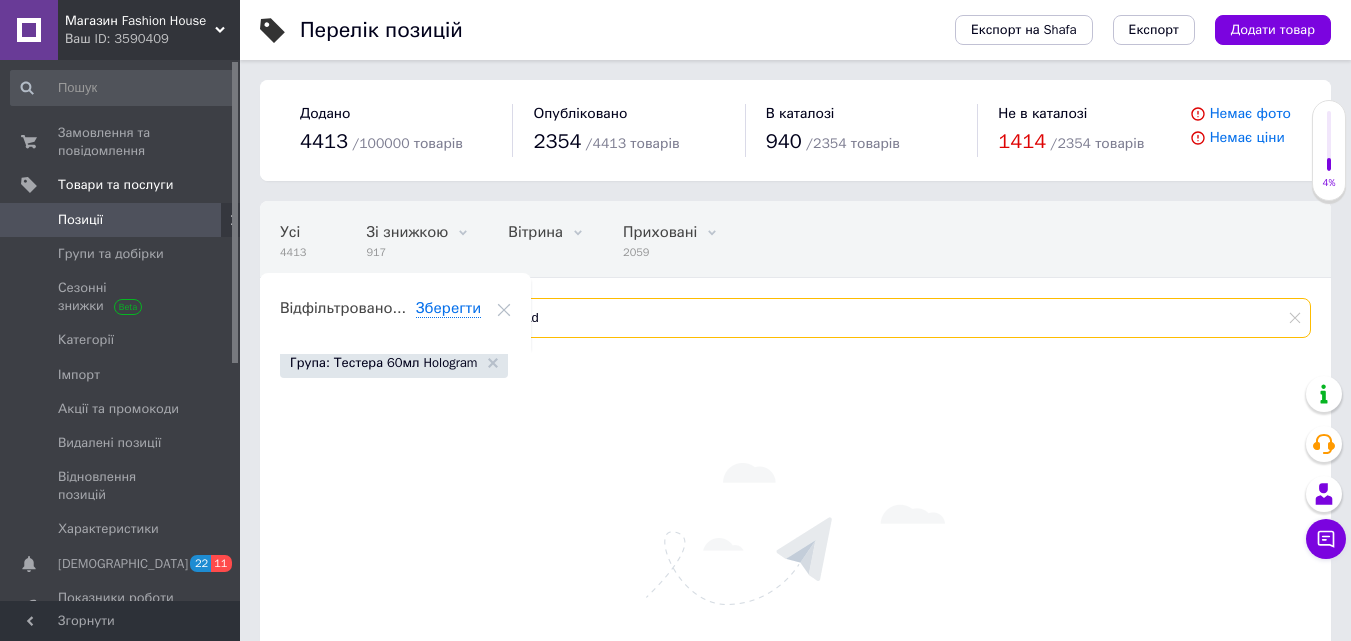 type on "A" 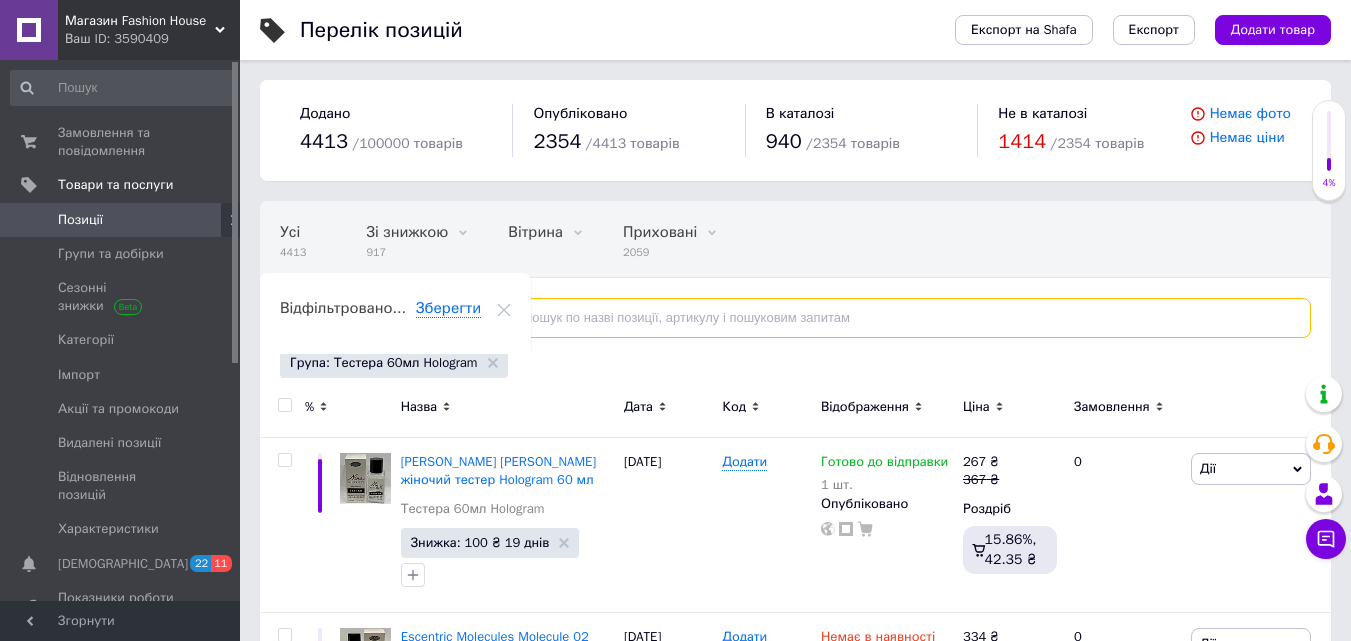 type 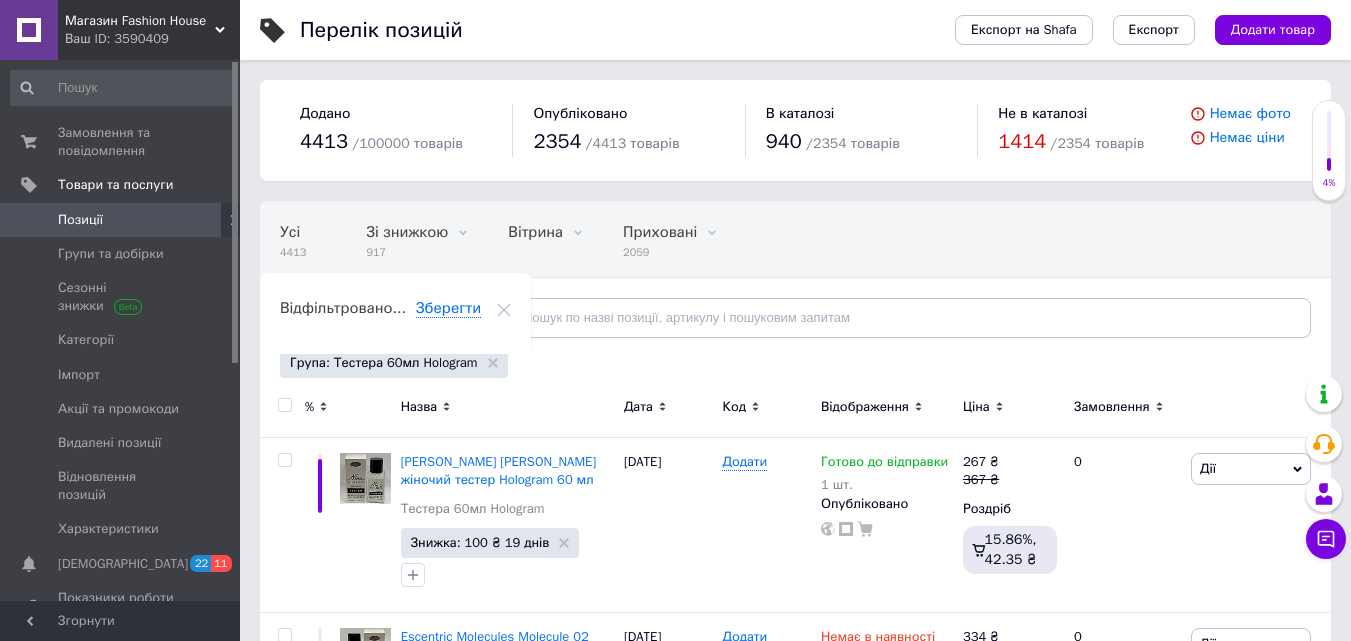 click on "Додати товар" at bounding box center (1273, 30) 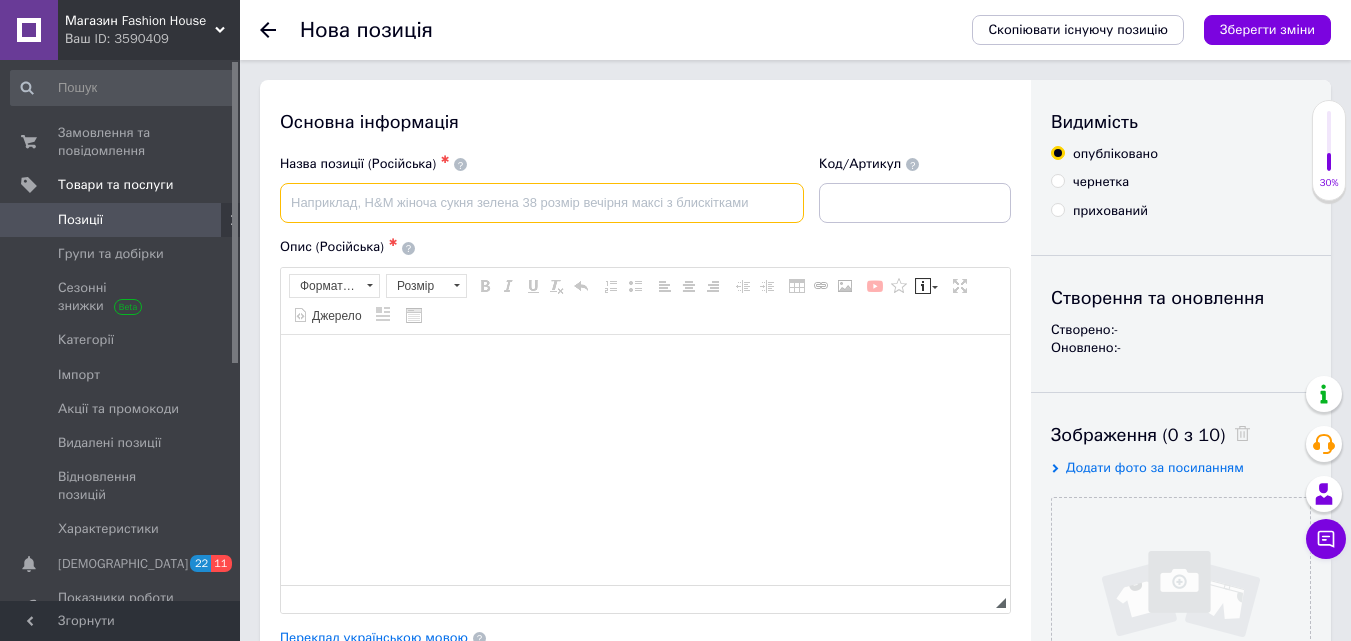 click at bounding box center [542, 203] 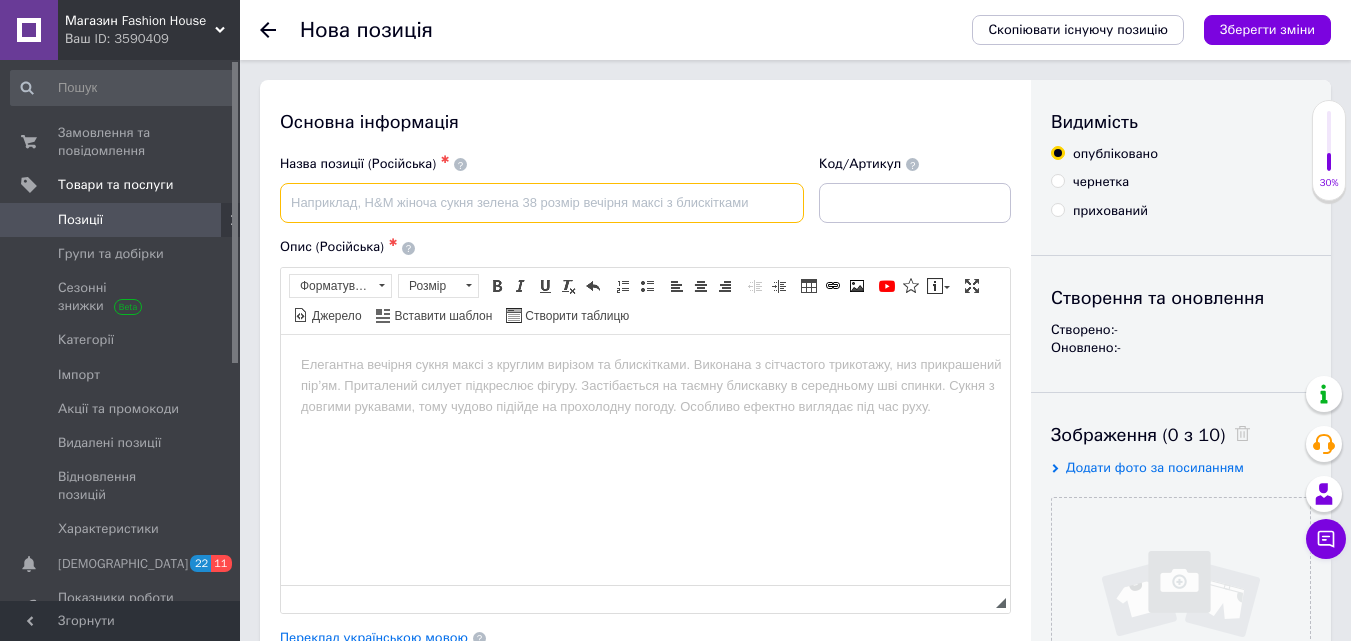 scroll, scrollTop: 0, scrollLeft: 0, axis: both 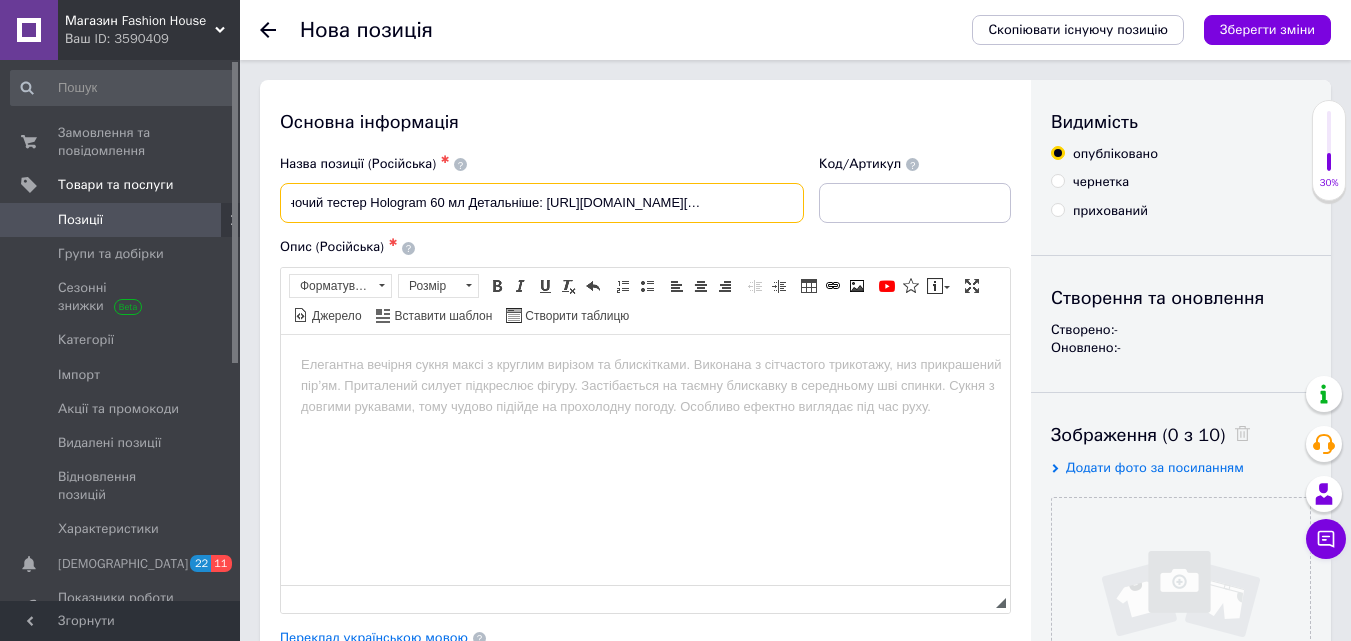 drag, startPoint x: 364, startPoint y: 204, endPoint x: 1266, endPoint y: 216, distance: 902.07983 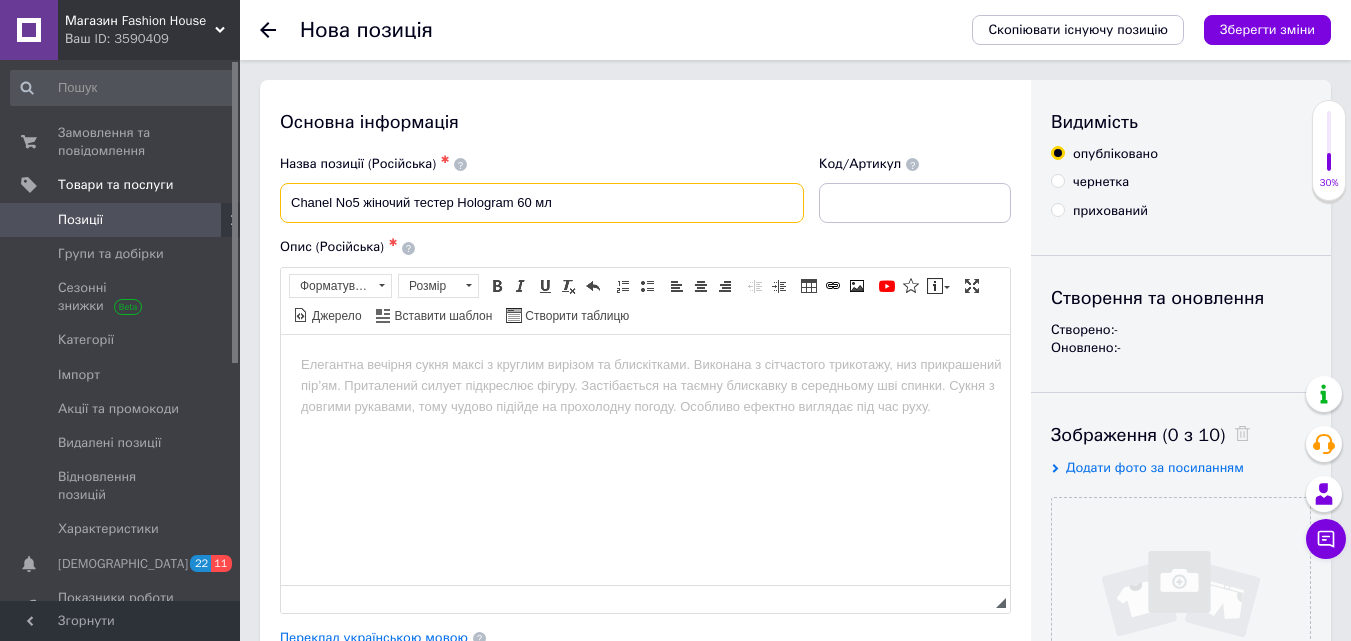 scroll, scrollTop: 0, scrollLeft: 0, axis: both 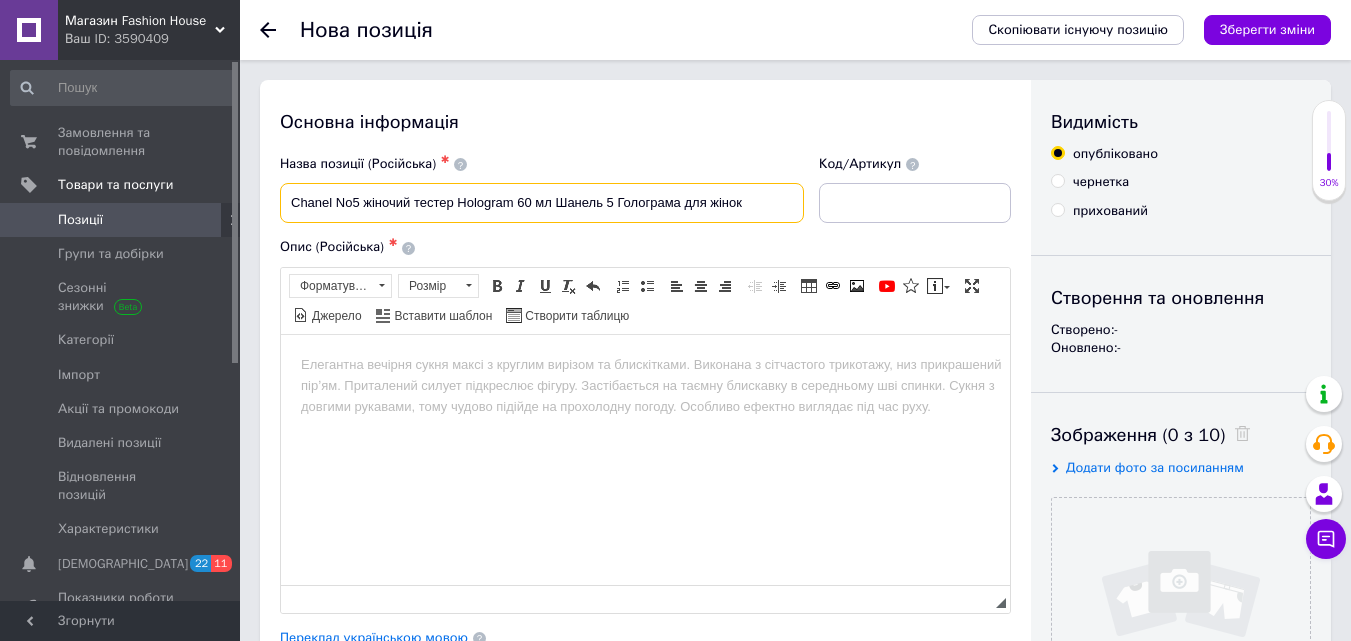 type on "Сhanel No5 жіночий тестер Hologram 60 мл Шанель 5 Голограма для жiнок" 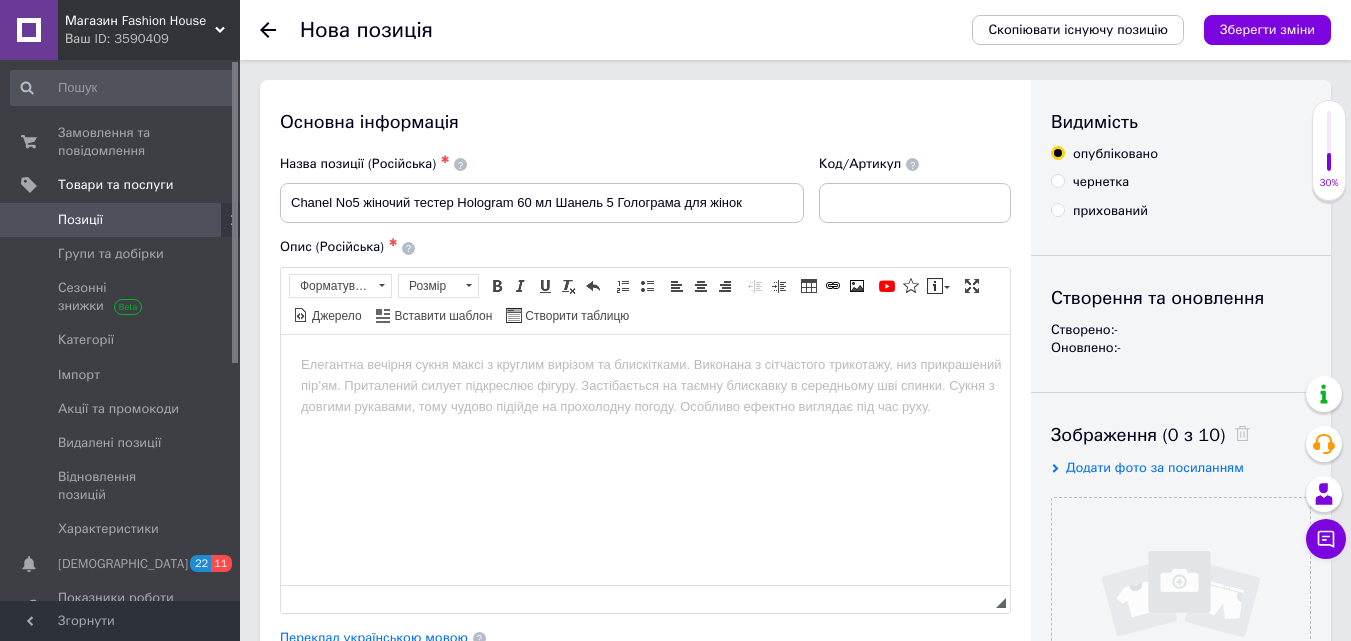 drag, startPoint x: 727, startPoint y: 413, endPoint x: 735, endPoint y: 406, distance: 10.630146 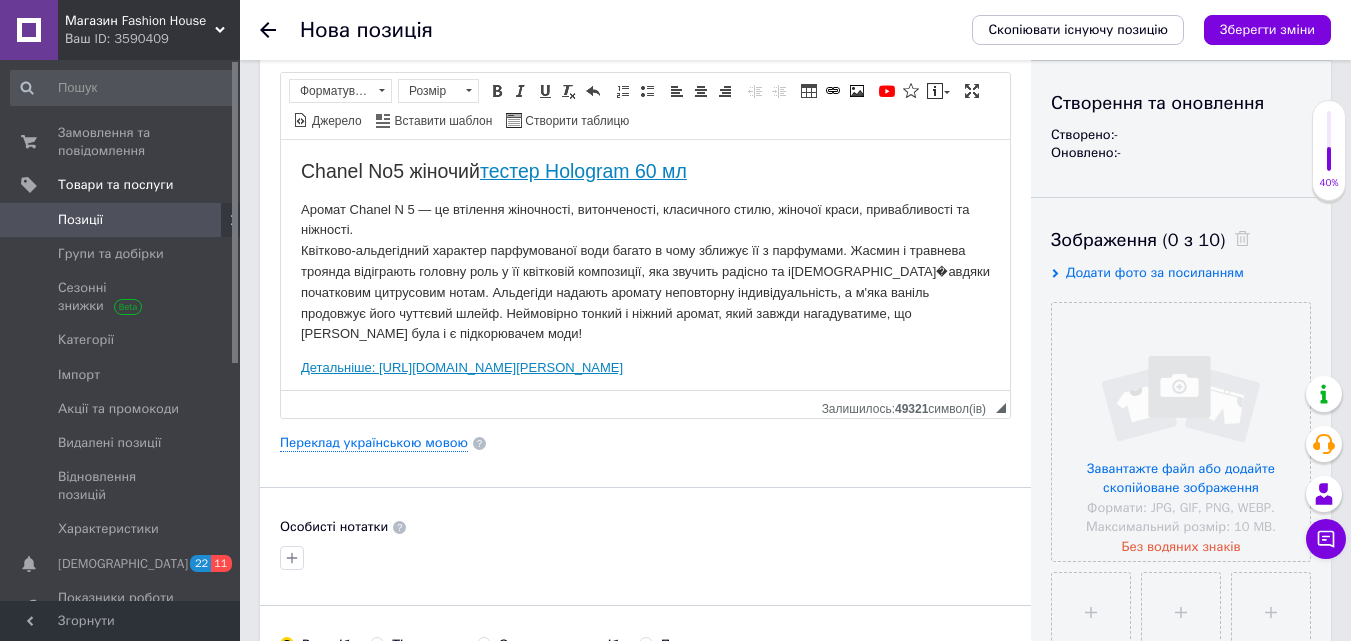 scroll, scrollTop: 200, scrollLeft: 0, axis: vertical 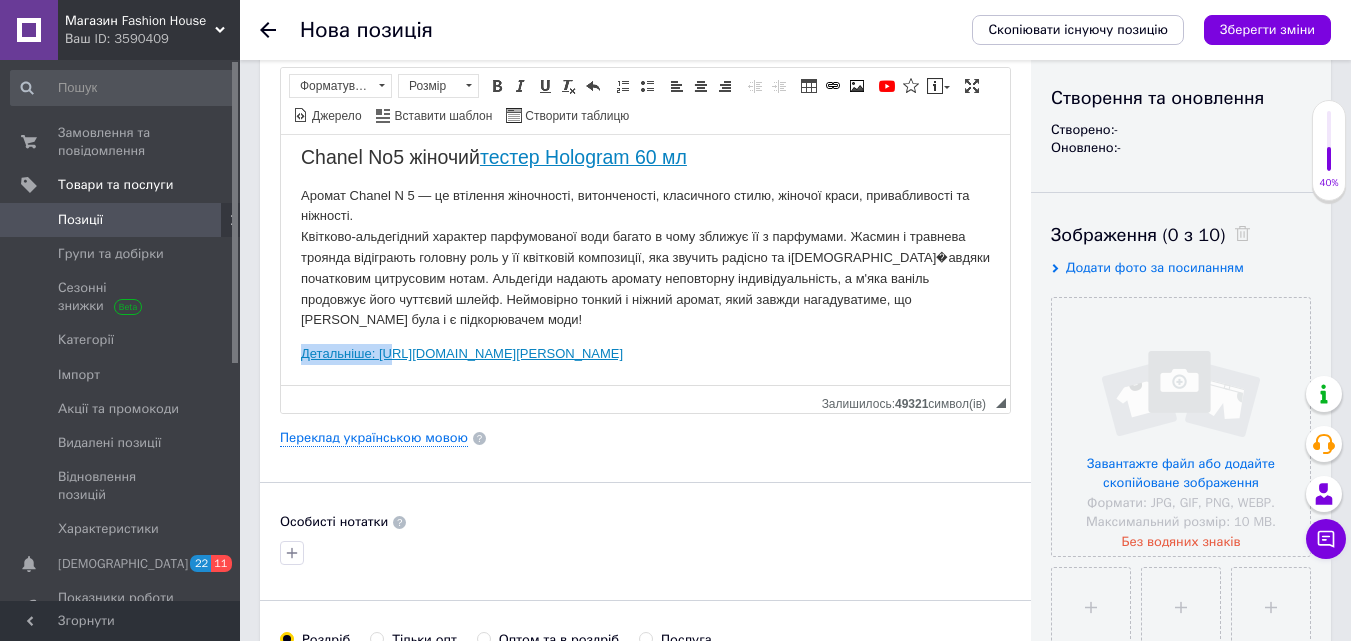 drag, startPoint x: 433, startPoint y: 374, endPoint x: 831, endPoint y: 411, distance: 399.71616 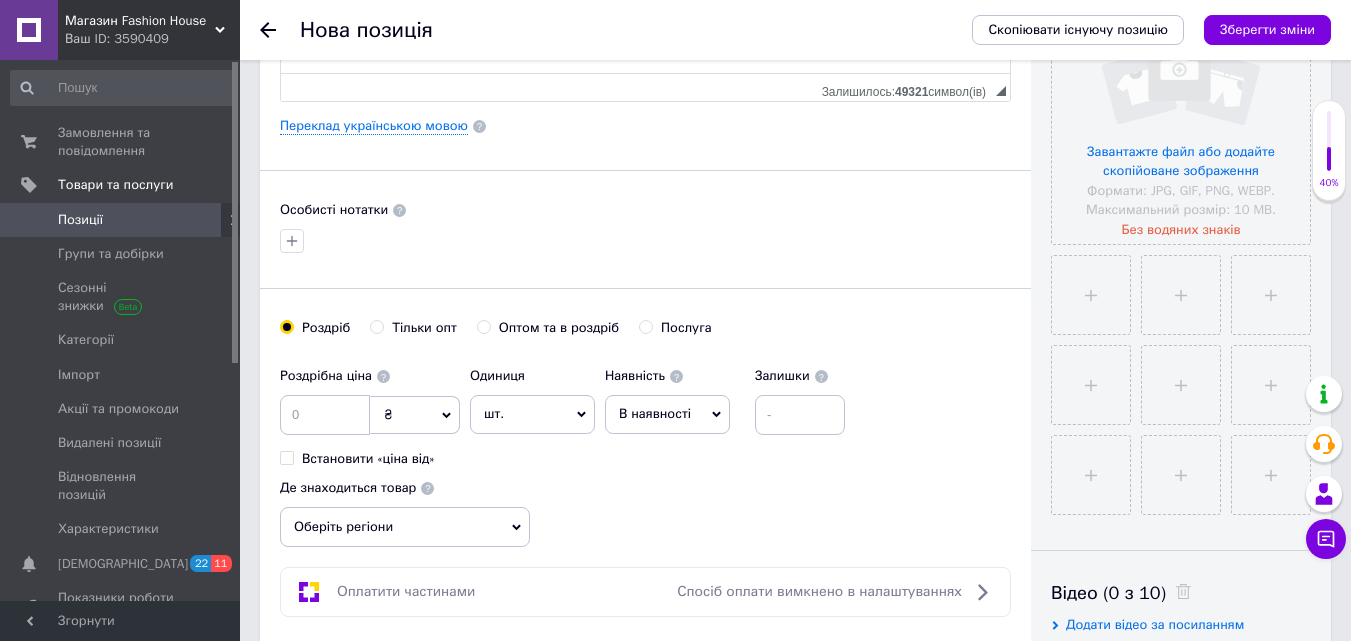scroll, scrollTop: 600, scrollLeft: 0, axis: vertical 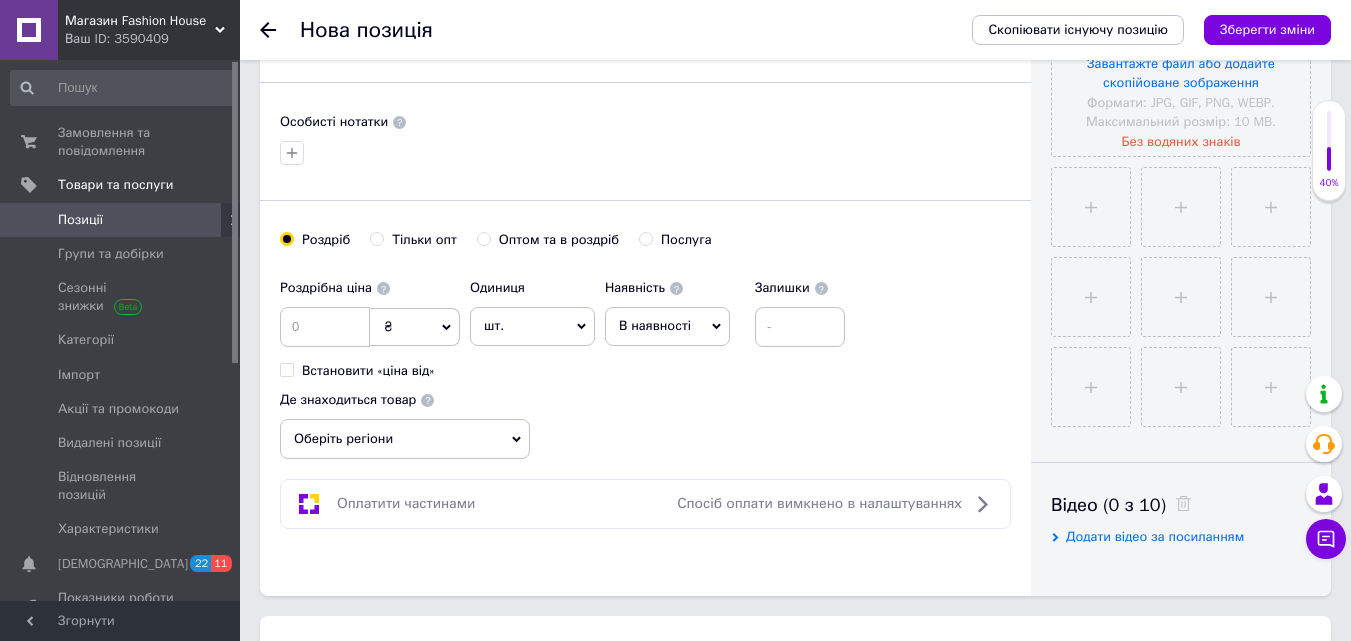 click on "В наявності" at bounding box center [655, 325] 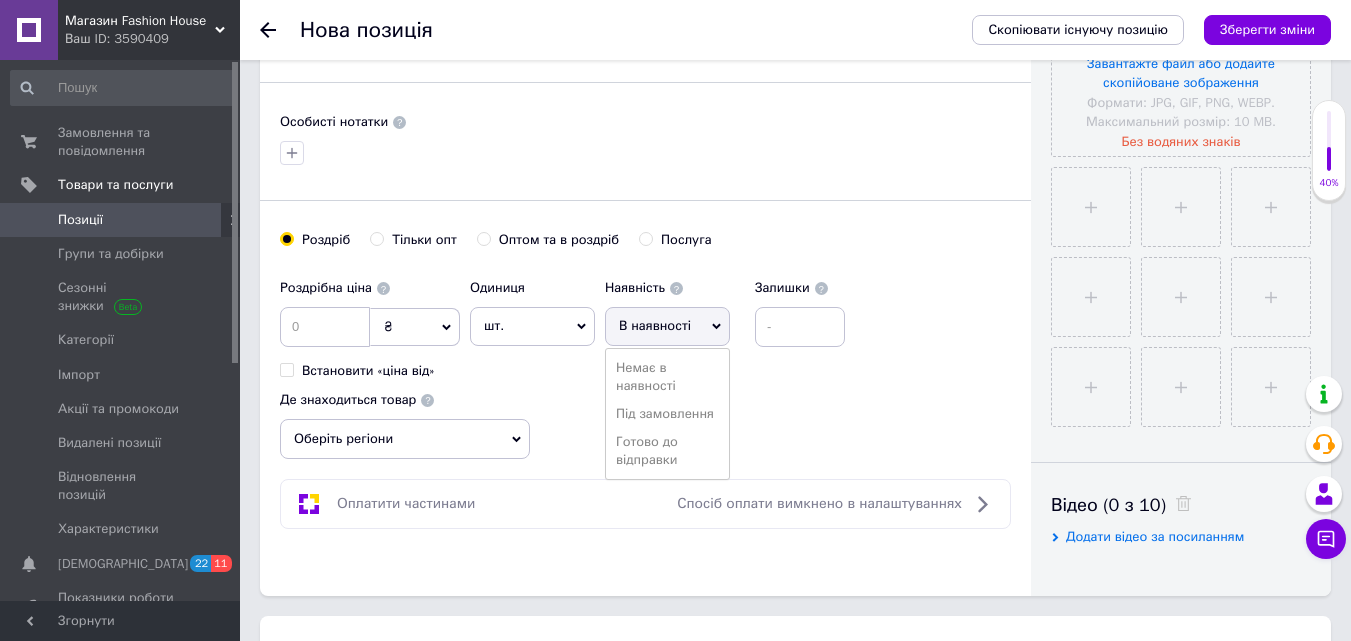 drag, startPoint x: 654, startPoint y: 448, endPoint x: 689, endPoint y: 424, distance: 42.43819 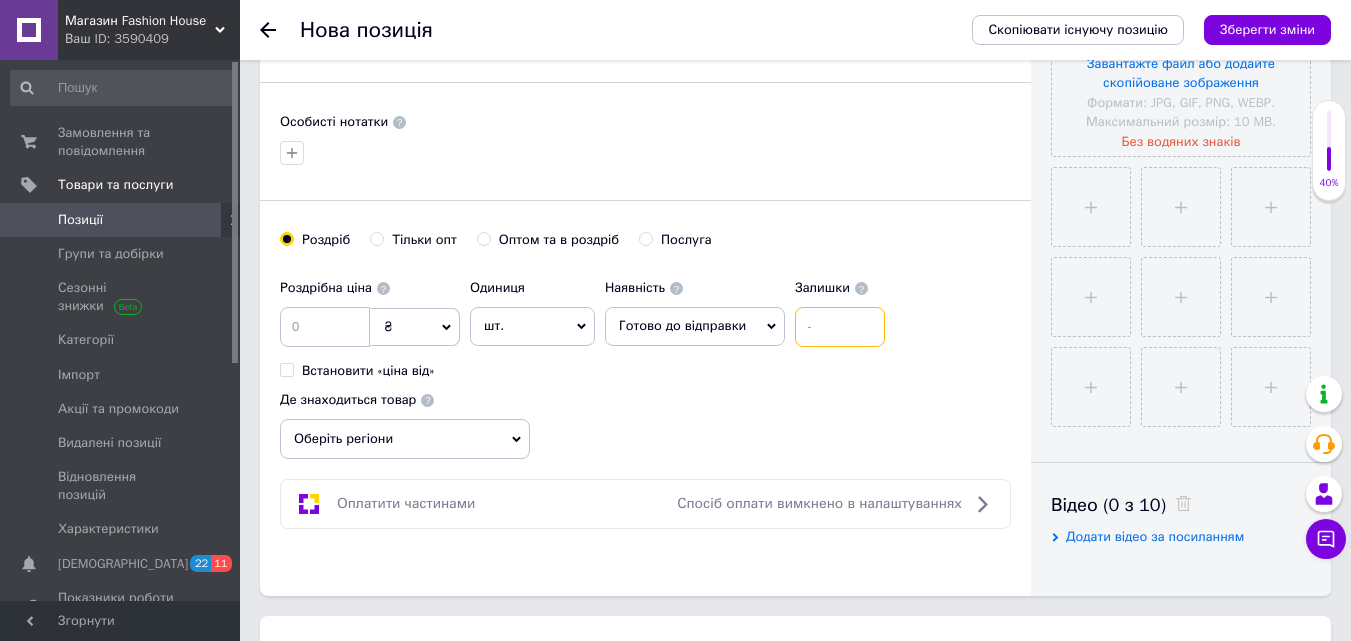 click at bounding box center [840, 327] 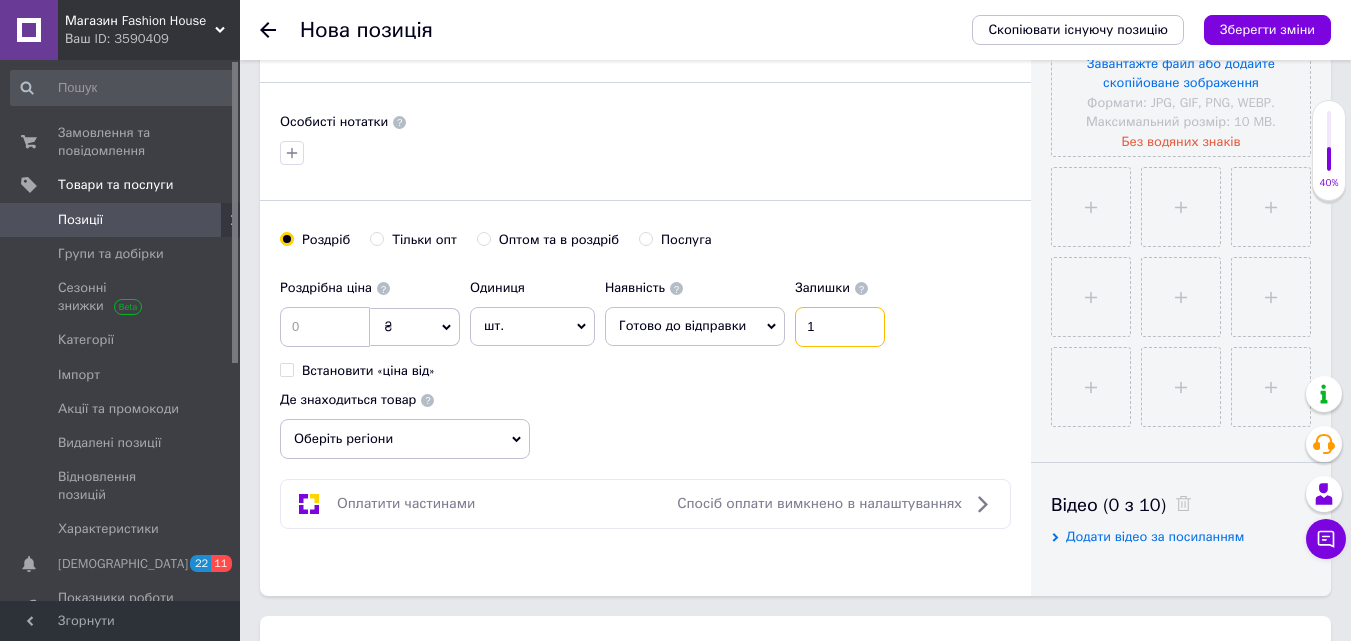 type on "1" 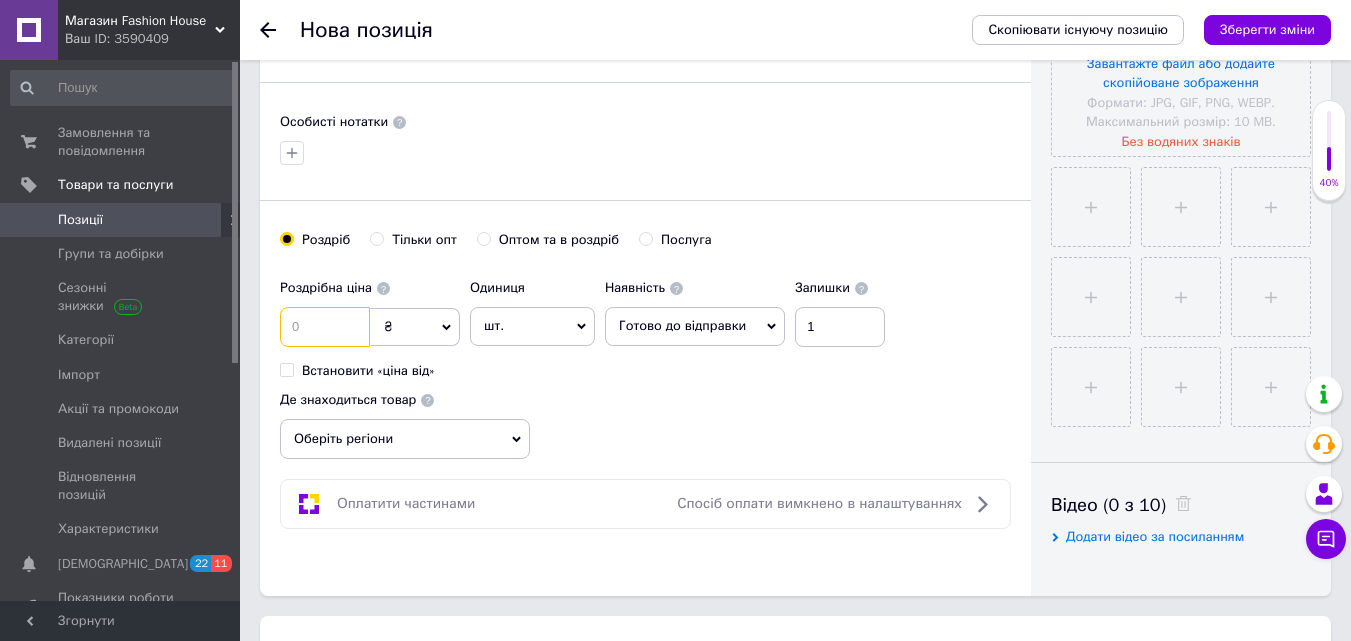 click at bounding box center [325, 327] 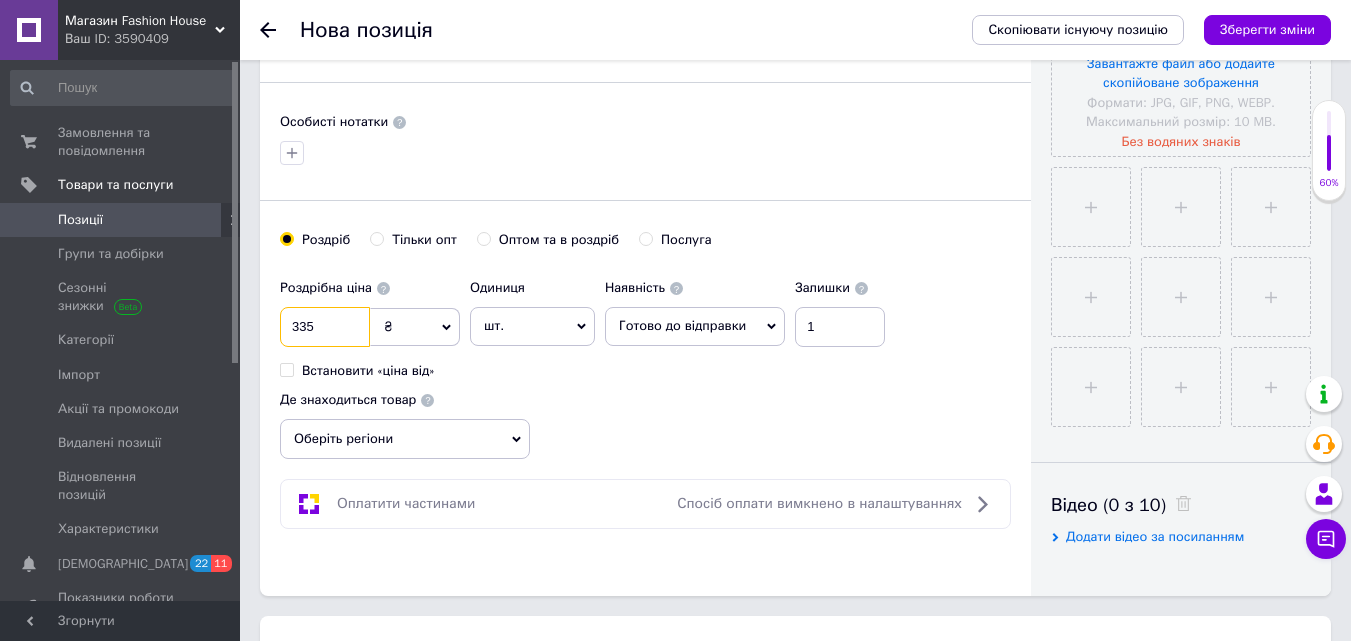type on "335" 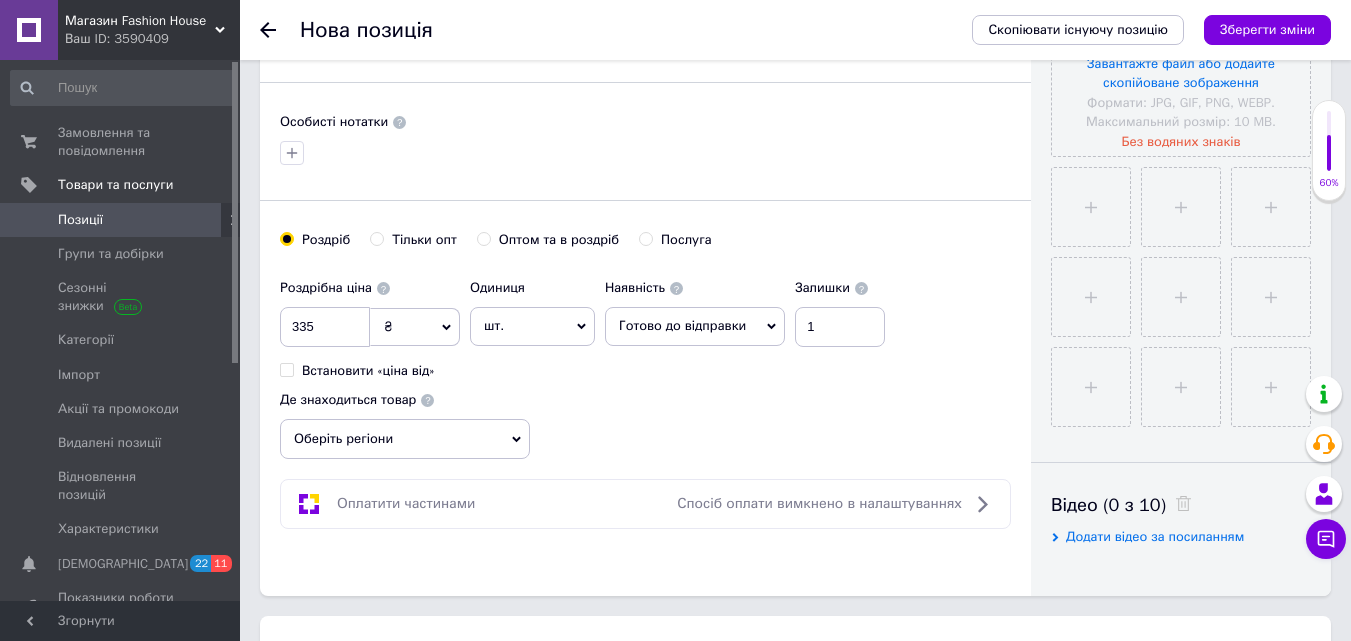 click on "Оберіть регіони" at bounding box center (405, 439) 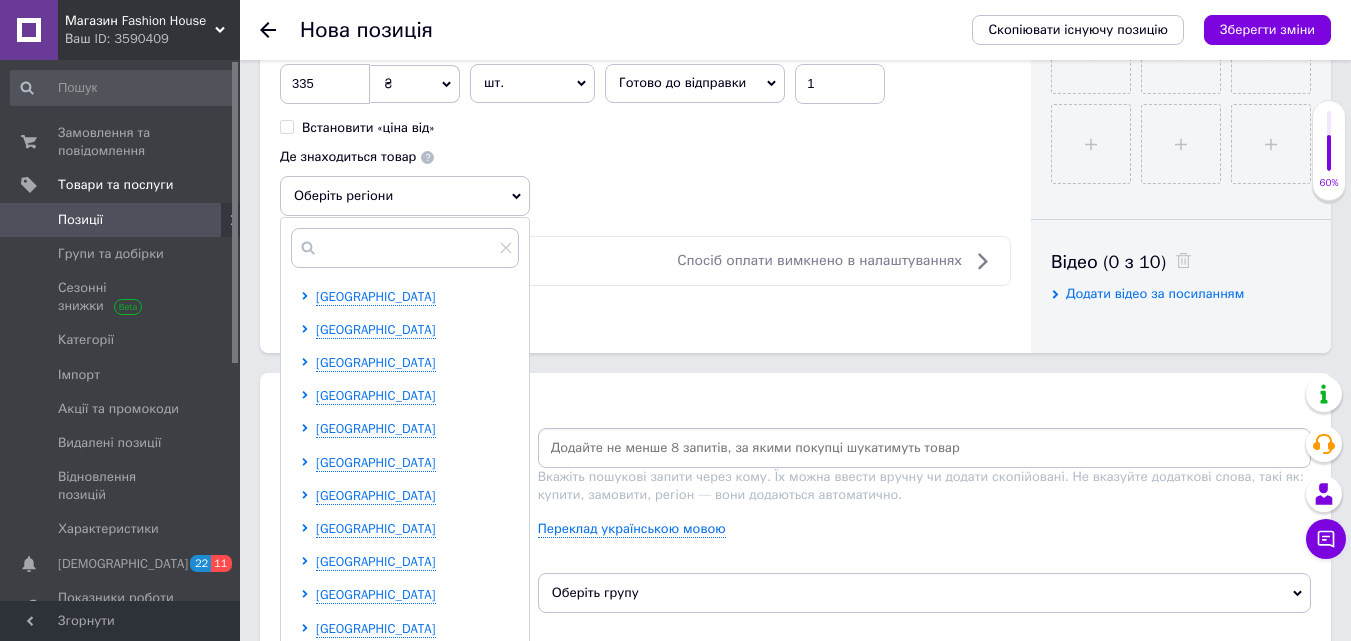 scroll, scrollTop: 900, scrollLeft: 0, axis: vertical 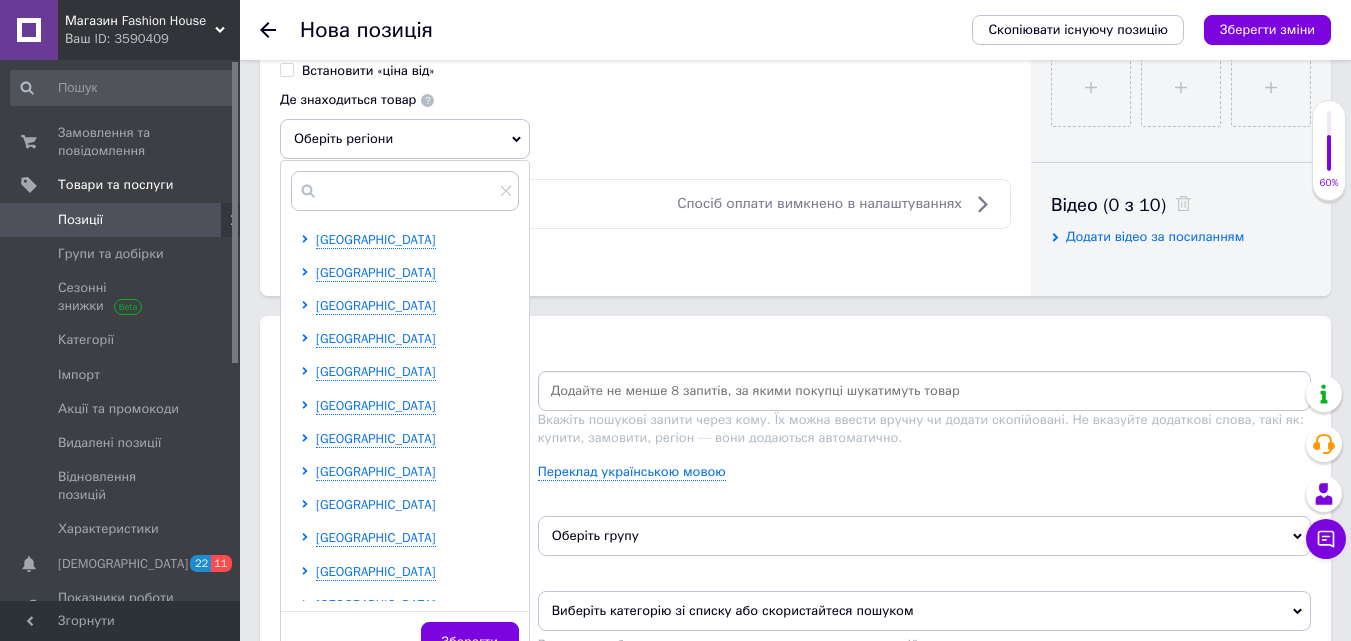 click on "[GEOGRAPHIC_DATA]" at bounding box center (376, 504) 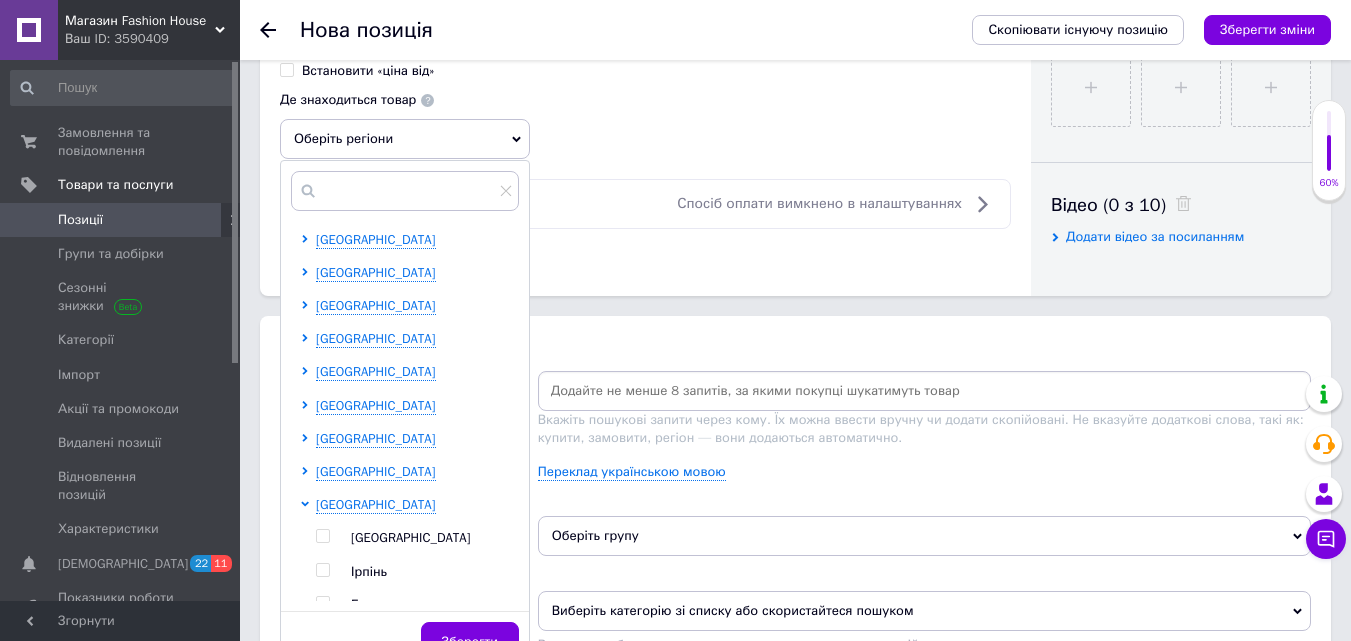 click at bounding box center (322, 536) 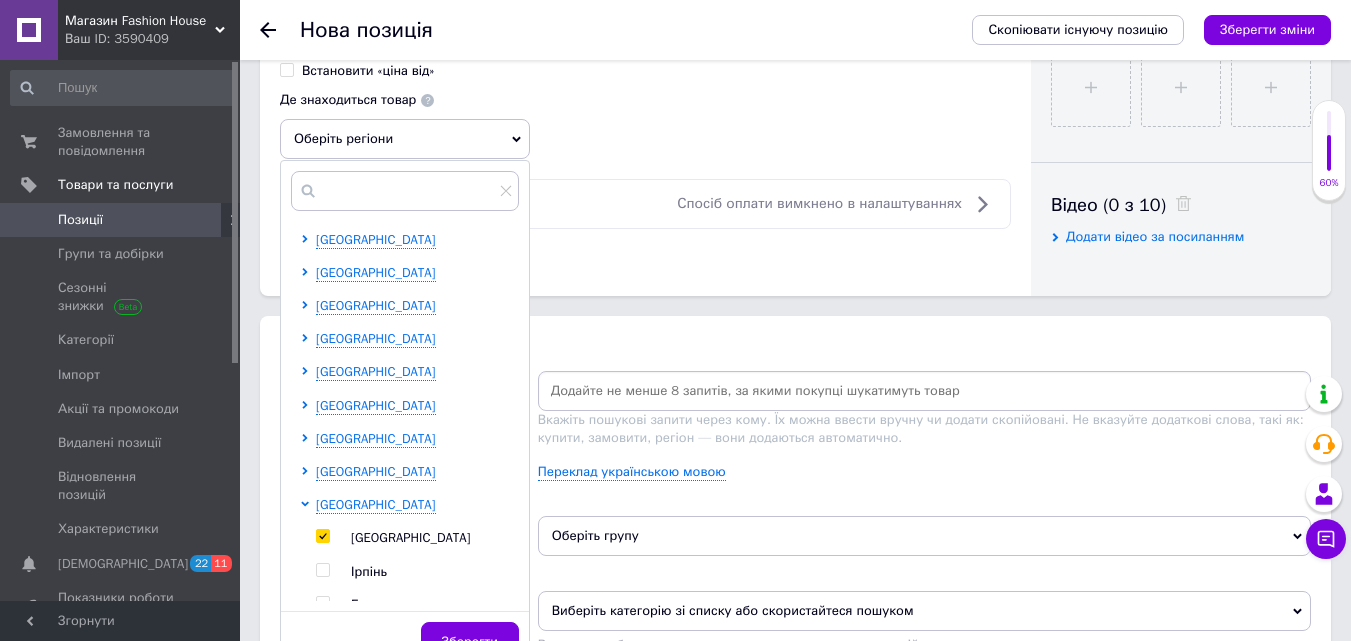 checkbox on "true" 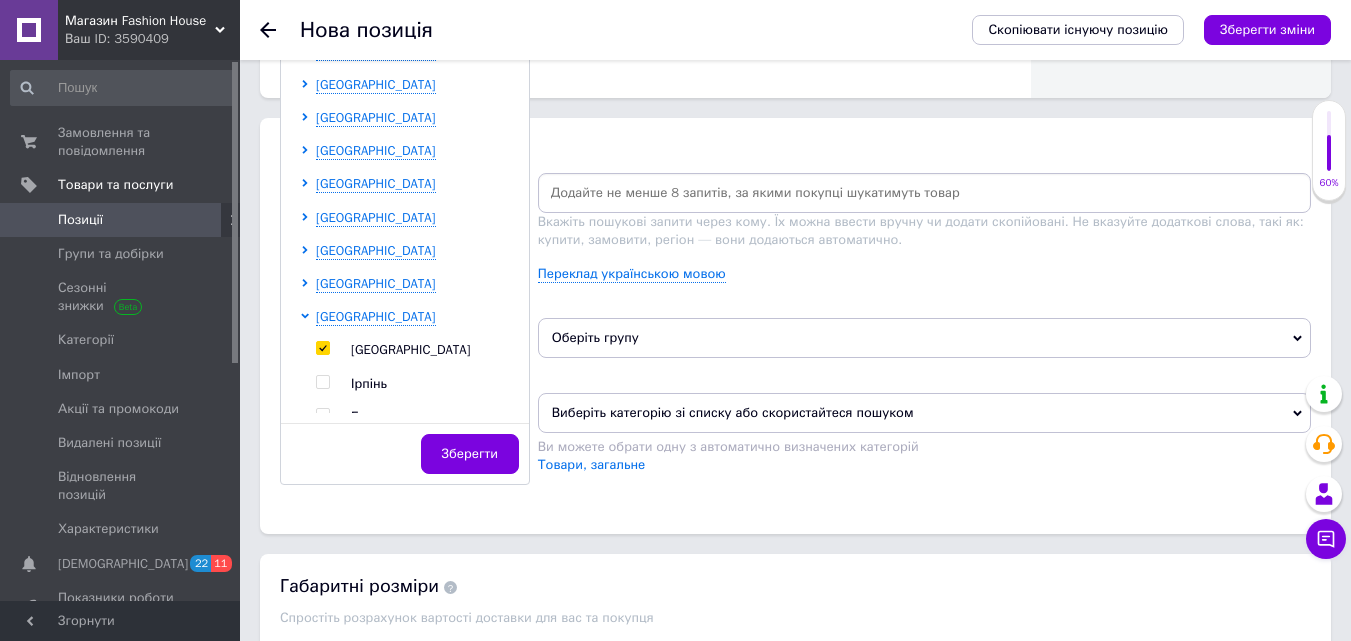 scroll, scrollTop: 1100, scrollLeft: 0, axis: vertical 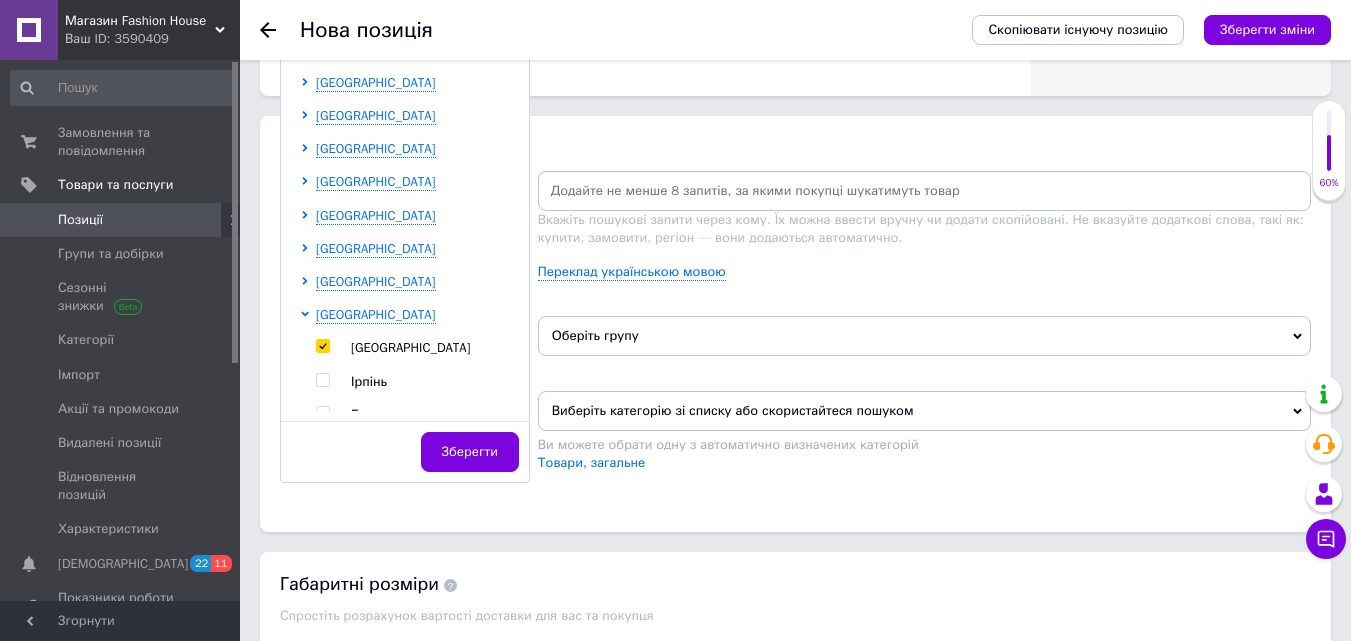 drag, startPoint x: 471, startPoint y: 452, endPoint x: 601, endPoint y: 402, distance: 139.28389 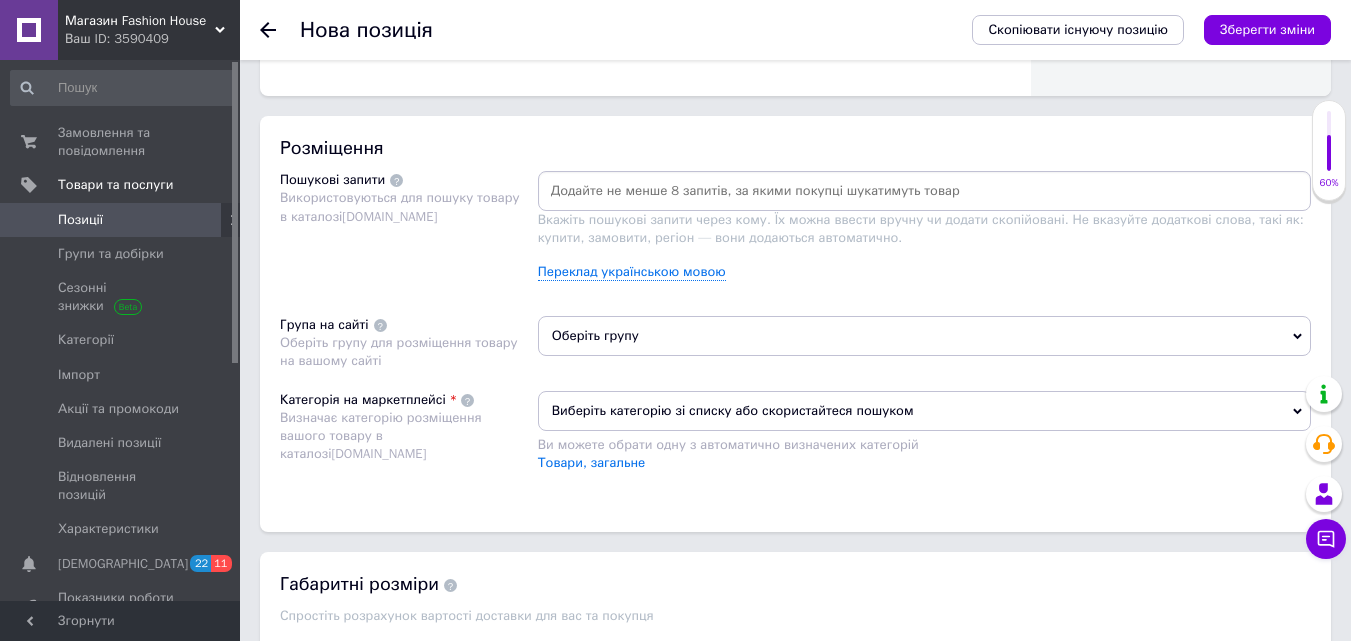 click on "Оберіть групу" at bounding box center (924, 336) 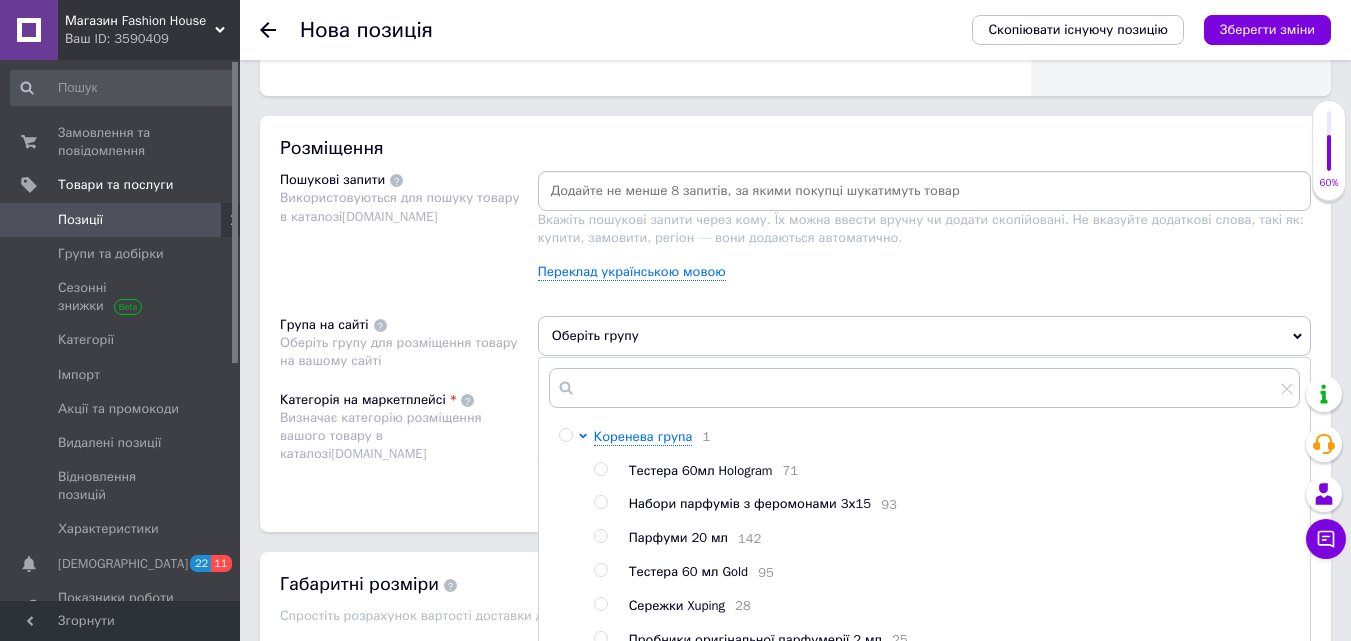 click at bounding box center [600, 469] 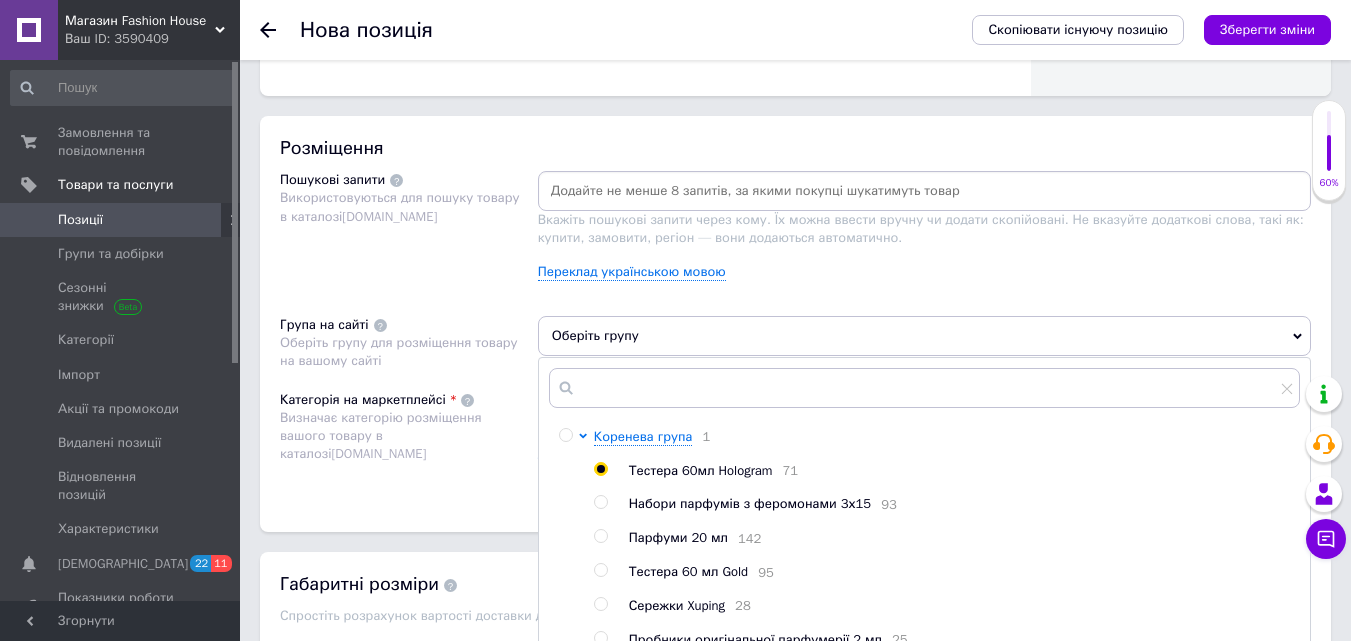 radio on "true" 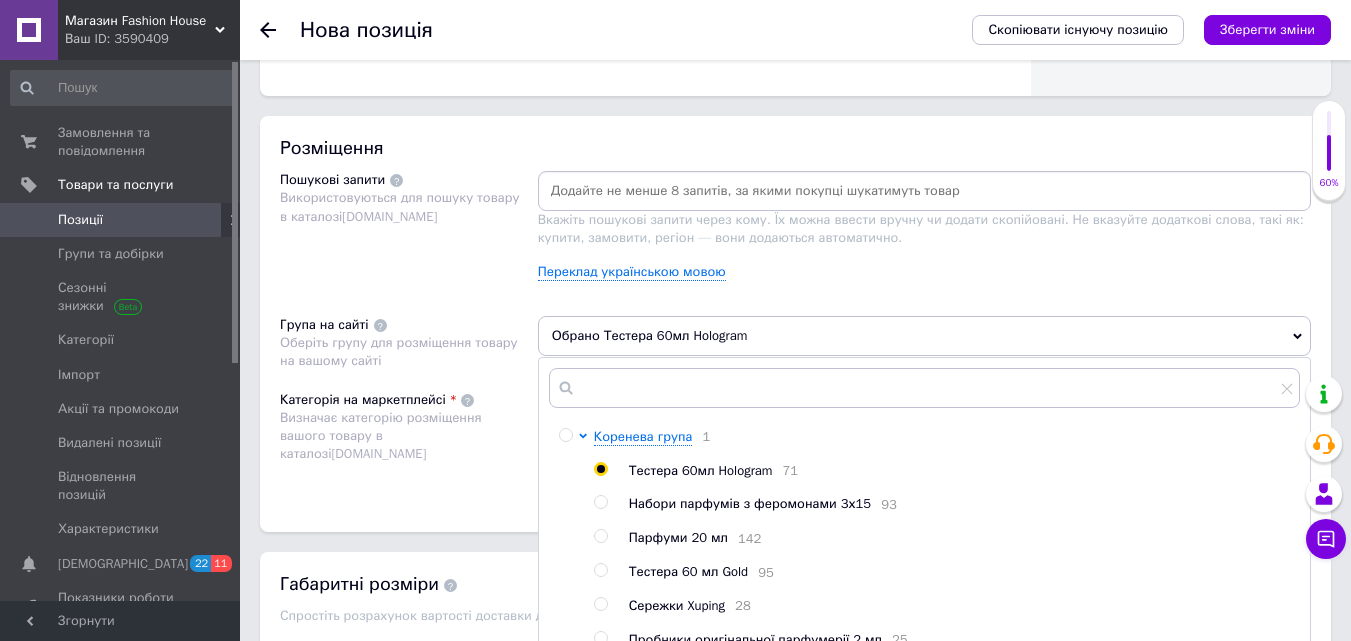scroll, scrollTop: 1300, scrollLeft: 0, axis: vertical 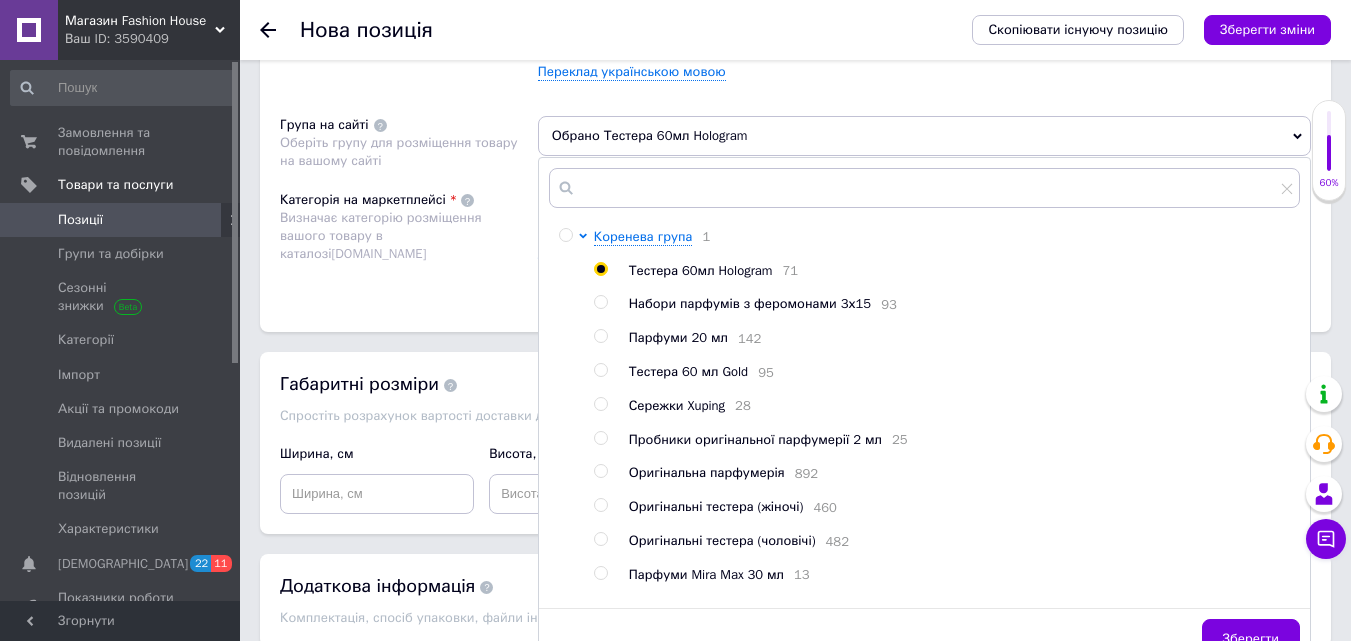 click on "Зберегти" at bounding box center (1251, 639) 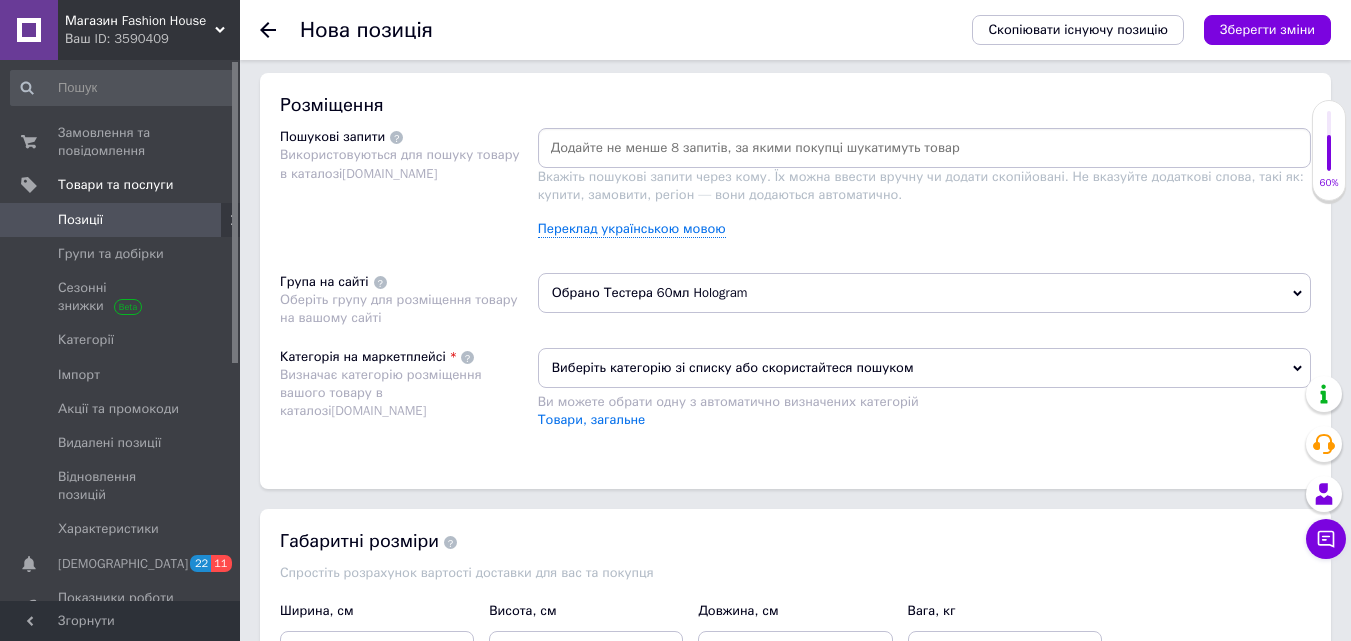 scroll, scrollTop: 1100, scrollLeft: 0, axis: vertical 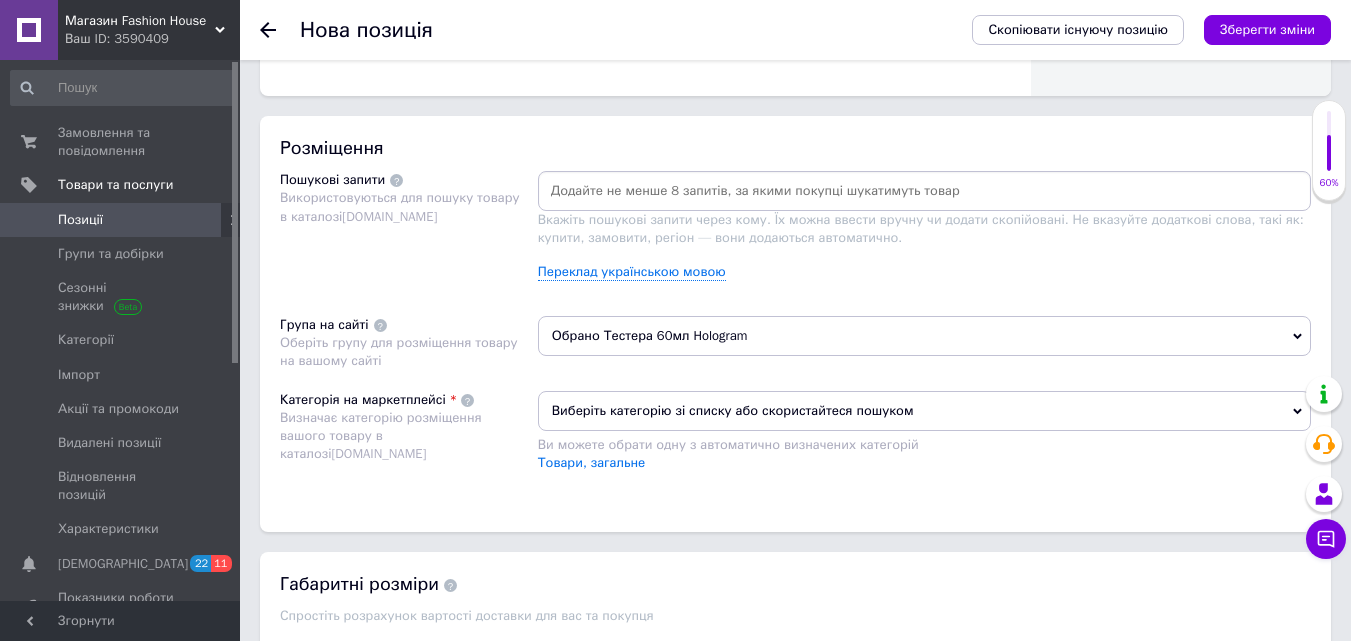 click at bounding box center [924, 191] 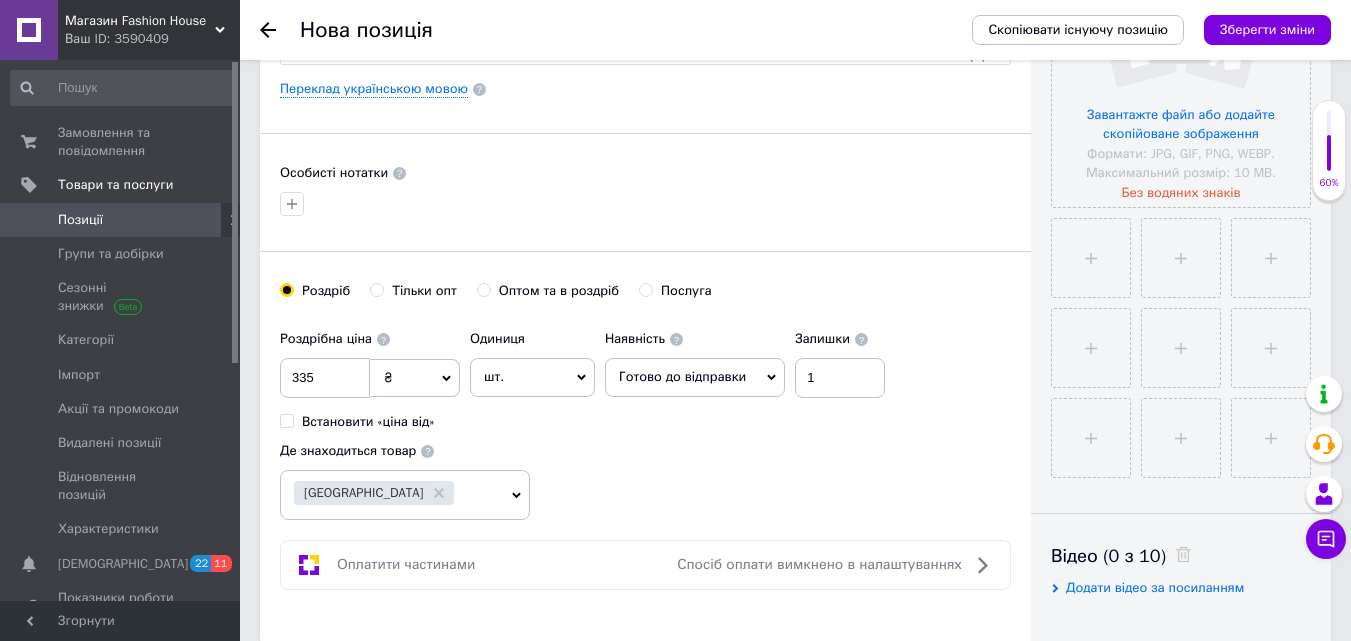 scroll, scrollTop: 100, scrollLeft: 0, axis: vertical 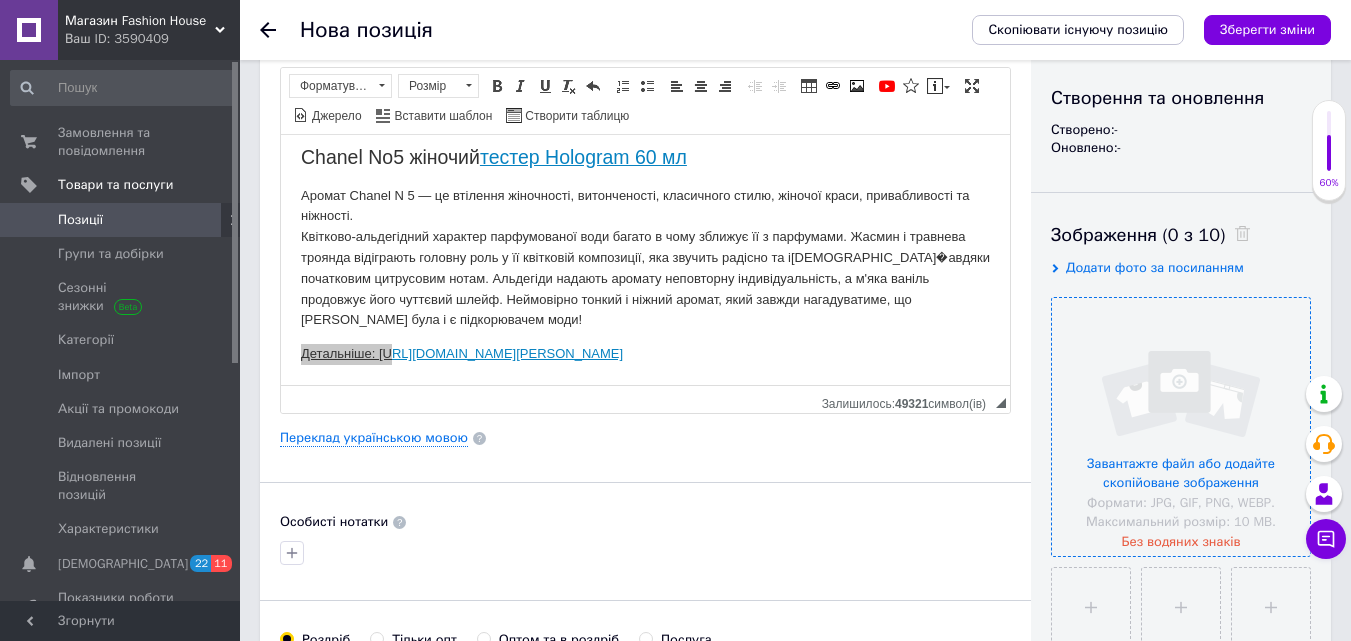 click at bounding box center [1181, 427] 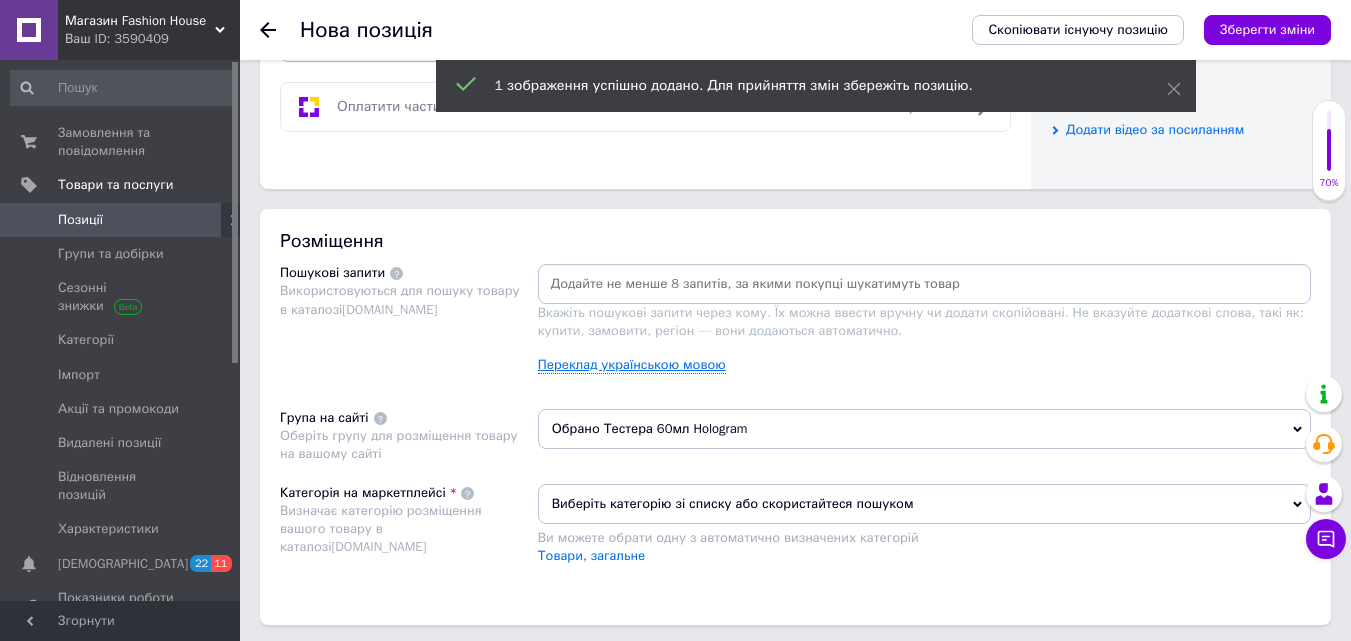 scroll, scrollTop: 1100, scrollLeft: 0, axis: vertical 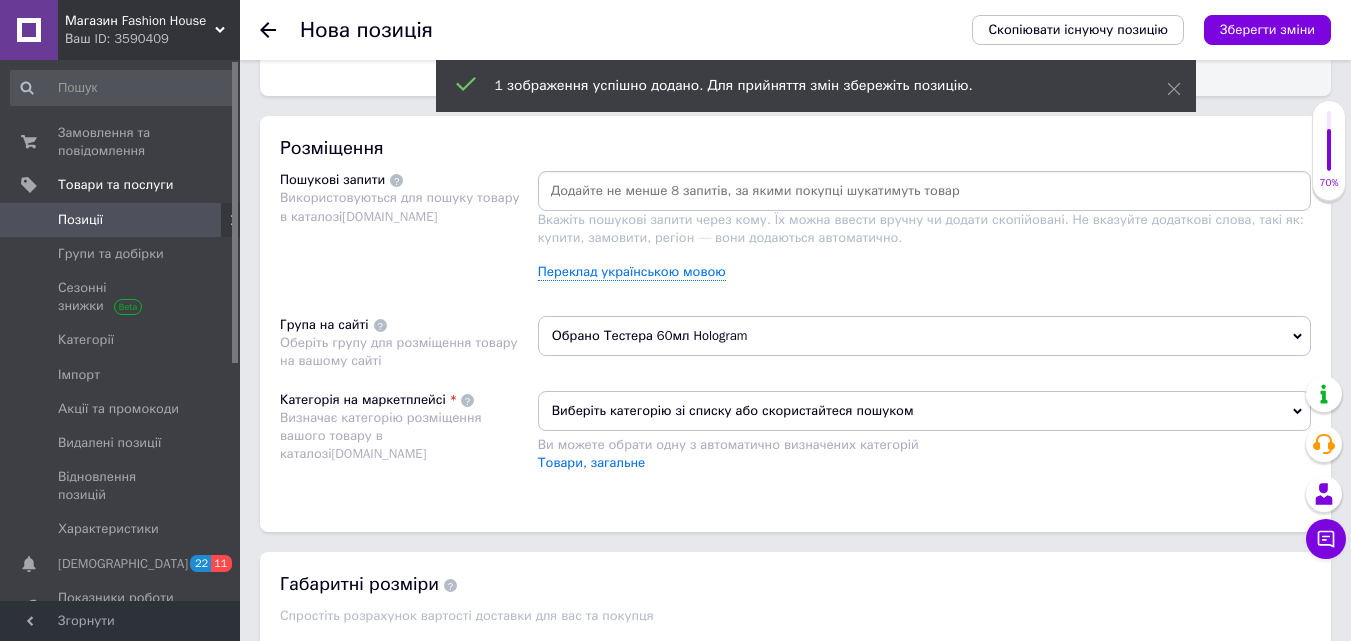 click at bounding box center [924, 191] 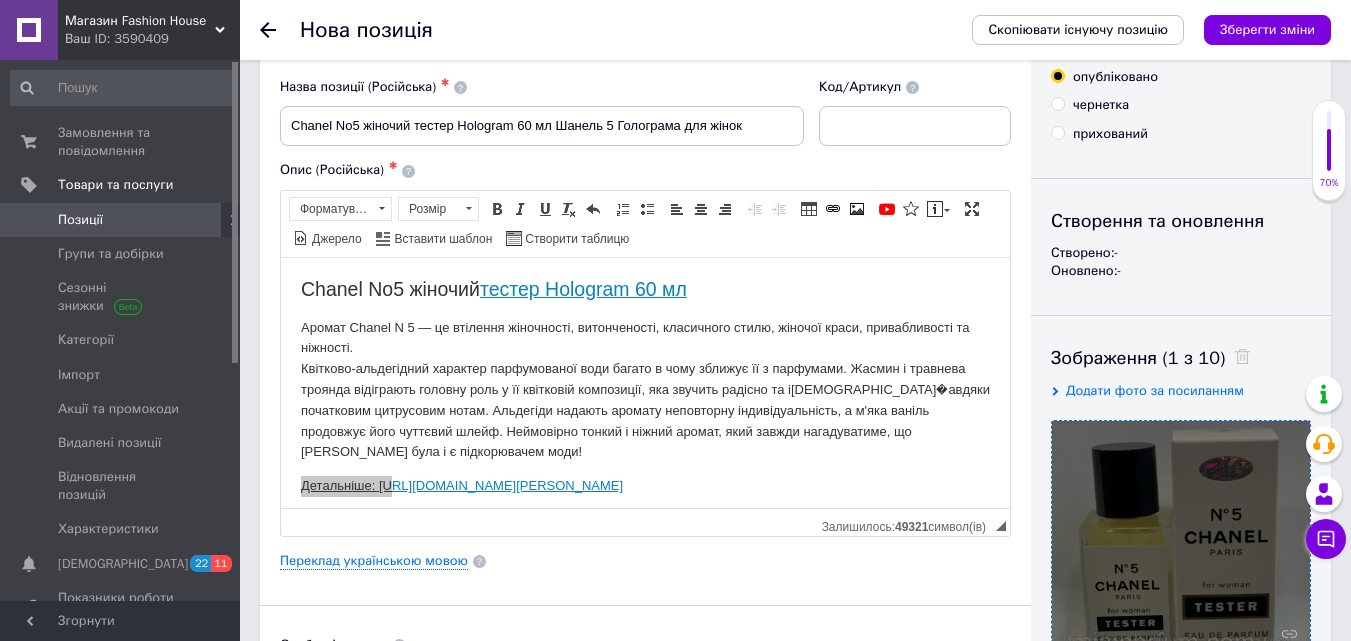 scroll, scrollTop: 0, scrollLeft: 0, axis: both 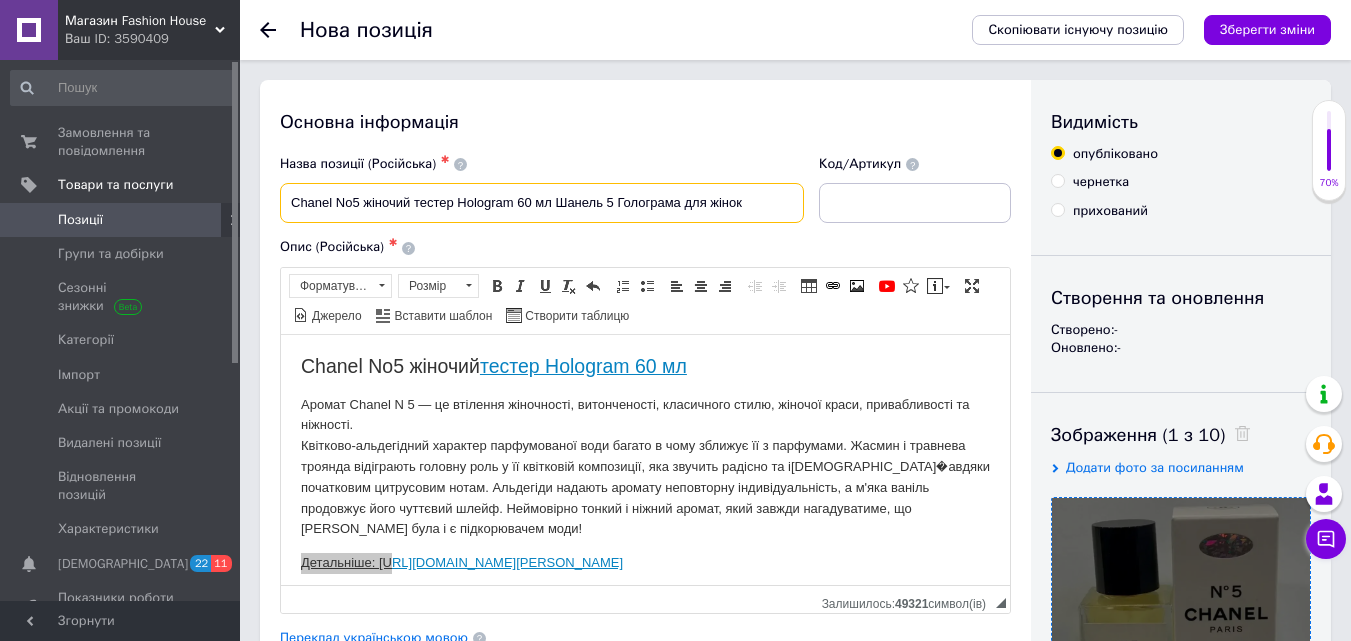 drag, startPoint x: 289, startPoint y: 200, endPoint x: 350, endPoint y: 213, distance: 62.369865 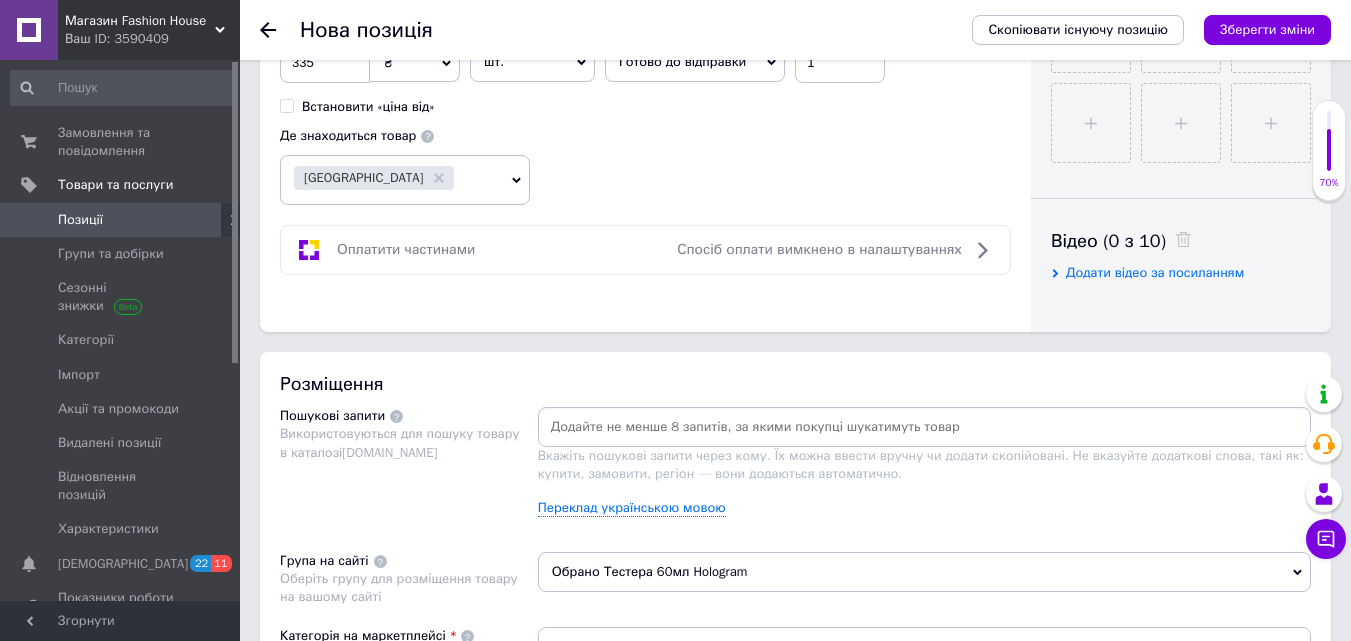 scroll, scrollTop: 900, scrollLeft: 0, axis: vertical 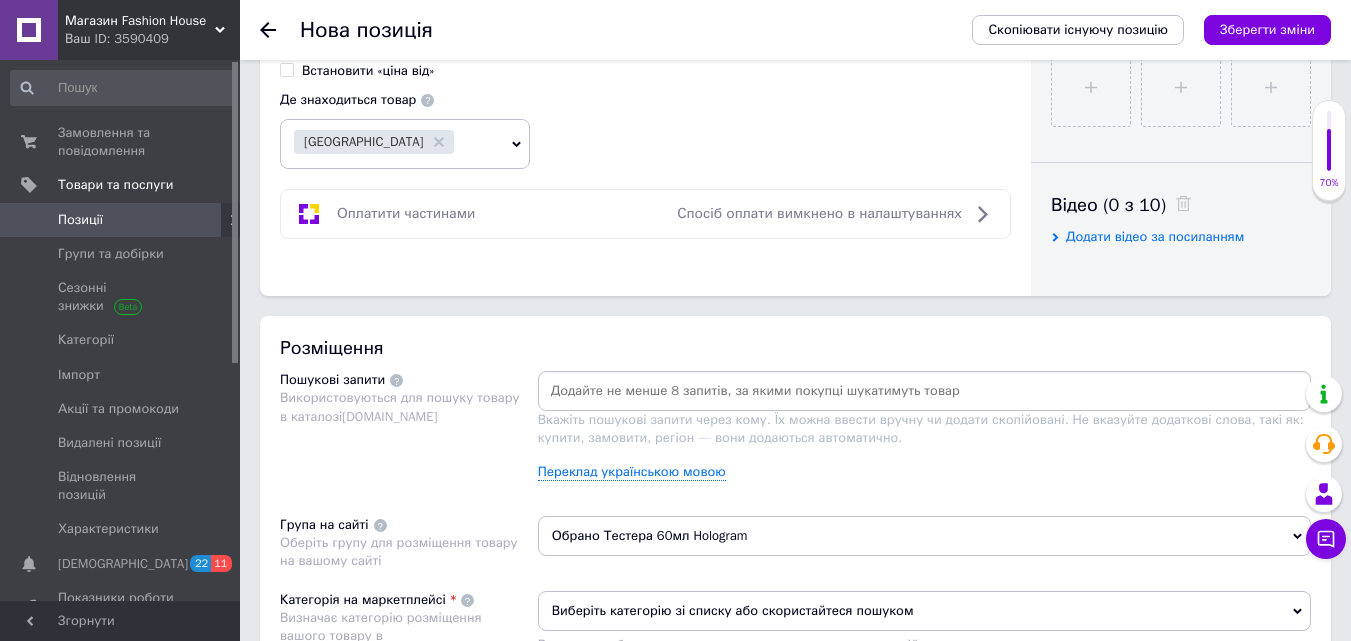 click at bounding box center [924, 391] 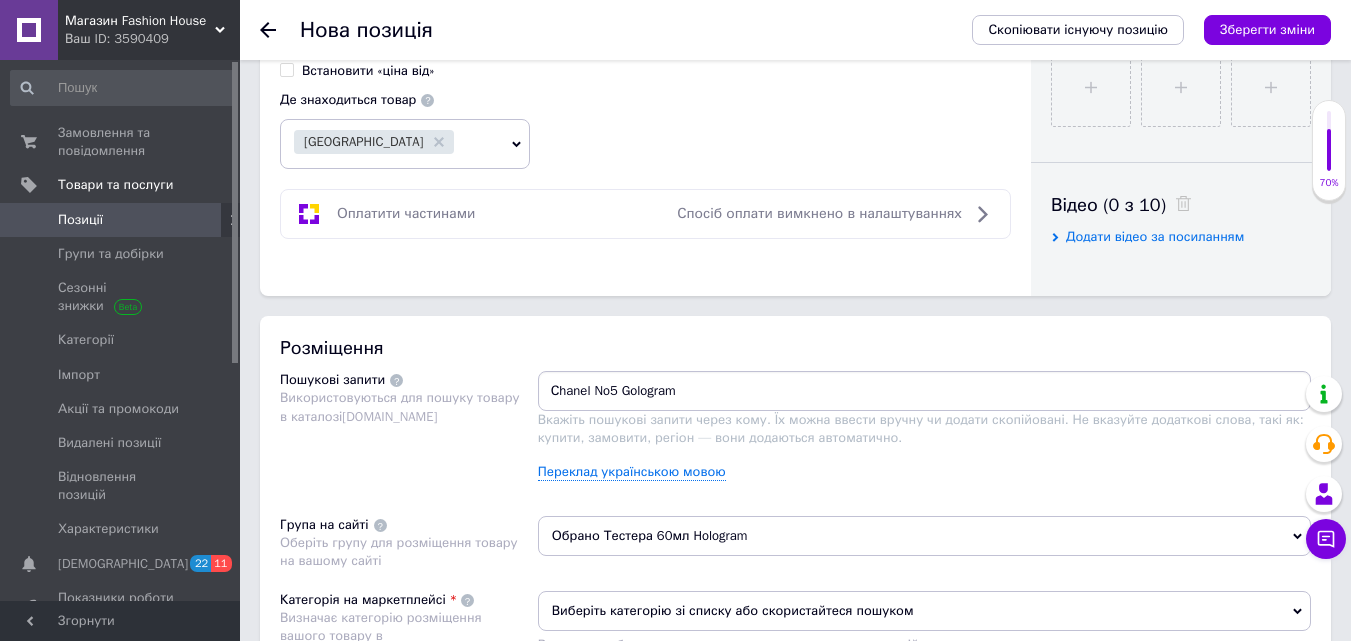 type on "Сhanel No5 Golograma" 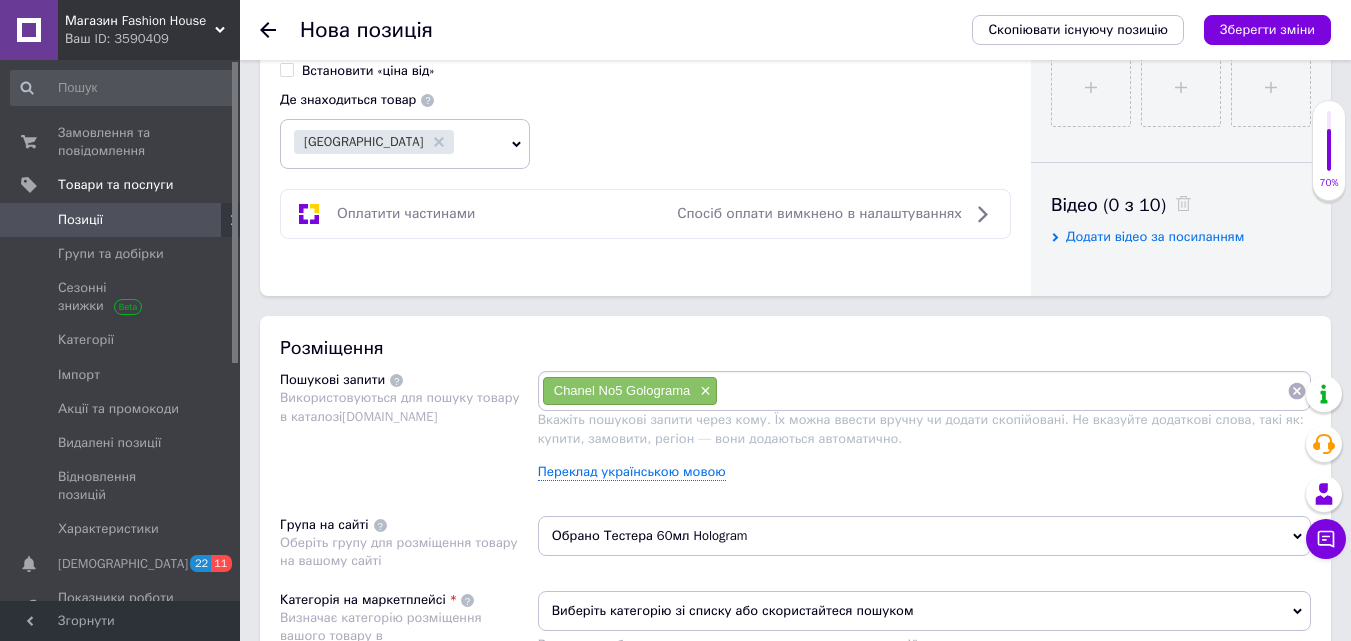 type on "V" 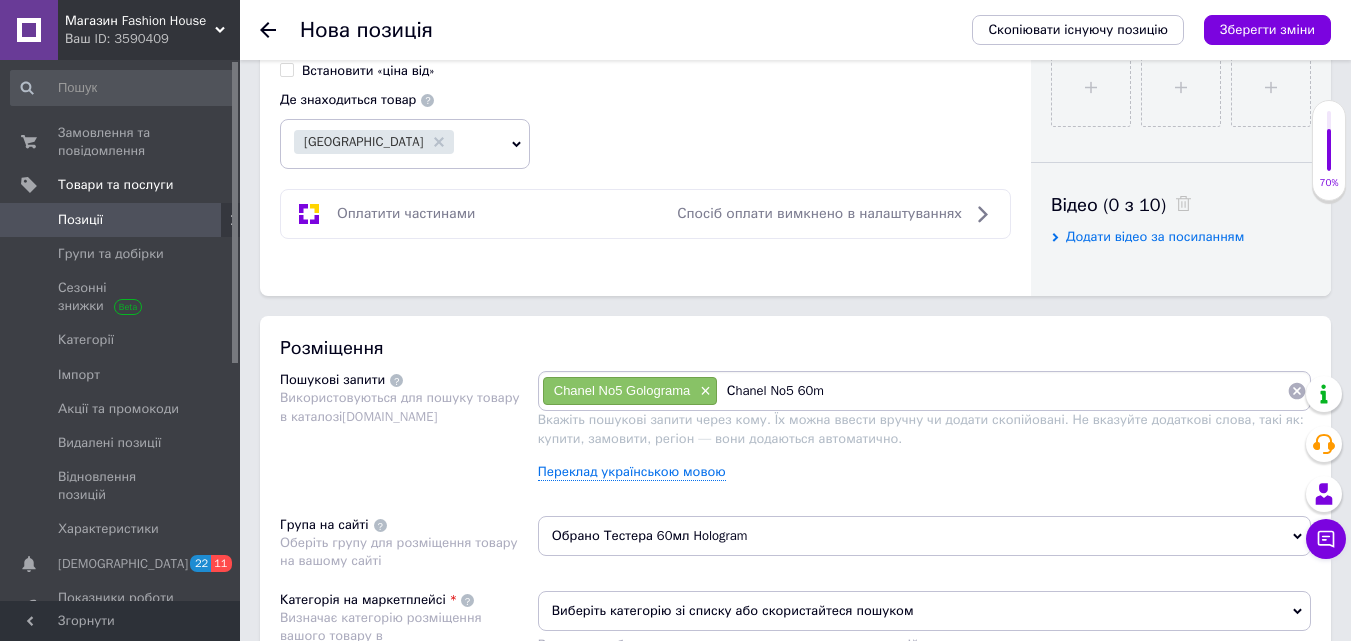 type on "Сhanel No5 60ml" 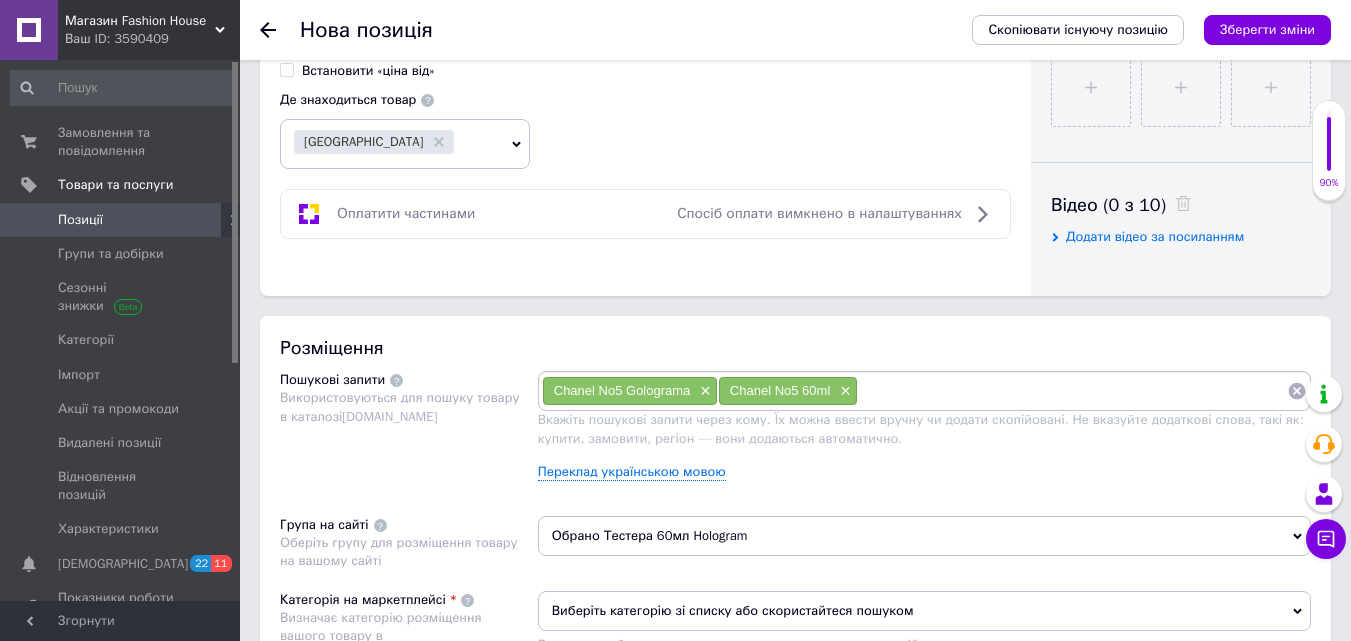 type on "I" 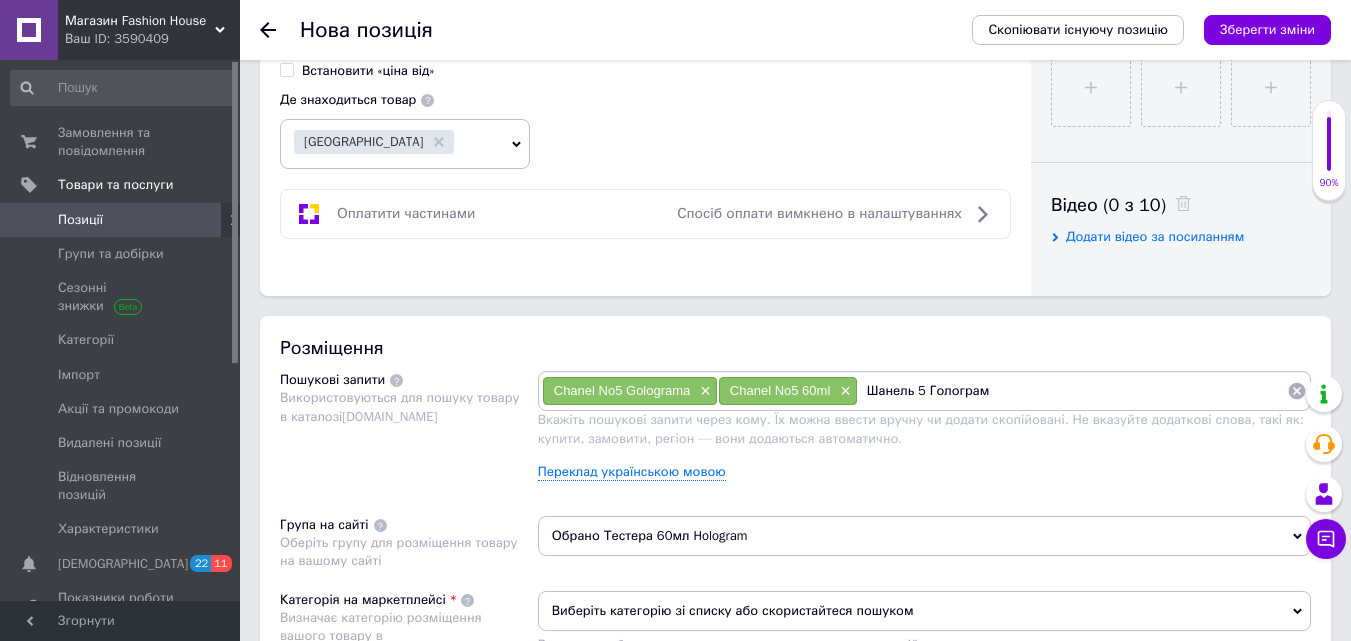 type on "Шанель 5 Голограма" 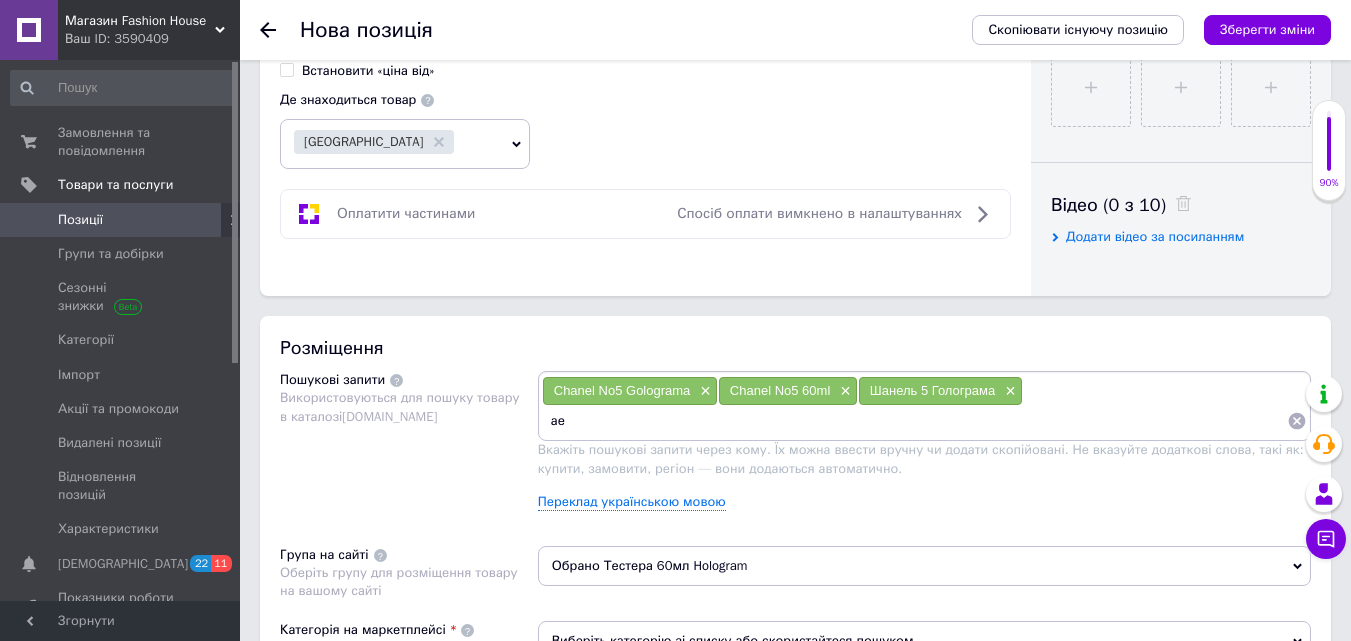 type on "а" 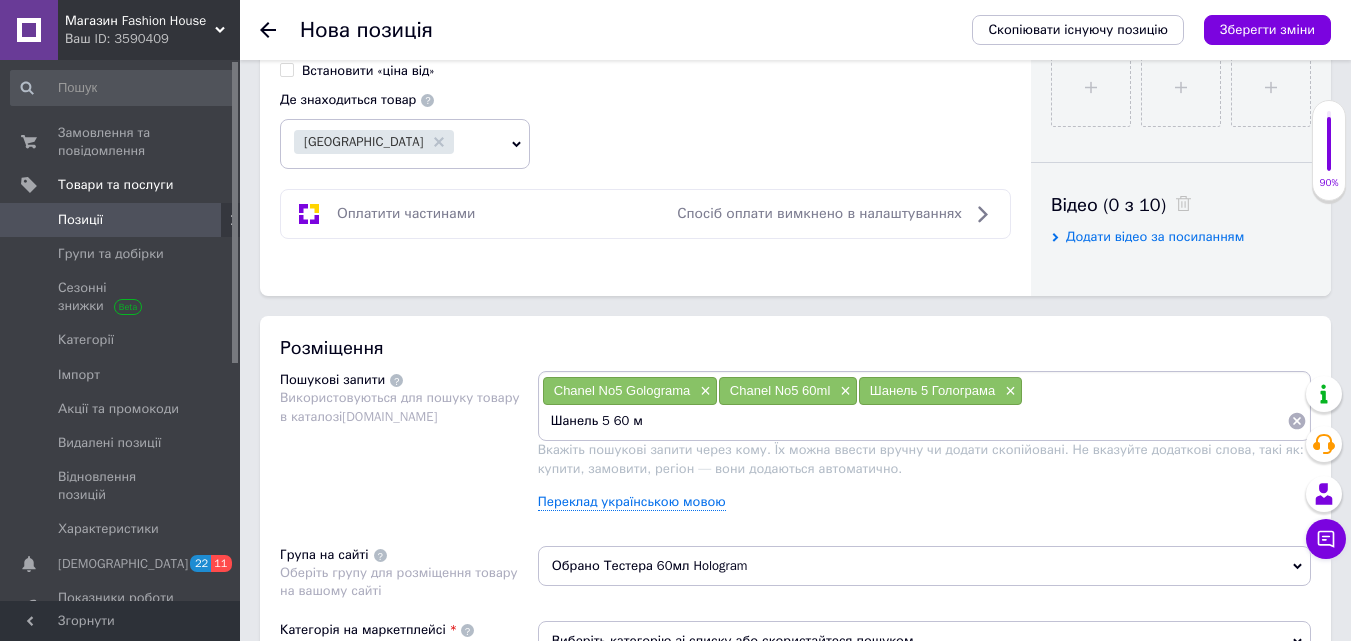 type on "Шанель 5 60 мл" 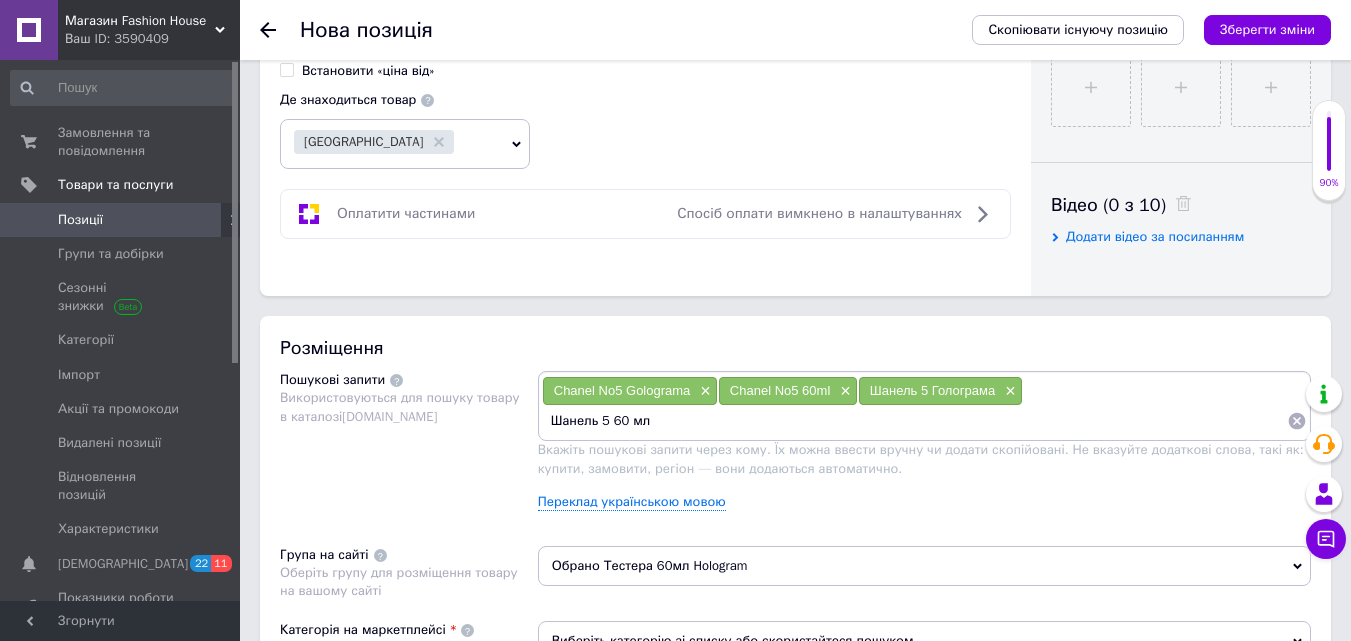 type 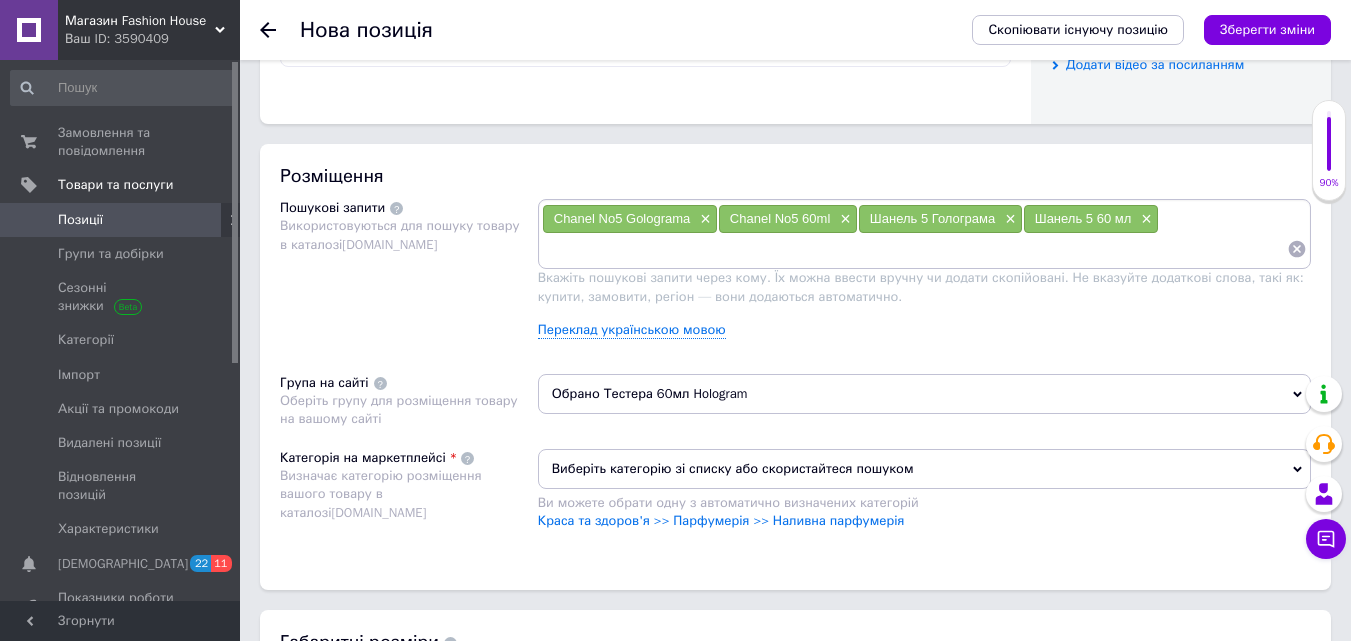 scroll, scrollTop: 1400, scrollLeft: 0, axis: vertical 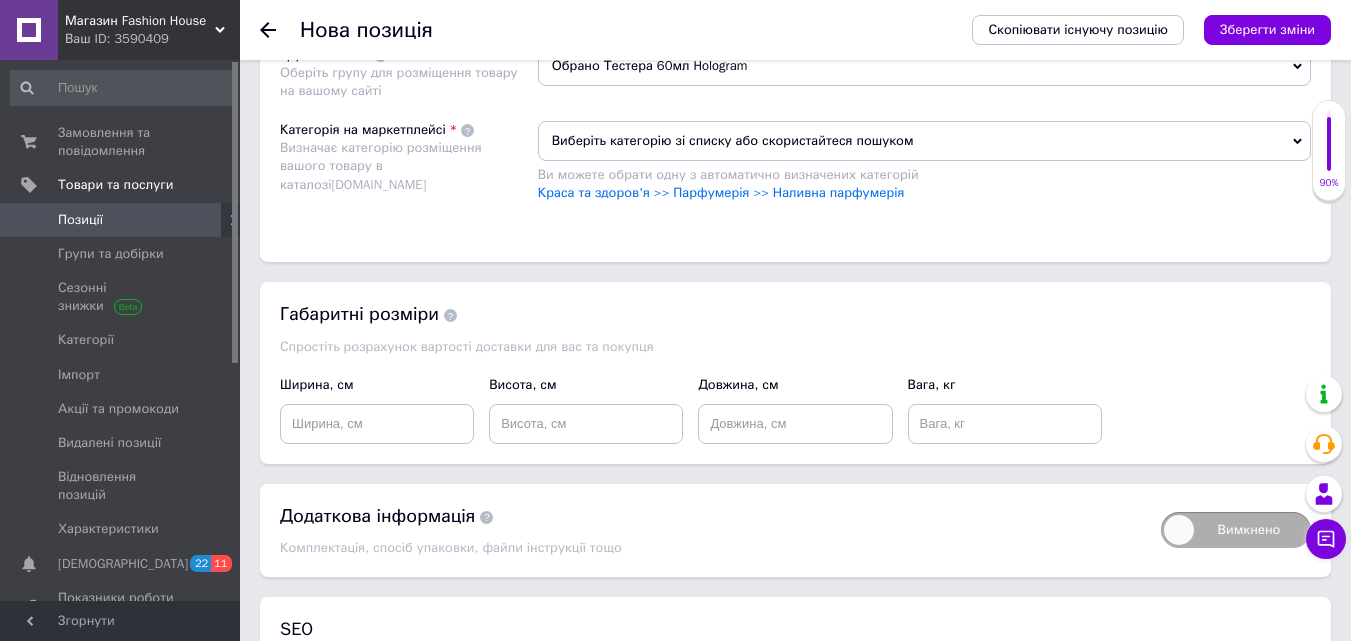 click on "Виберіть категорію зі списку або скористайтеся пошуком" at bounding box center (924, 141) 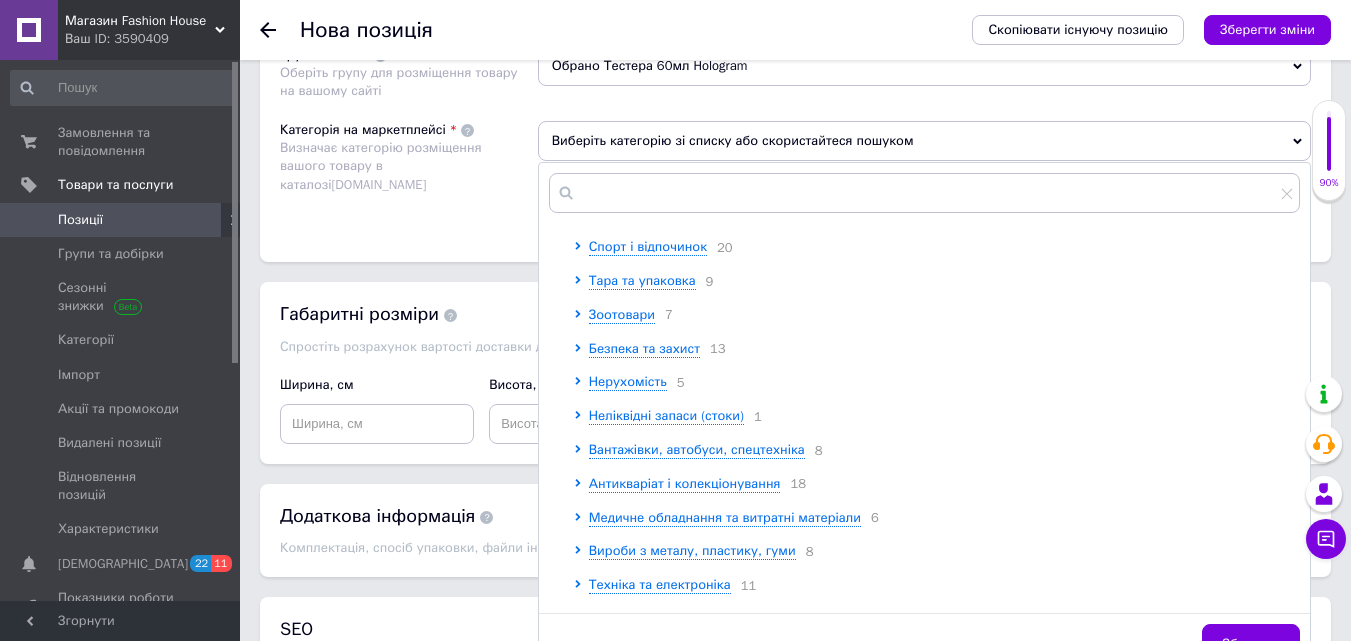 scroll, scrollTop: 300, scrollLeft: 0, axis: vertical 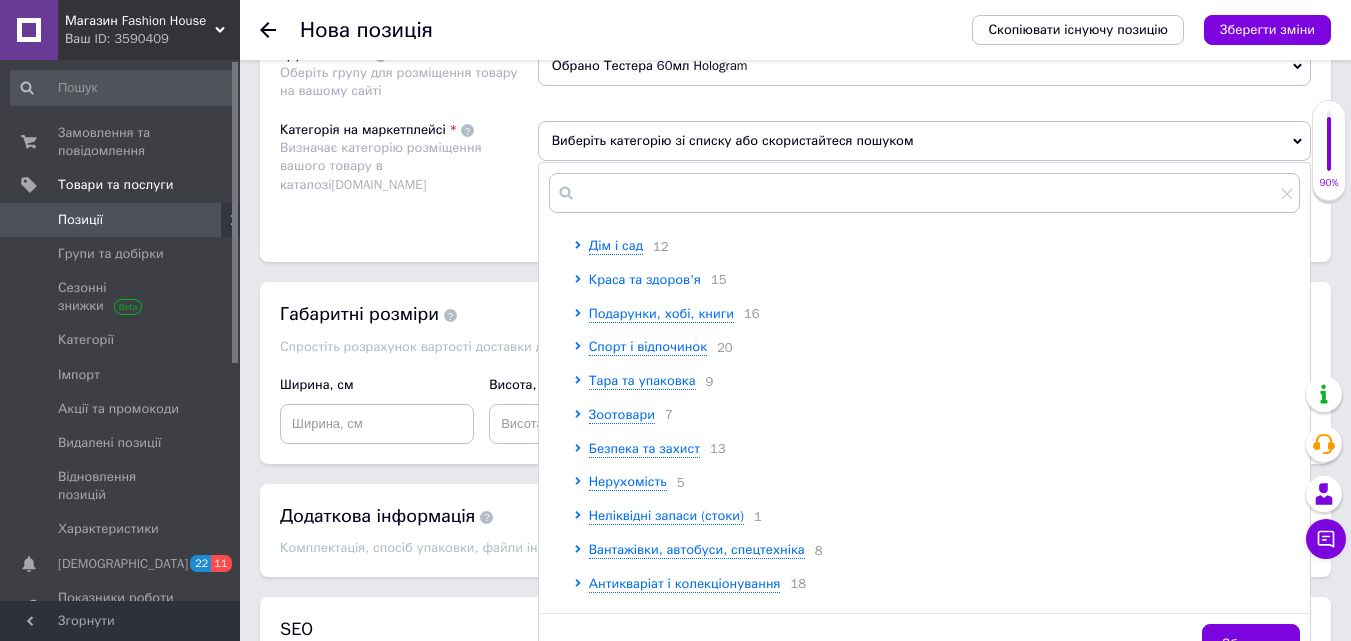 click on "Краса та здоров'я" at bounding box center (645, 279) 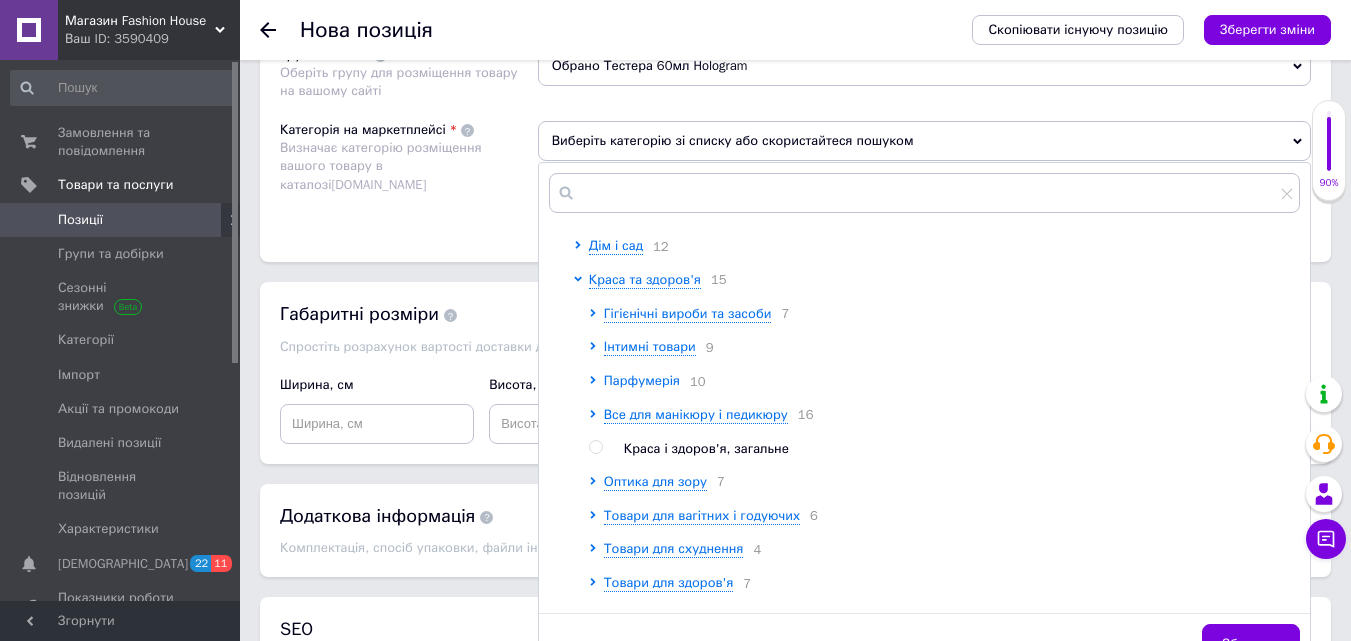 click on "Парфумерія" at bounding box center [642, 380] 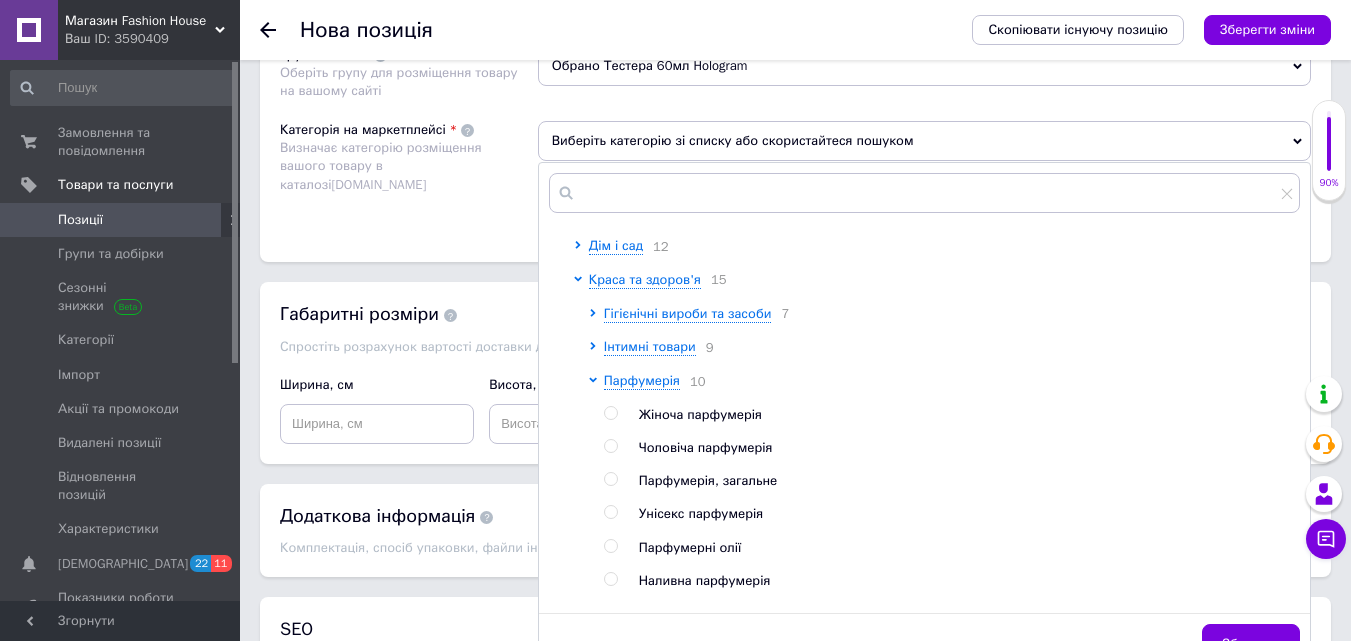 click at bounding box center (610, 413) 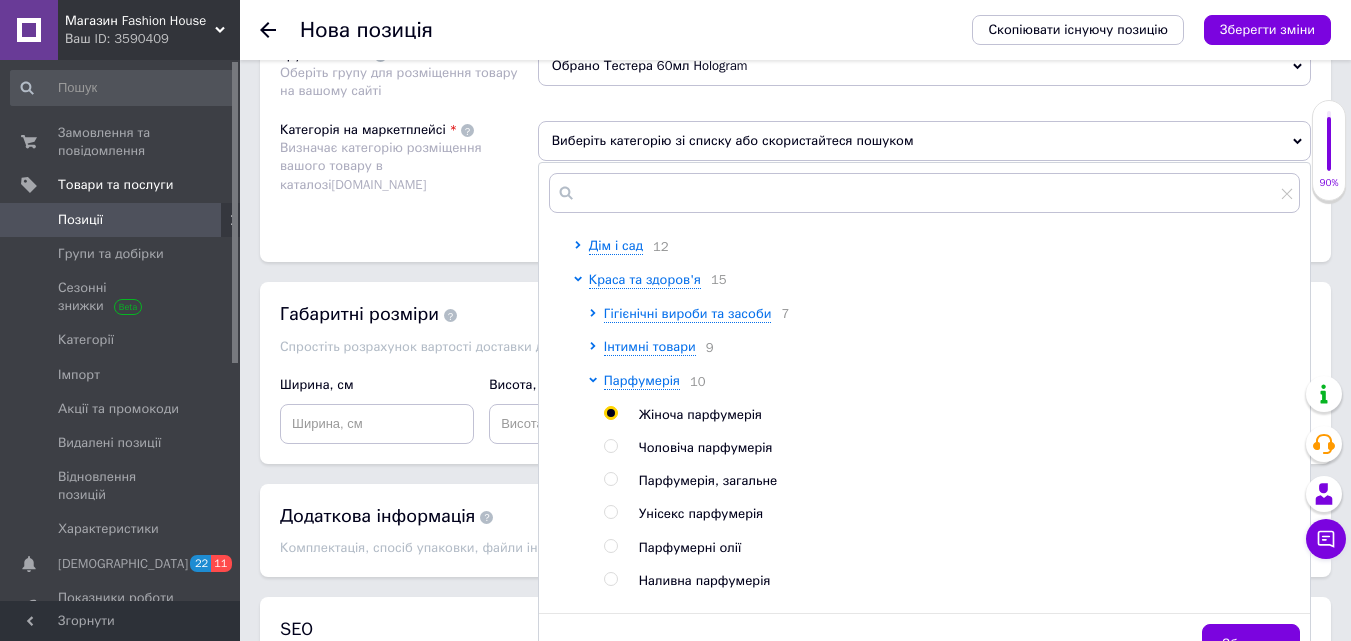 radio on "true" 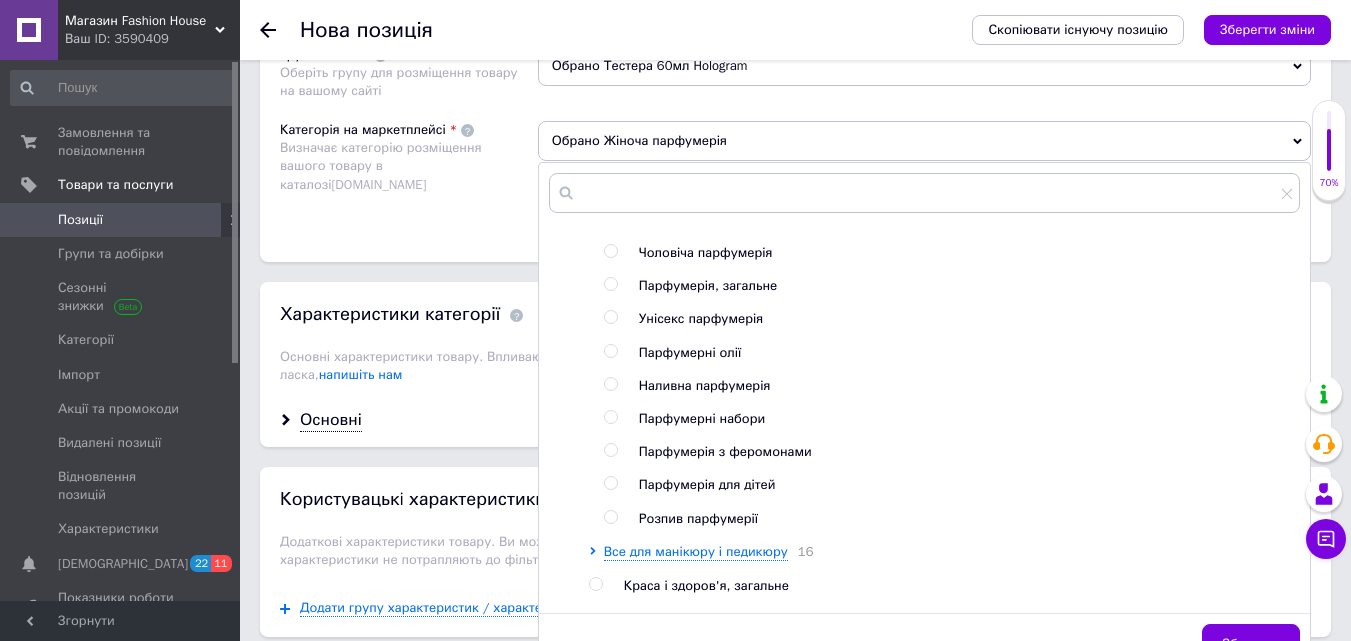 scroll, scrollTop: 600, scrollLeft: 0, axis: vertical 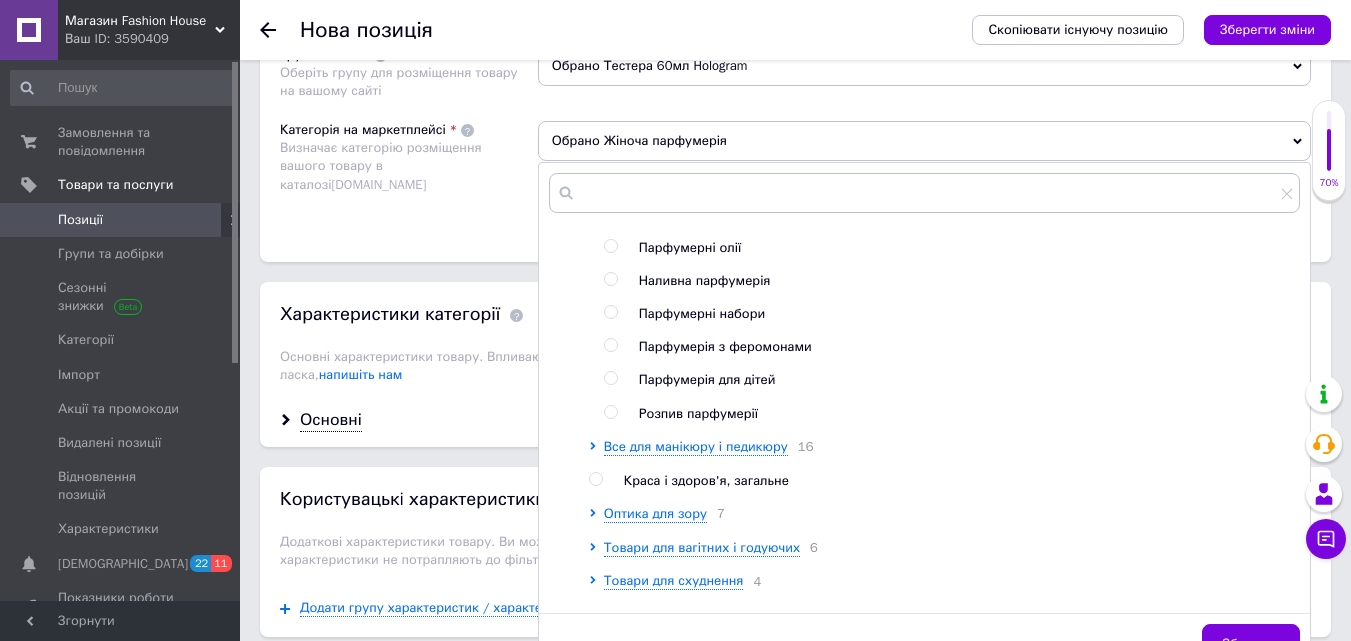 click on "Зберегти" at bounding box center [1251, 644] 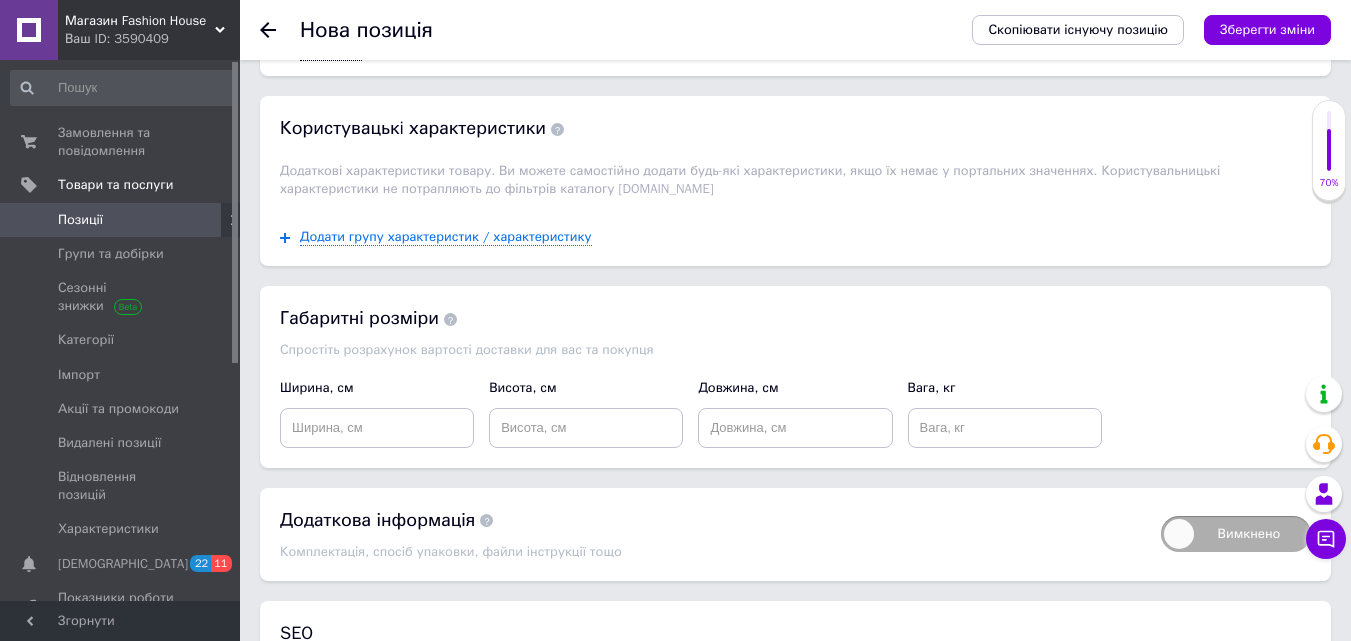scroll, scrollTop: 1962, scrollLeft: 0, axis: vertical 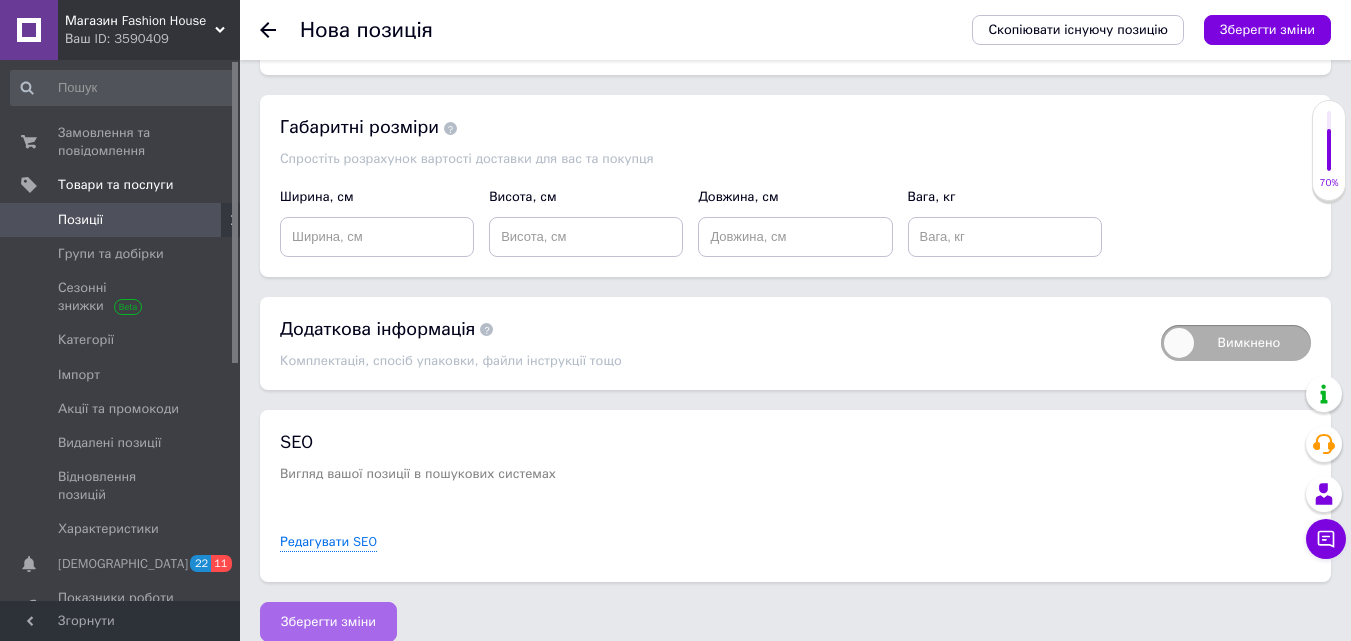 click on "Зберегти зміни" at bounding box center [328, 622] 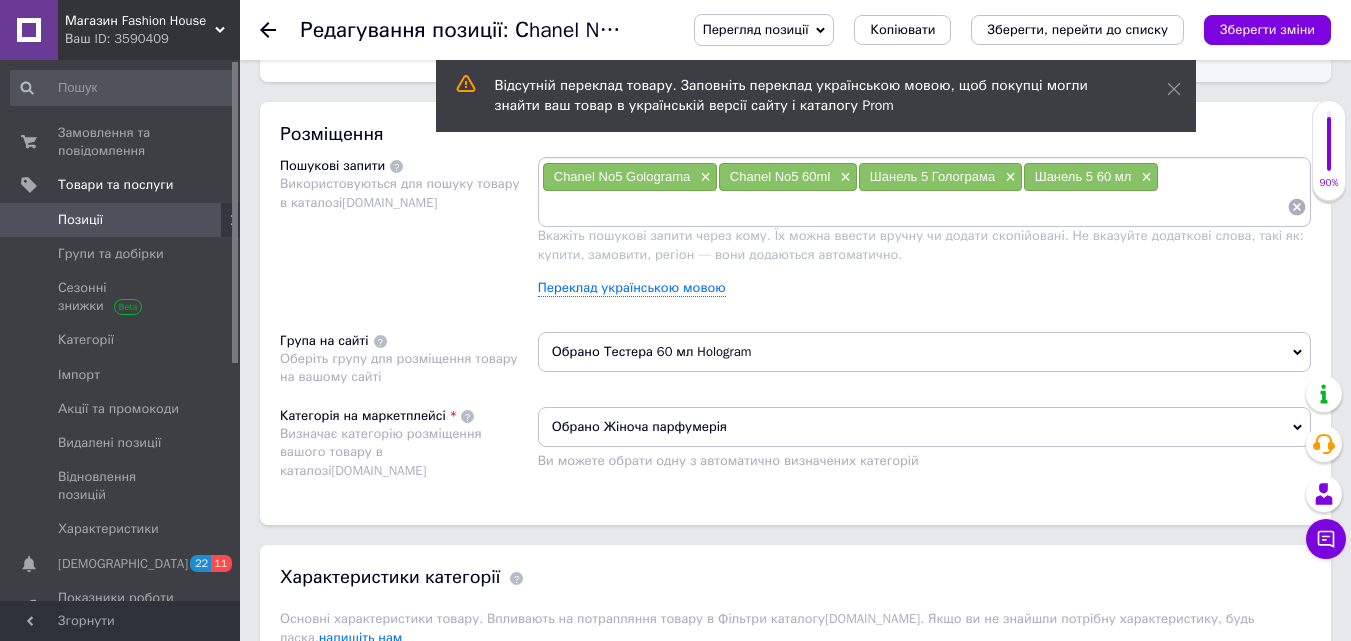 scroll, scrollTop: 2209, scrollLeft: 0, axis: vertical 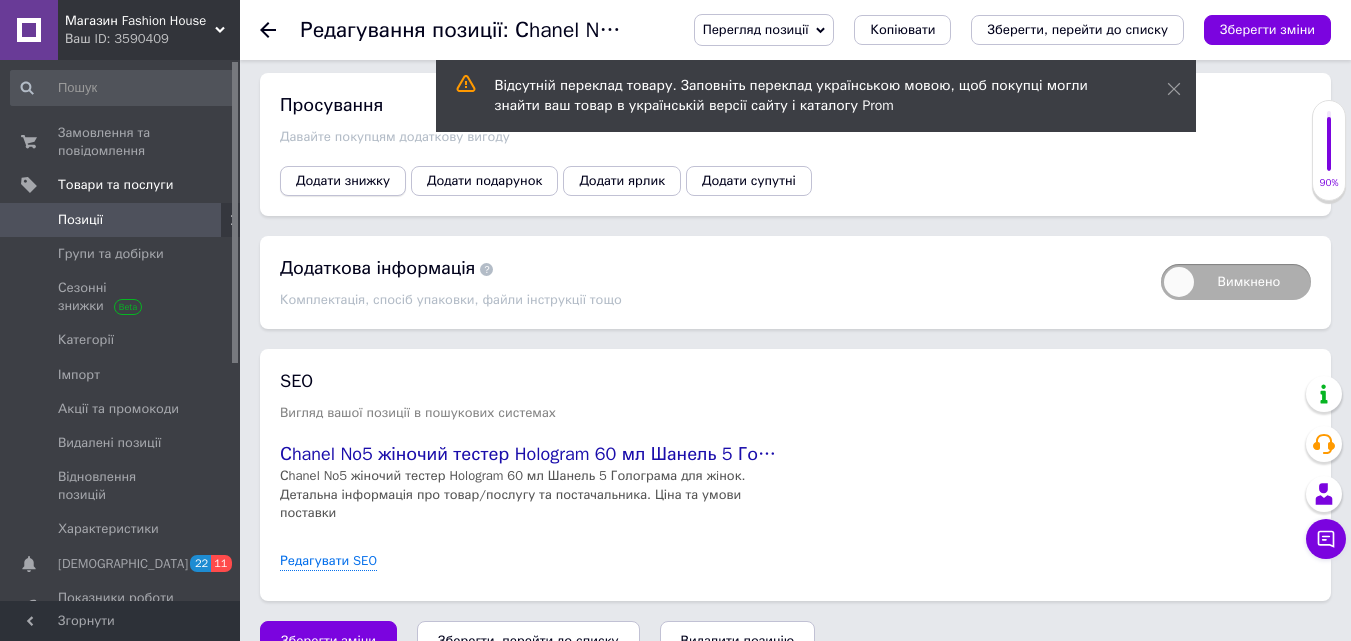 click on "Додати знижку" at bounding box center (343, 181) 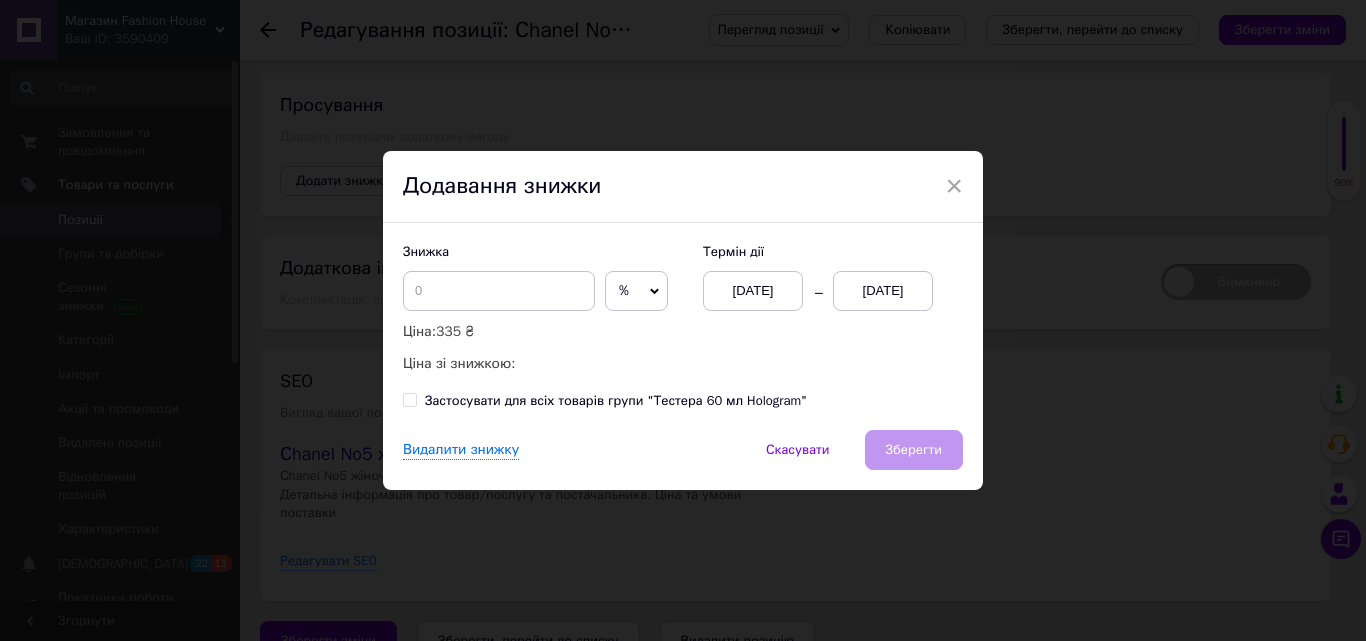 click on "[DATE]" at bounding box center (883, 291) 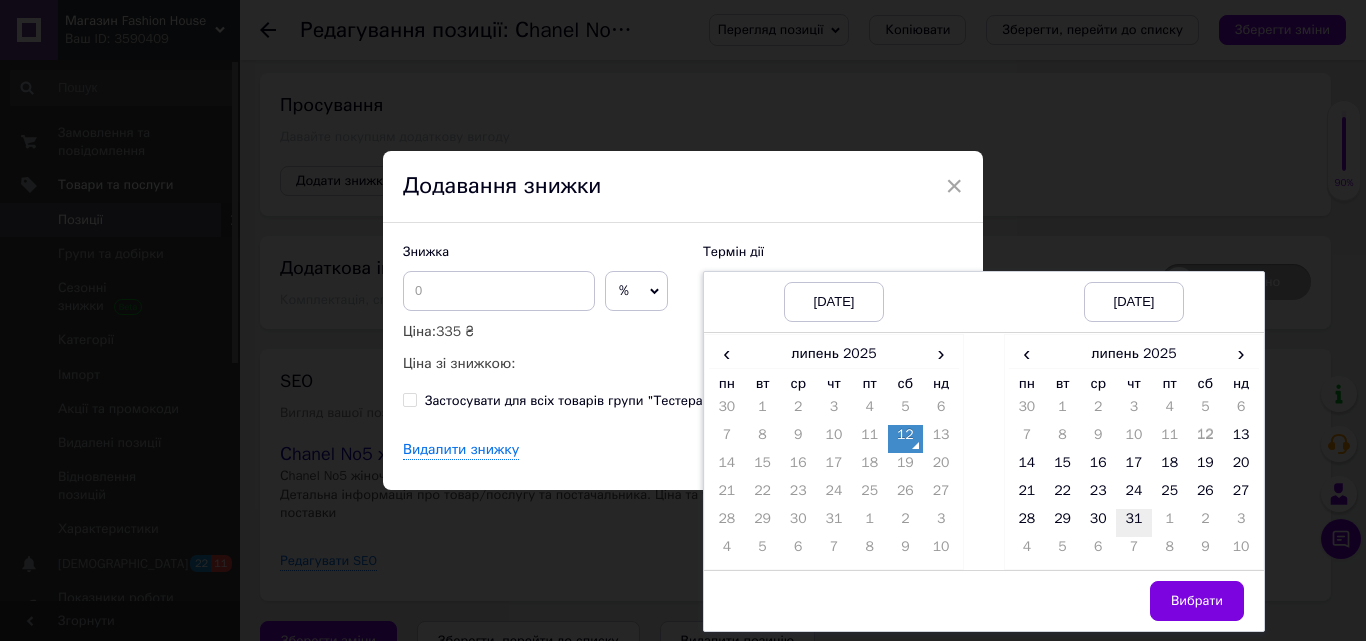click on "31" at bounding box center (1134, 523) 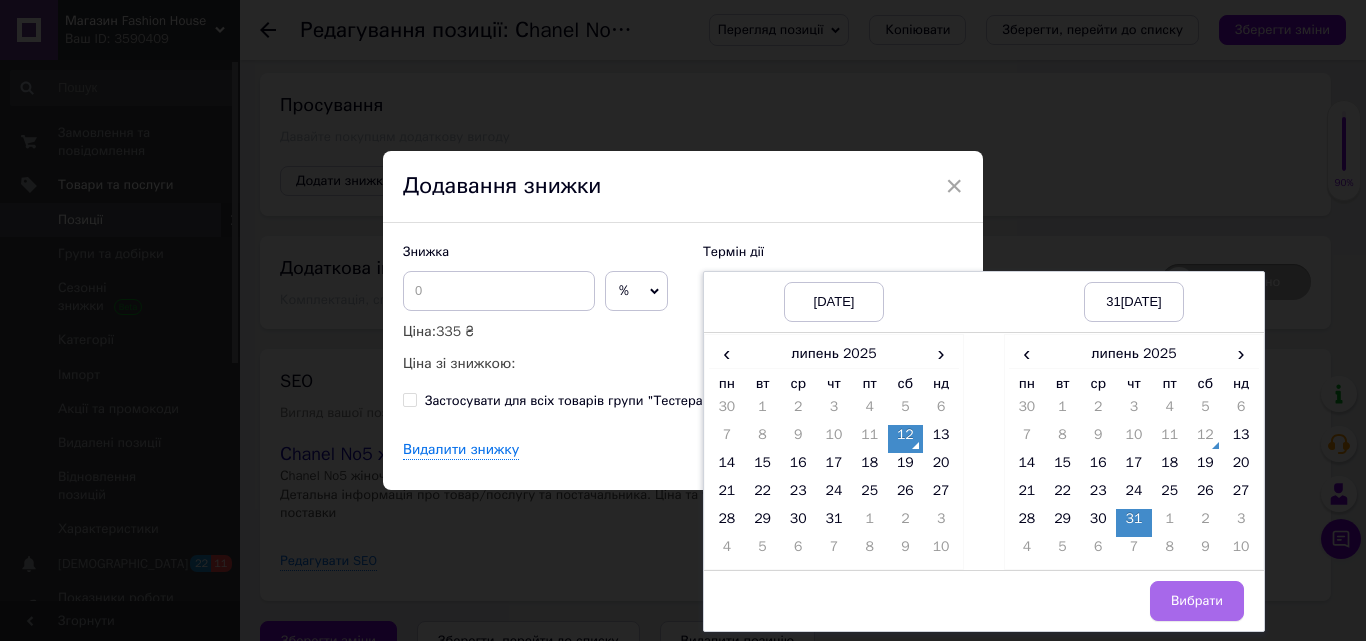 click on "Вибрати" at bounding box center [1197, 601] 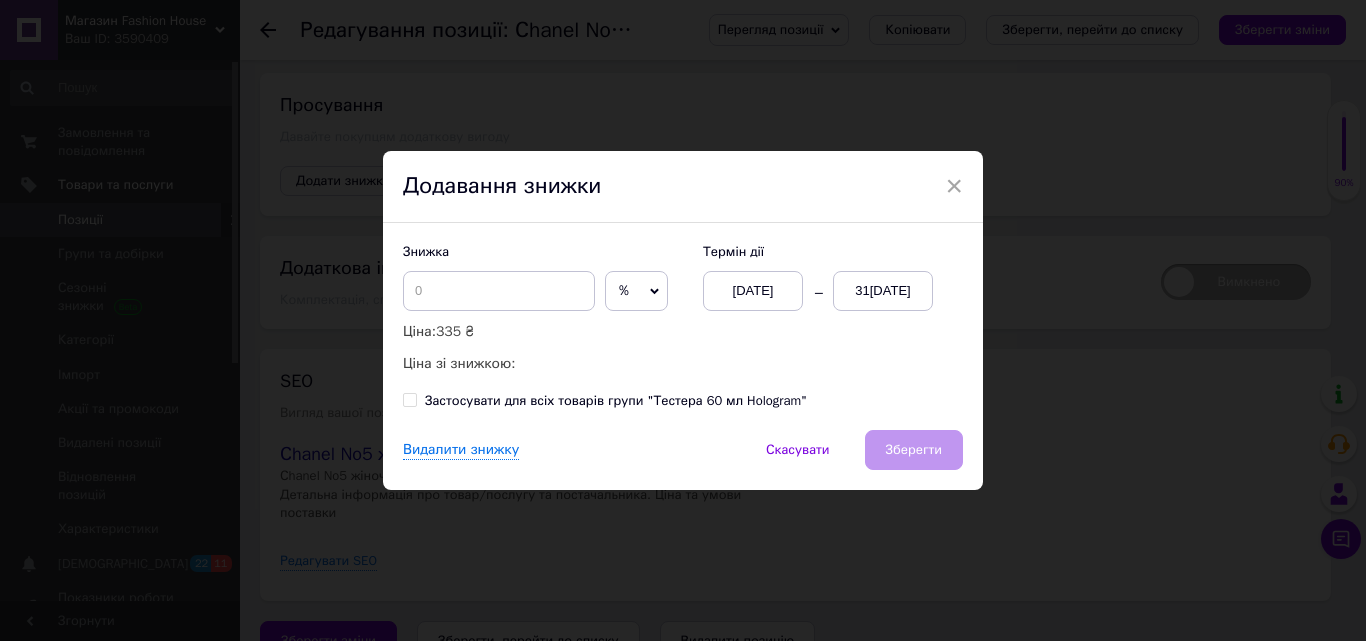 click on "%" at bounding box center (636, 291) 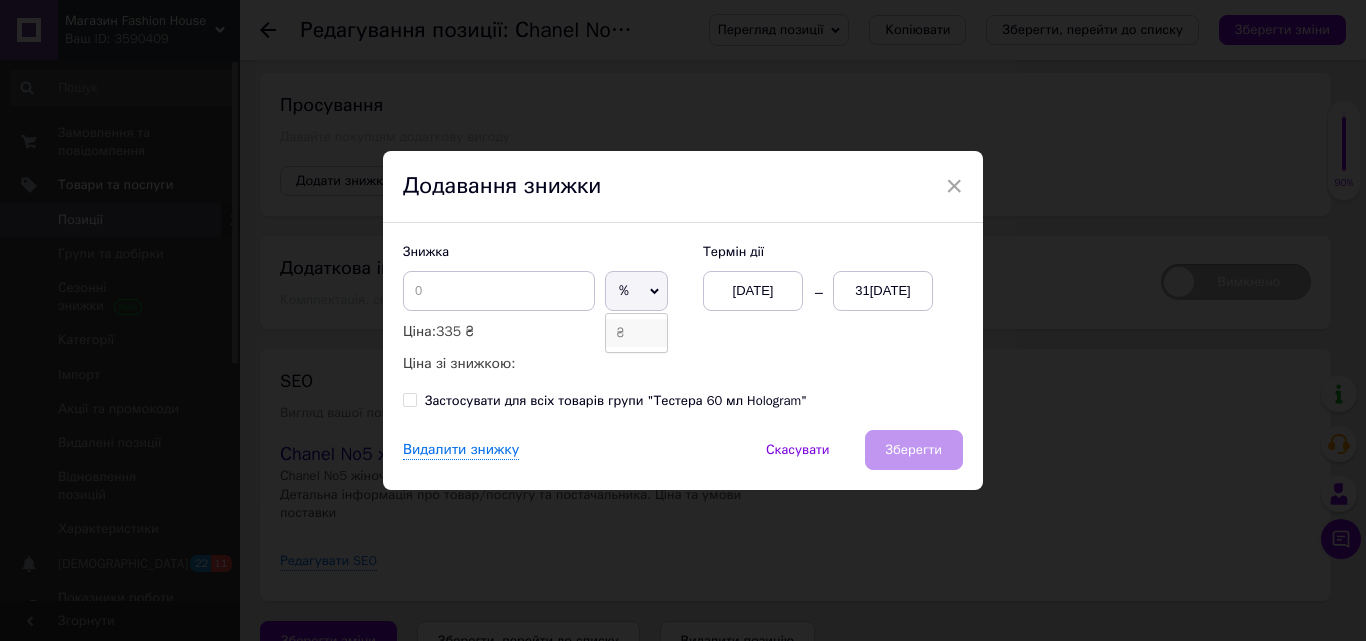 click on "₴" at bounding box center (636, 333) 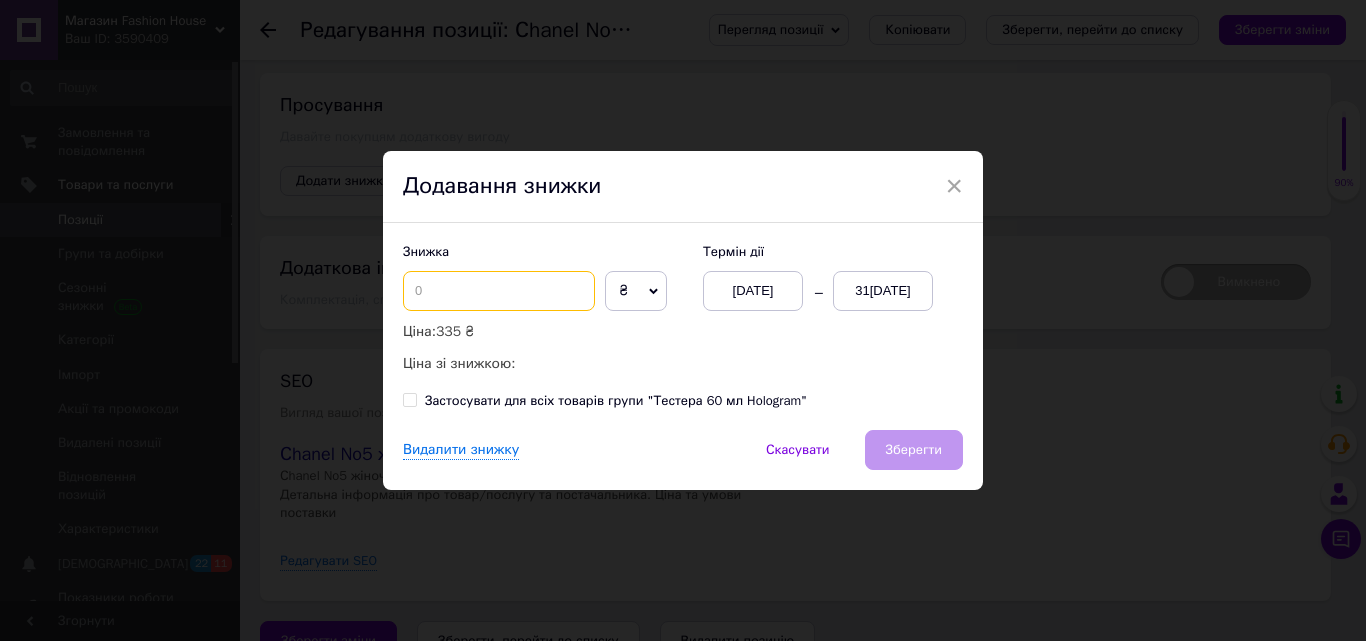 click at bounding box center [499, 291] 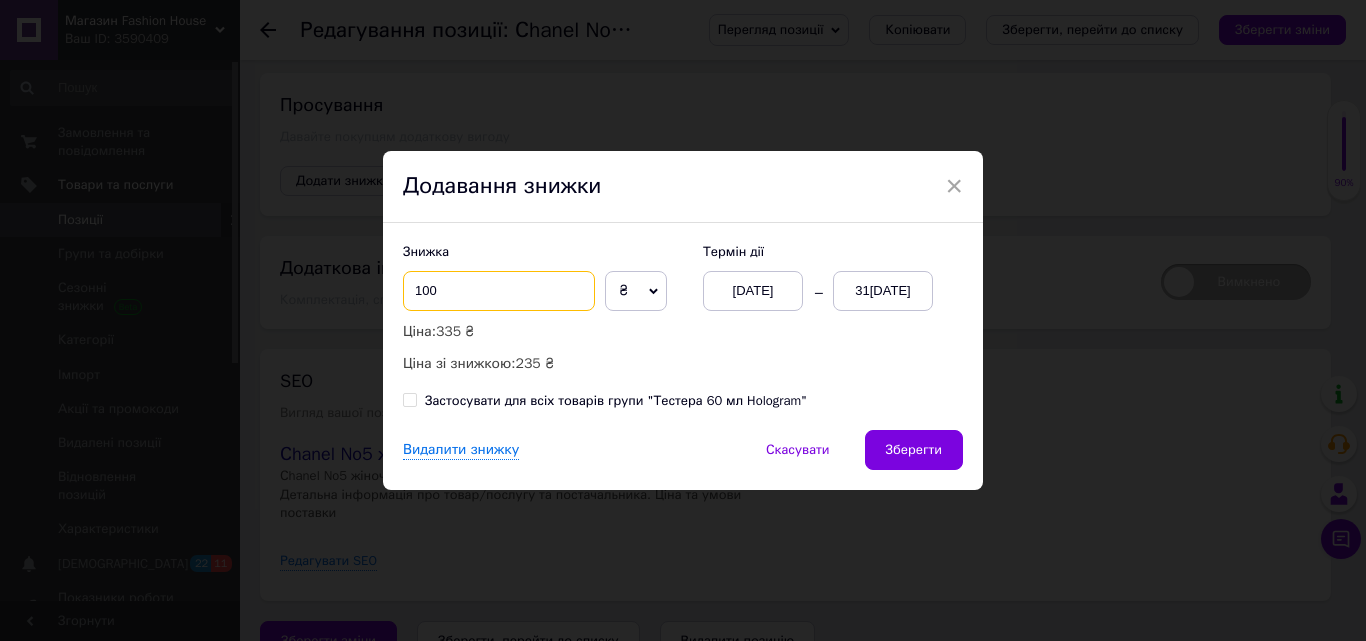 type on "100" 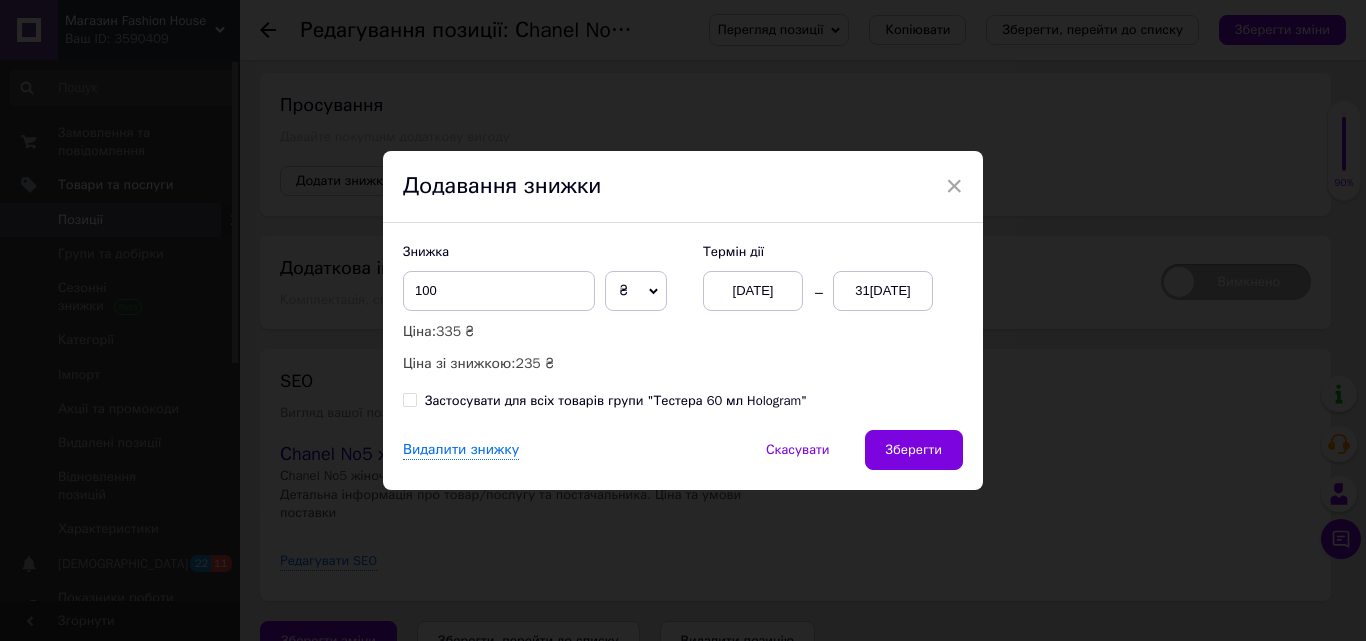 click on "Застосувати для всіх товарів групи "Тестера 60 мл Hologram"" at bounding box center (409, 399) 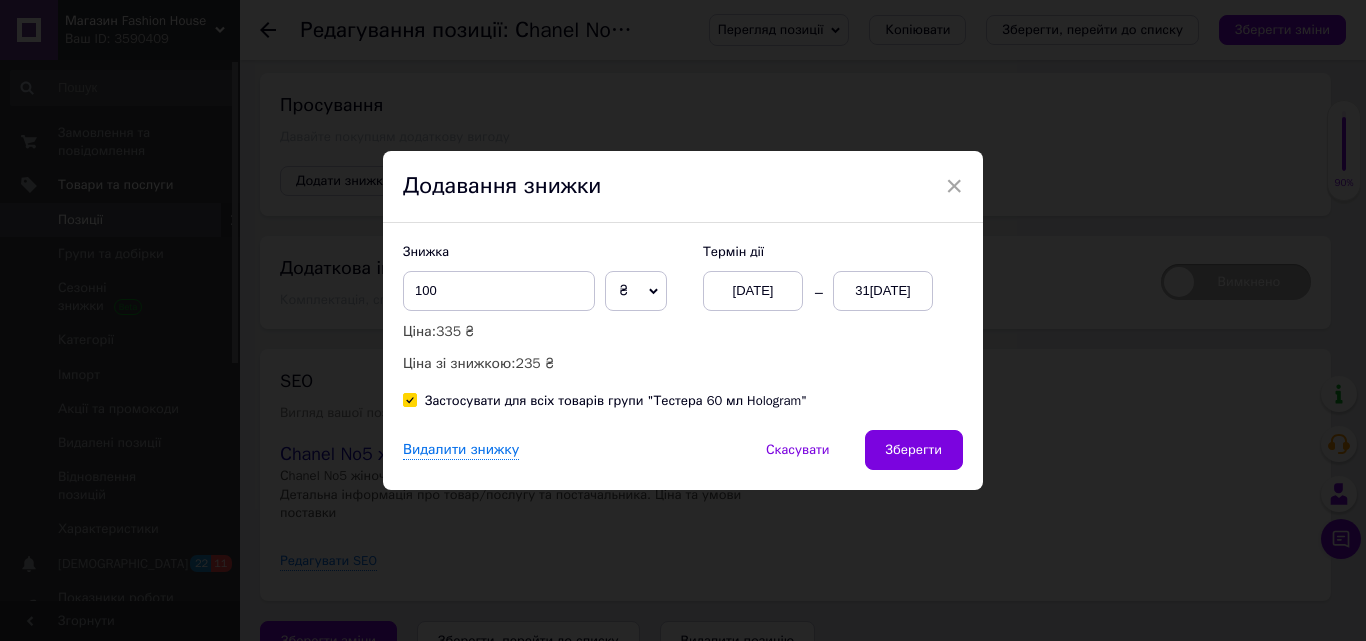checkbox on "true" 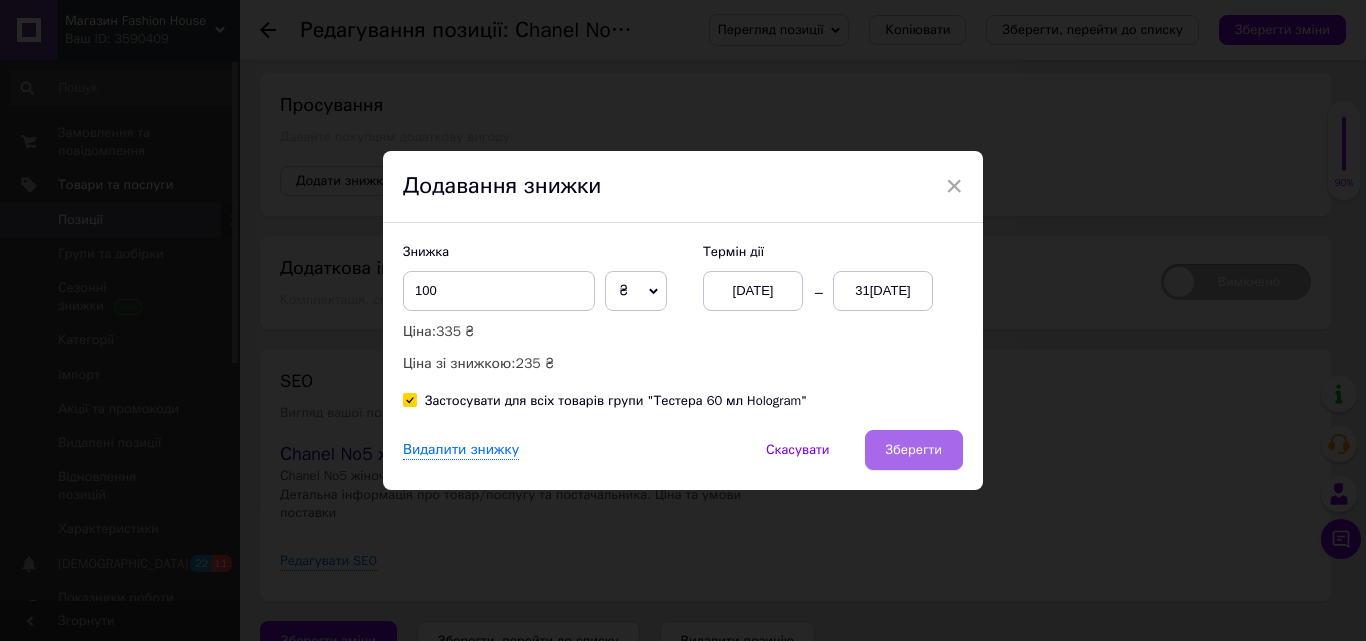 click on "Зберегти" at bounding box center [914, 450] 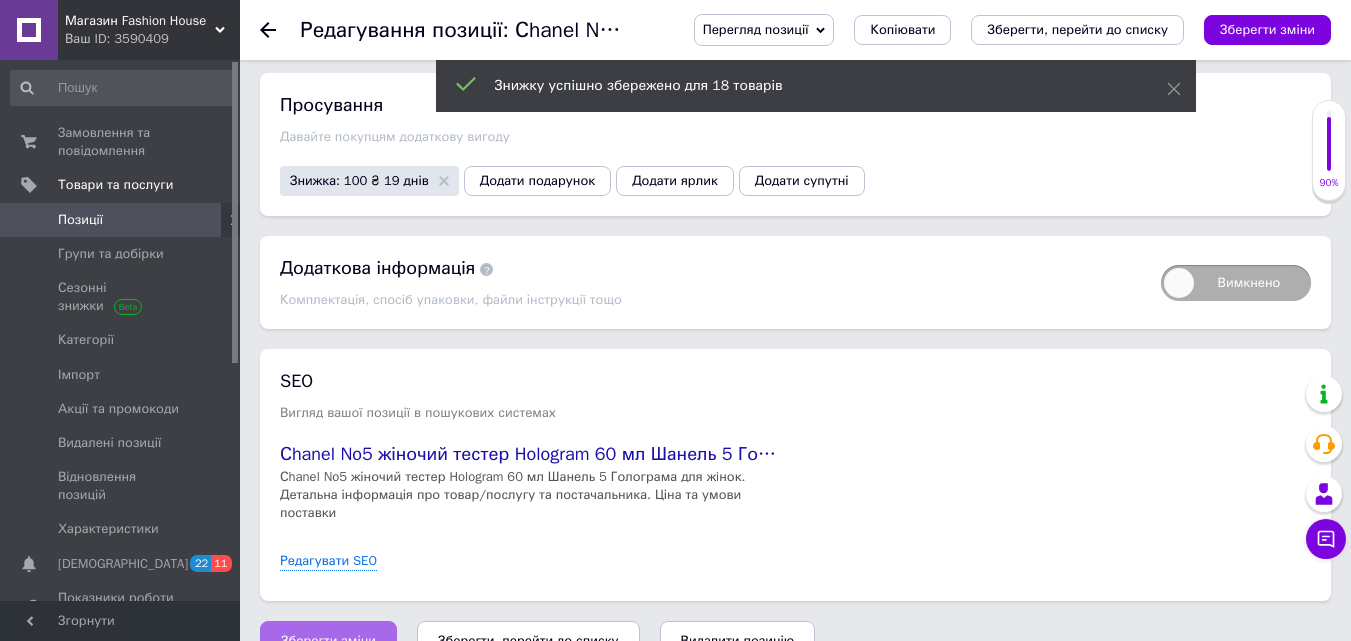 click on "Зберегти зміни" at bounding box center (328, 641) 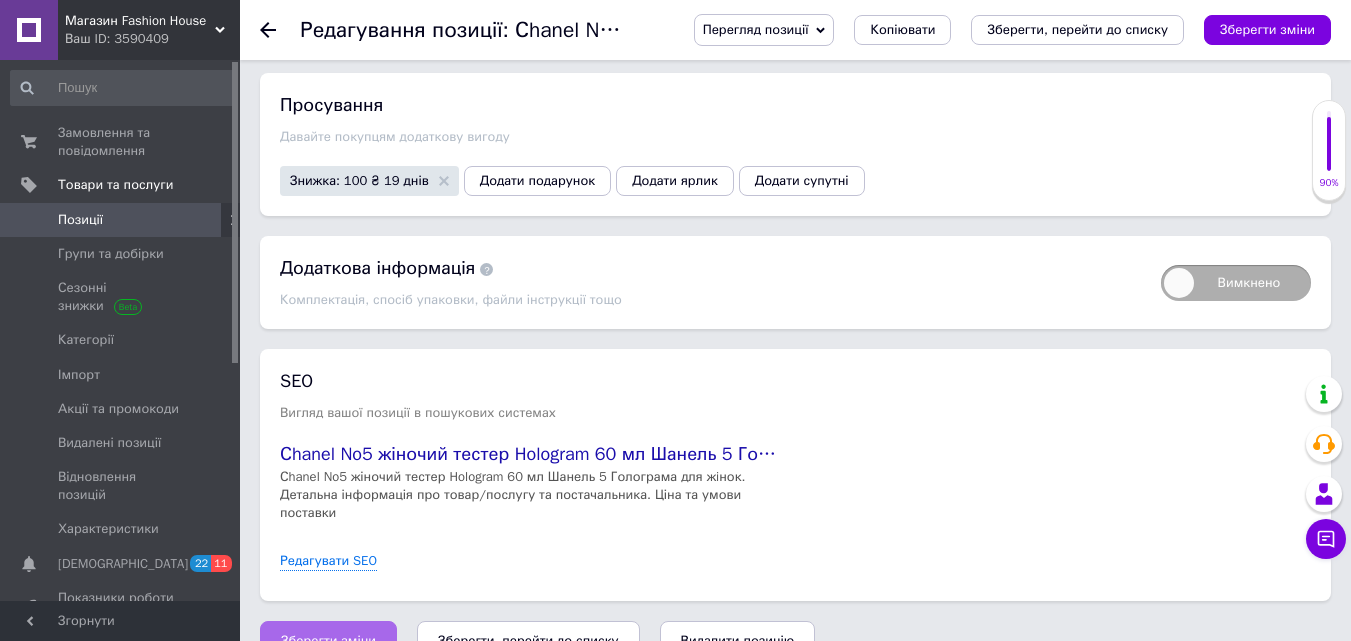 click on "Зберегти зміни" at bounding box center [328, 641] 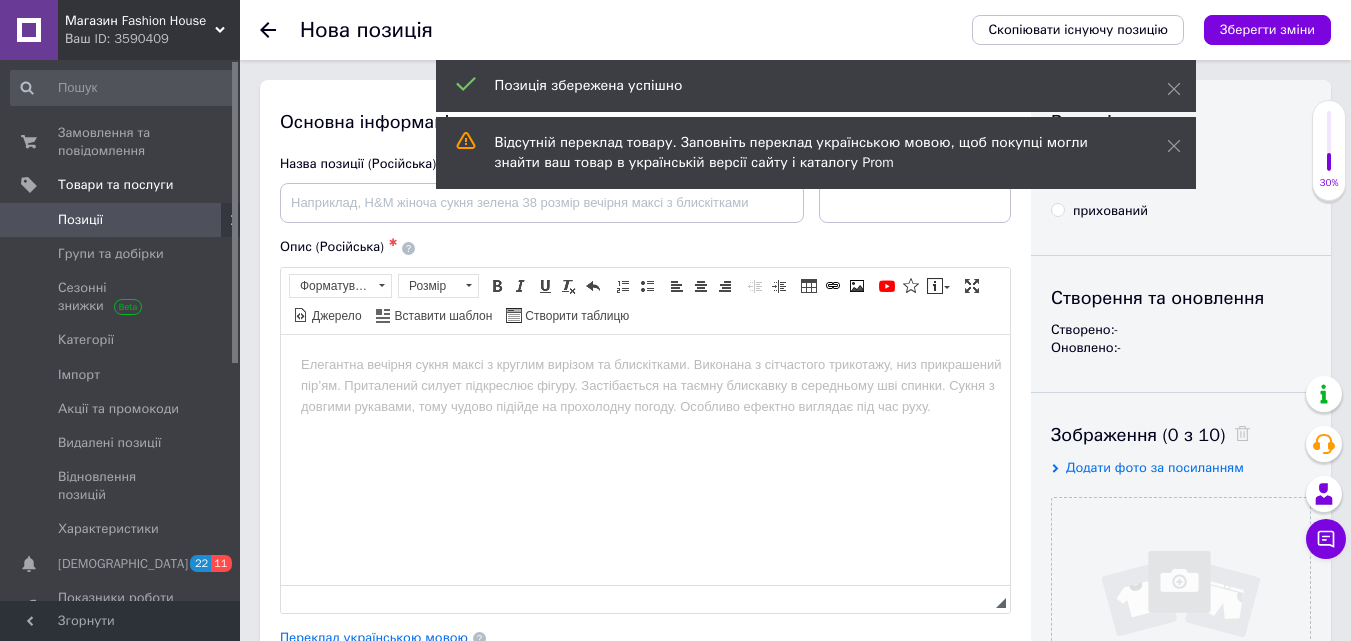 scroll, scrollTop: 0, scrollLeft: 0, axis: both 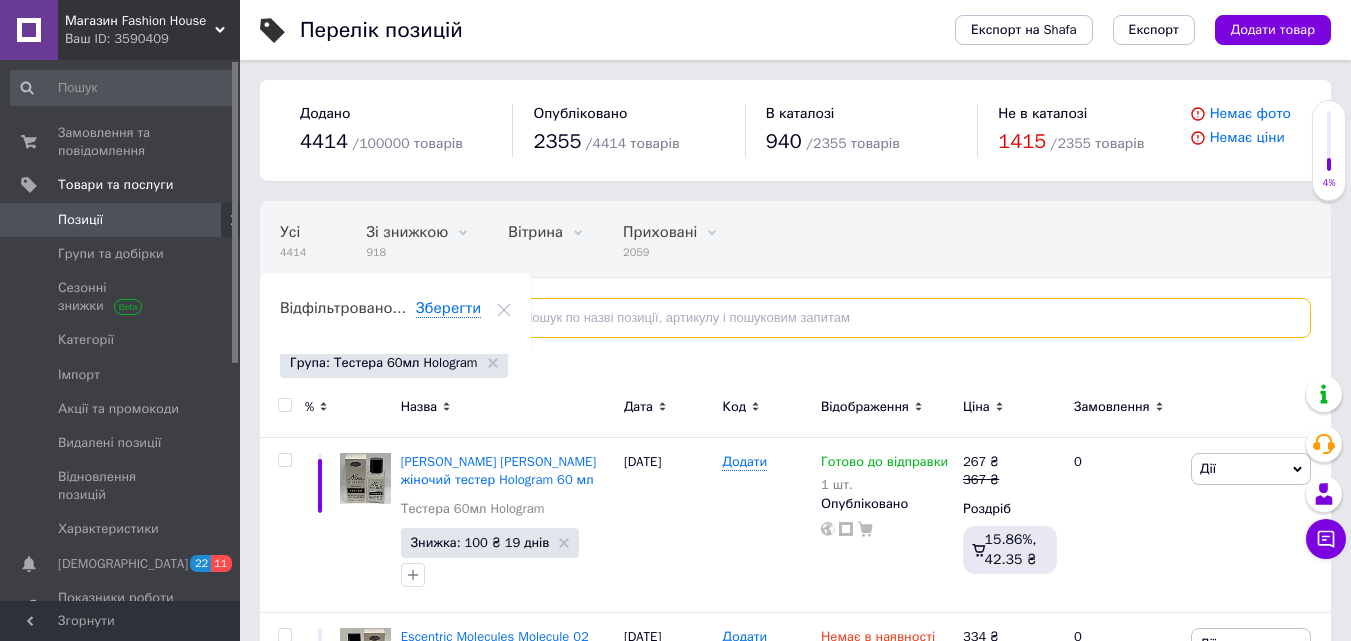 click at bounding box center [899, 318] 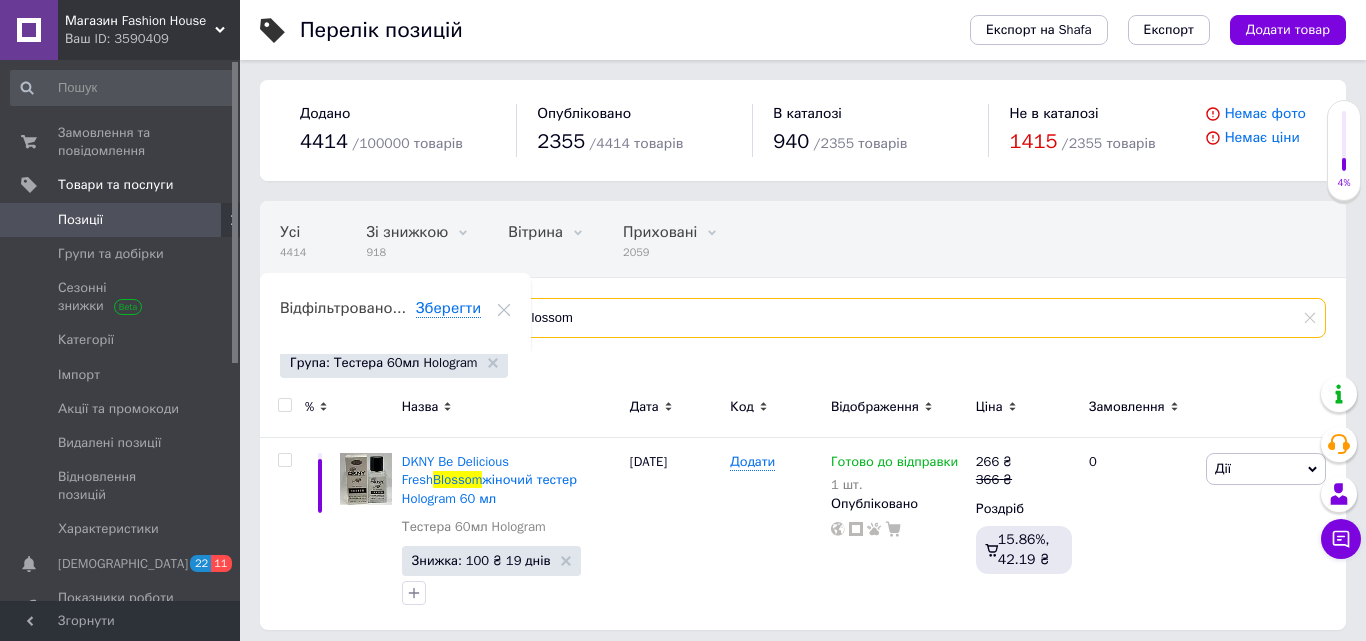 drag, startPoint x: 643, startPoint y: 318, endPoint x: 658, endPoint y: 313, distance: 15.811388 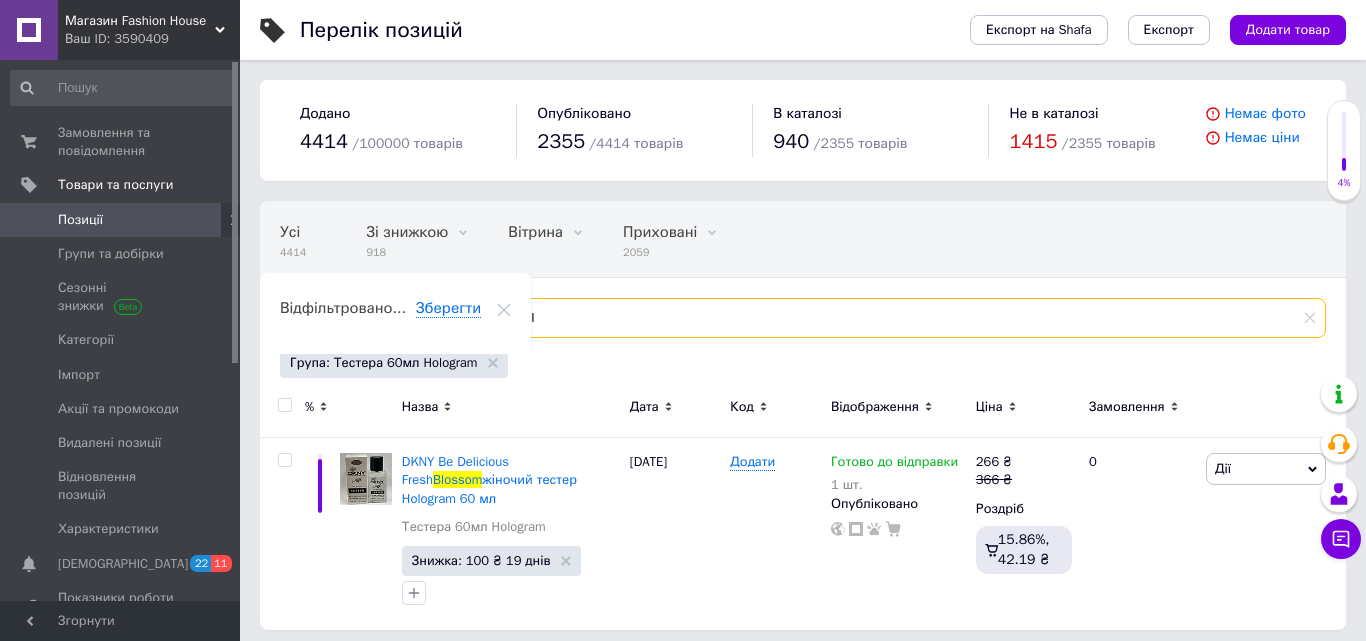 type on "B" 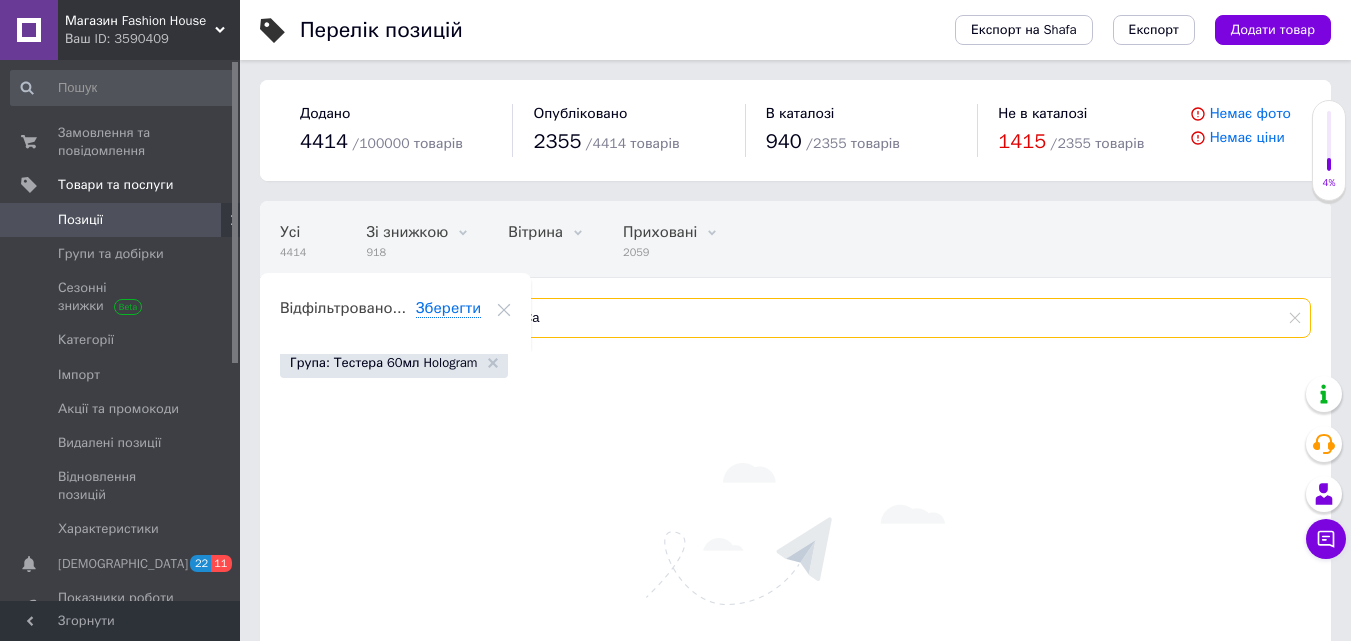 type on "C" 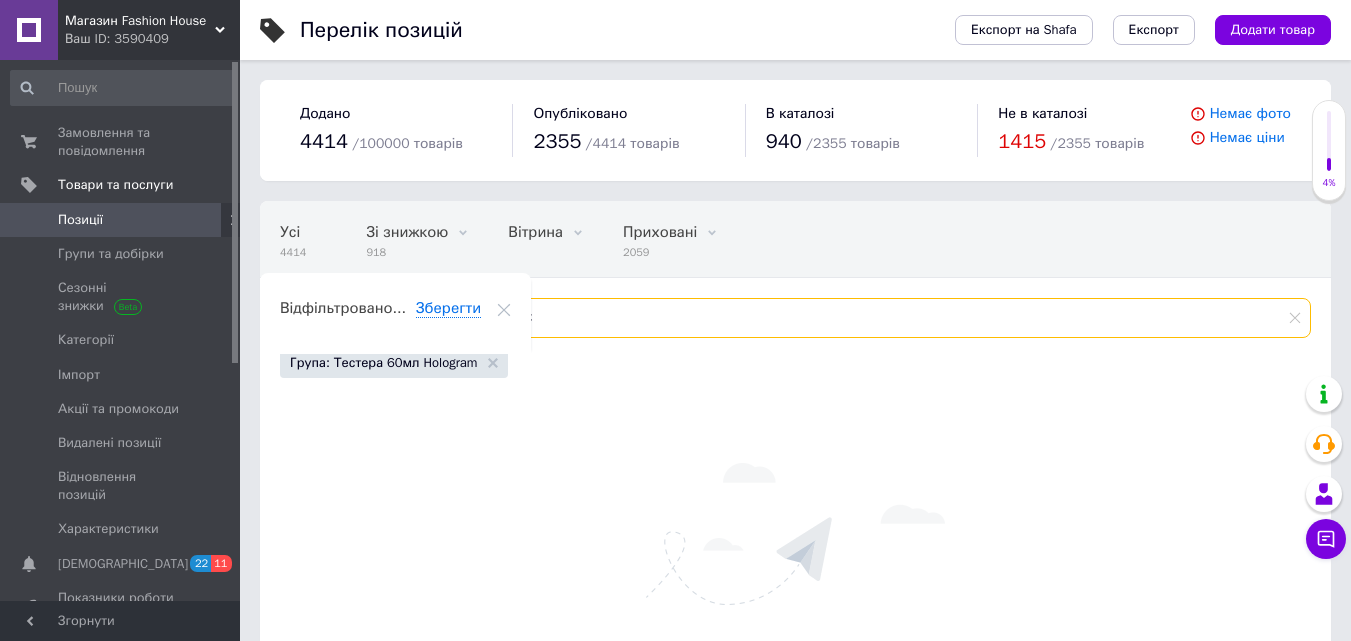 type 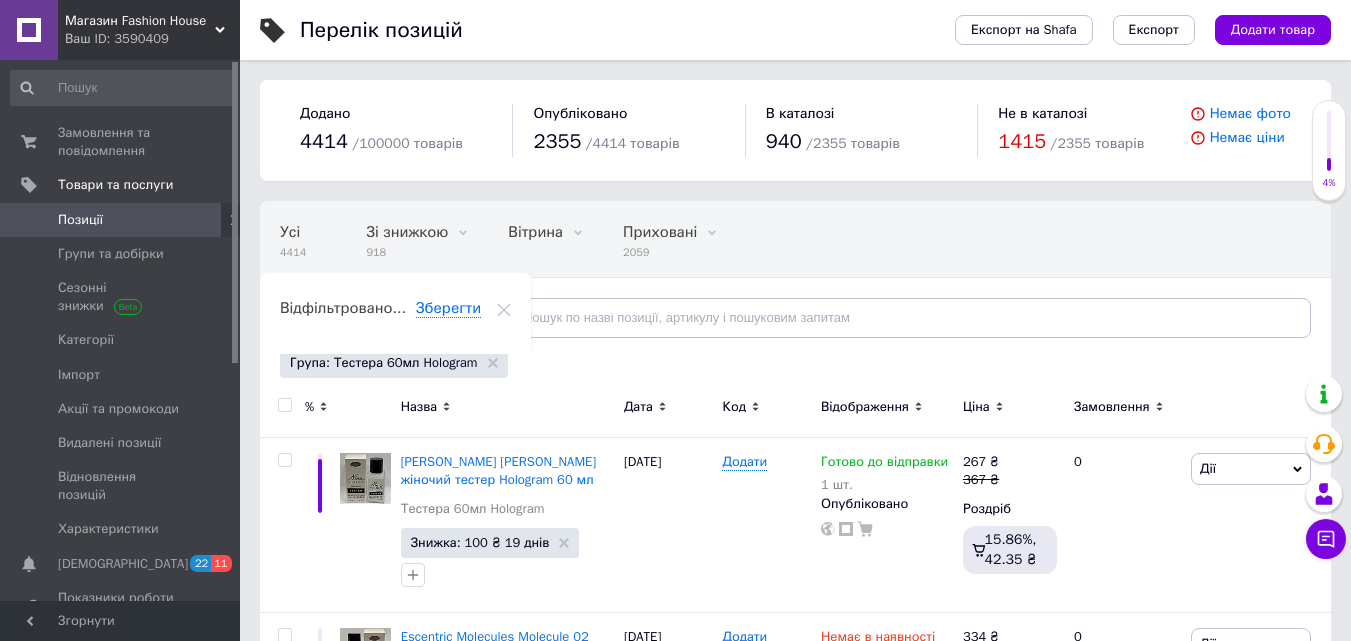drag, startPoint x: 1252, startPoint y: 34, endPoint x: 1246, endPoint y: 25, distance: 10.816654 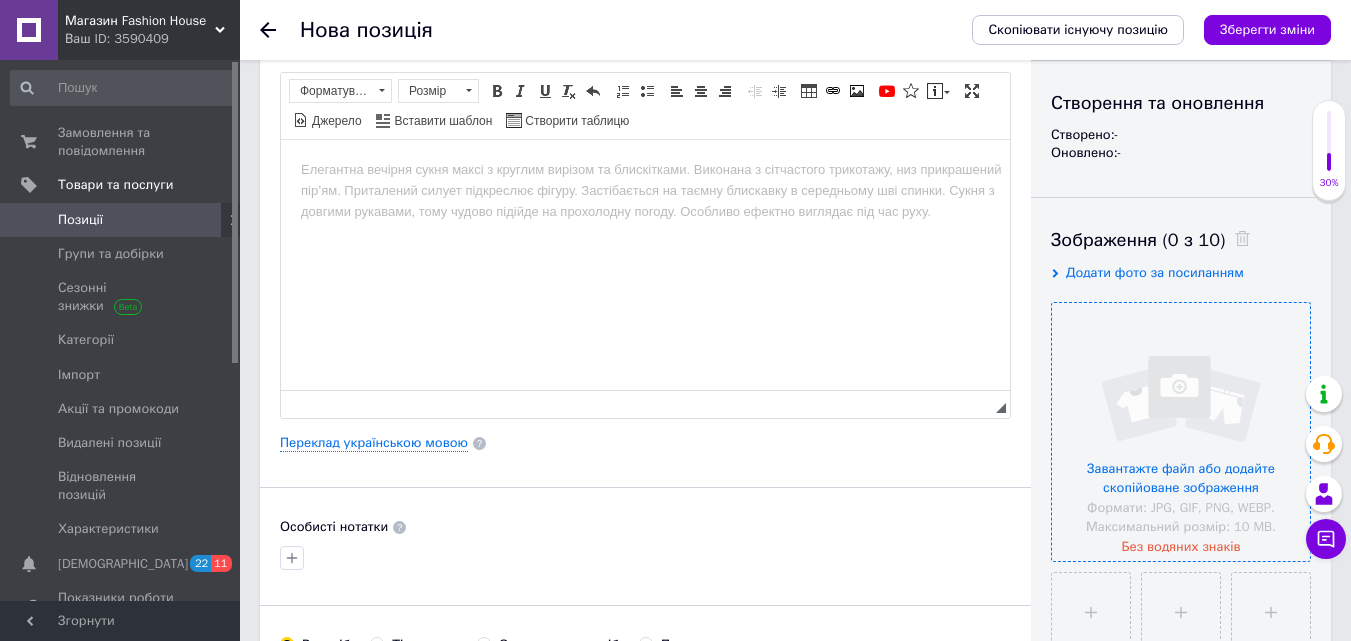 scroll, scrollTop: 200, scrollLeft: 0, axis: vertical 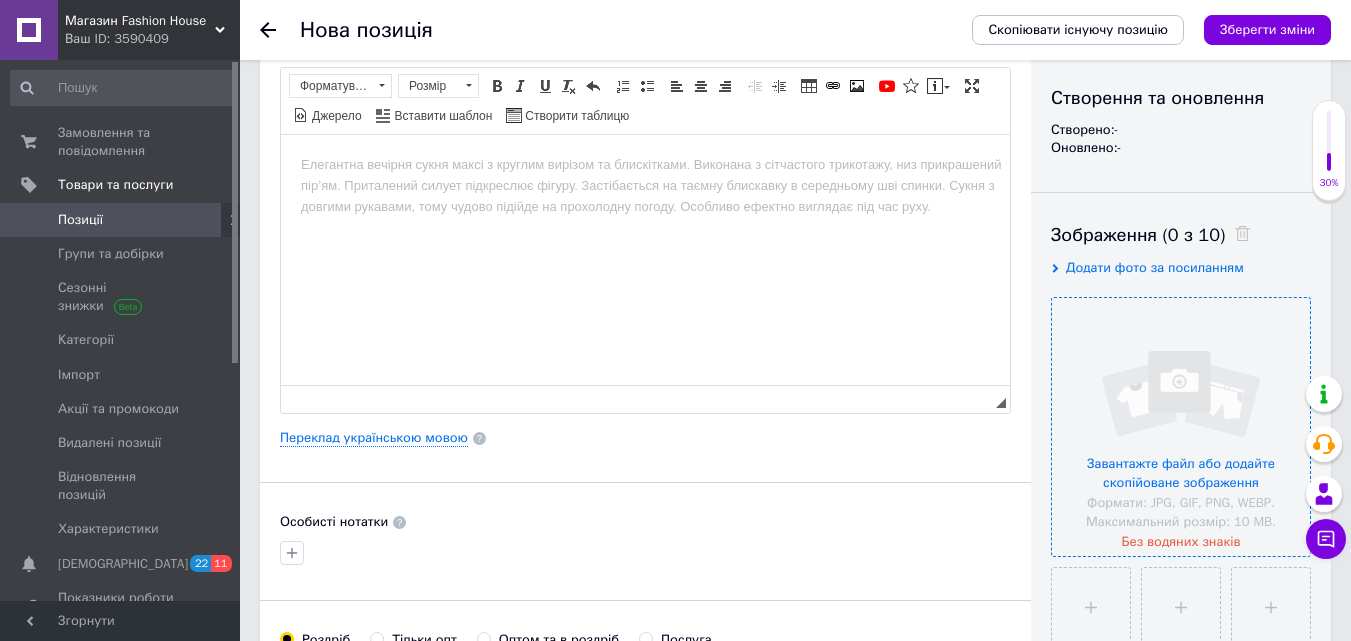 click at bounding box center [1181, 427] 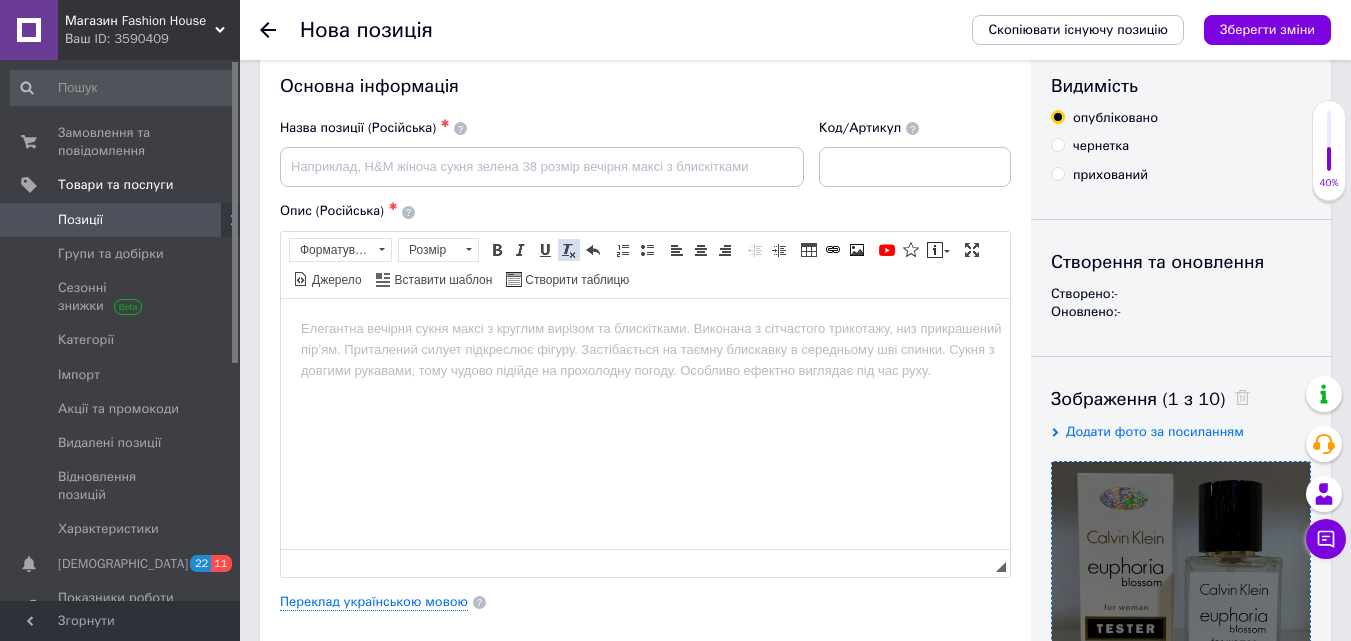 scroll, scrollTop: 0, scrollLeft: 0, axis: both 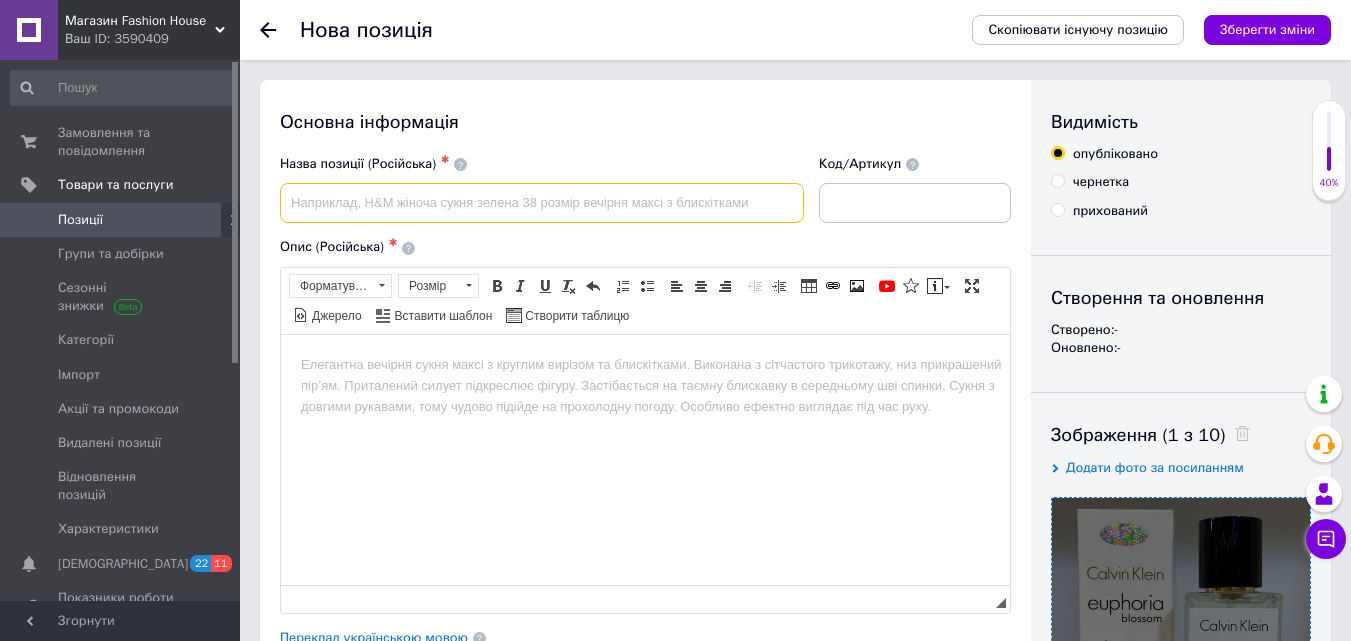 click at bounding box center (542, 203) 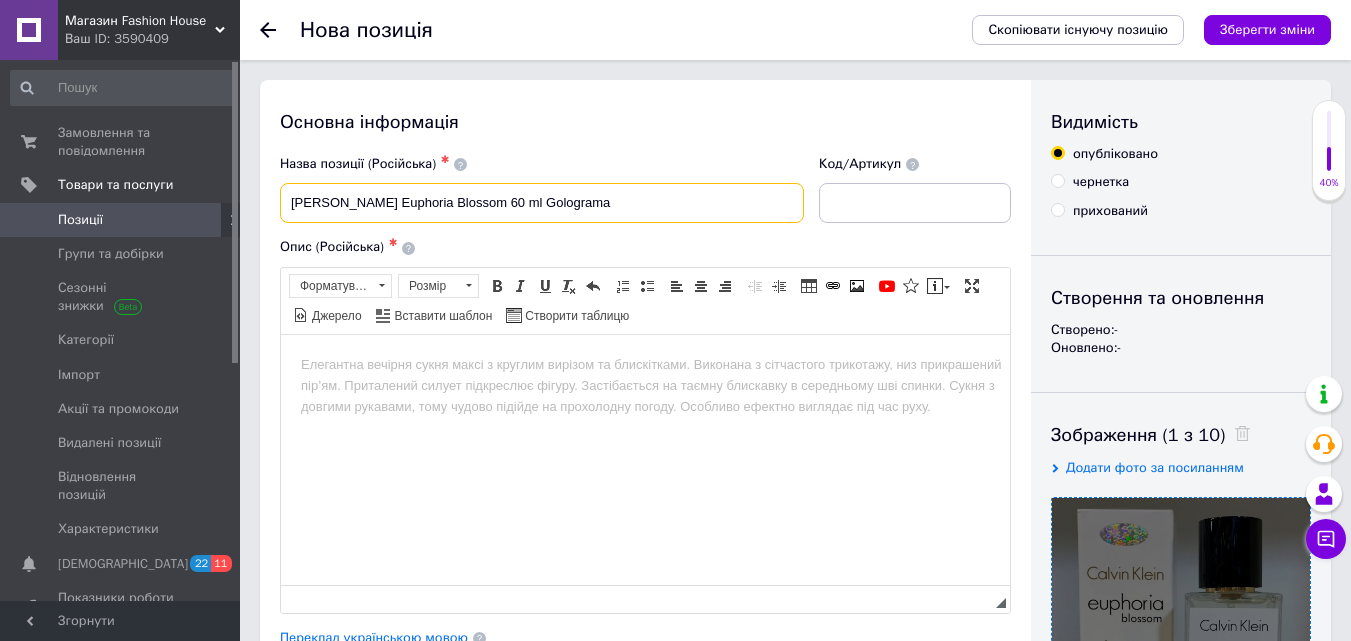 drag, startPoint x: 568, startPoint y: 212, endPoint x: 599, endPoint y: 200, distance: 33.24154 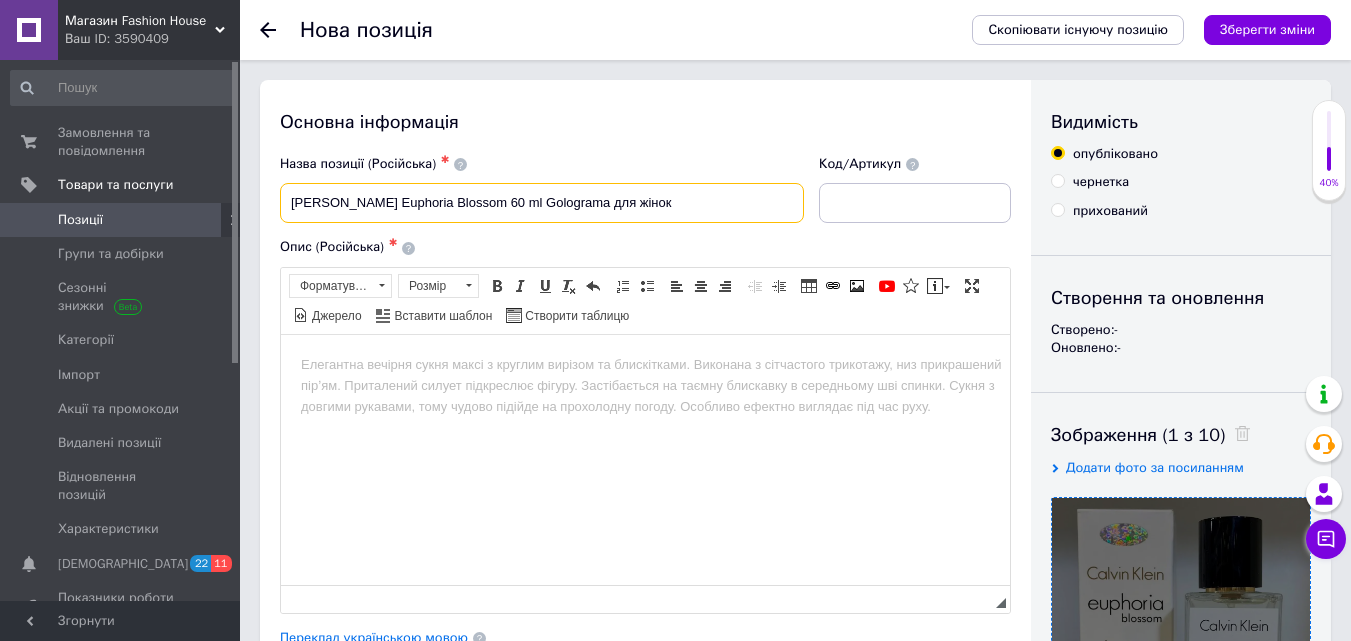 type on "[PERSON_NAME] Euphoria Blossom 60 ml Golograma для жiнок" 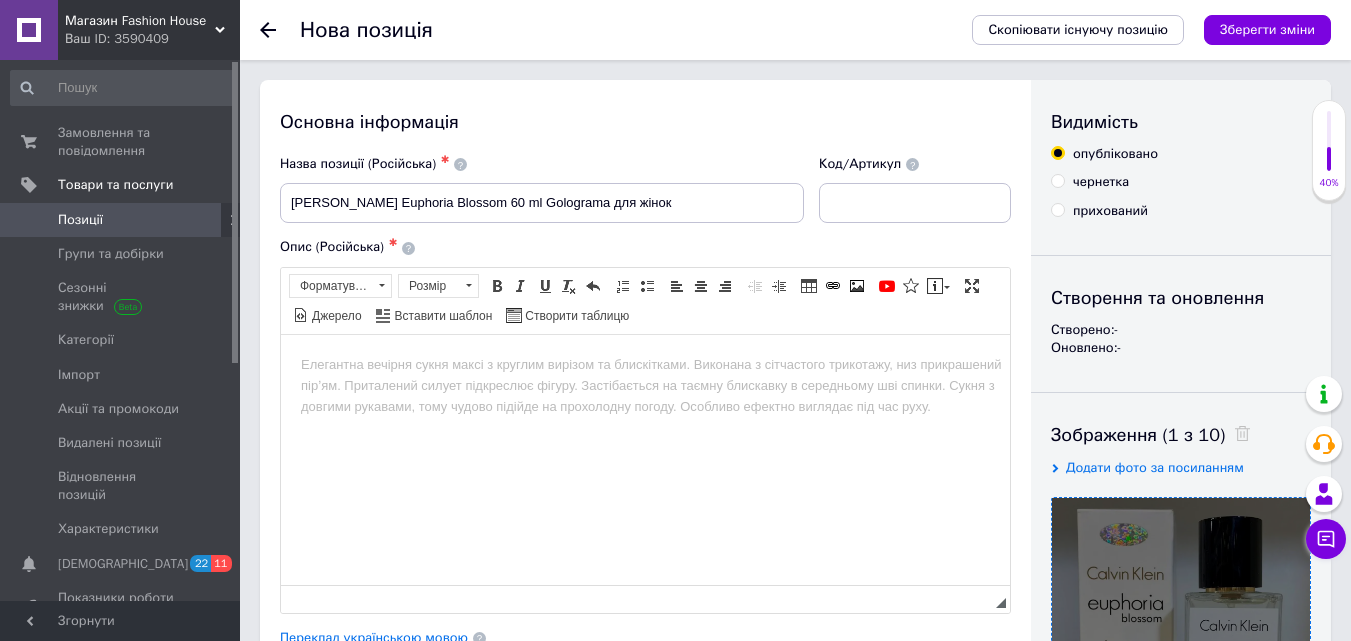 click at bounding box center (645, 364) 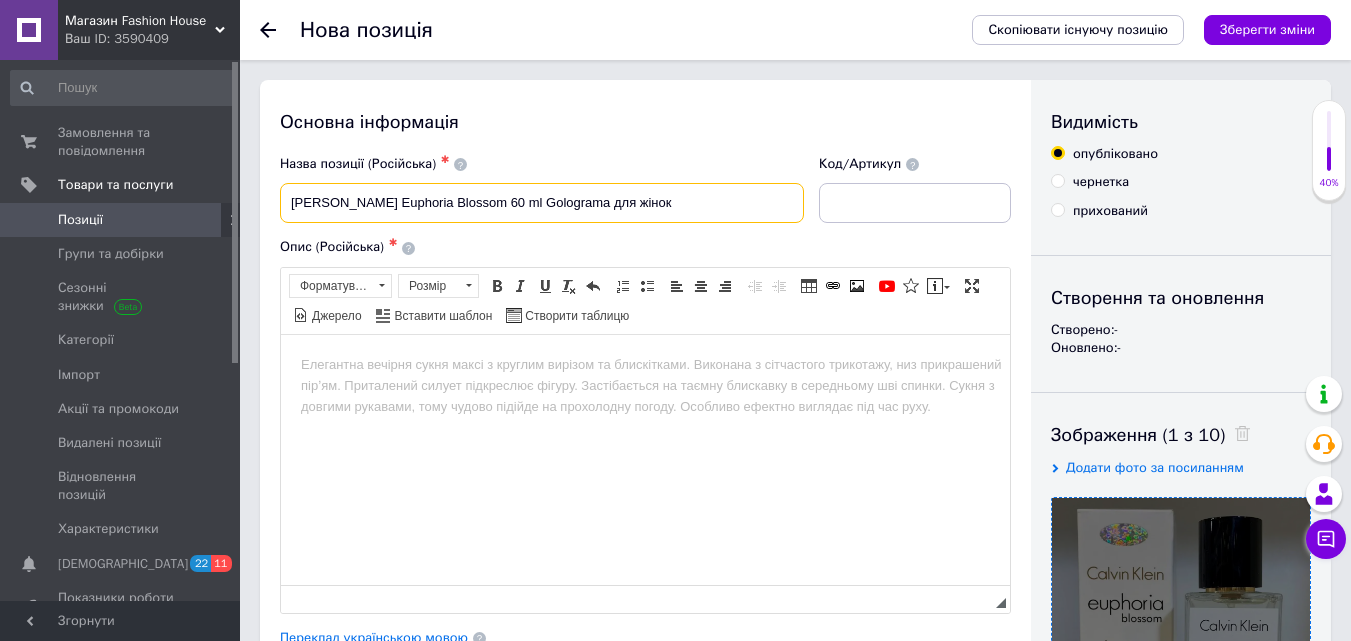 drag, startPoint x: 316, startPoint y: 201, endPoint x: 638, endPoint y: 209, distance: 322.09937 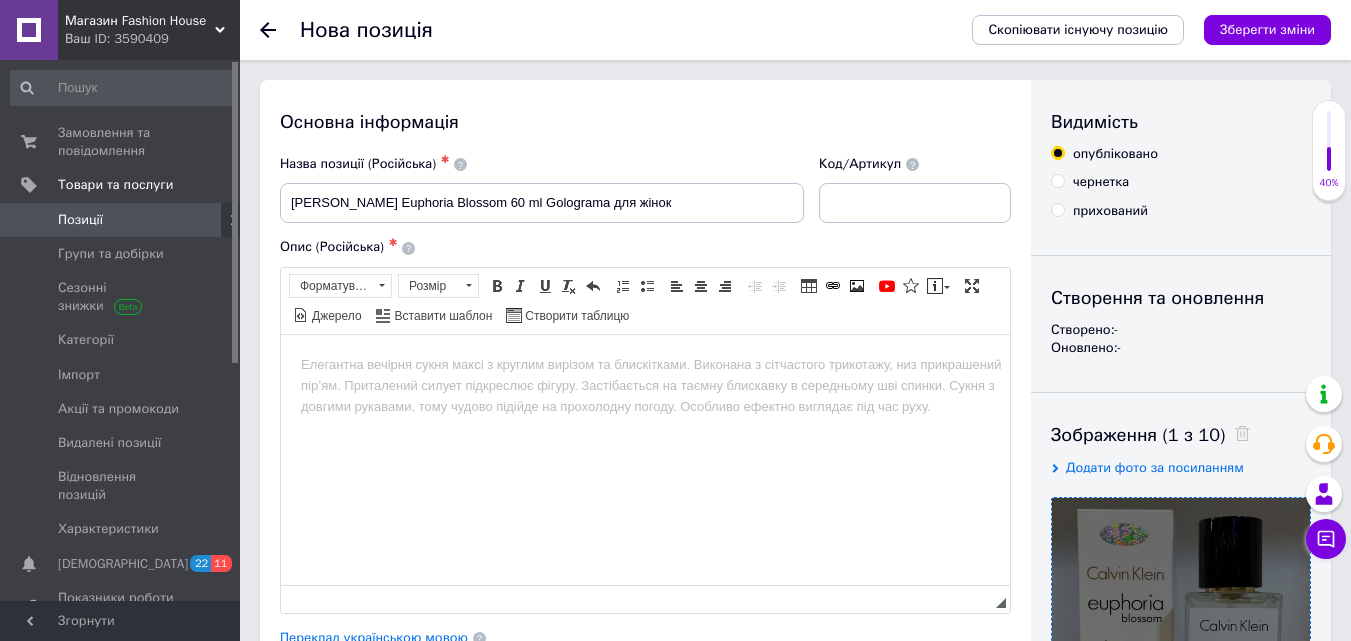 click at bounding box center [645, 364] 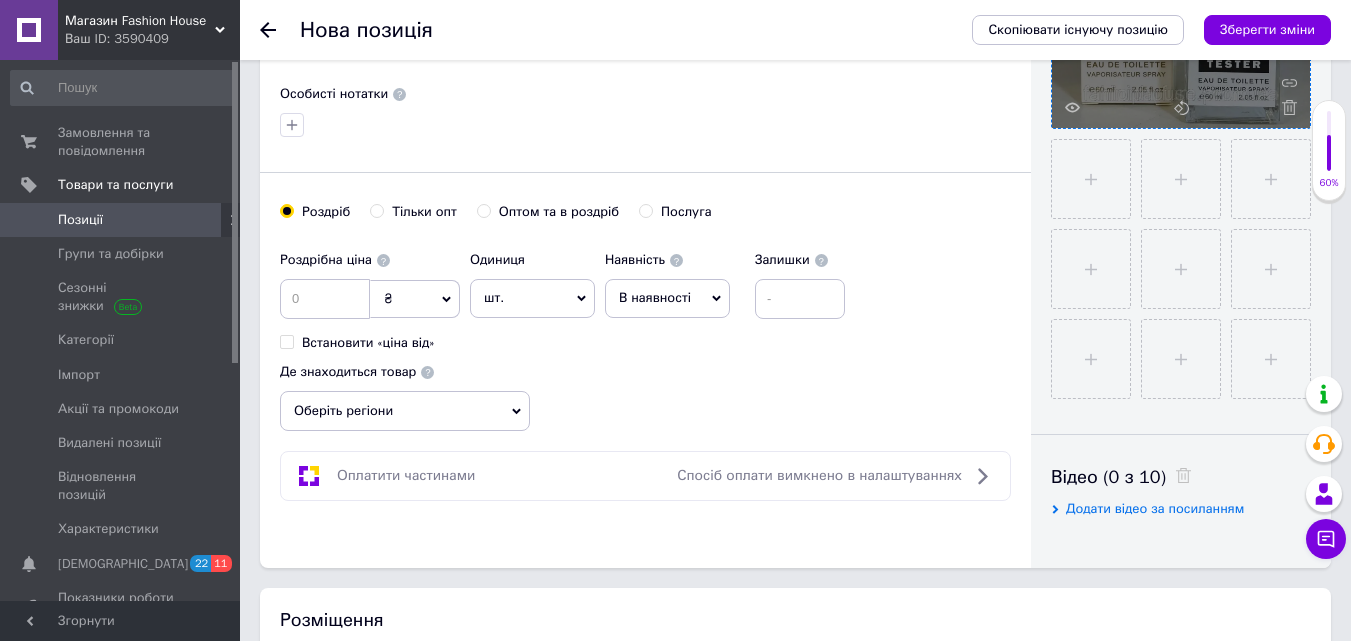 scroll, scrollTop: 800, scrollLeft: 0, axis: vertical 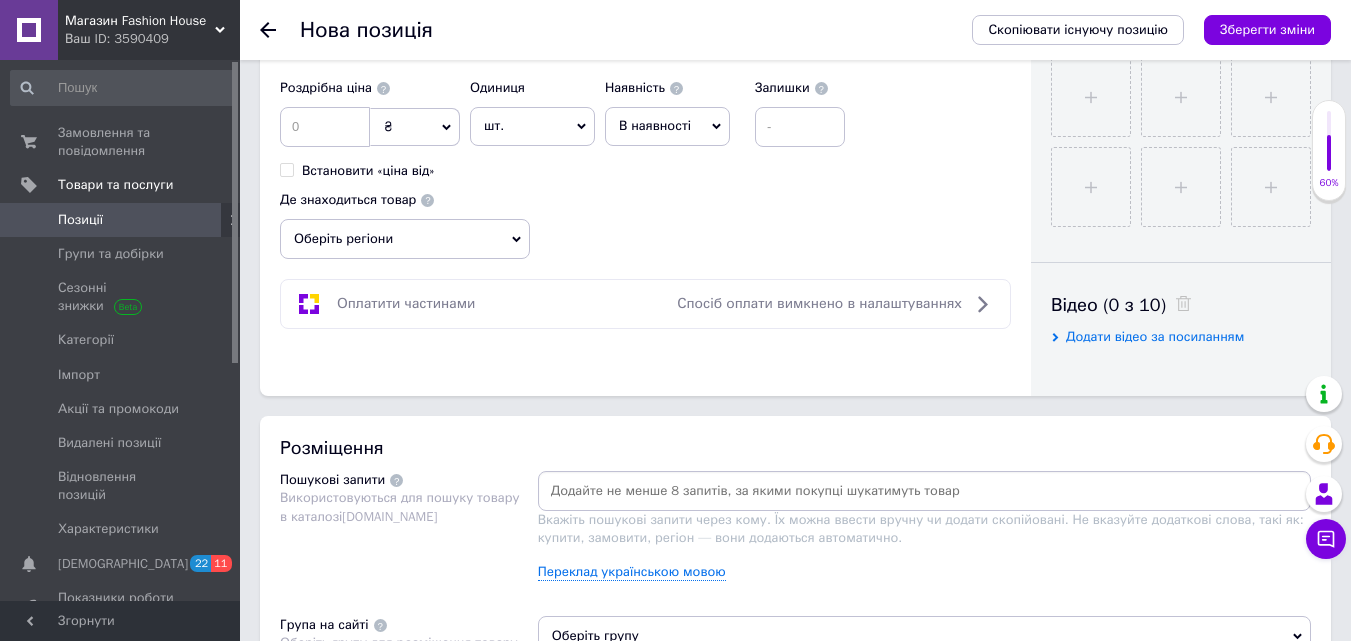 click on "Оберіть регіони" at bounding box center (405, 239) 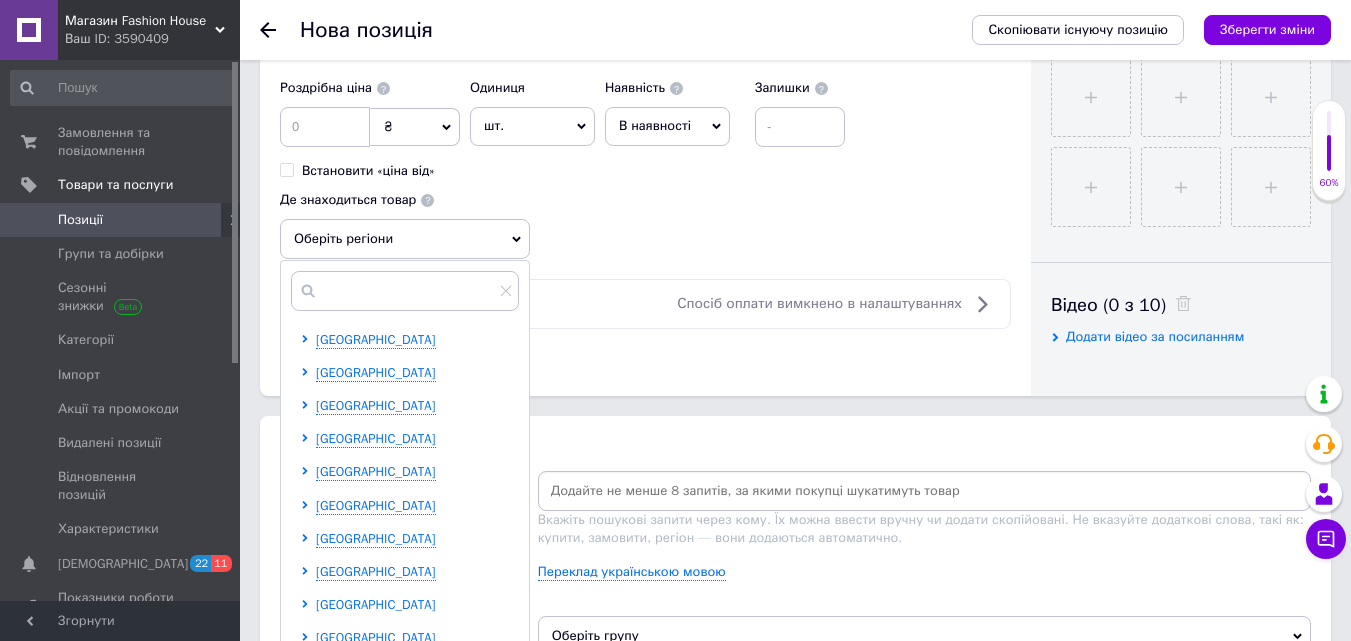 click on "[GEOGRAPHIC_DATA]" at bounding box center [376, 604] 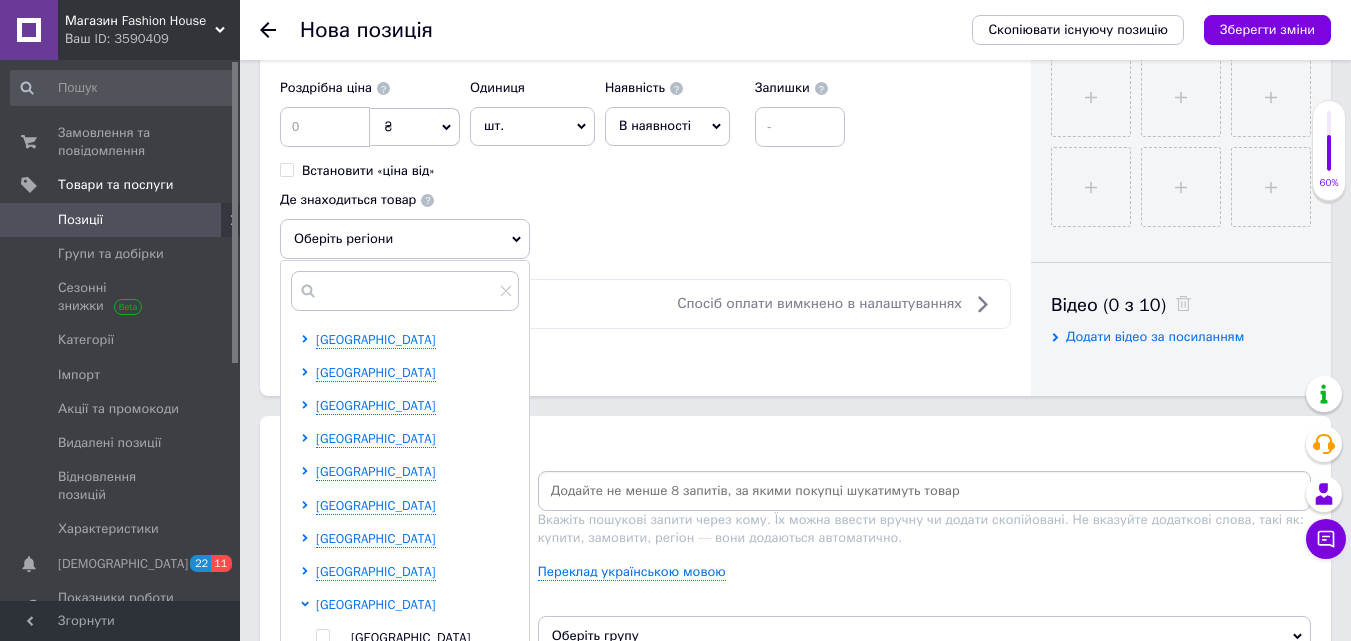 click on "[GEOGRAPHIC_DATA]" at bounding box center [376, 604] 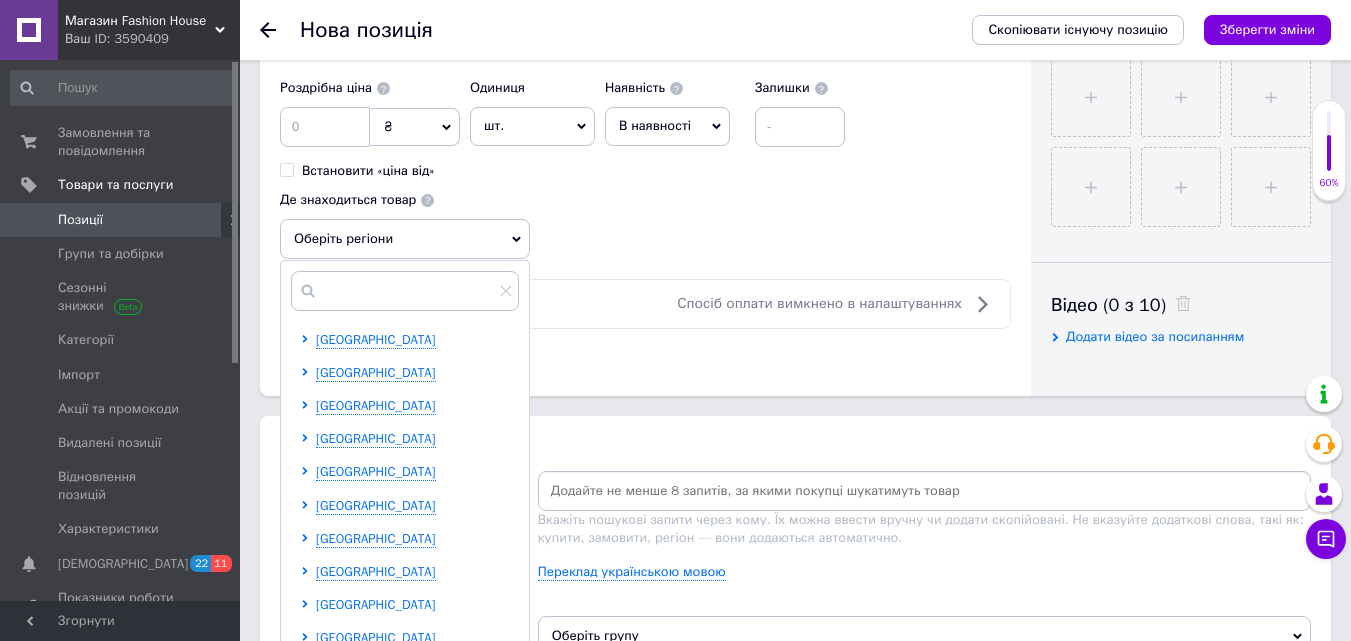 click on "[GEOGRAPHIC_DATA]" at bounding box center [376, 604] 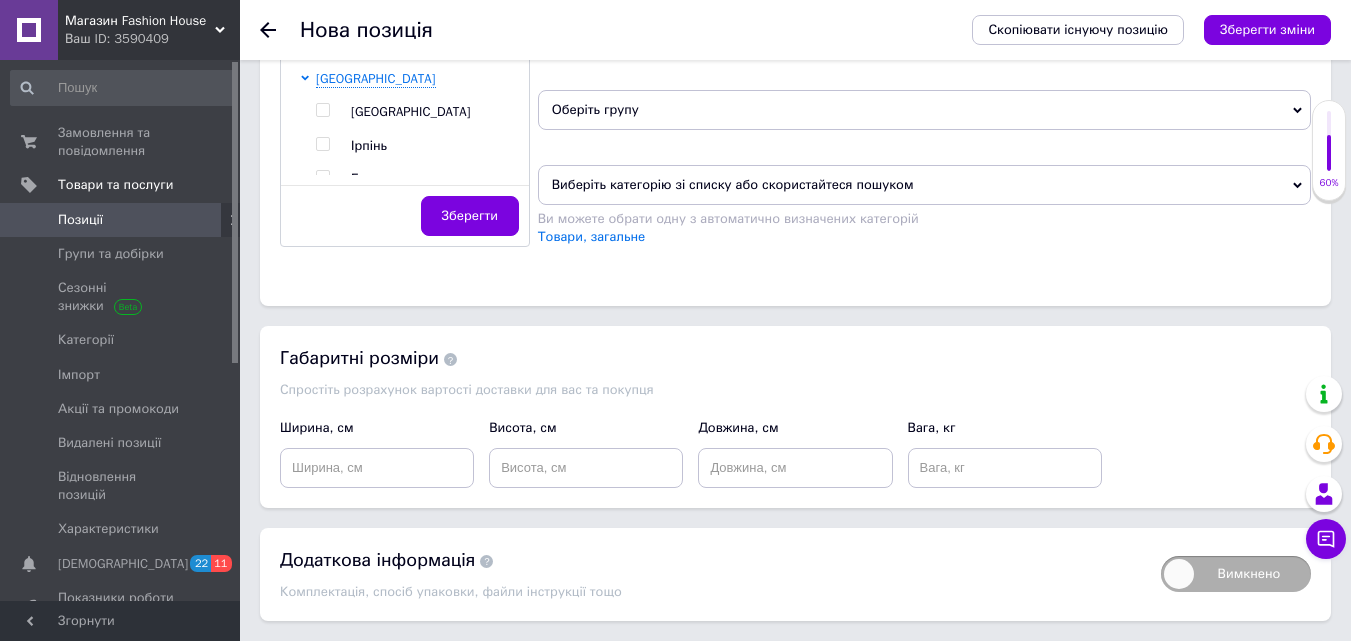 scroll, scrollTop: 1200, scrollLeft: 0, axis: vertical 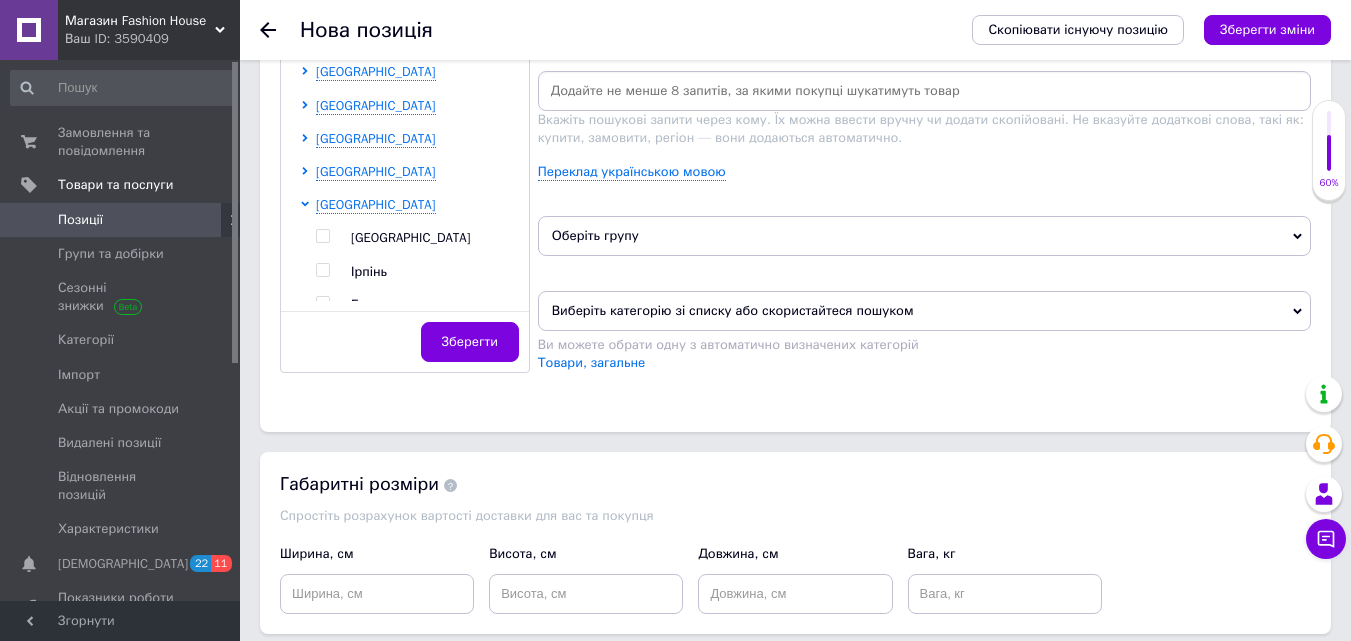 click at bounding box center (322, 236) 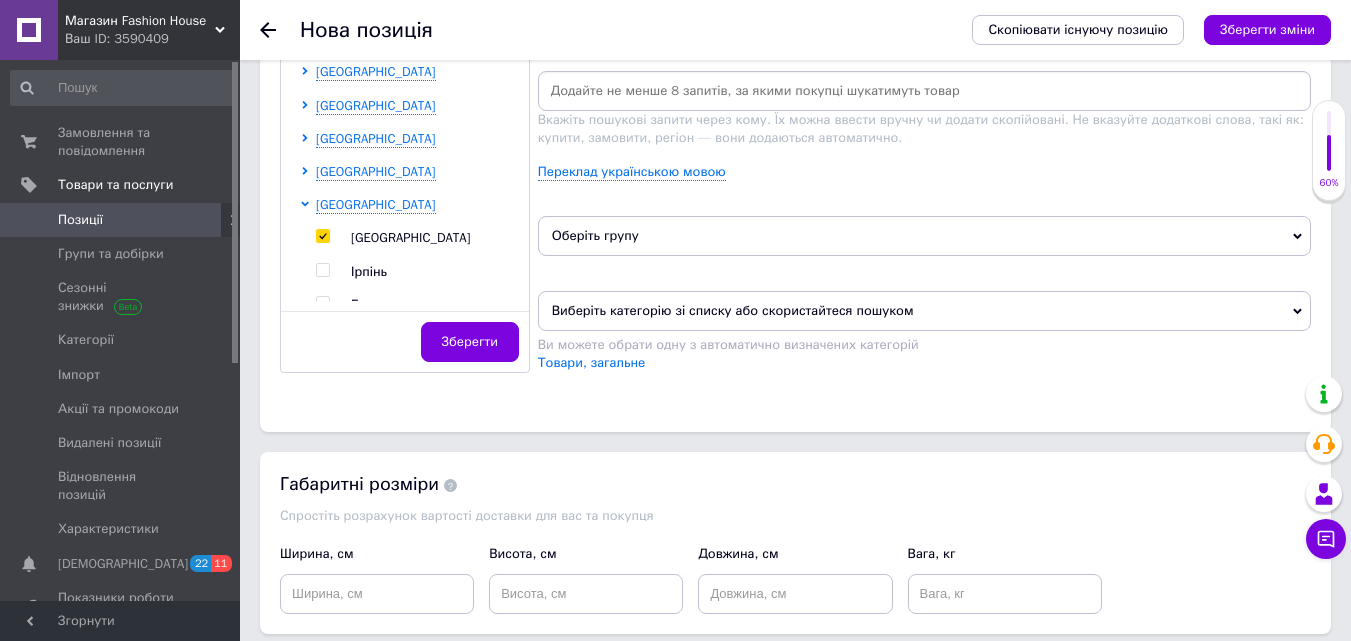 checkbox on "true" 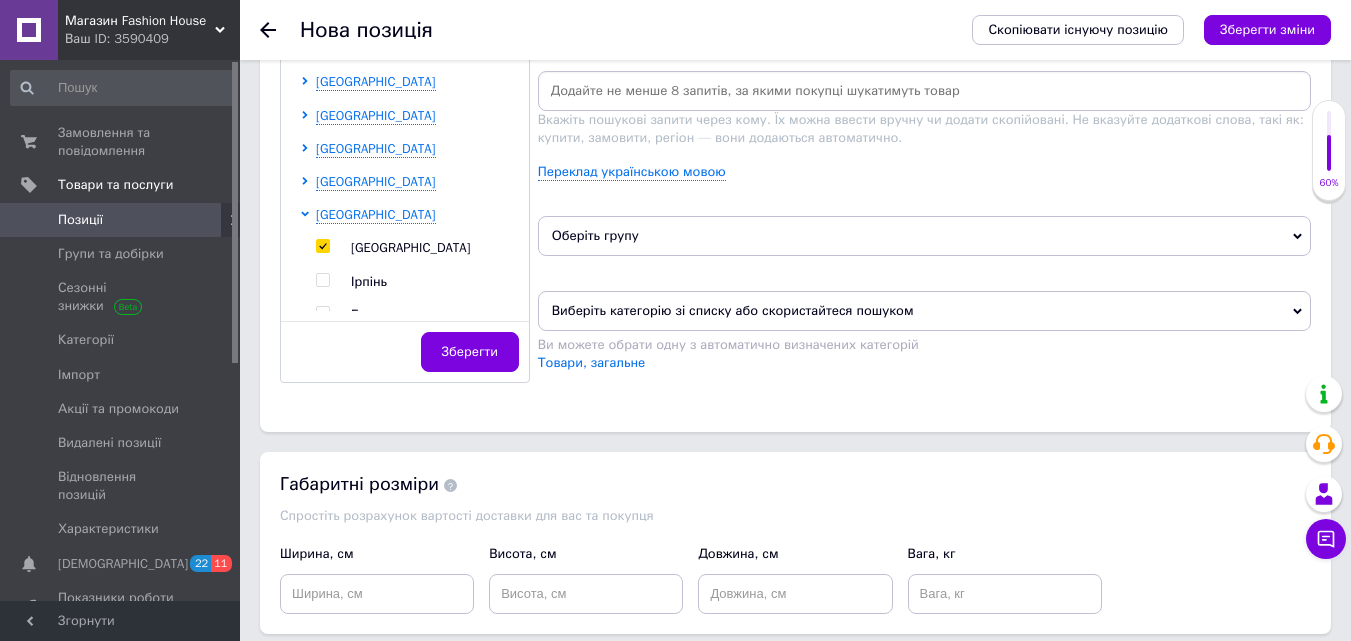 scroll, scrollTop: 1210, scrollLeft: 0, axis: vertical 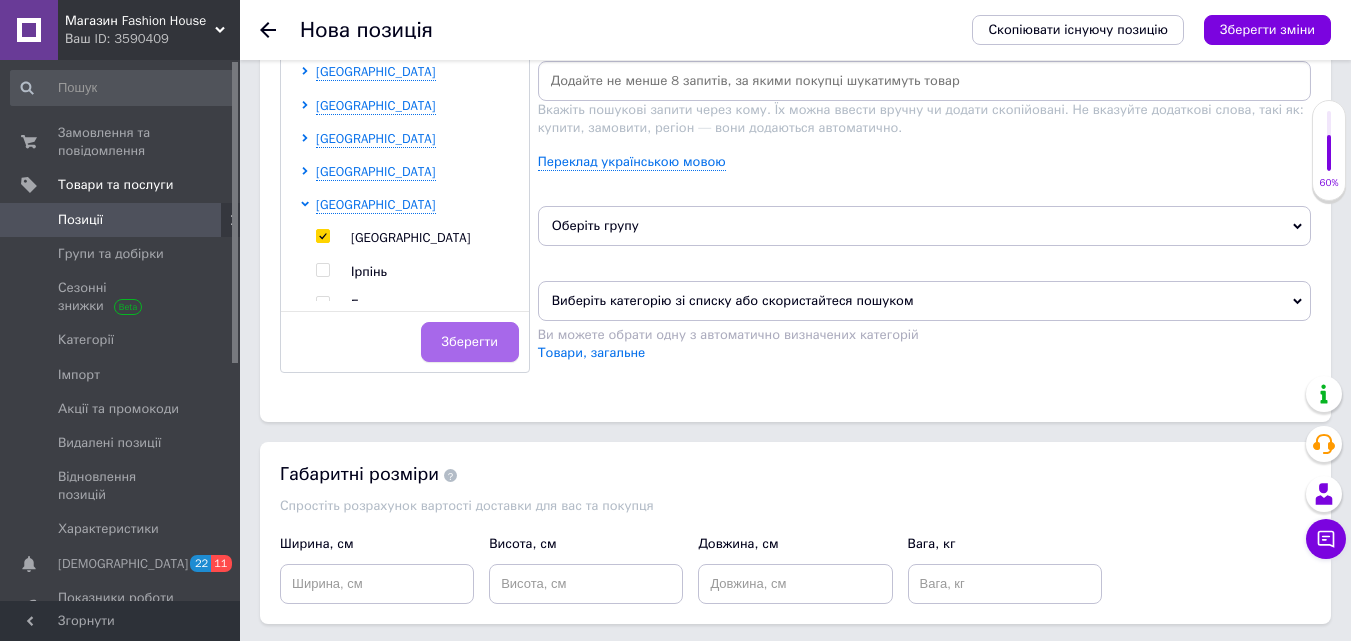 click on "Зберегти" at bounding box center (470, 342) 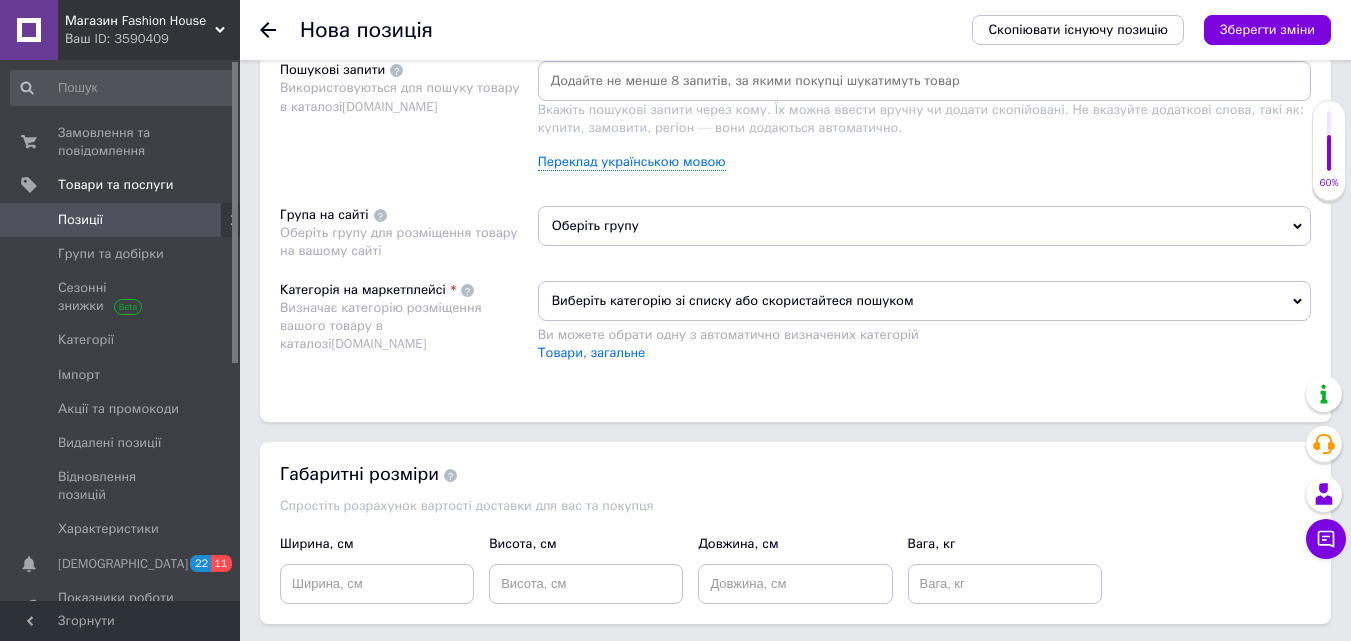 click on "Оберіть групу" at bounding box center (924, 226) 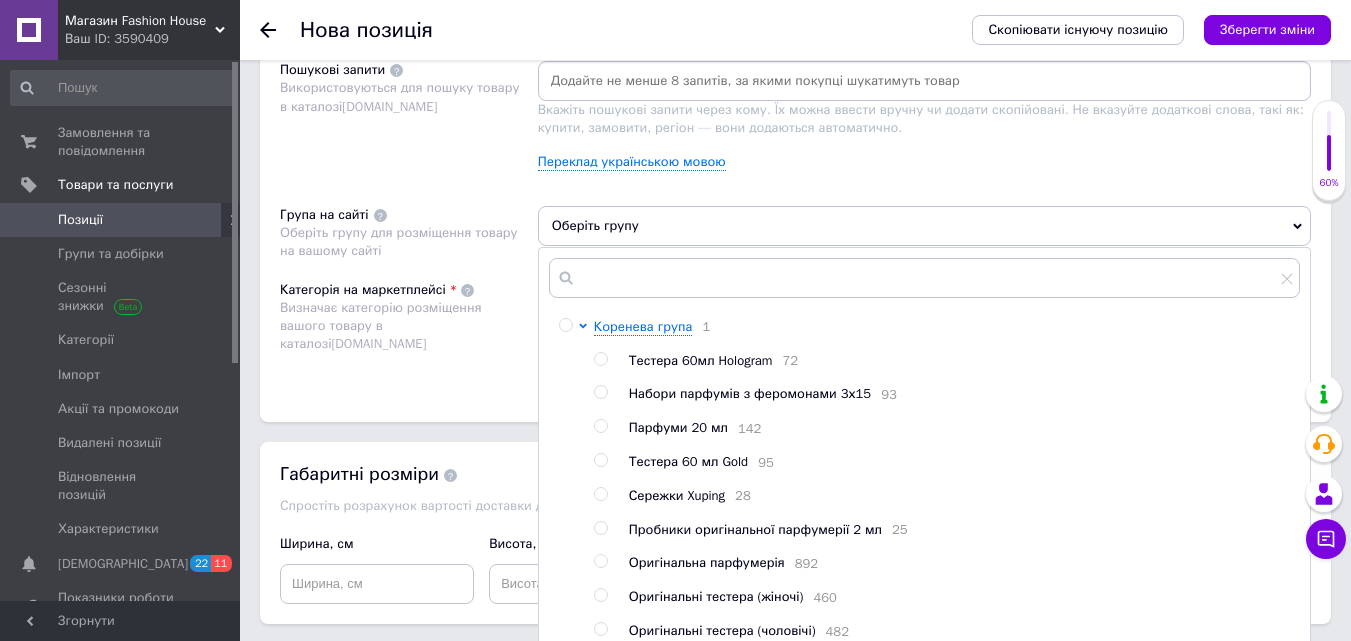 click at bounding box center (600, 359) 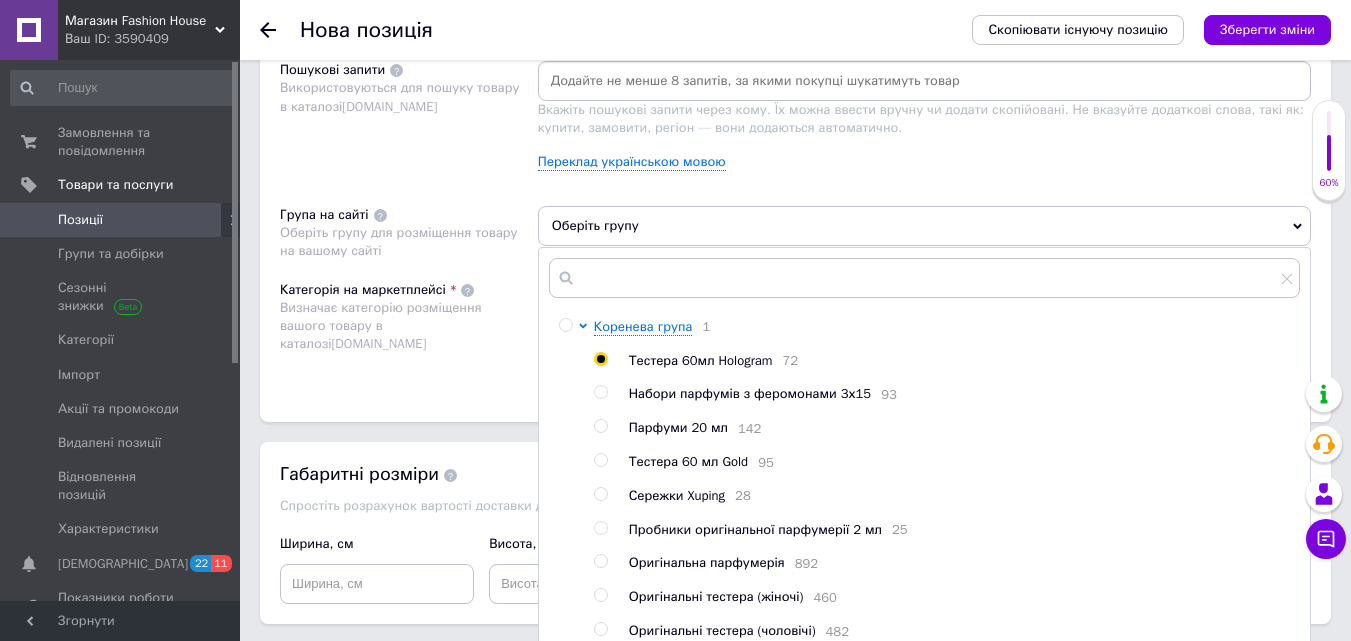 radio on "true" 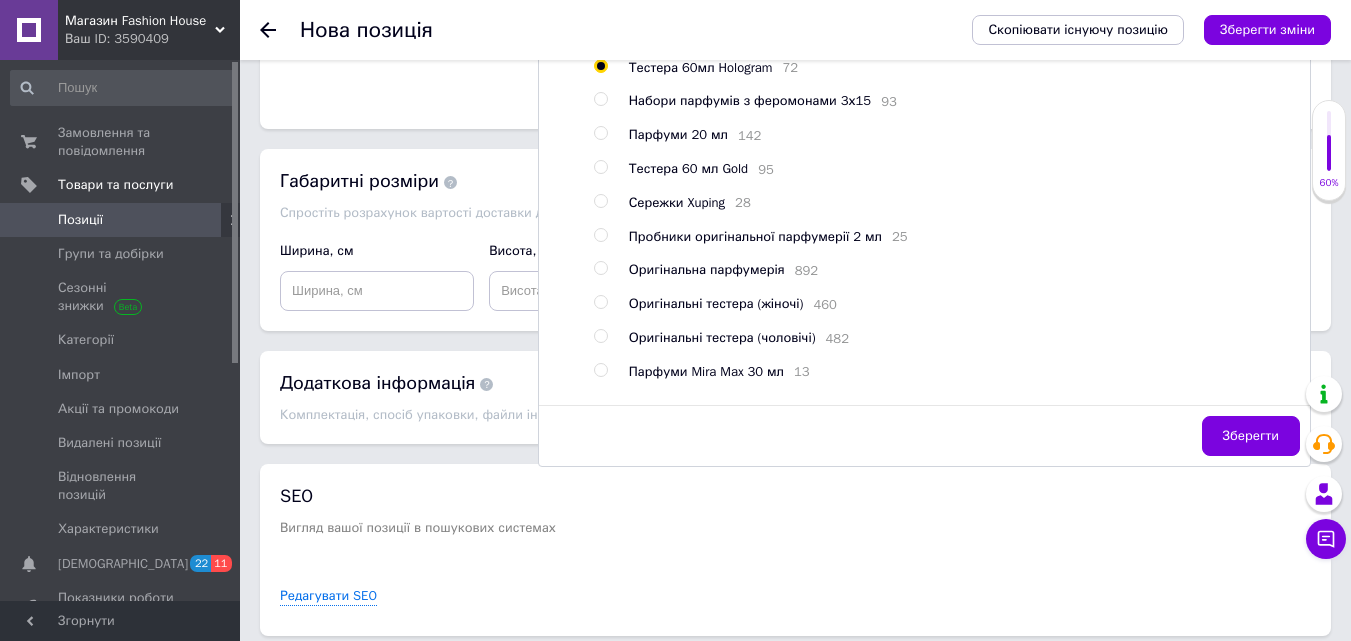 scroll, scrollTop: 1510, scrollLeft: 0, axis: vertical 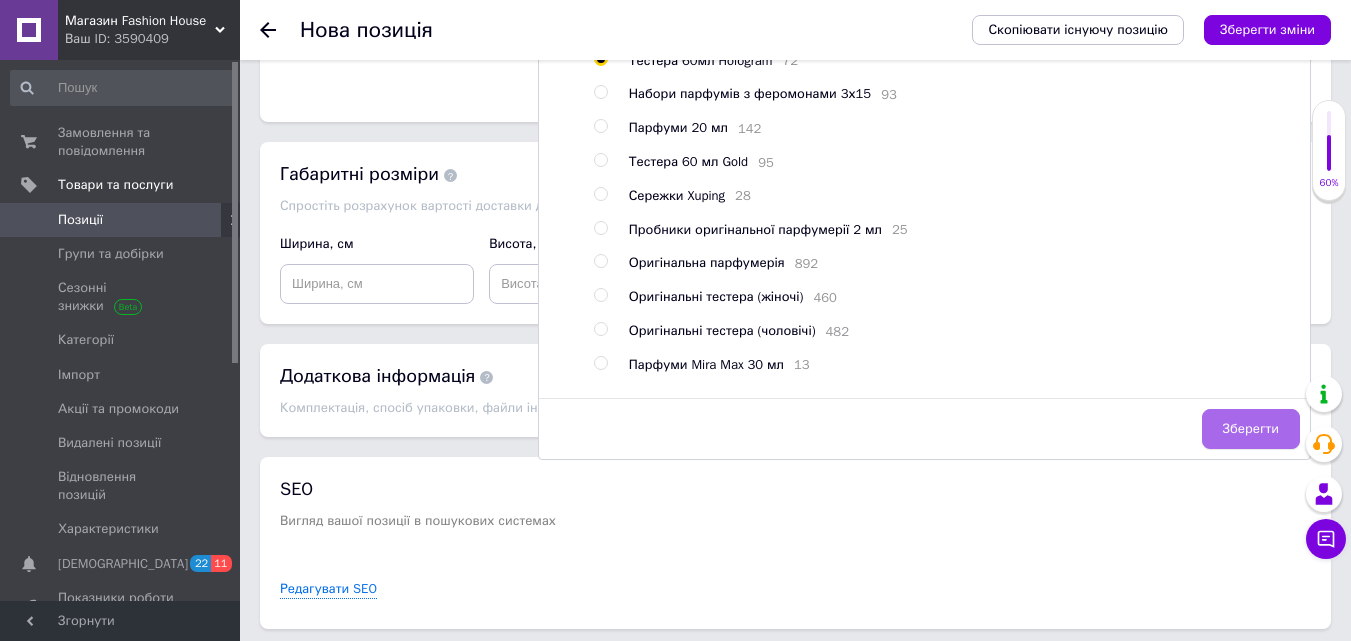 click on "Зберегти" at bounding box center (1251, 429) 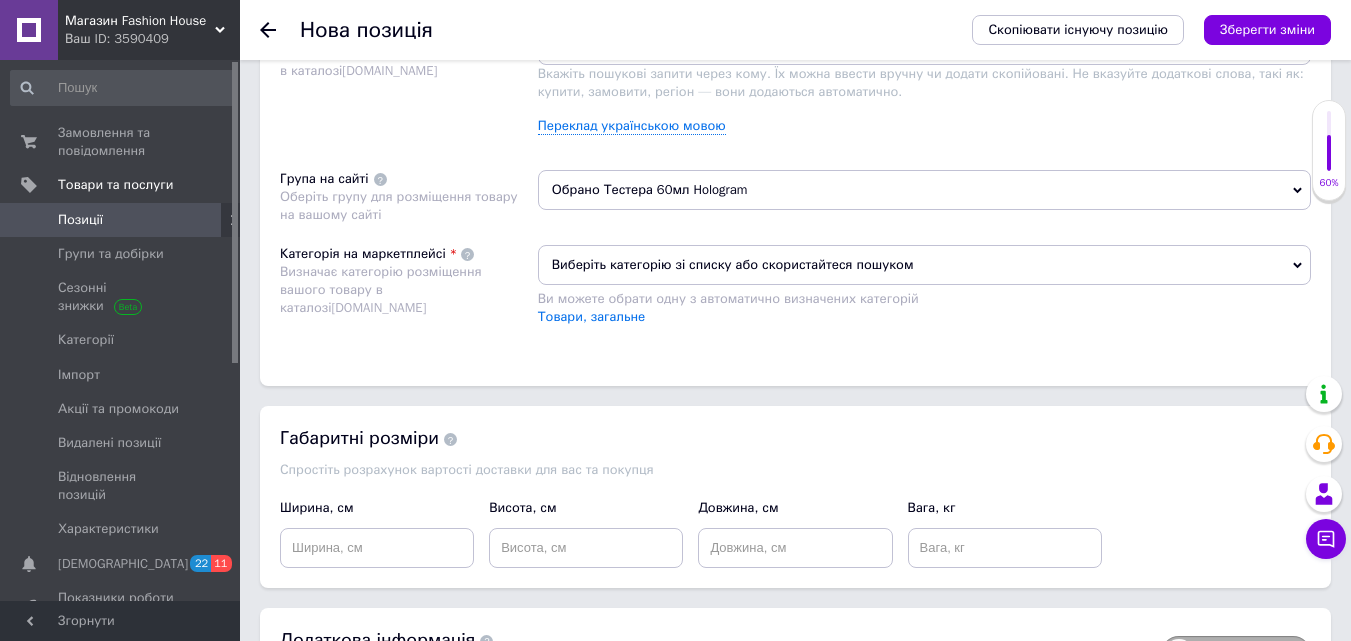 scroll, scrollTop: 1210, scrollLeft: 0, axis: vertical 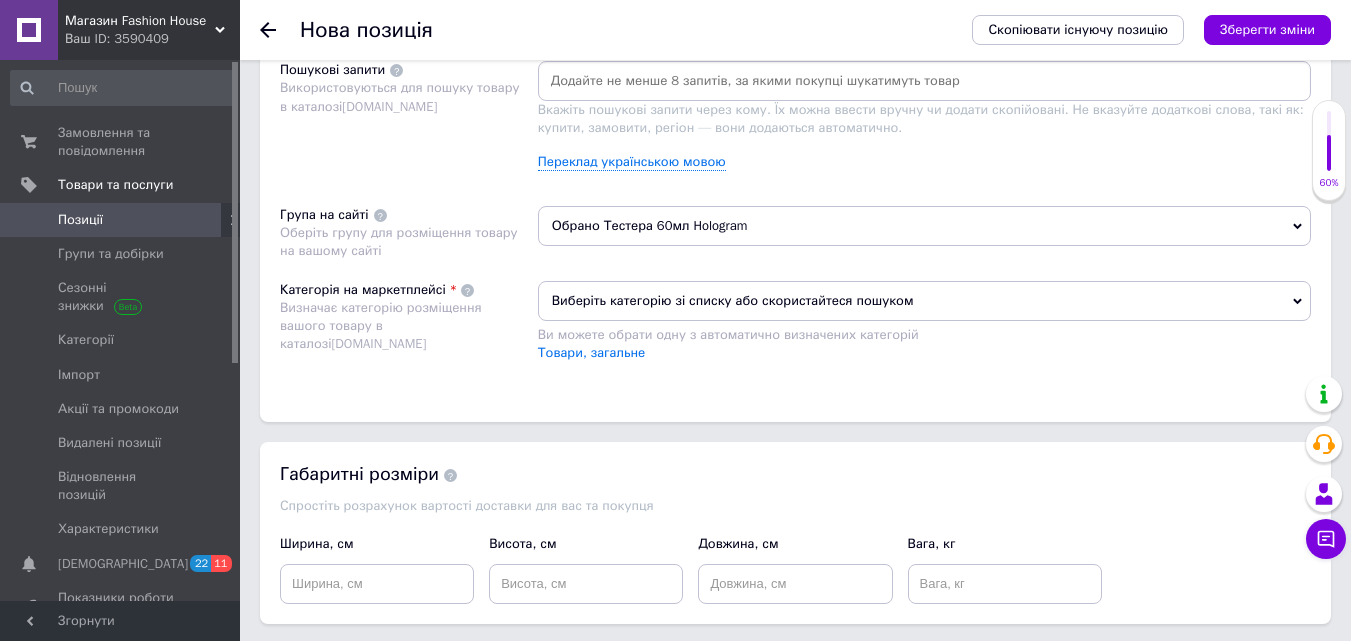 click on "Виберіть категорію зі списку або скористайтеся пошуком" at bounding box center (924, 301) 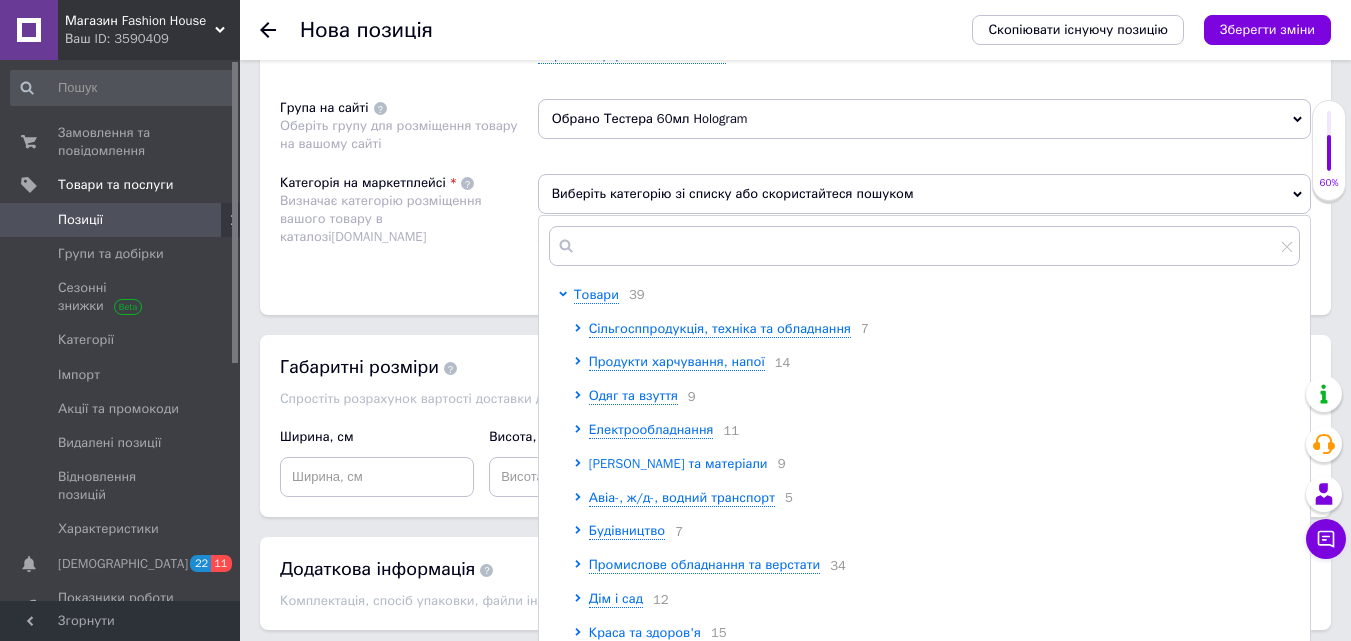 scroll, scrollTop: 1410, scrollLeft: 0, axis: vertical 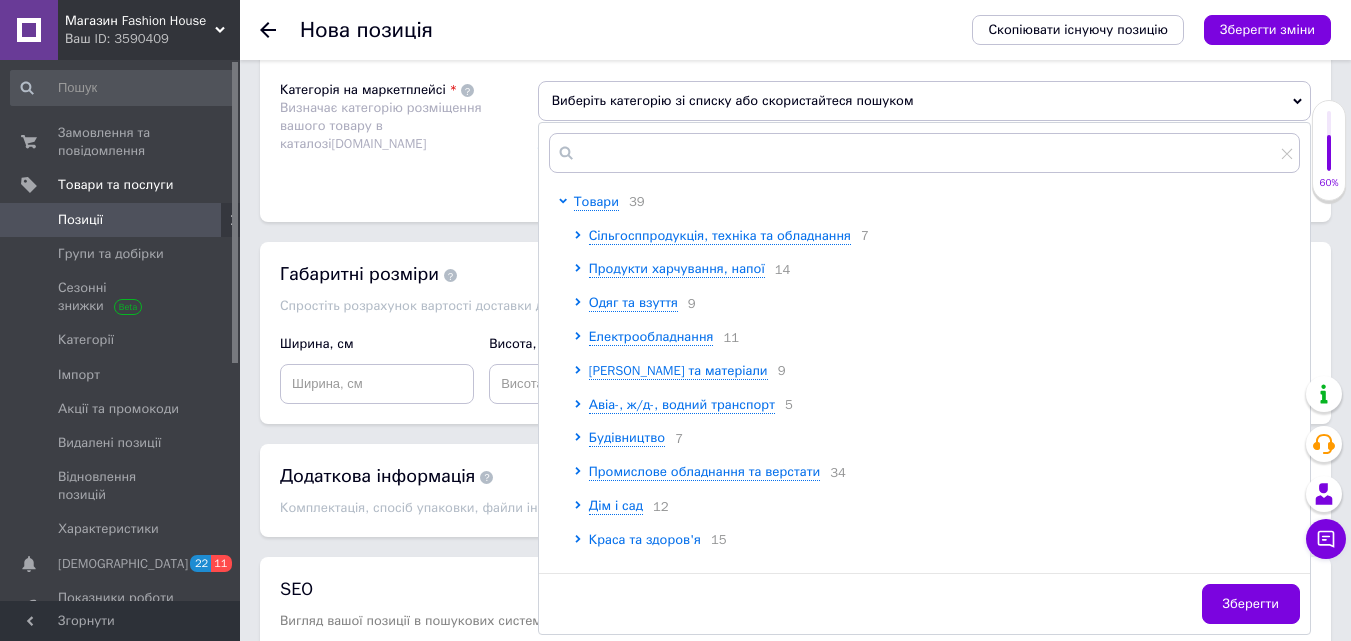 click on "Краса та здоров'я" at bounding box center (645, 539) 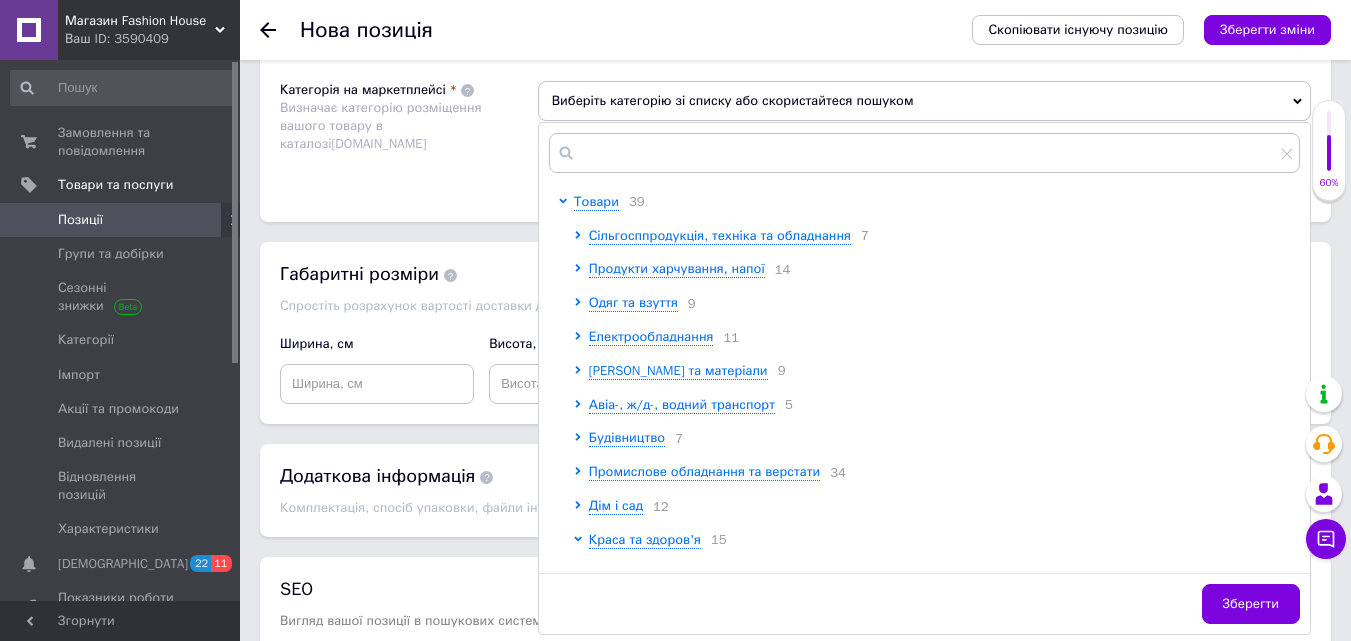 scroll, scrollTop: 200, scrollLeft: 0, axis: vertical 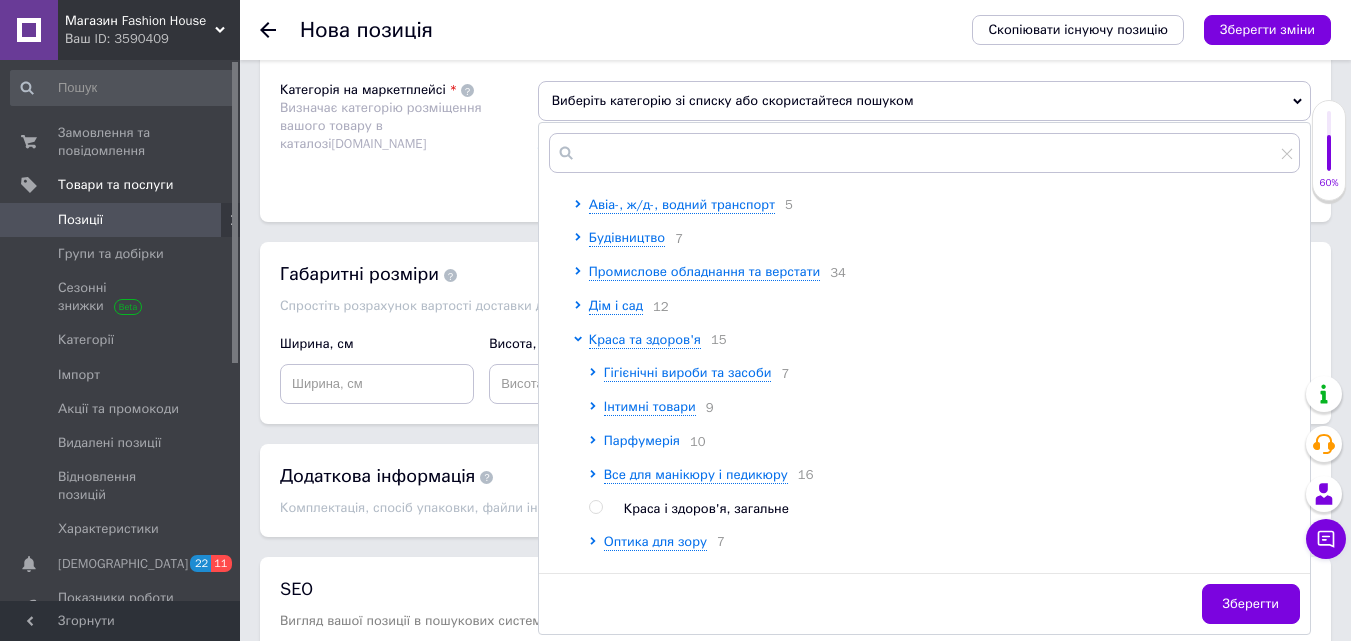 click on "Парфумерія" at bounding box center (642, 440) 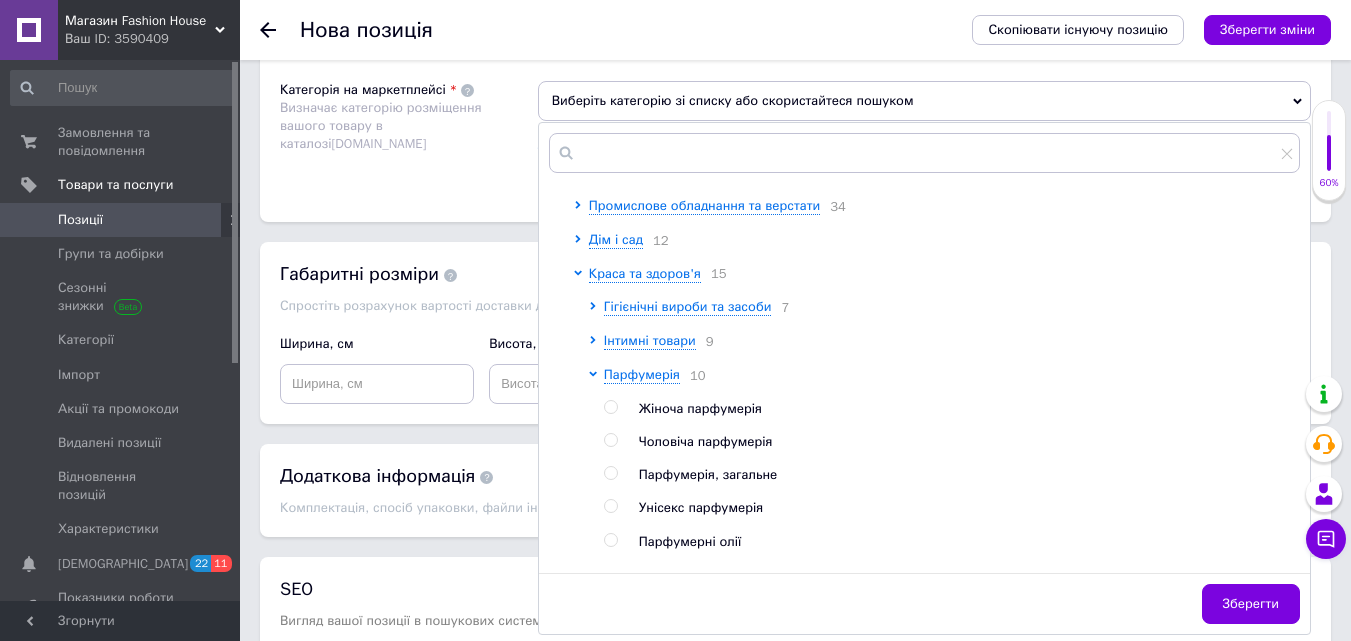 scroll, scrollTop: 300, scrollLeft: 0, axis: vertical 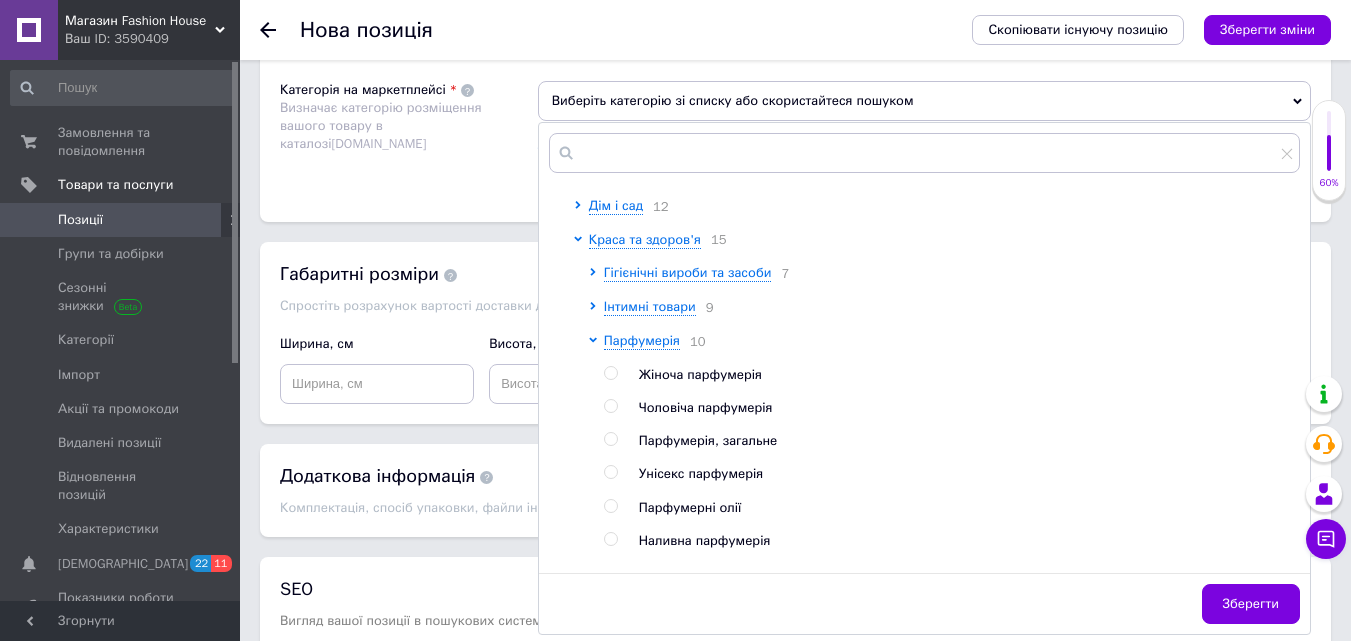 click at bounding box center [610, 373] 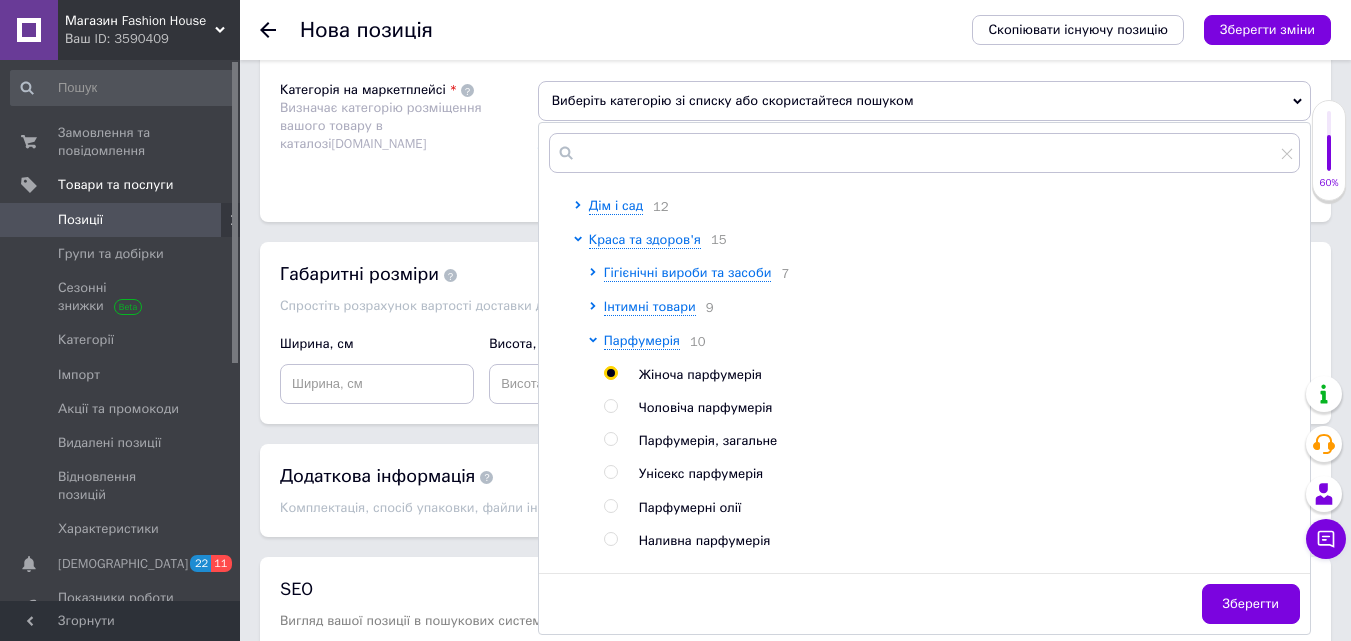 radio on "true" 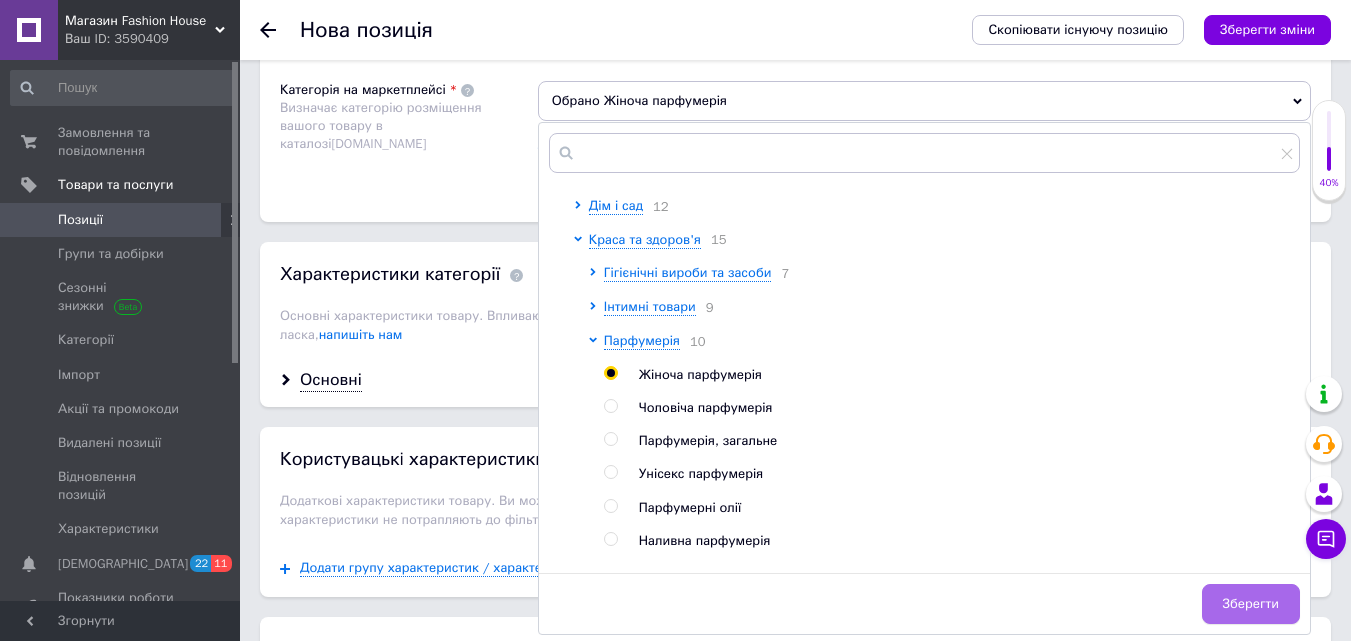 click on "Зберегти" at bounding box center [1251, 604] 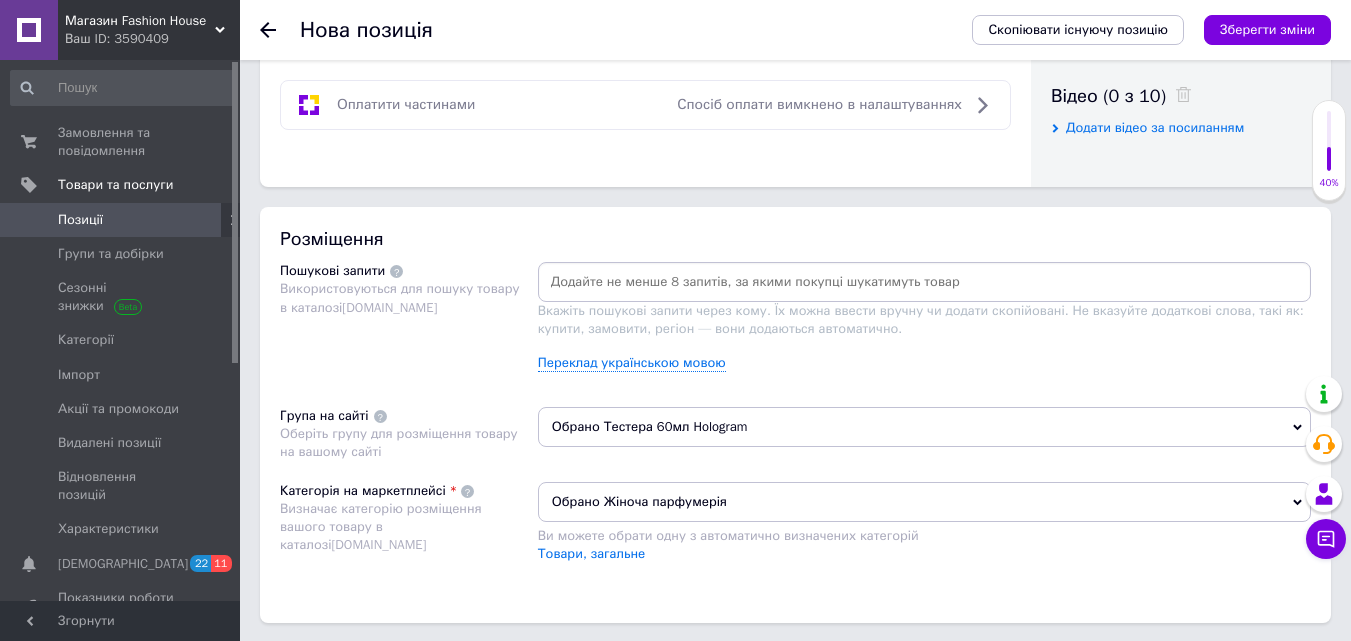 scroll, scrollTop: 710, scrollLeft: 0, axis: vertical 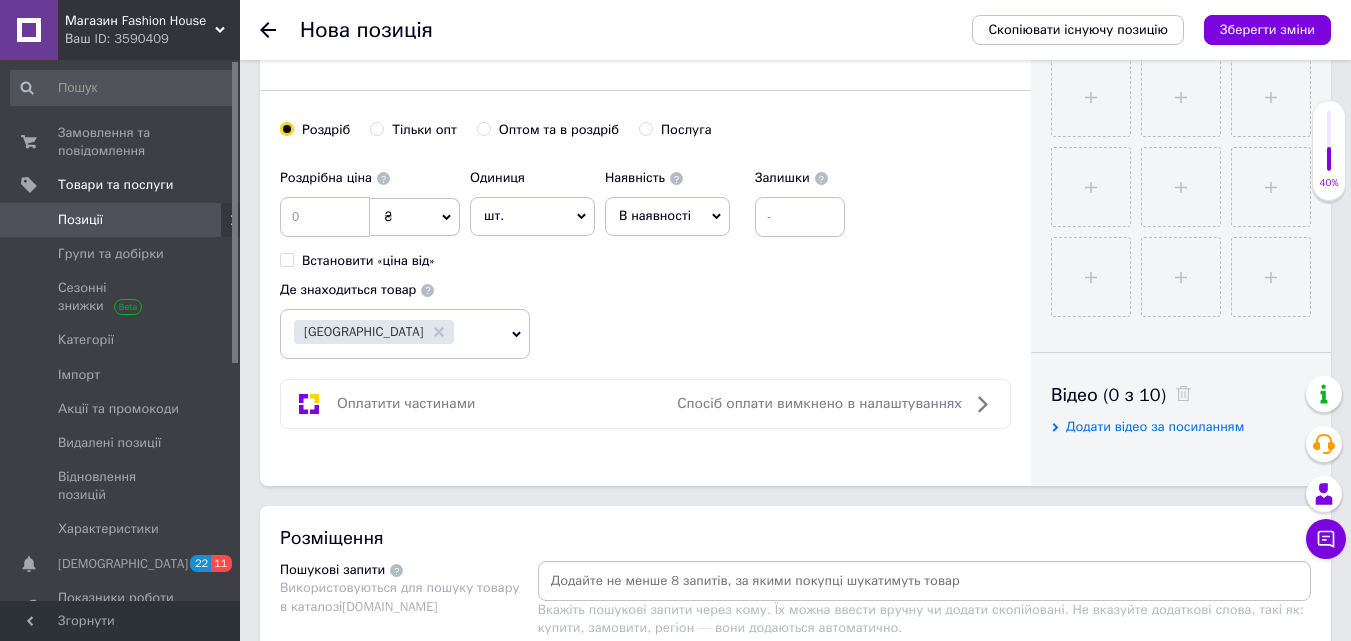 click on "В наявності" at bounding box center (667, 216) 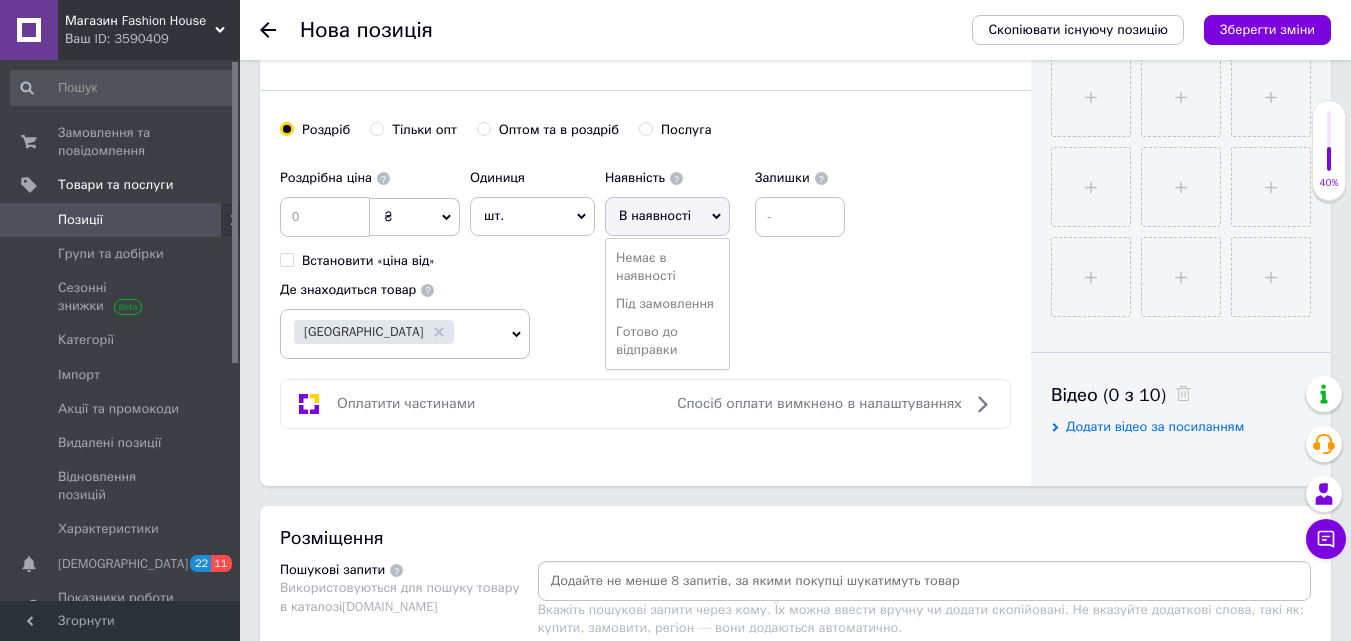 drag, startPoint x: 671, startPoint y: 333, endPoint x: 679, endPoint y: 316, distance: 18.788294 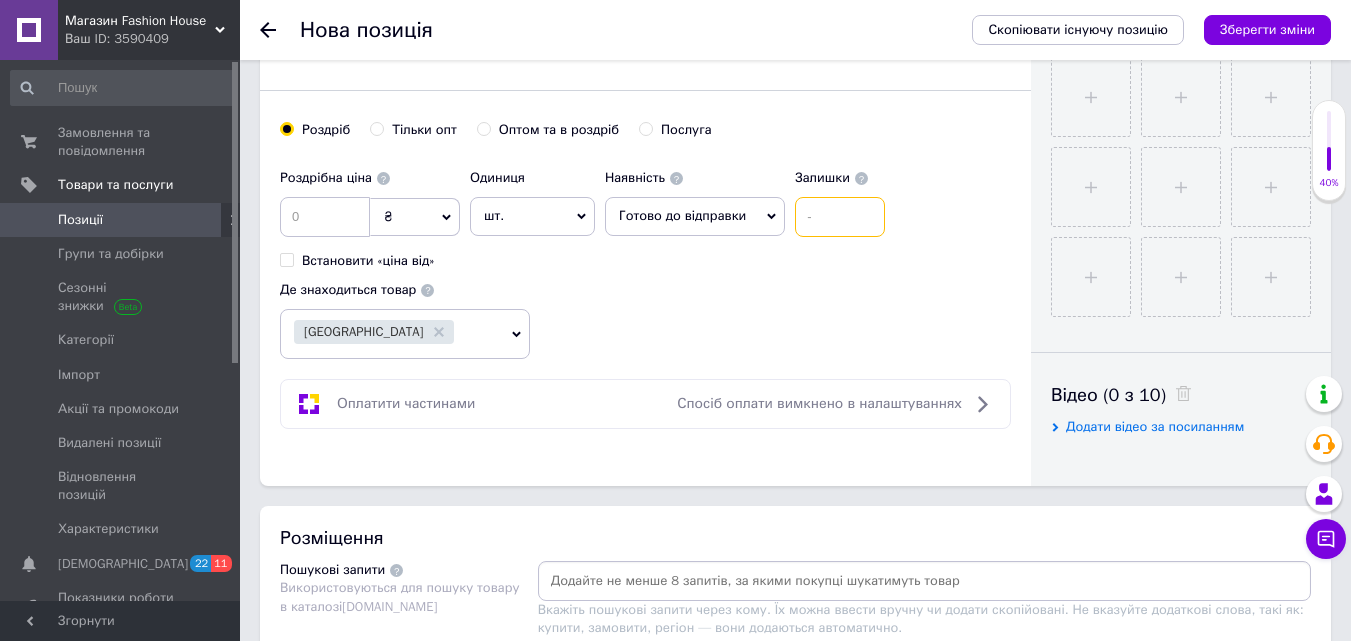 click at bounding box center (840, 217) 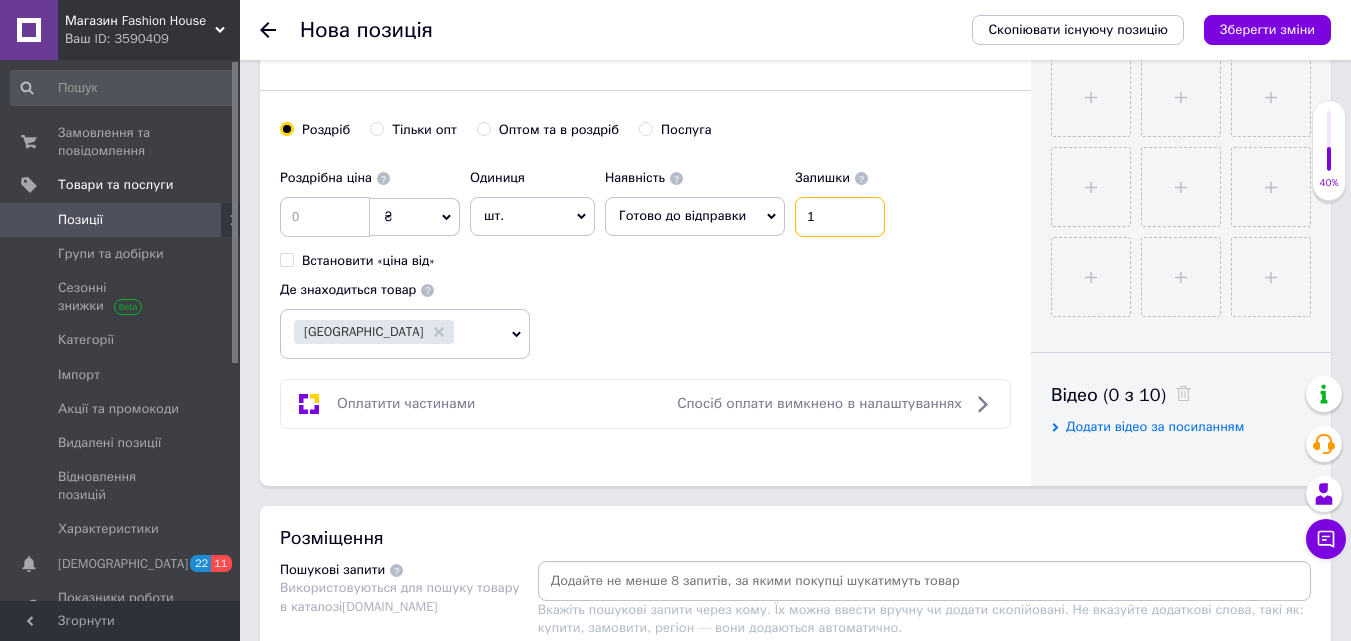 type on "1" 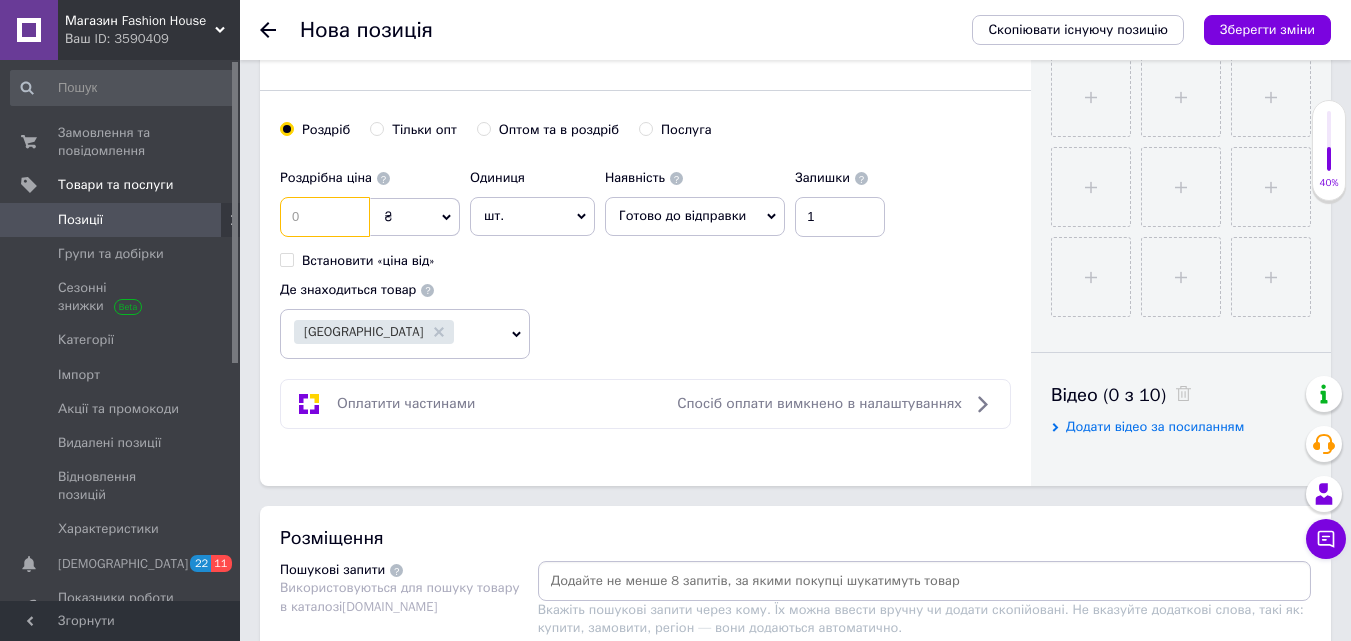 click at bounding box center (325, 217) 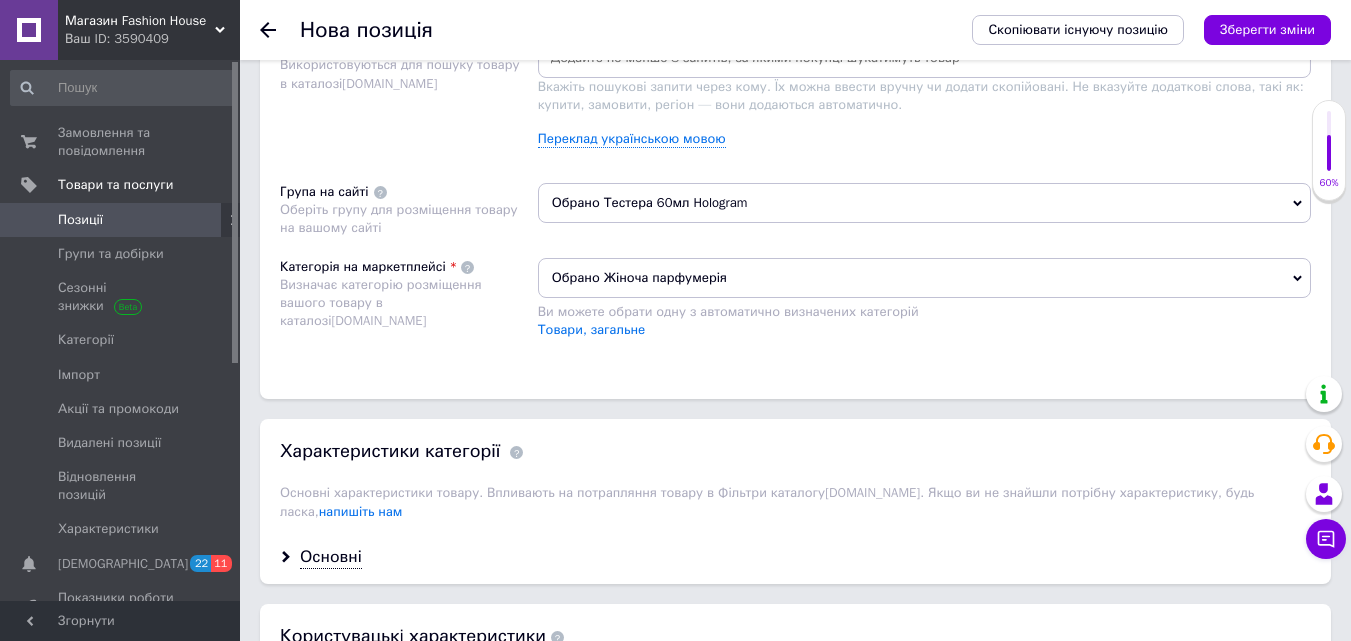 scroll, scrollTop: 1200, scrollLeft: 0, axis: vertical 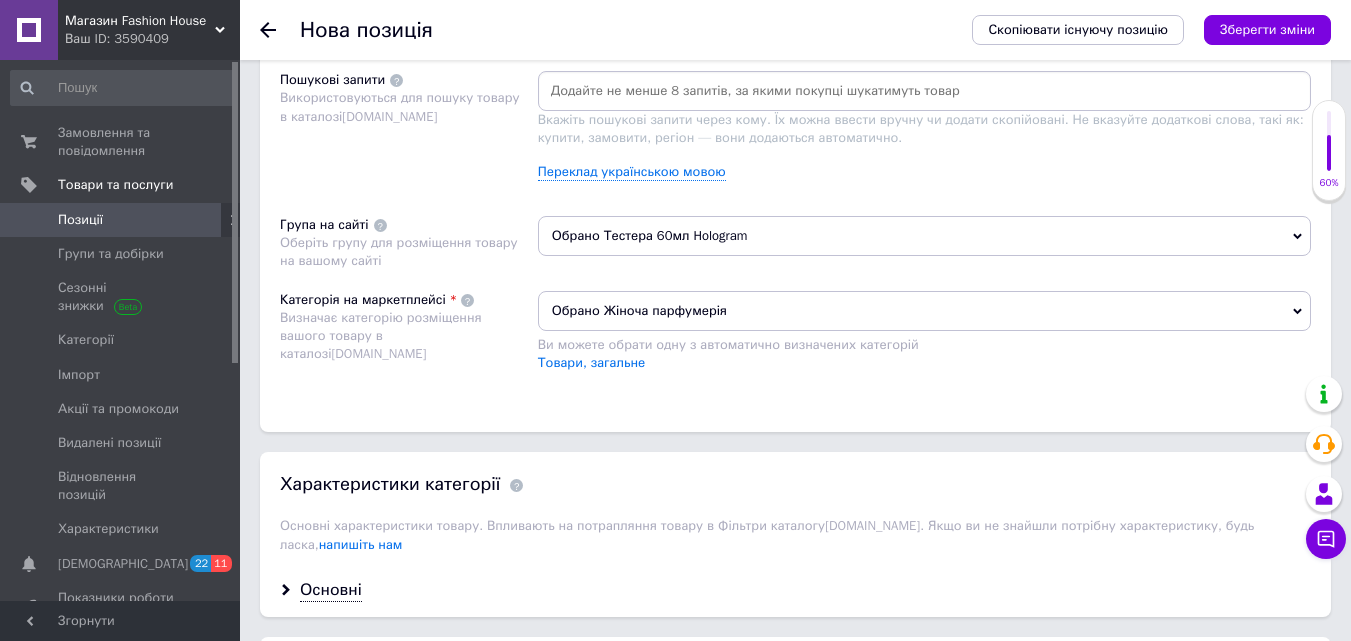 type on "352" 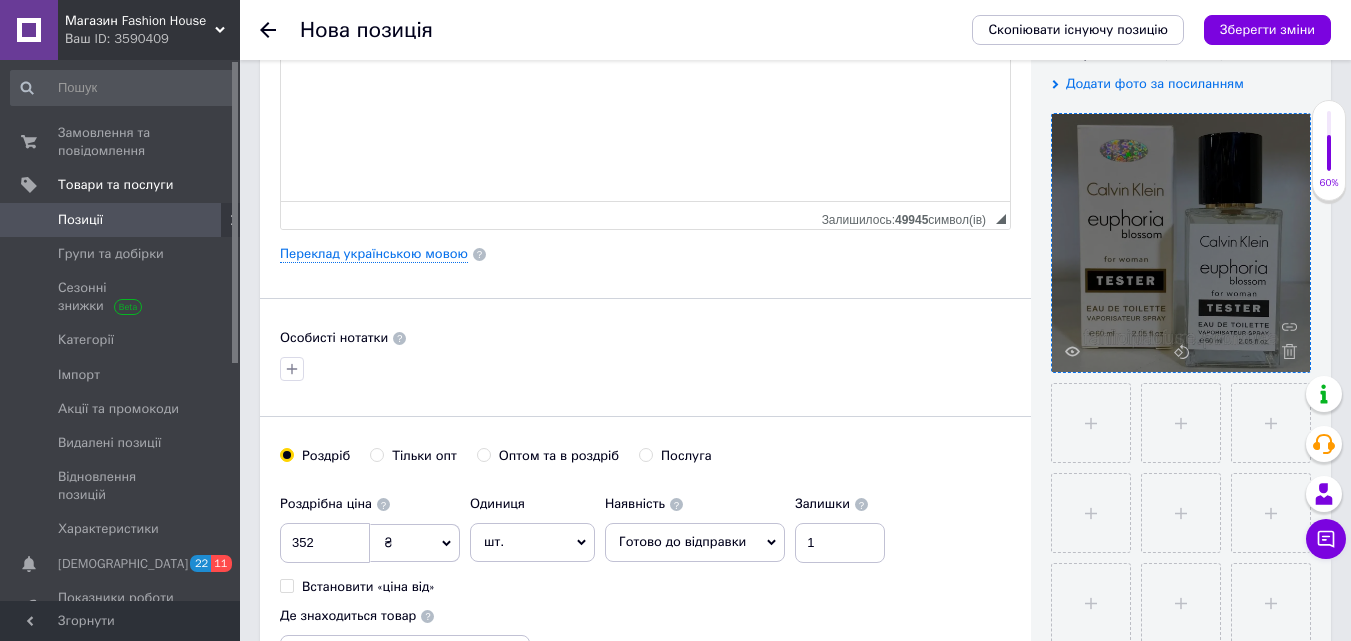 scroll, scrollTop: 0, scrollLeft: 0, axis: both 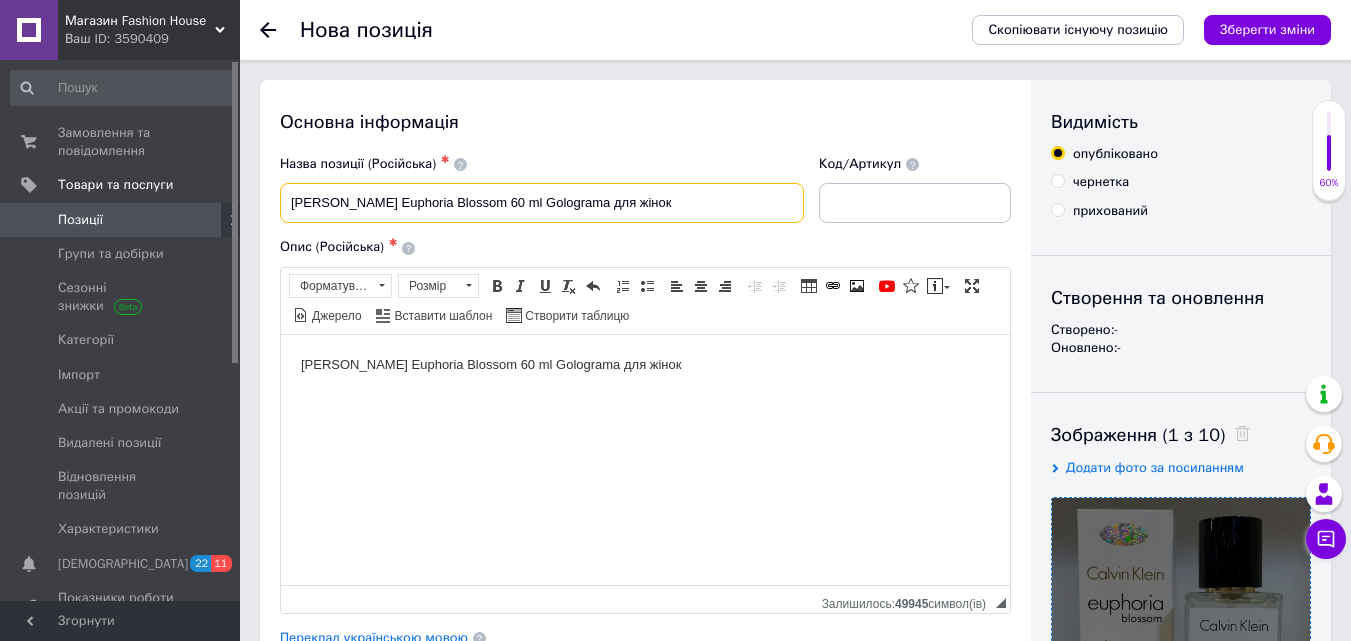 drag, startPoint x: 286, startPoint y: 199, endPoint x: 472, endPoint y: 223, distance: 187.54199 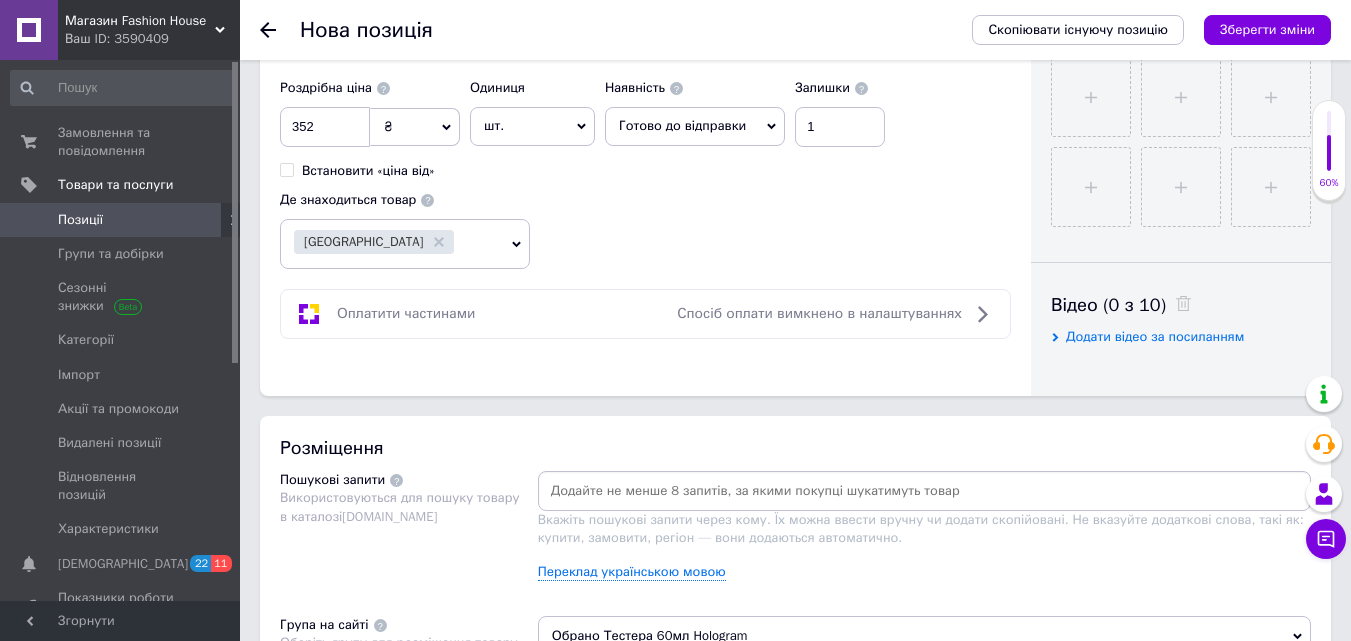 scroll, scrollTop: 900, scrollLeft: 0, axis: vertical 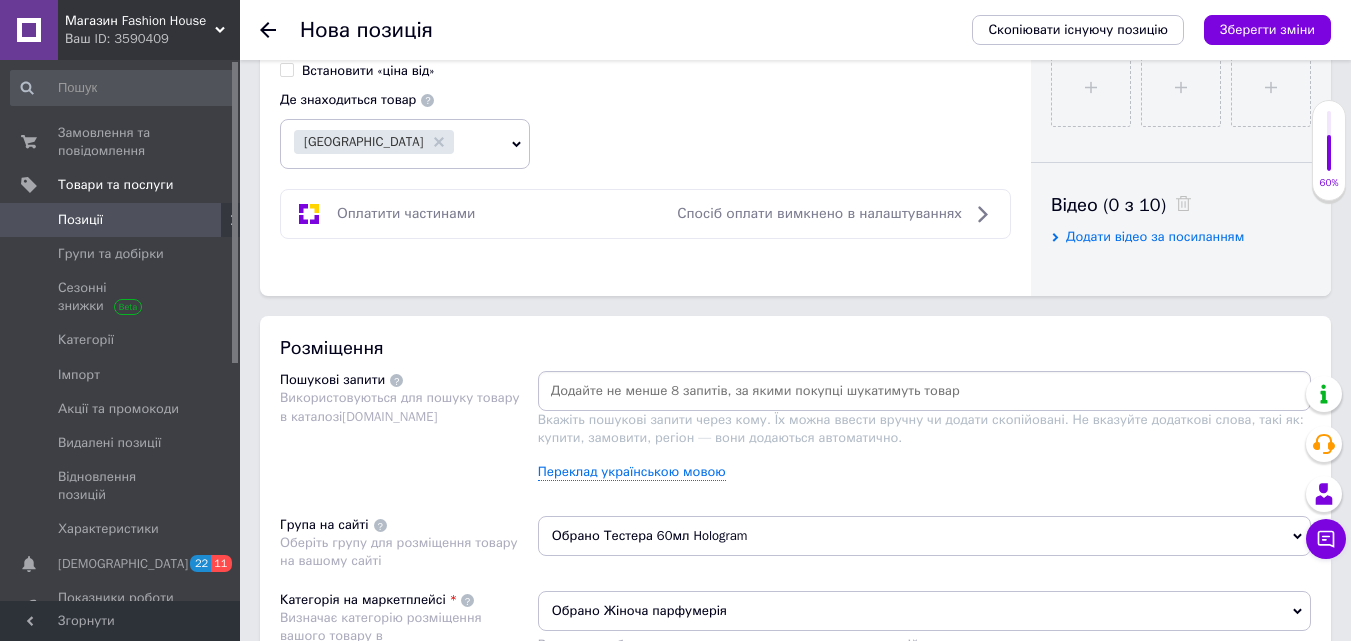 drag, startPoint x: 753, startPoint y: 385, endPoint x: 842, endPoint y: 400, distance: 90.255196 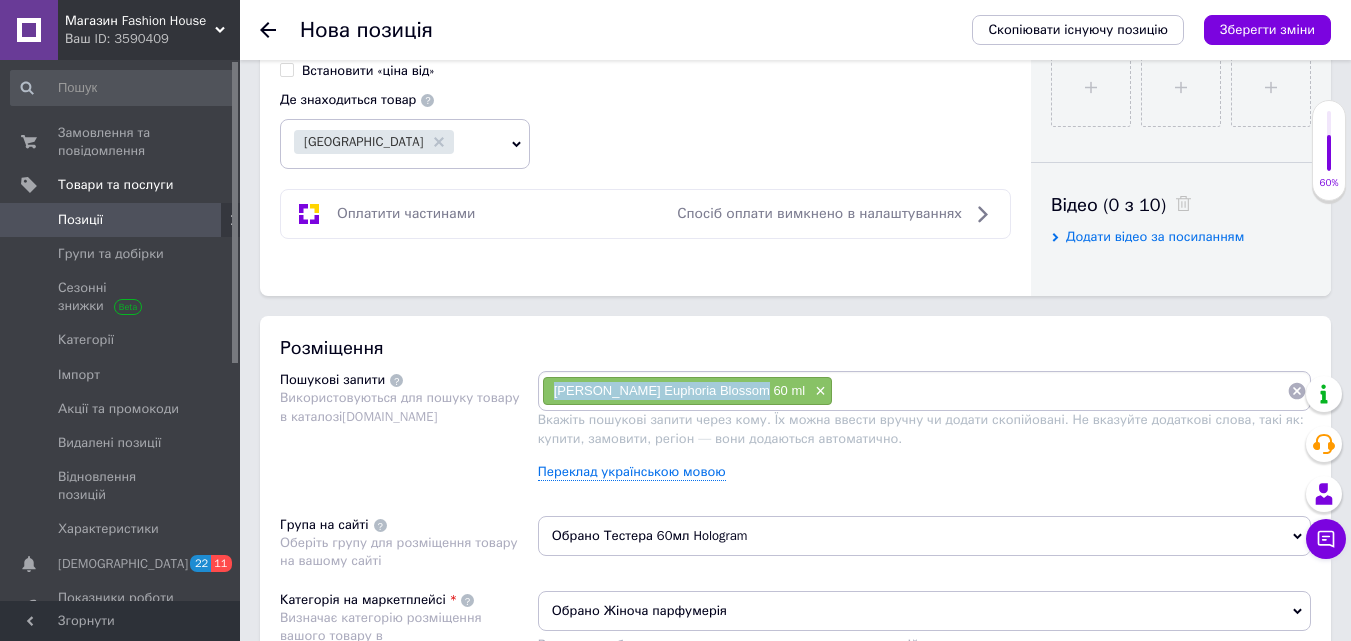 drag, startPoint x: 551, startPoint y: 396, endPoint x: 734, endPoint y: 394, distance: 183.01093 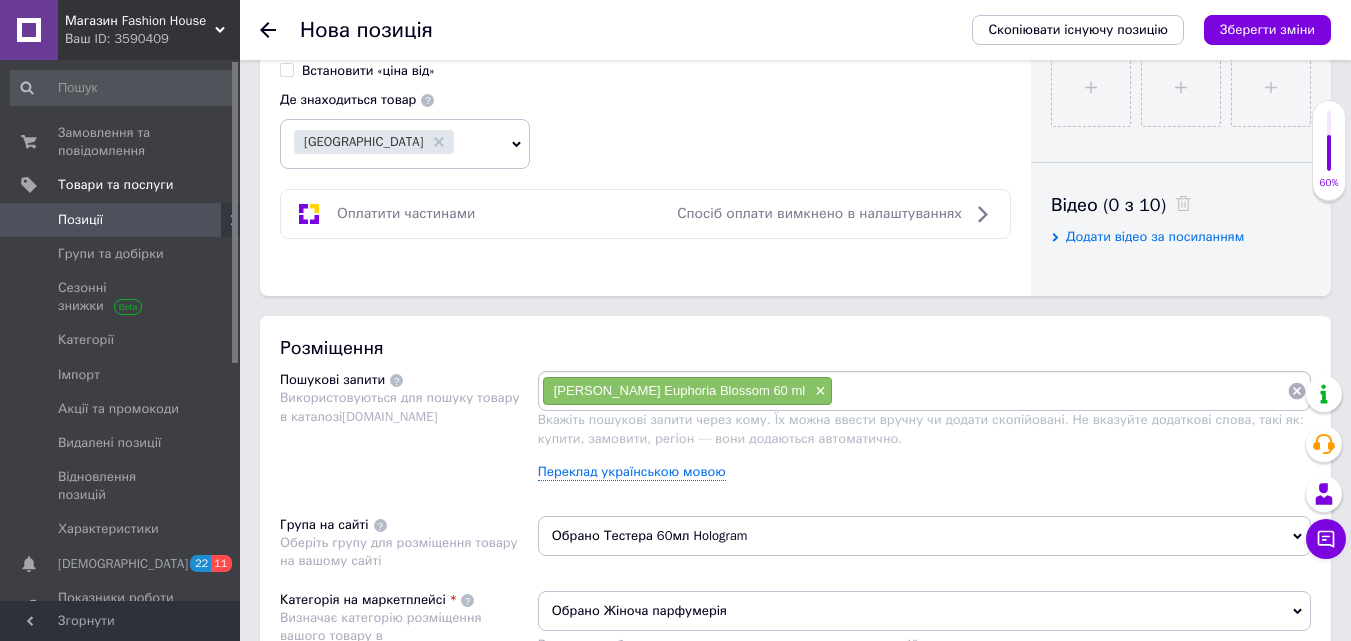 click at bounding box center (1060, 391) 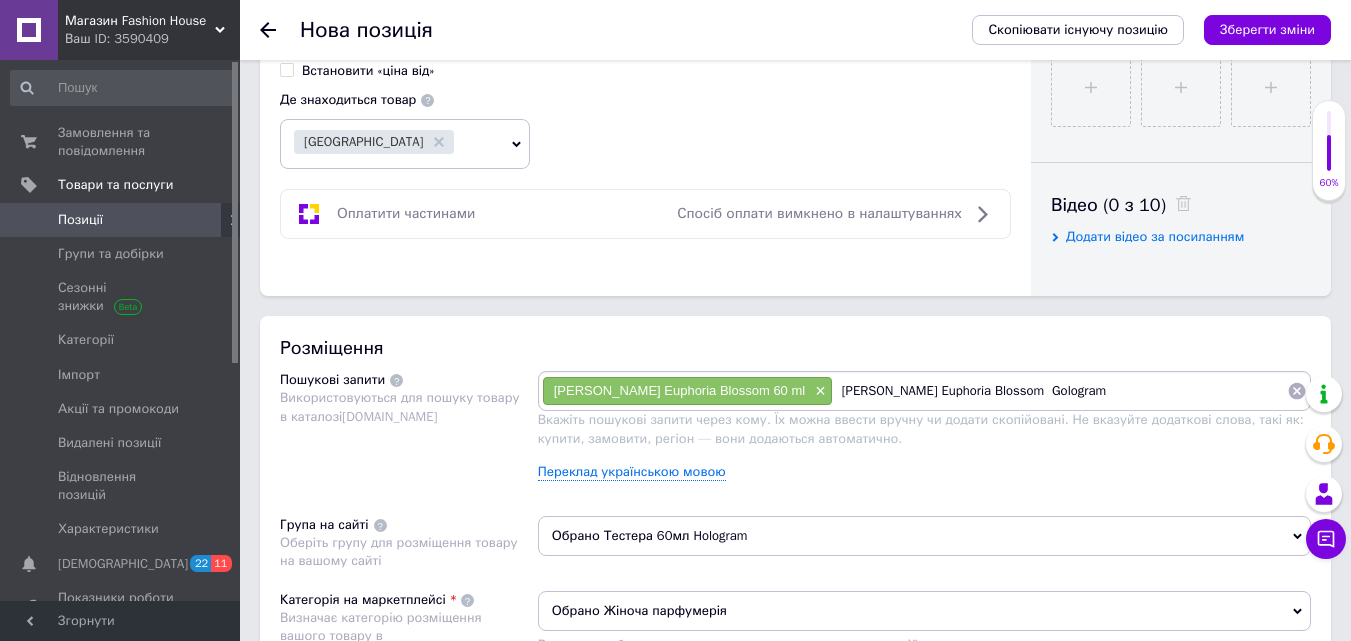 type on "[PERSON_NAME] Euphoria Blossom  Golograma" 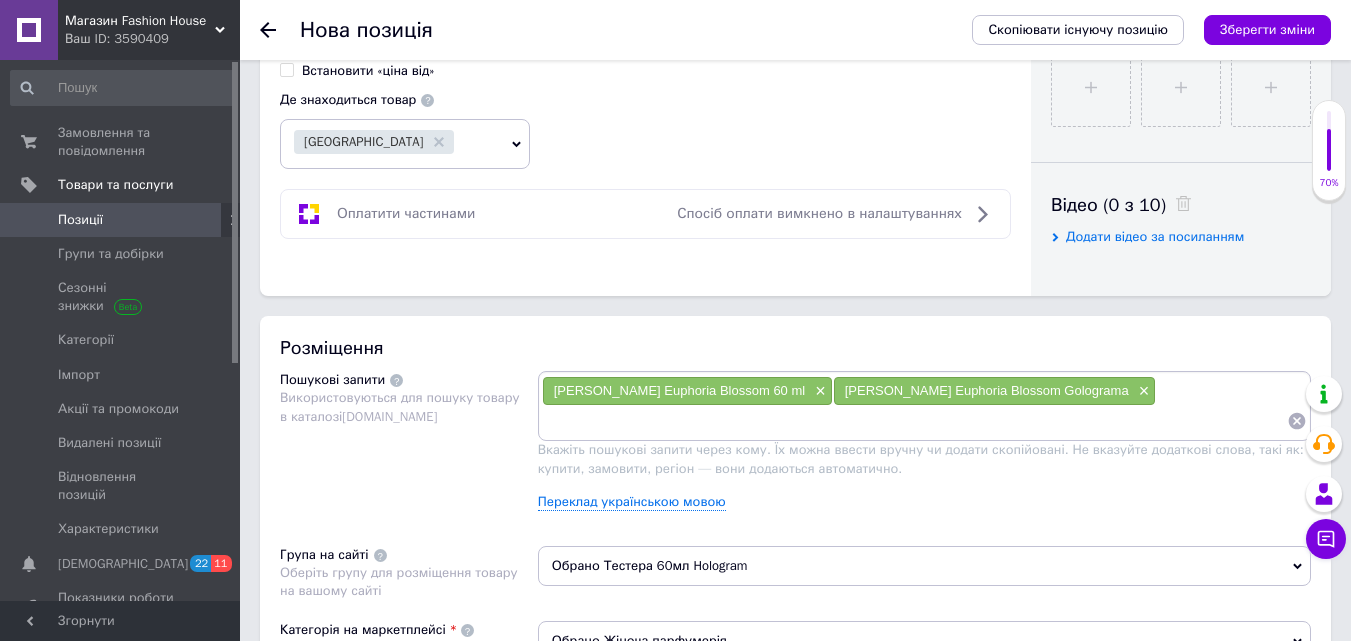 click on "[PERSON_NAME] Euphoria Blossom 60 ml × [PERSON_NAME] Euphoria Blossom  Golograma ×" at bounding box center (924, 406) 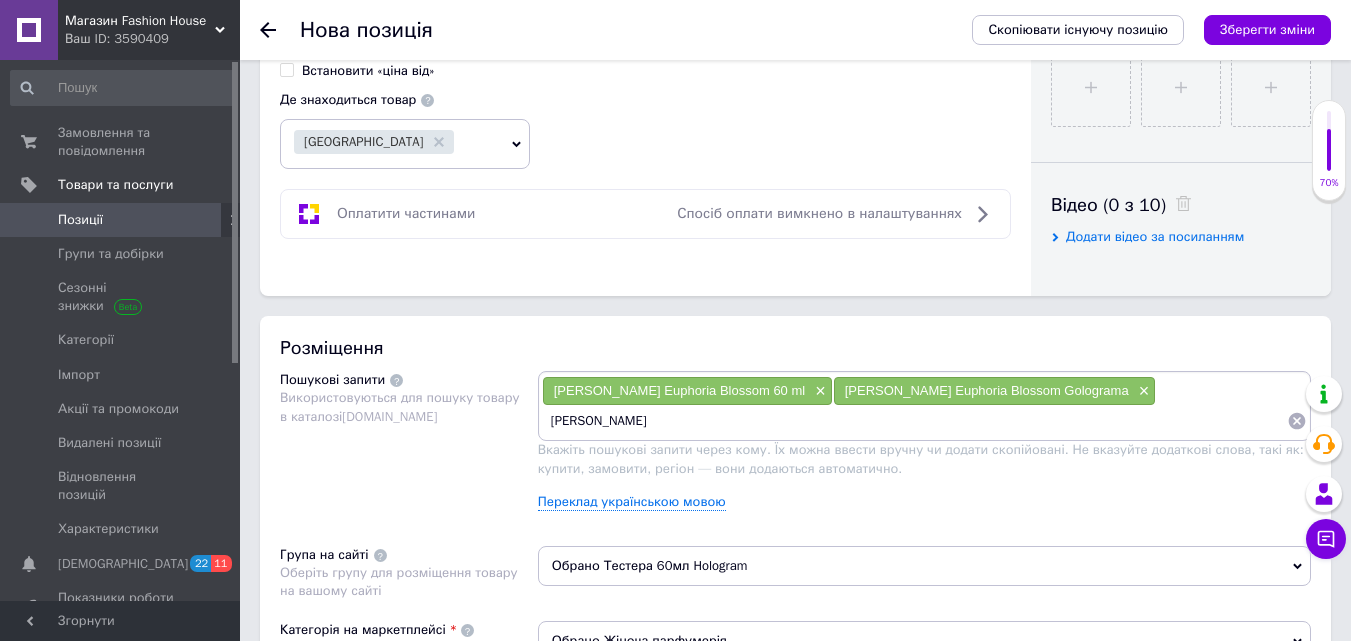 type on "[PERSON_NAME]" 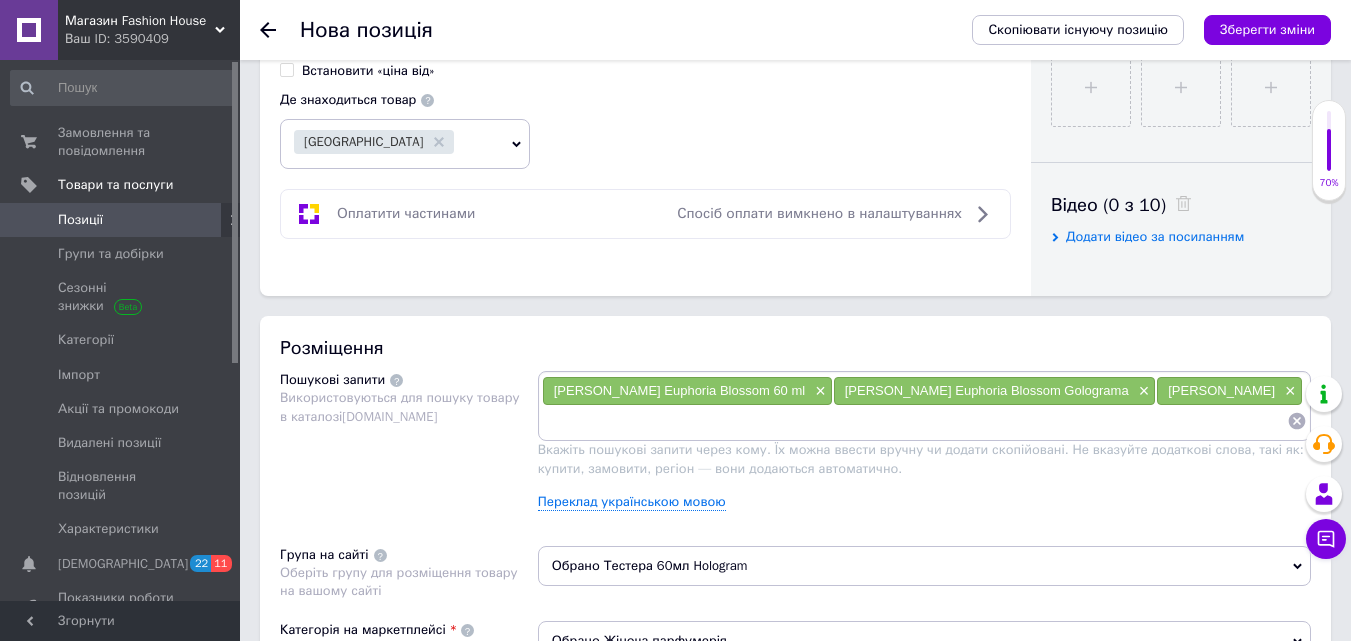 drag, startPoint x: 551, startPoint y: 415, endPoint x: 722, endPoint y: 422, distance: 171.14322 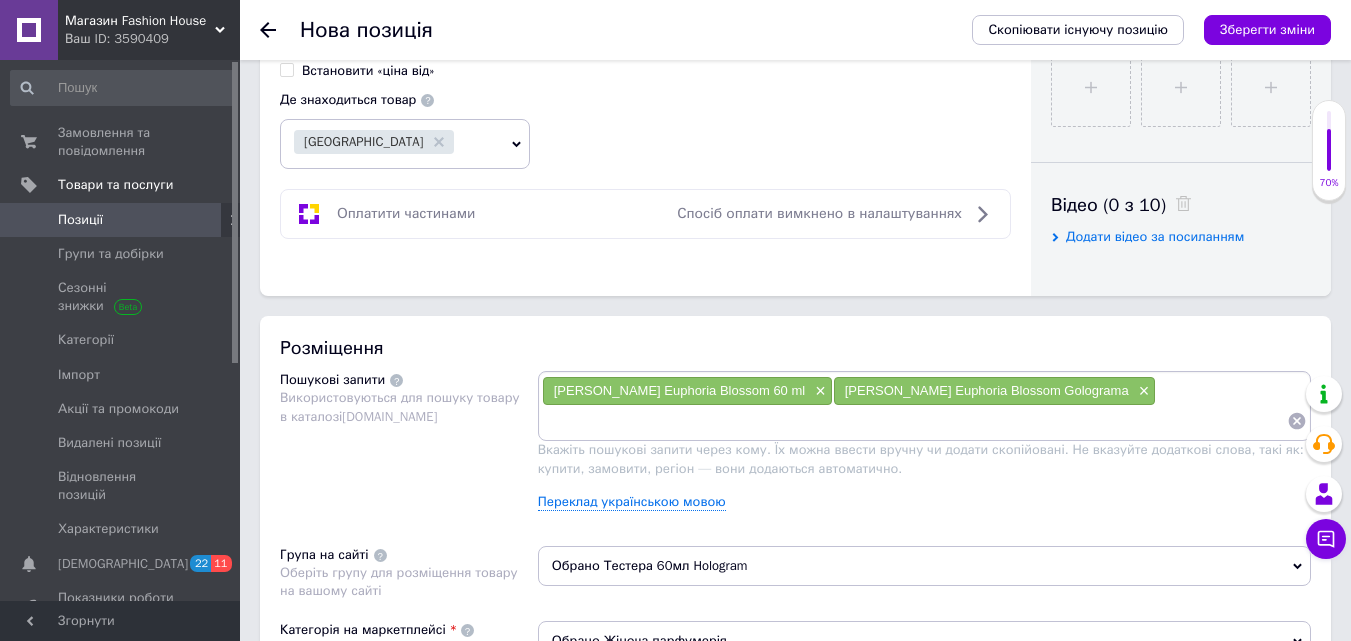 click at bounding box center [914, 421] 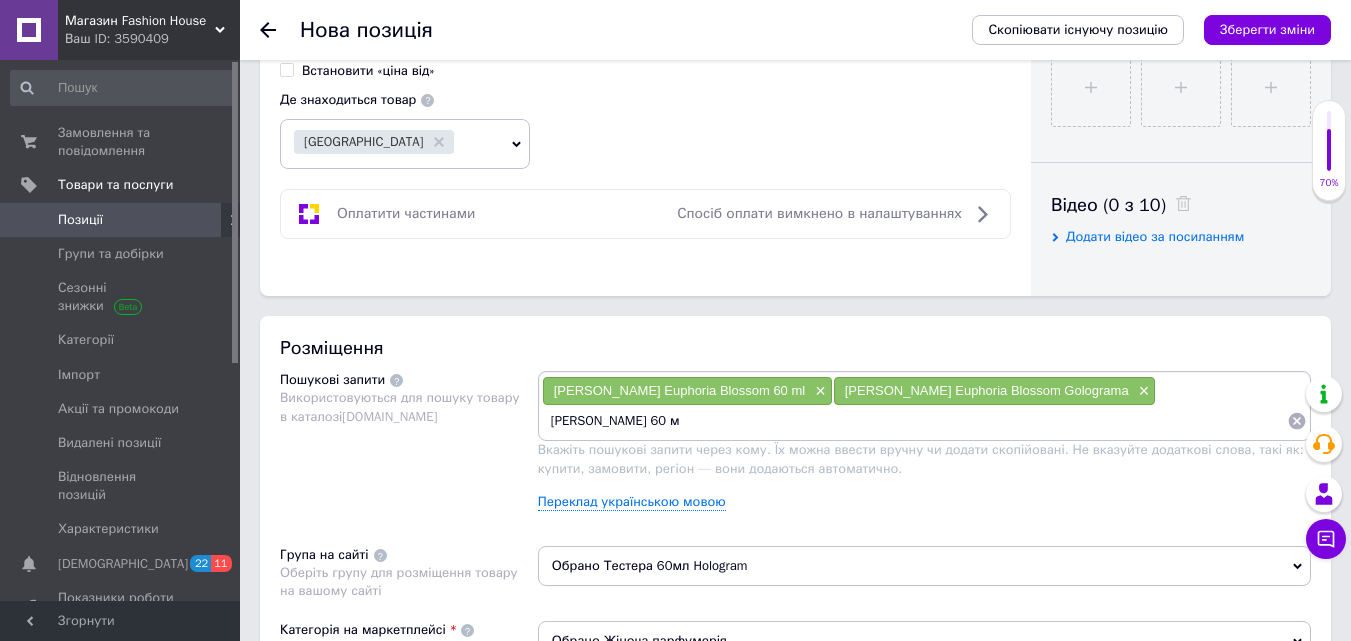 type on "[PERSON_NAME] Ейфорiя Блосом 60 мл" 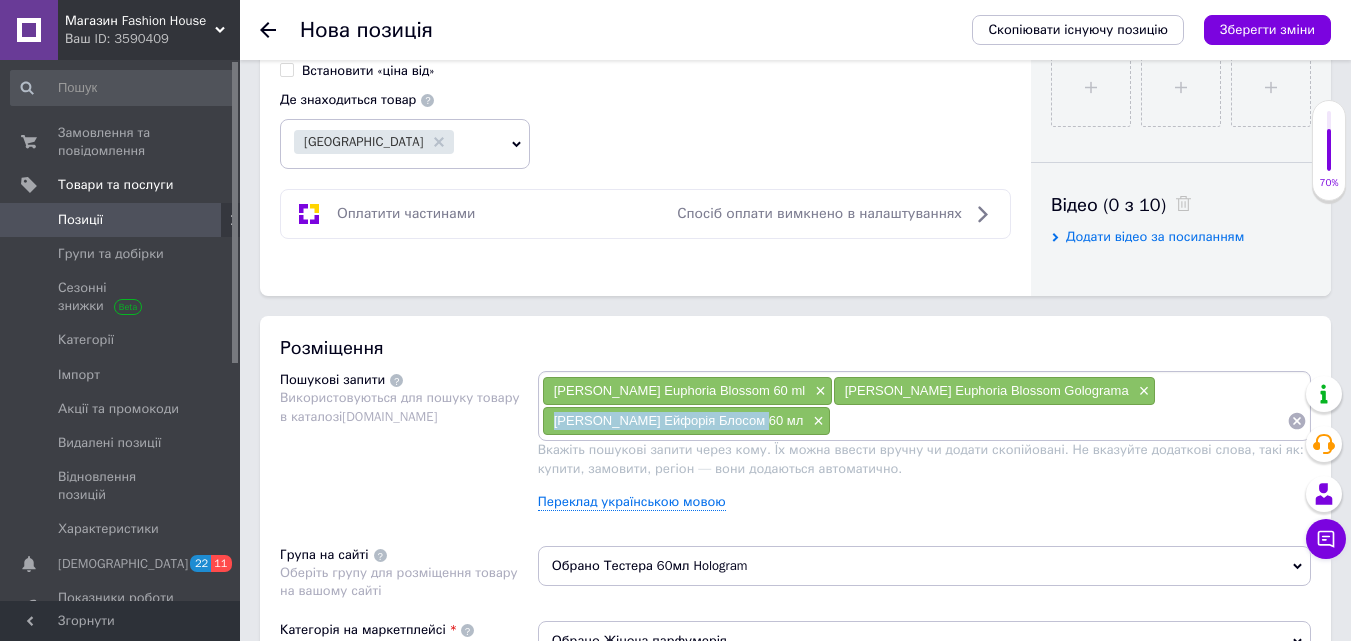 drag, startPoint x: 547, startPoint y: 422, endPoint x: 749, endPoint y: 429, distance: 202.12125 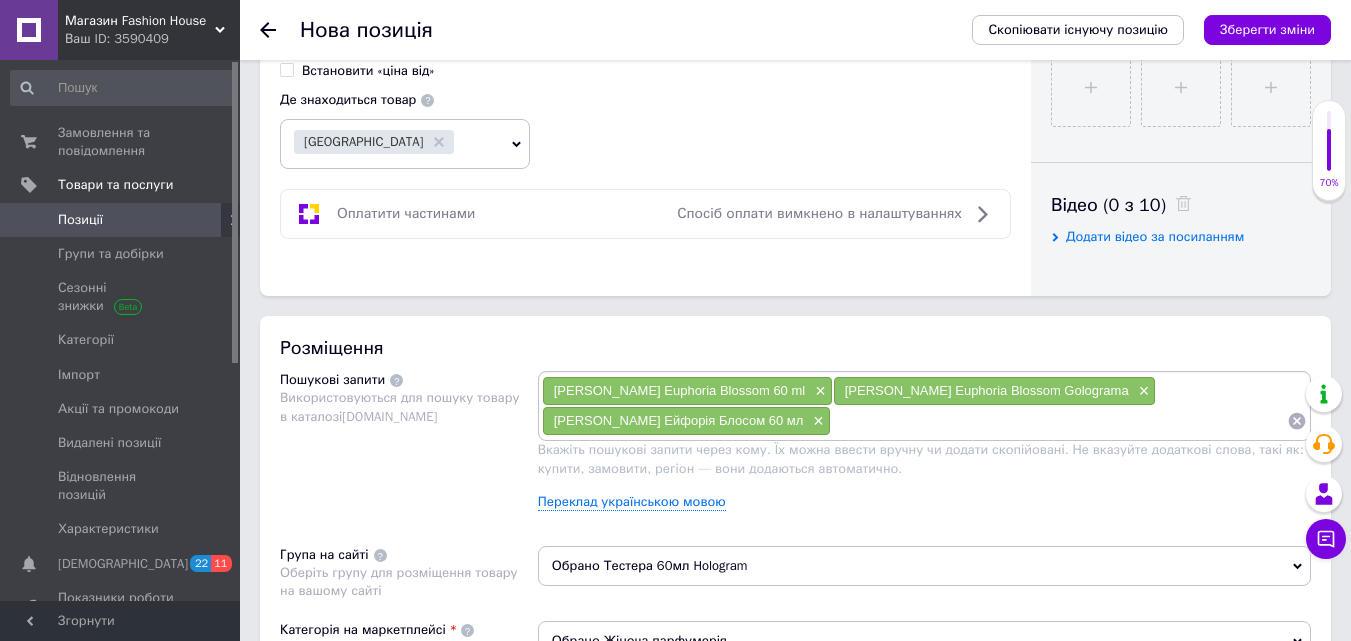 click at bounding box center (1059, 421) 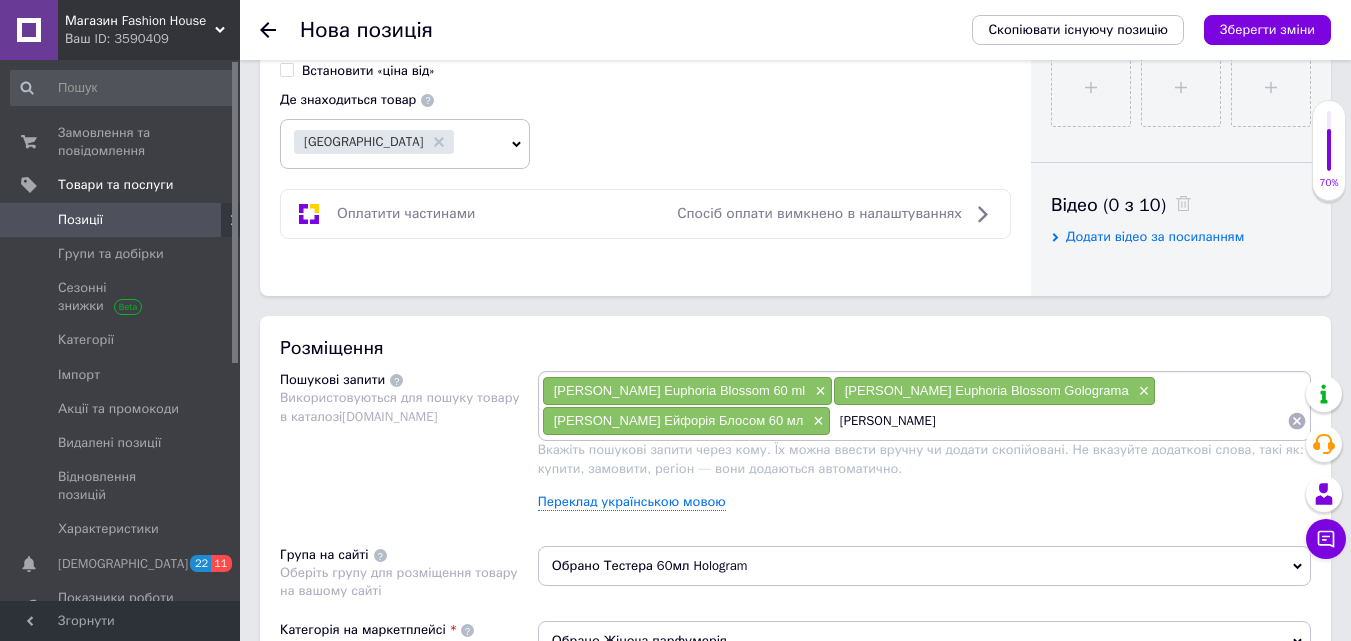 type on "[PERSON_NAME] Блосом  Голограма" 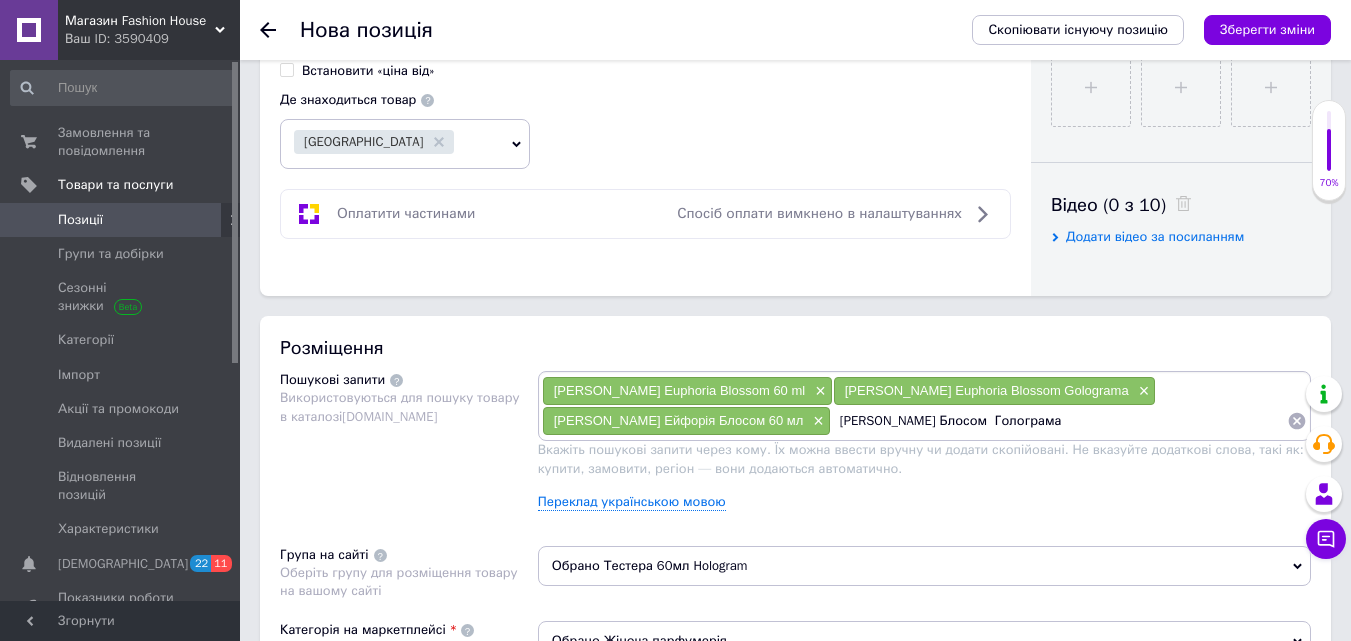 type 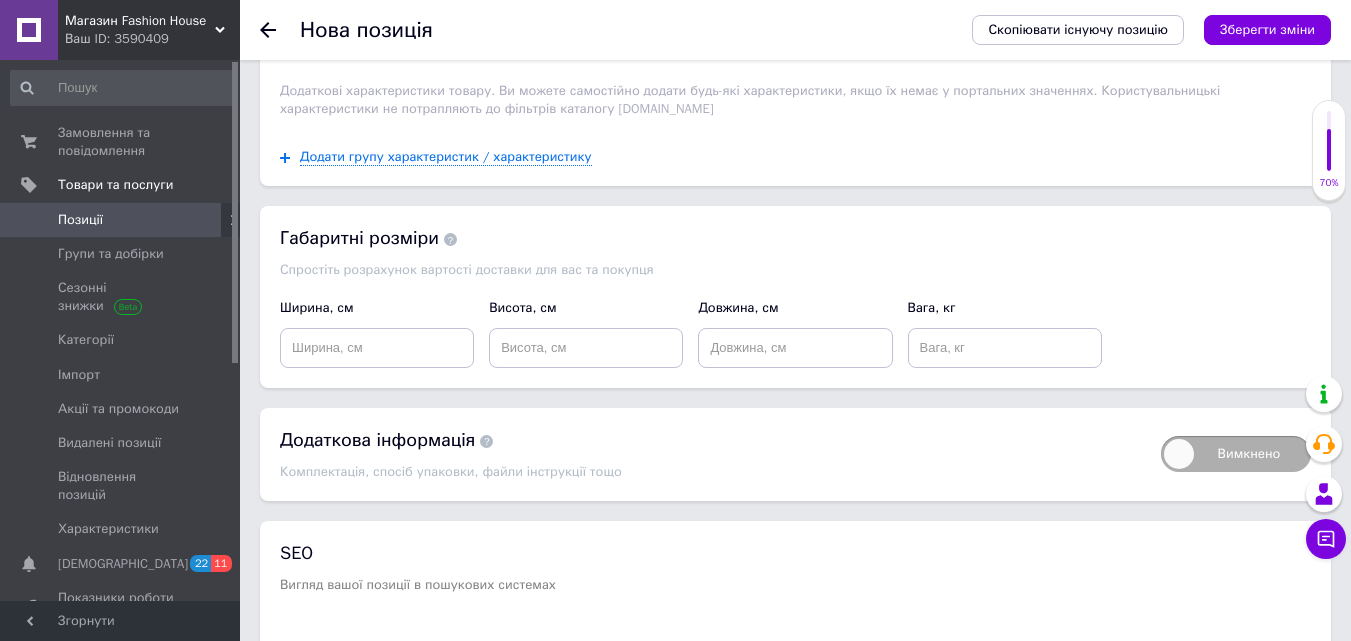 scroll, scrollTop: 1992, scrollLeft: 0, axis: vertical 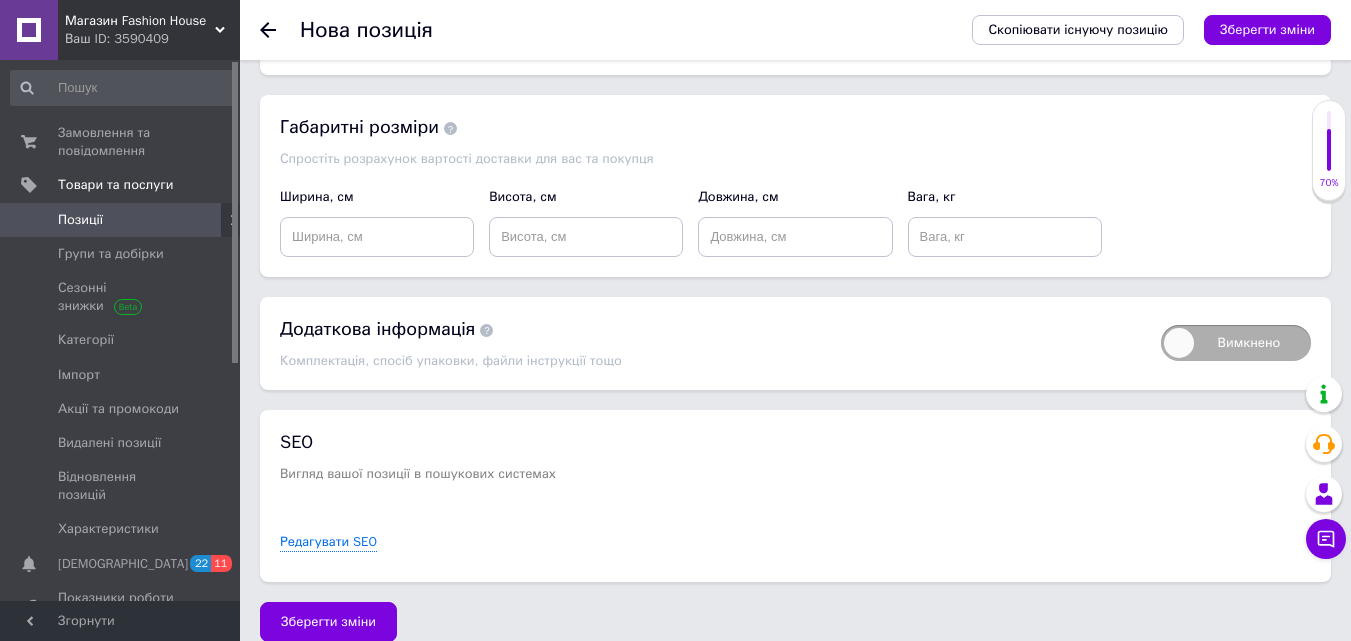 click on "Зберегти зміни" at bounding box center (328, 622) 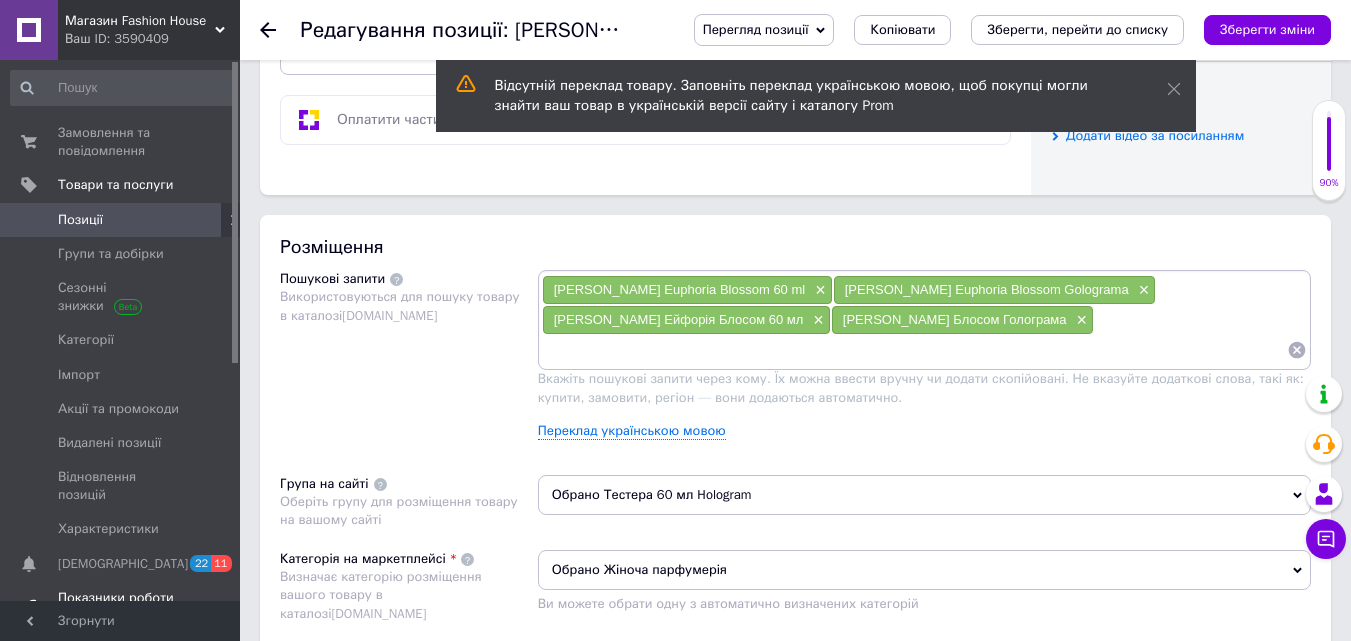 scroll, scrollTop: 1100, scrollLeft: 0, axis: vertical 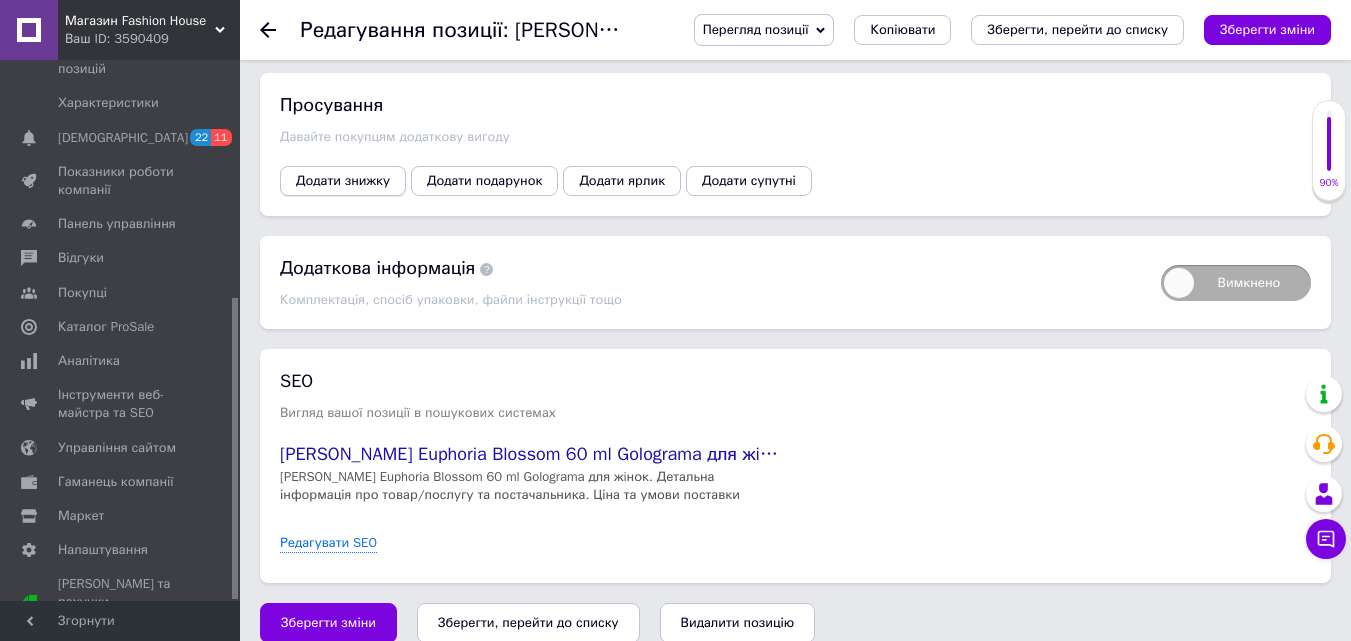 click on "Додати знижку" at bounding box center (343, 181) 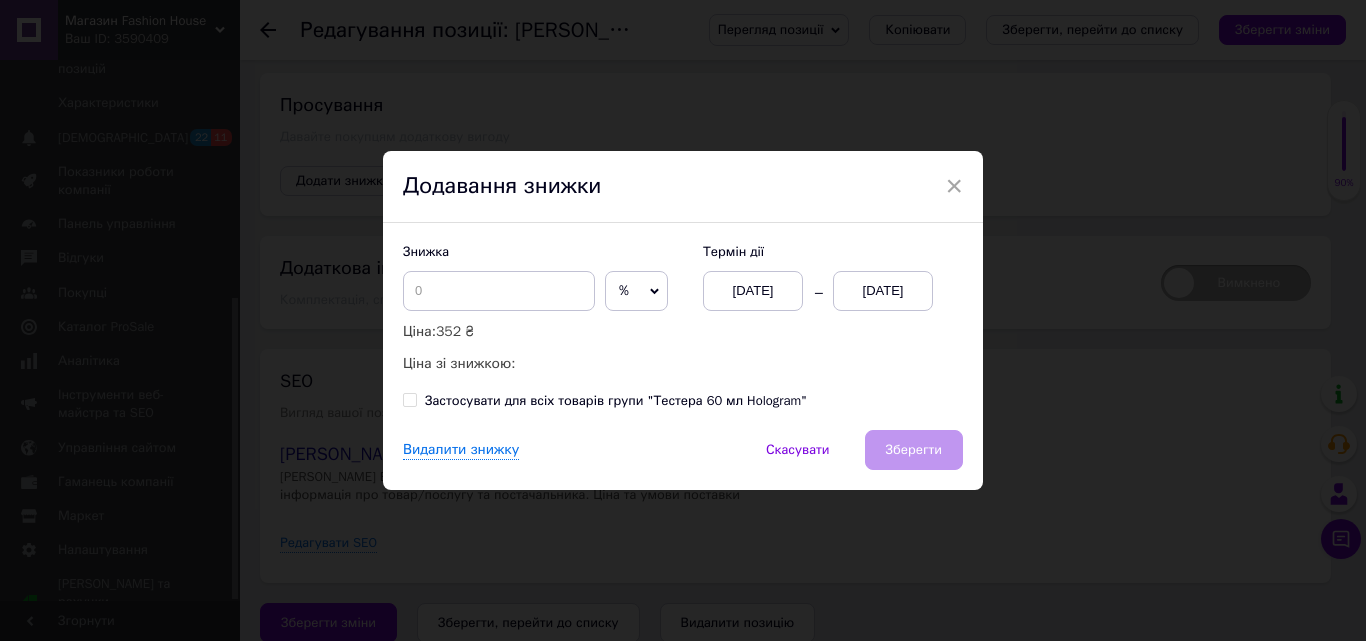 click on "[DATE]" at bounding box center (883, 291) 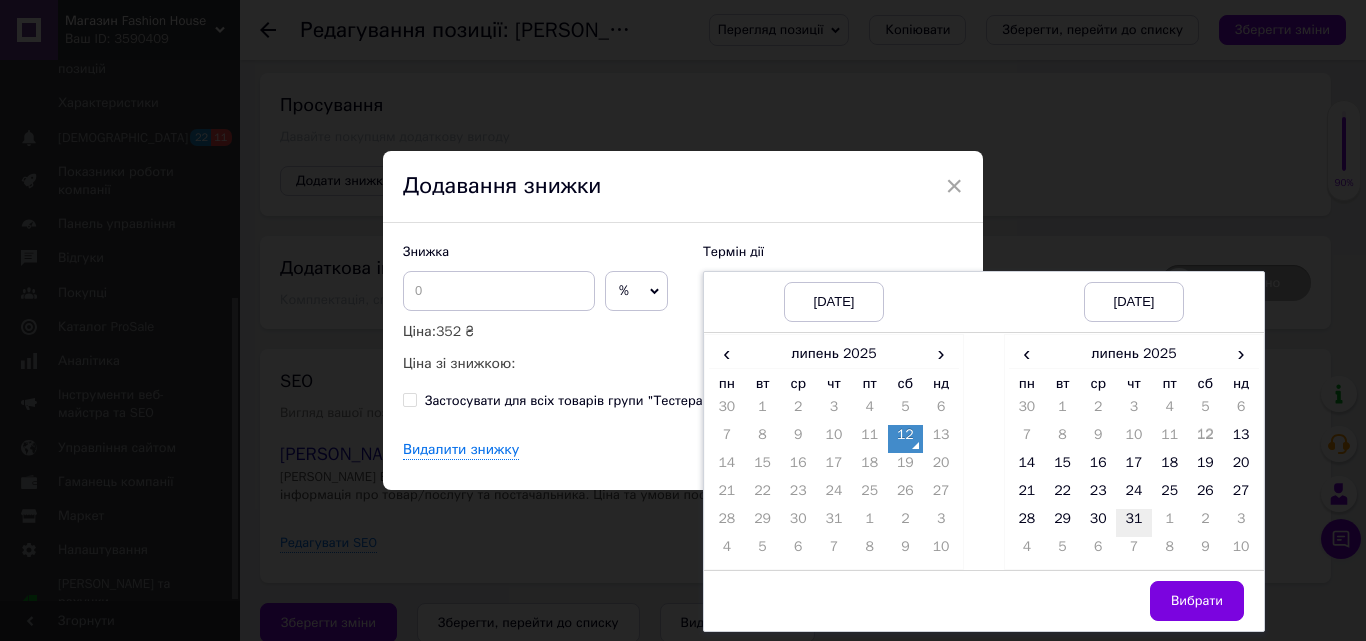 click on "31" at bounding box center [1134, 523] 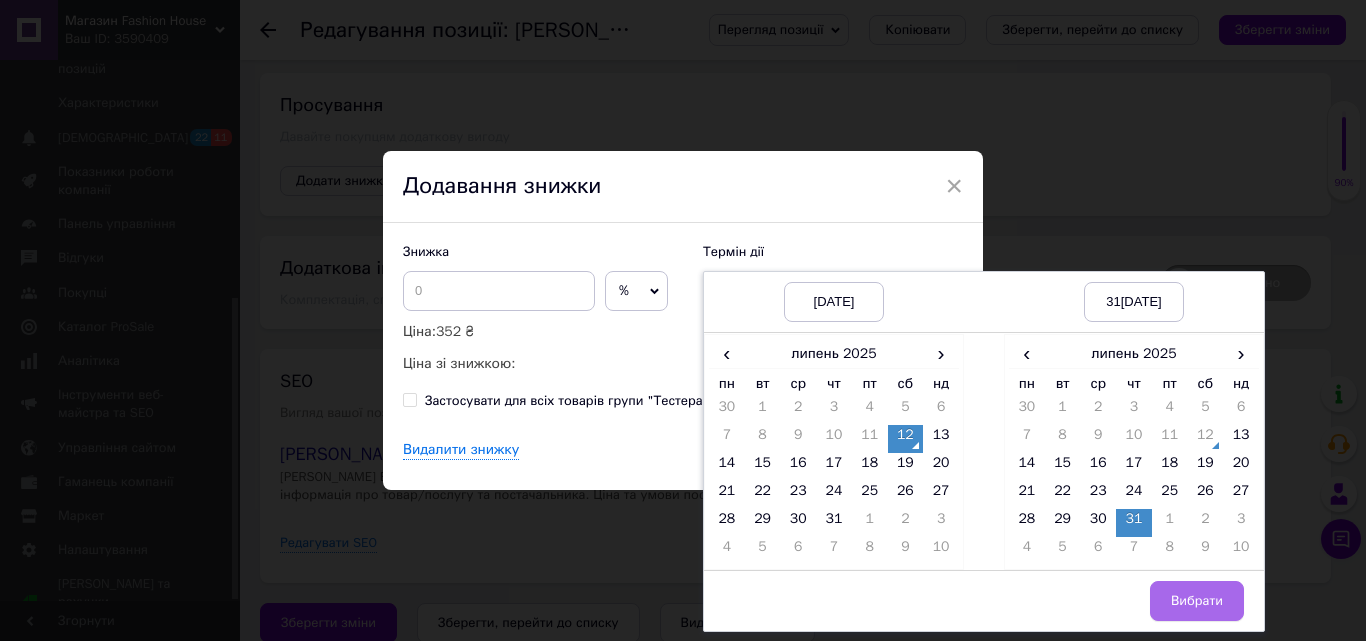 click on "Вибрати" at bounding box center (1197, 601) 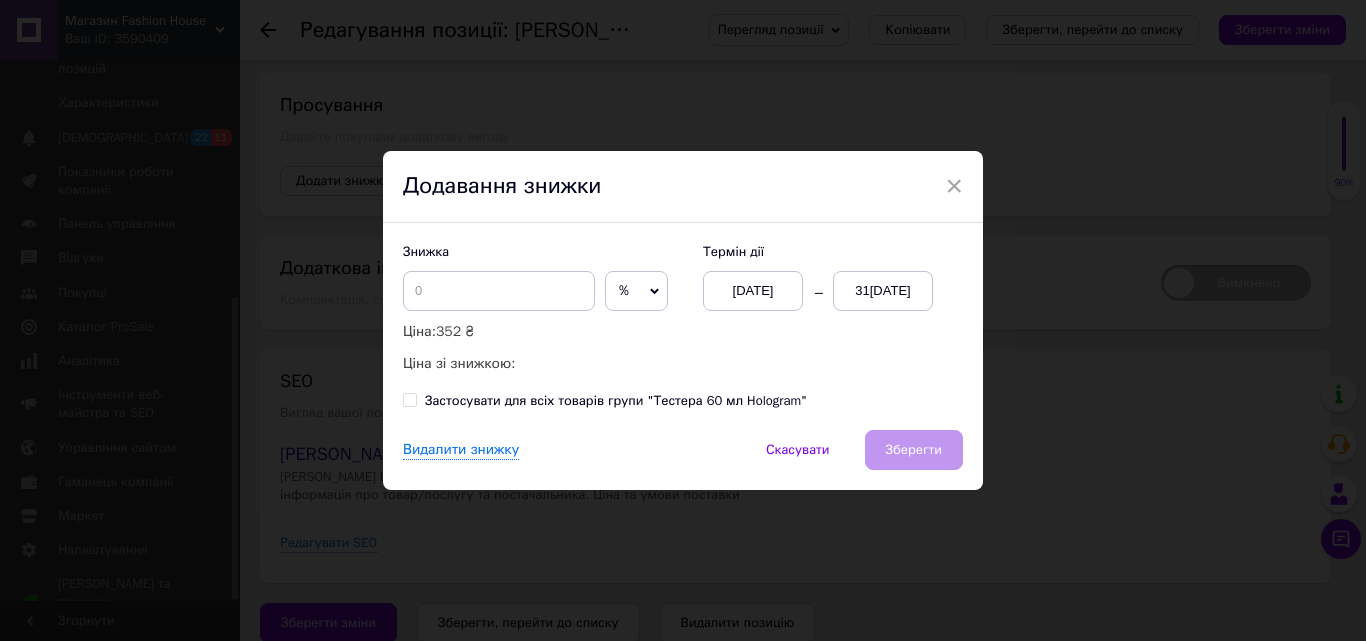 click on "%" at bounding box center [636, 291] 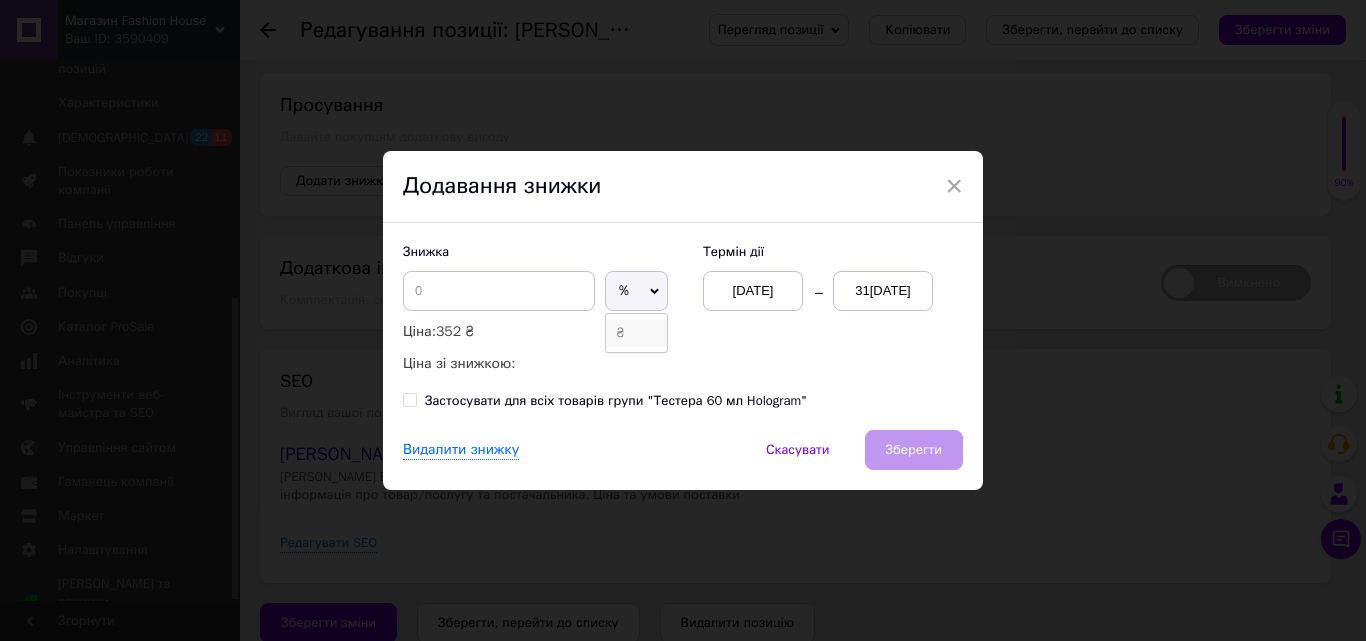 click on "₴" at bounding box center (636, 333) 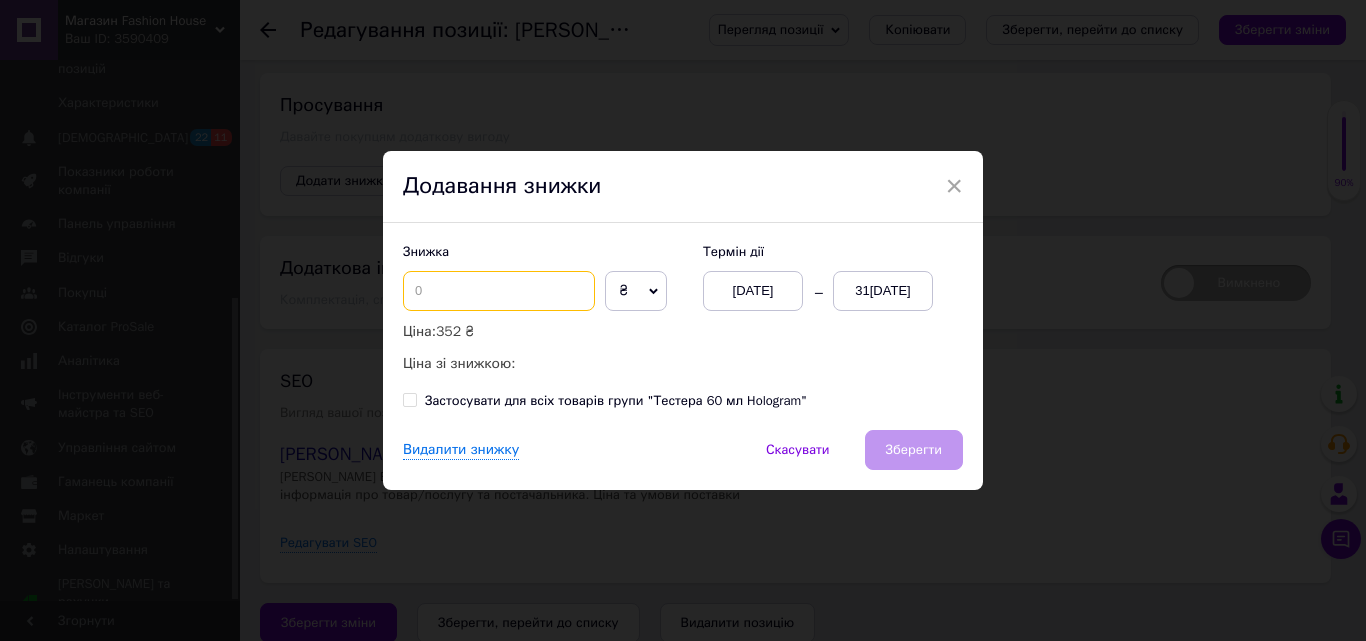 click at bounding box center (499, 291) 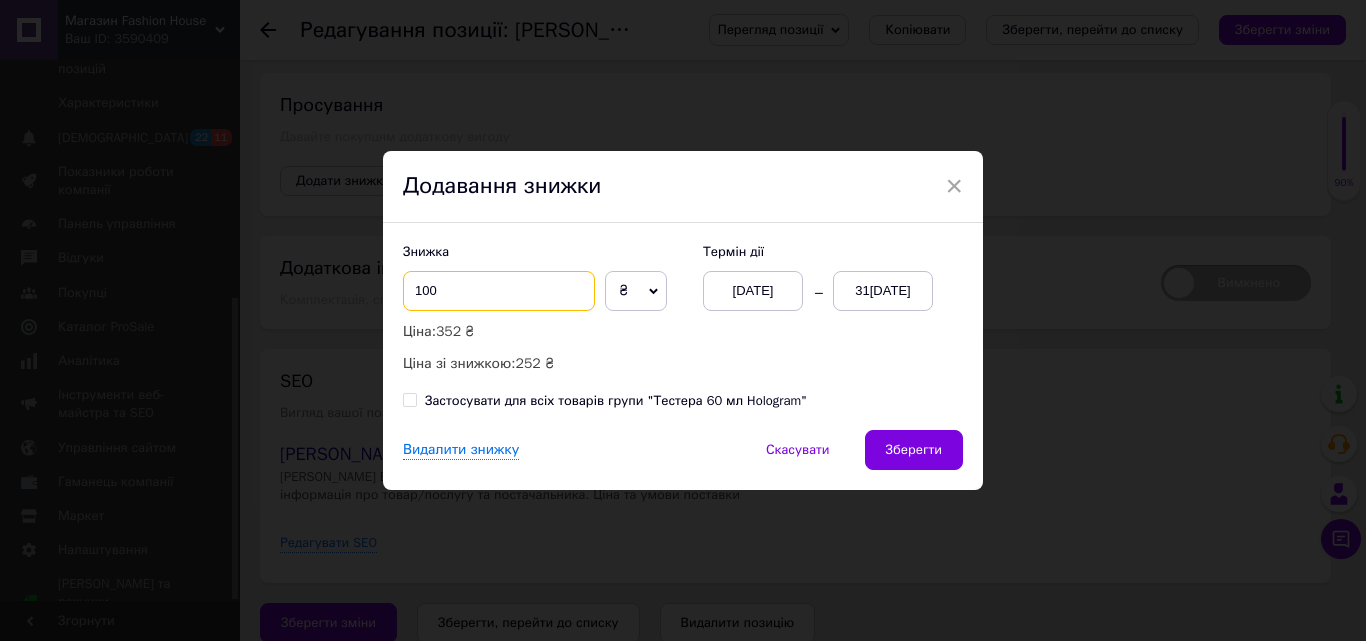 type on "100" 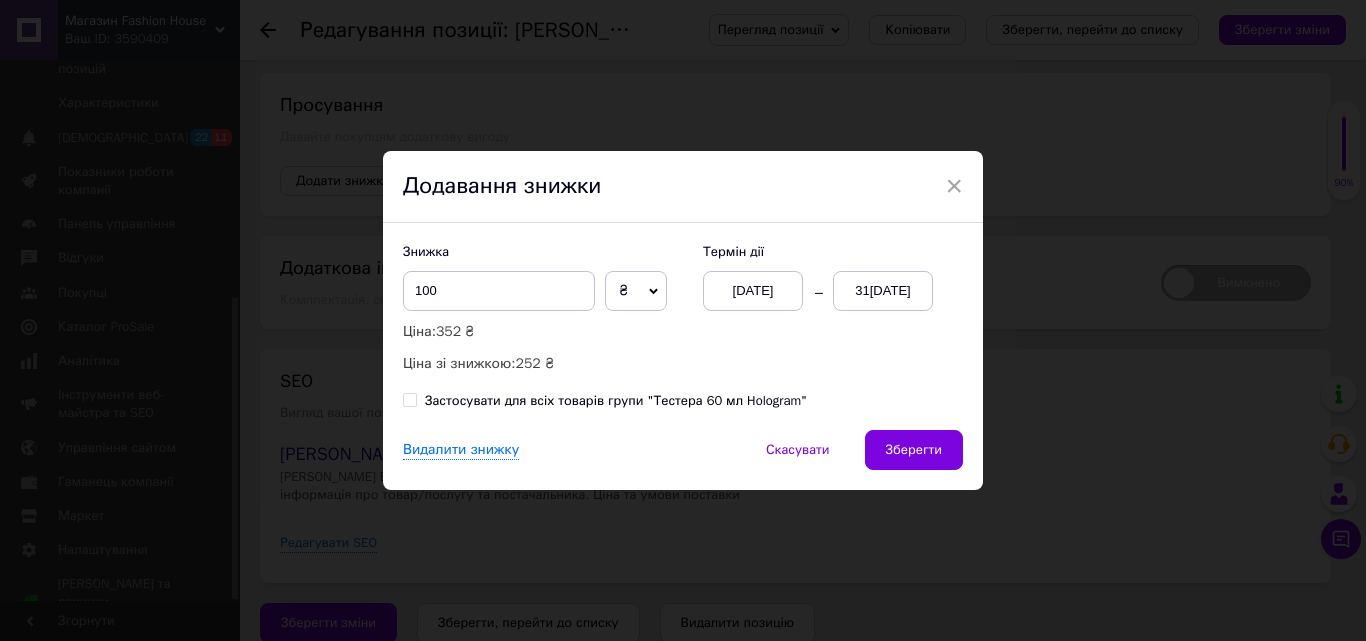 drag, startPoint x: 409, startPoint y: 400, endPoint x: 424, endPoint y: 399, distance: 15.033297 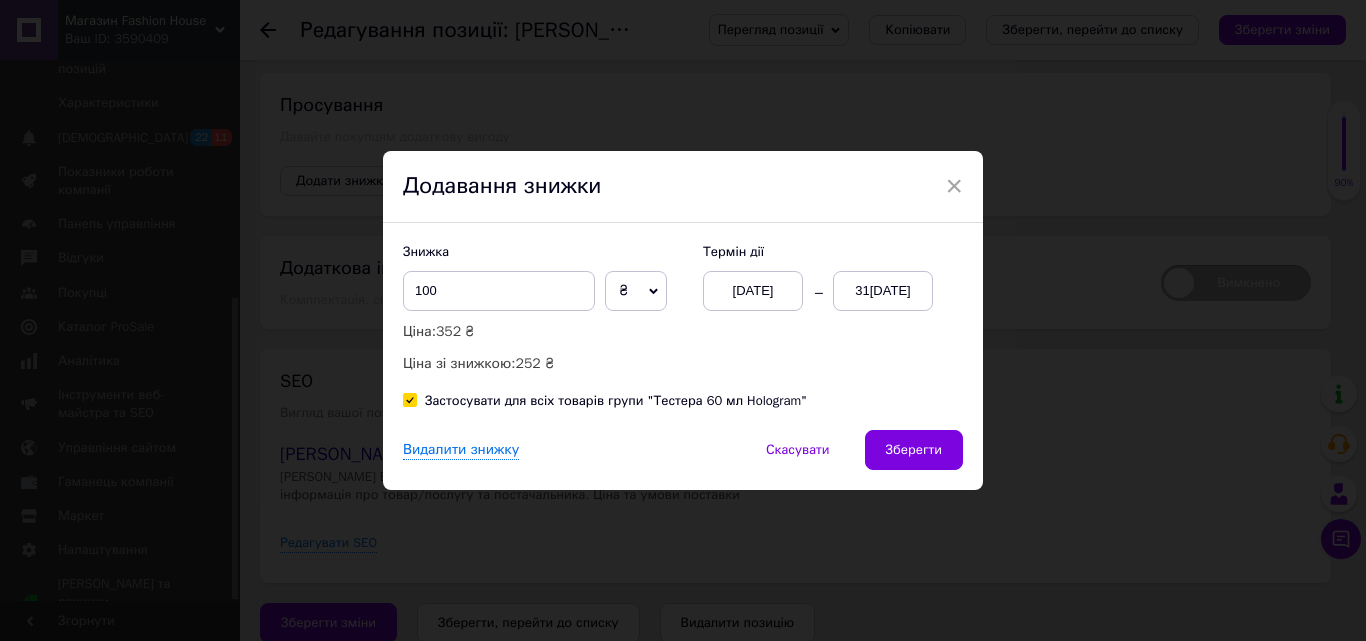 checkbox on "true" 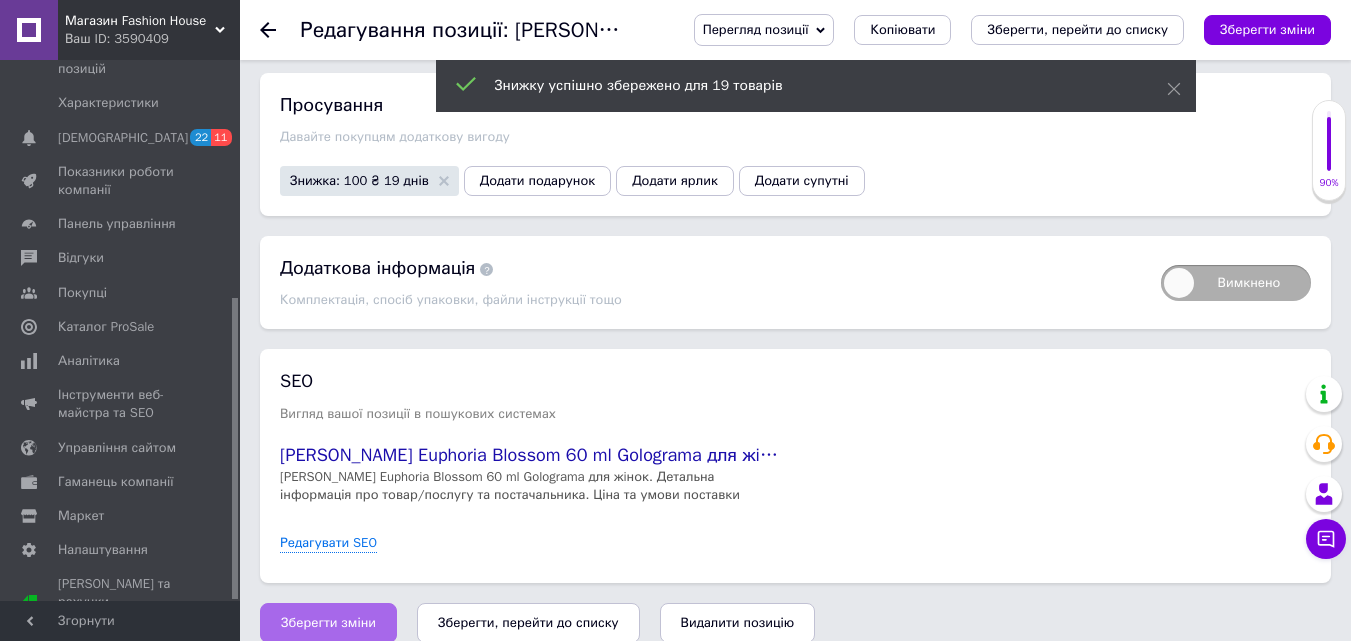 click on "Зберегти зміни" at bounding box center [328, 623] 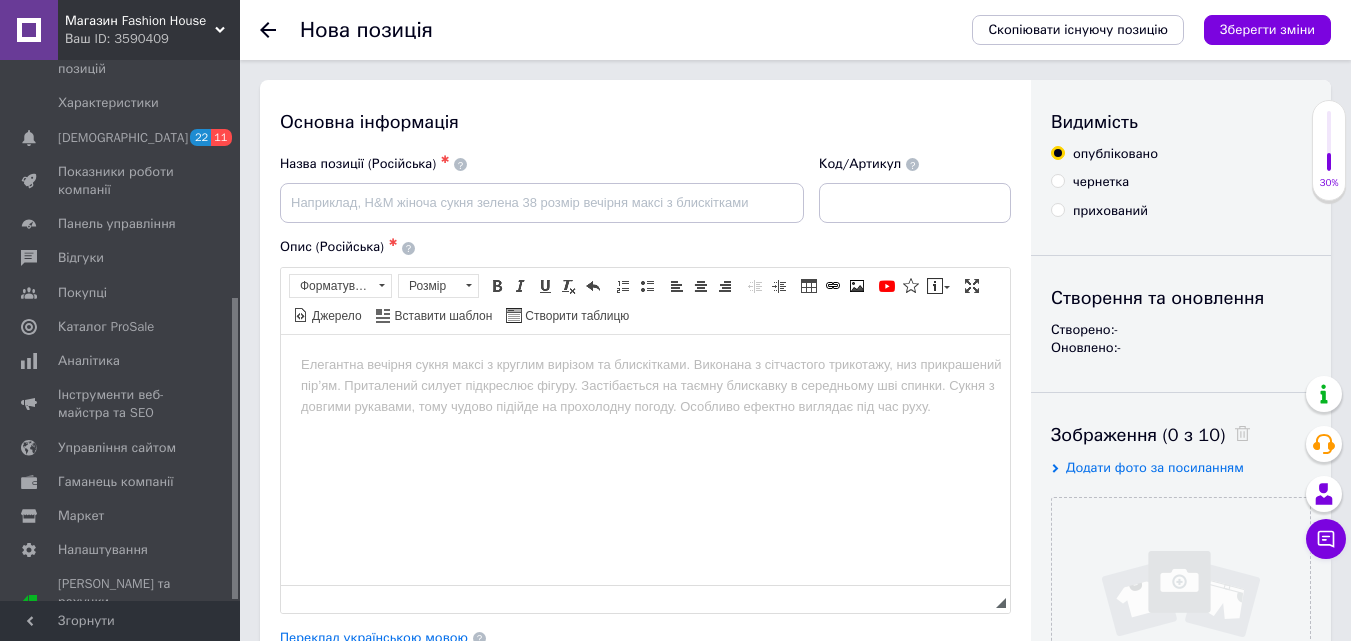 scroll, scrollTop: 0, scrollLeft: 0, axis: both 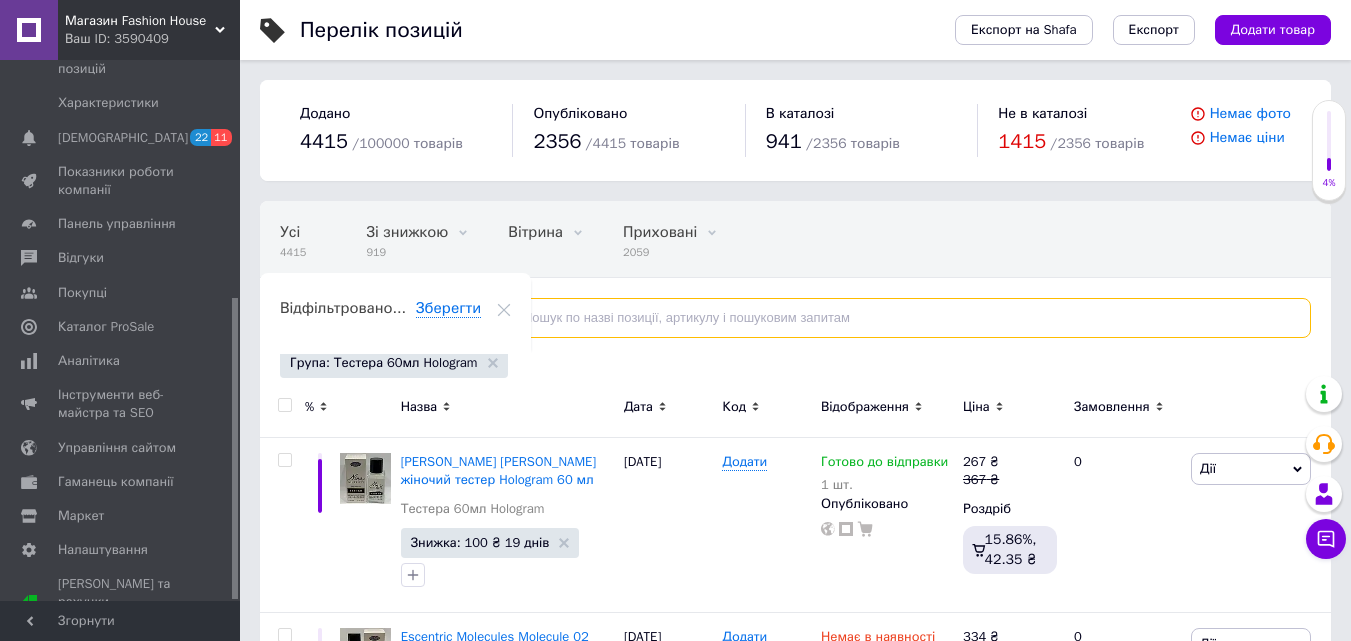 click at bounding box center (899, 318) 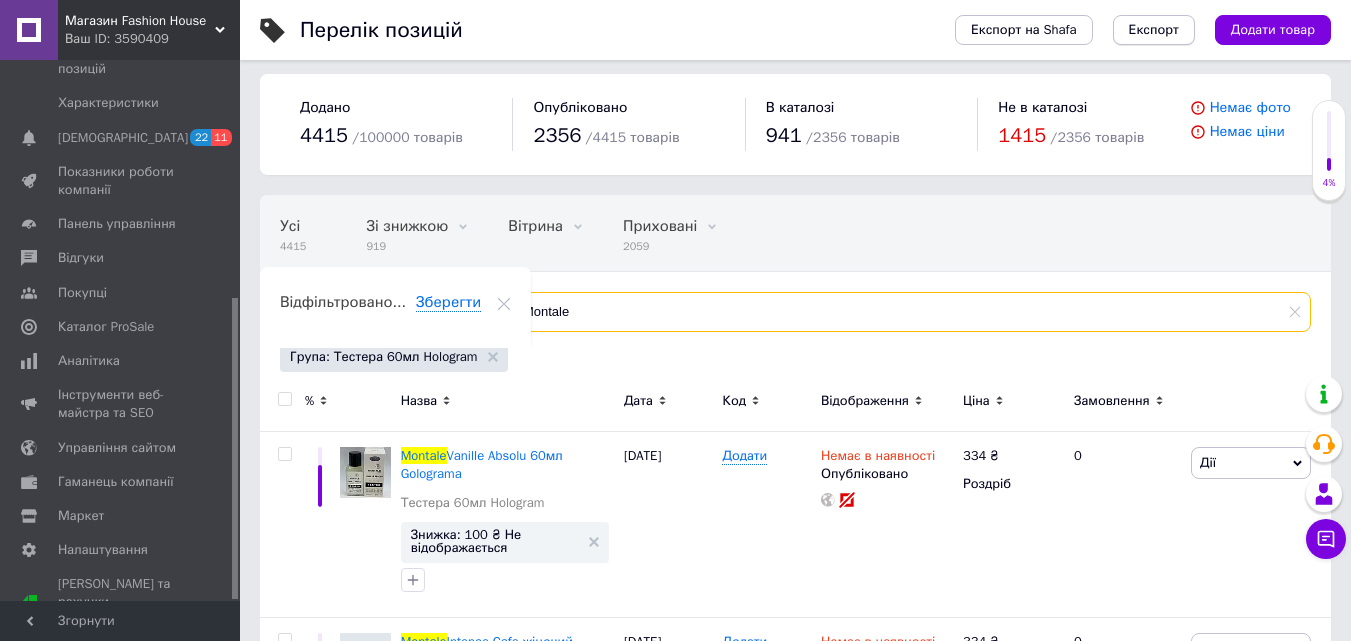 scroll, scrollTop: 0, scrollLeft: 0, axis: both 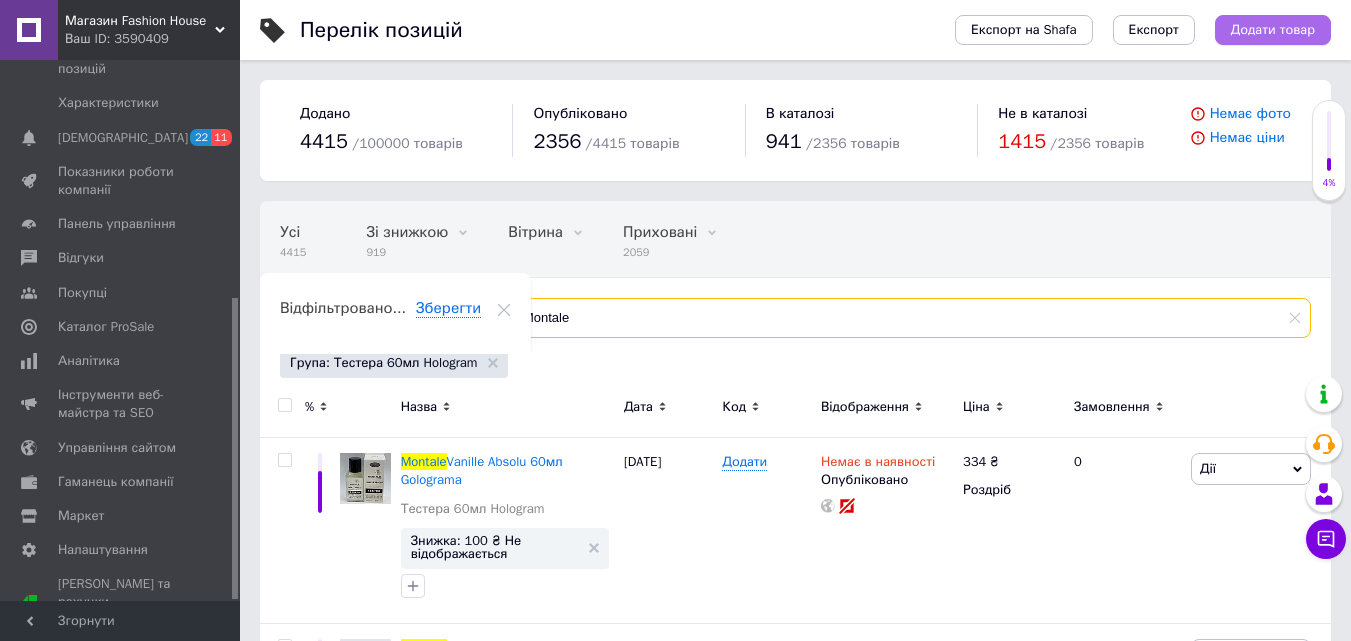 type on "Montale" 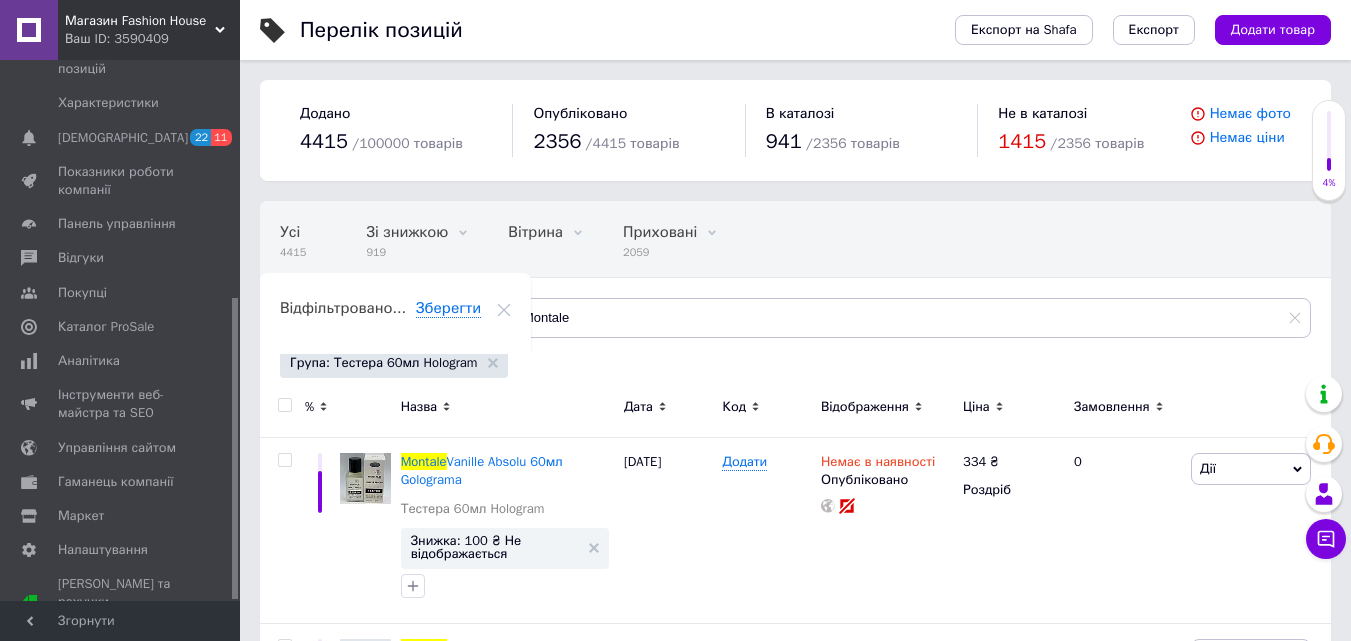 click on "Додати товар" at bounding box center [1273, 30] 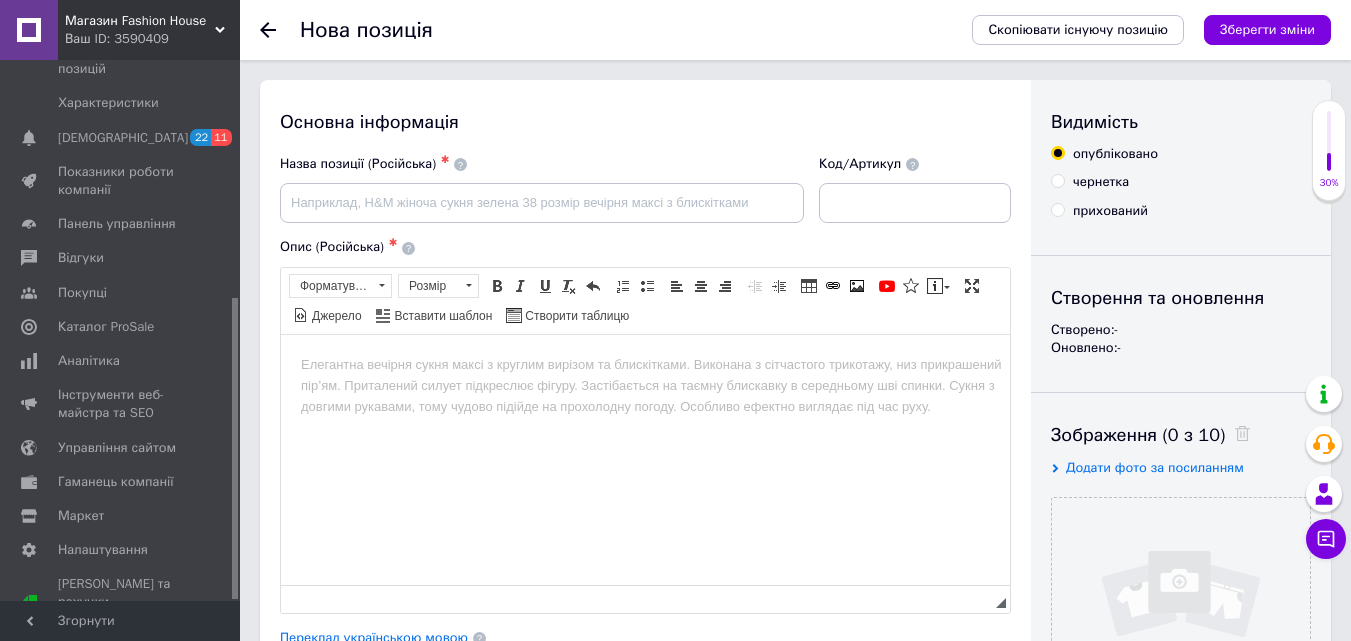 scroll, scrollTop: 0, scrollLeft: 0, axis: both 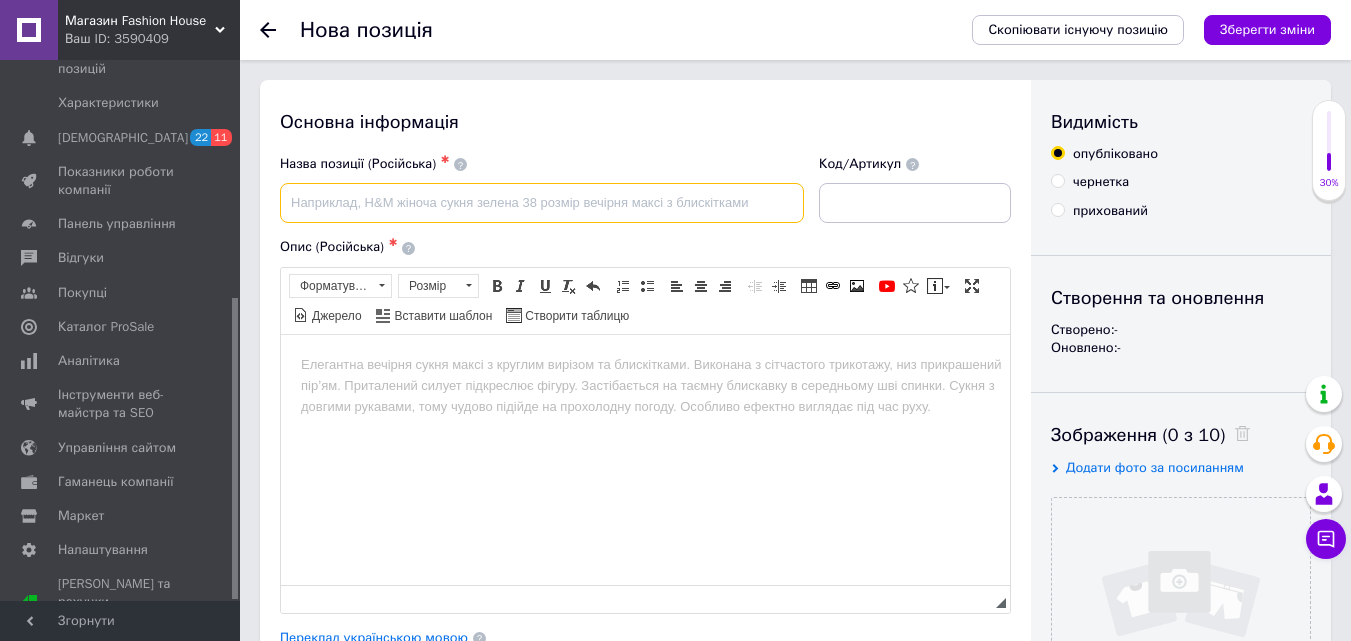 click at bounding box center [542, 203] 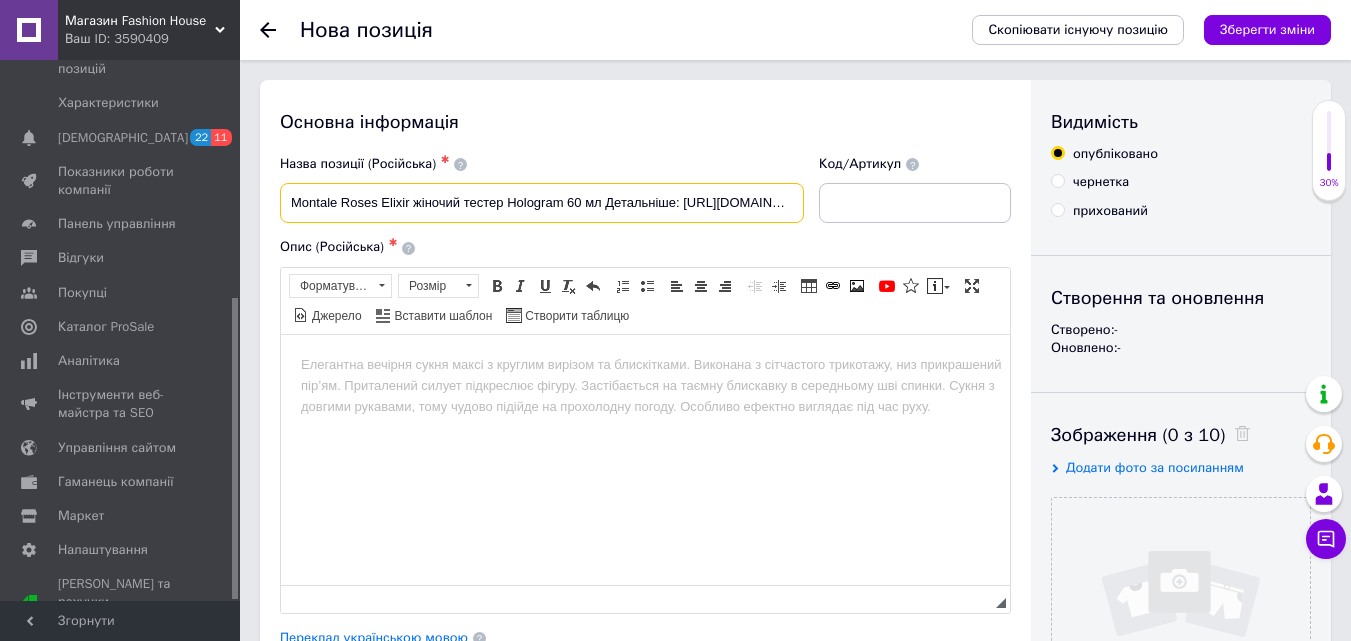 scroll, scrollTop: 0, scrollLeft: 184, axis: horizontal 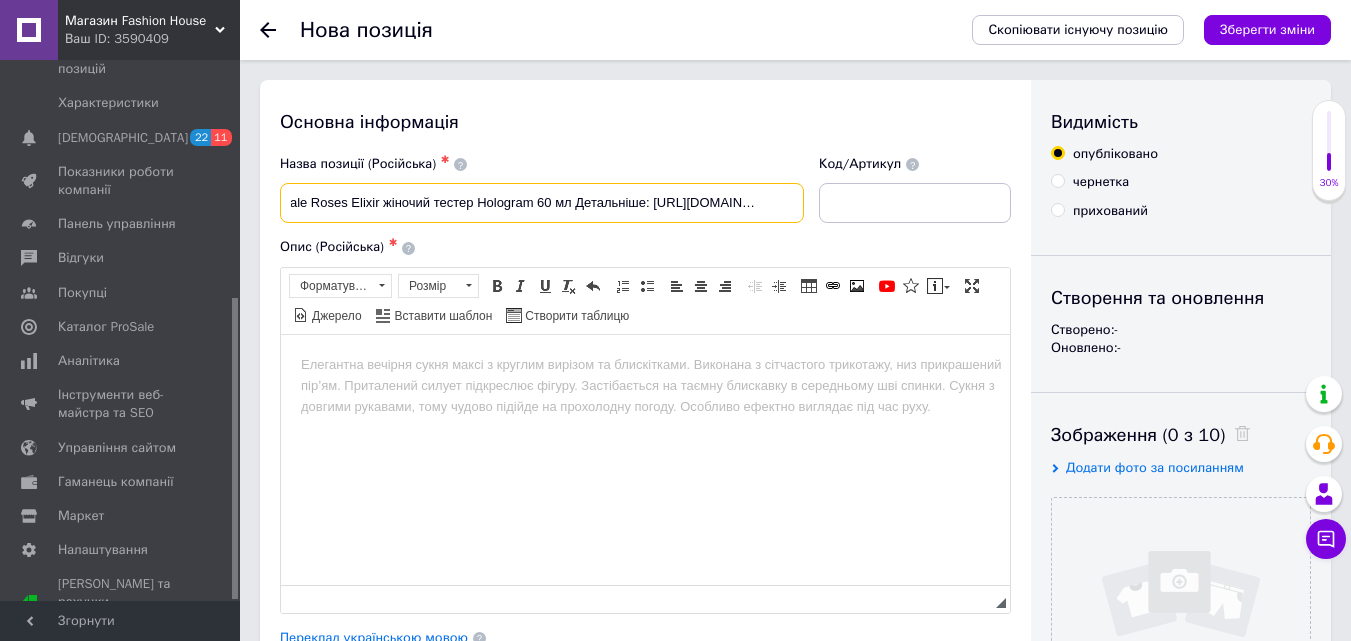 drag, startPoint x: 418, startPoint y: 204, endPoint x: 771, endPoint y: 268, distance: 358.7548 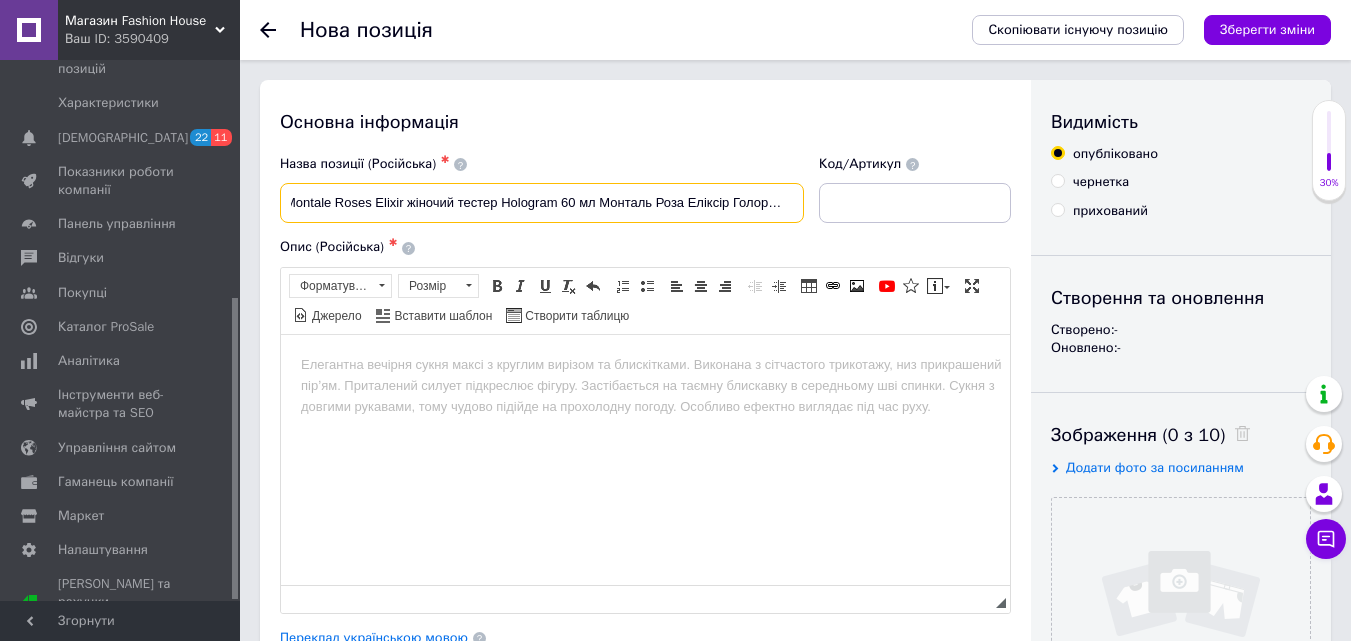 scroll, scrollTop: 0, scrollLeft: 10, axis: horizontal 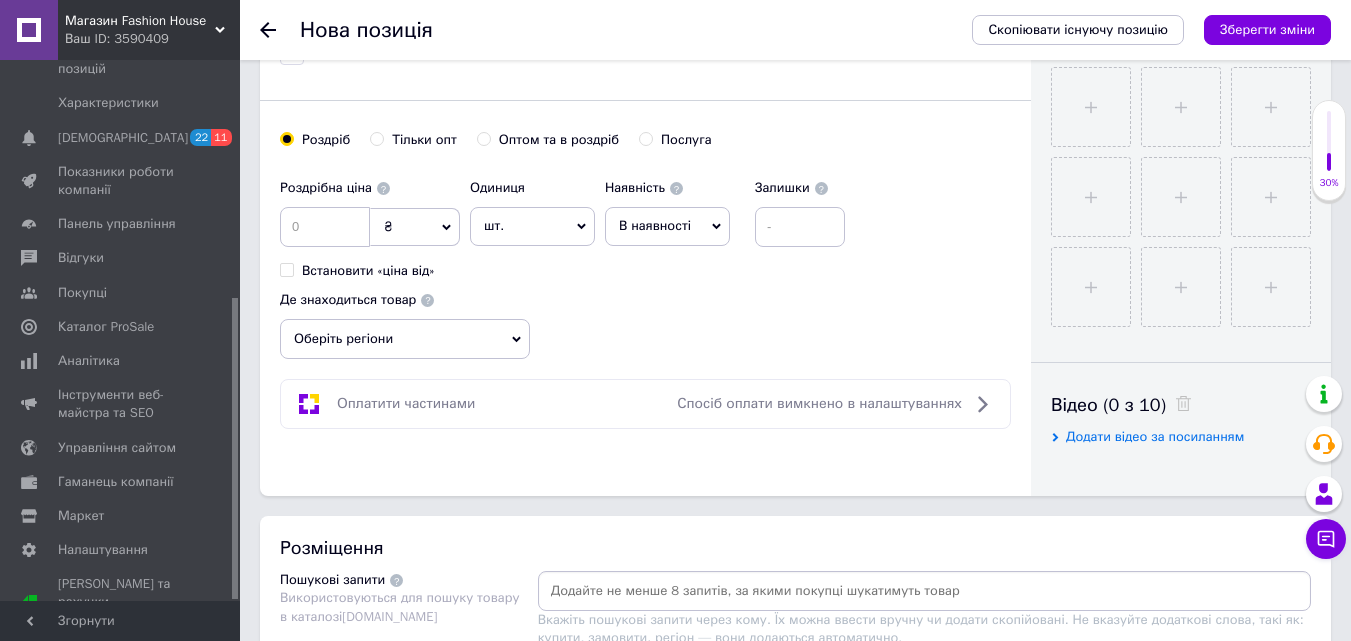 type on "Montale Roses Elixir жіночий тестер Hologram 60 мл Монталь Роза Елiксiр Голорама" 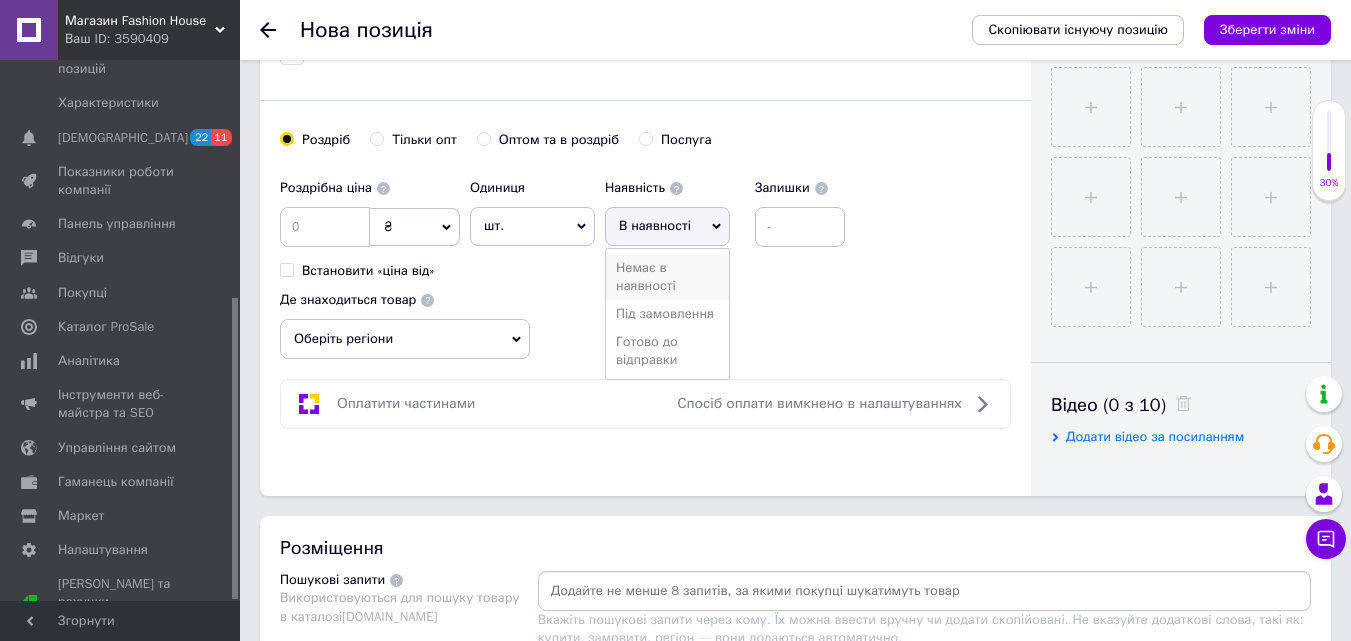 scroll, scrollTop: 0, scrollLeft: 0, axis: both 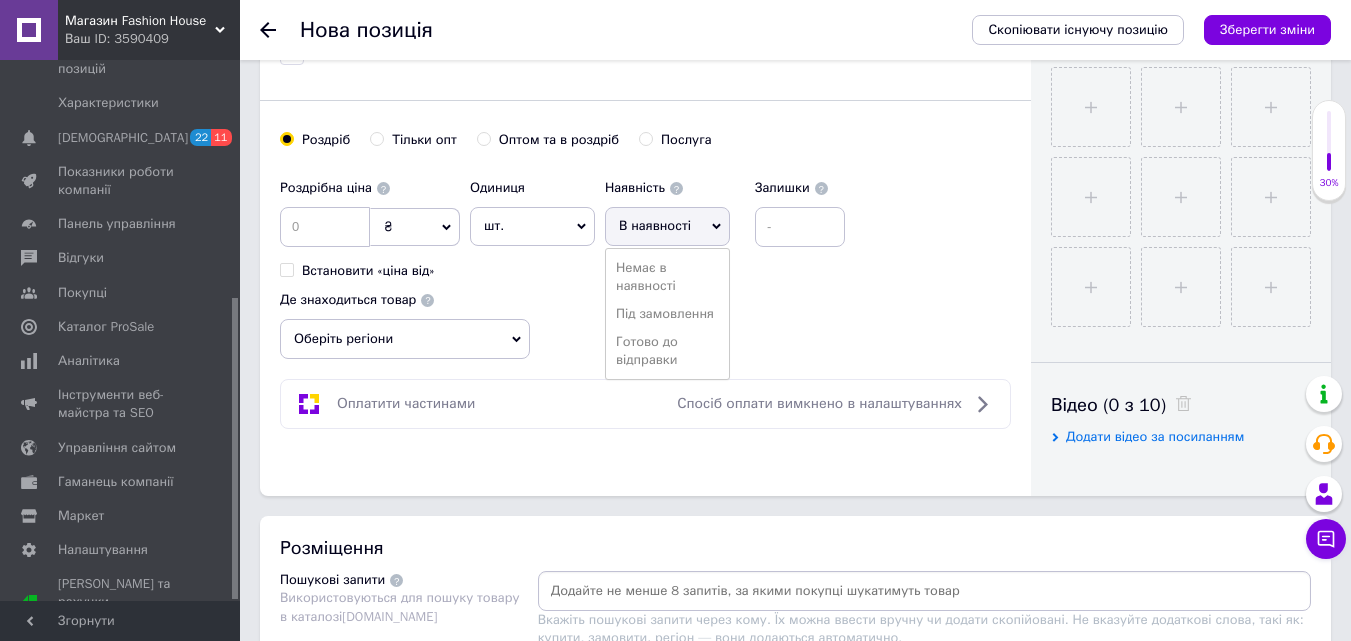 drag, startPoint x: 667, startPoint y: 342, endPoint x: 749, endPoint y: 286, distance: 99.29753 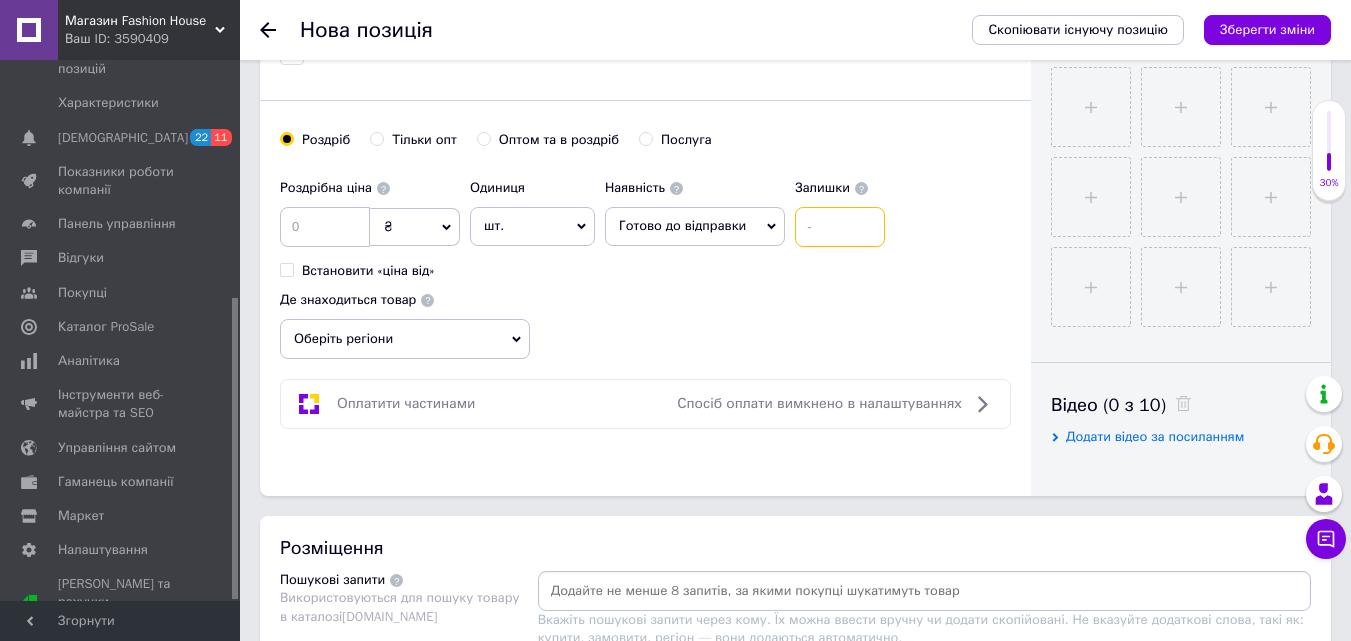 click at bounding box center (840, 227) 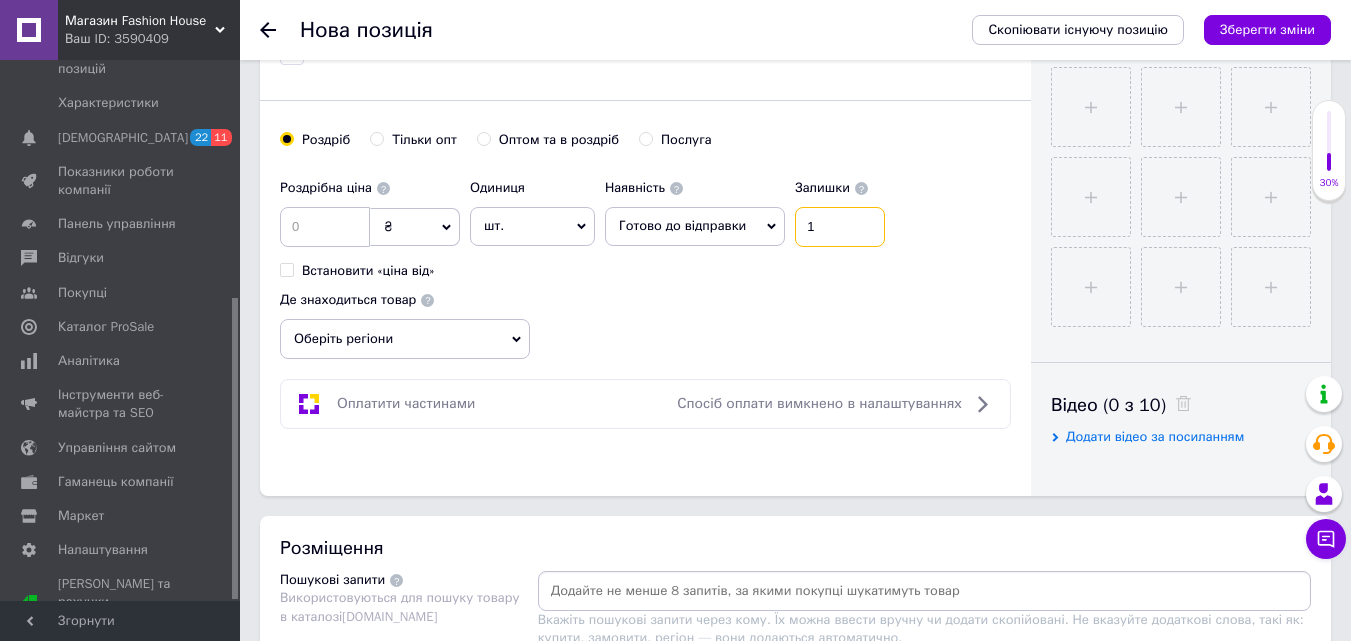 type on "1" 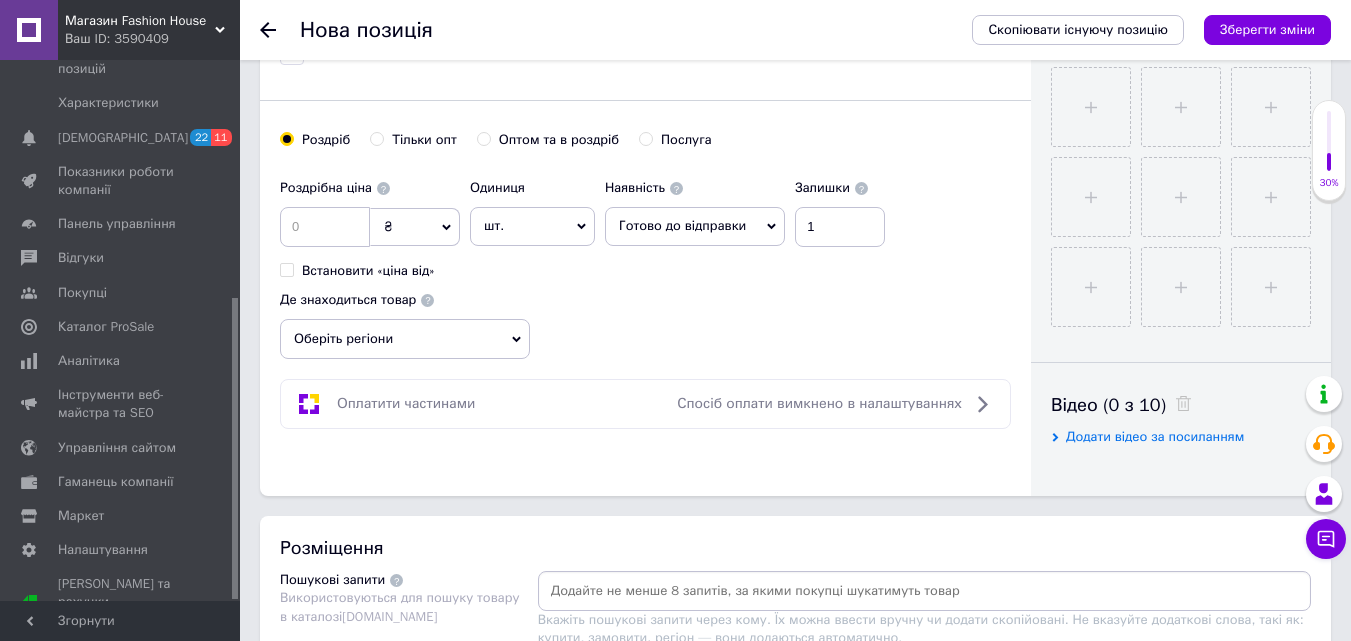 click on "Оберіть регіони" at bounding box center (405, 339) 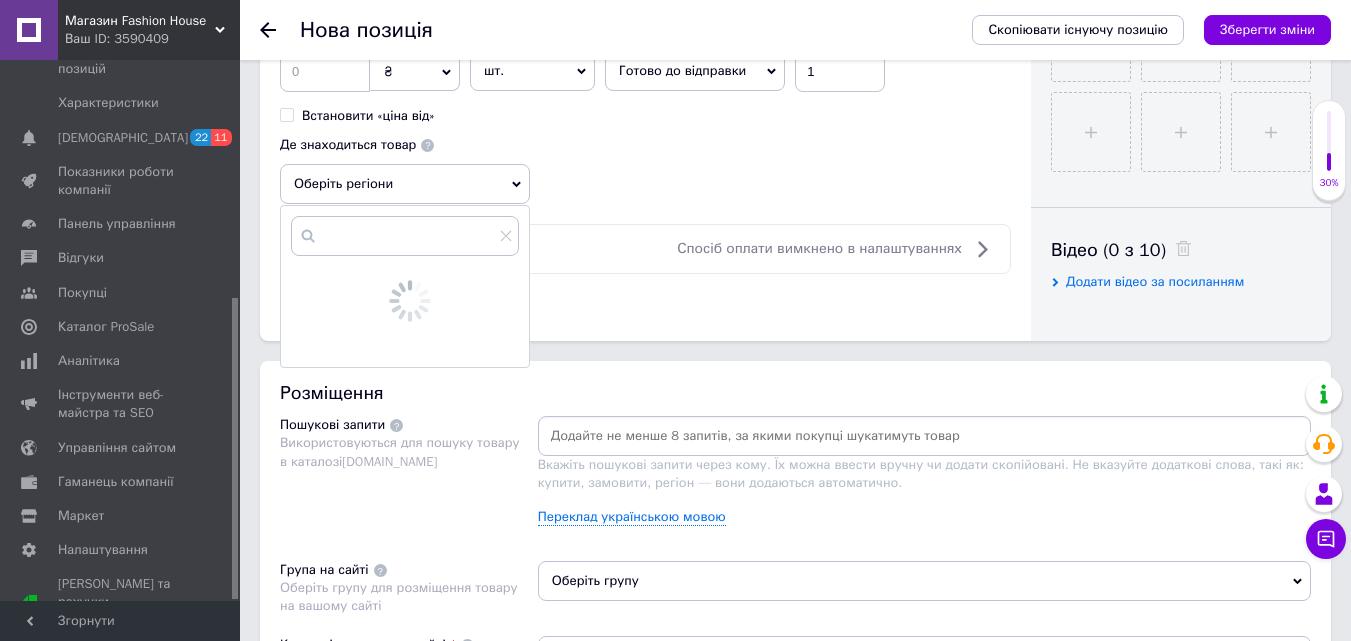 scroll, scrollTop: 1000, scrollLeft: 0, axis: vertical 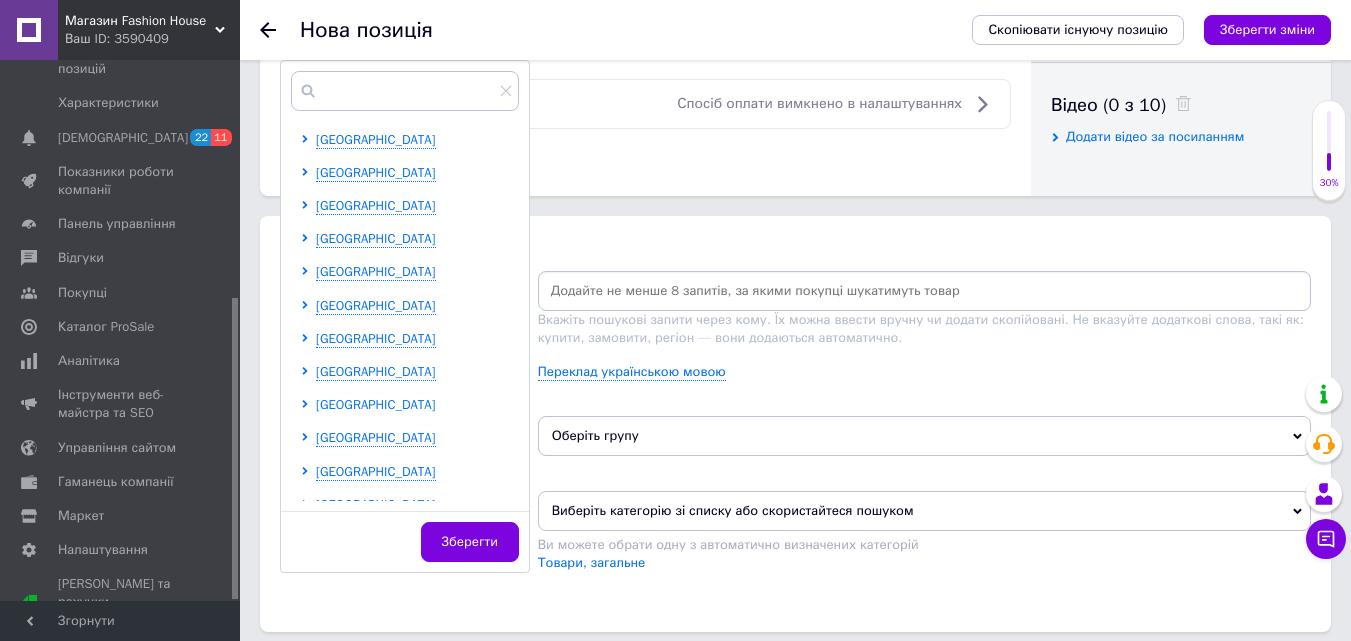 click on "[GEOGRAPHIC_DATA]" at bounding box center [376, 404] 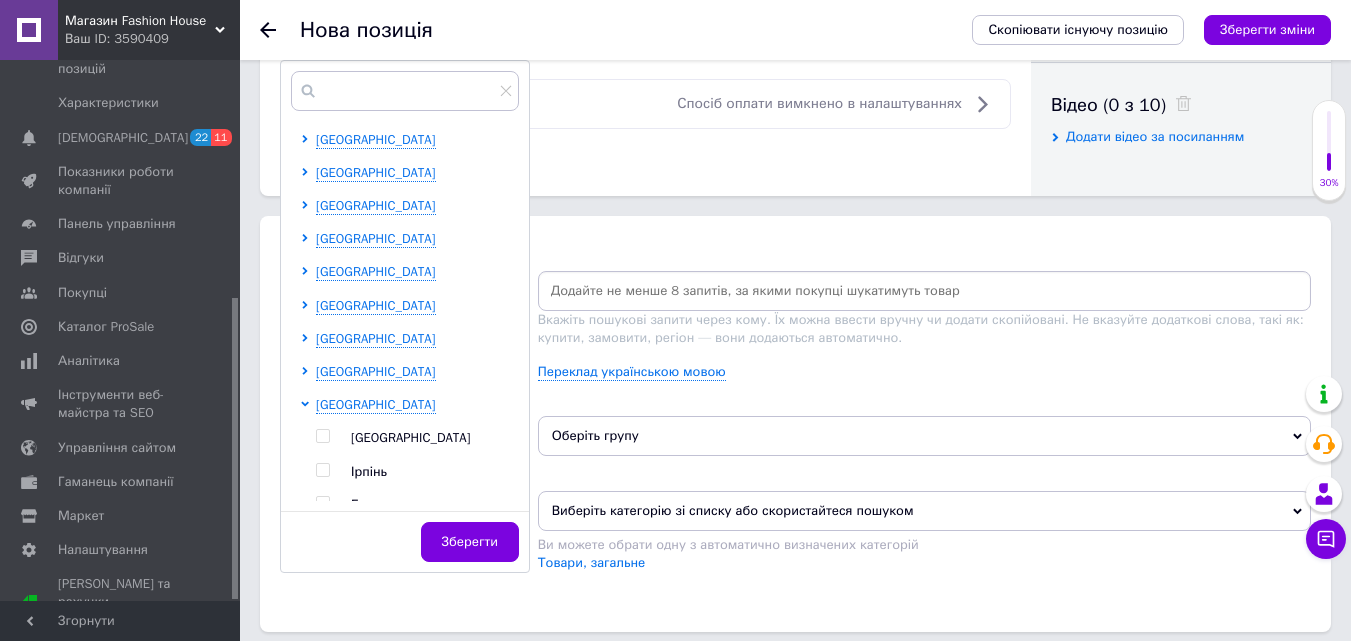 click at bounding box center (322, 436) 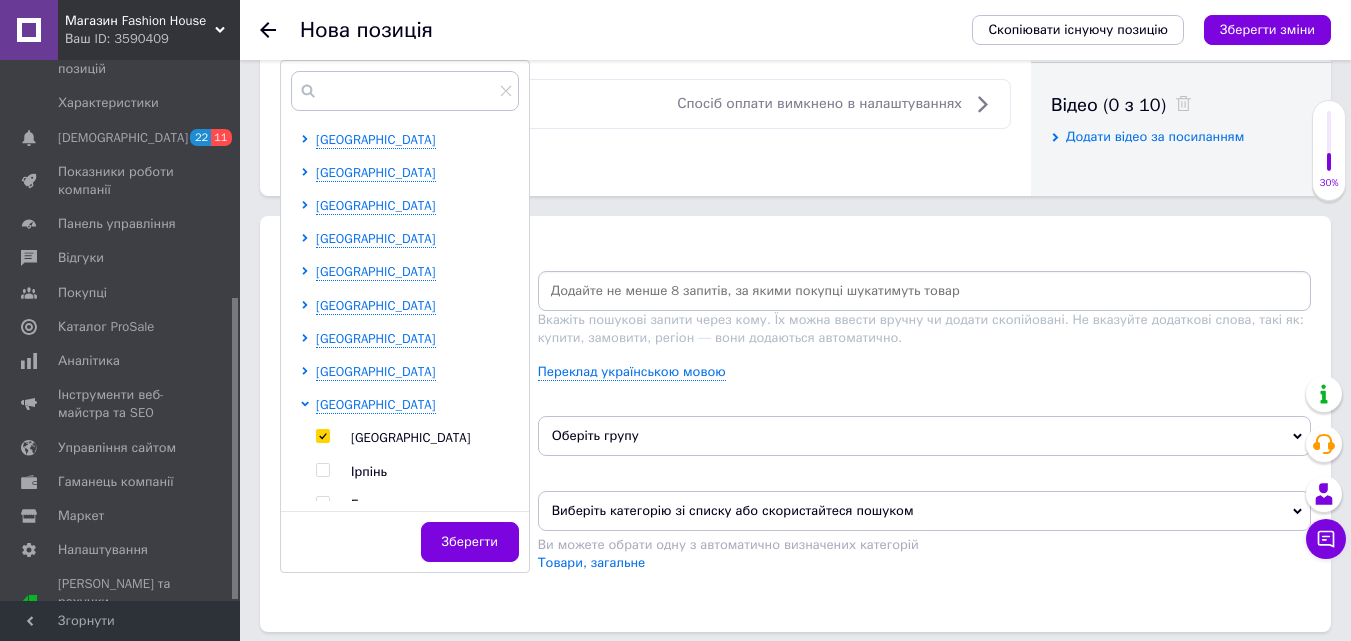 checkbox on "true" 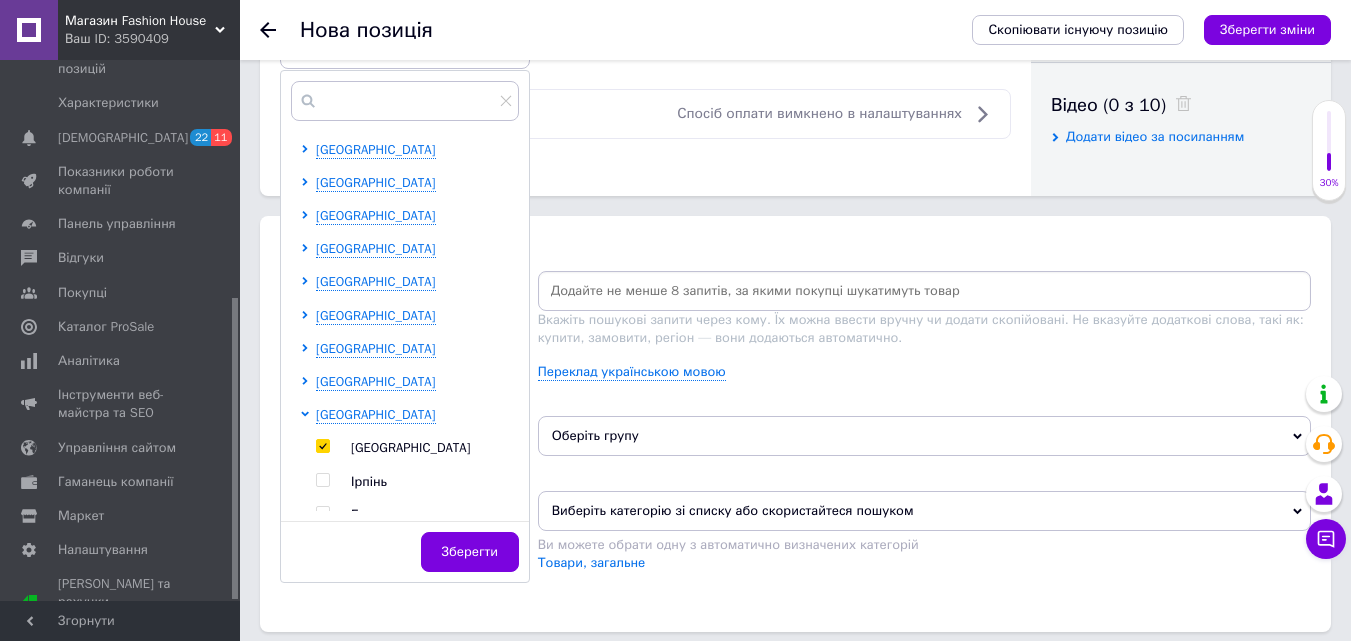 click on "Зберегти" at bounding box center (470, 552) 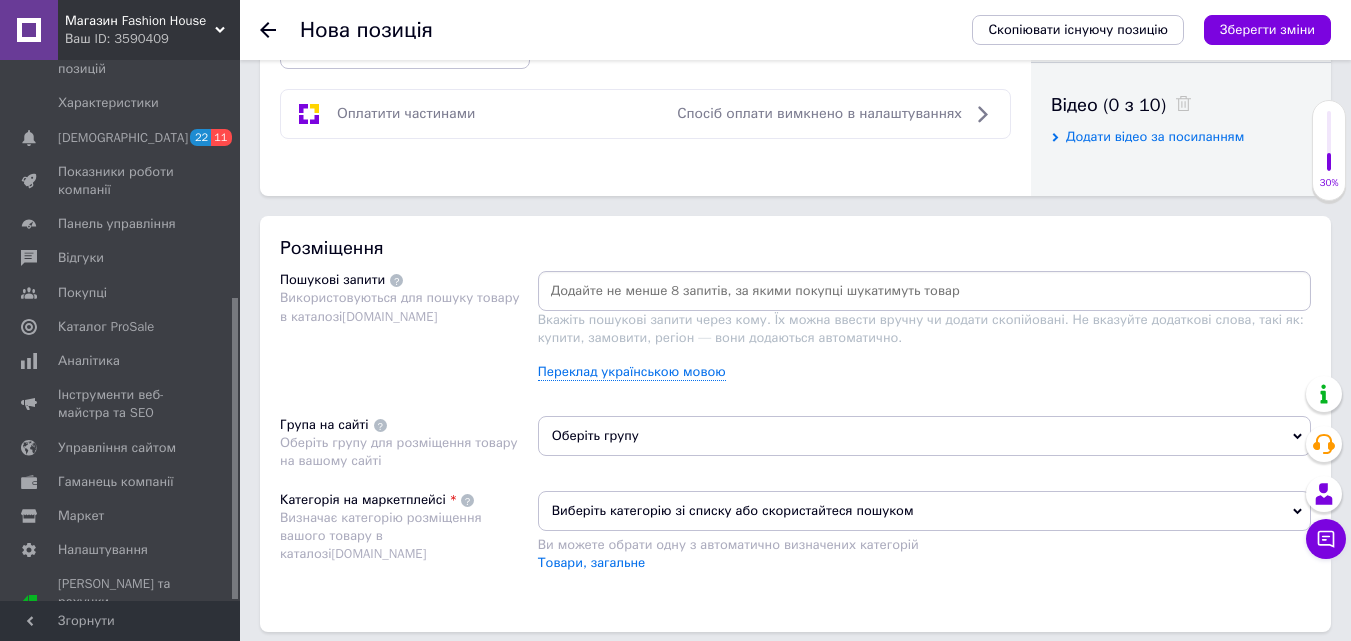 click on "Оберіть групу" at bounding box center (924, 436) 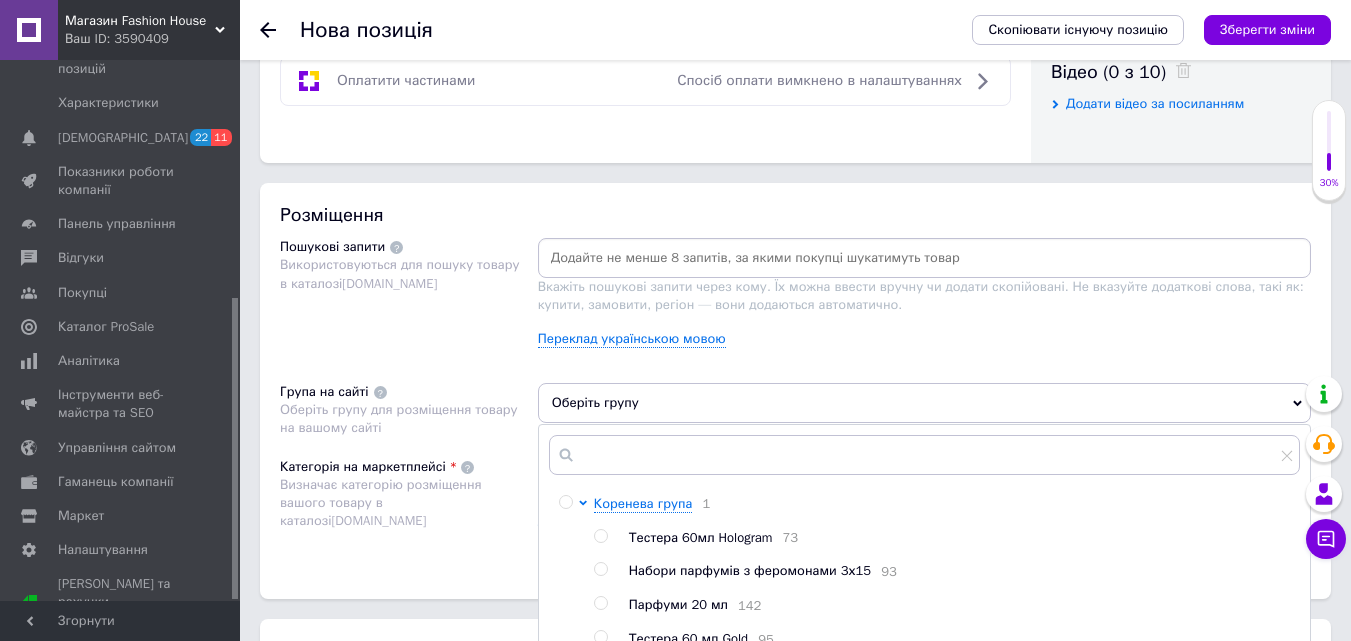 scroll, scrollTop: 1300, scrollLeft: 0, axis: vertical 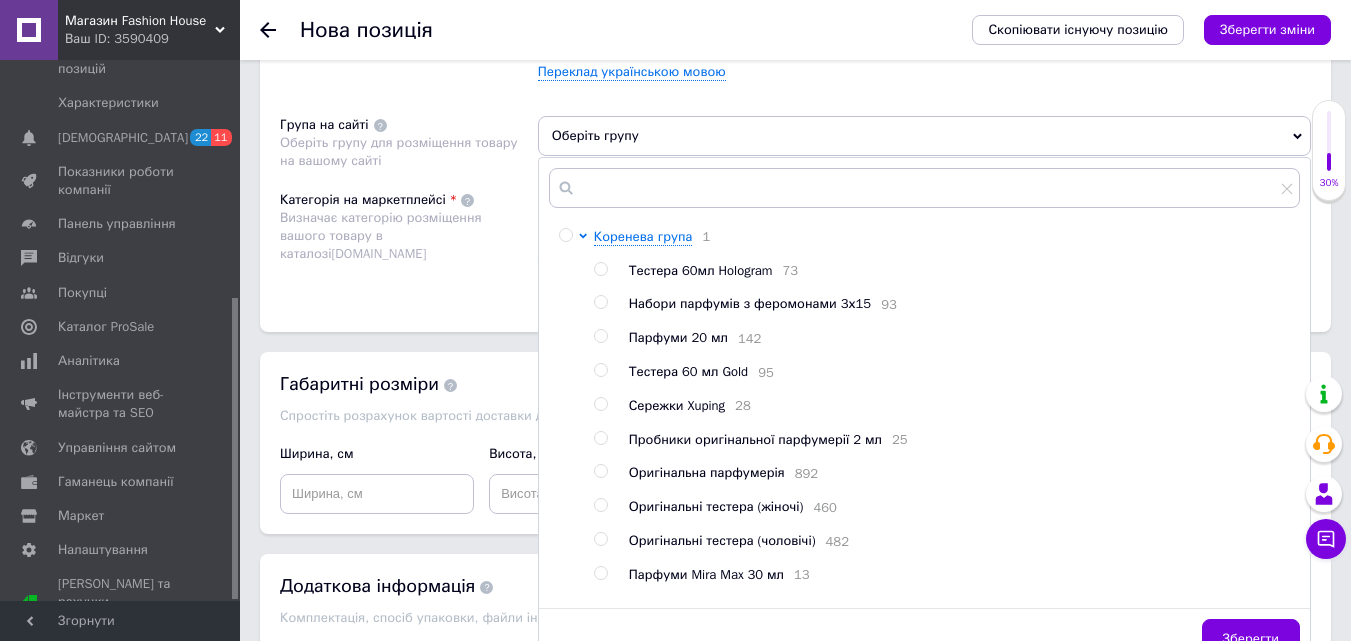click at bounding box center (600, 269) 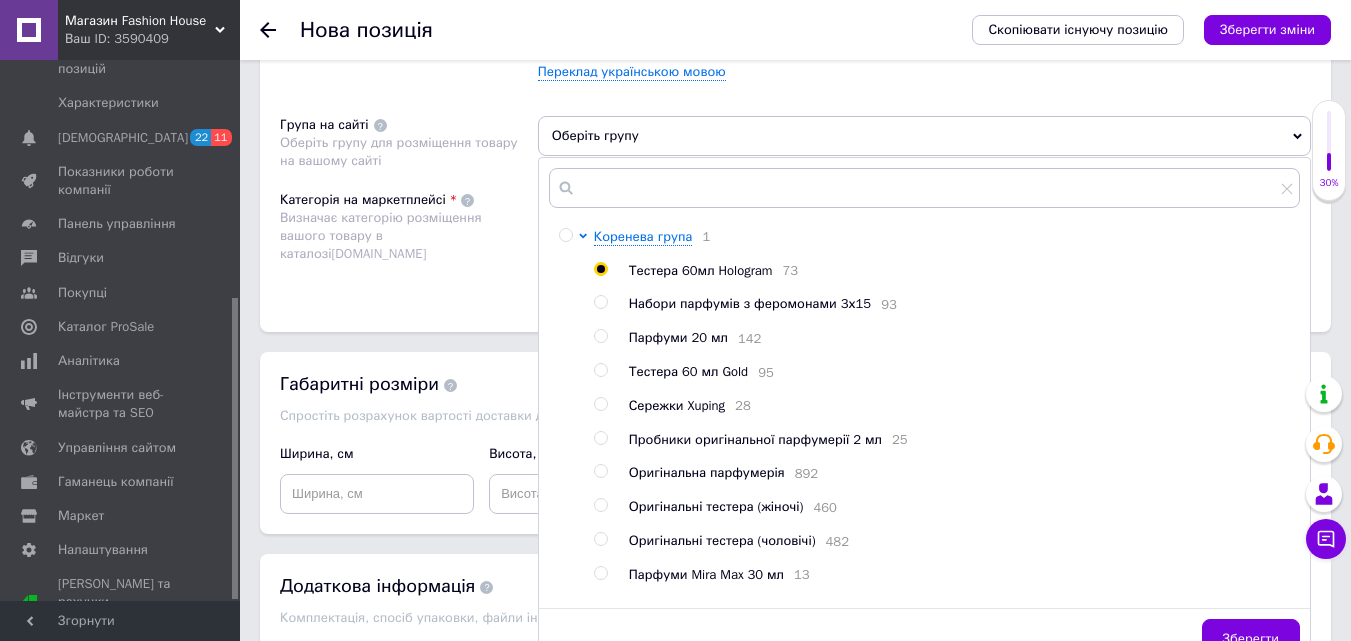 radio on "true" 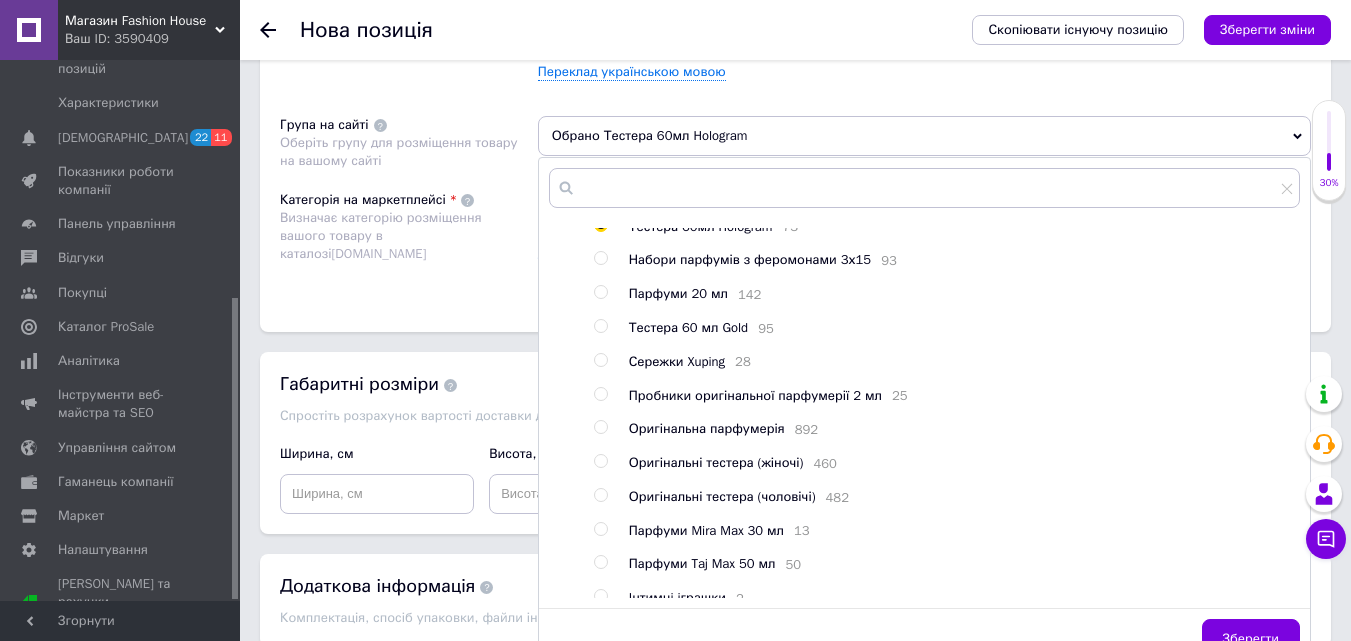 scroll, scrollTop: 68, scrollLeft: 0, axis: vertical 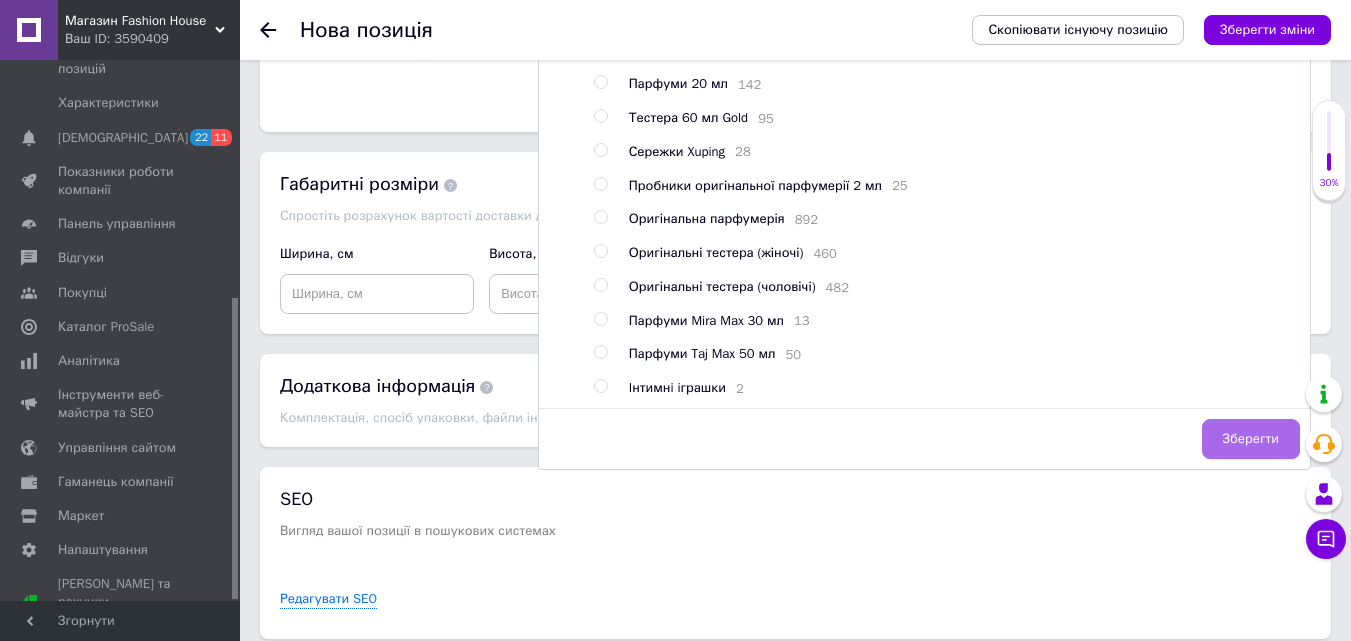 click on "Зберегти" at bounding box center [1251, 439] 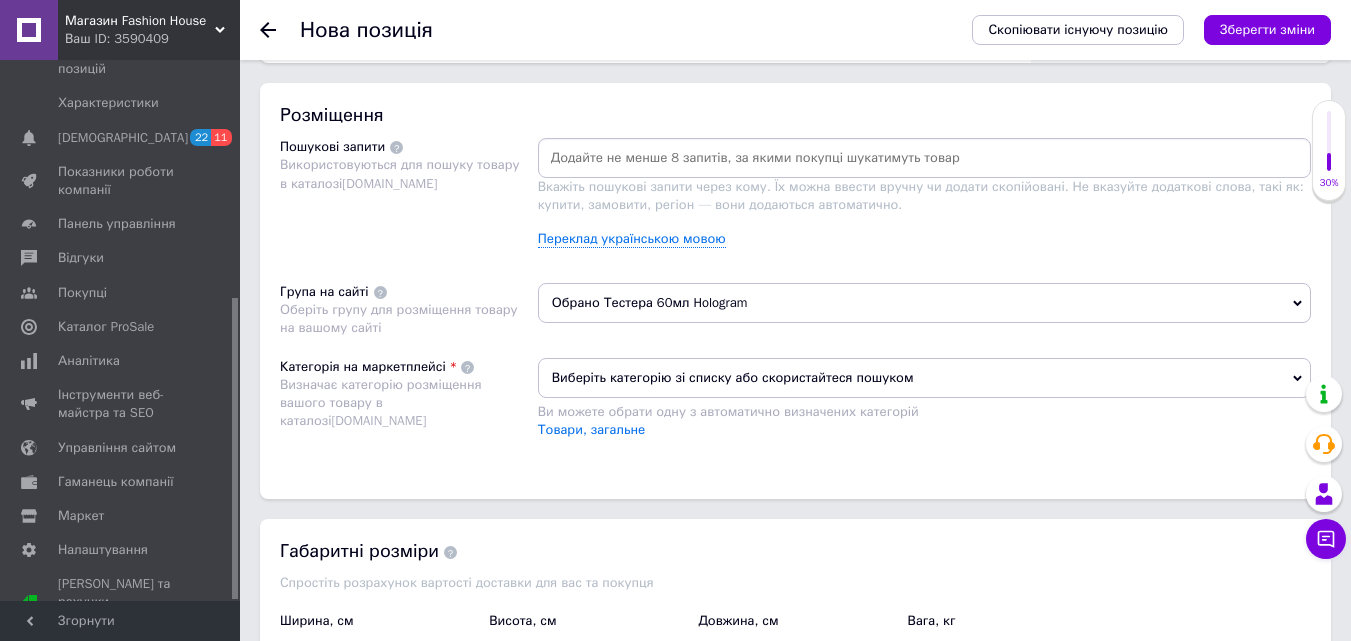 scroll, scrollTop: 1100, scrollLeft: 0, axis: vertical 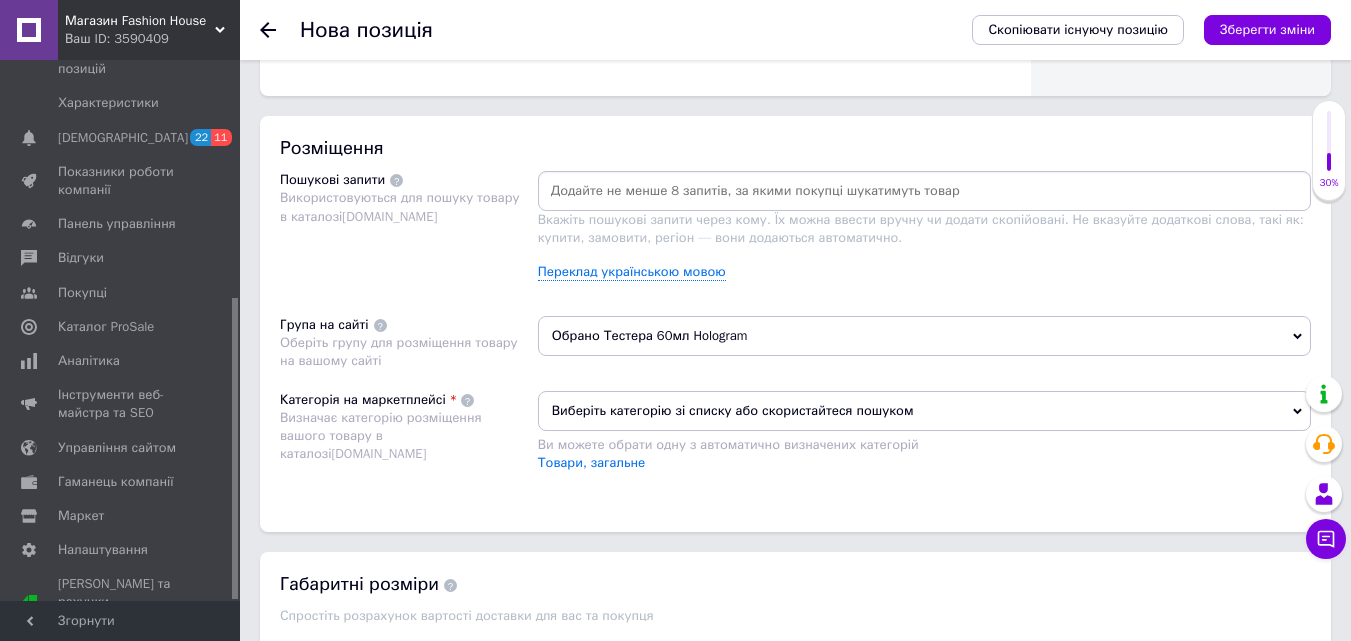 click at bounding box center (924, 191) 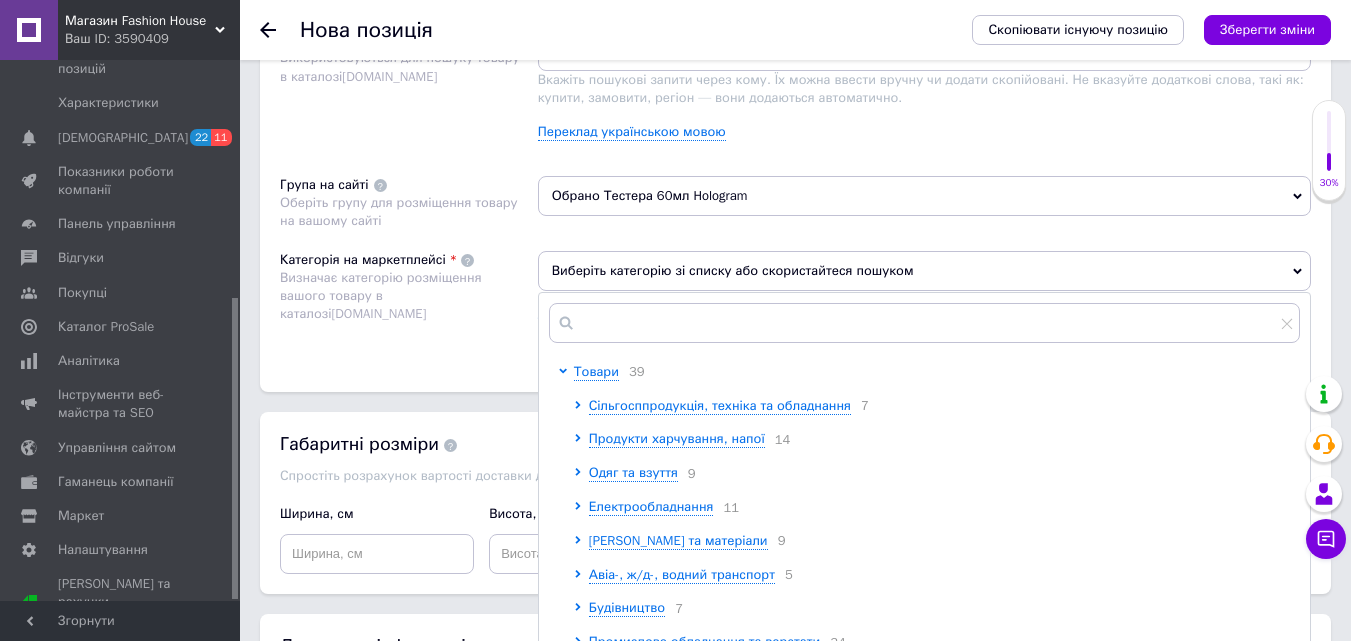 scroll, scrollTop: 1400, scrollLeft: 0, axis: vertical 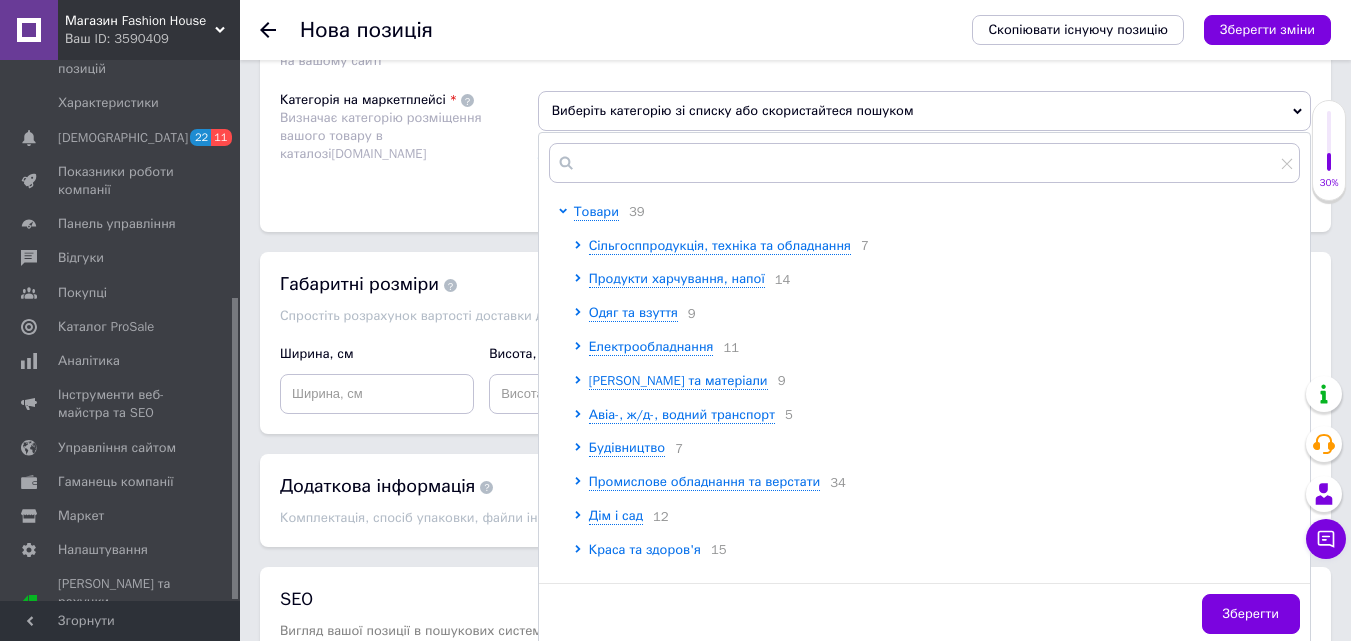 click on "Краса та здоров'я" at bounding box center [645, 549] 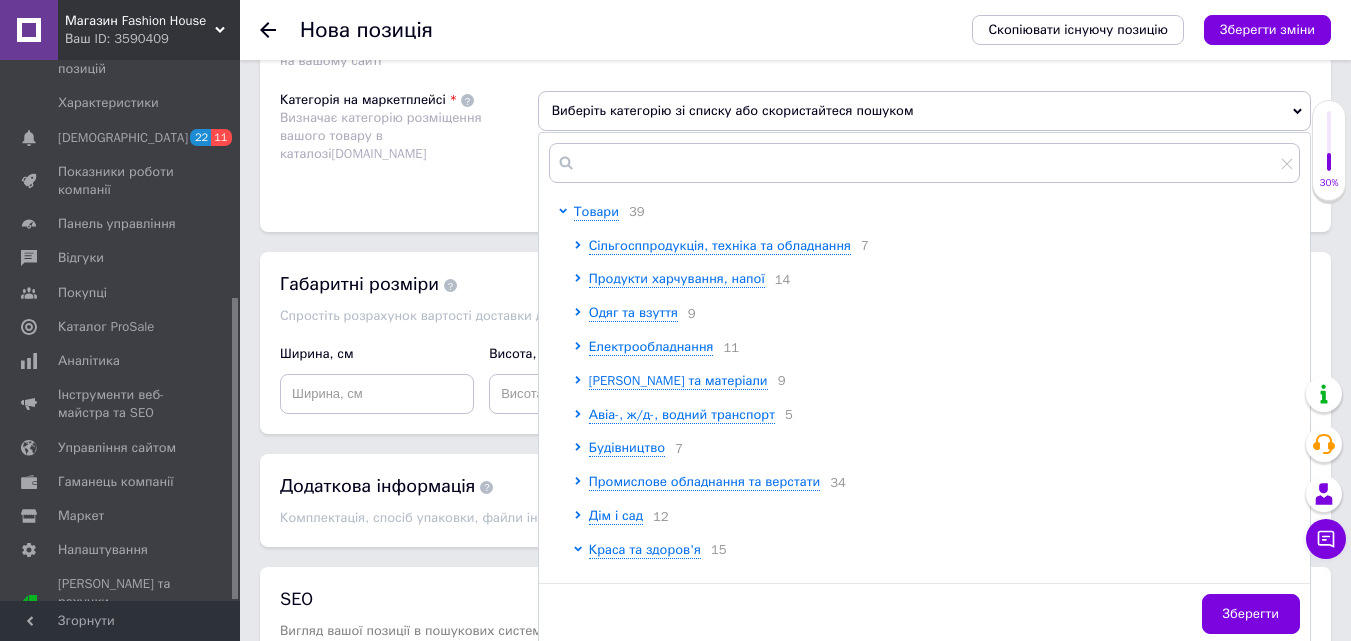 scroll, scrollTop: 200, scrollLeft: 0, axis: vertical 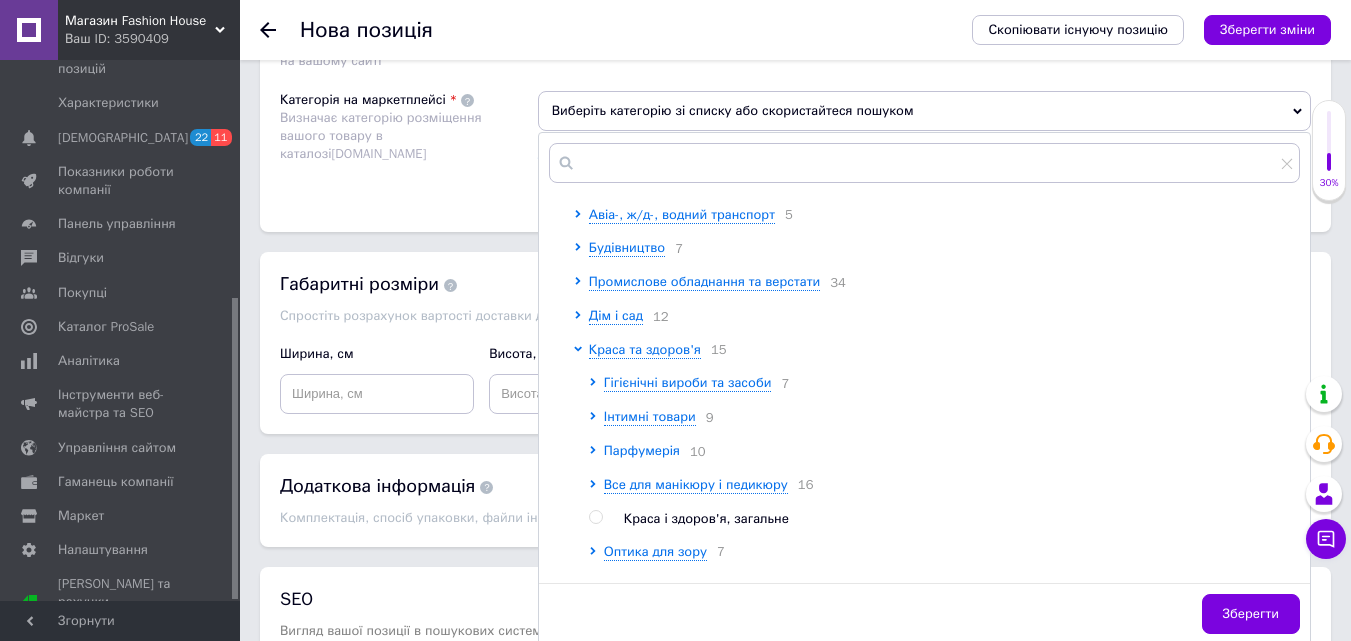 click on "Парфумерія" at bounding box center [642, 450] 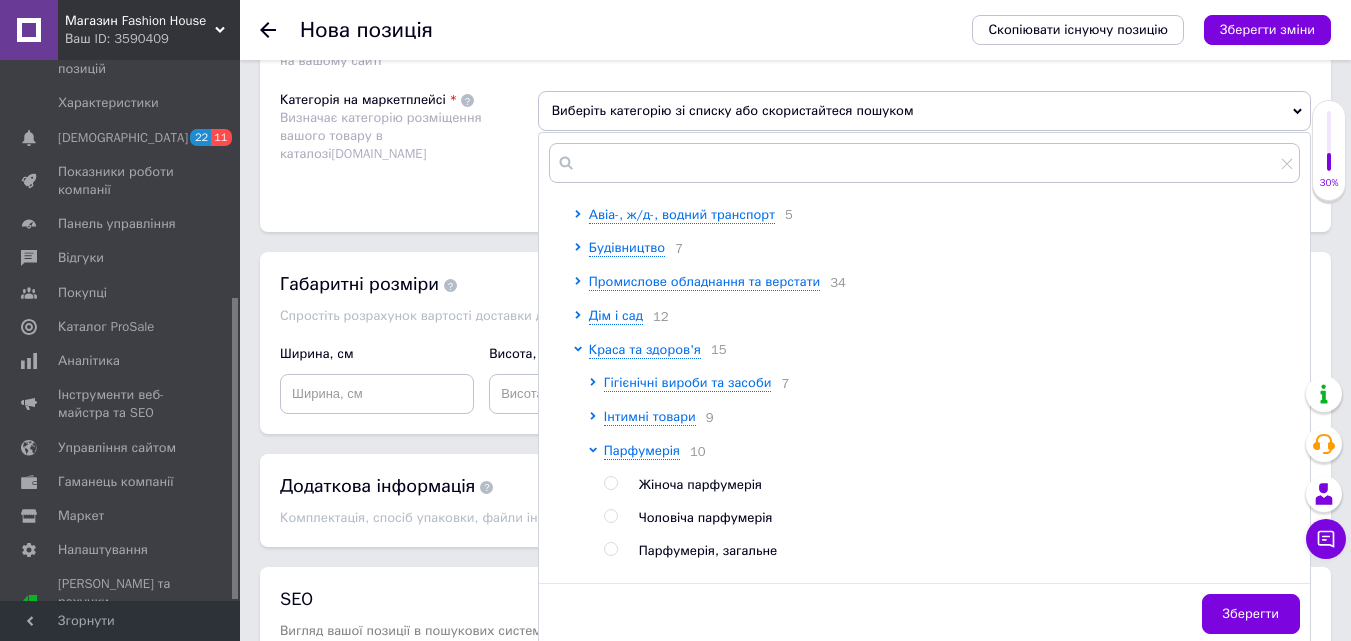 drag, startPoint x: 608, startPoint y: 498, endPoint x: 715, endPoint y: 500, distance: 107.01869 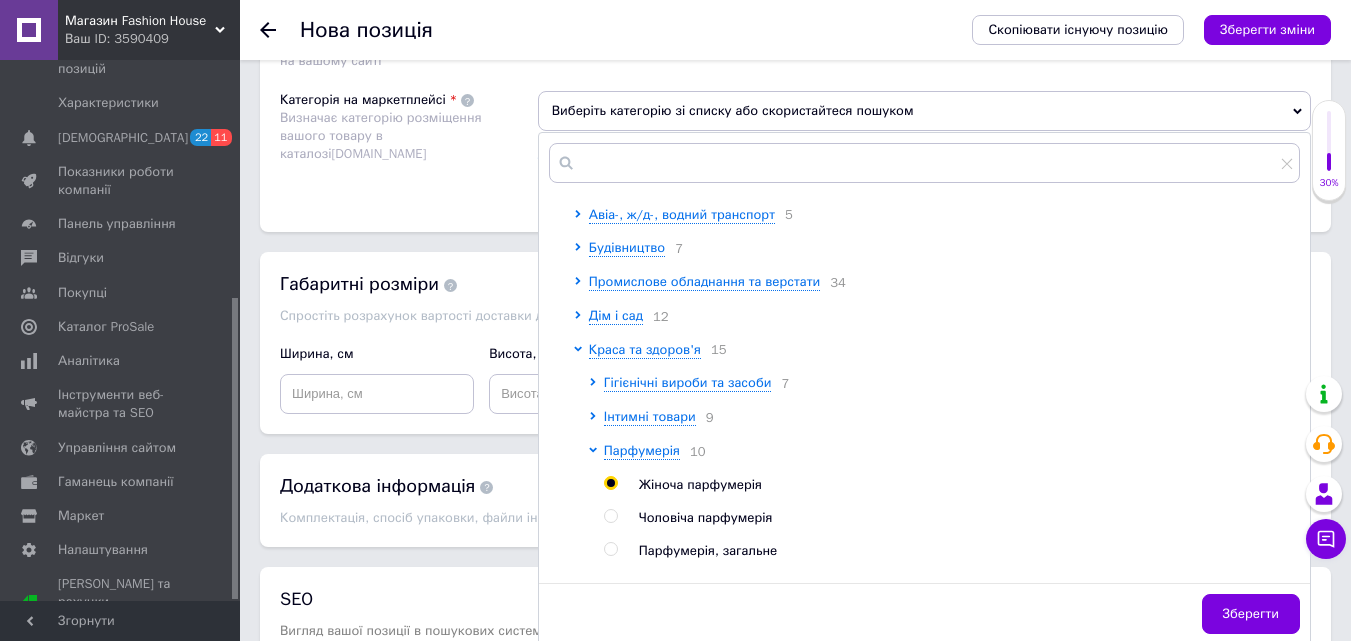 radio on "true" 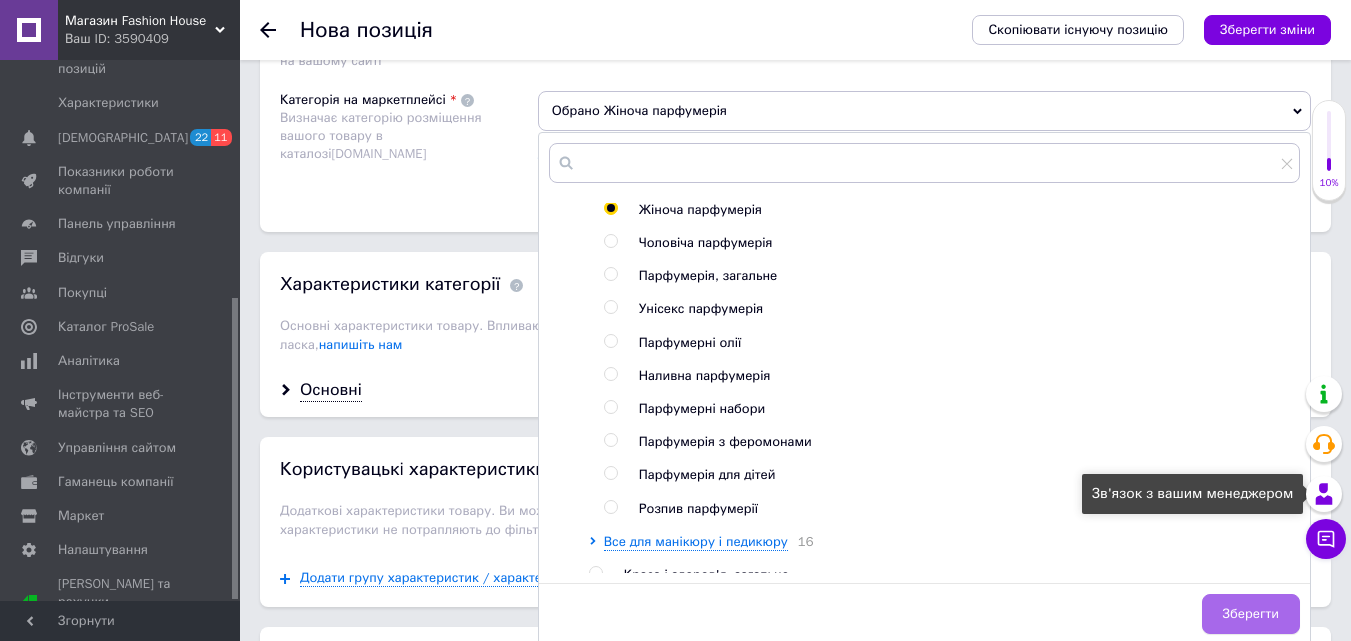 scroll, scrollTop: 500, scrollLeft: 0, axis: vertical 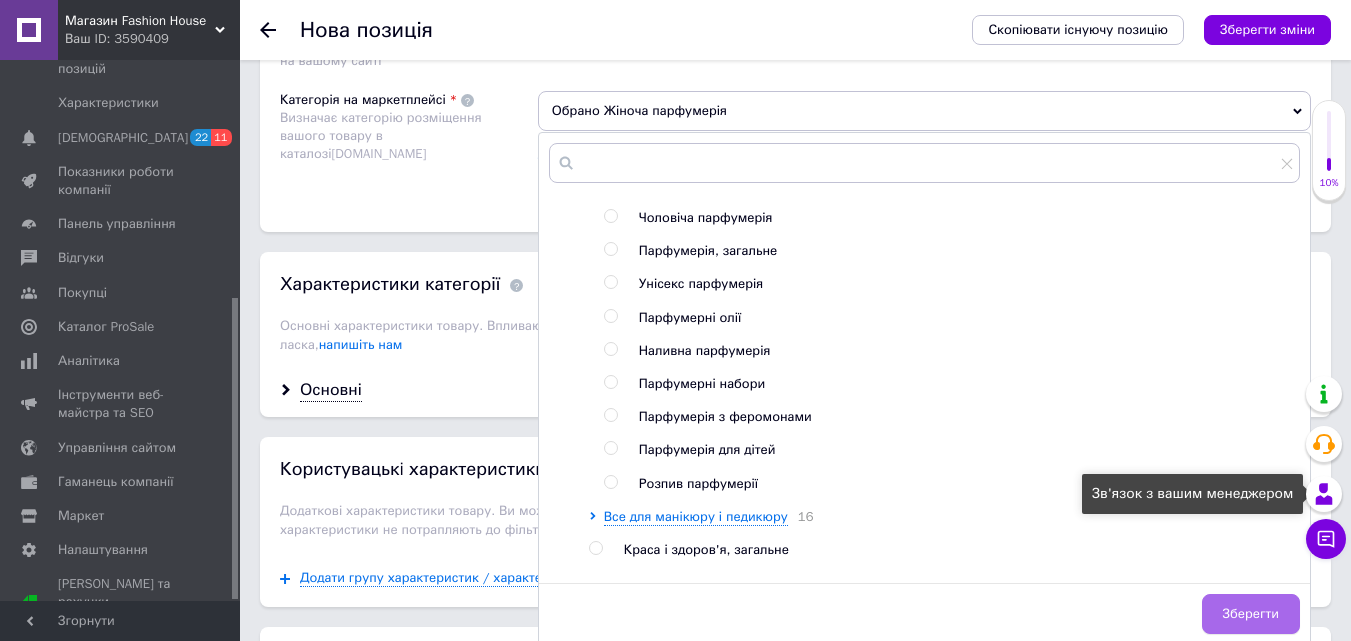 click on "Зберегти" at bounding box center [1251, 614] 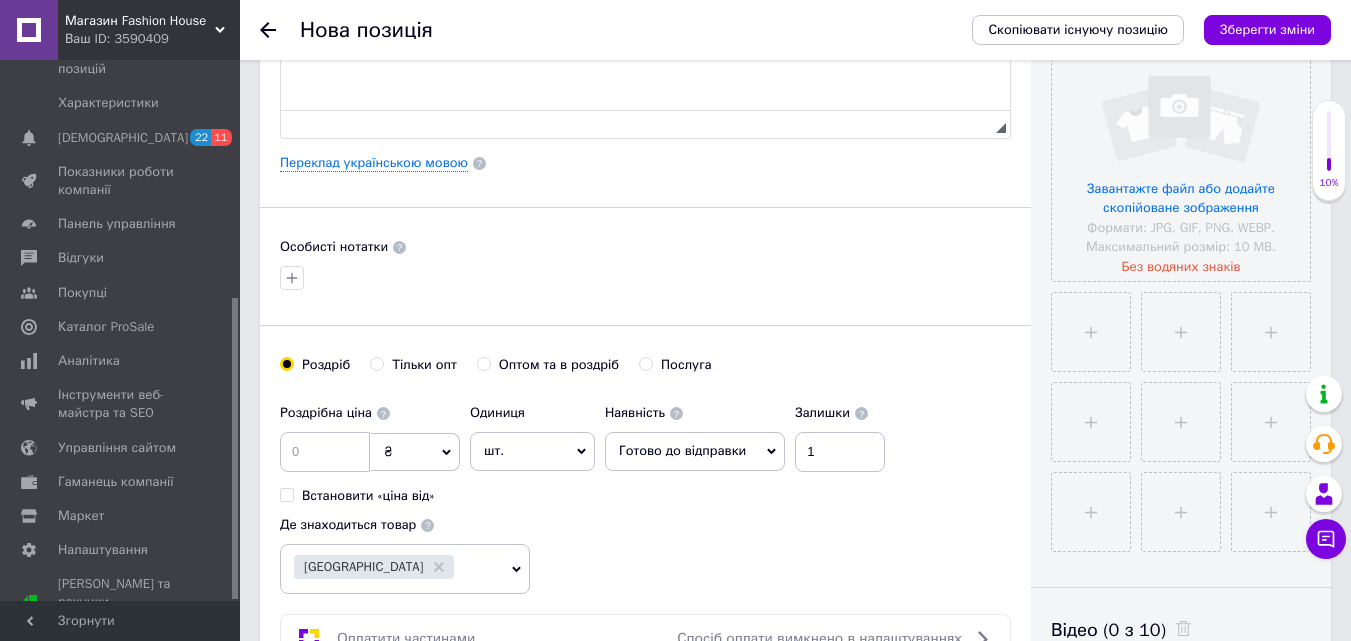scroll, scrollTop: 700, scrollLeft: 0, axis: vertical 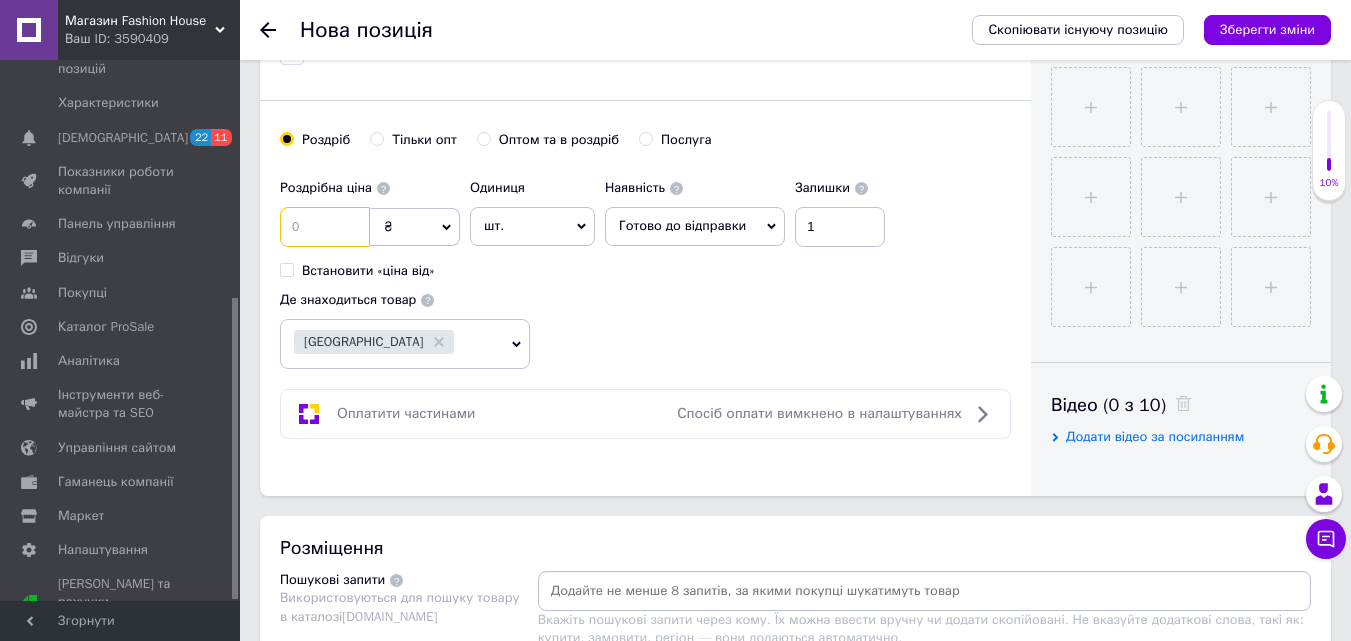 click at bounding box center (325, 227) 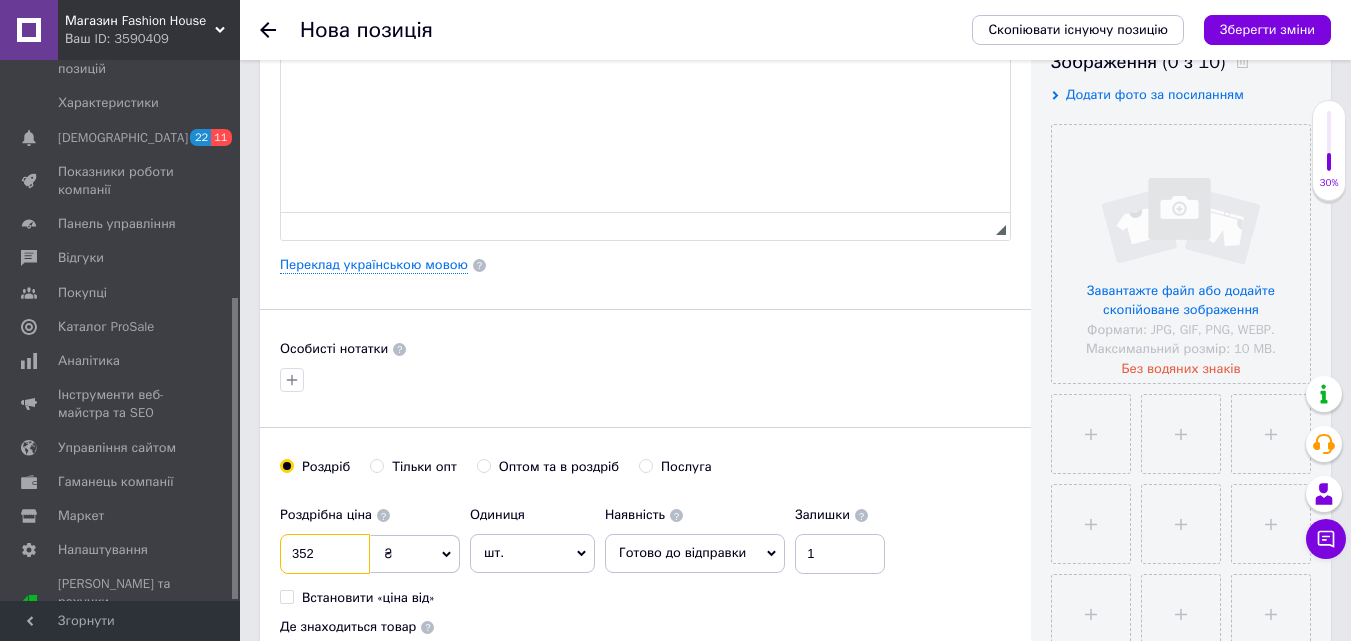 scroll, scrollTop: 200, scrollLeft: 0, axis: vertical 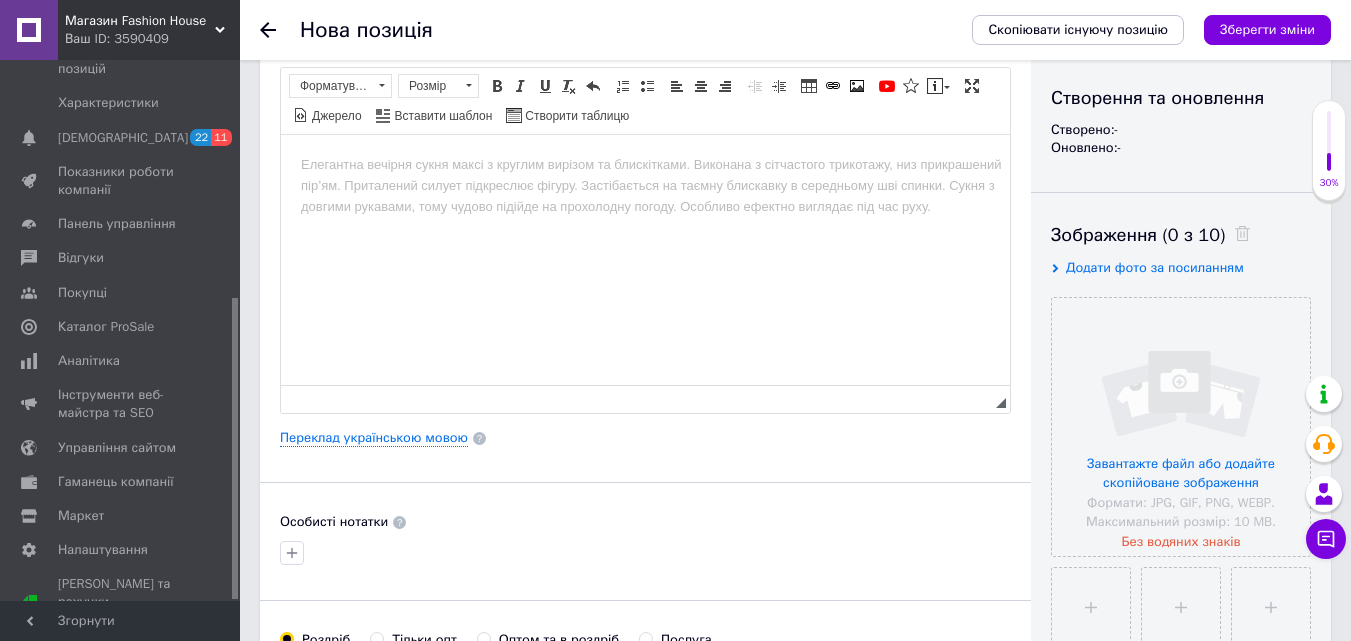 type on "352" 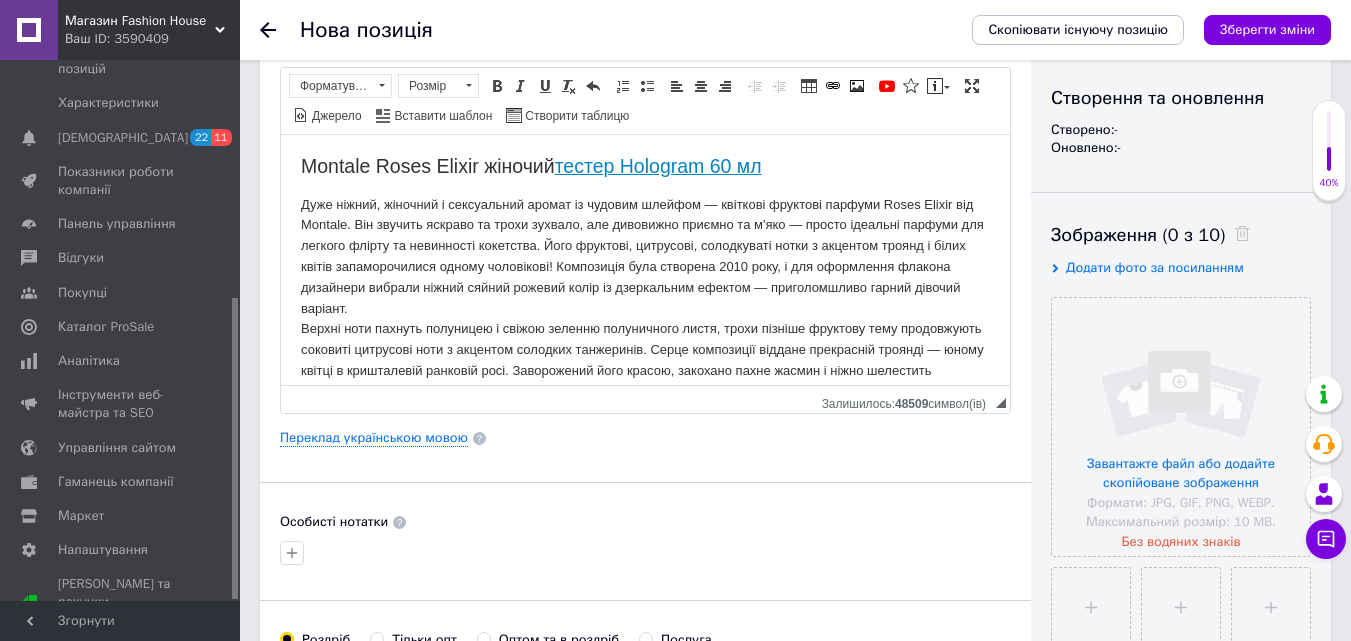 scroll, scrollTop: 172, scrollLeft: 0, axis: vertical 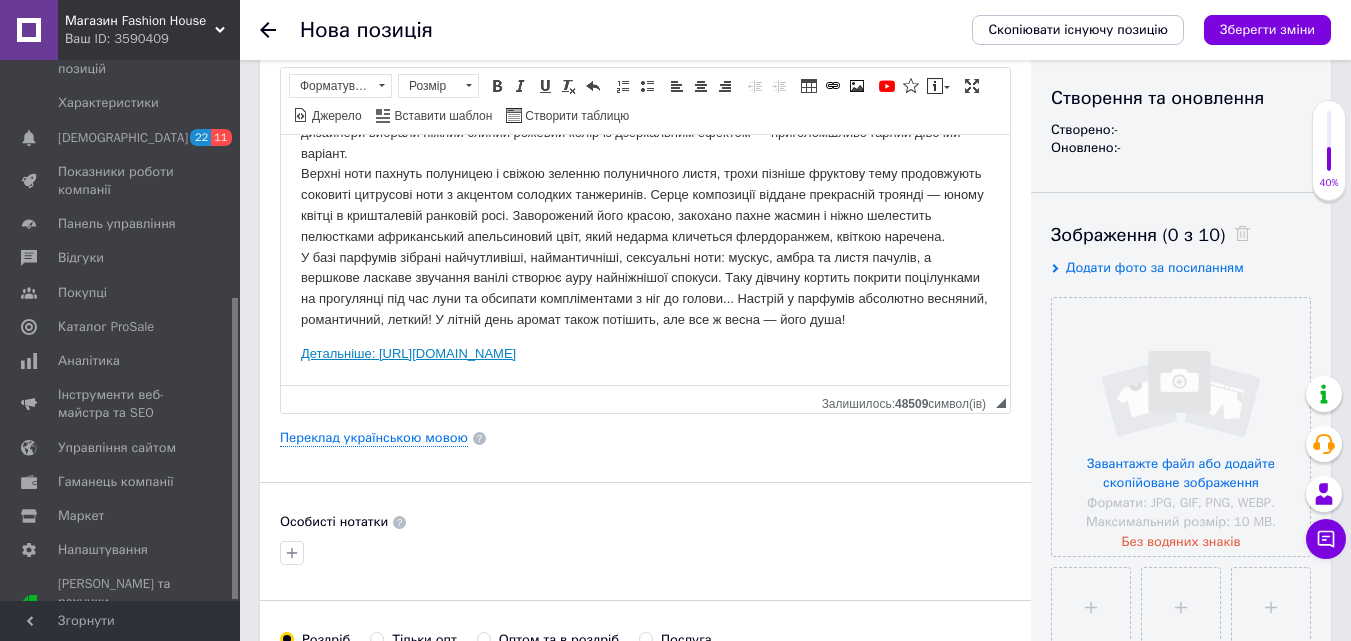 drag, startPoint x: 803, startPoint y: 366, endPoint x: 858, endPoint y: 379, distance: 56.515484 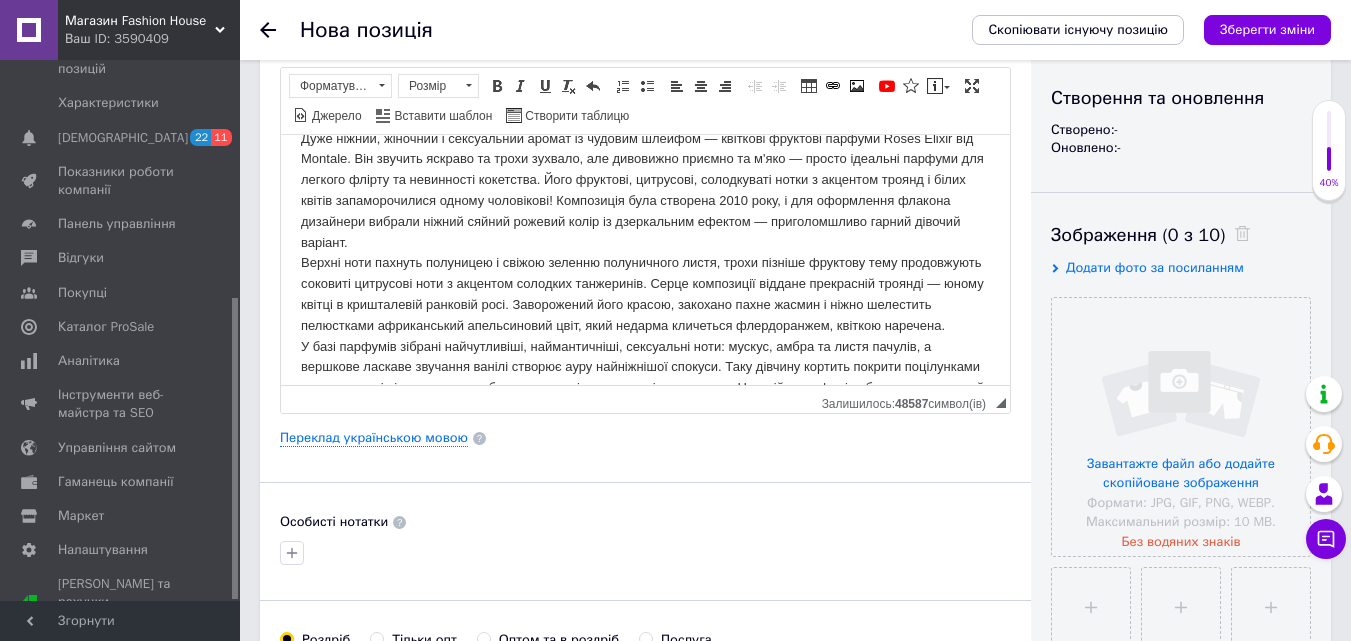 scroll, scrollTop: 0, scrollLeft: 0, axis: both 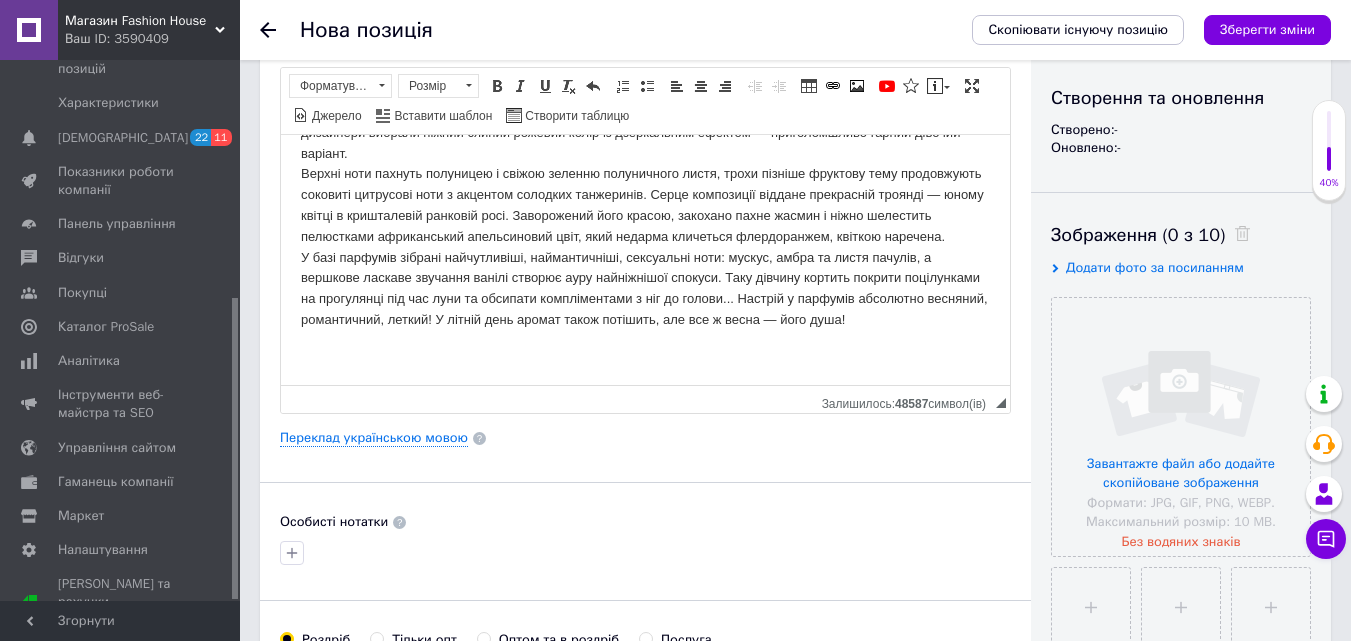 drag, startPoint x: 1163, startPoint y: 394, endPoint x: 1241, endPoint y: 250, distance: 163.76813 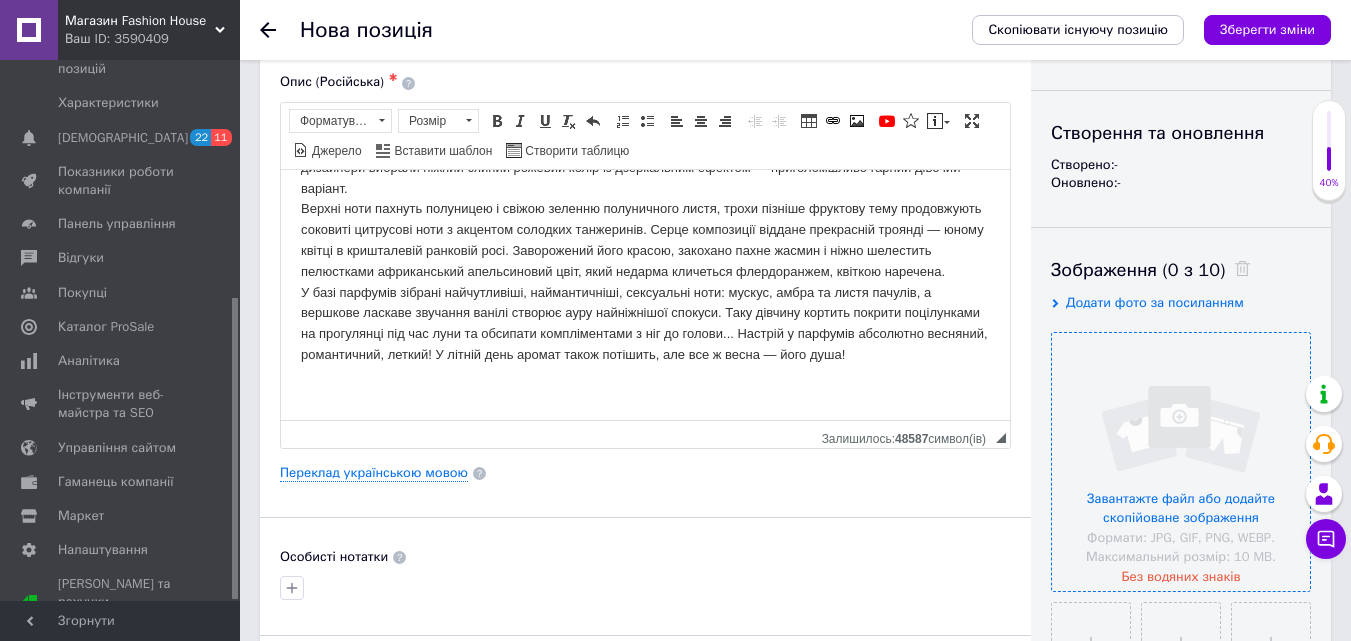 scroll, scrollTop: 300, scrollLeft: 0, axis: vertical 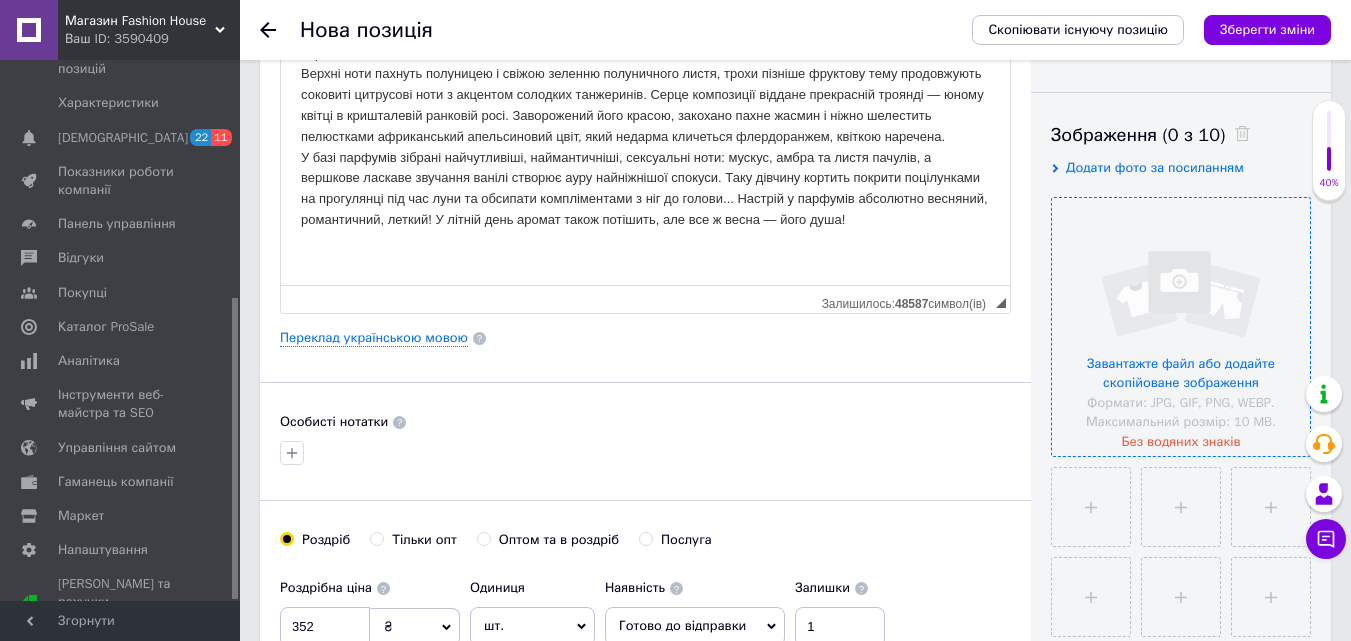 click at bounding box center [1181, 327] 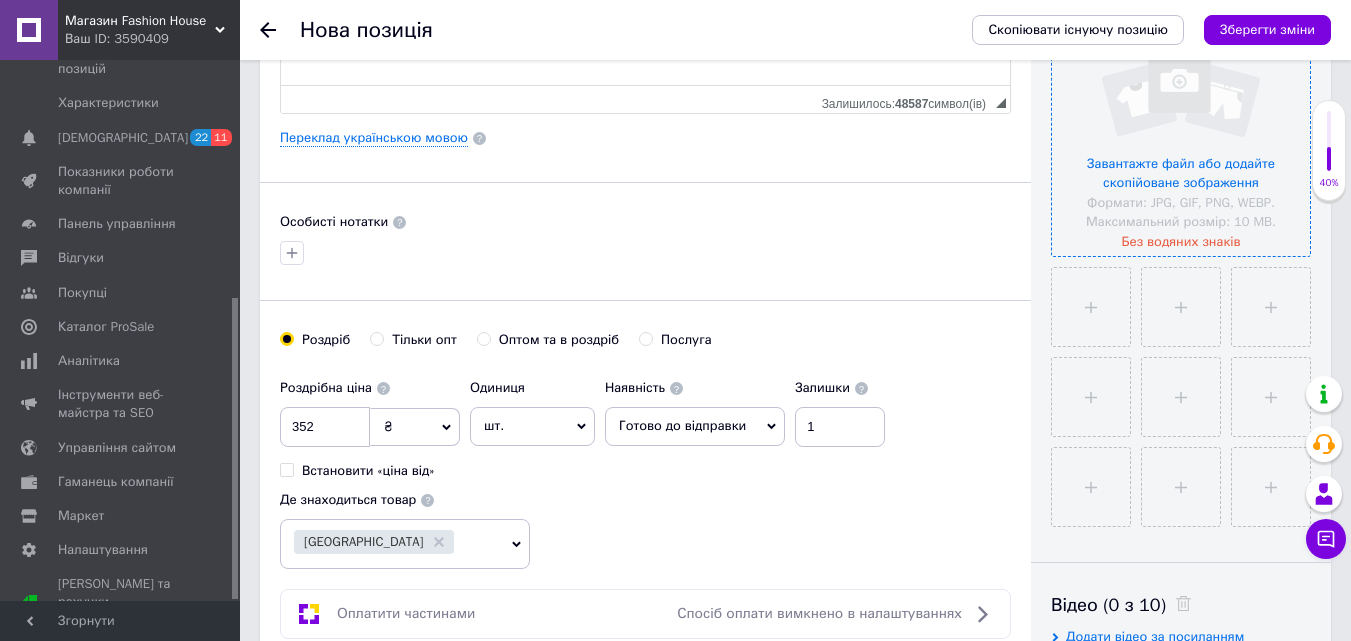 scroll, scrollTop: 500, scrollLeft: 0, axis: vertical 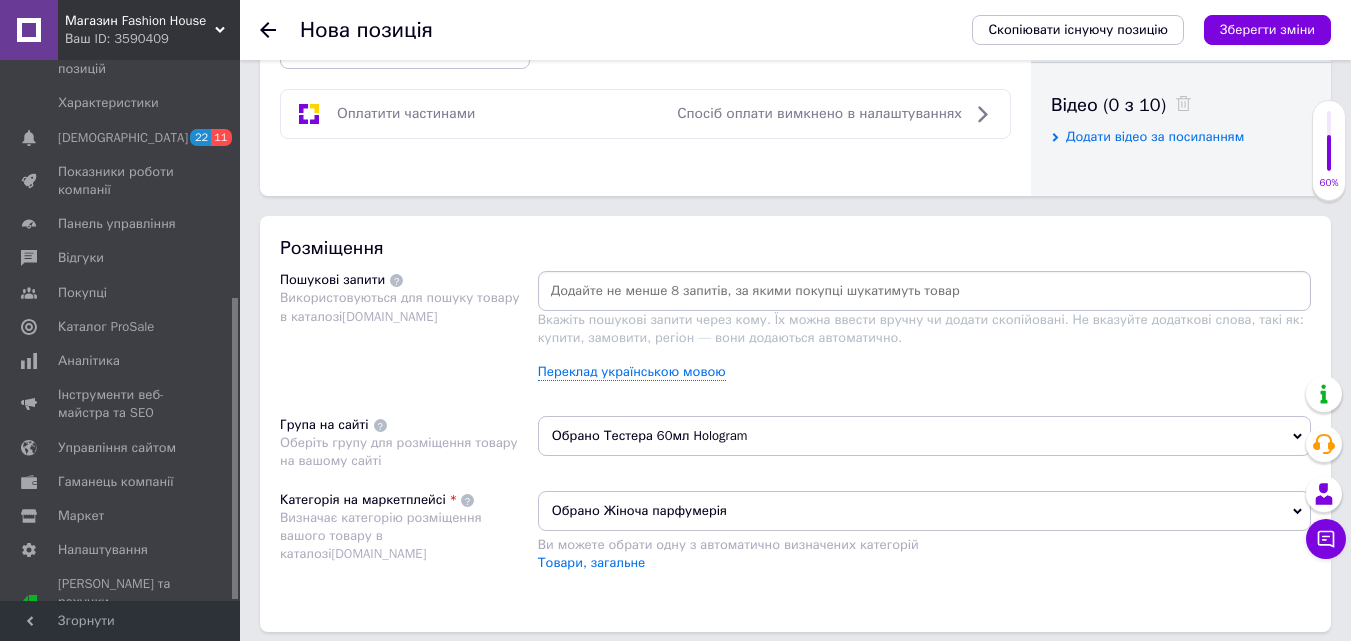 drag, startPoint x: 808, startPoint y: 281, endPoint x: 819, endPoint y: 290, distance: 14.21267 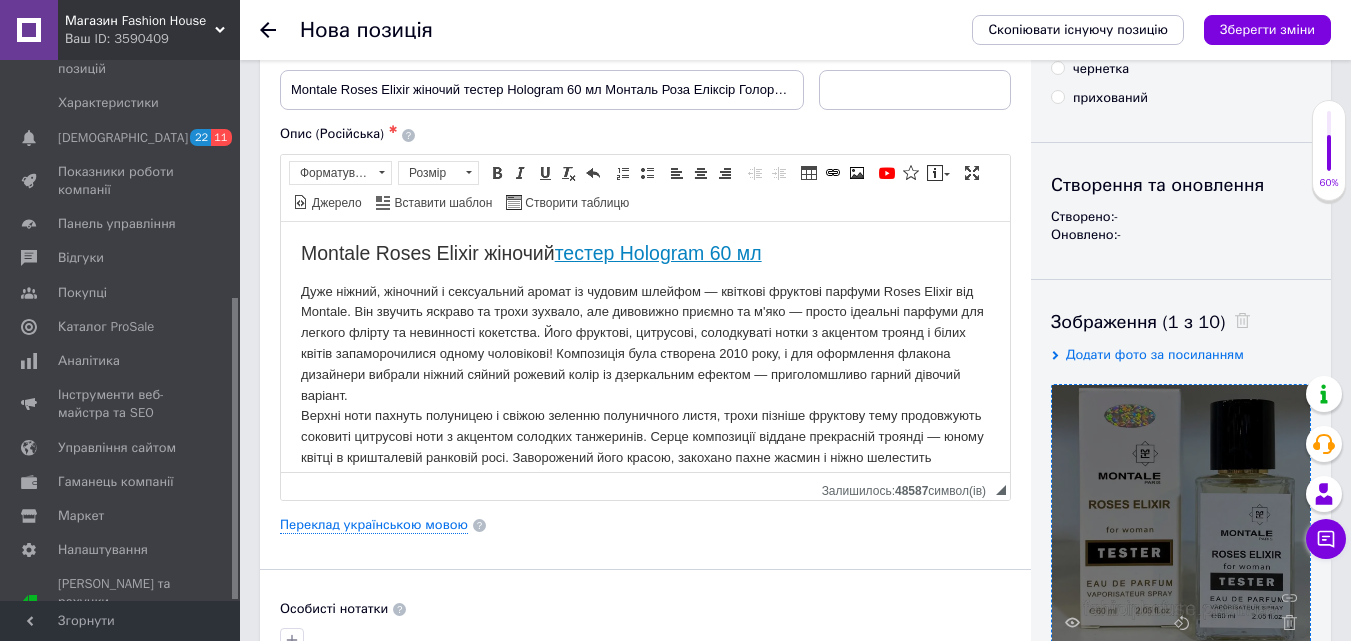 scroll, scrollTop: 0, scrollLeft: 0, axis: both 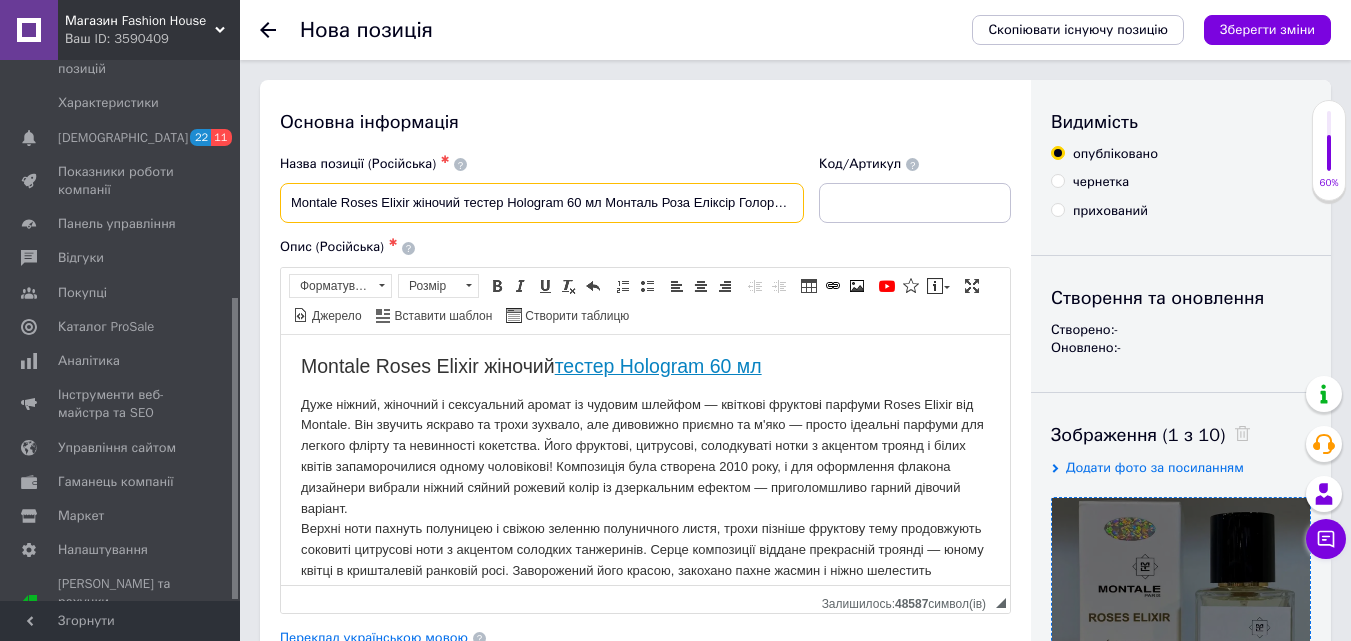 drag, startPoint x: 287, startPoint y: 204, endPoint x: 406, endPoint y: 209, distance: 119.104996 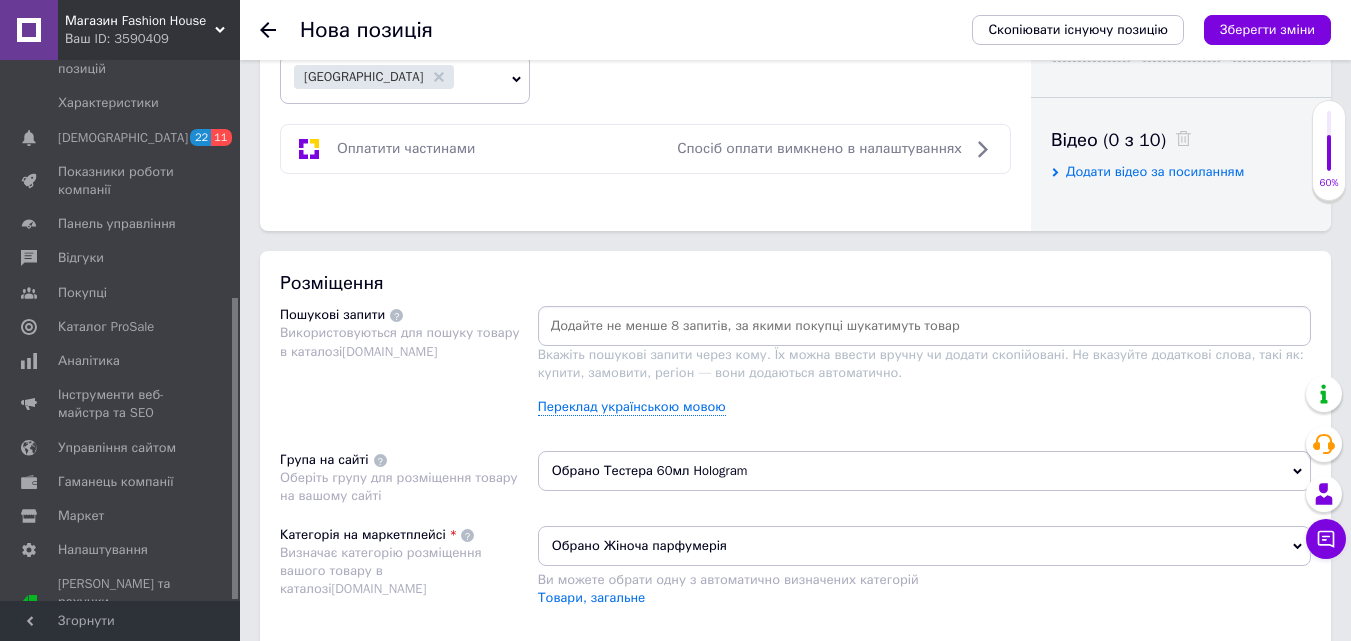 scroll, scrollTop: 1000, scrollLeft: 0, axis: vertical 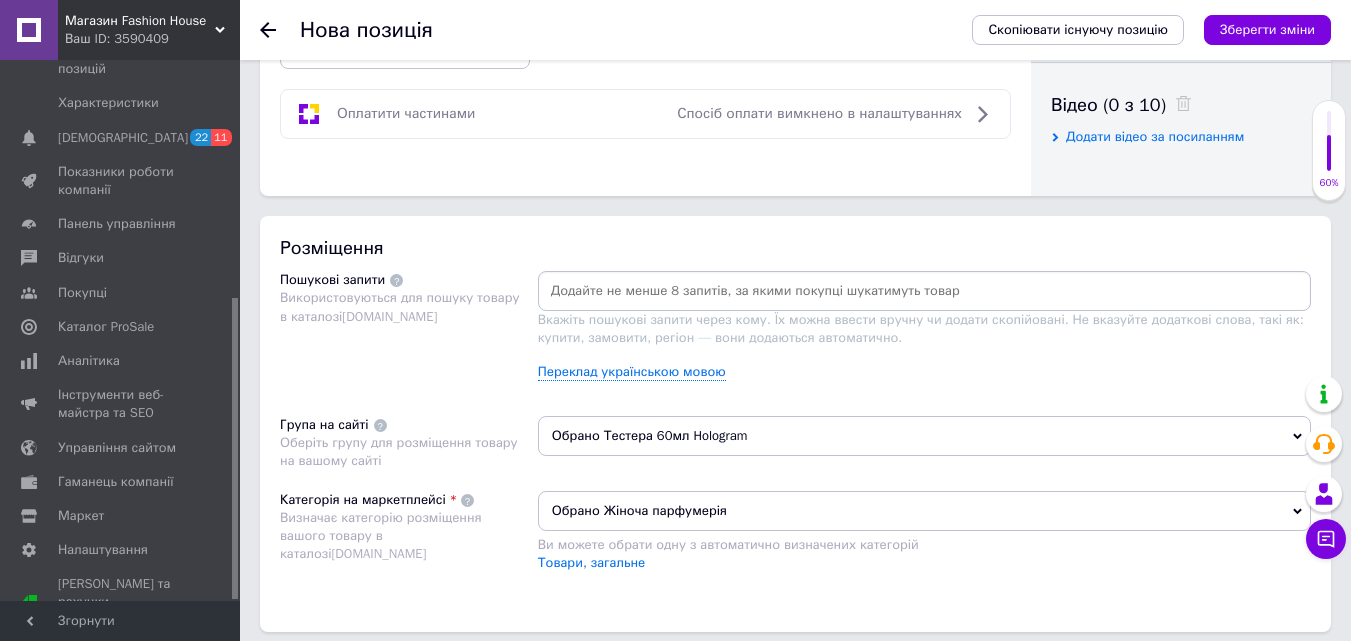 click at bounding box center [924, 291] 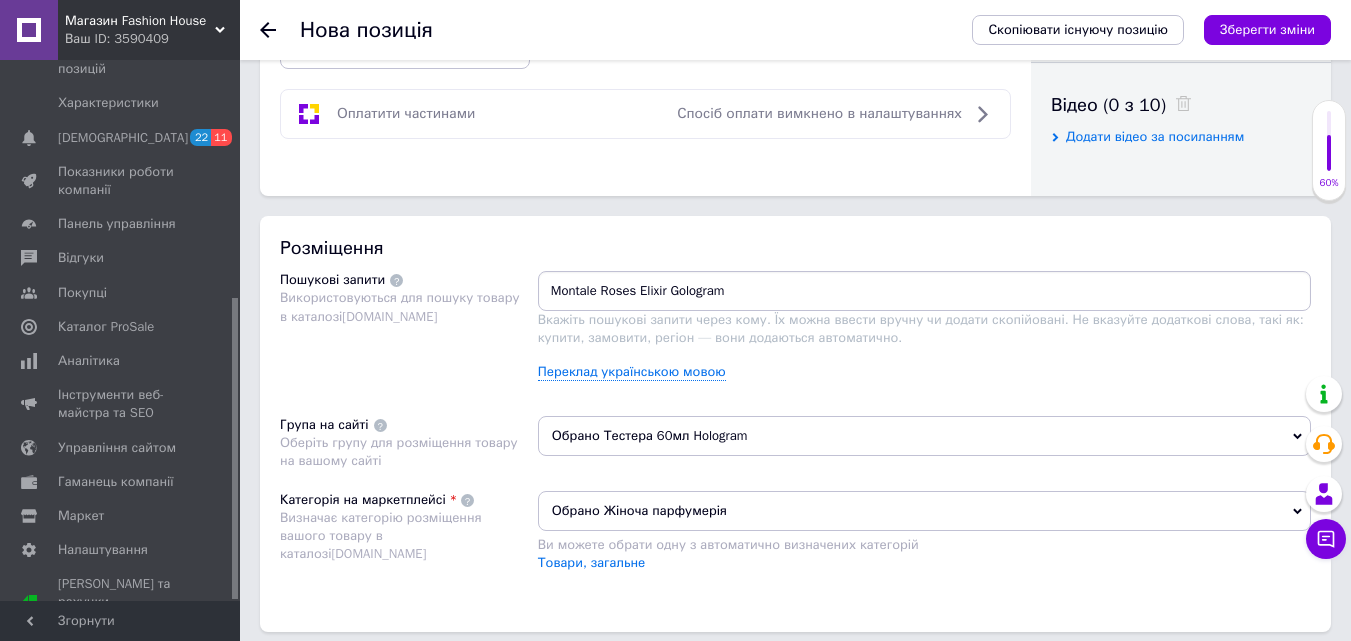 type on "Montale Roses Elixir Golograma" 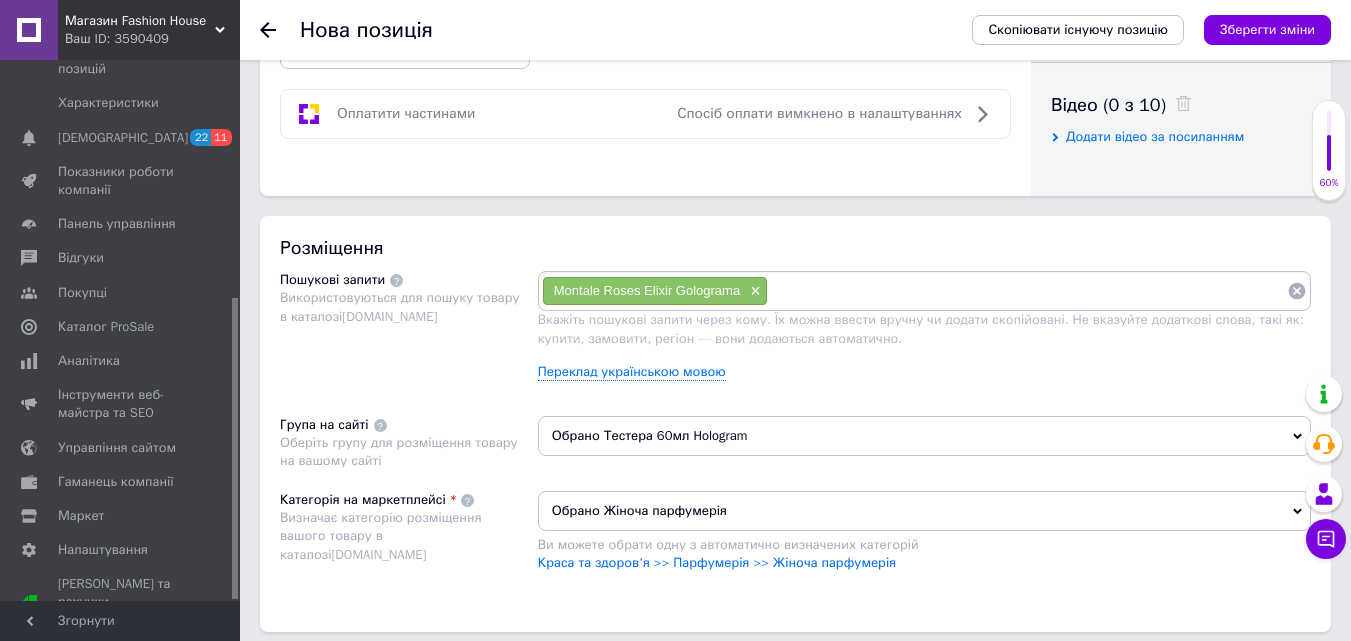 paste on "Montale Roses Elixir" 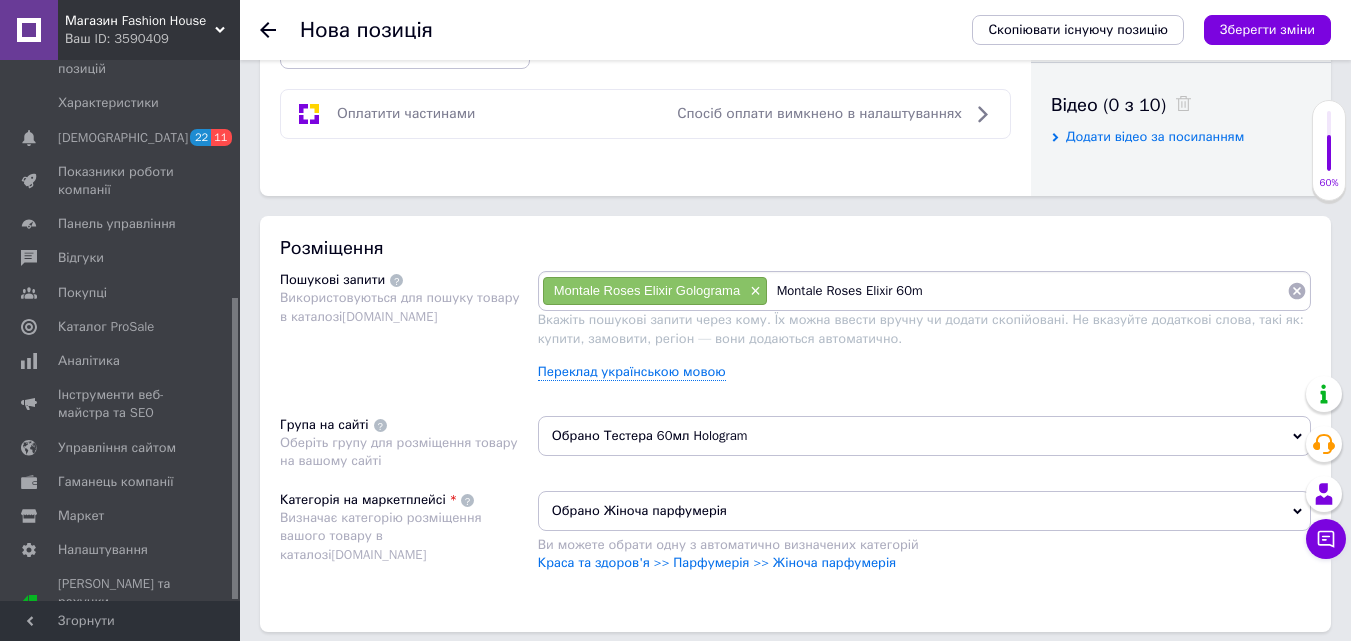 type on "Montale Roses Elixir 60ml" 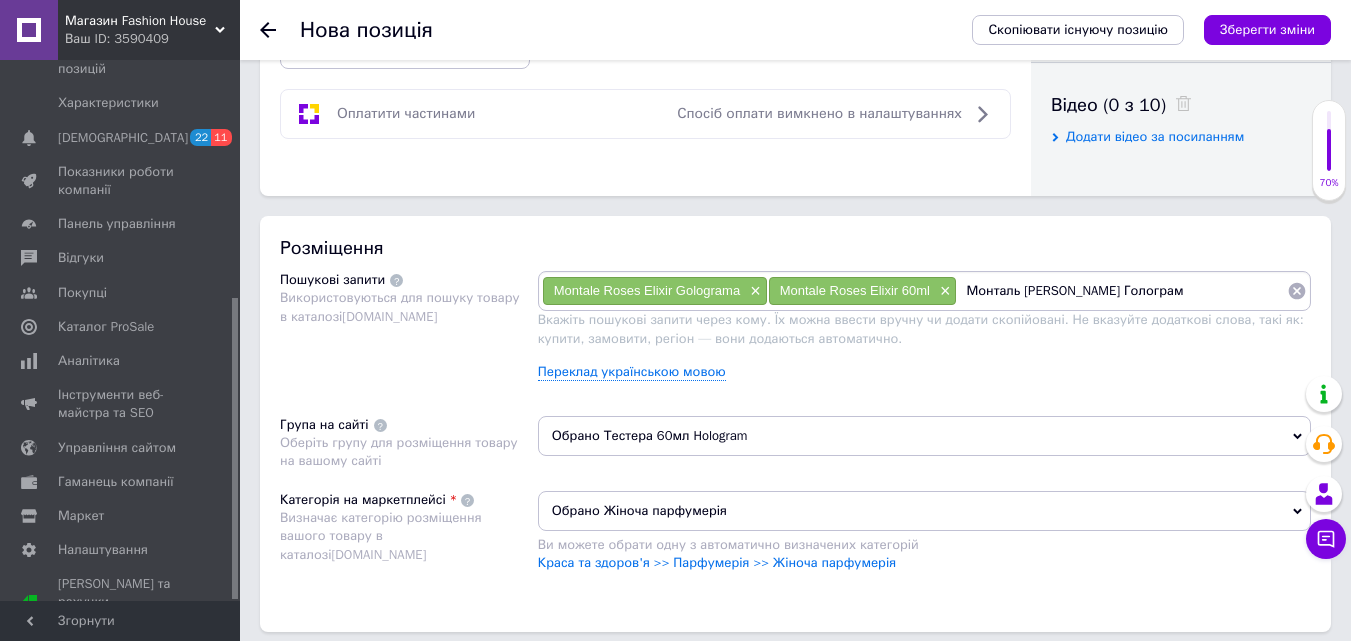 type on "Монталь [PERSON_NAME] Голограма" 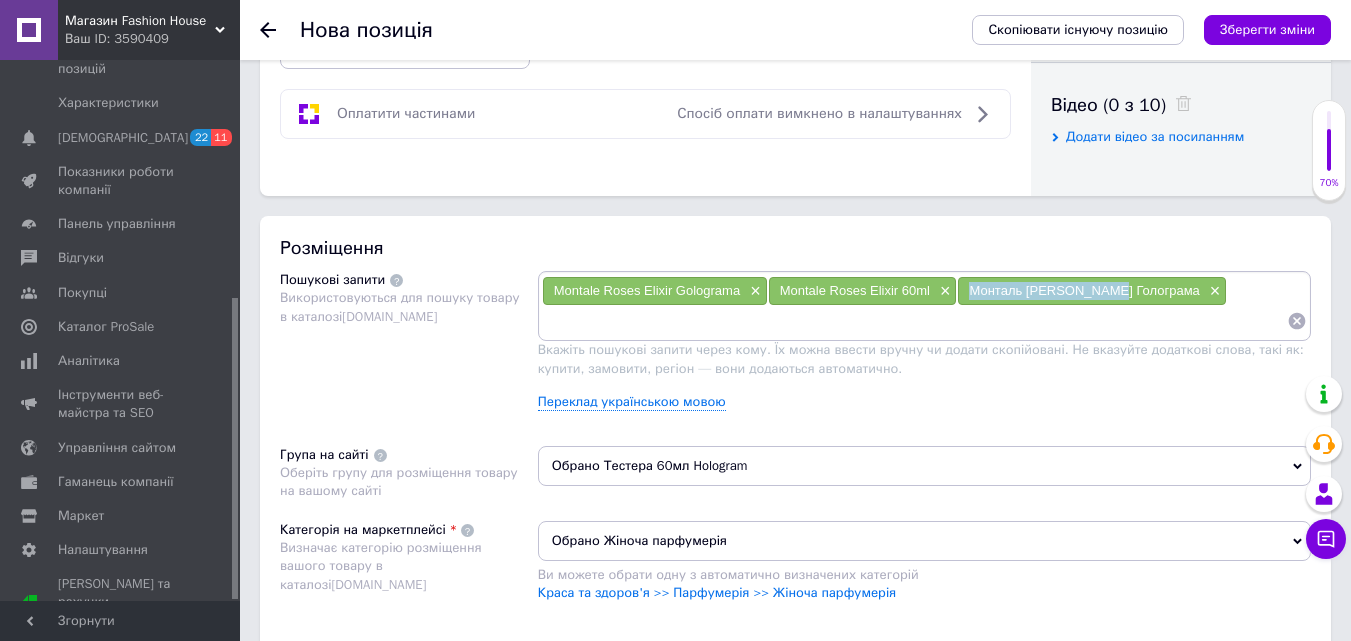 drag, startPoint x: 968, startPoint y: 290, endPoint x: 1101, endPoint y: 304, distance: 133.73482 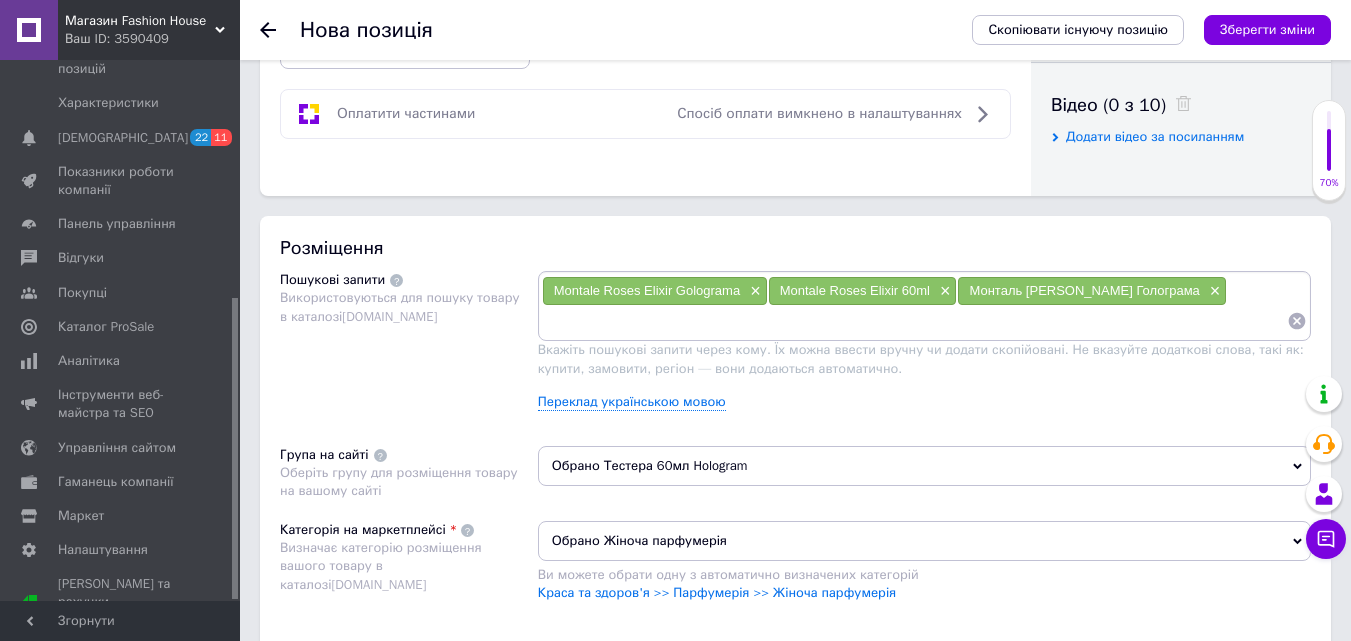 click at bounding box center [914, 321] 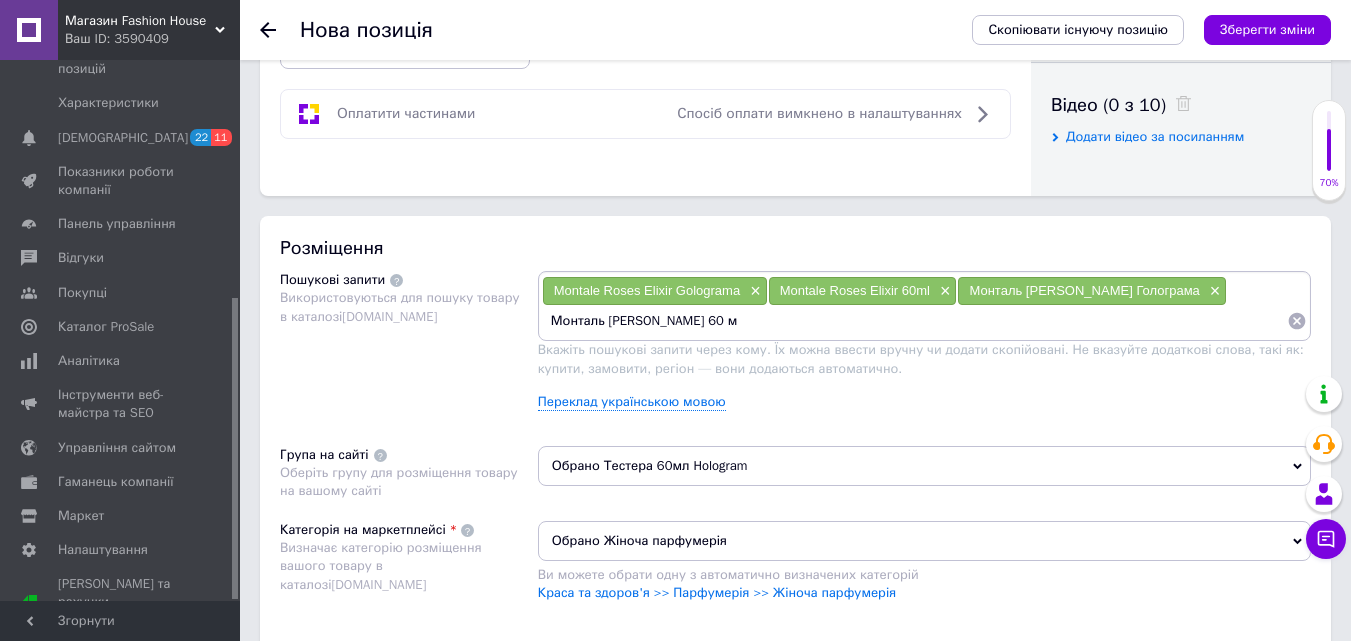 type on "Монталь Роза ЕлIксiр 60 мл" 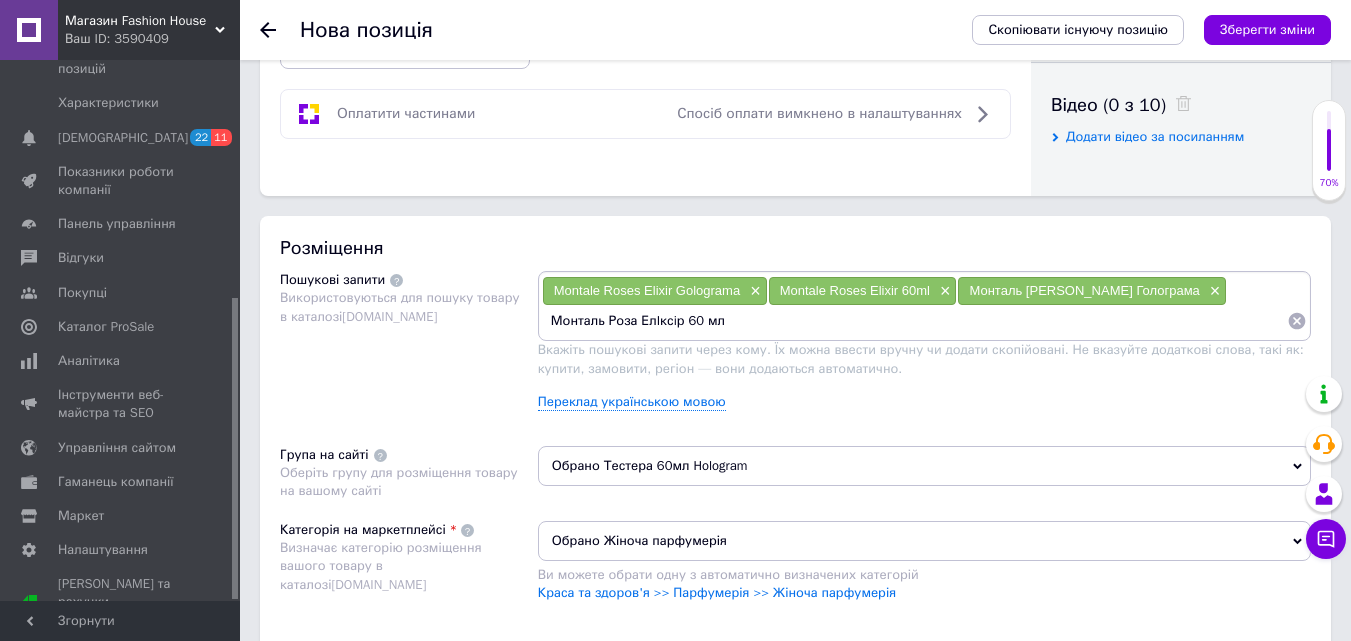 type 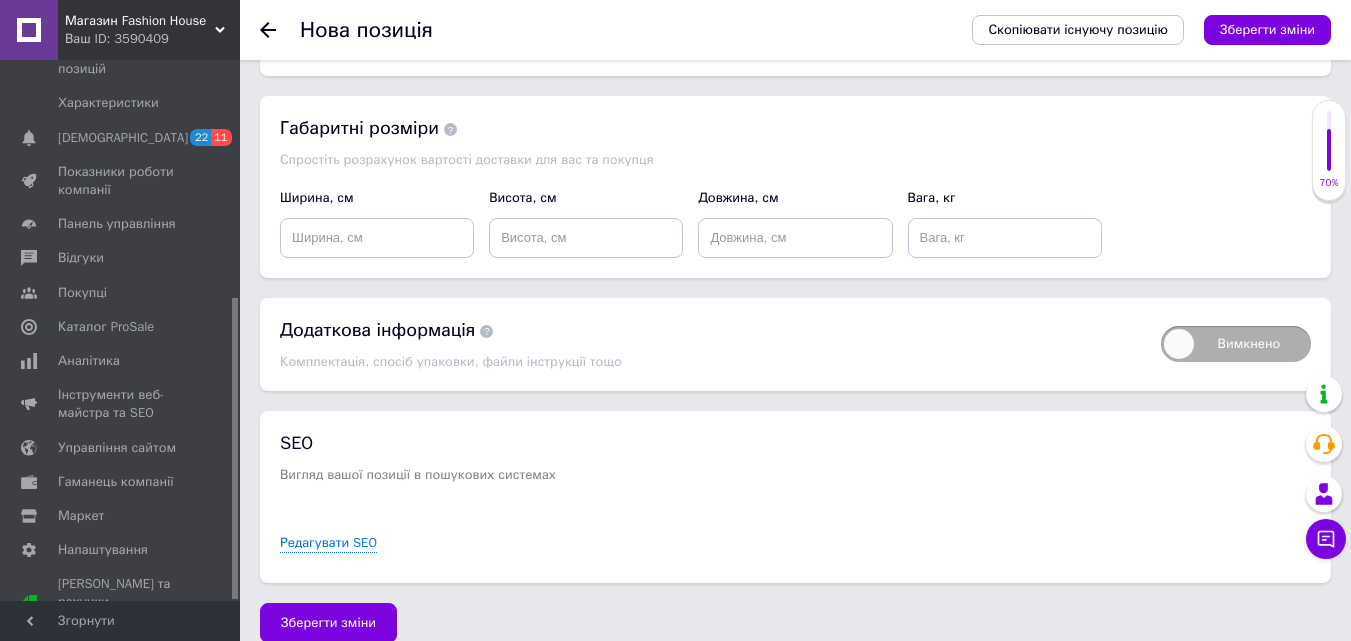 scroll, scrollTop: 1962, scrollLeft: 0, axis: vertical 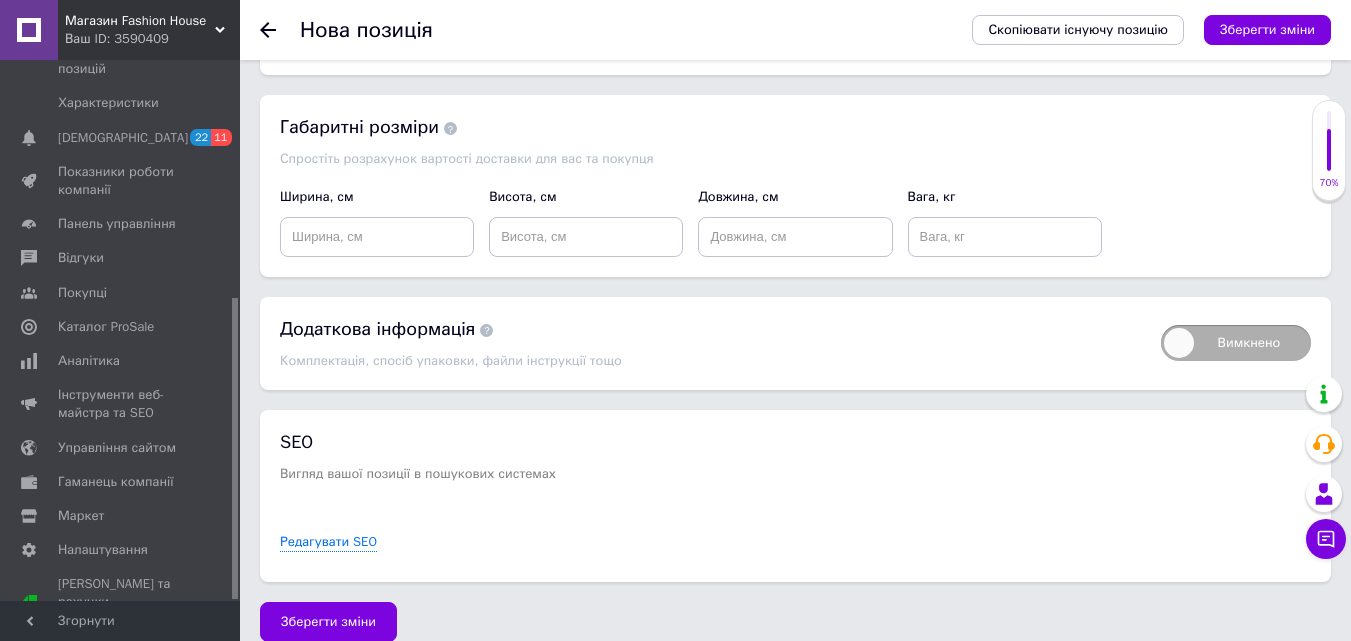 click on "Зберегти зміни" at bounding box center (328, 622) 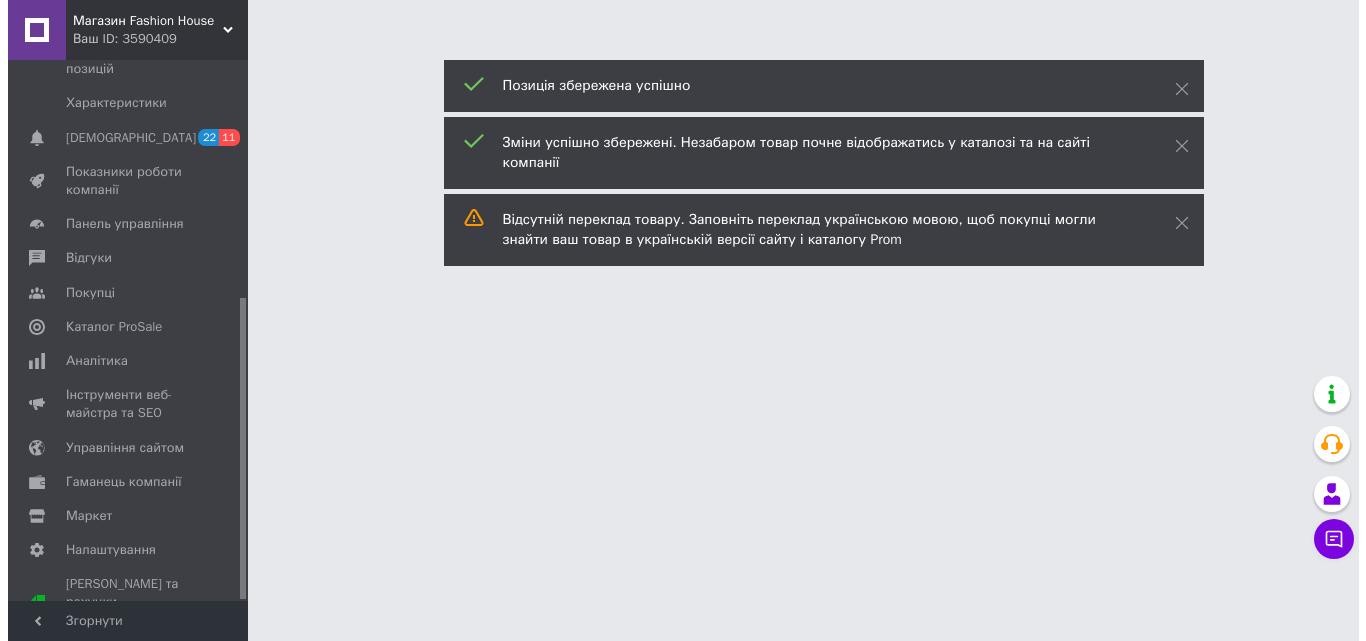 scroll, scrollTop: 0, scrollLeft: 0, axis: both 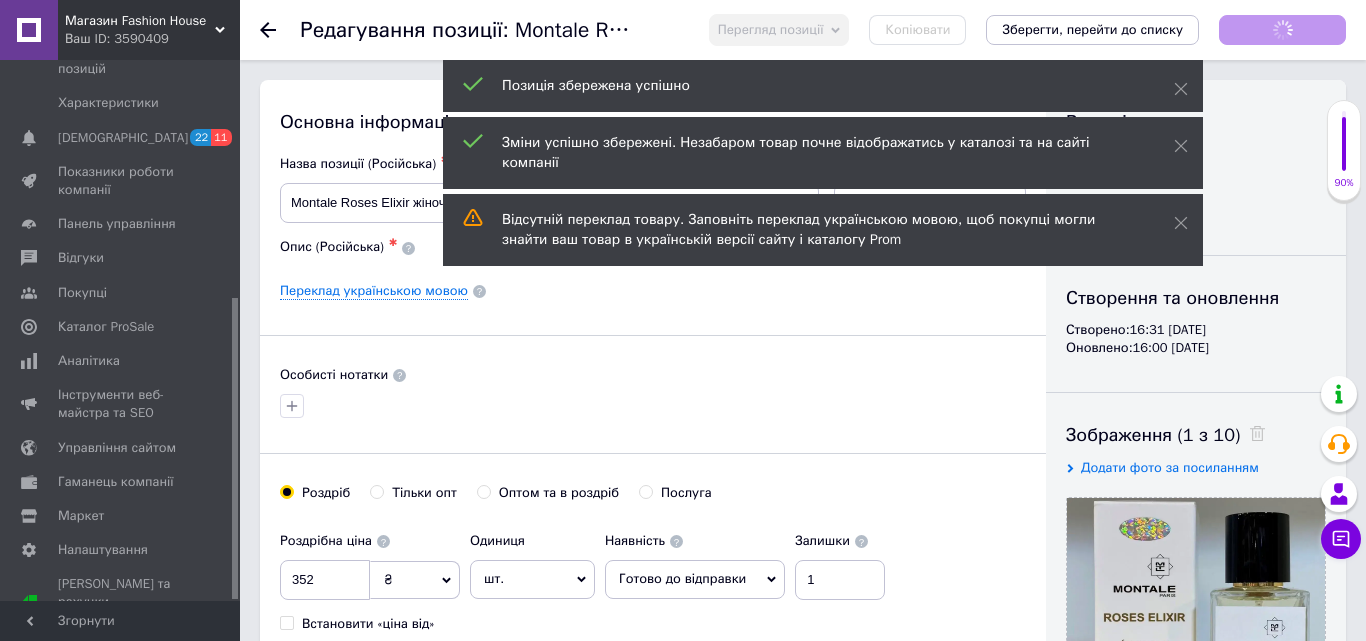 click on "Основна інформація Назва позиції (Російська) ✱ Montale Roses Elixir жіночий тестер Hologram 60 мл Монталь Роза Елiксiр Голорама Код/Артикул Опис (Російська) ✱ Переклад українською мовою Особисті нотатки Роздріб Тільки опт Оптом та в роздріб Послуга Роздрібна ціна 352 ₴ $ EUR CHF GBP ¥ PLN ₸ MDL HUF KGS CNY TRY KRW lei Встановити «ціна від» Одиниця шт. Популярне комплект упаковка кв.м пара м кг пог.м послуга т а автоцистерна ампула б балон банка блістер бобіна бочка [PERSON_NAME] бухта в ват виїзд відро г г га година гр/кв.м гігакалорія д дав два місяці день доба доза є єврокуб з зміна к кВт каністра кг 1" at bounding box center [653, 638] 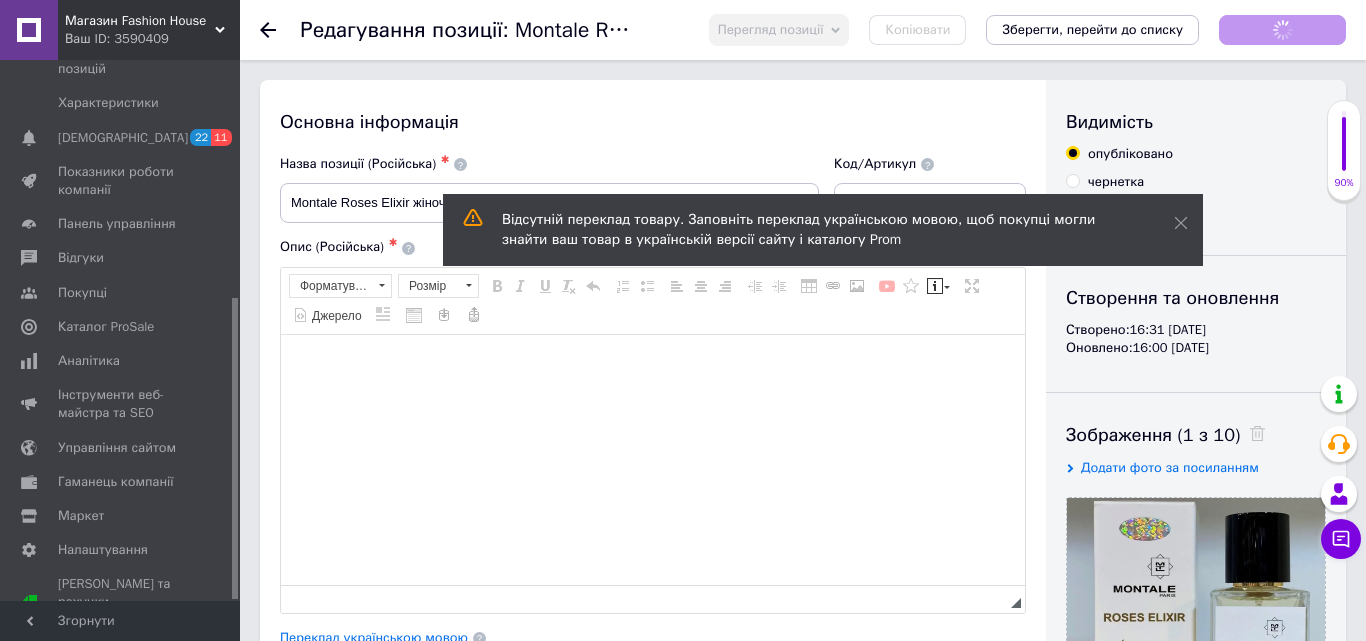 scroll, scrollTop: 2227, scrollLeft: 0, axis: vertical 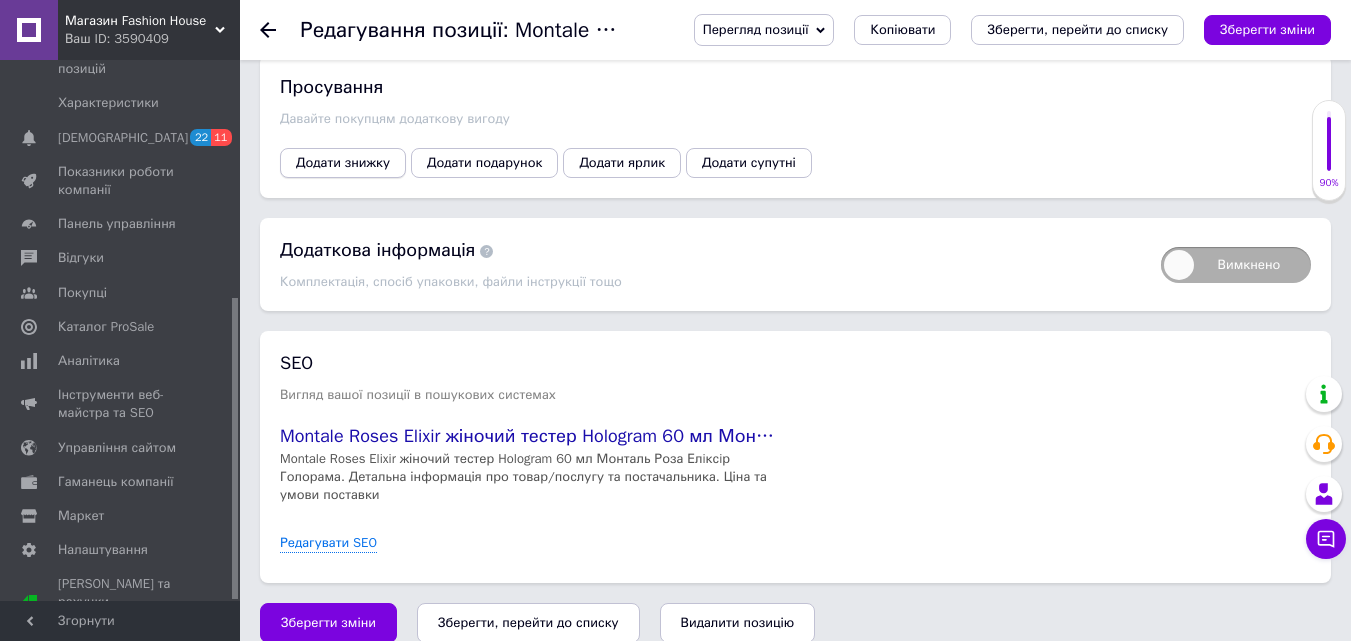 click on "Додати знижку" at bounding box center (343, 163) 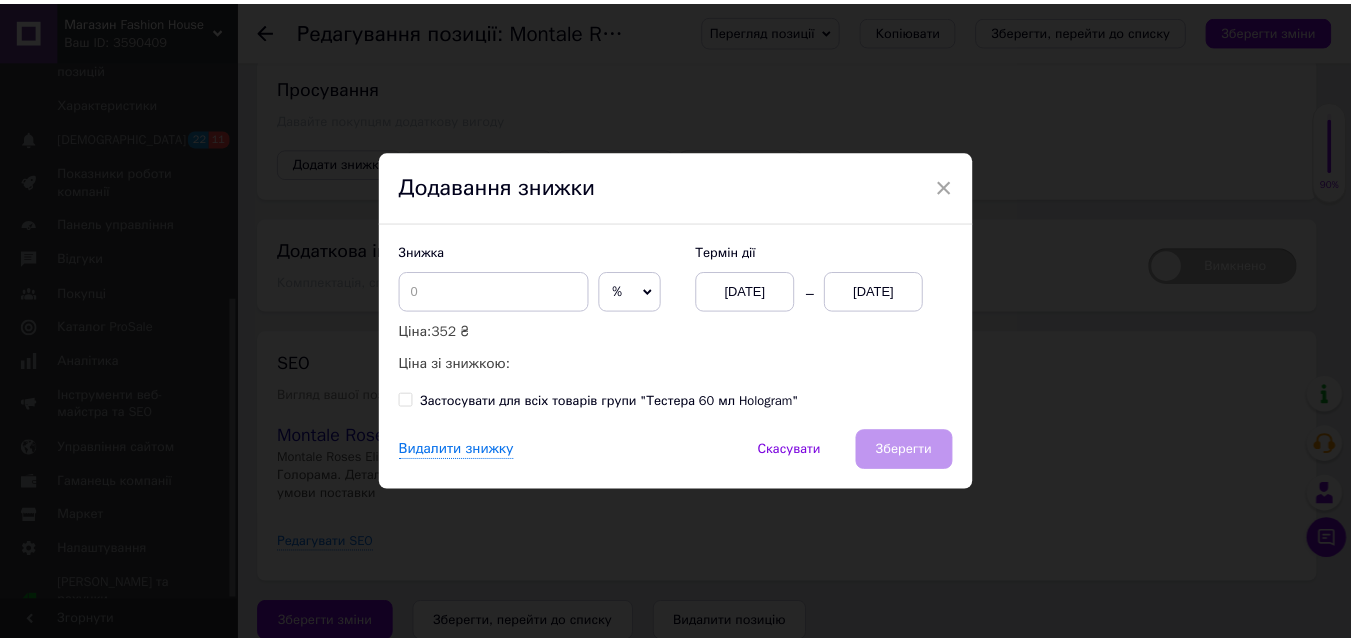 scroll, scrollTop: 0, scrollLeft: 0, axis: both 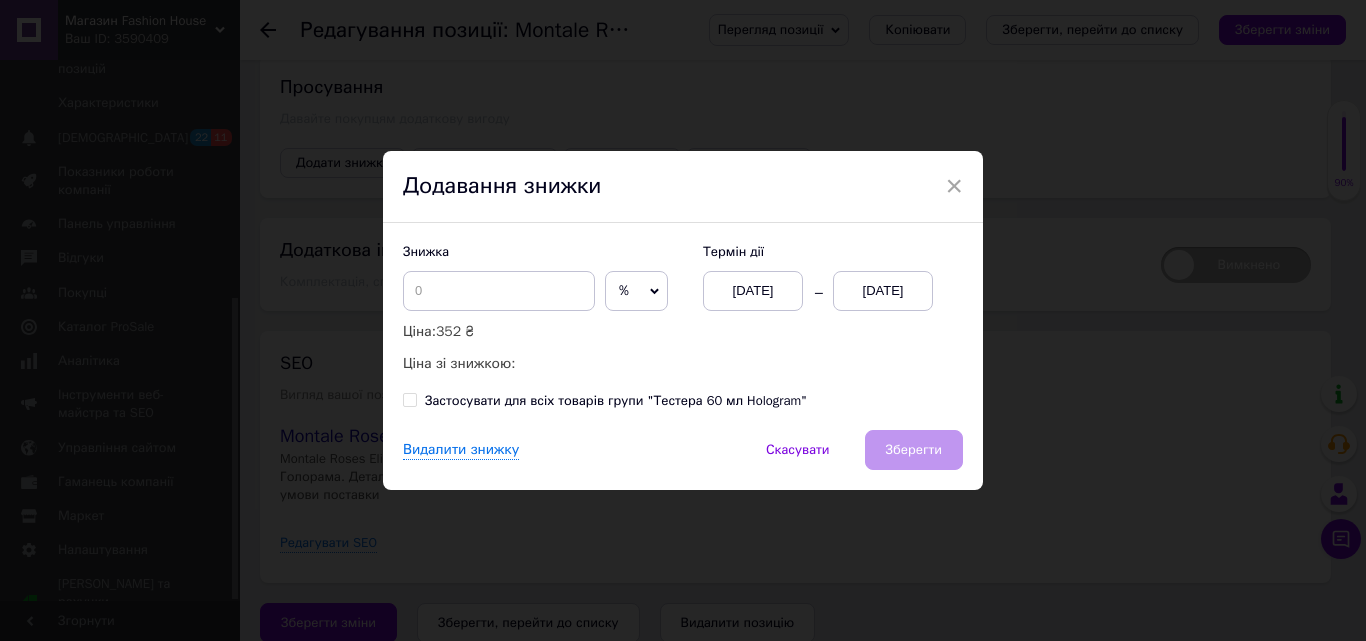 click on "[DATE]" at bounding box center (883, 291) 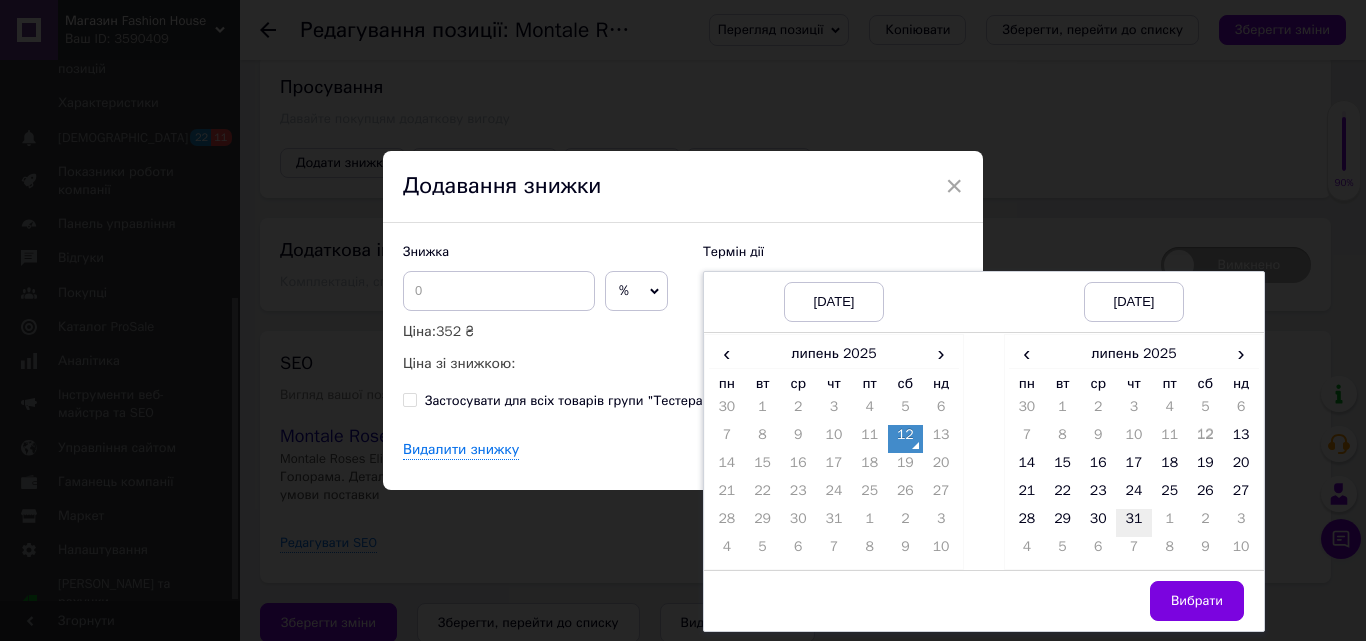 click on "31" at bounding box center (1134, 523) 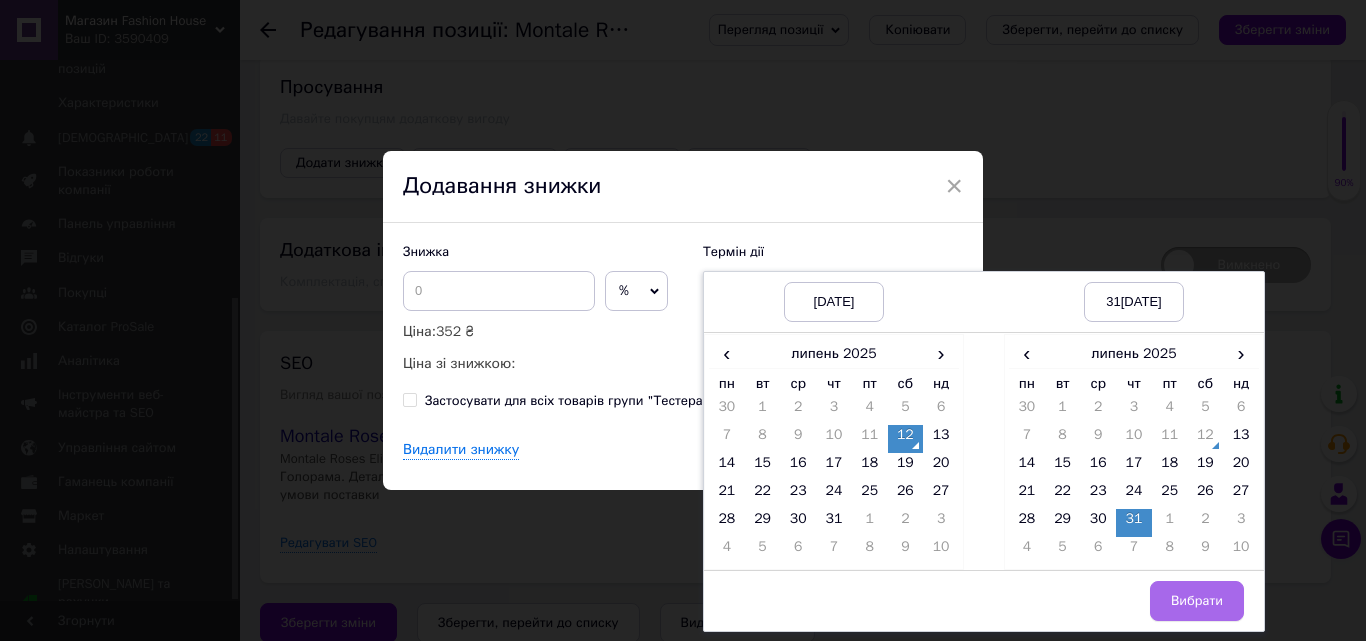 click on "Вибрати" at bounding box center [1197, 601] 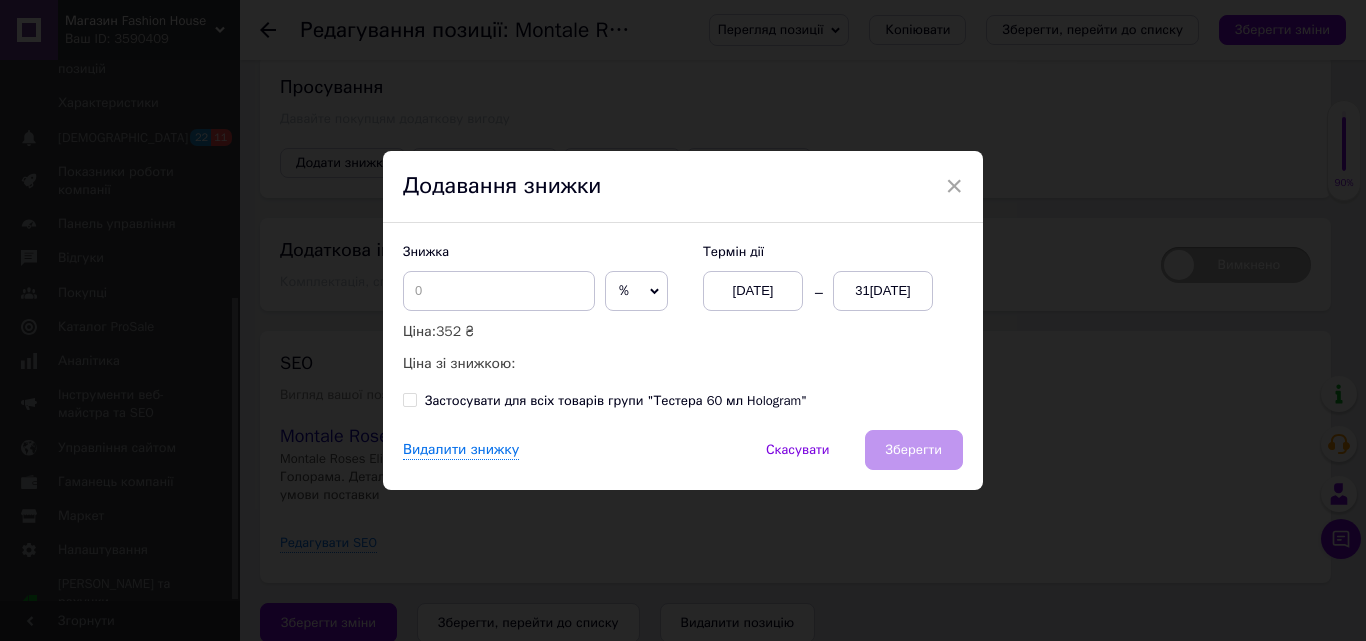 click on "%" at bounding box center (636, 291) 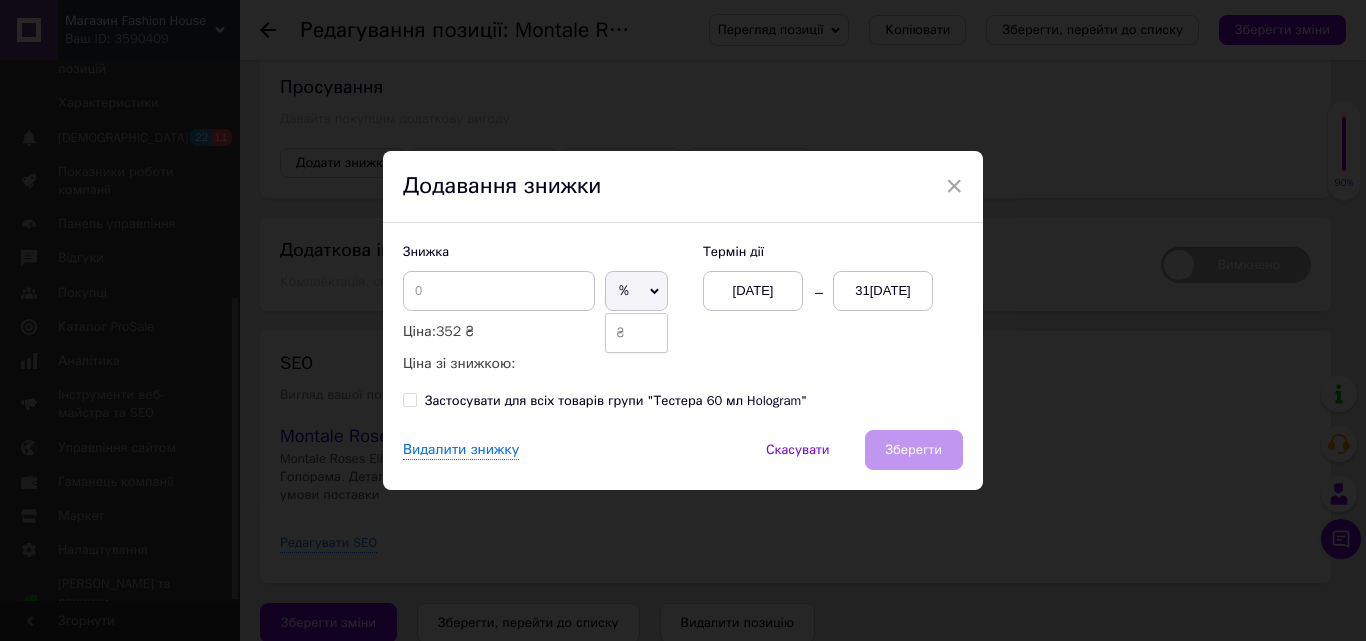 click on "₴" at bounding box center [636, 333] 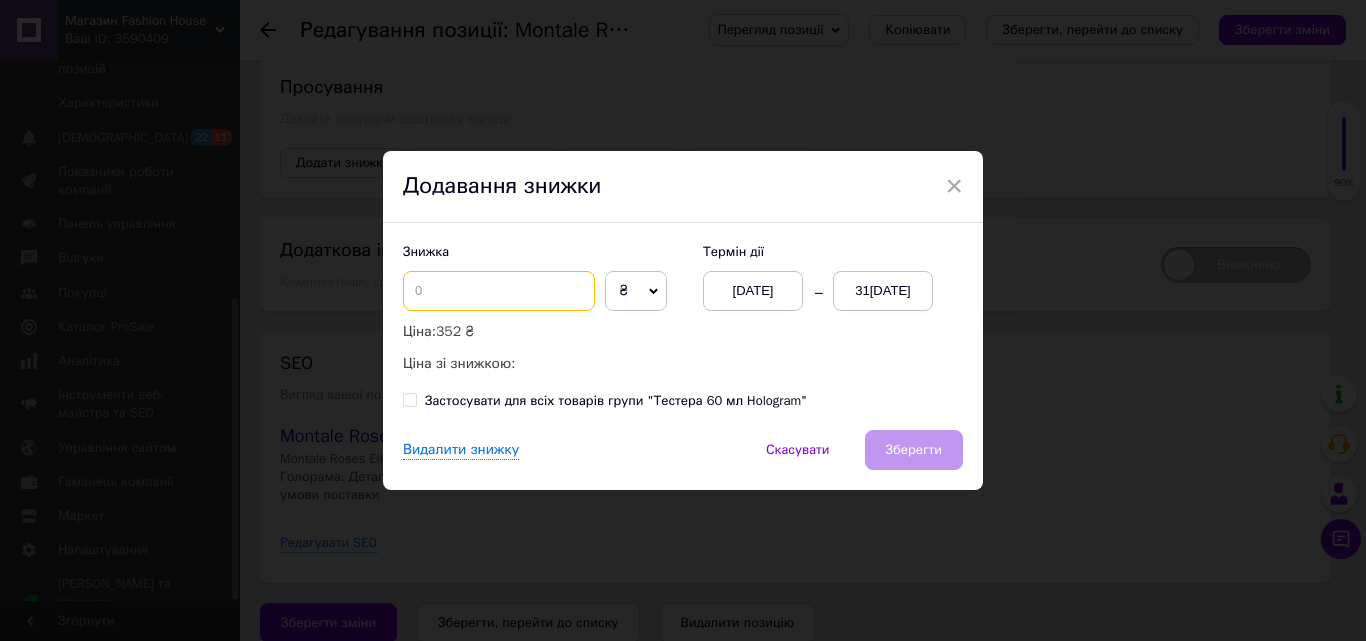 click at bounding box center (499, 291) 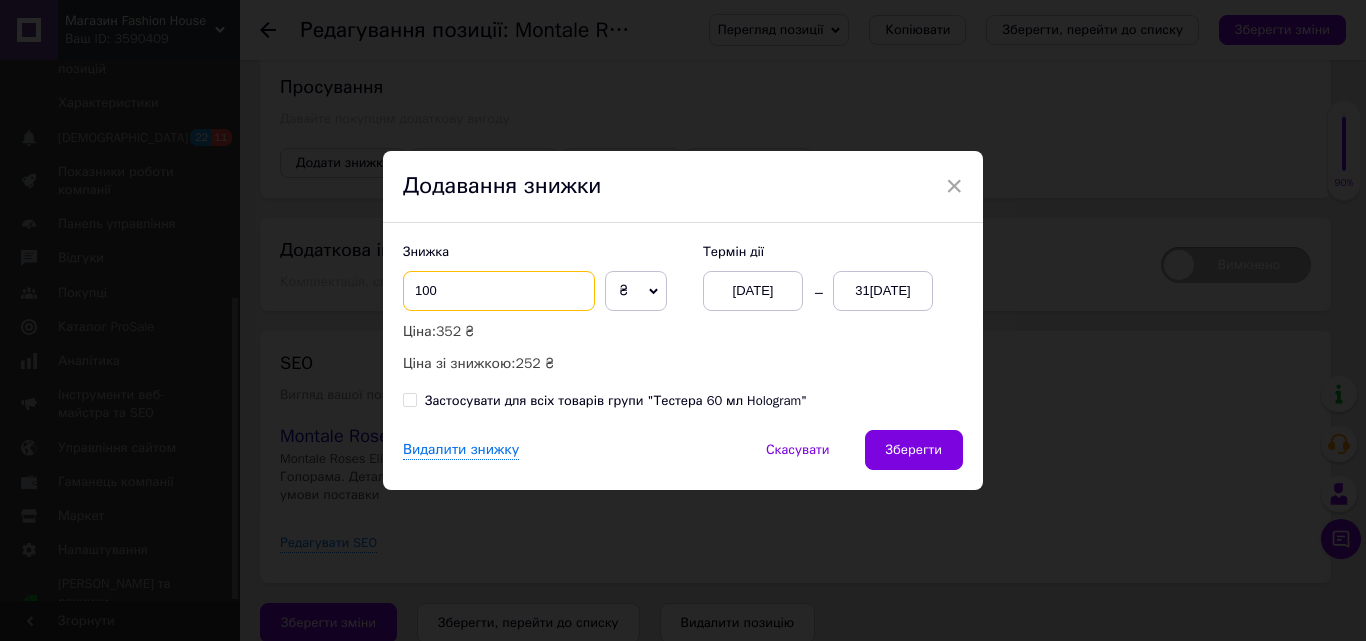 type on "100" 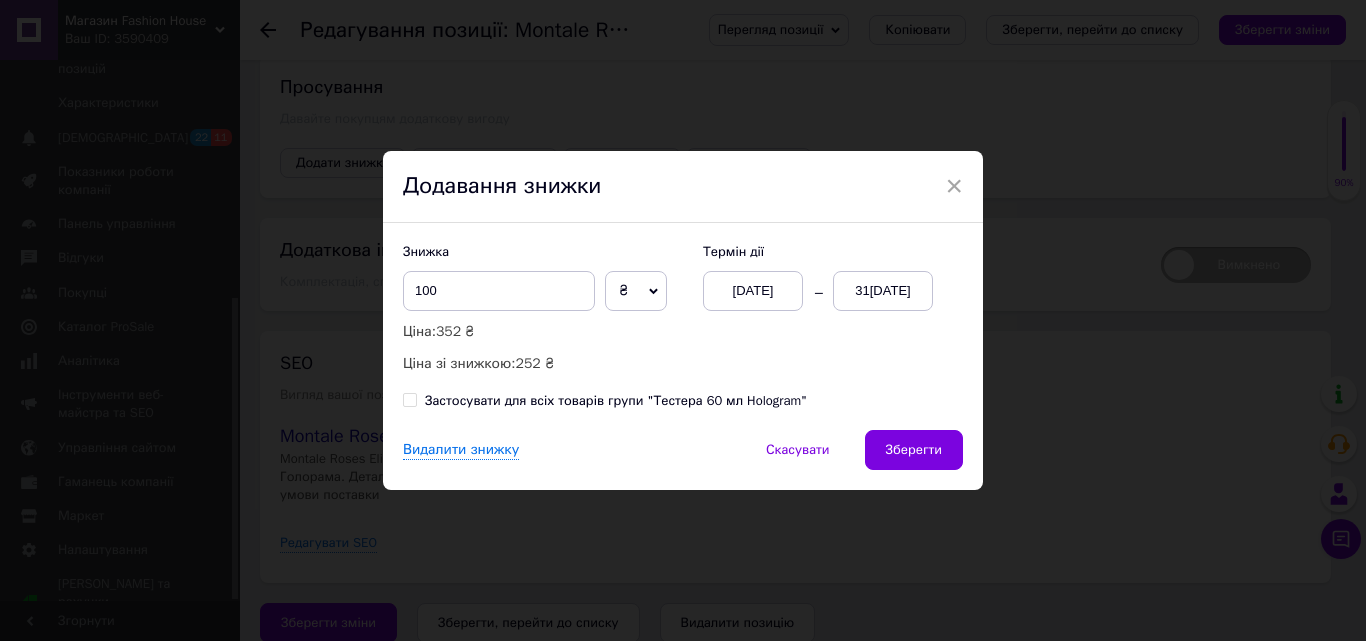 click on "Застосувати для всіх товарів групи "Тестера 60 мл Hologram"" at bounding box center (409, 399) 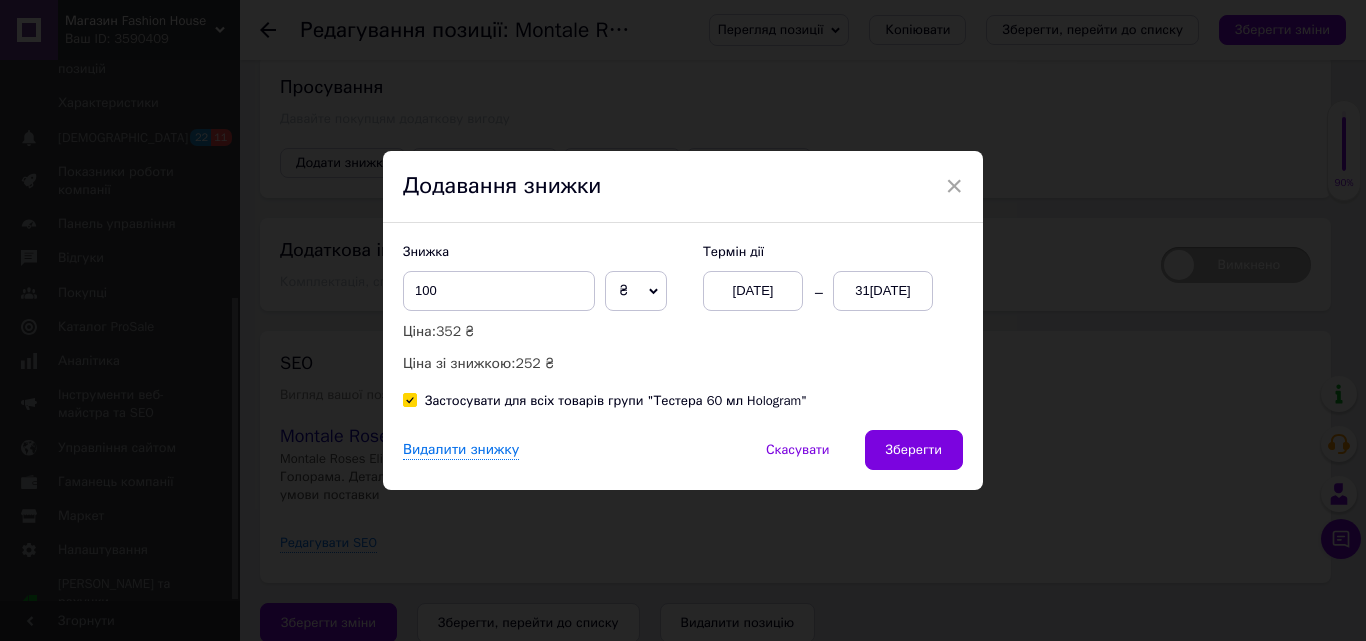 checkbox on "true" 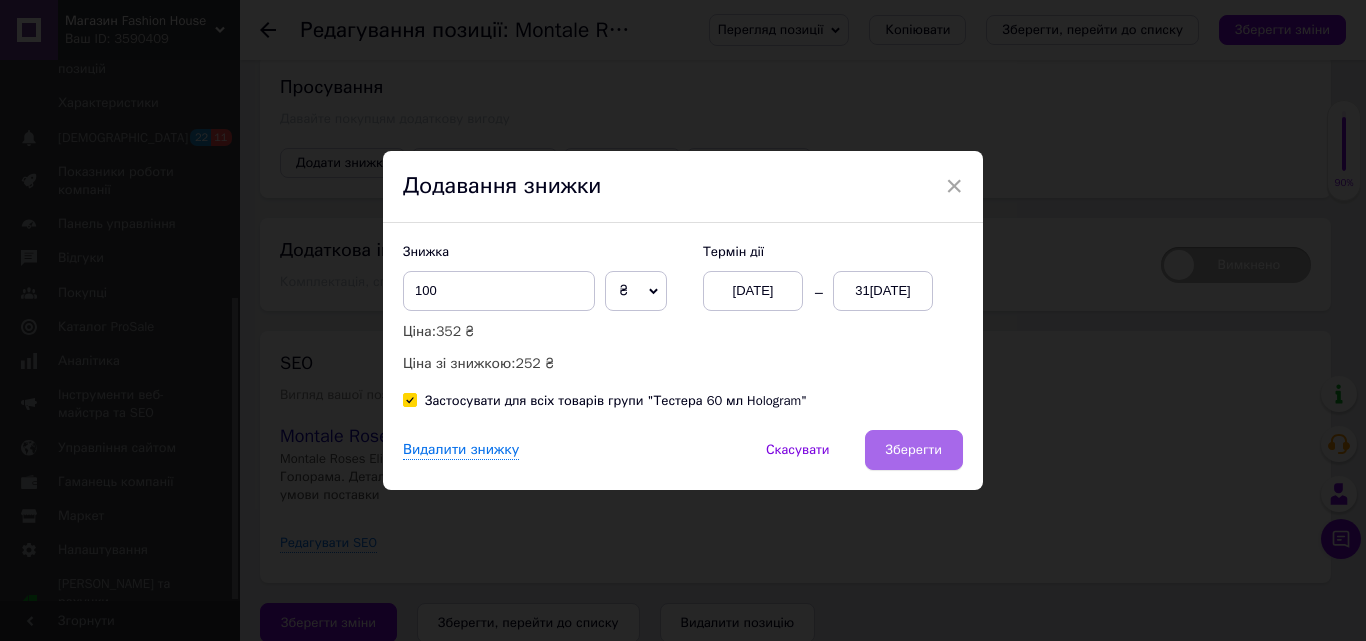 click on "Зберегти" at bounding box center [914, 450] 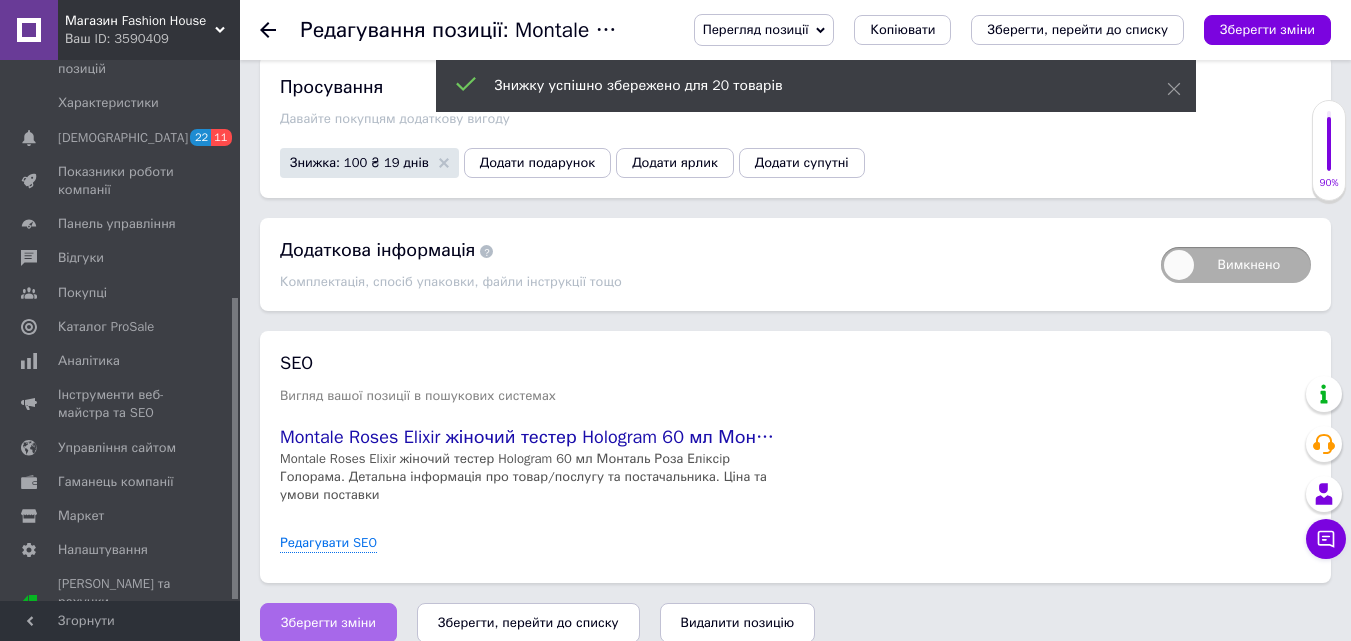 click on "Зберегти зміни" at bounding box center [328, 623] 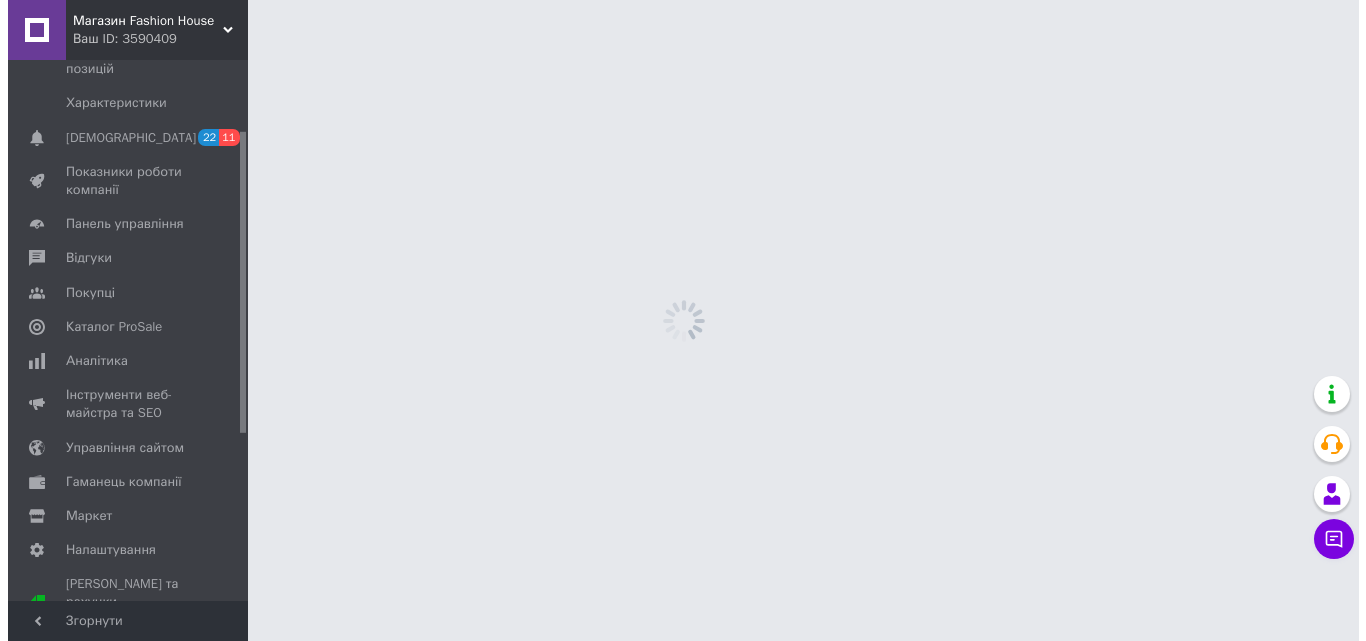 scroll, scrollTop: 0, scrollLeft: 0, axis: both 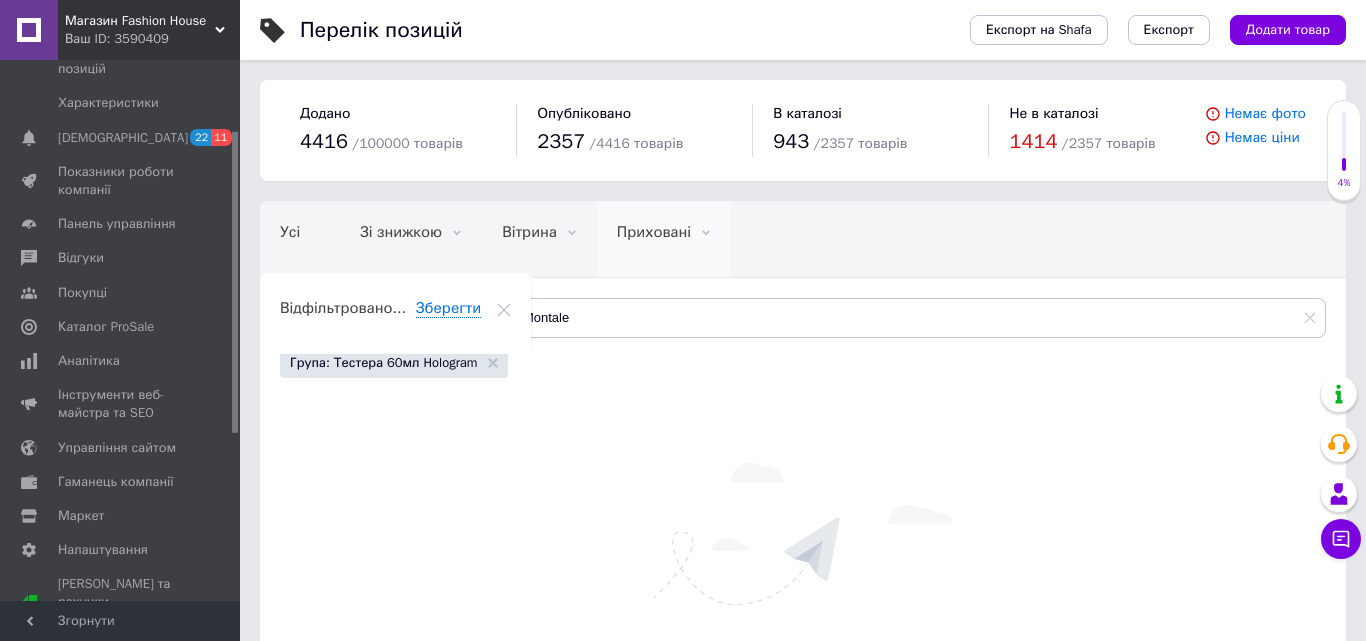 click on "Приховані 0" at bounding box center [664, 240] 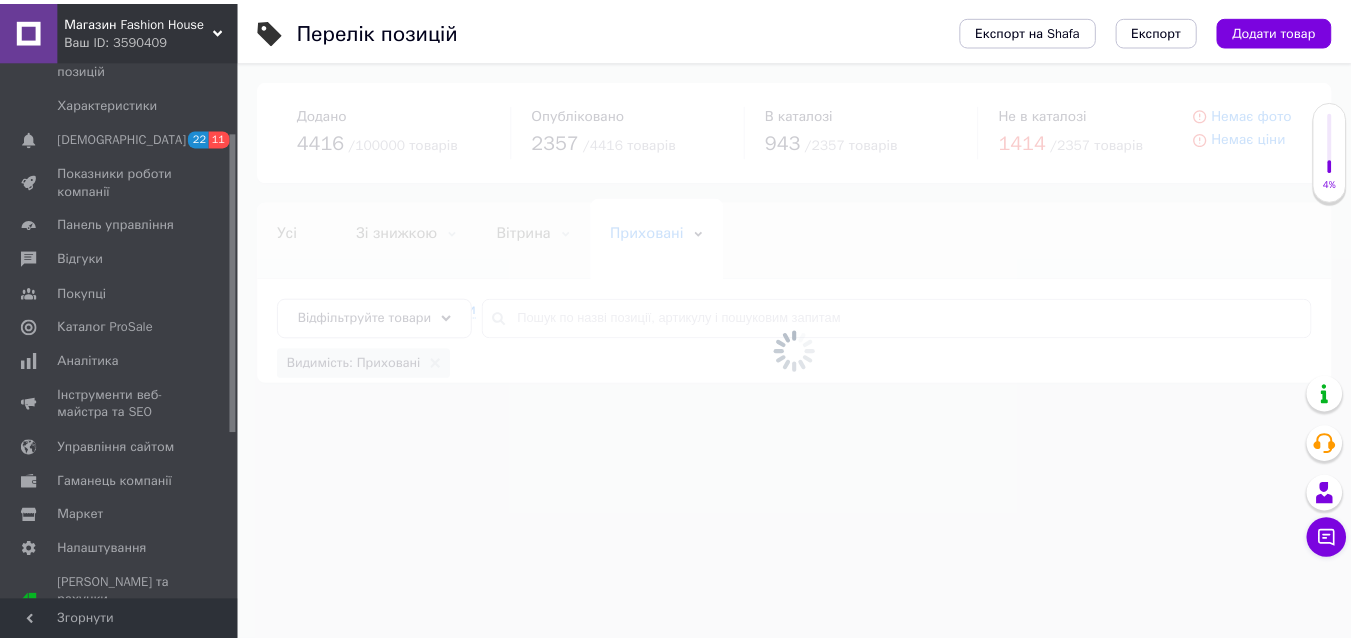 scroll, scrollTop: 126, scrollLeft: 0, axis: vertical 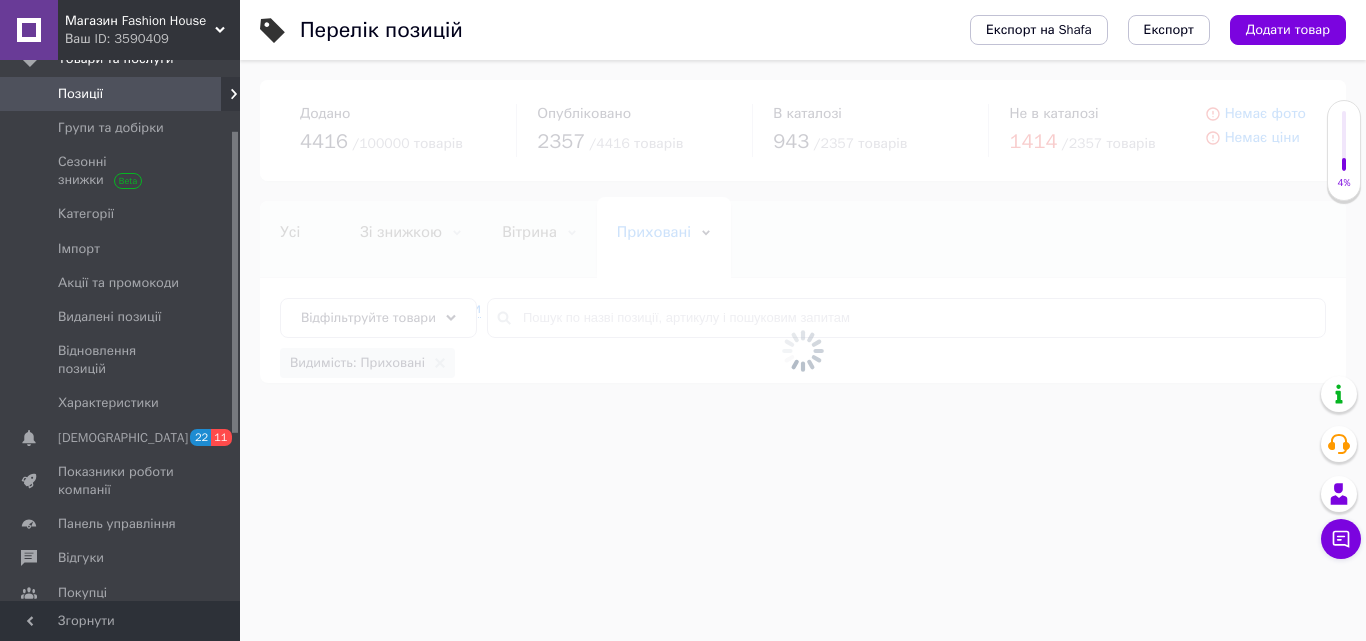 click at bounding box center [803, 350] 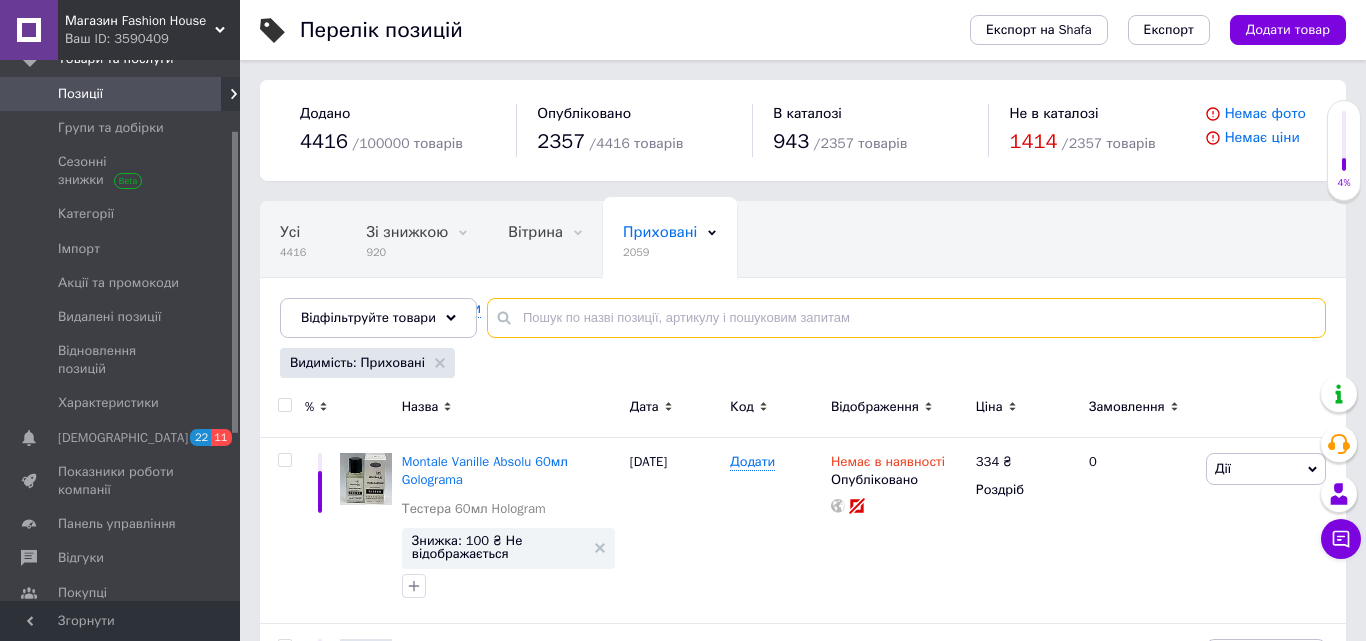 click at bounding box center [906, 318] 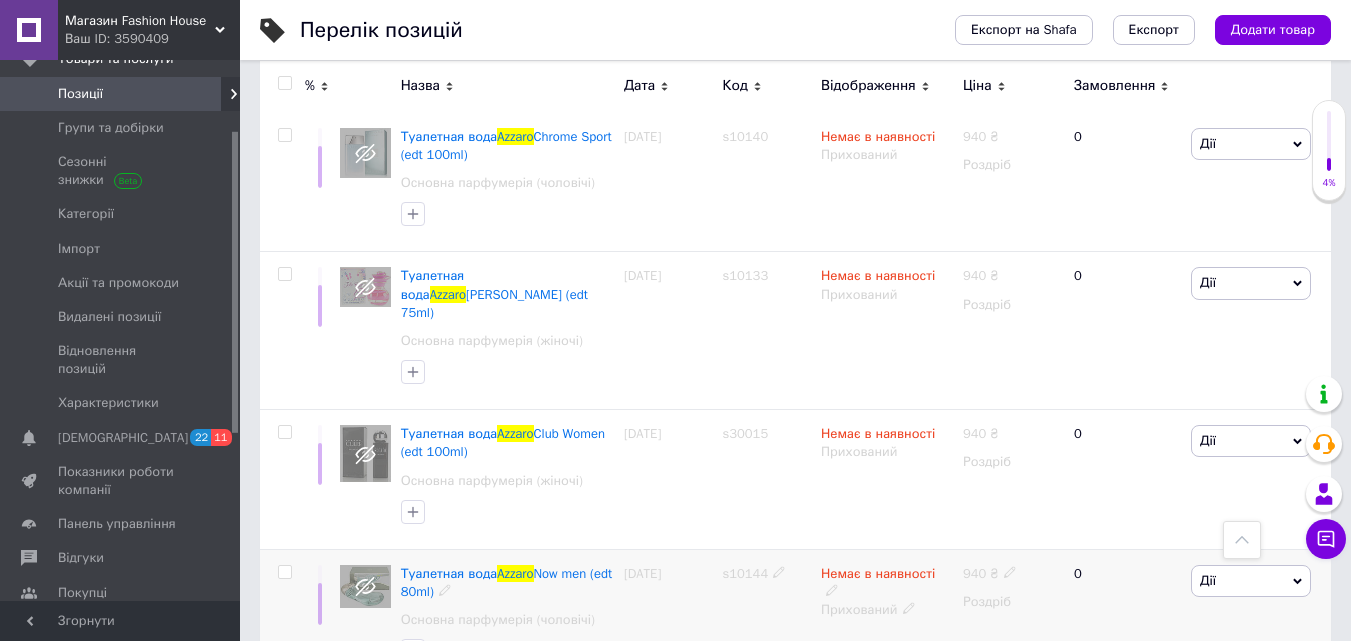 scroll, scrollTop: 2994, scrollLeft: 0, axis: vertical 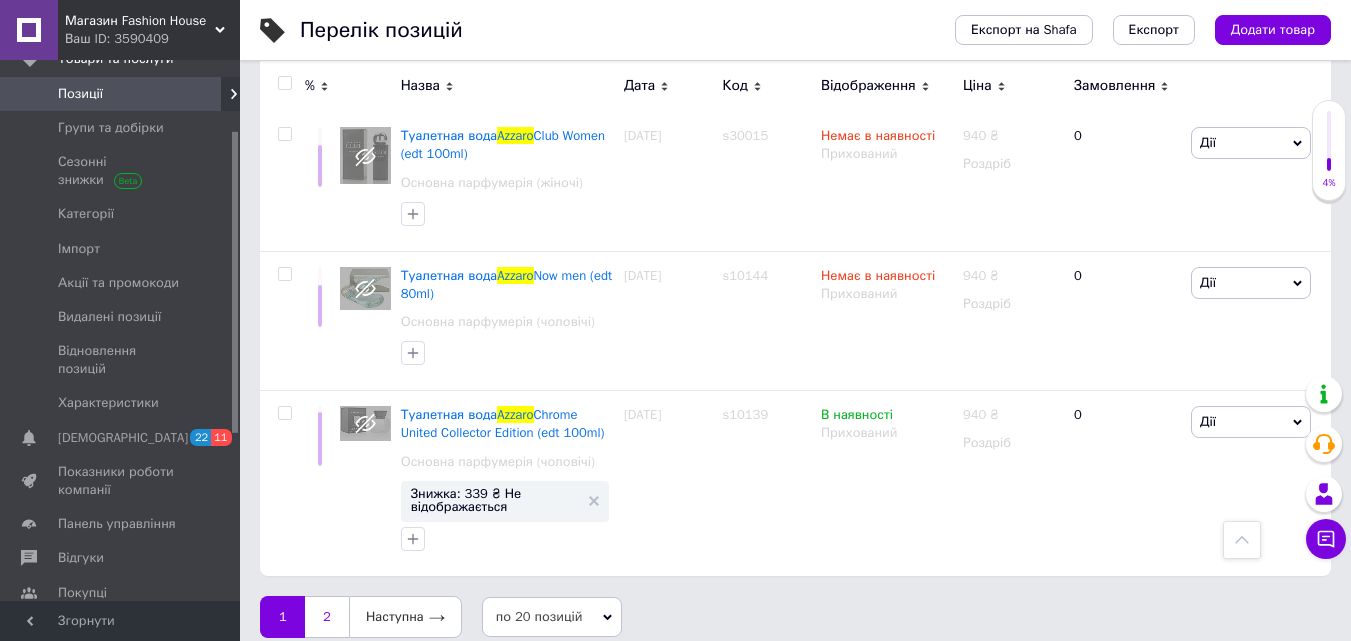 type on "Azzaro" 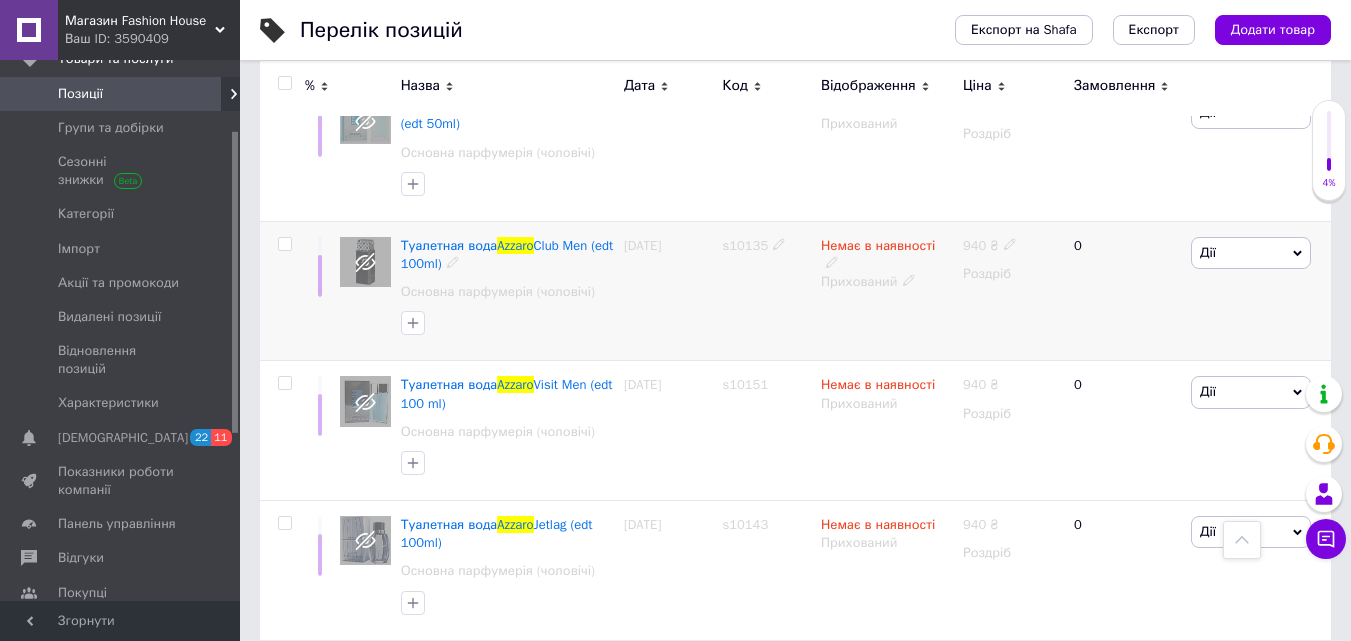 scroll, scrollTop: 0, scrollLeft: 0, axis: both 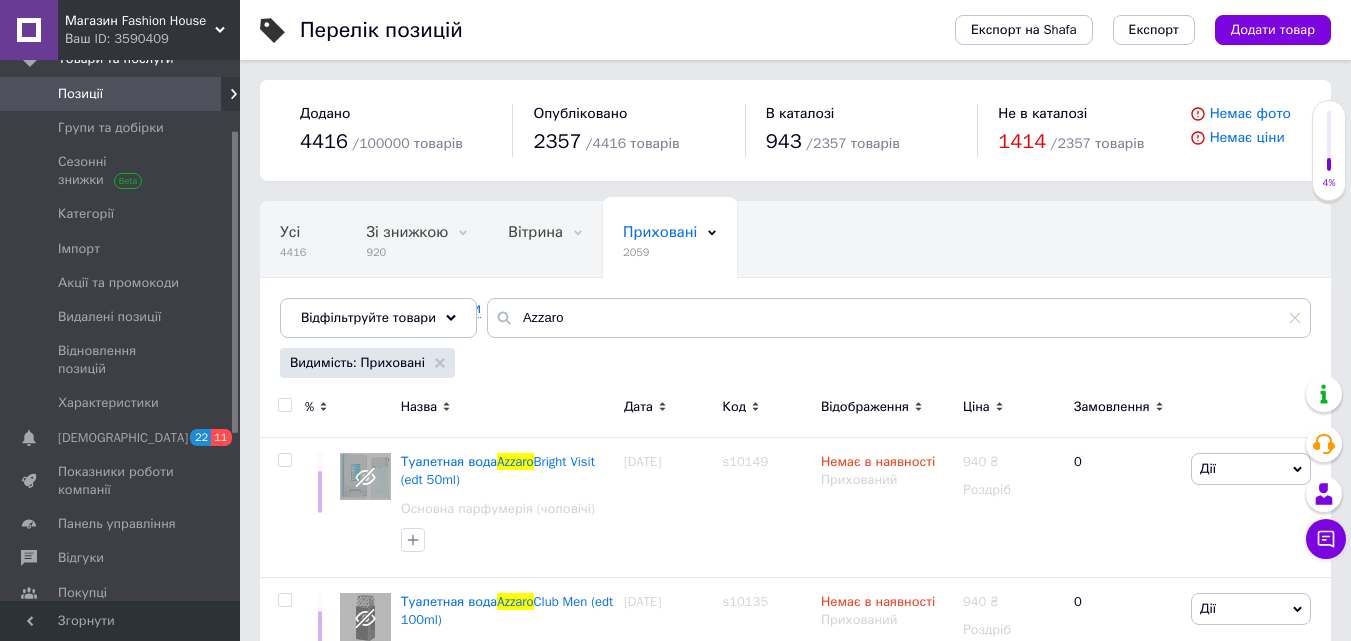 click on "Додати товар" at bounding box center (1273, 30) 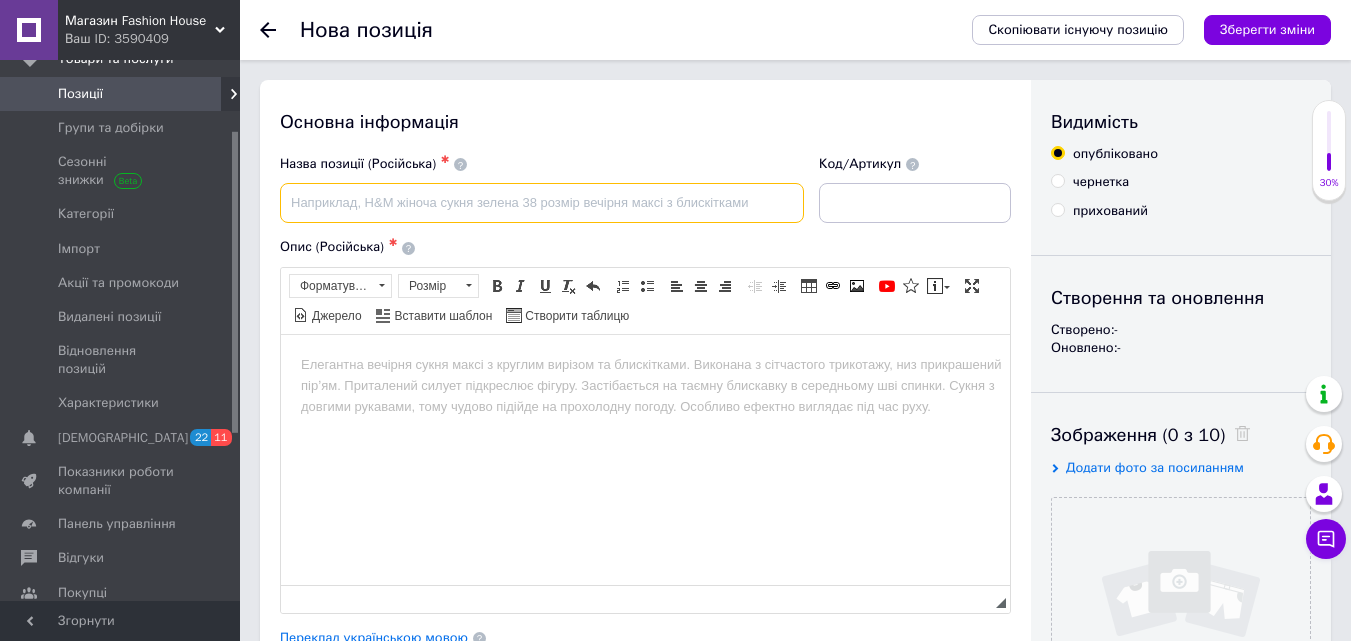 click at bounding box center (542, 203) 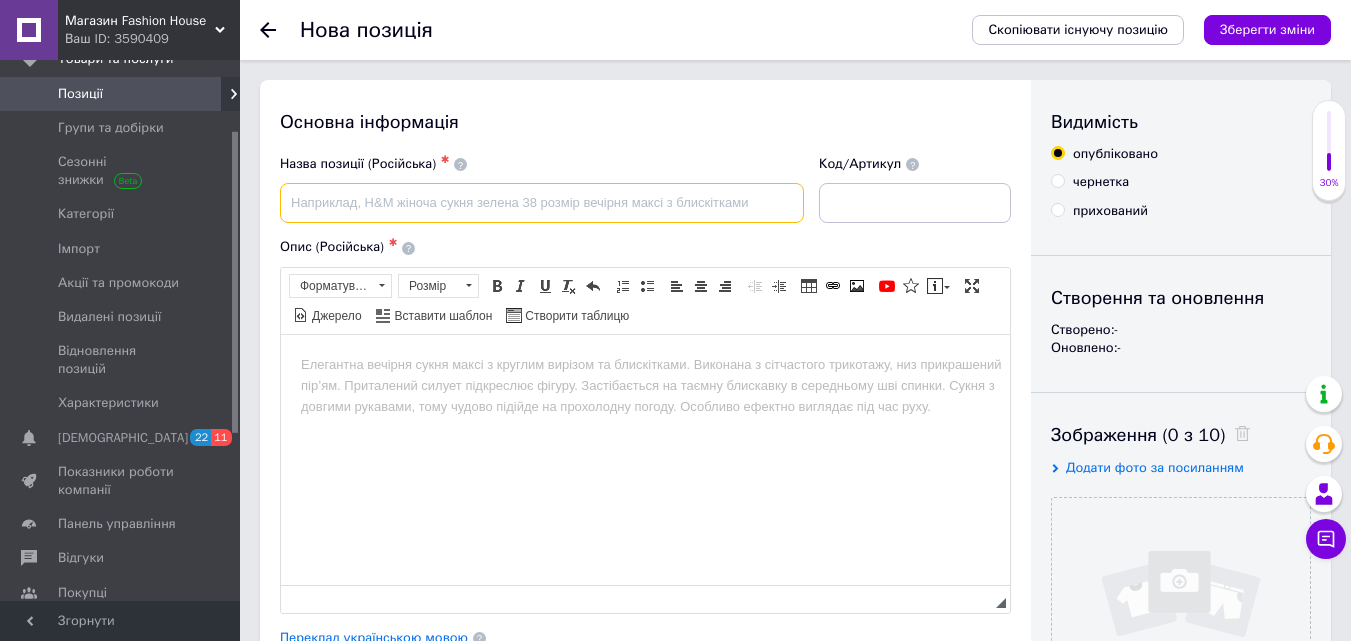 paste on "[PERSON_NAME] жіночий тестер Hologram 60 мл Детальніше: [URL][DOMAIN_NAME]" 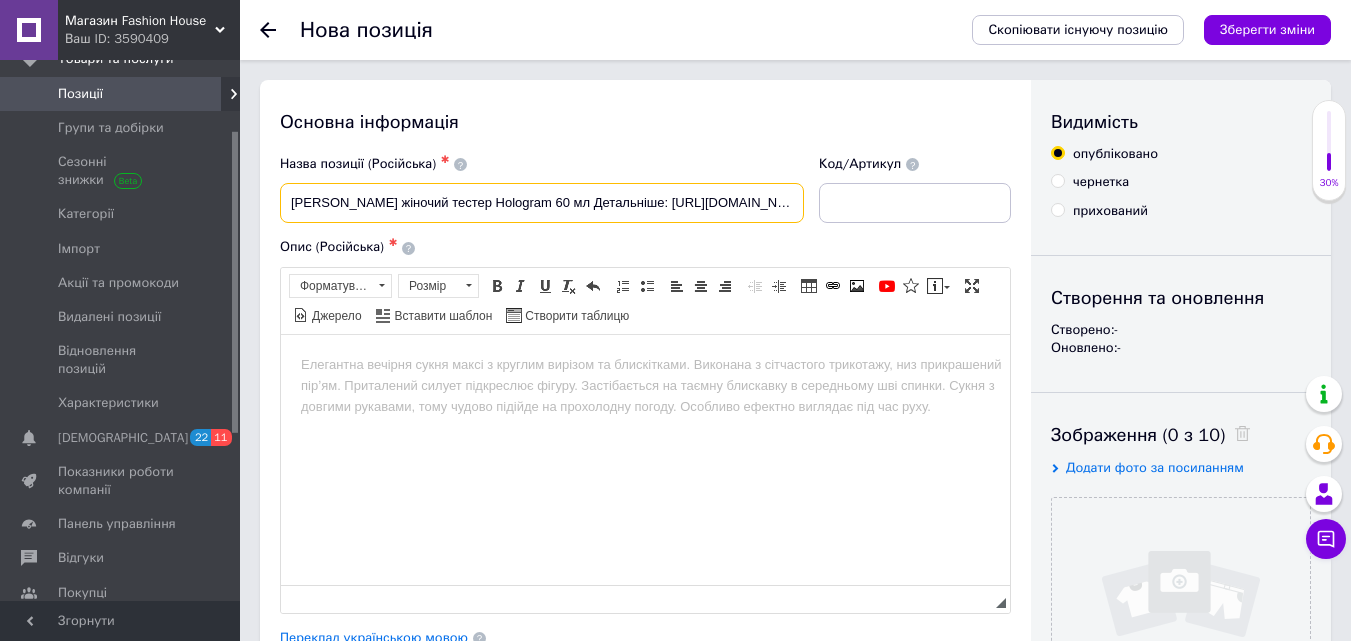 scroll, scrollTop: 0, scrollLeft: 194, axis: horizontal 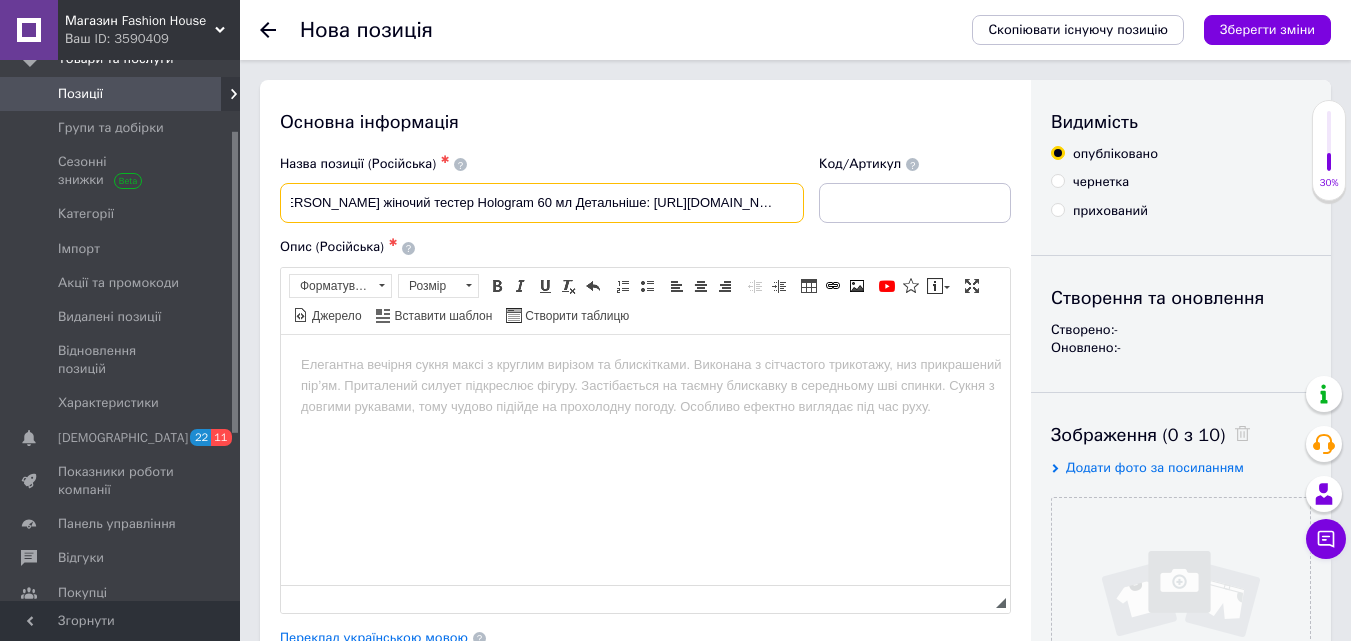 drag, startPoint x: 418, startPoint y: 206, endPoint x: 906, endPoint y: 233, distance: 488.74637 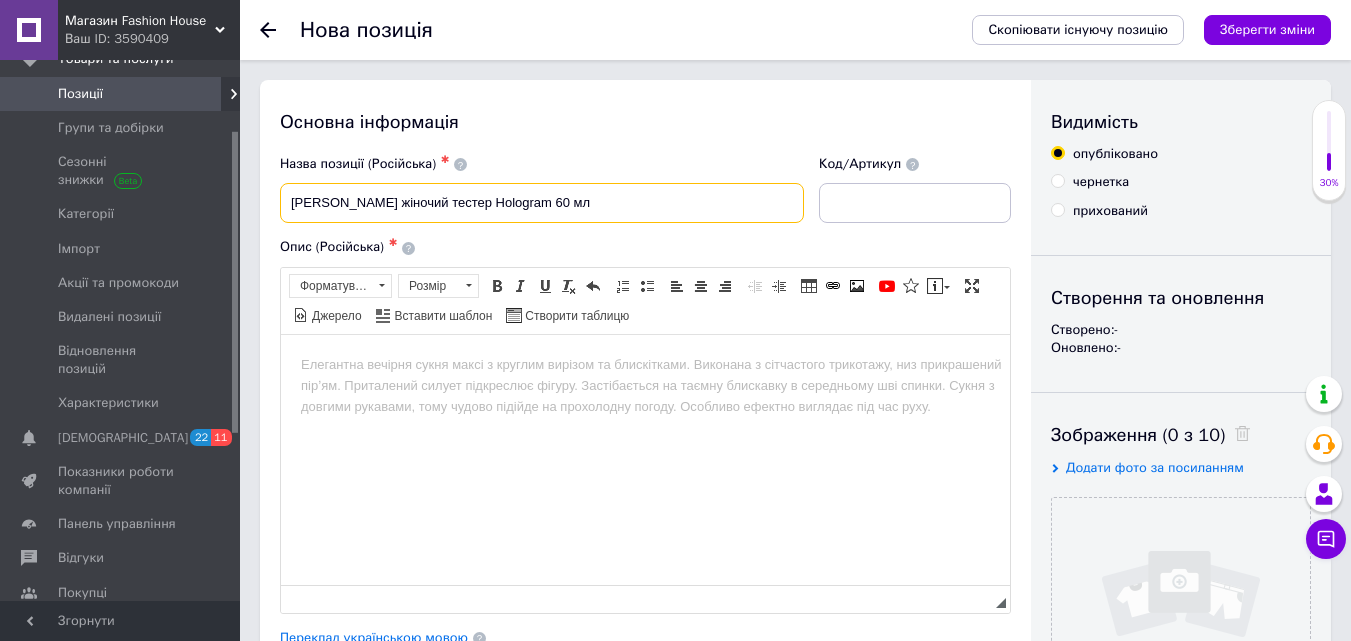 scroll, scrollTop: 0, scrollLeft: 0, axis: both 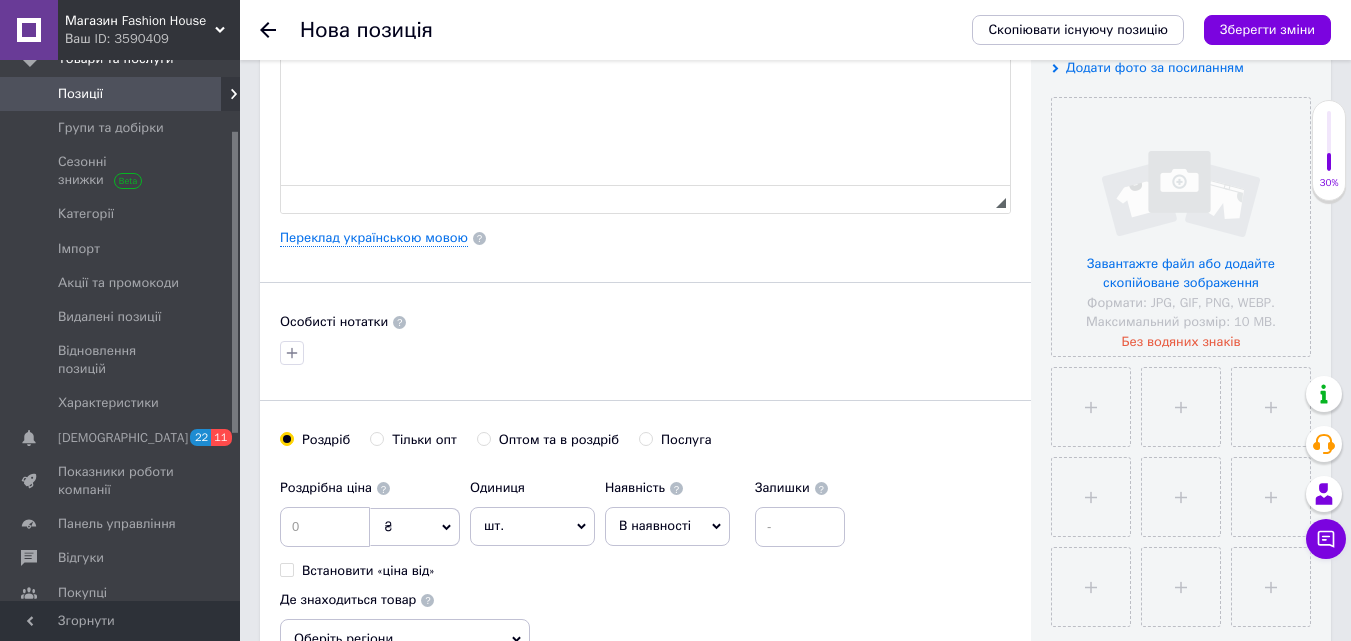type on "[PERSON_NAME] жіночий тестер Hologram 60 мл [PERSON_NAME]" 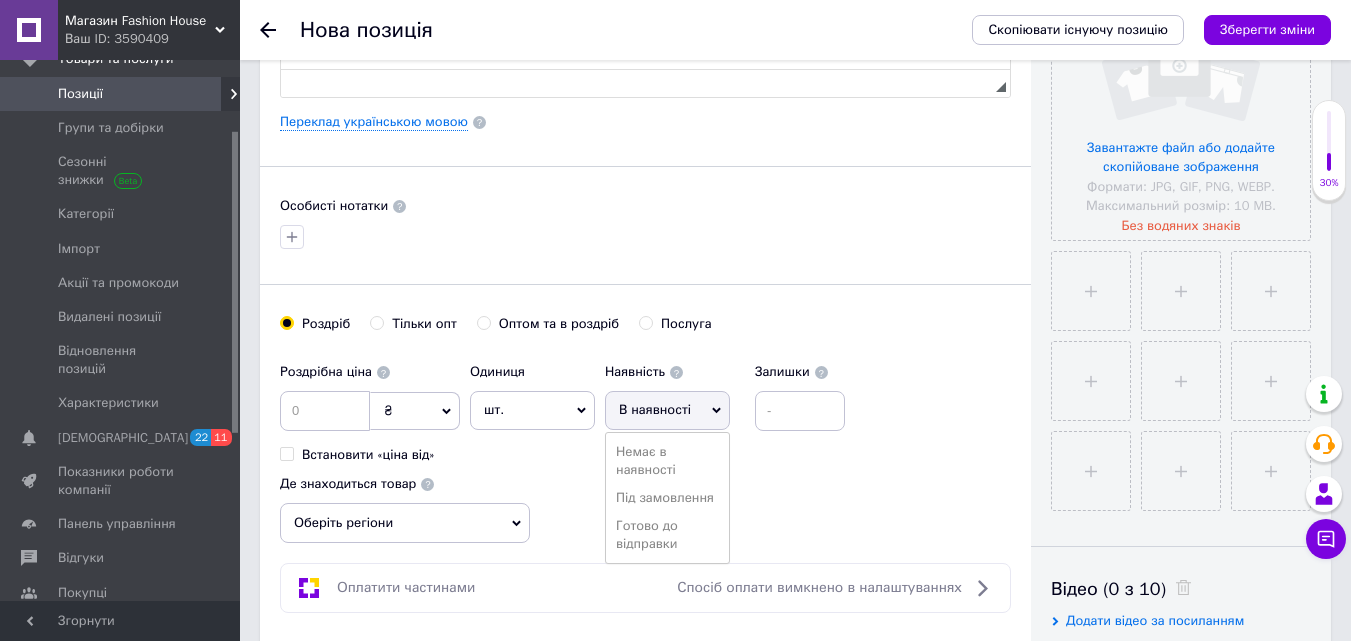 scroll, scrollTop: 600, scrollLeft: 0, axis: vertical 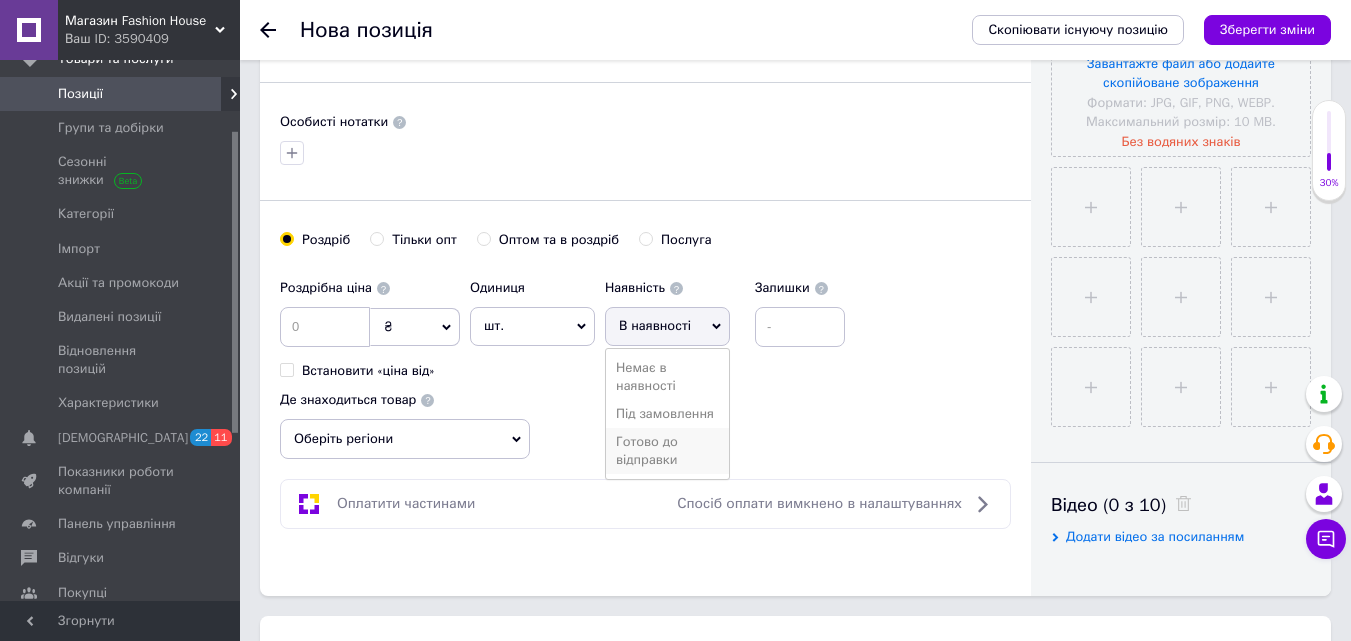 click on "Готово до відправки" at bounding box center [667, 451] 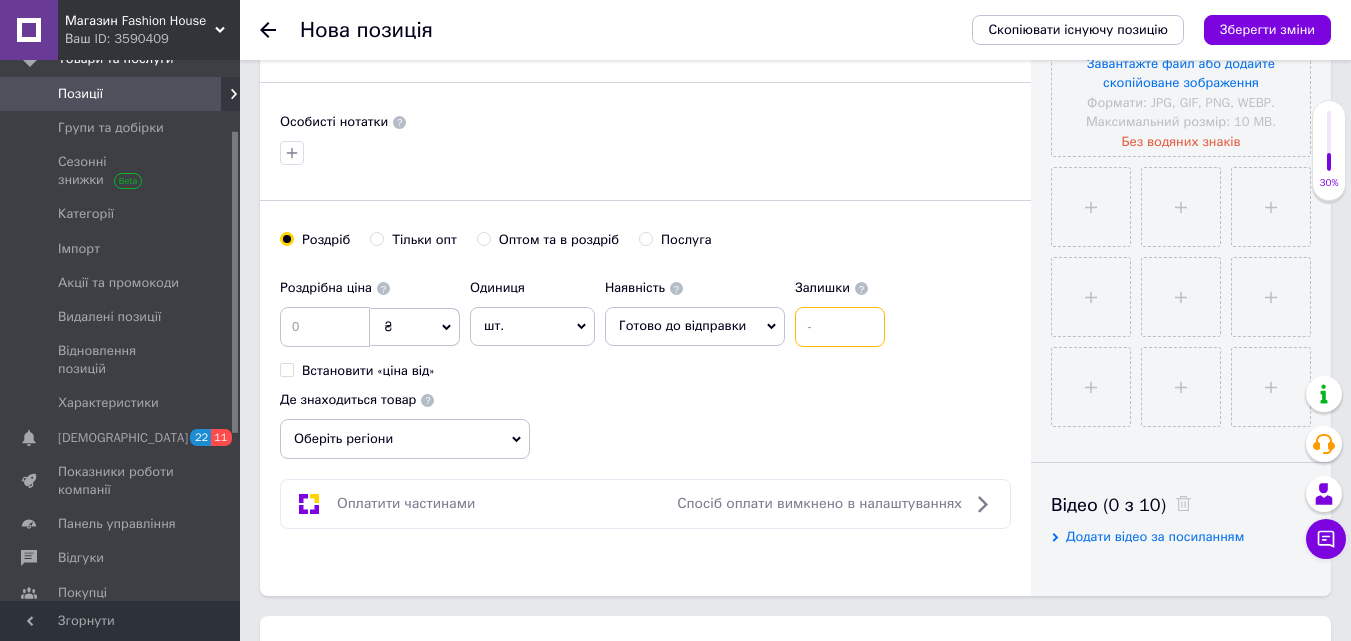 click at bounding box center (840, 327) 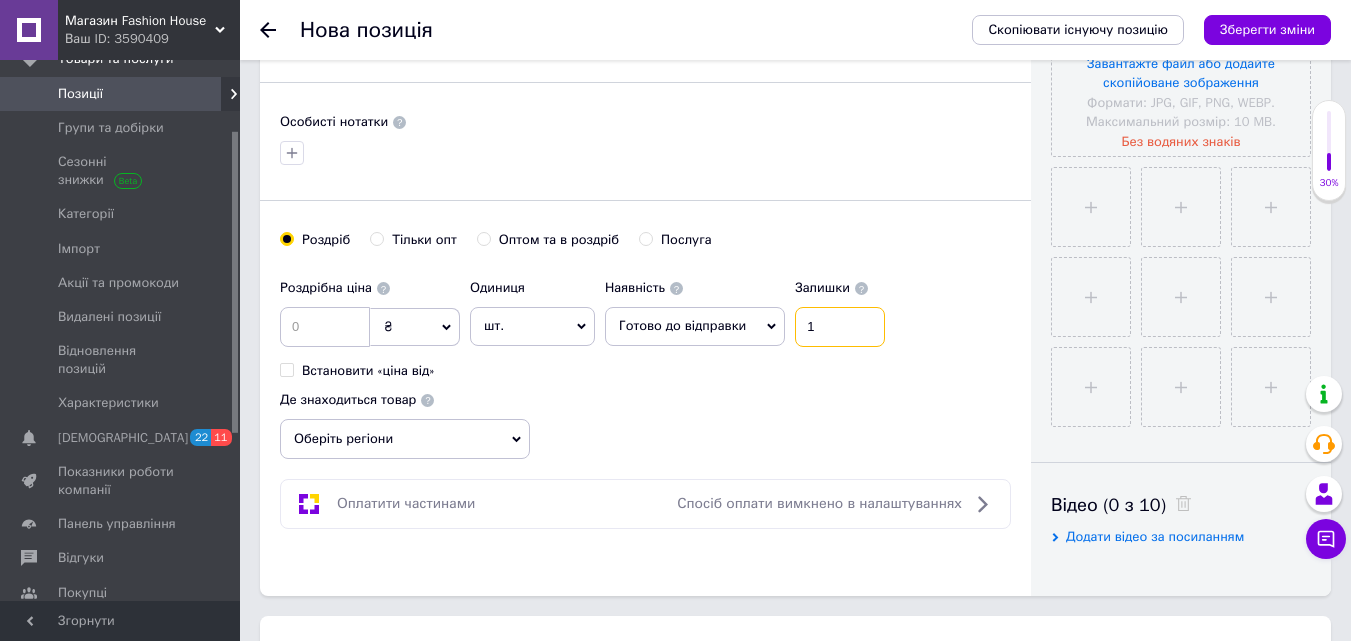 type on "1" 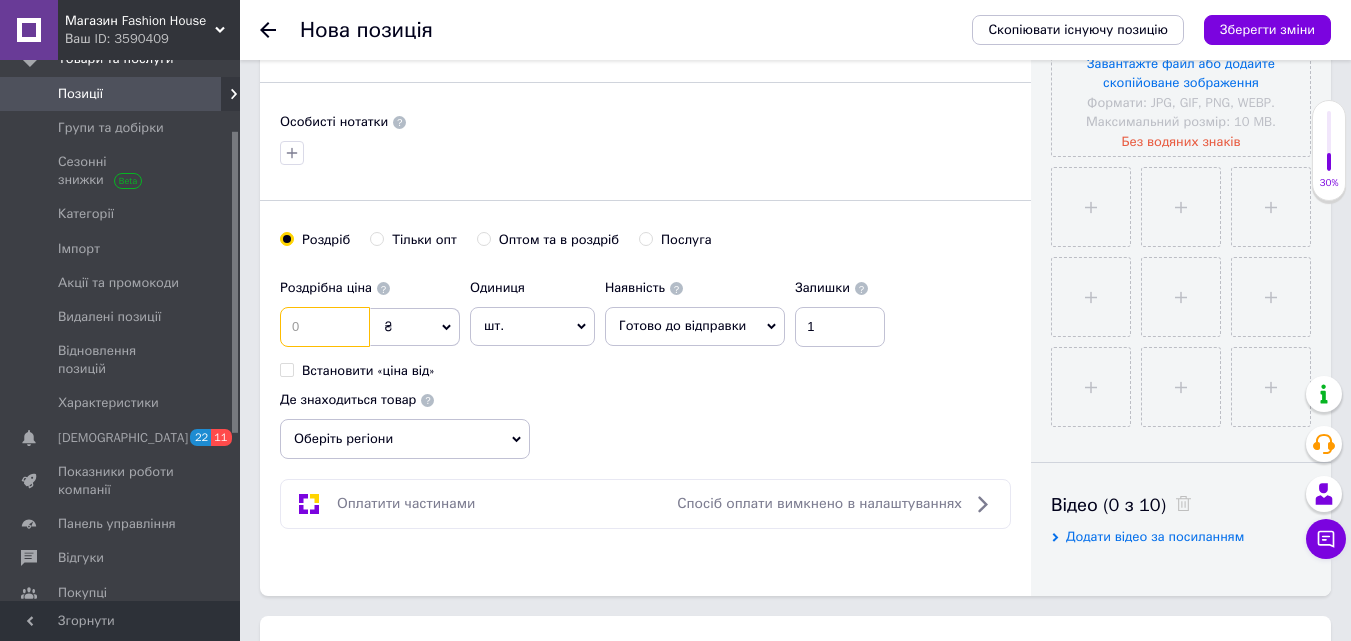 click at bounding box center (325, 327) 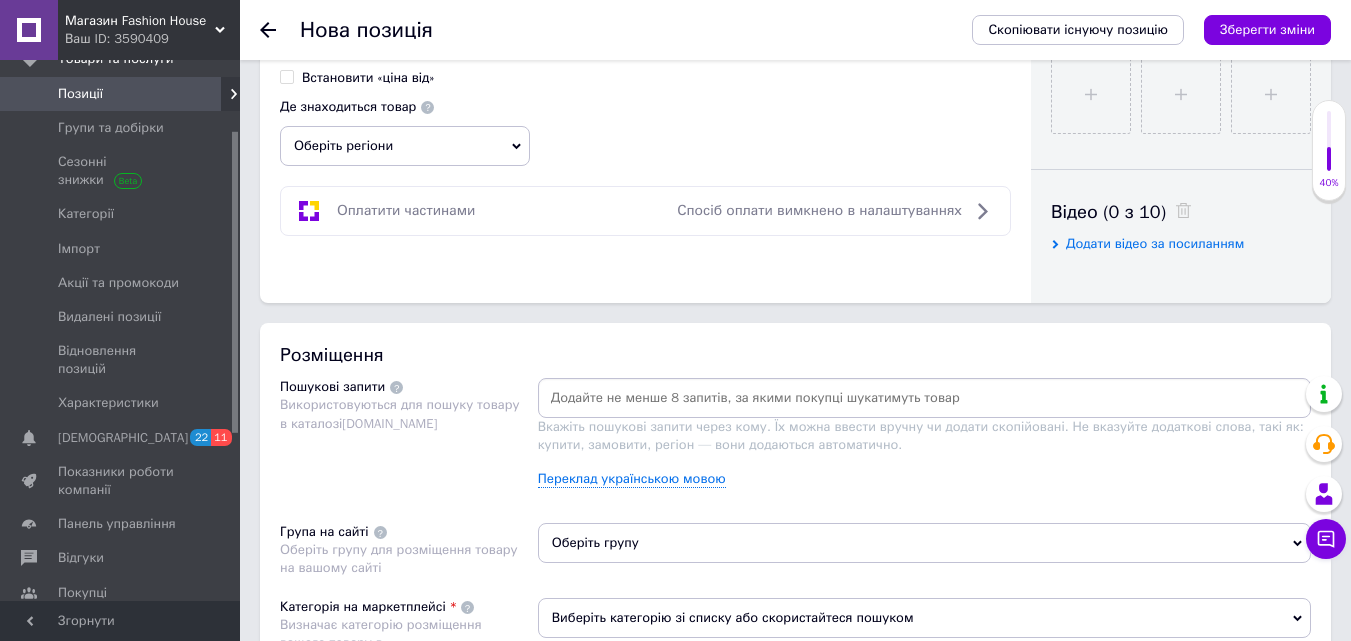 scroll, scrollTop: 900, scrollLeft: 0, axis: vertical 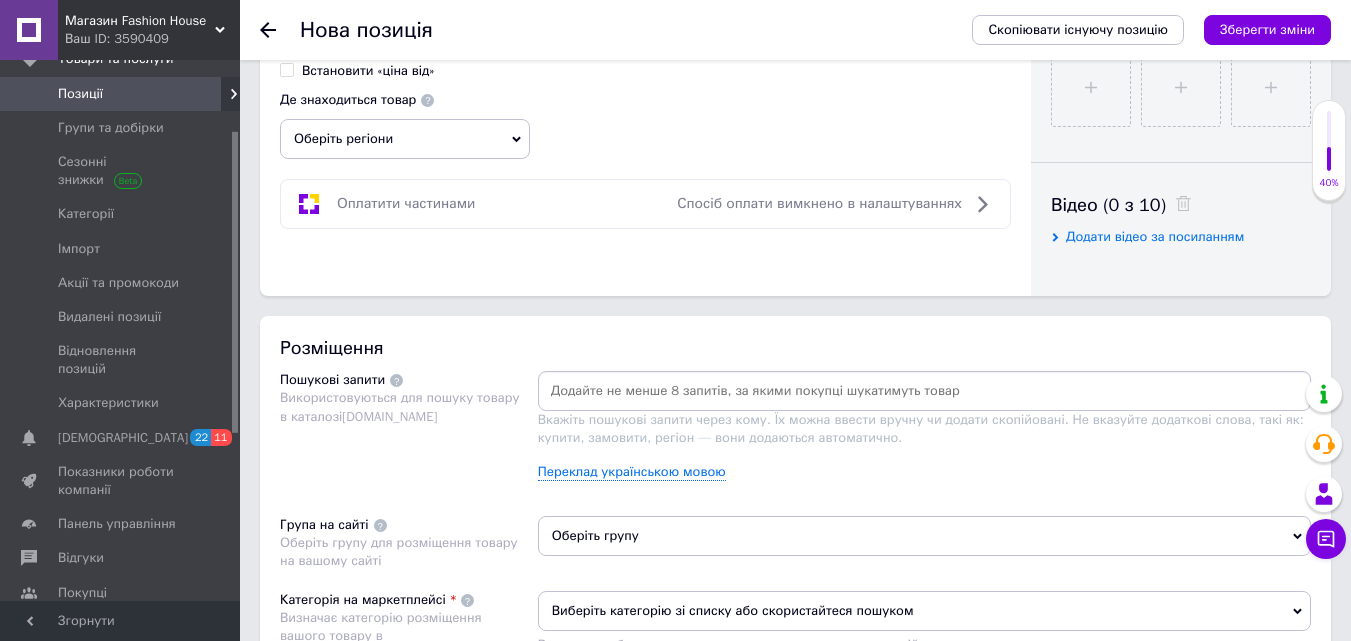 type on "349" 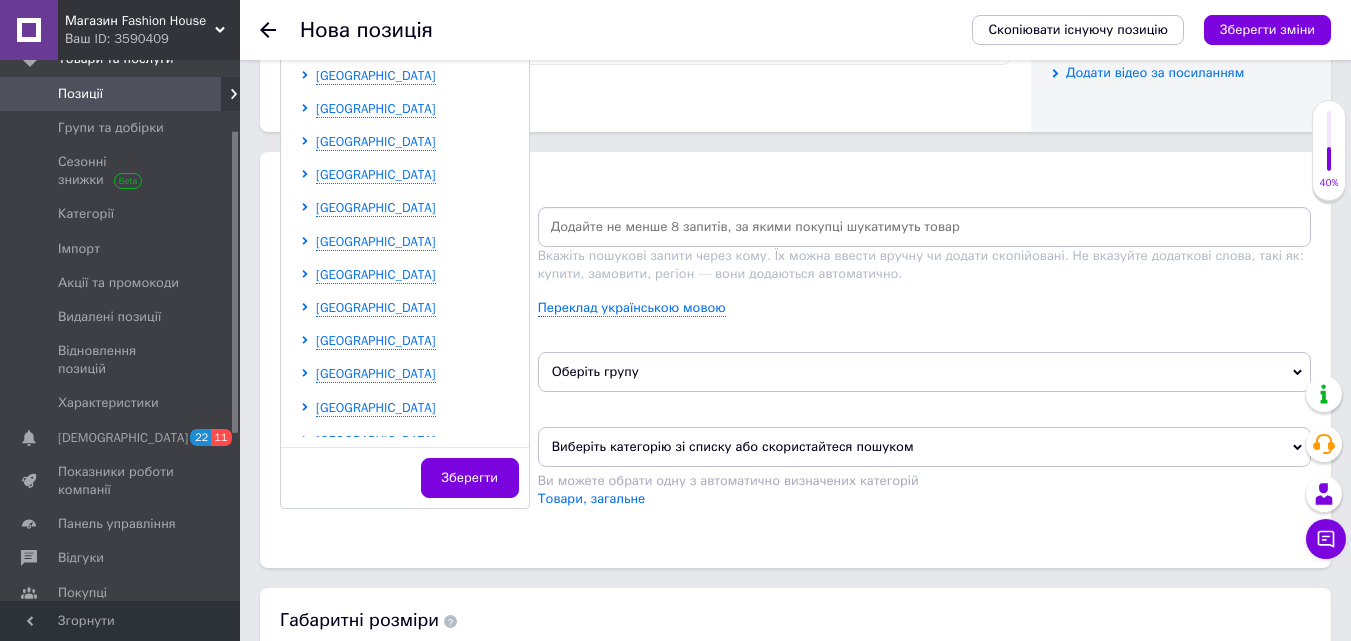 scroll, scrollTop: 1100, scrollLeft: 0, axis: vertical 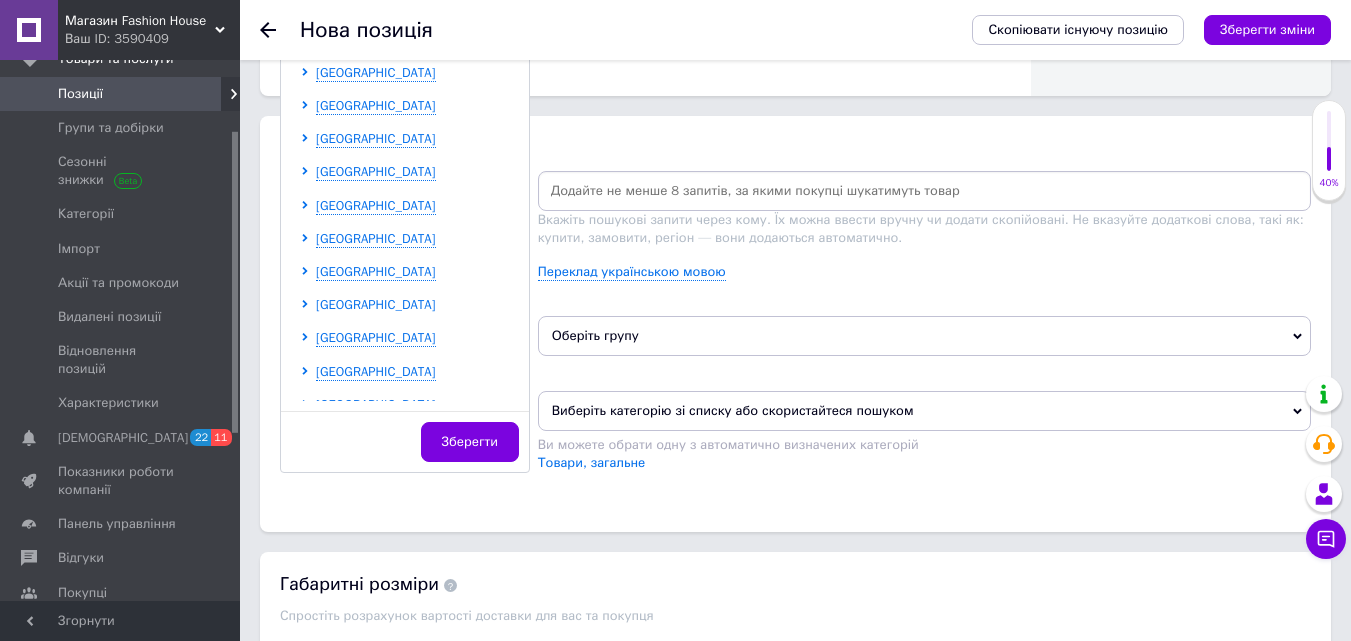 click on "[GEOGRAPHIC_DATA]" at bounding box center (376, 304) 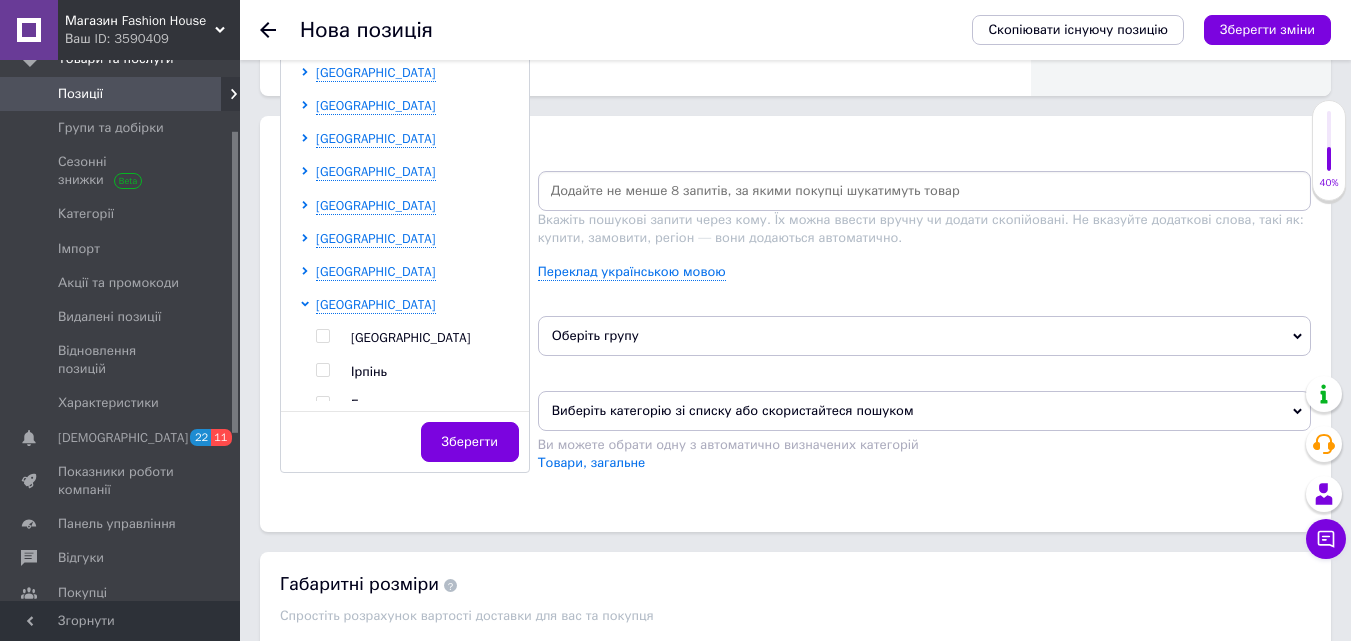 click at bounding box center (322, 336) 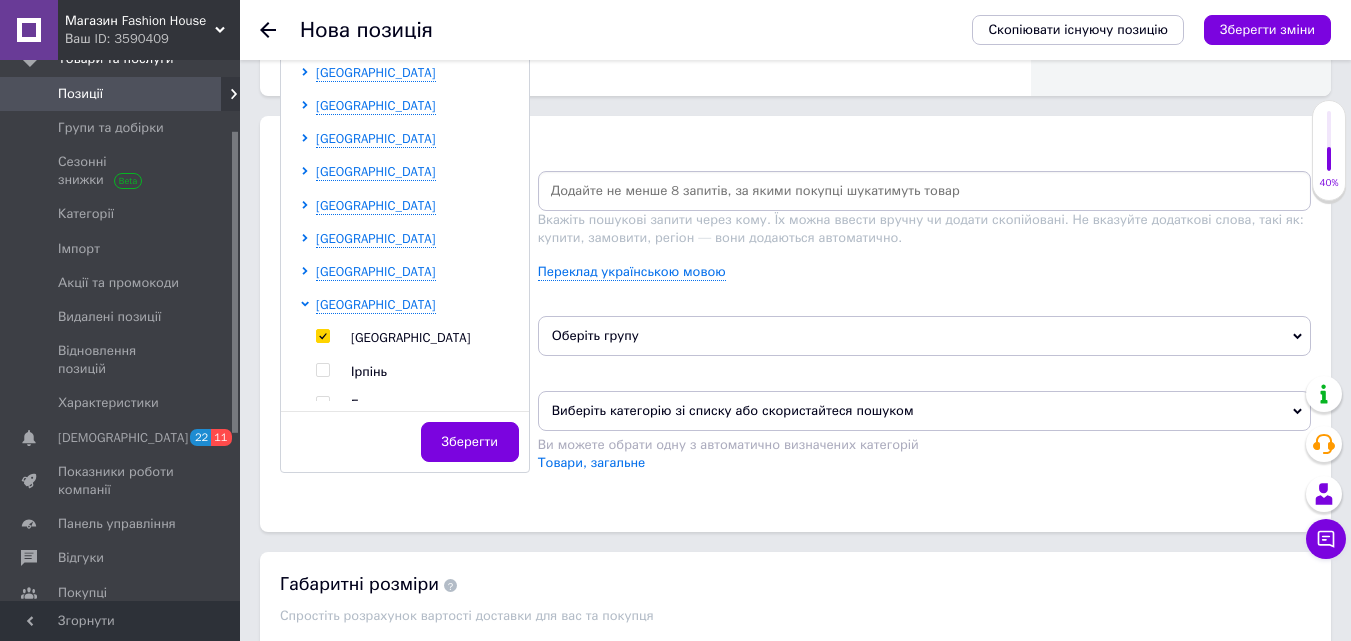 checkbox on "true" 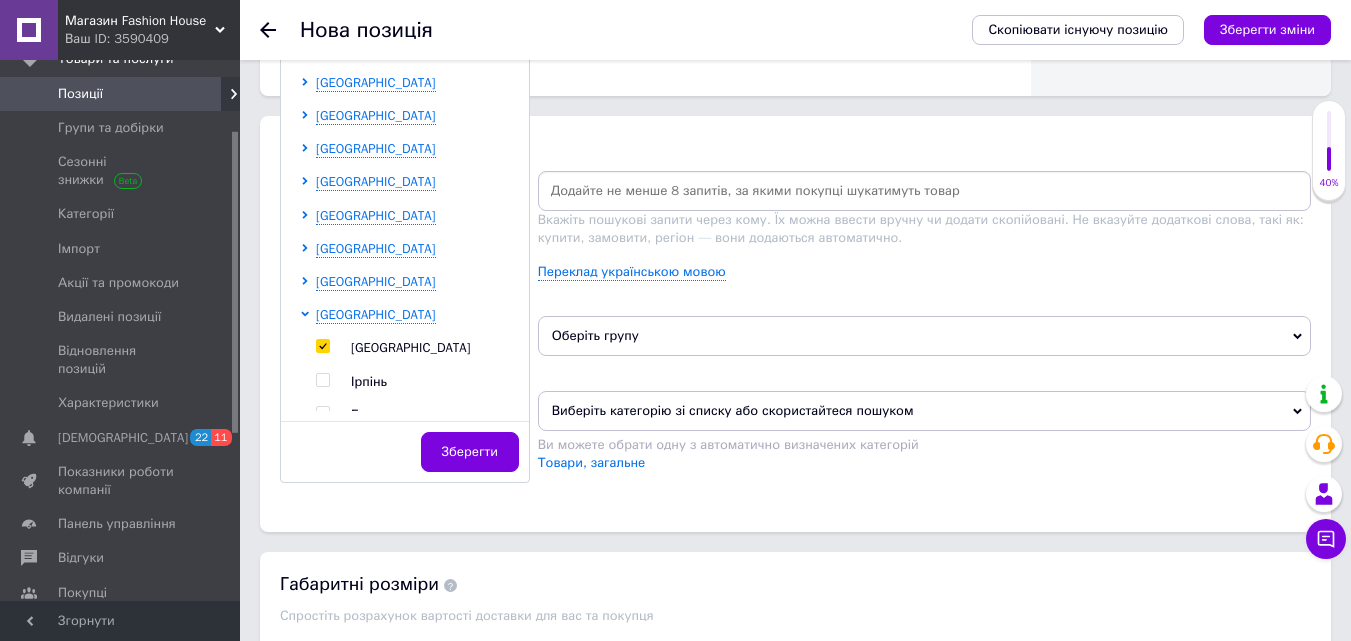 scroll, scrollTop: 1110, scrollLeft: 0, axis: vertical 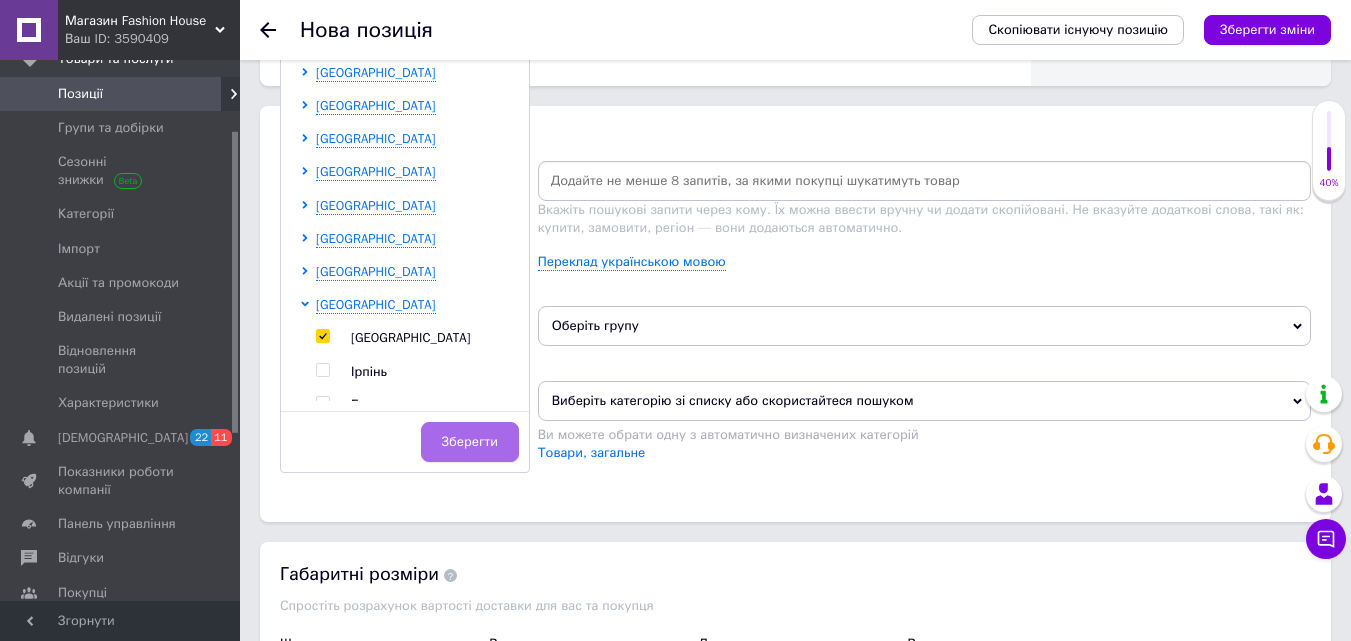 click on "Зберегти" at bounding box center (470, 442) 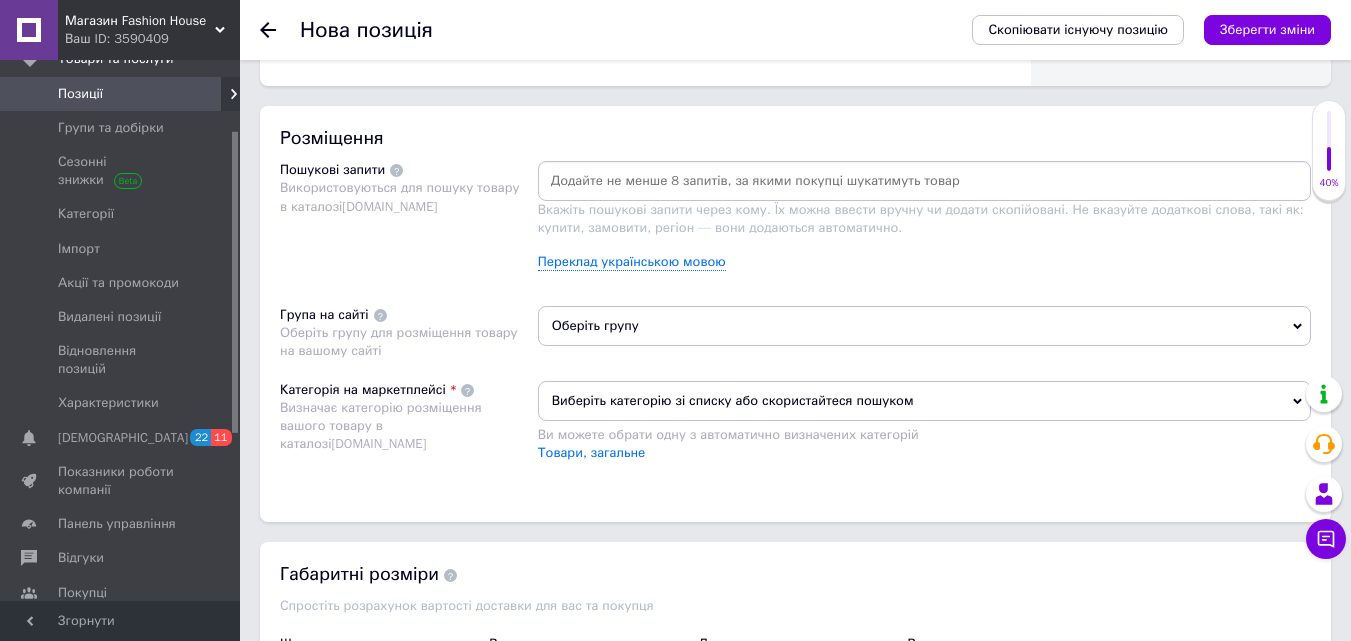 click on "Розміщення Пошукові запити Використовуються для пошуку товару в каталозі  [DOMAIN_NAME] Вкажіть пошукові запити через кому. Їх можна ввести вручну чи додати скопійовані. Не вказуйте додаткові слова, такі як: купити, замовити, регіон — вони додаються автоматично. Переклад українською мовою Група на сайті Оберіть групу для розміщення товару на вашому сайті Оберіть групу Категорія на маркетплейсі Визначає категорію розміщення вашого товару в каталозі  [DOMAIN_NAME] Виберіть категорію зі списку або скористайтеся пошуком Товари, загальне" at bounding box center [795, 314] 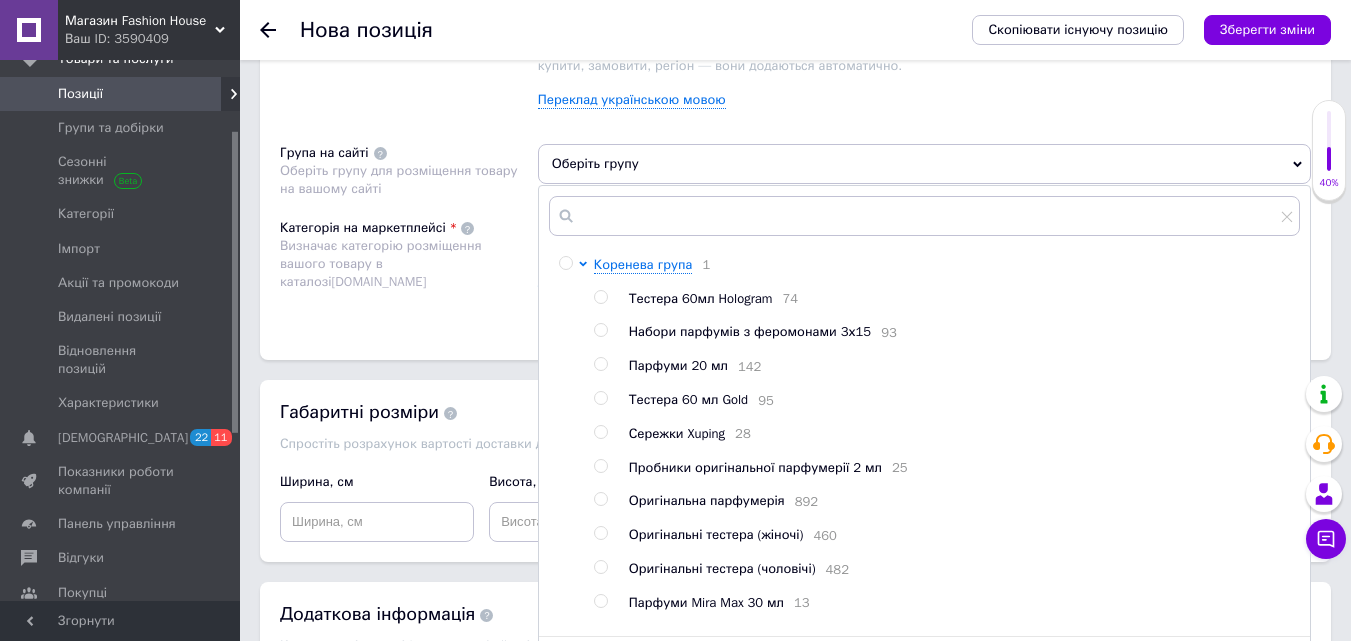 scroll, scrollTop: 1310, scrollLeft: 0, axis: vertical 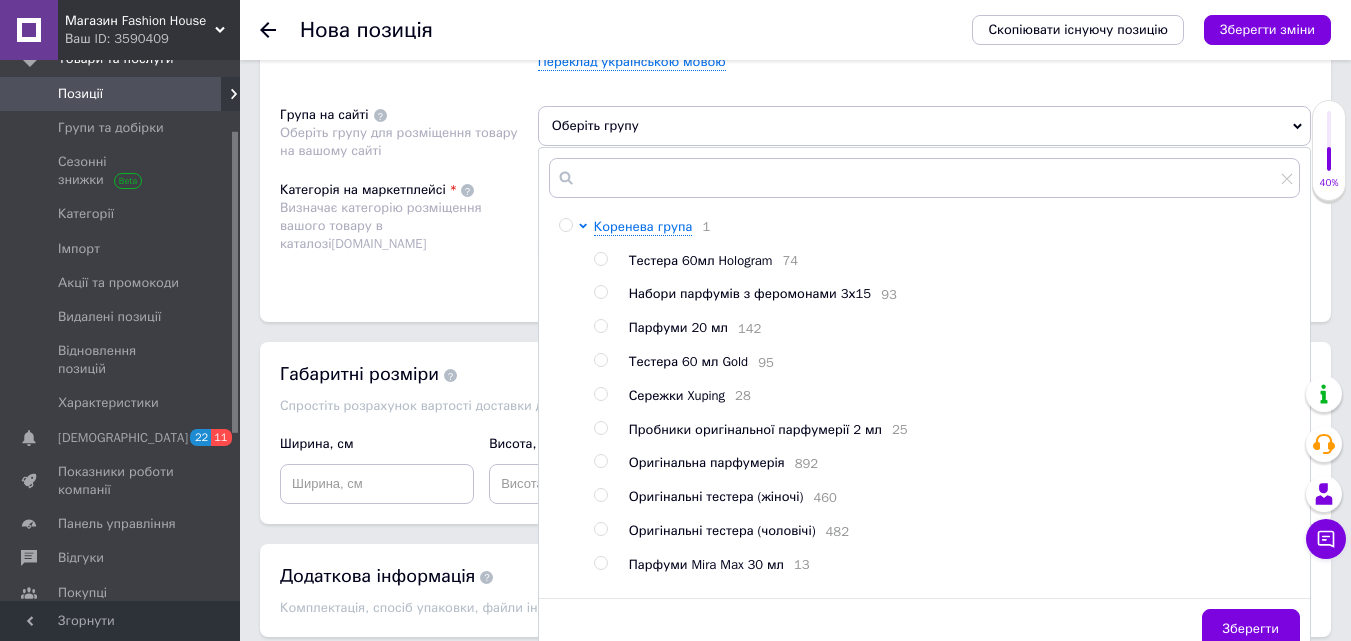click at bounding box center [600, 259] 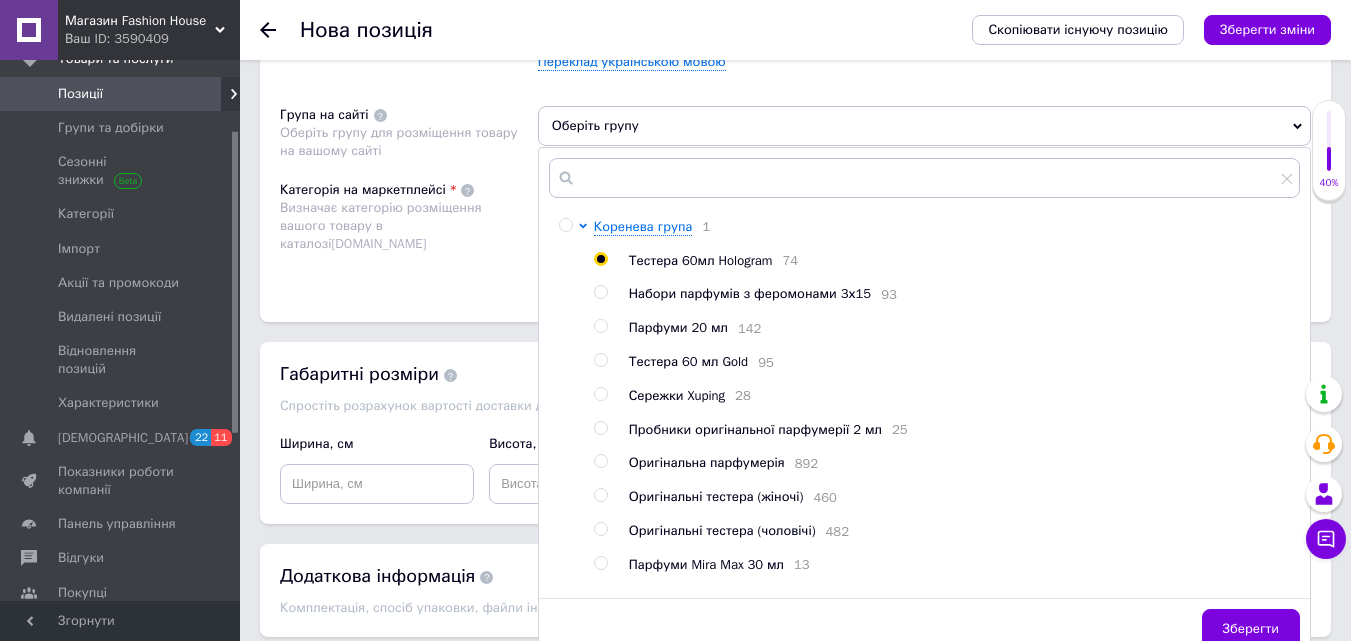 radio on "true" 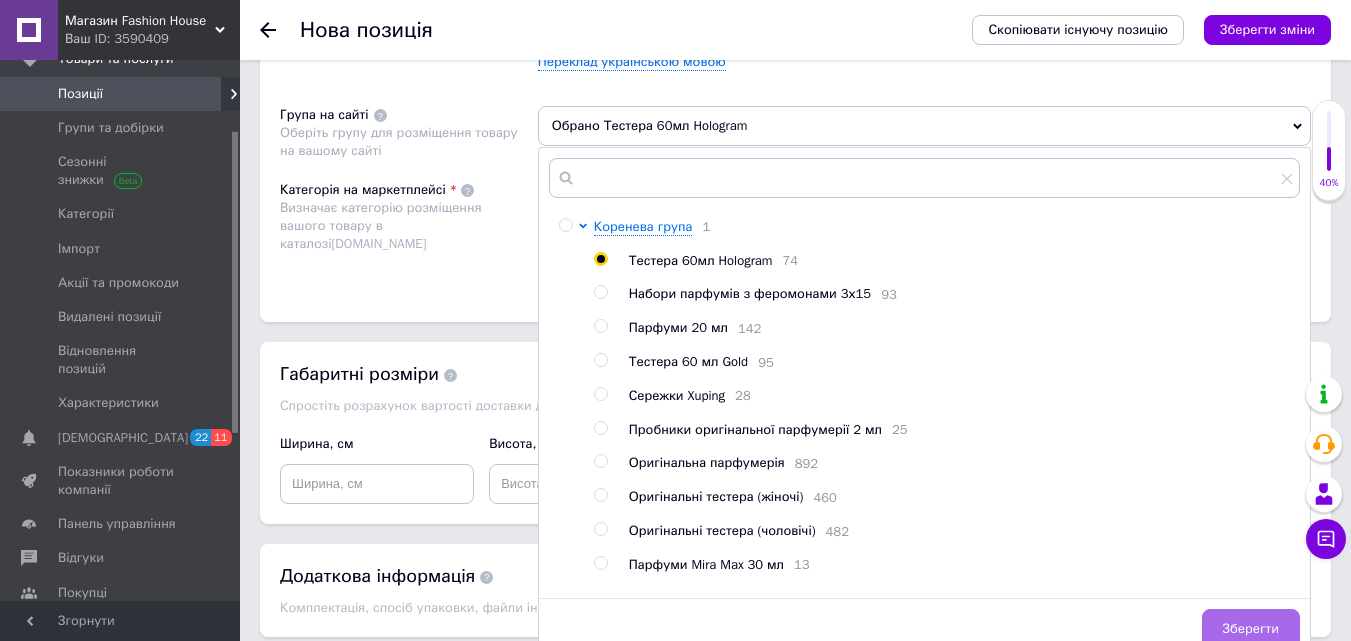 click on "Зберегти" at bounding box center (1251, 629) 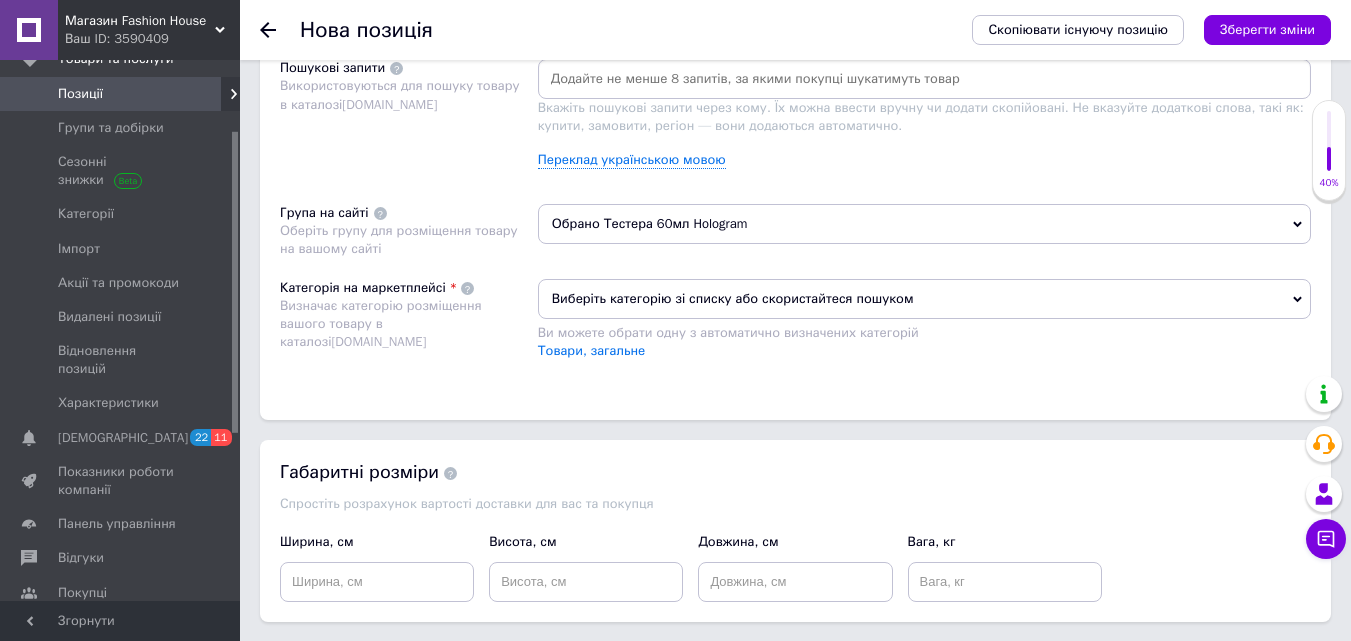 scroll, scrollTop: 1110, scrollLeft: 0, axis: vertical 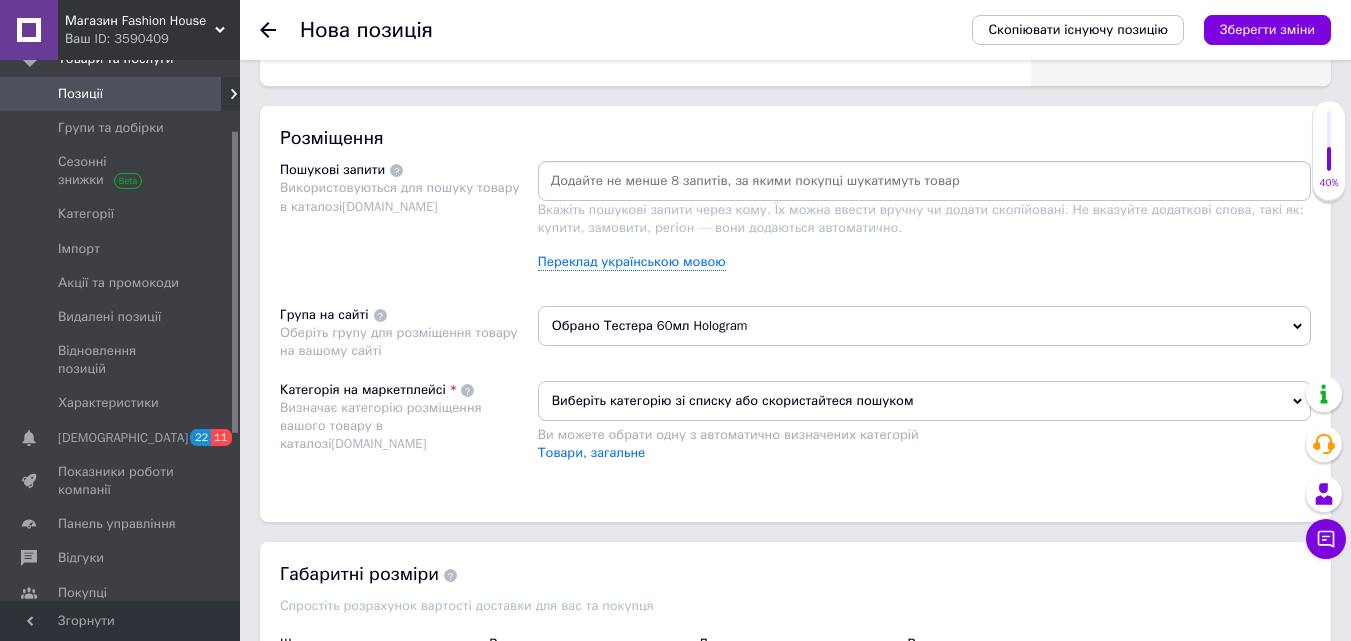 click on "Виберіть категорію зі списку або скористайтеся пошуком" at bounding box center (924, 401) 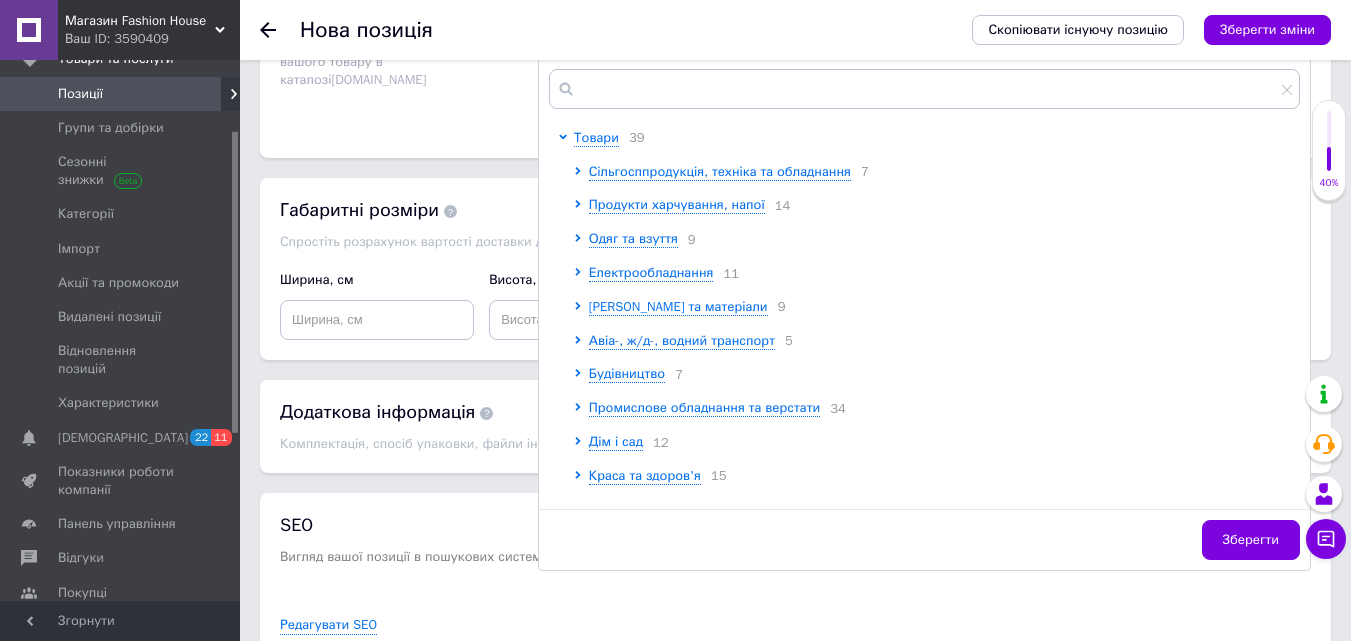 scroll, scrollTop: 1510, scrollLeft: 0, axis: vertical 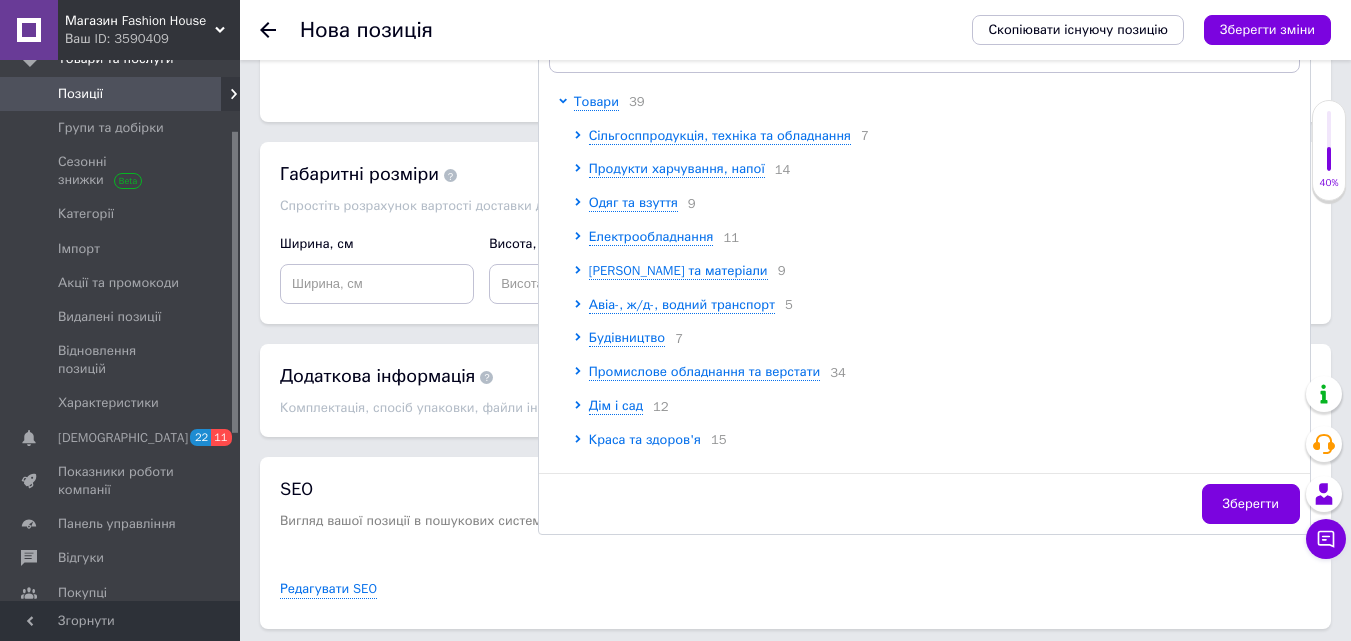 click on "Краса та здоров'я" at bounding box center [645, 439] 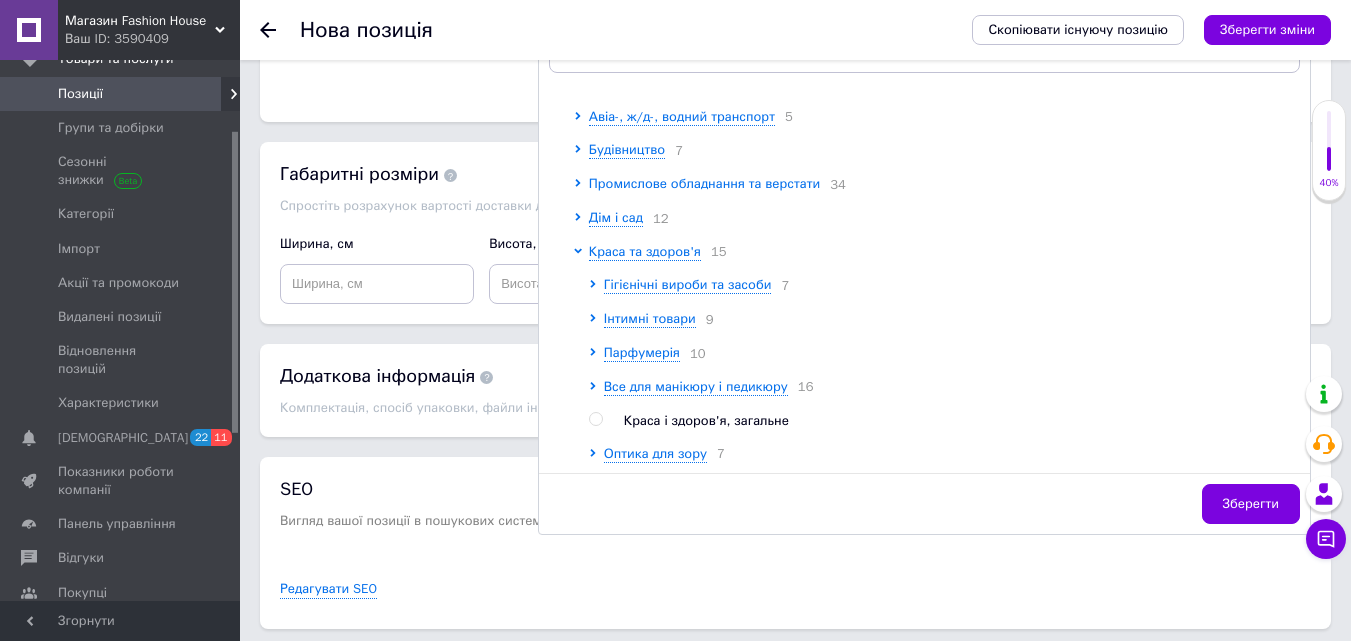 scroll, scrollTop: 200, scrollLeft: 0, axis: vertical 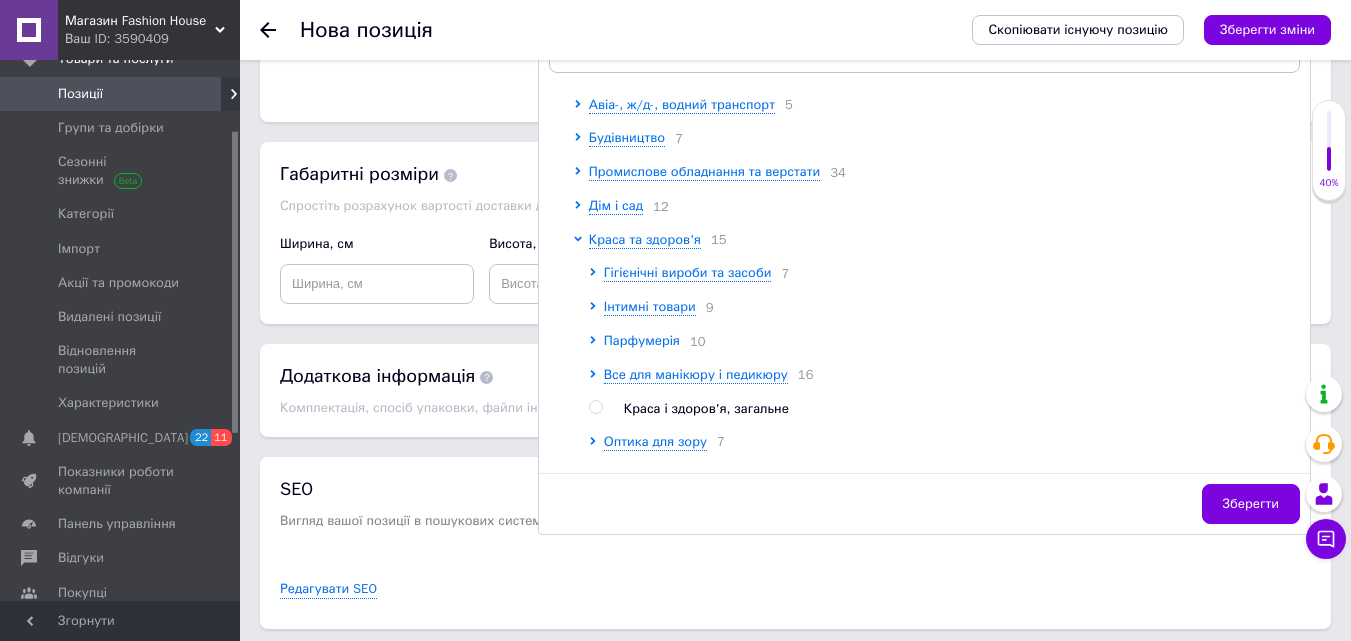 click on "Парфумерія" at bounding box center (642, 340) 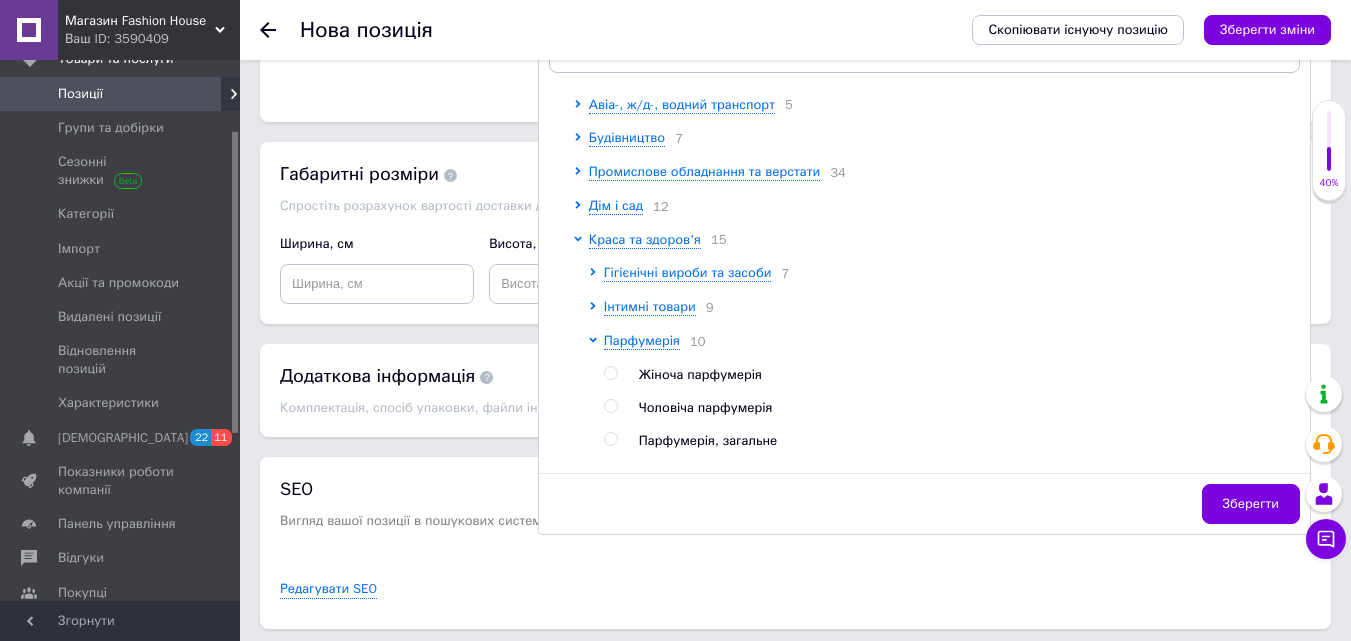 click at bounding box center (610, 373) 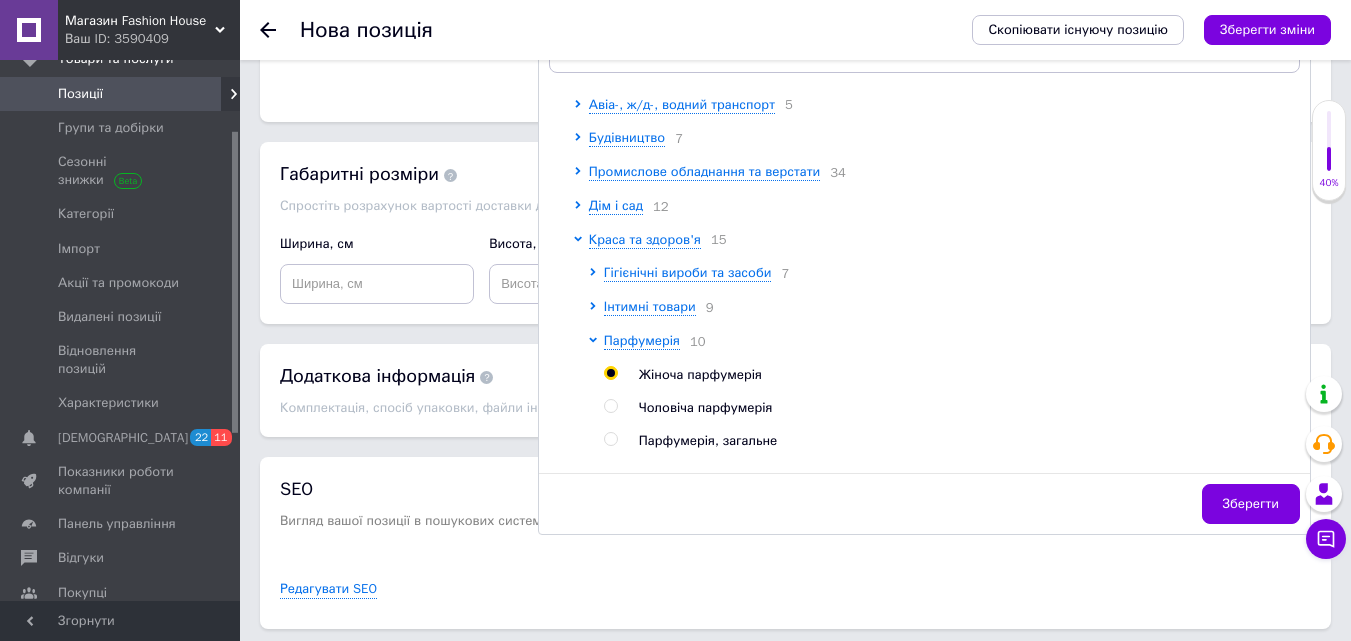 radio on "true" 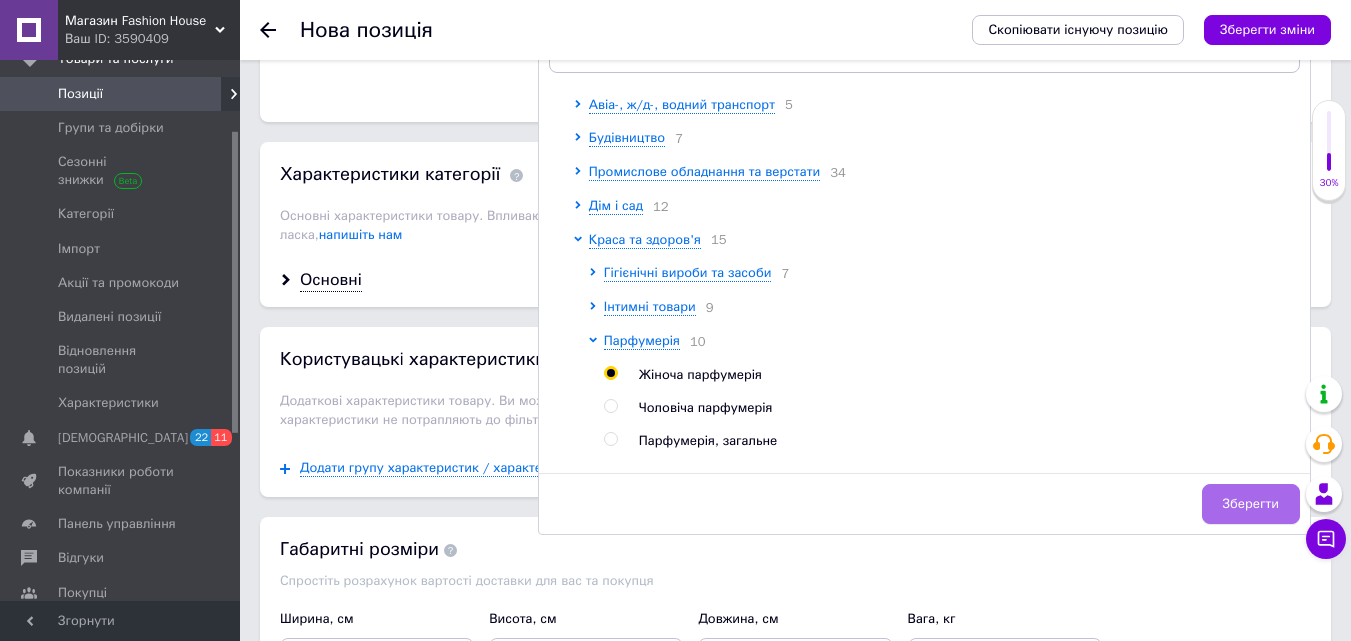 click on "Зберегти" at bounding box center [1251, 504] 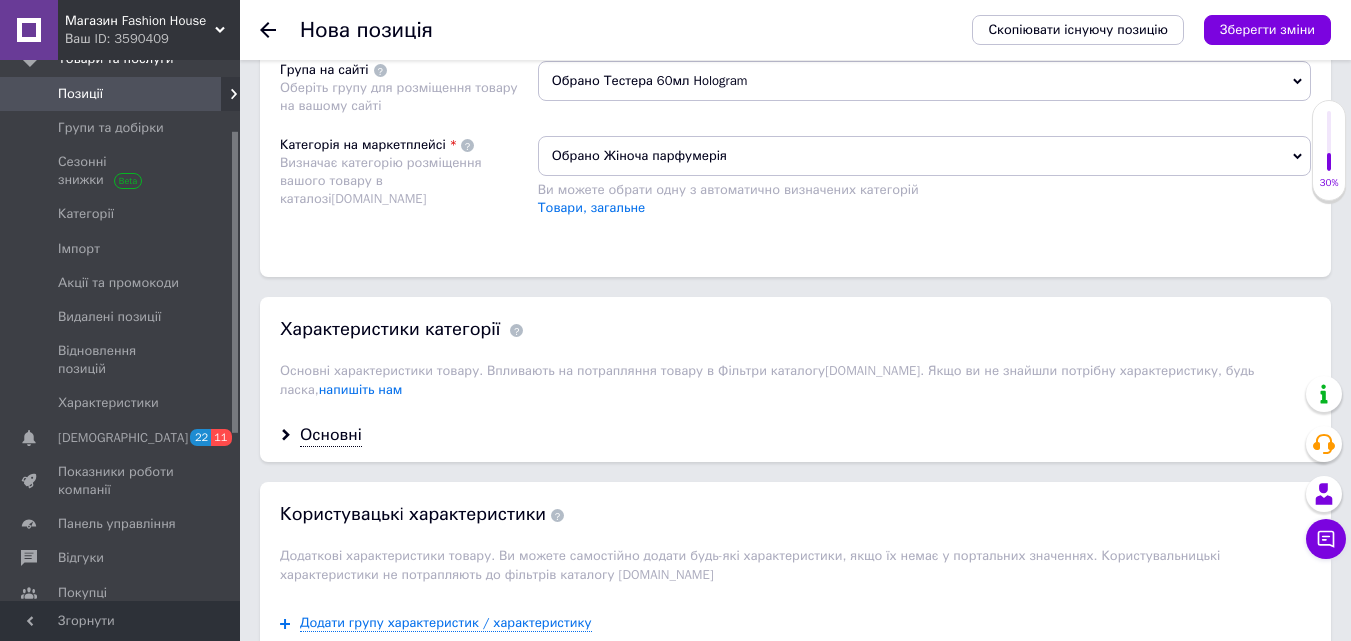 scroll, scrollTop: 1110, scrollLeft: 0, axis: vertical 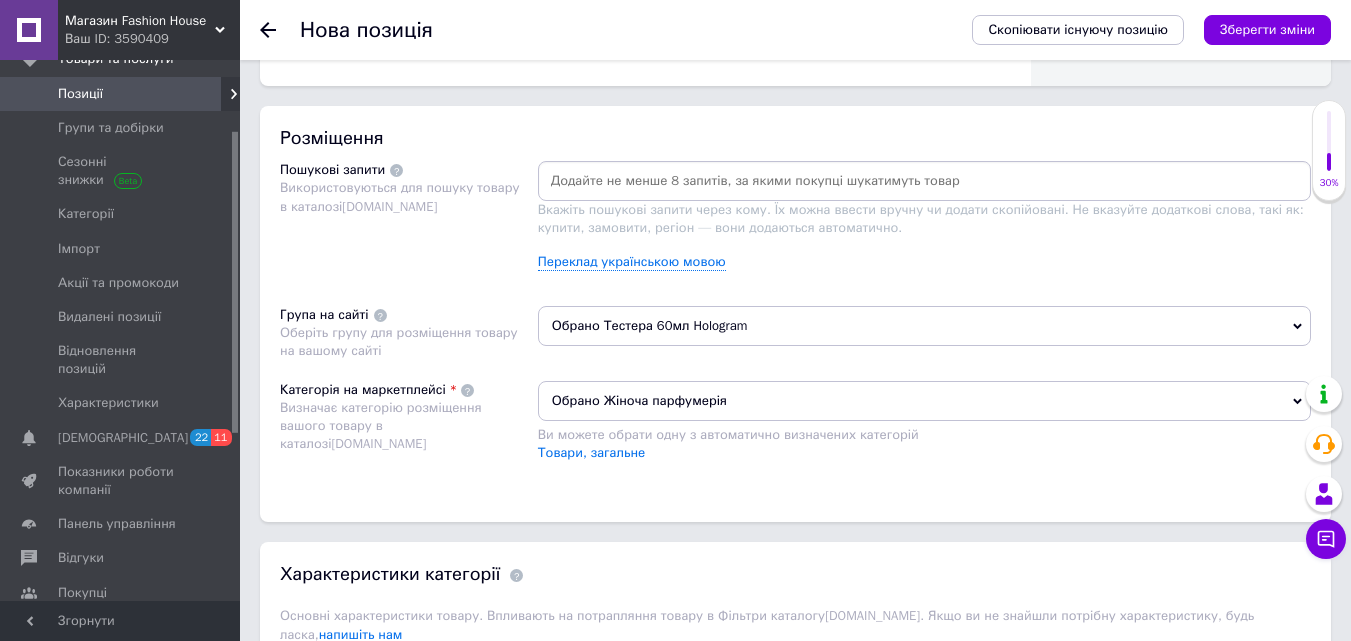 click at bounding box center [924, 181] 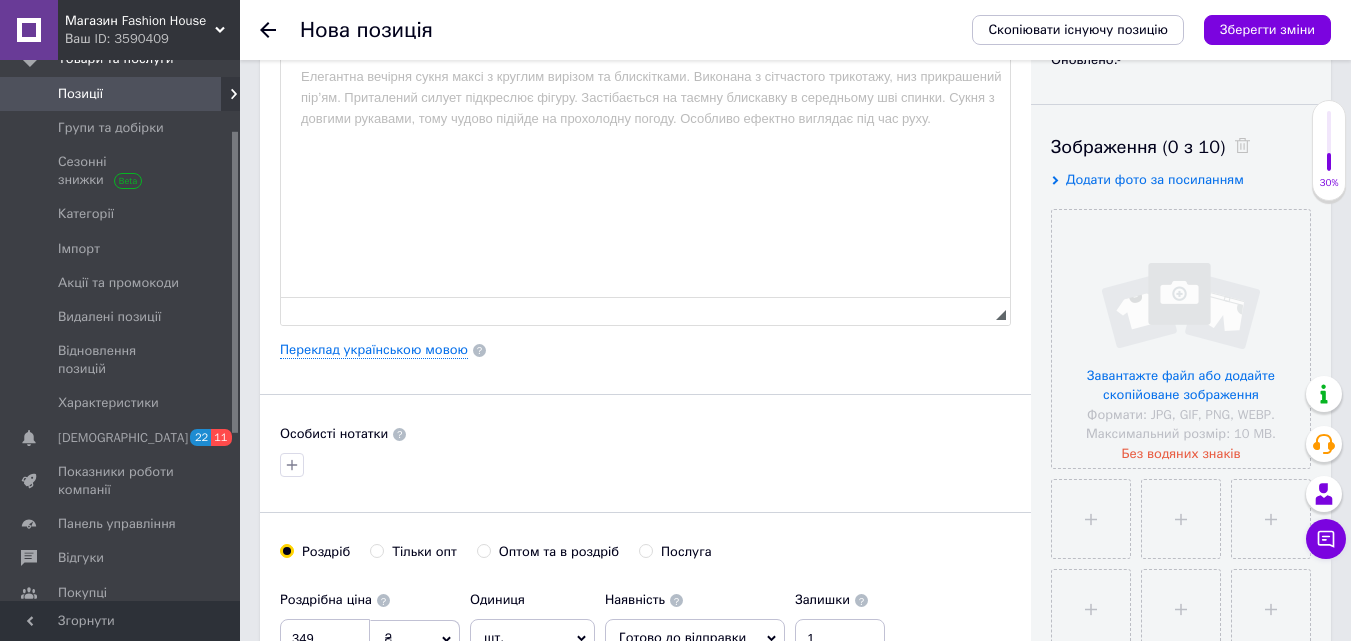 scroll, scrollTop: 0, scrollLeft: 0, axis: both 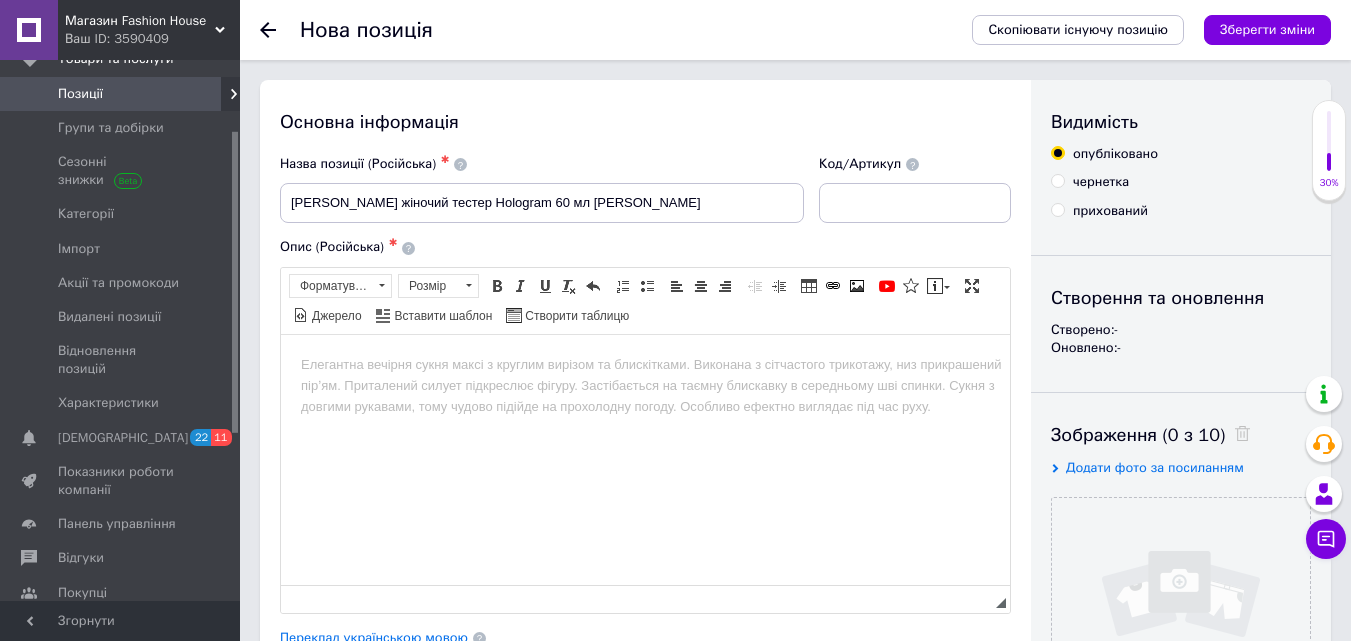 click at bounding box center [645, 364] 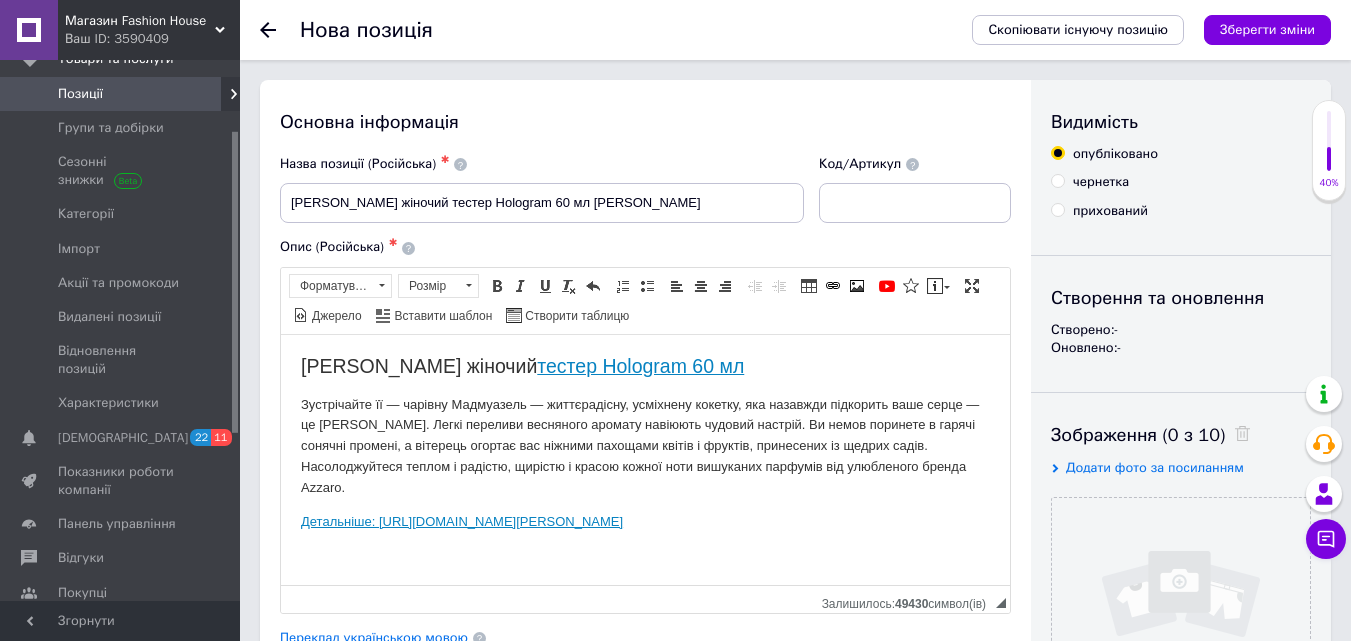 scroll, scrollTop: 100, scrollLeft: 0, axis: vertical 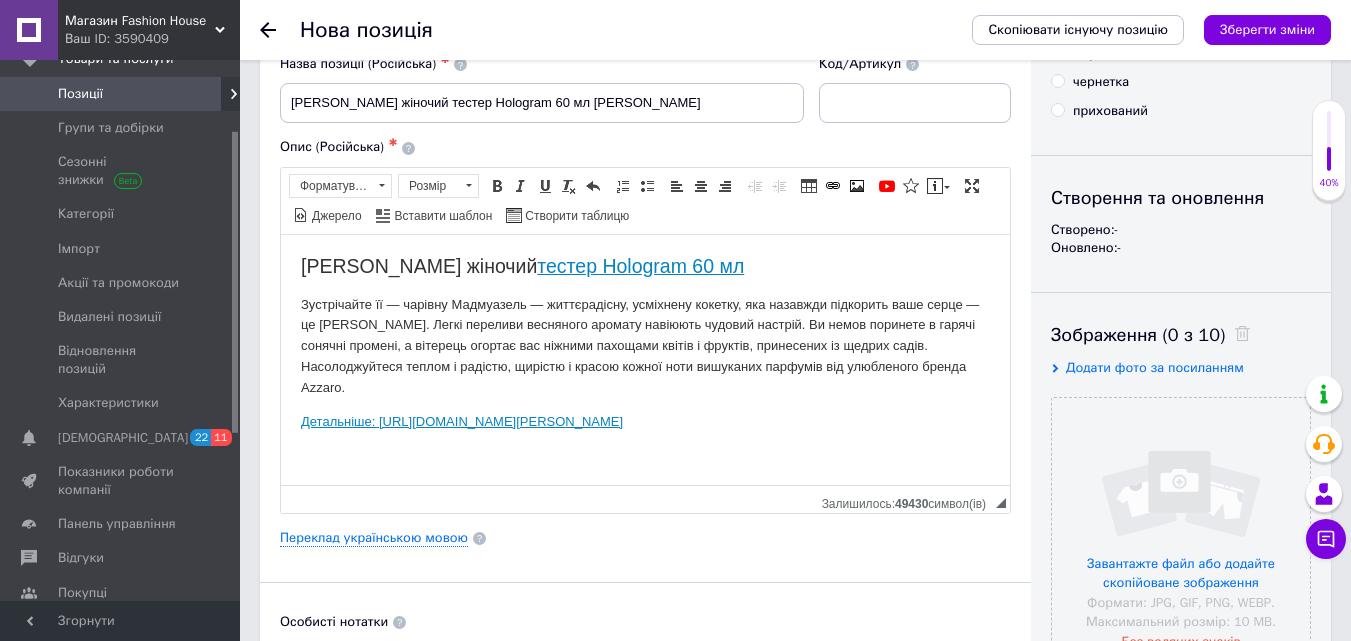 drag, startPoint x: 302, startPoint y: 420, endPoint x: 856, endPoint y: 427, distance: 554.04425 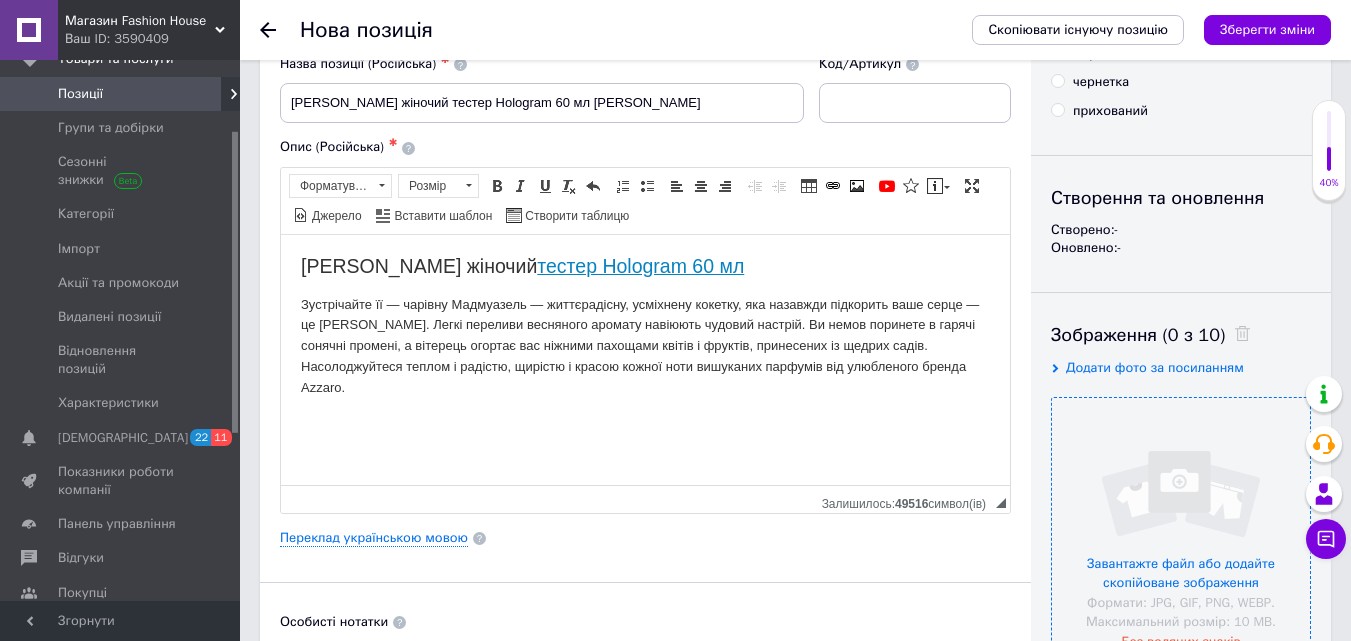 click at bounding box center (1181, 527) 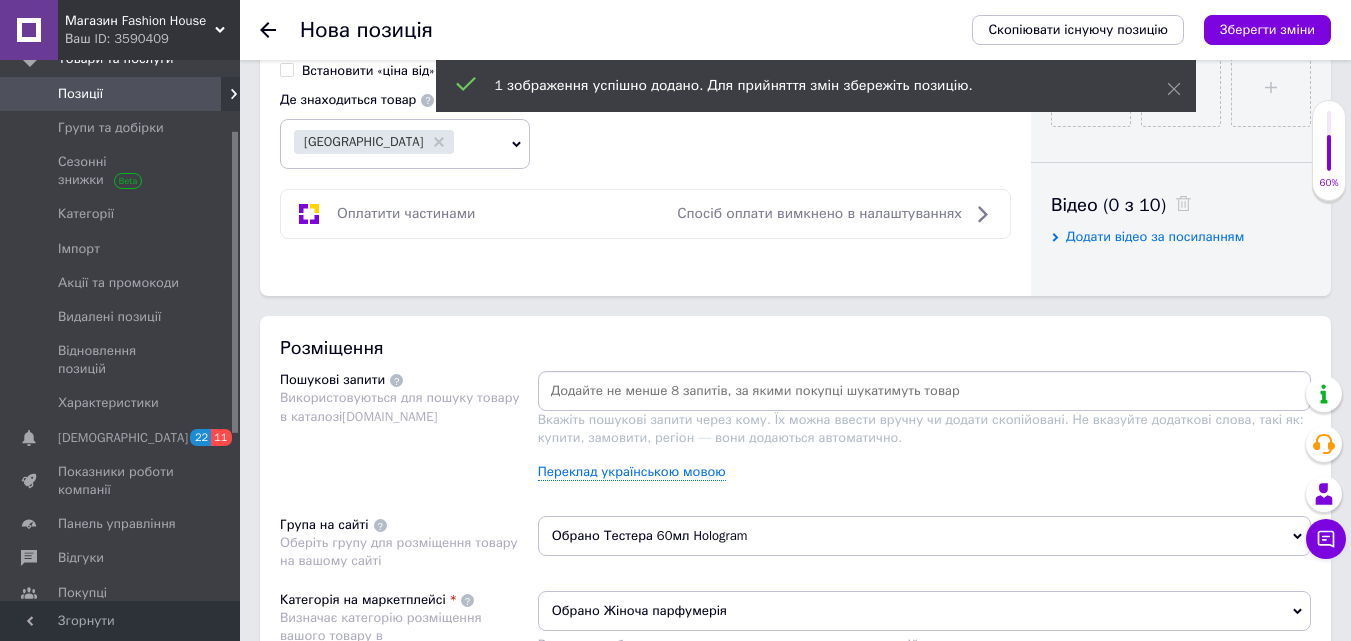 scroll, scrollTop: 1000, scrollLeft: 0, axis: vertical 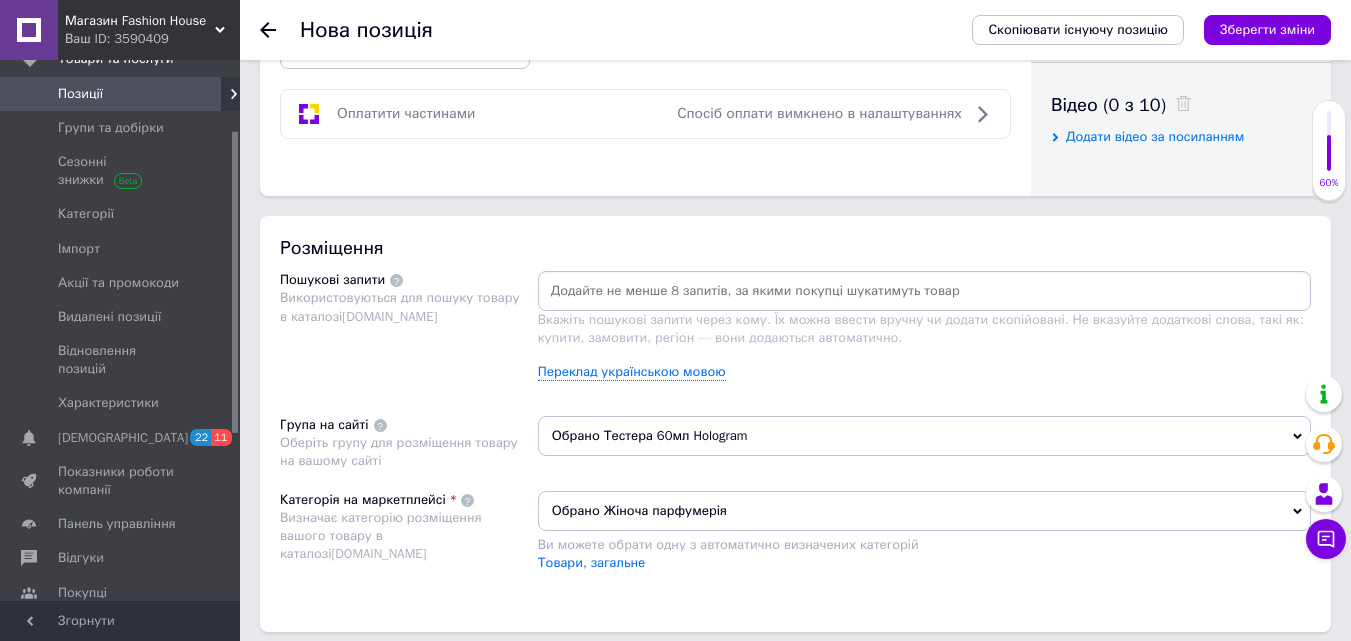 click at bounding box center (924, 291) 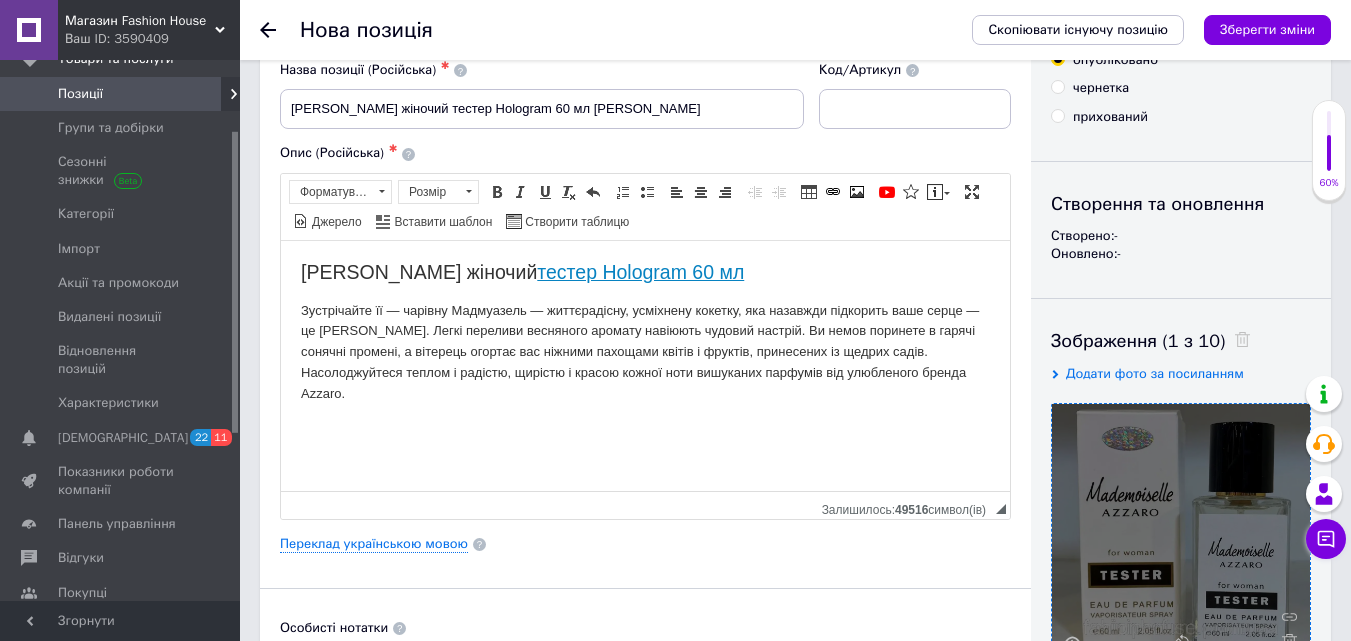 scroll, scrollTop: 0, scrollLeft: 0, axis: both 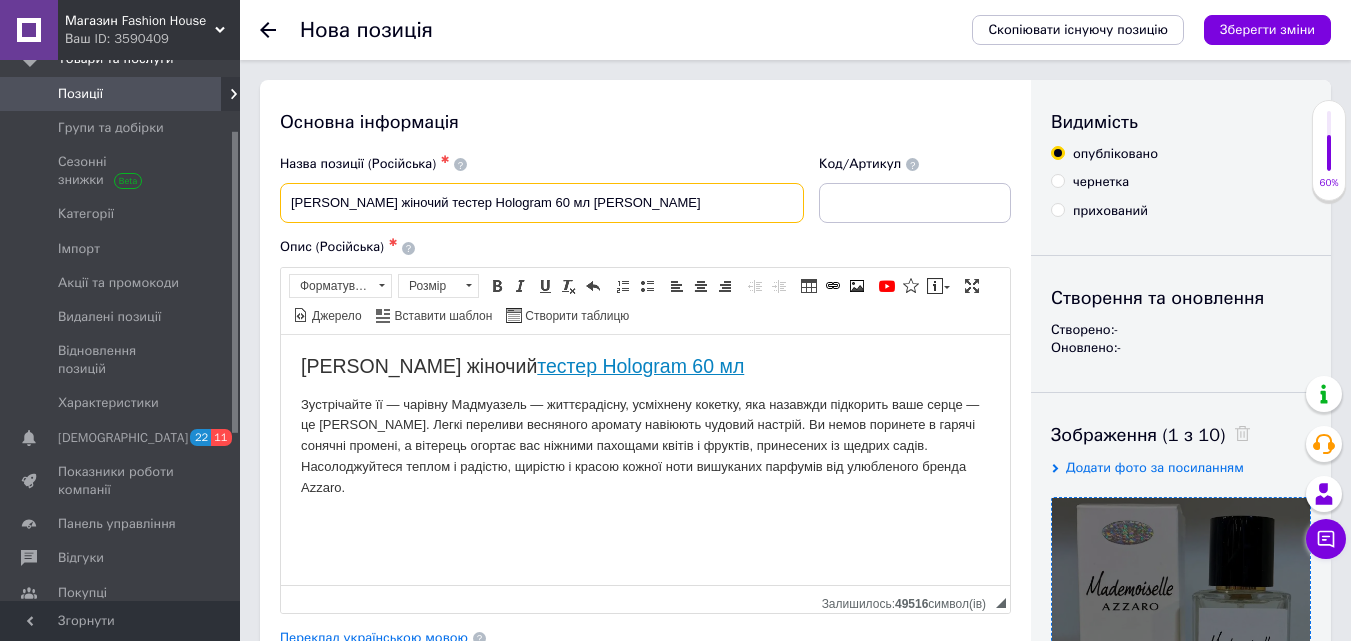 drag, startPoint x: 287, startPoint y: 204, endPoint x: 413, endPoint y: 223, distance: 127.424484 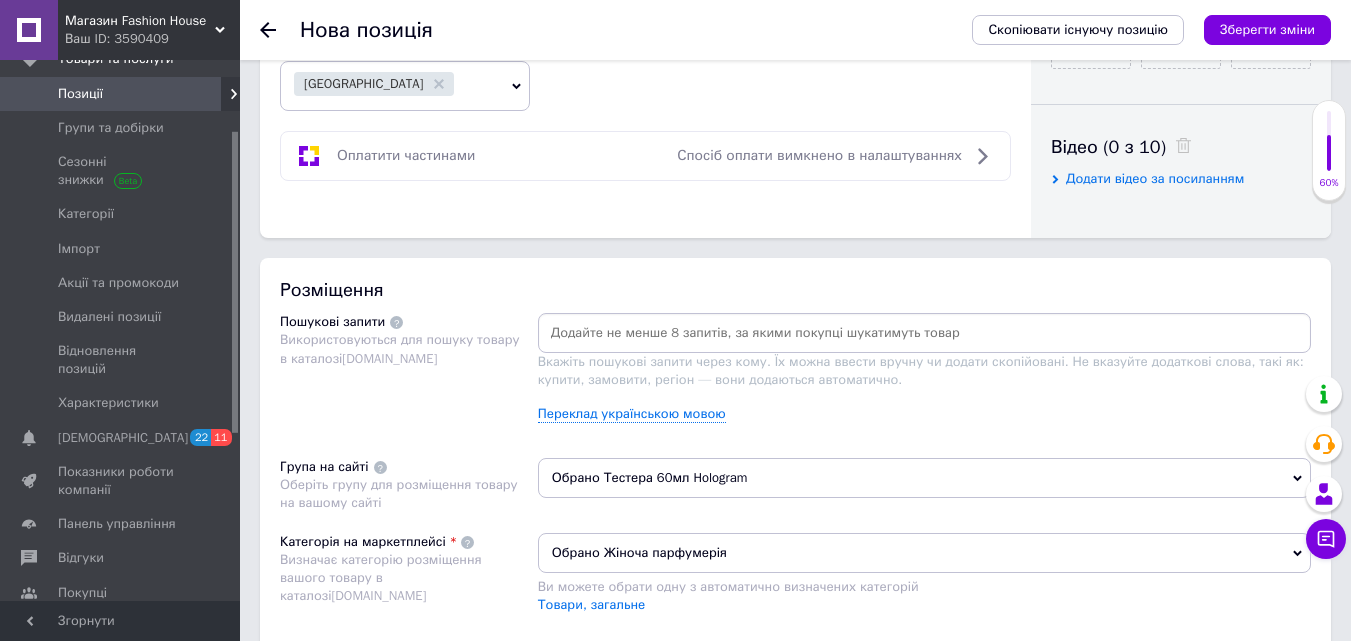 scroll, scrollTop: 1000, scrollLeft: 0, axis: vertical 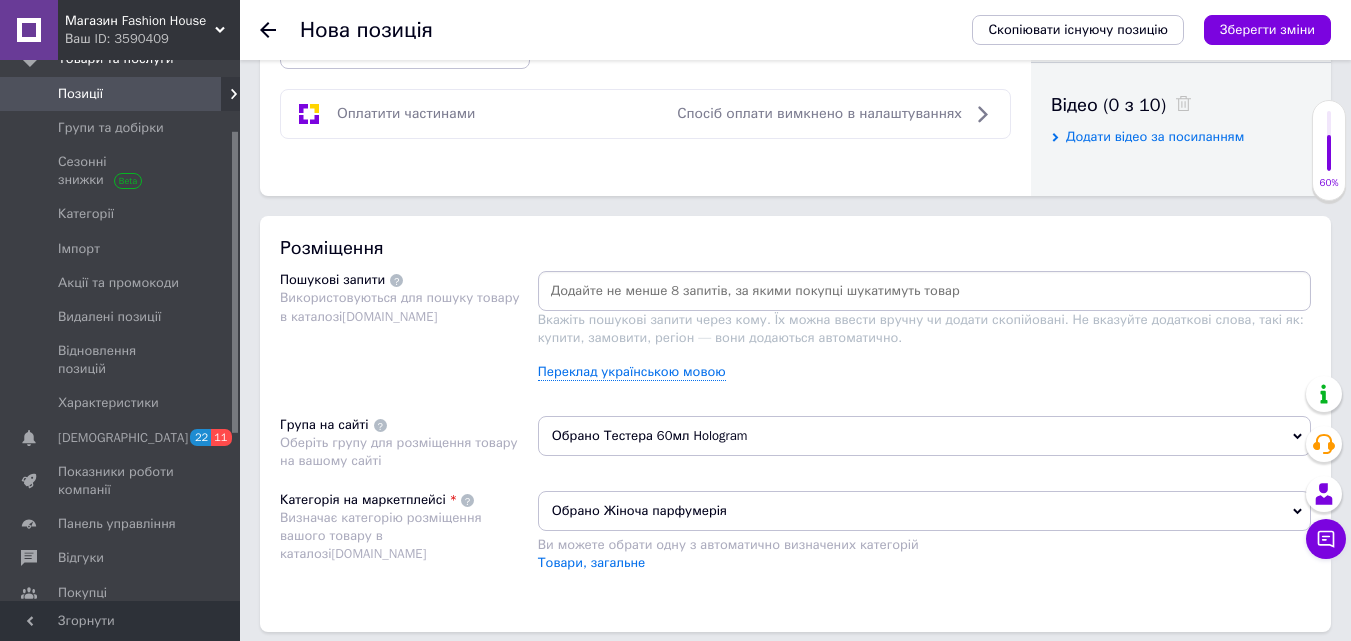 click at bounding box center [924, 291] 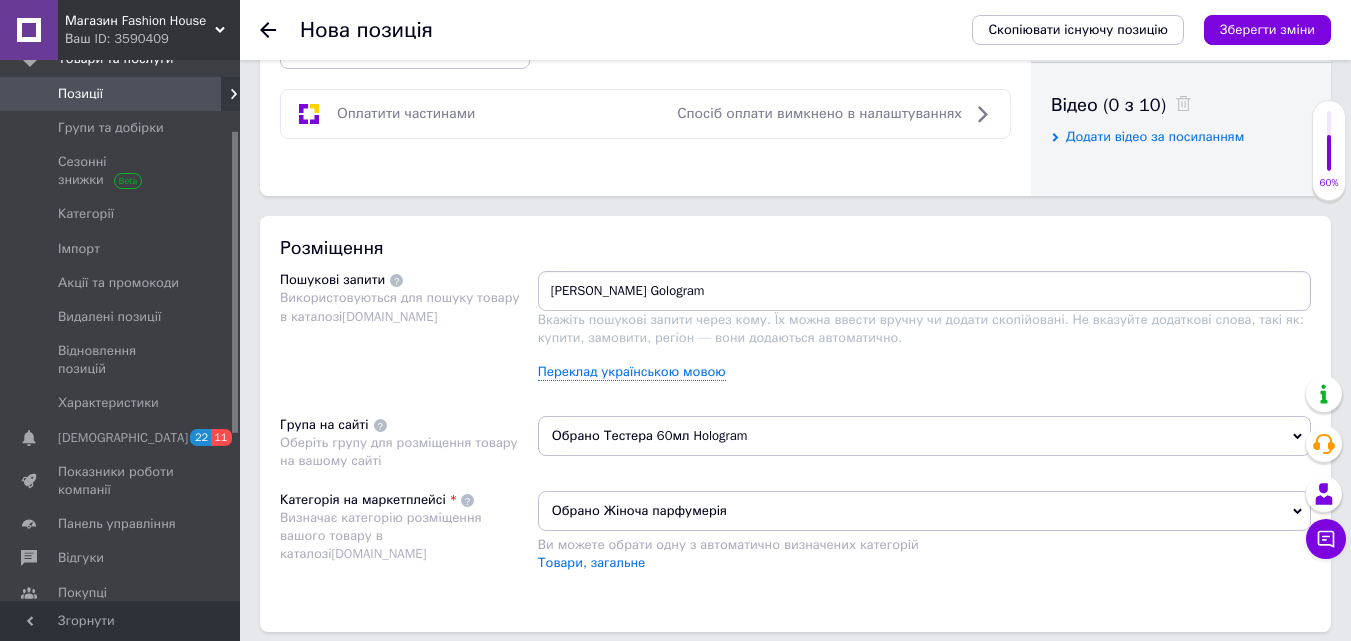 type on "[PERSON_NAME] Golograma" 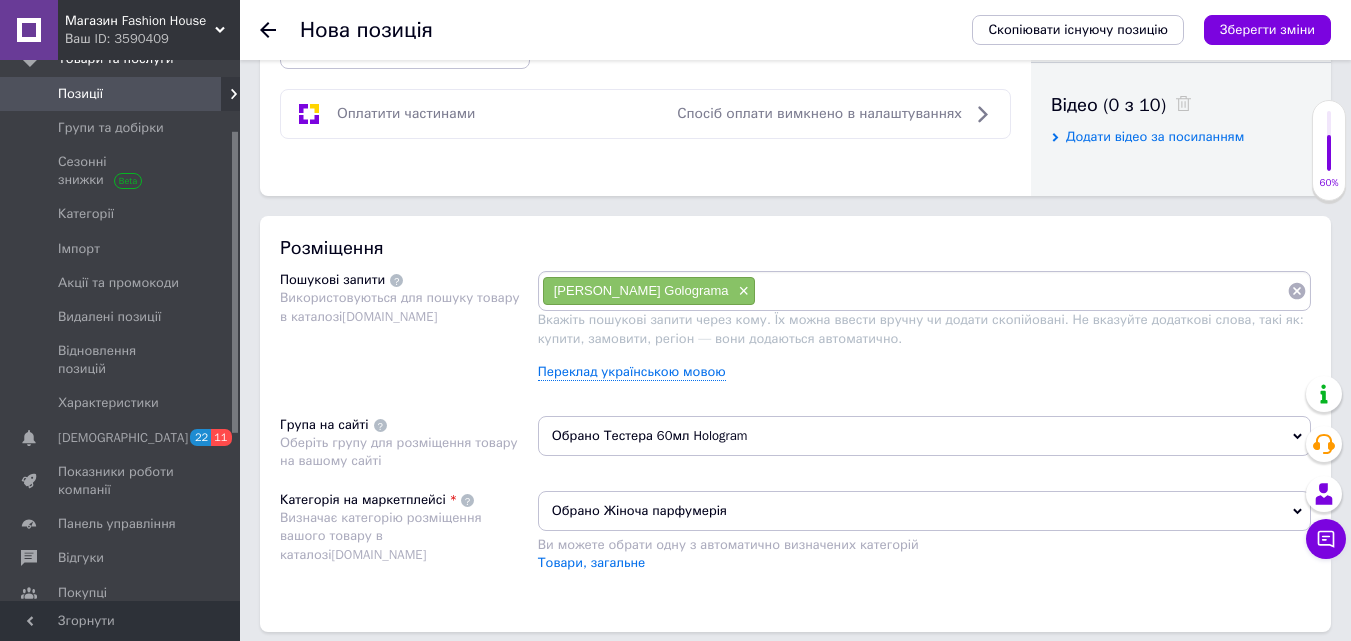 paste on "[PERSON_NAME]" 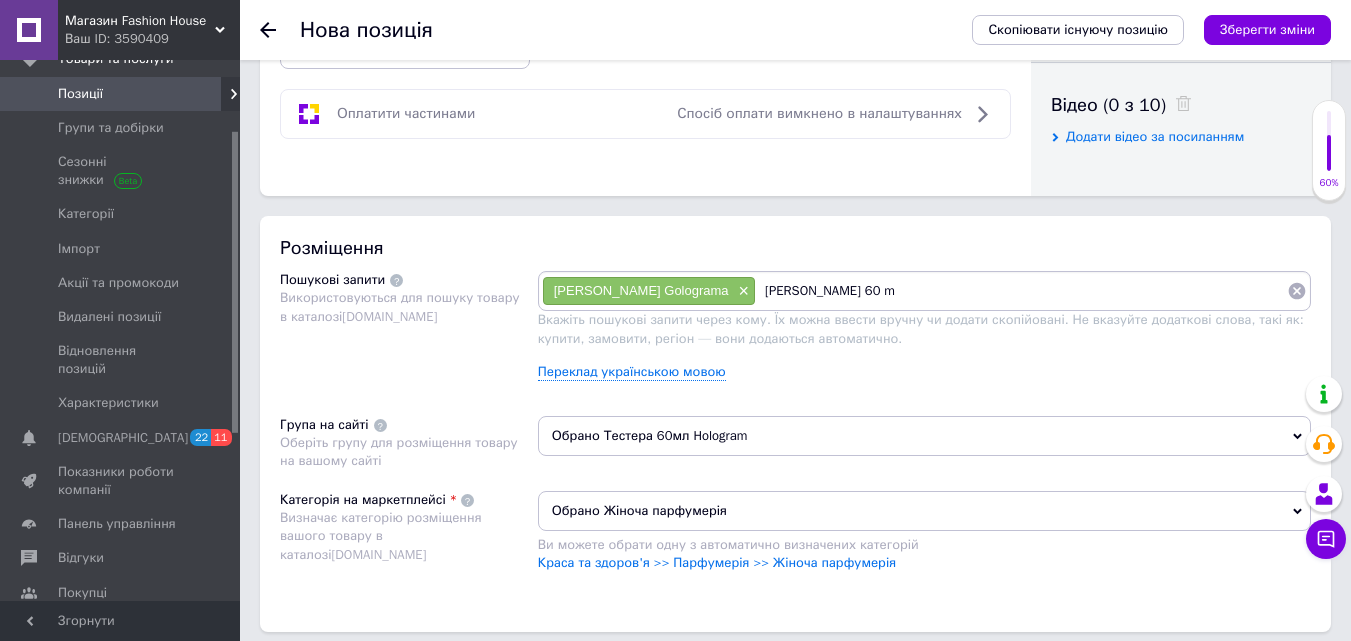 type on "[PERSON_NAME] 60 ml" 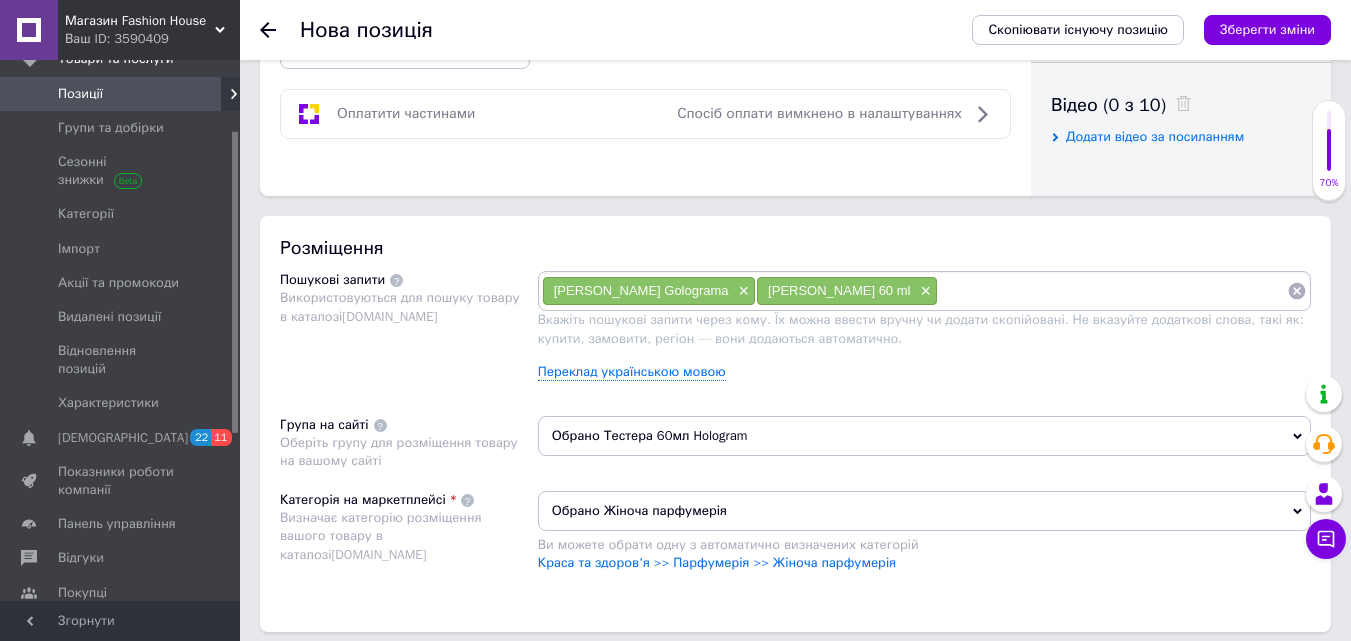 paste on "[PERSON_NAME]" 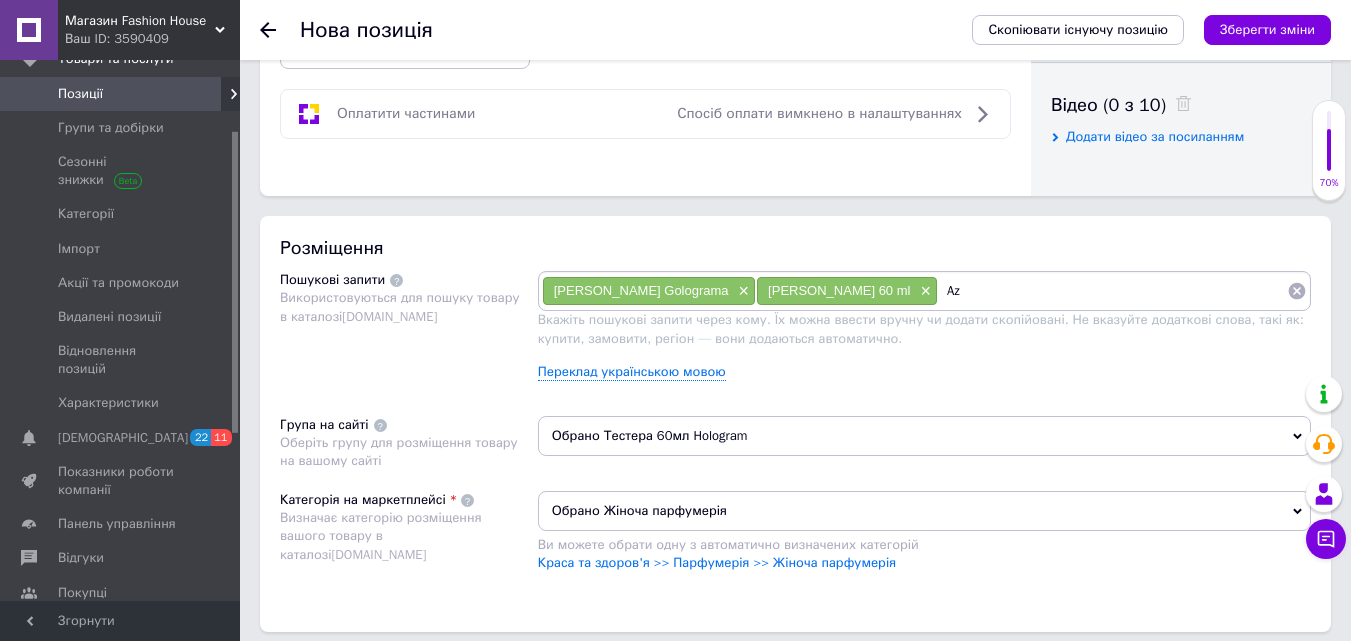 type on "A" 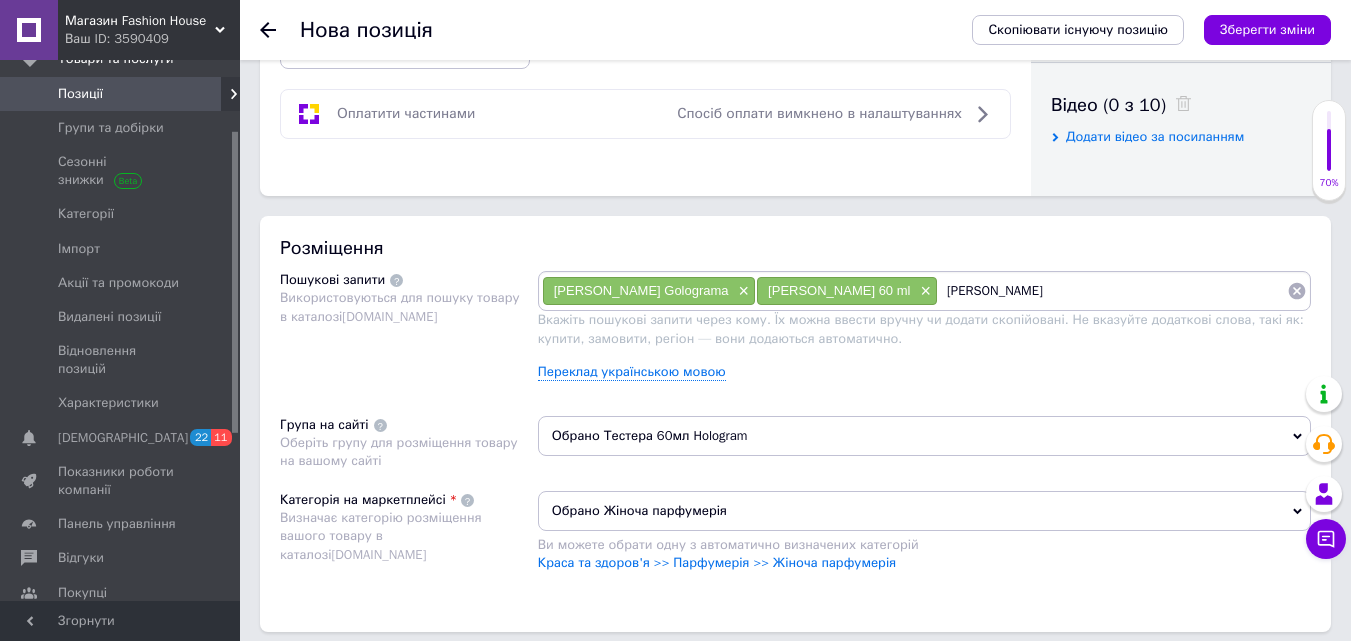 type on "[PERSON_NAME]" 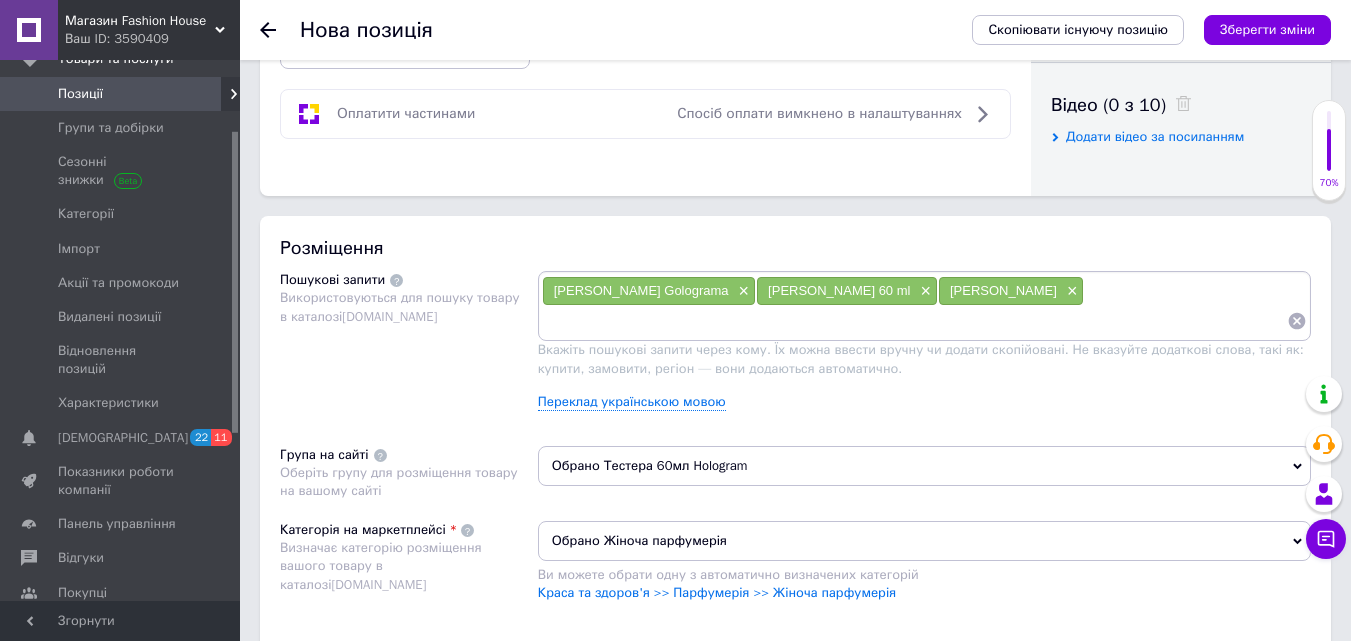 drag, startPoint x: 980, startPoint y: 289, endPoint x: 1094, endPoint y: 302, distance: 114.73883 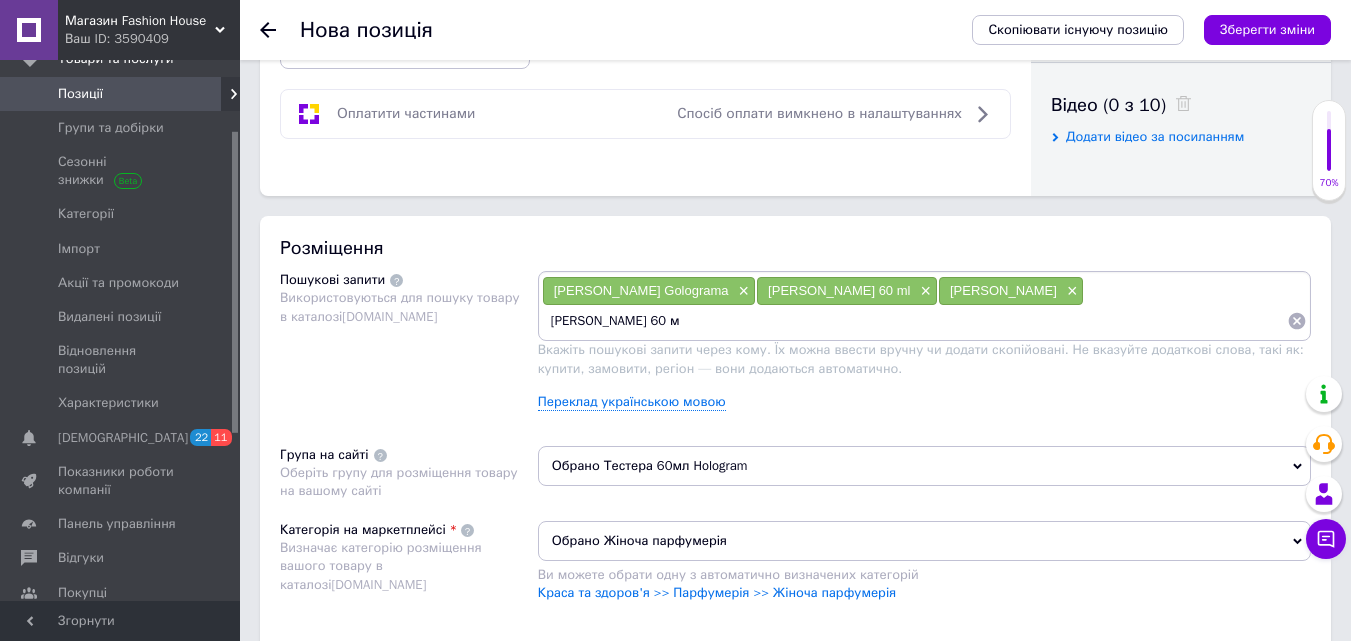 type on "[PERSON_NAME] 60 мл" 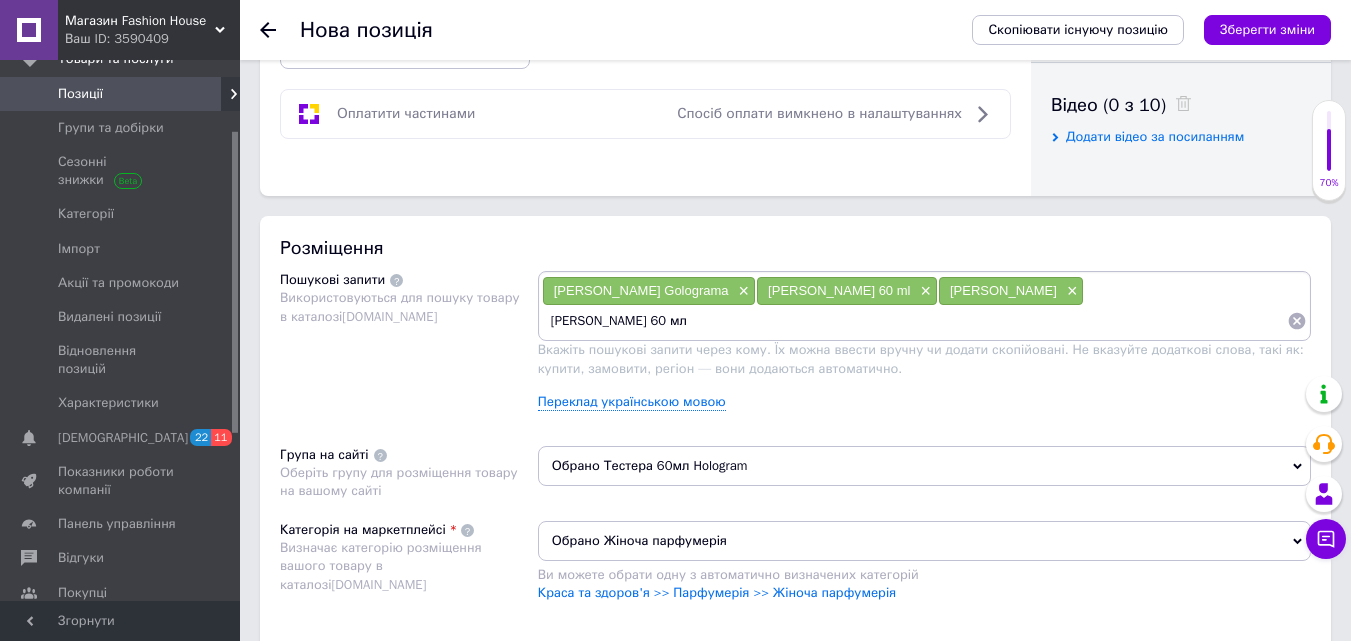type 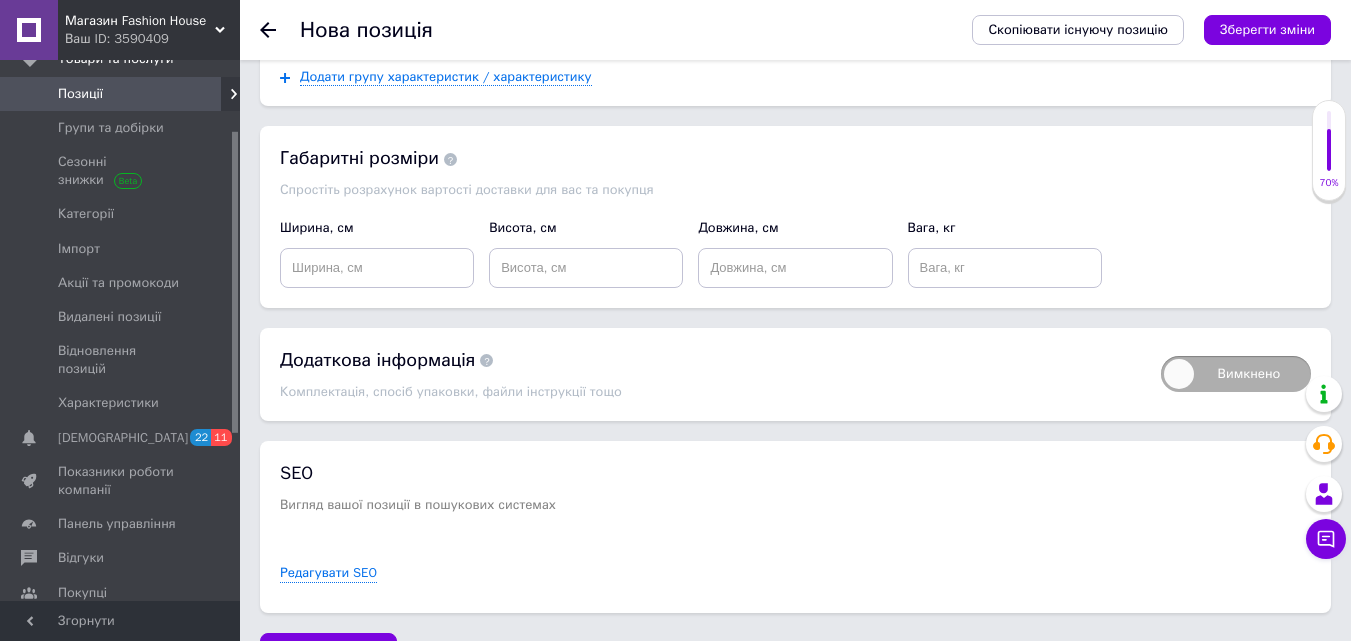 scroll, scrollTop: 1962, scrollLeft: 0, axis: vertical 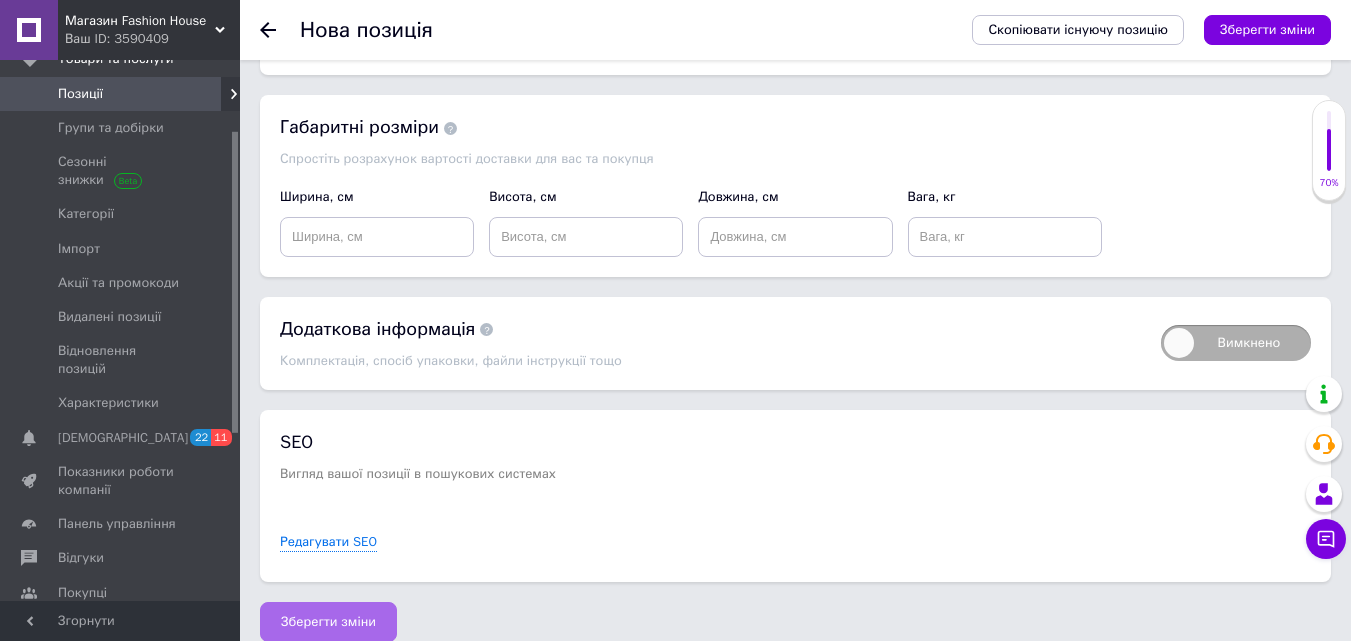 click on "Зберегти зміни" at bounding box center [328, 622] 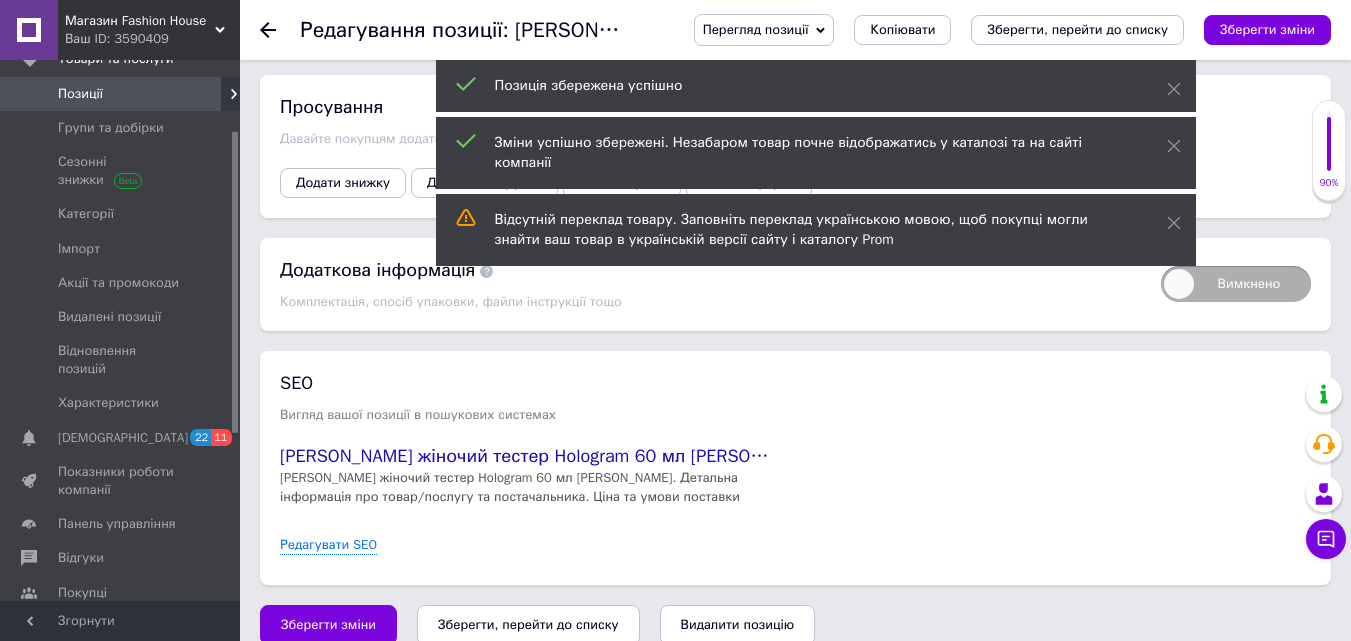 scroll, scrollTop: 2209, scrollLeft: 0, axis: vertical 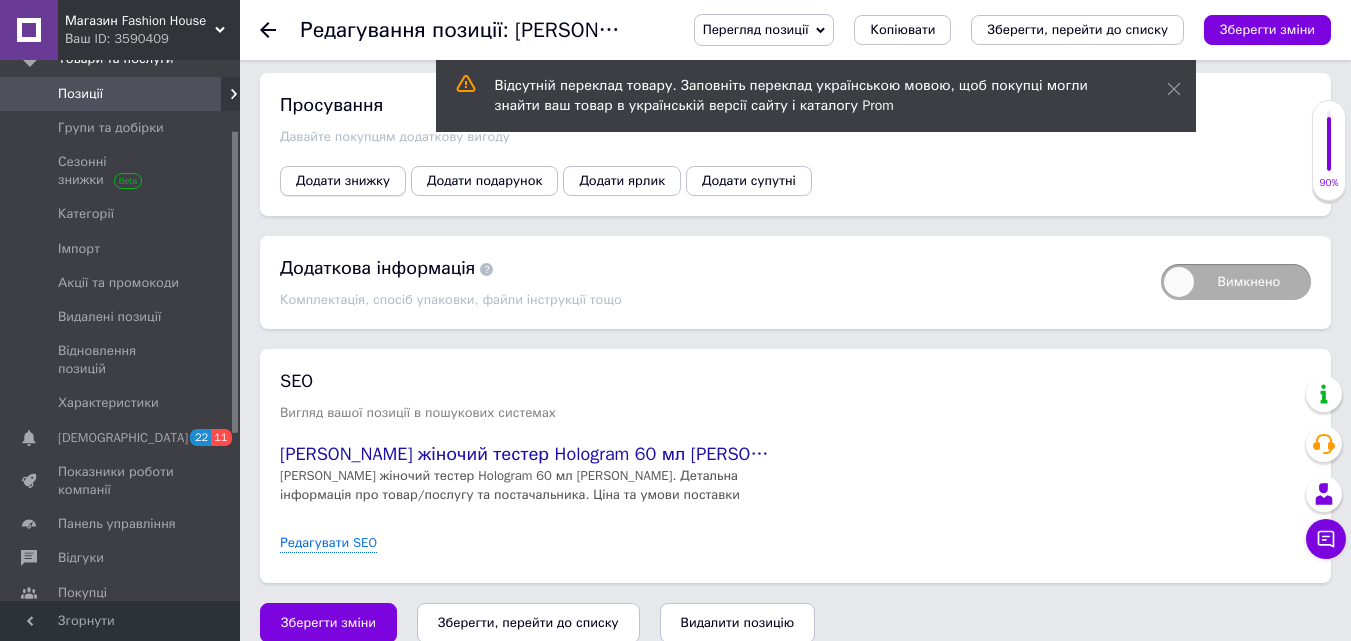 click on "Додати знижку" at bounding box center [343, 181] 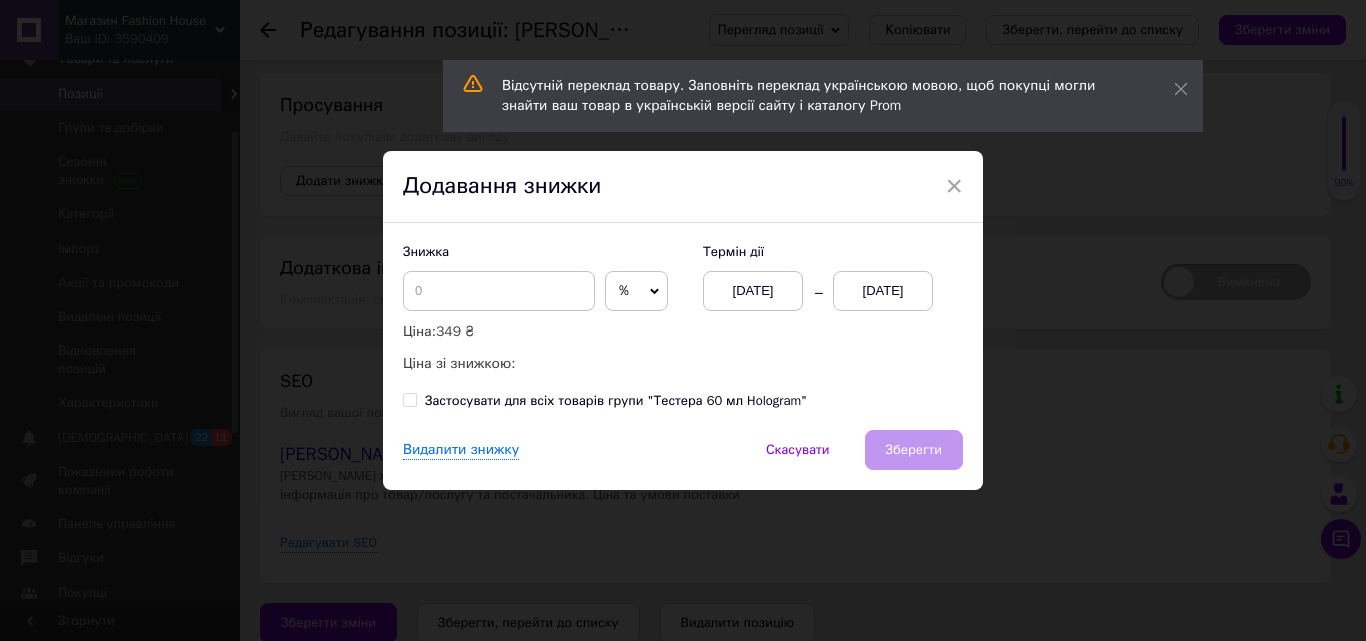 click on "[DATE]" at bounding box center (883, 291) 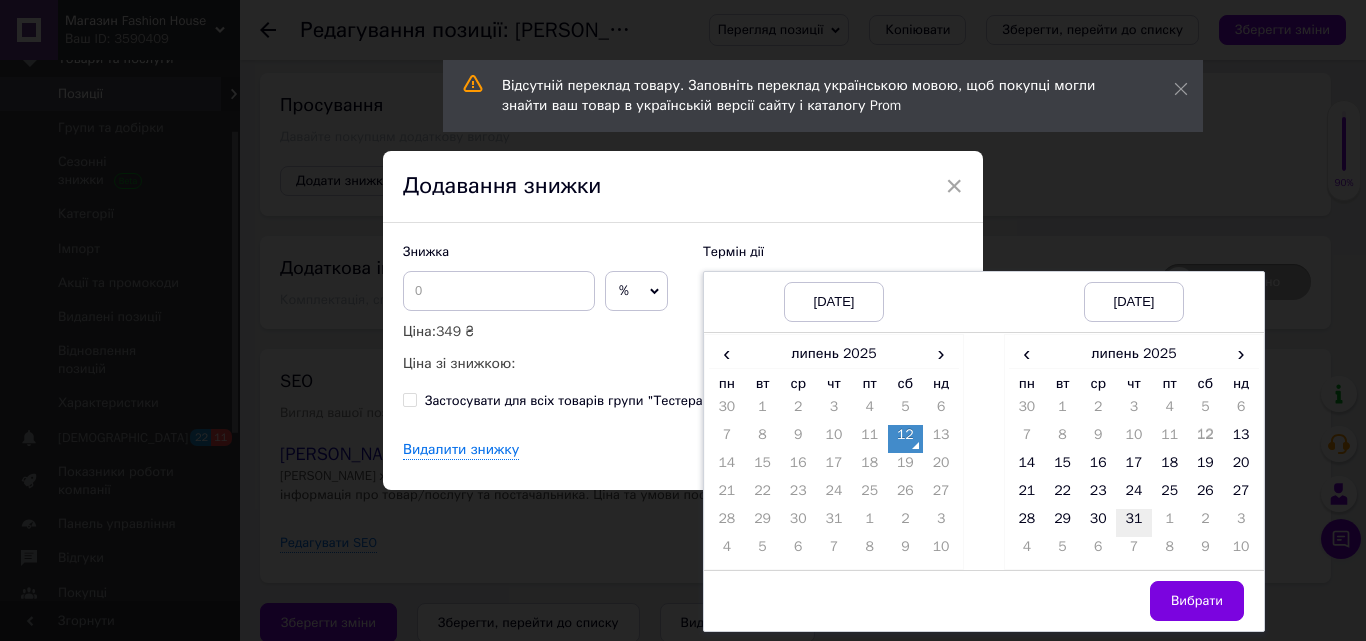 click on "31" at bounding box center (1134, 523) 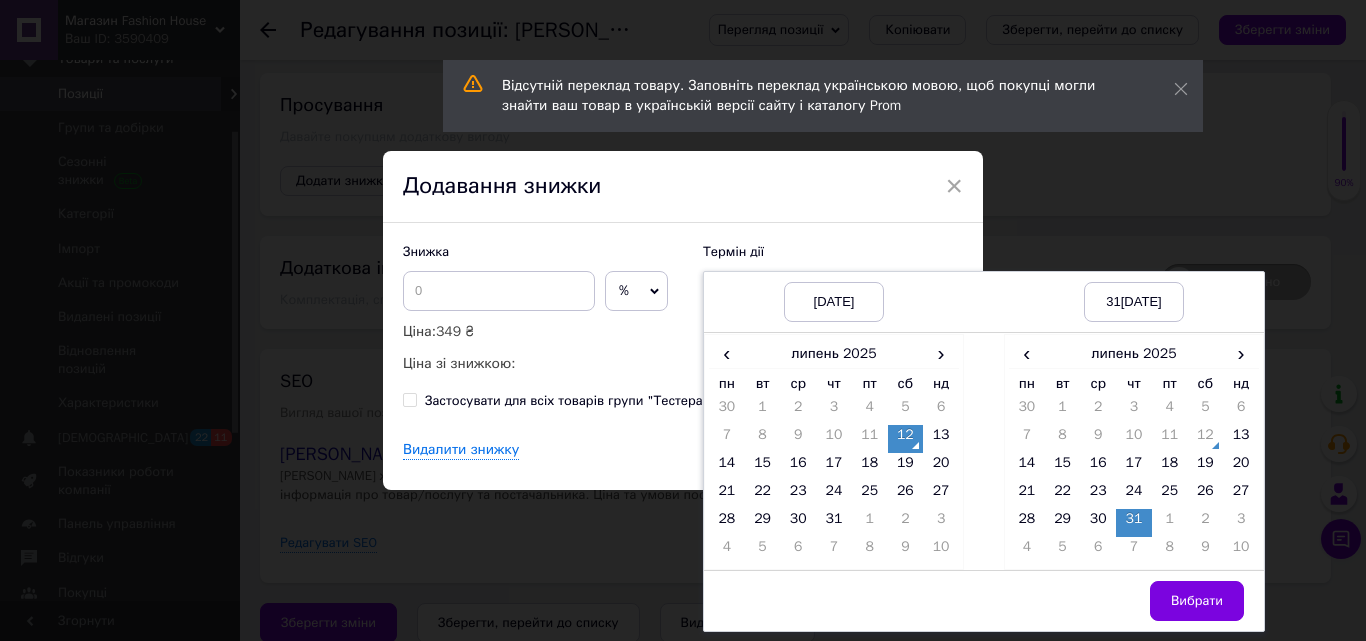 click on "Вибрати" at bounding box center (1197, 601) 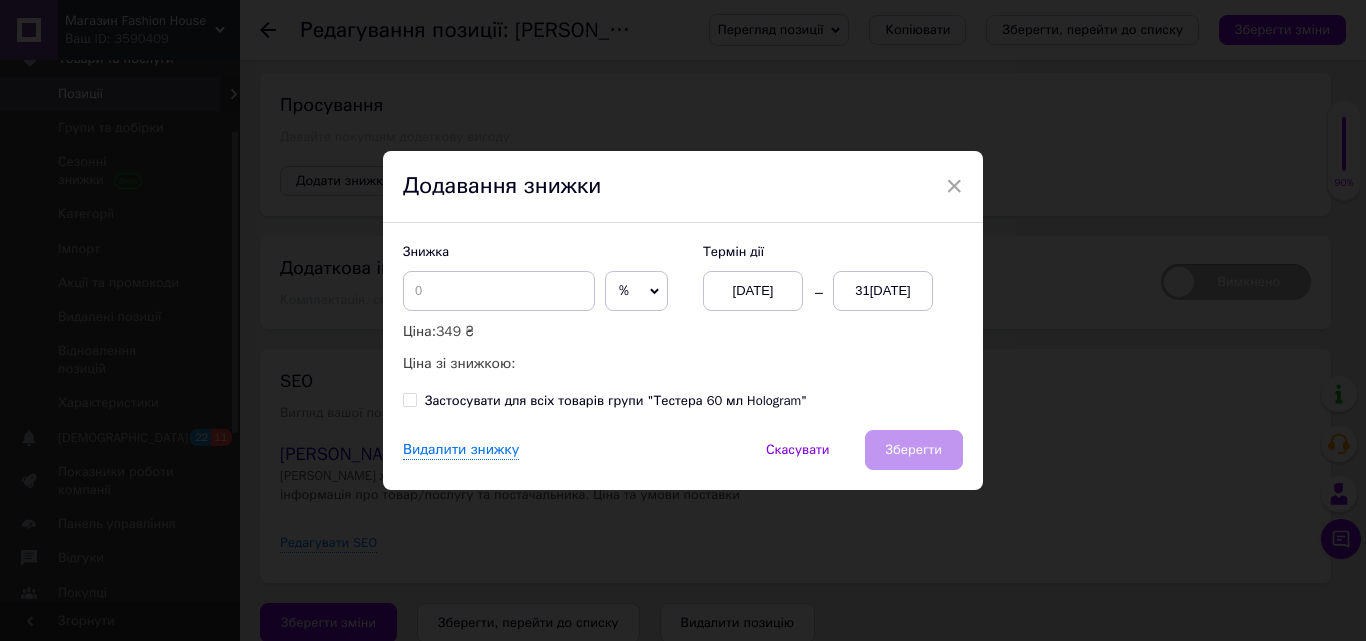 click on "%" at bounding box center (636, 291) 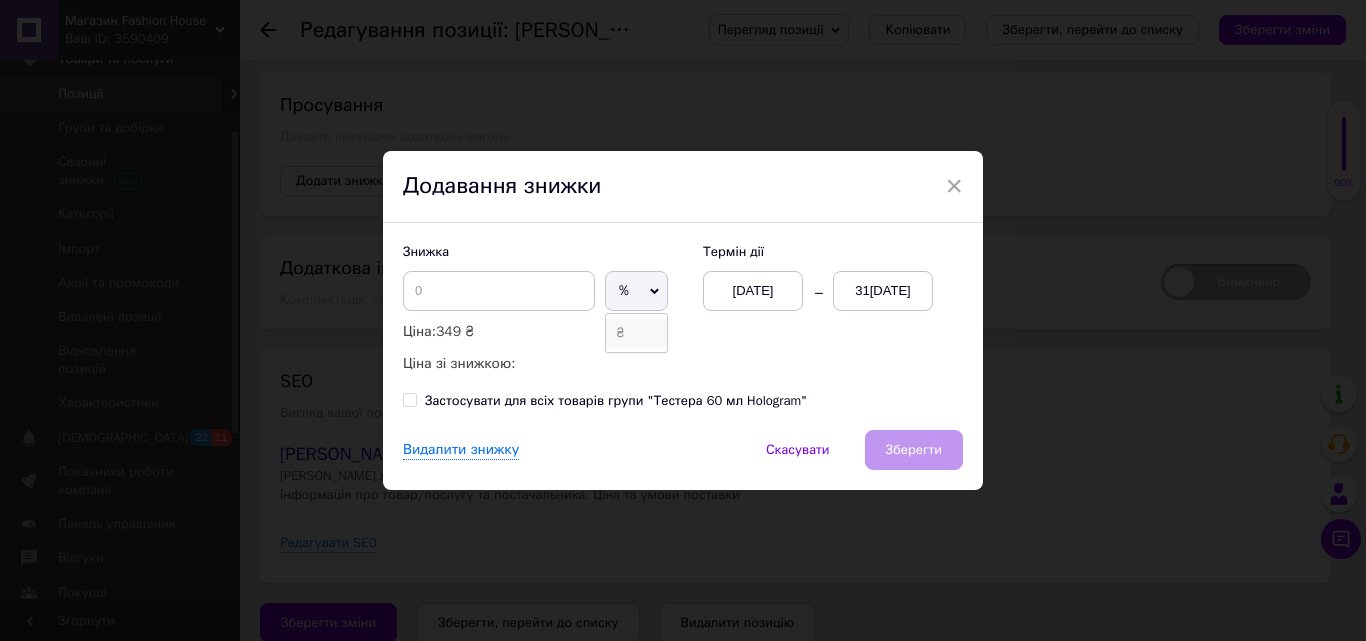 click on "₴" at bounding box center [636, 333] 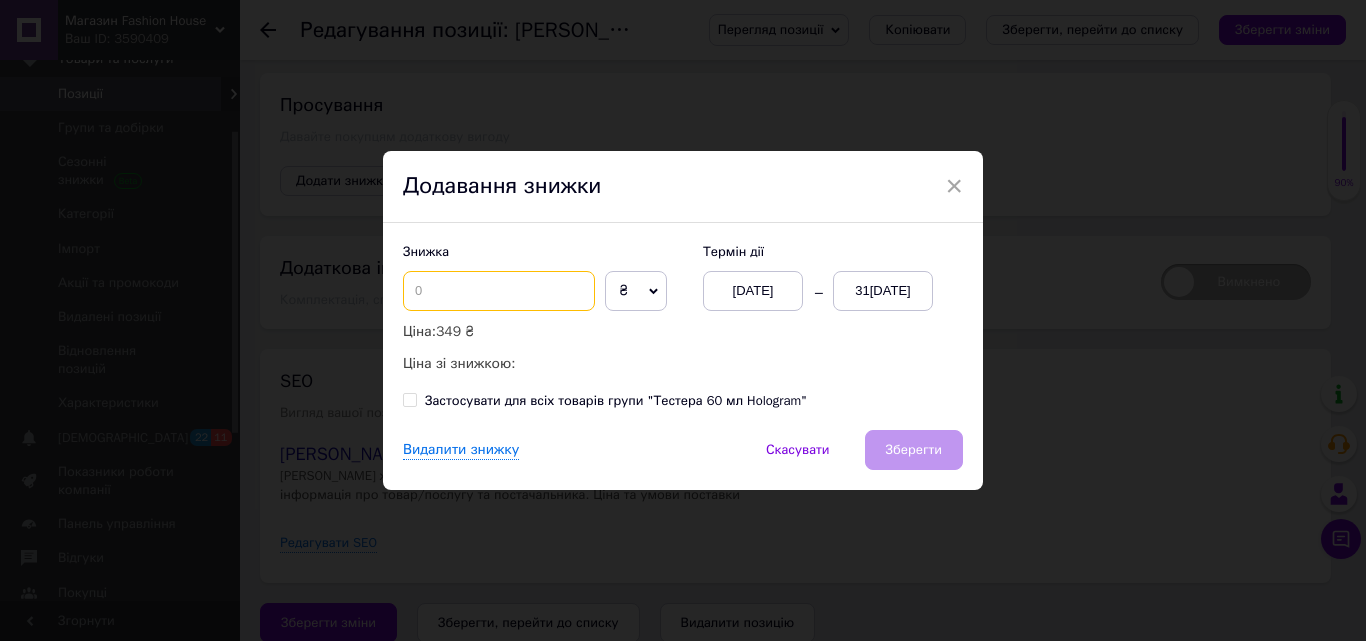 click at bounding box center (499, 291) 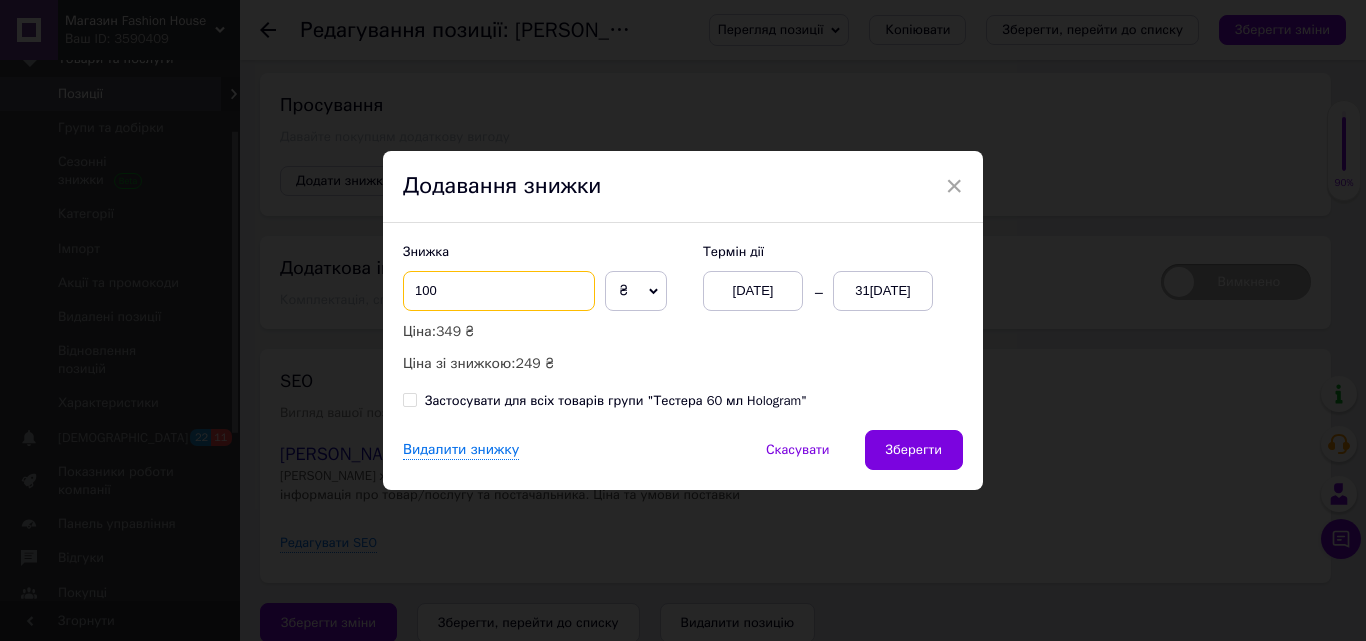 type on "100" 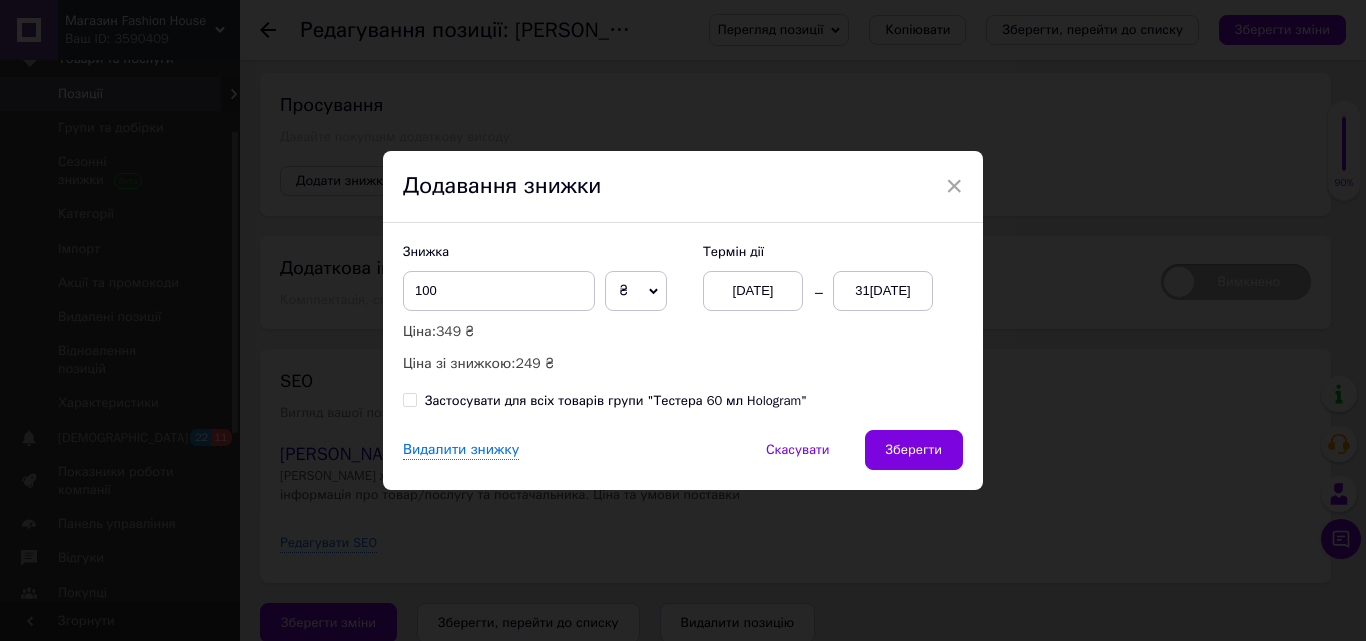 click on "Застосувати для всіх товарів групи "Тестера 60 мл Hologram"" at bounding box center [409, 399] 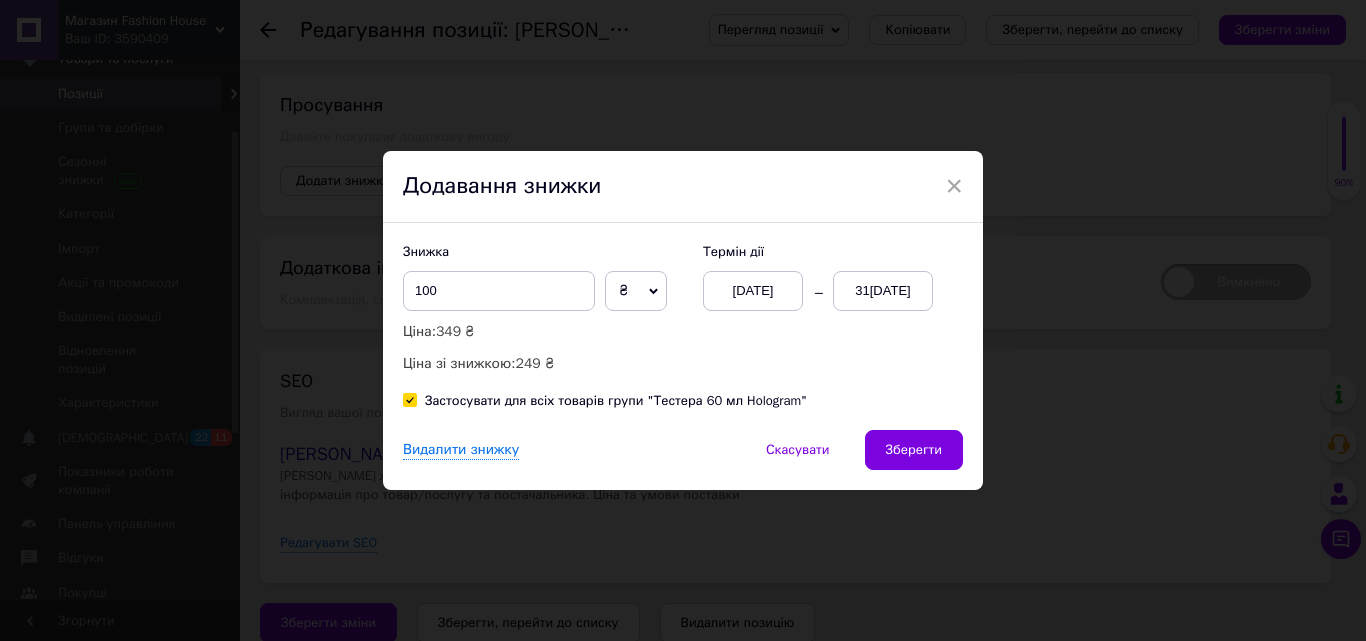 checkbox on "true" 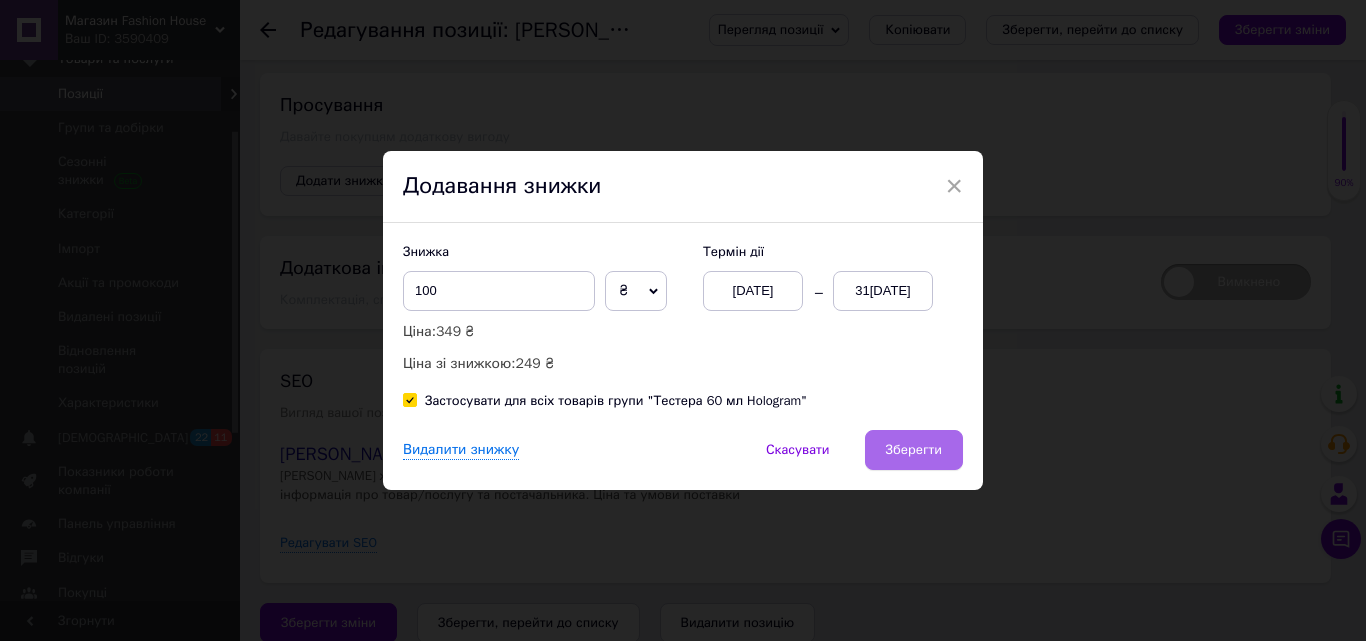 click on "Зберегти" at bounding box center (914, 450) 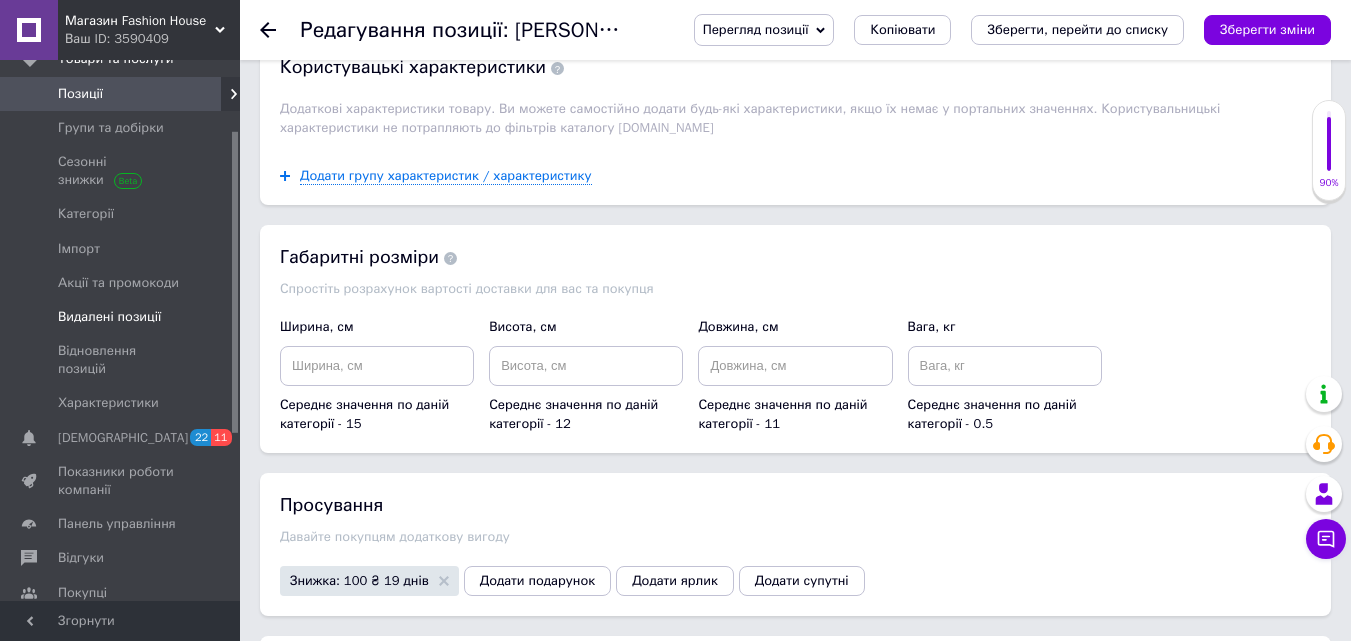 scroll, scrollTop: 1509, scrollLeft: 0, axis: vertical 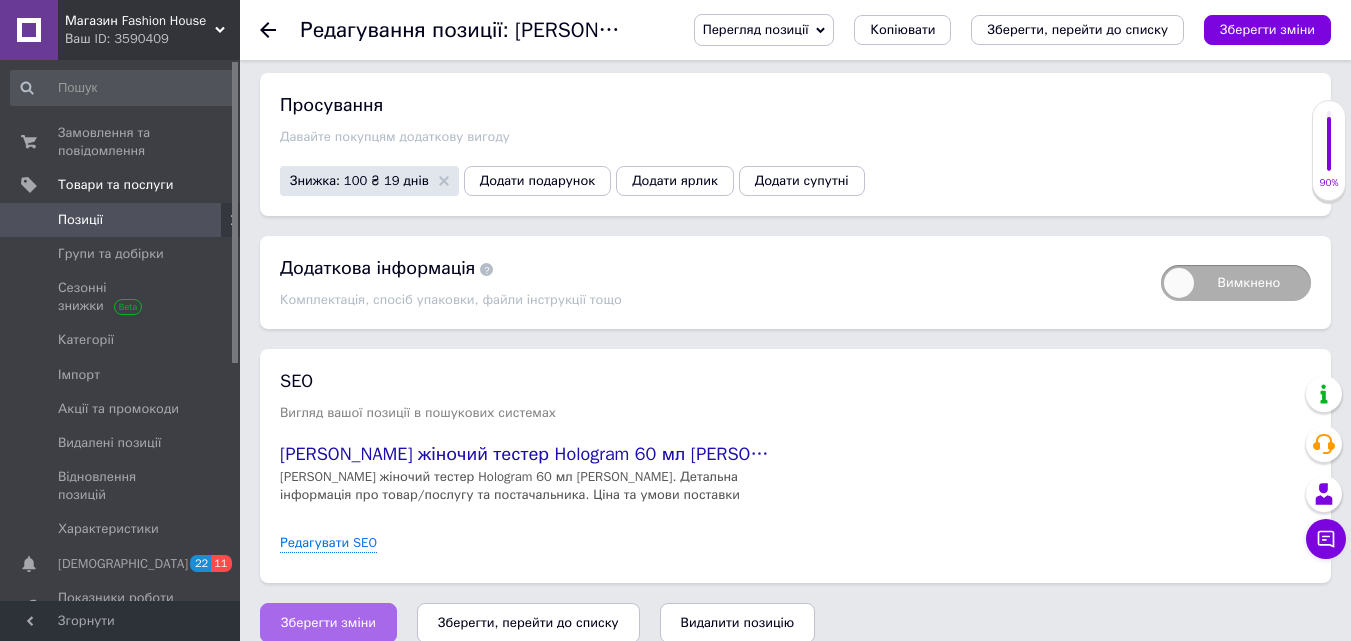 click on "Зберегти зміни" at bounding box center [328, 623] 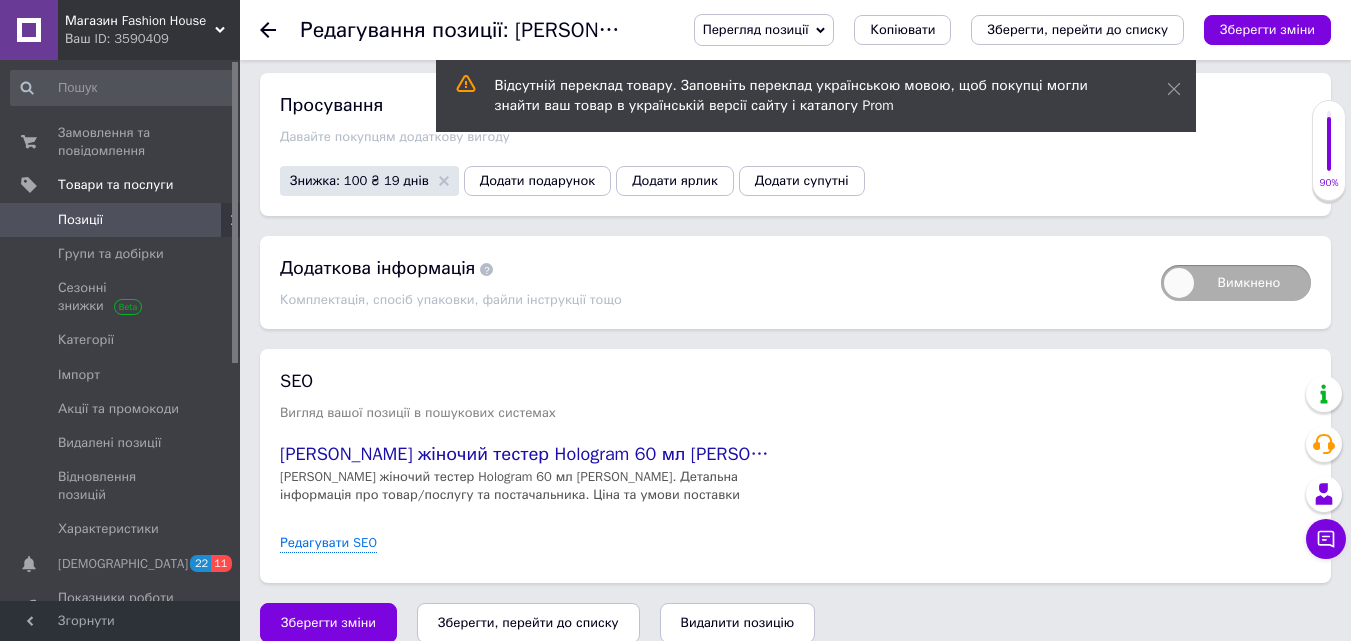 click on "Позиції" at bounding box center [121, 220] 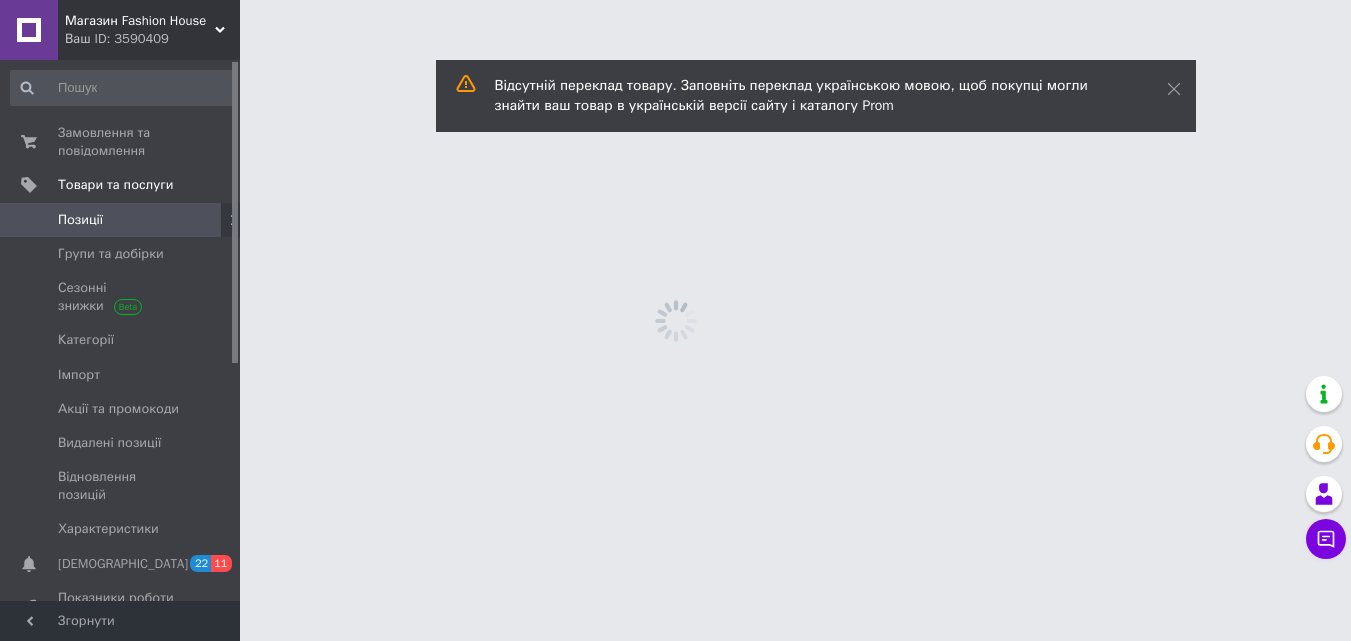 scroll, scrollTop: 0, scrollLeft: 0, axis: both 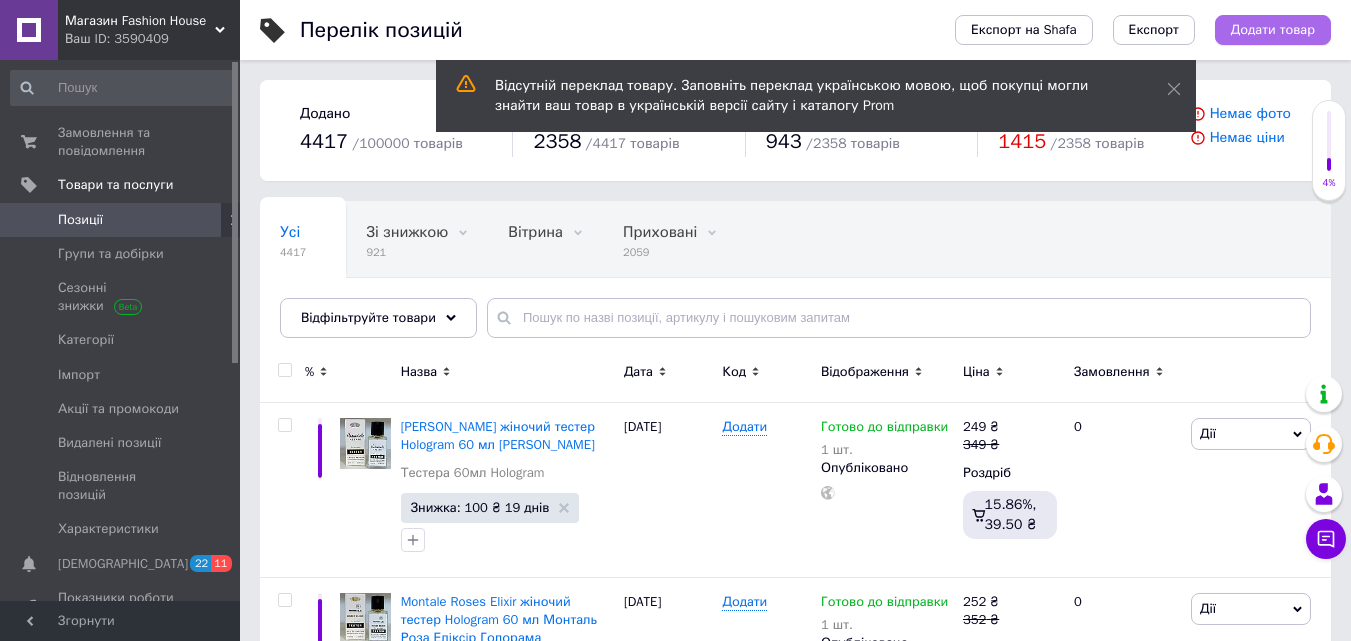 click on "Додати товар" at bounding box center (1273, 30) 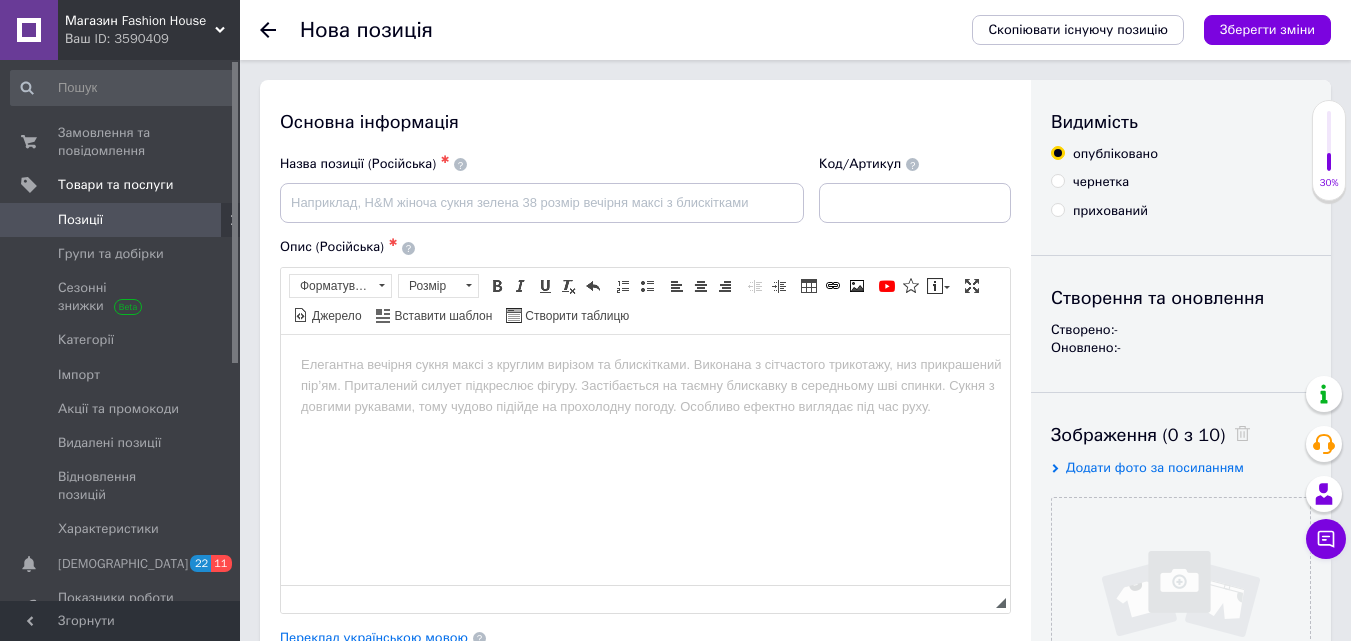 scroll, scrollTop: 0, scrollLeft: 0, axis: both 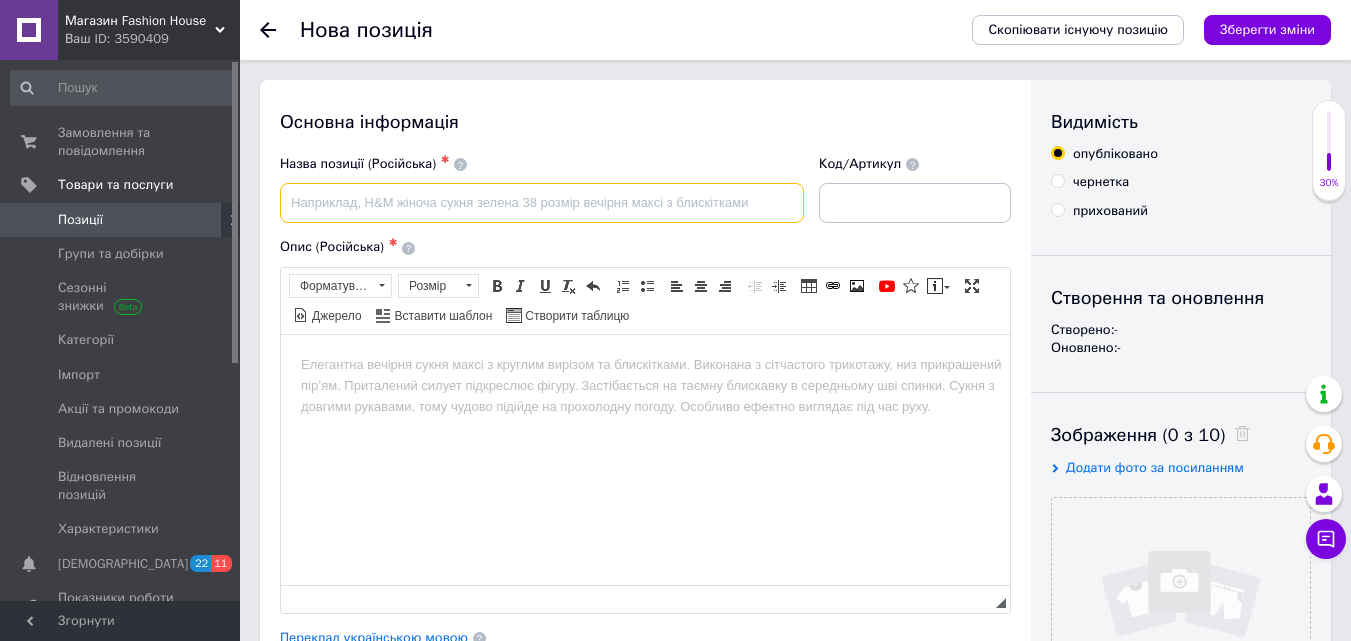 click at bounding box center [542, 203] 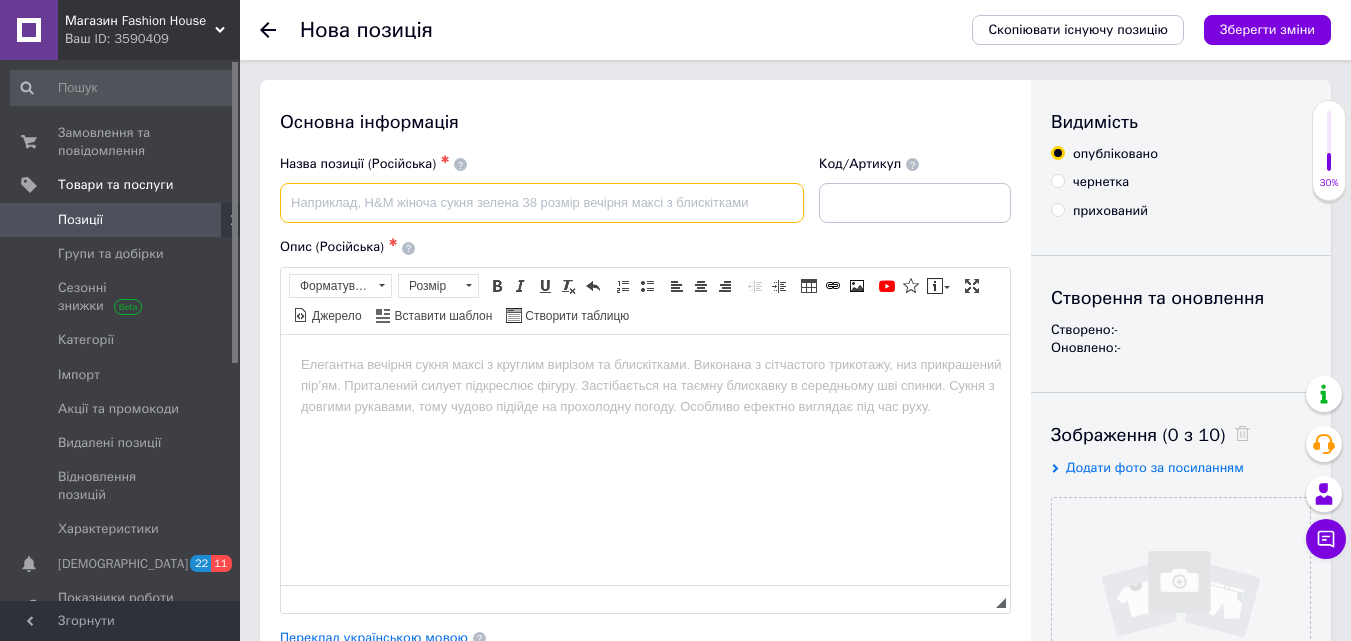 paste on "Сhanel Chance Eau Fraiche жіночий тестер Hologram 60 мл Детальніше: [URL][DOMAIN_NAME]" 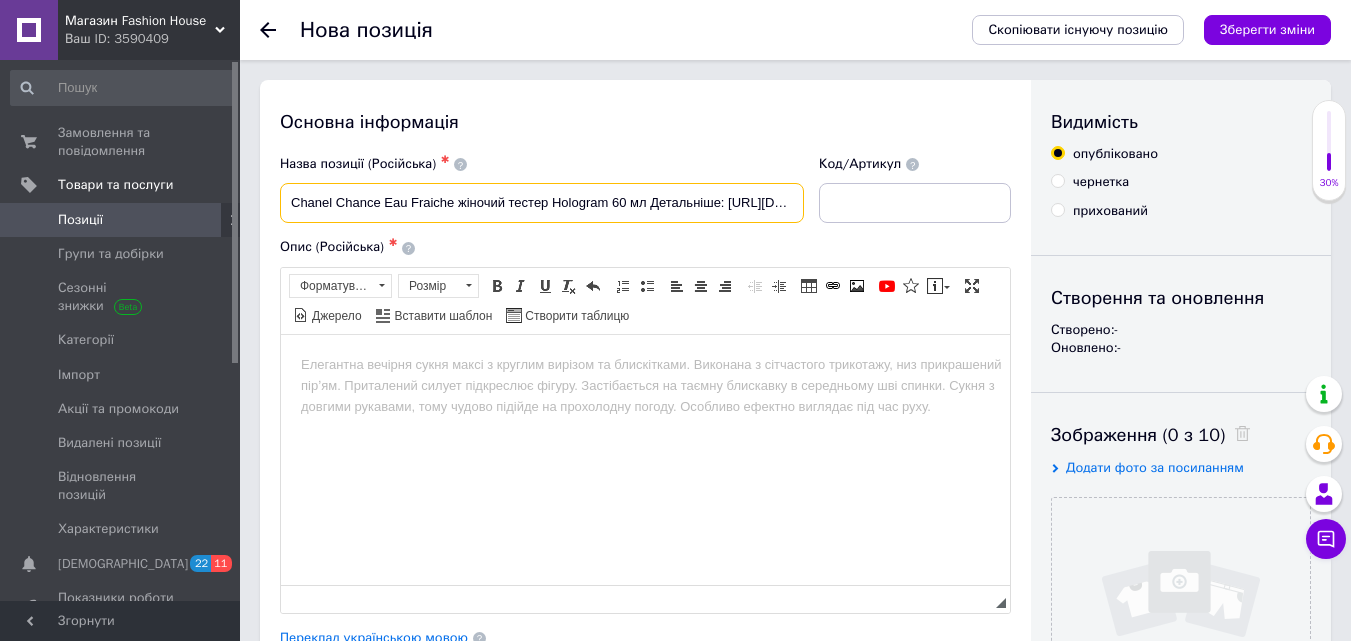 scroll, scrollTop: 0, scrollLeft: 198, axis: horizontal 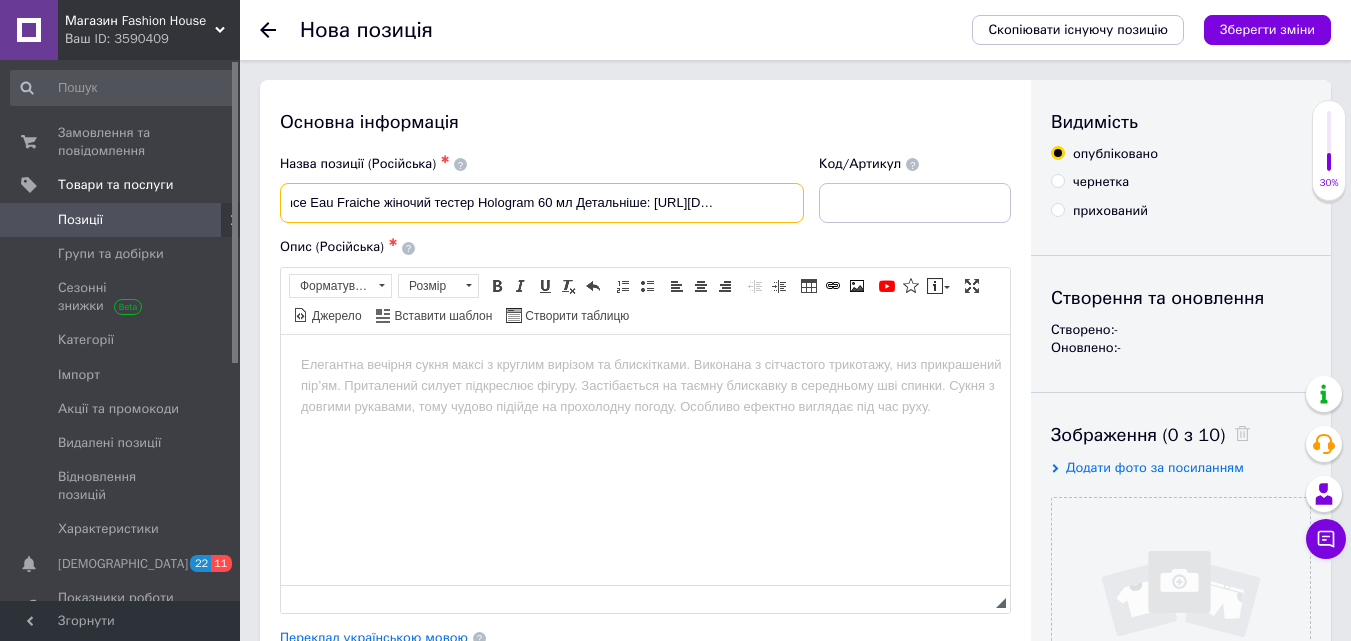 drag, startPoint x: 456, startPoint y: 205, endPoint x: 840, endPoint y: 211, distance: 384.04688 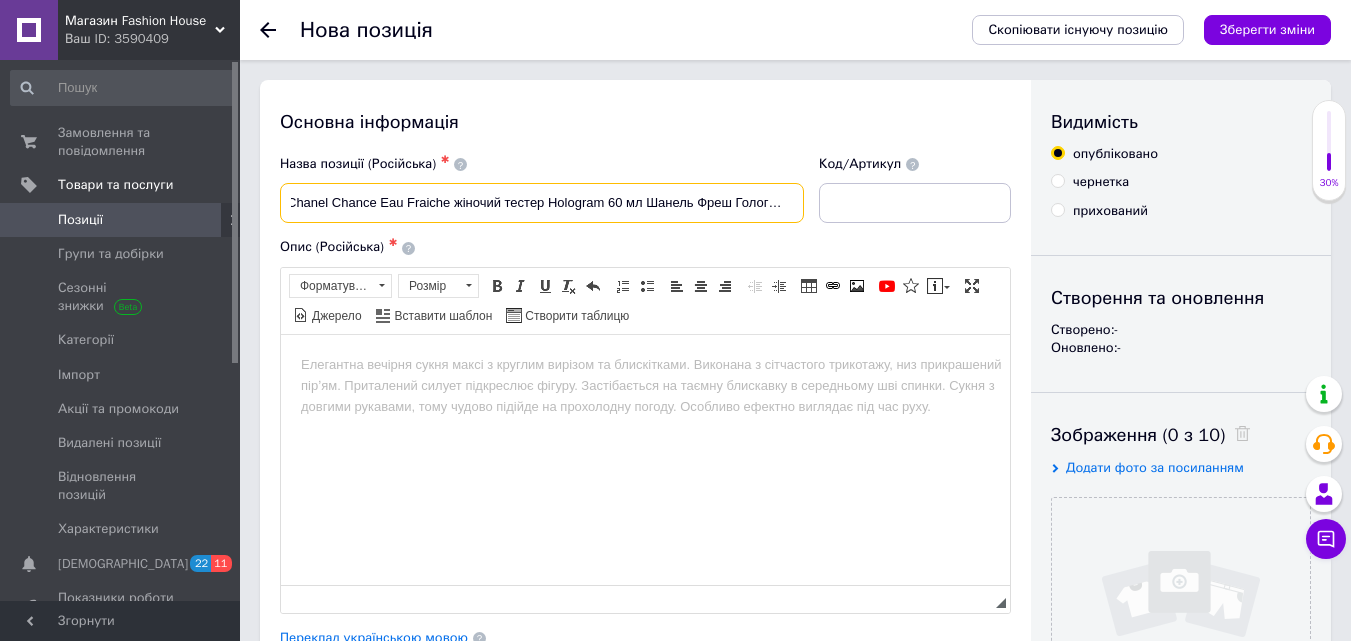 scroll, scrollTop: 0, scrollLeft: 12, axis: horizontal 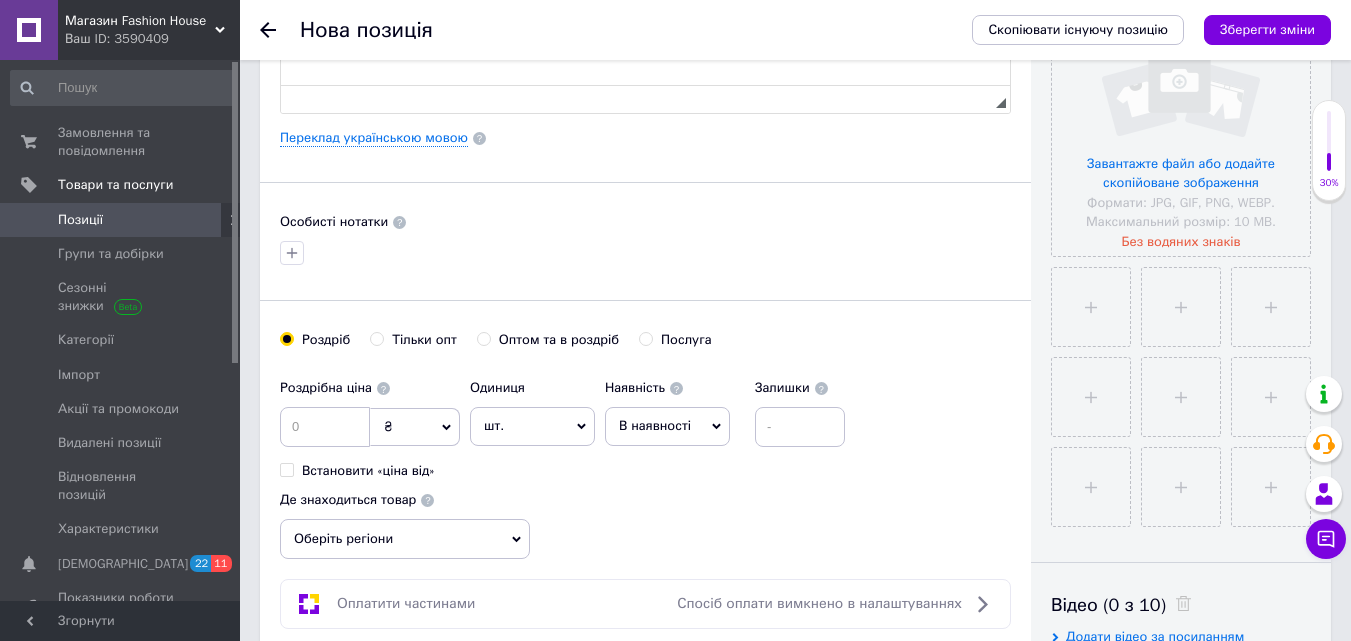 type on "Сhanel Chance Eau Fraiche жіночий тестер Hologram 60 мл Шанель Фреш Голограма" 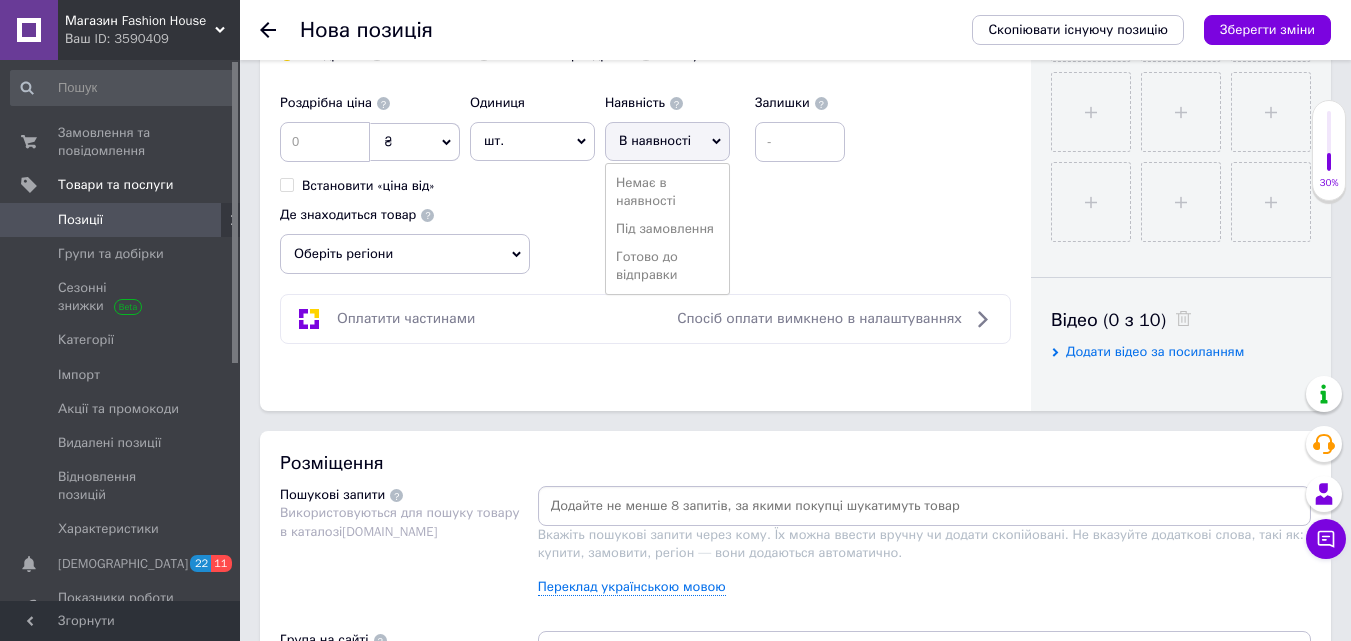 scroll, scrollTop: 800, scrollLeft: 0, axis: vertical 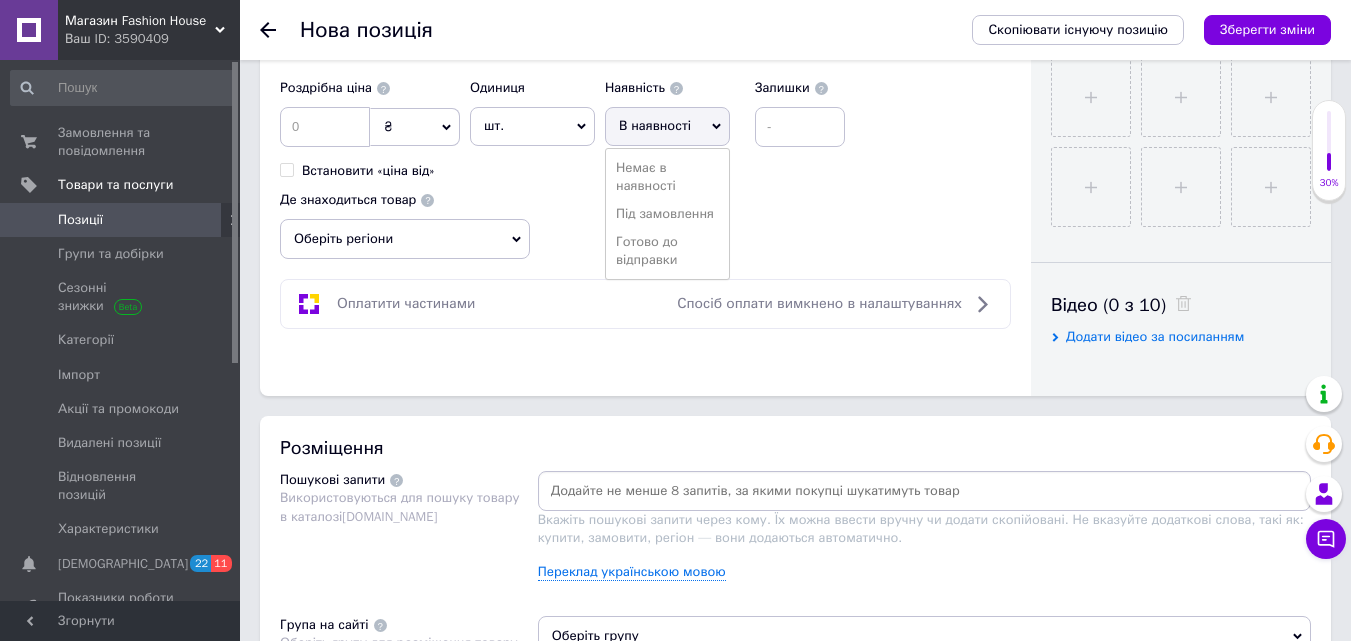 drag, startPoint x: 676, startPoint y: 253, endPoint x: 724, endPoint y: 207, distance: 66.48308 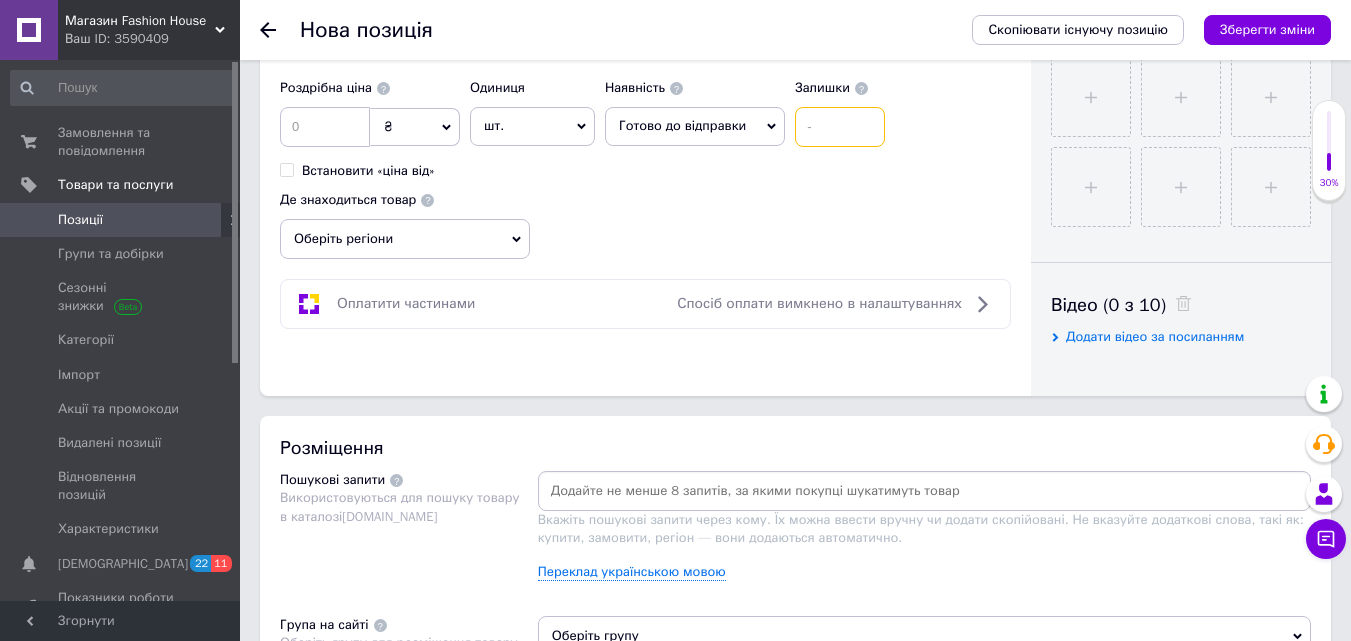 click at bounding box center (840, 127) 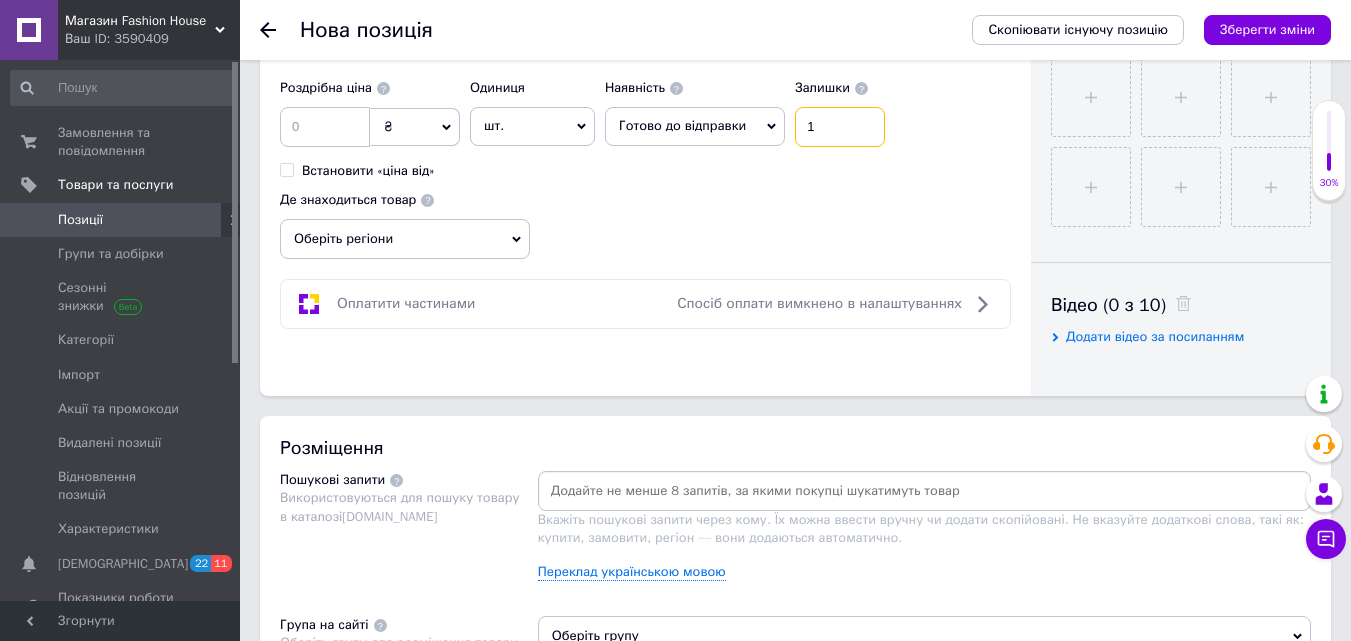 type on "1" 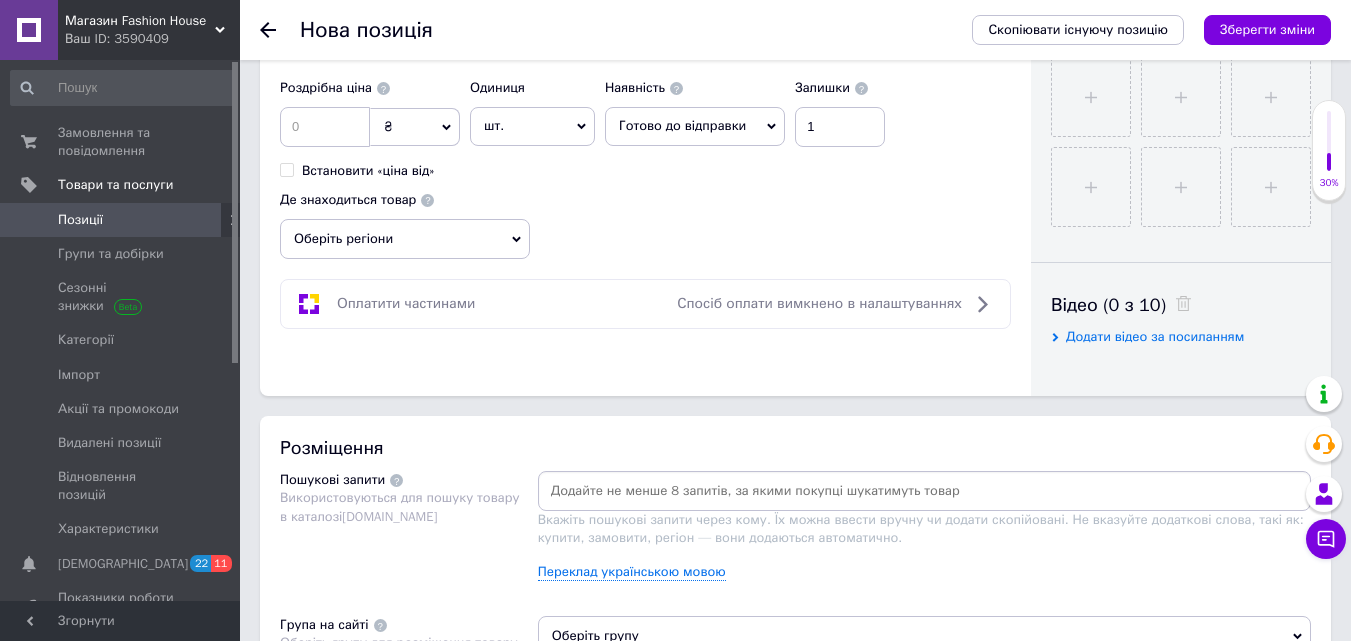 click 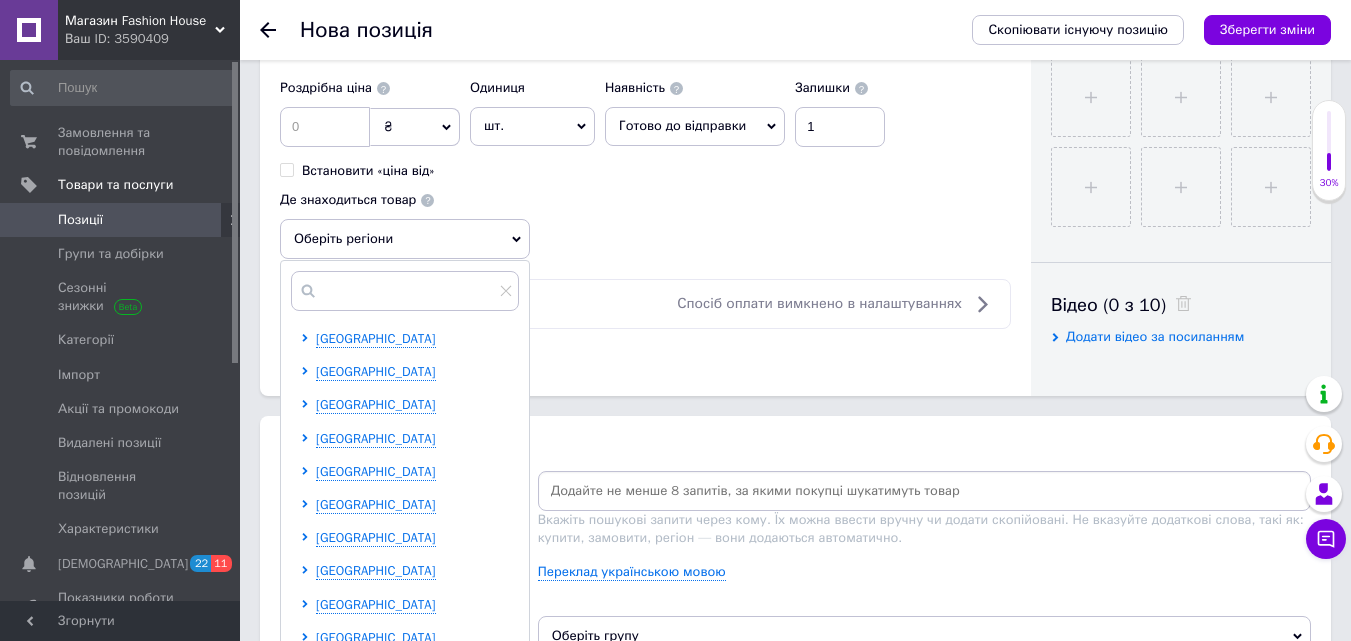 scroll, scrollTop: 100, scrollLeft: 0, axis: vertical 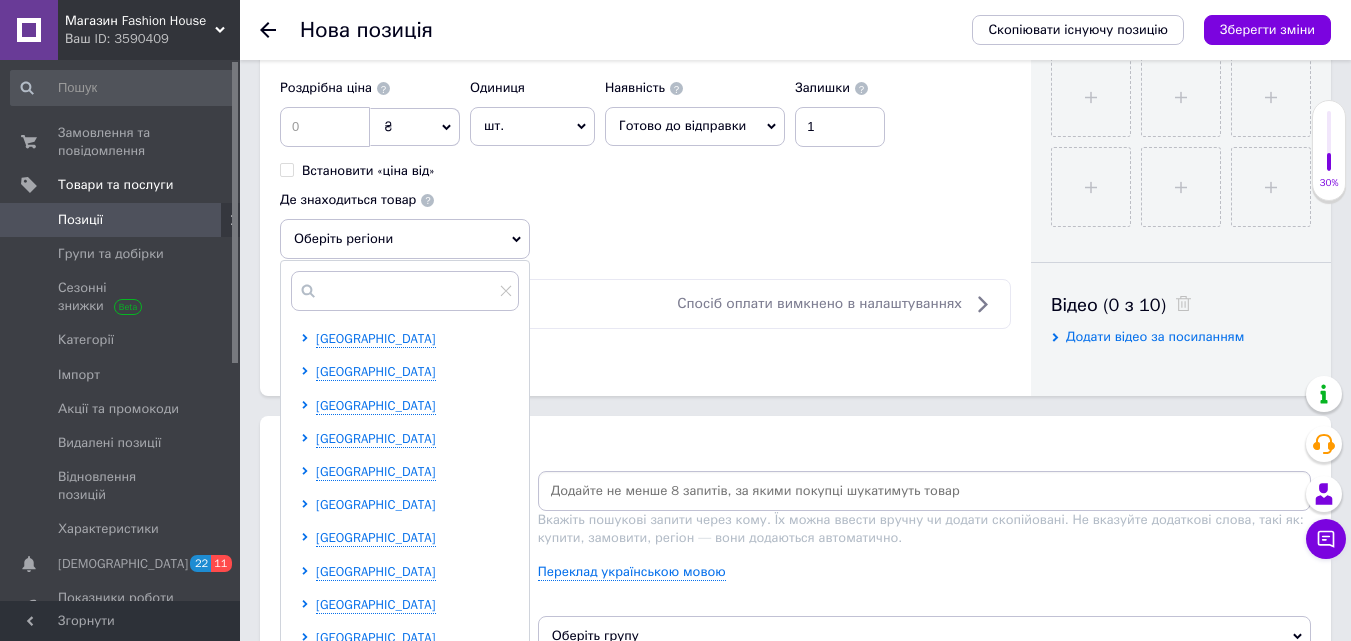 click on "[GEOGRAPHIC_DATA]" at bounding box center (376, 504) 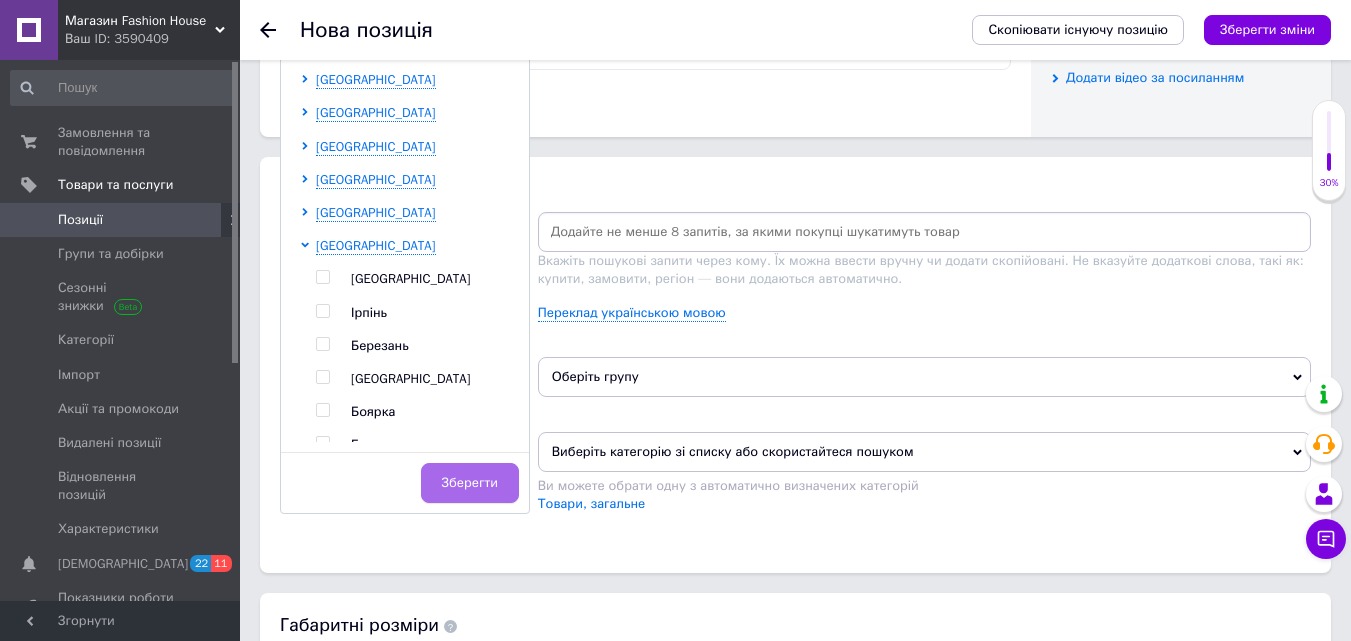 scroll, scrollTop: 1100, scrollLeft: 0, axis: vertical 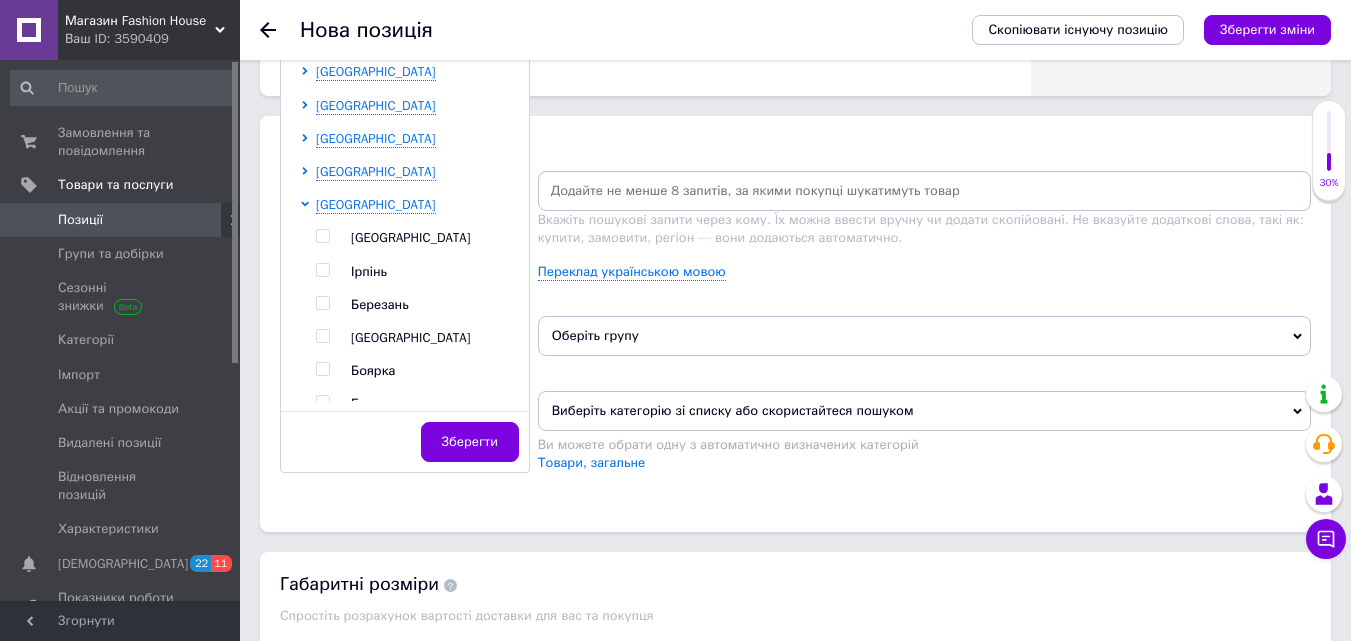 click at bounding box center [322, 236] 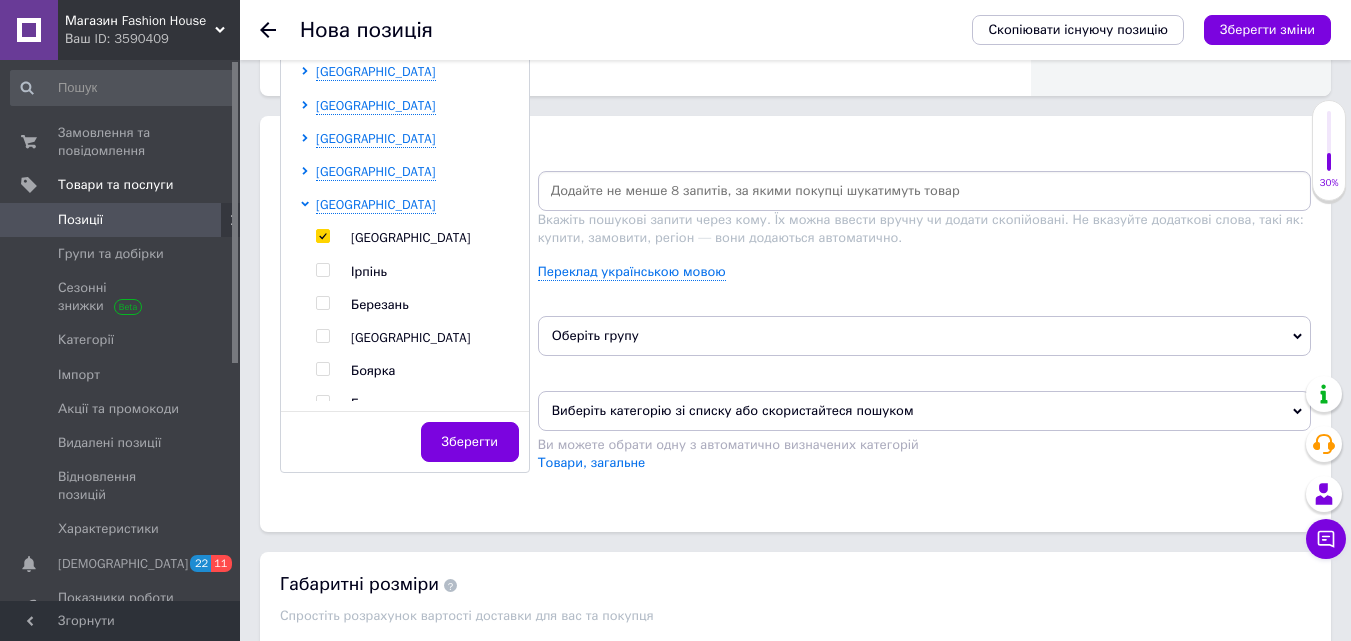 checkbox on "true" 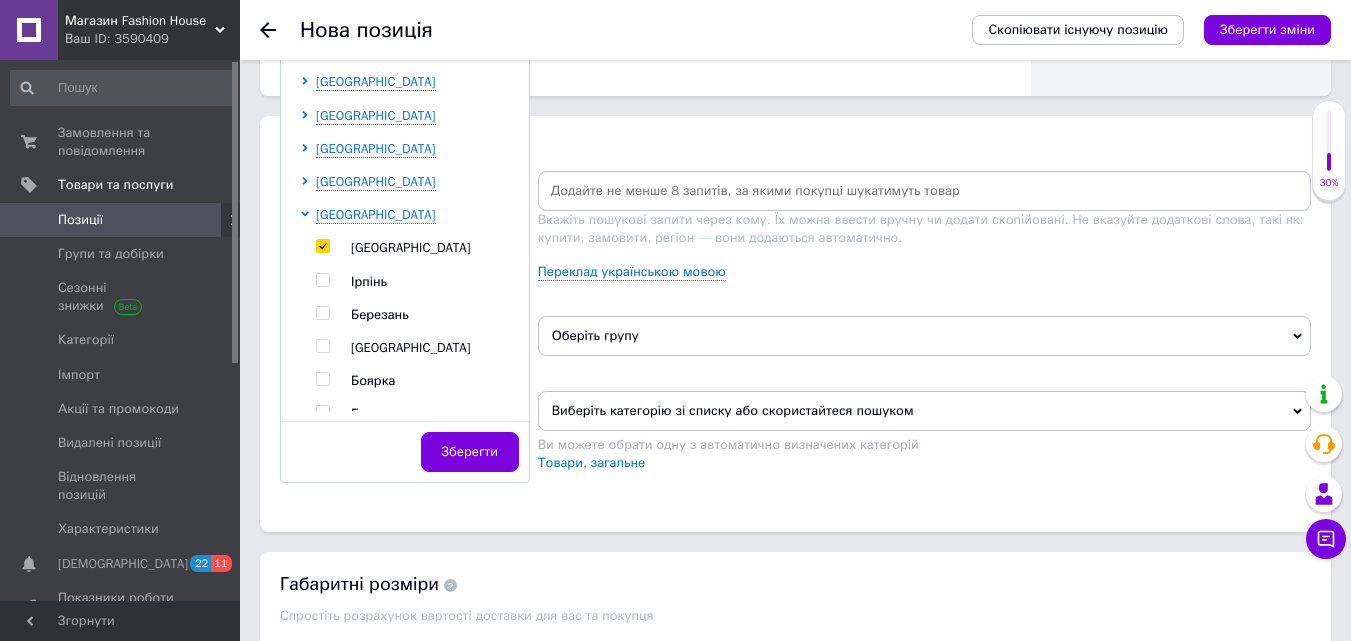 scroll, scrollTop: 1110, scrollLeft: 0, axis: vertical 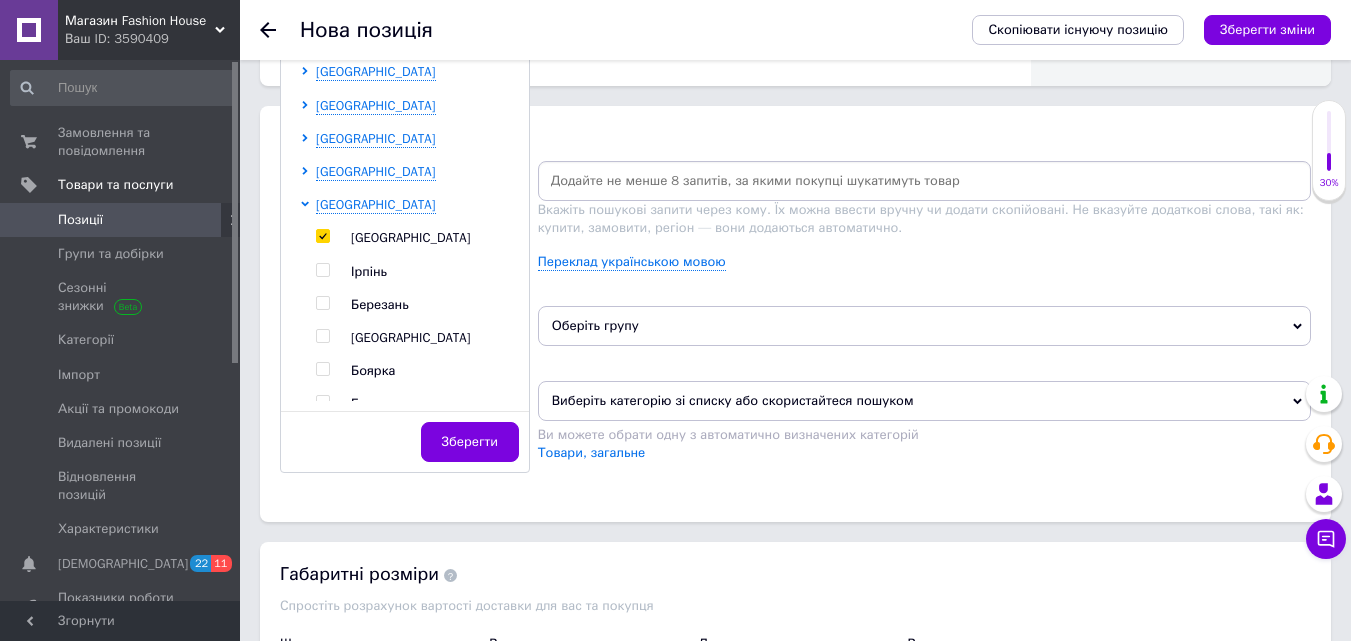 click on "Зберегти" at bounding box center (470, 442) 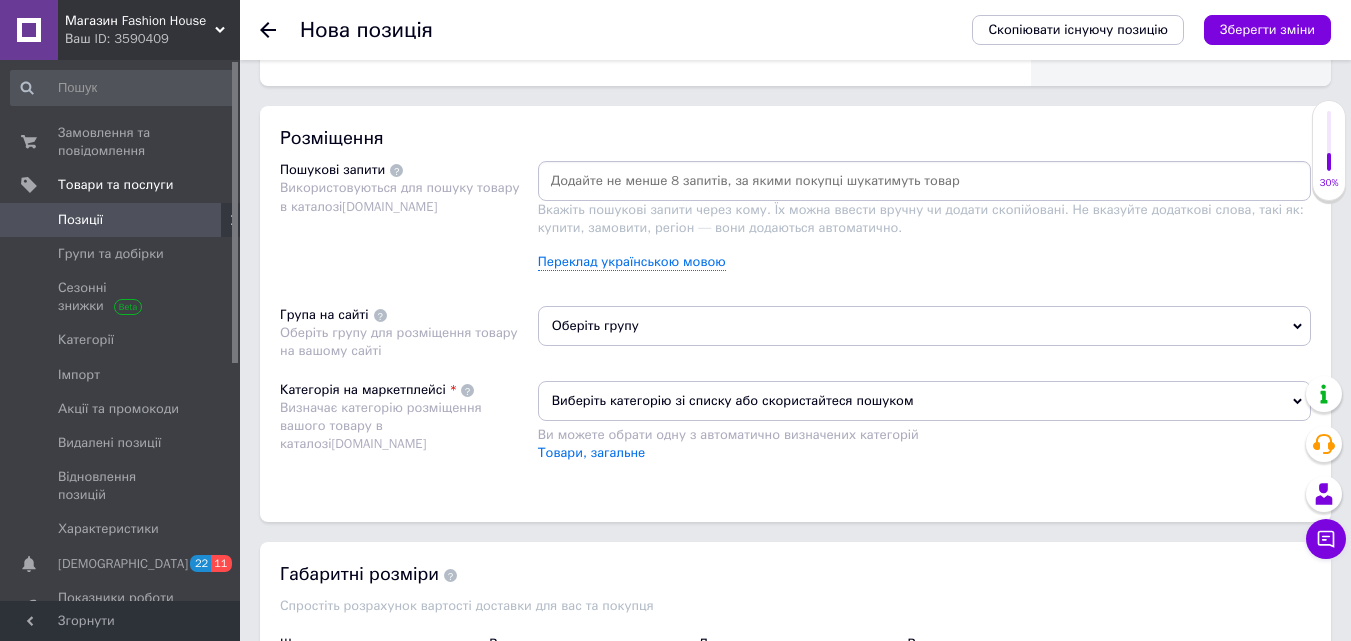 click on "Оберіть групу" at bounding box center (924, 326) 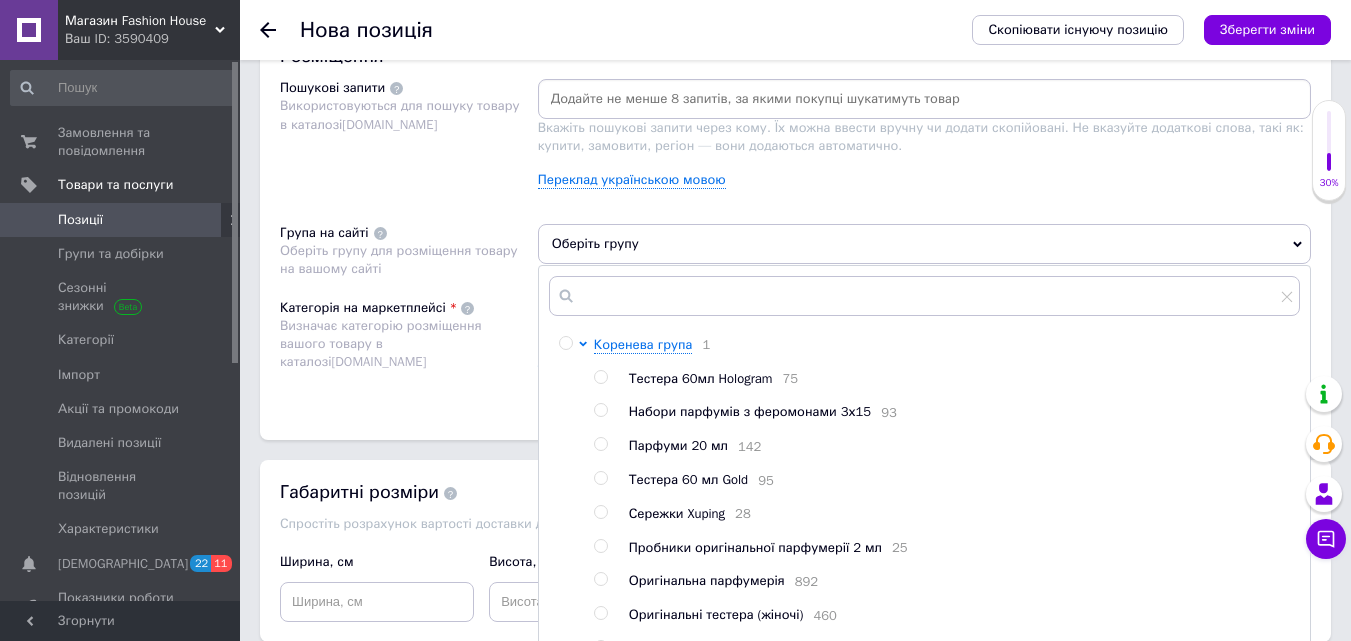 scroll, scrollTop: 1310, scrollLeft: 0, axis: vertical 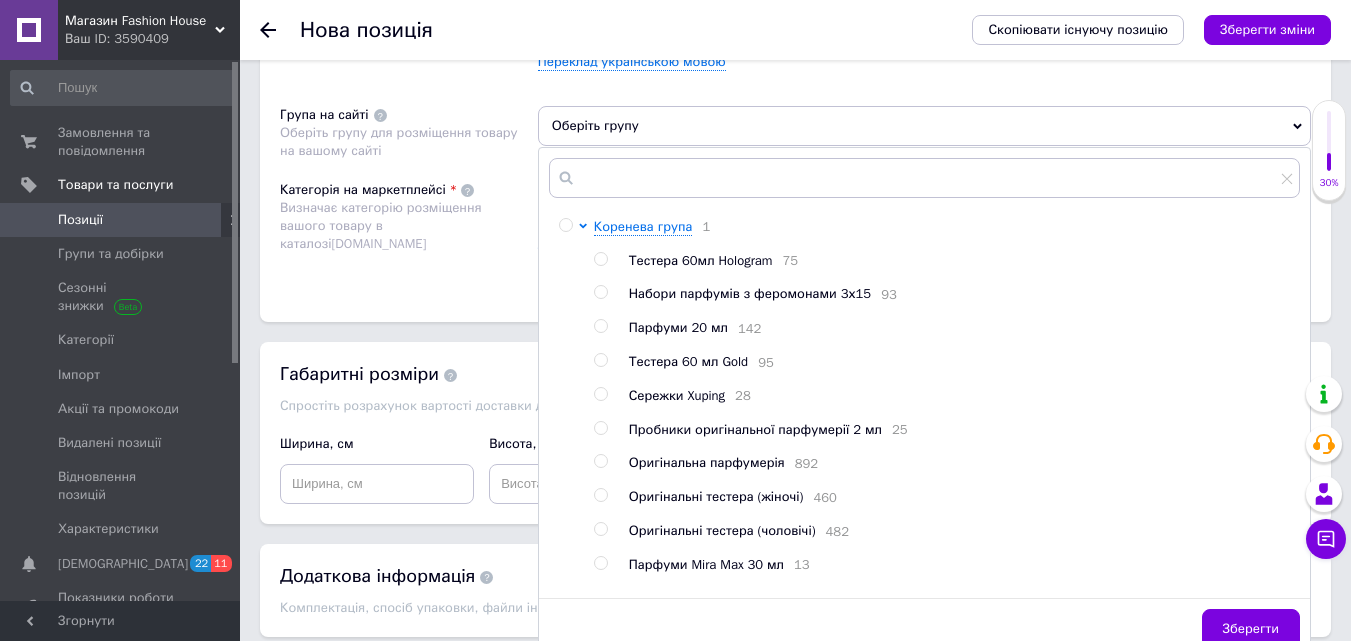 drag, startPoint x: 601, startPoint y: 259, endPoint x: 629, endPoint y: 269, distance: 29.732138 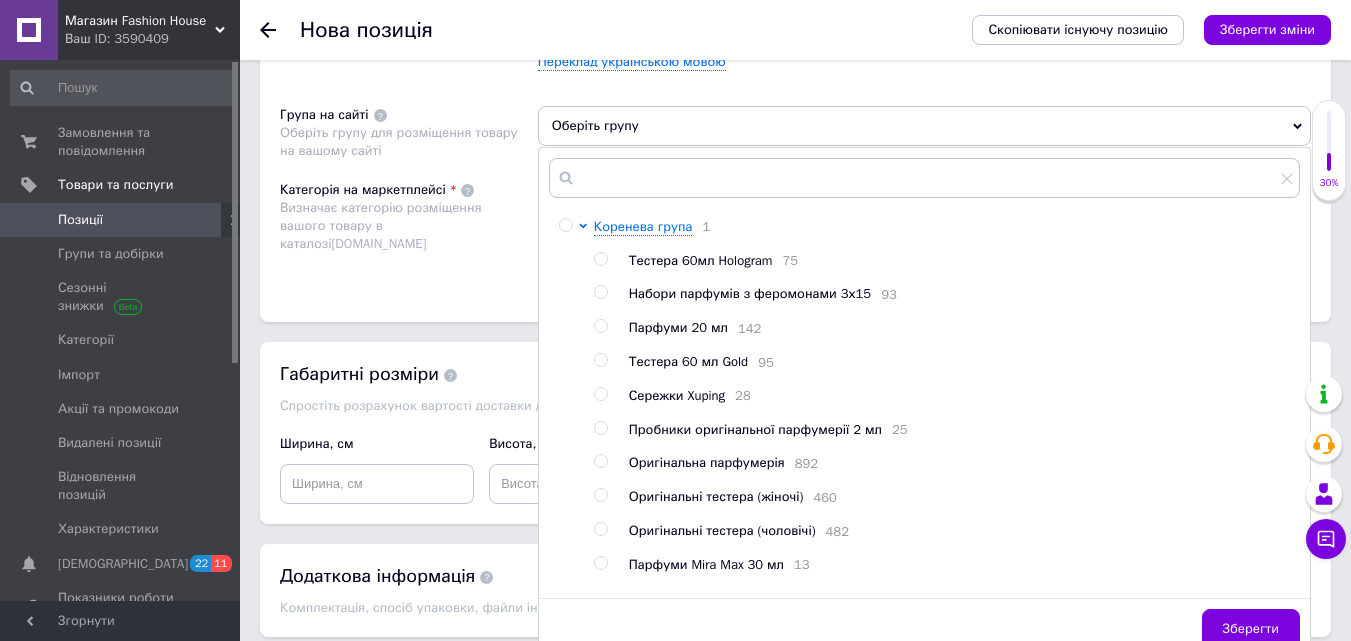 click at bounding box center (600, 259) 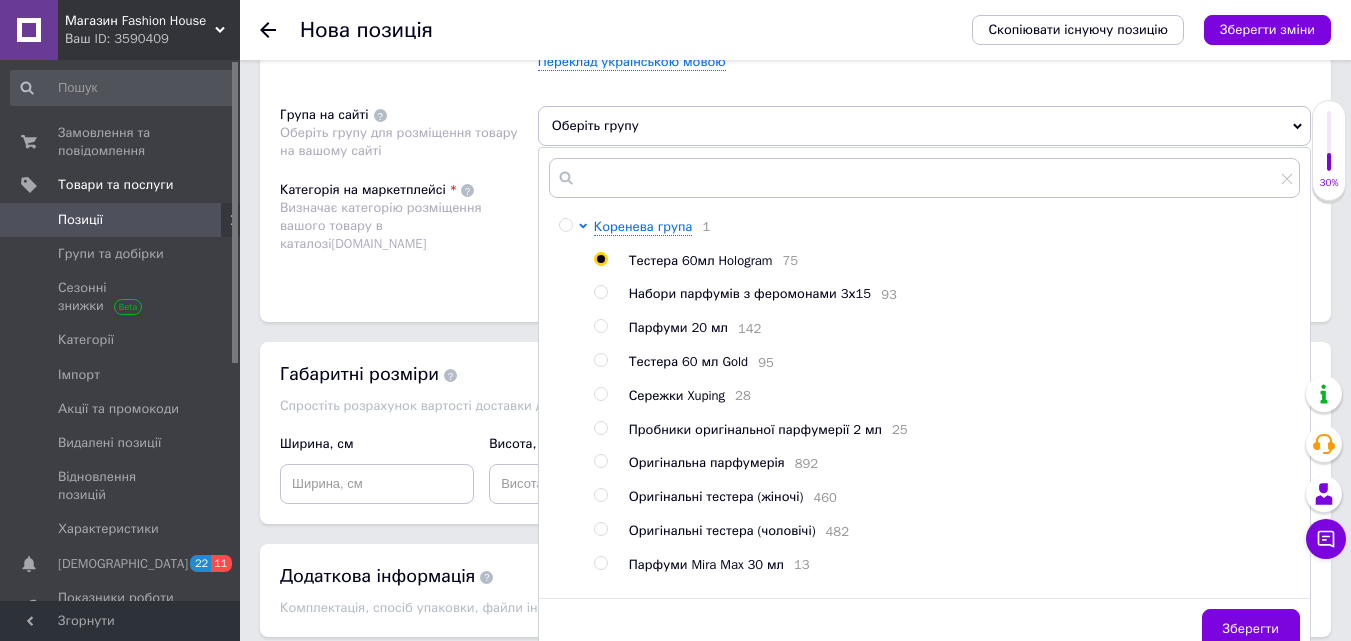 radio on "true" 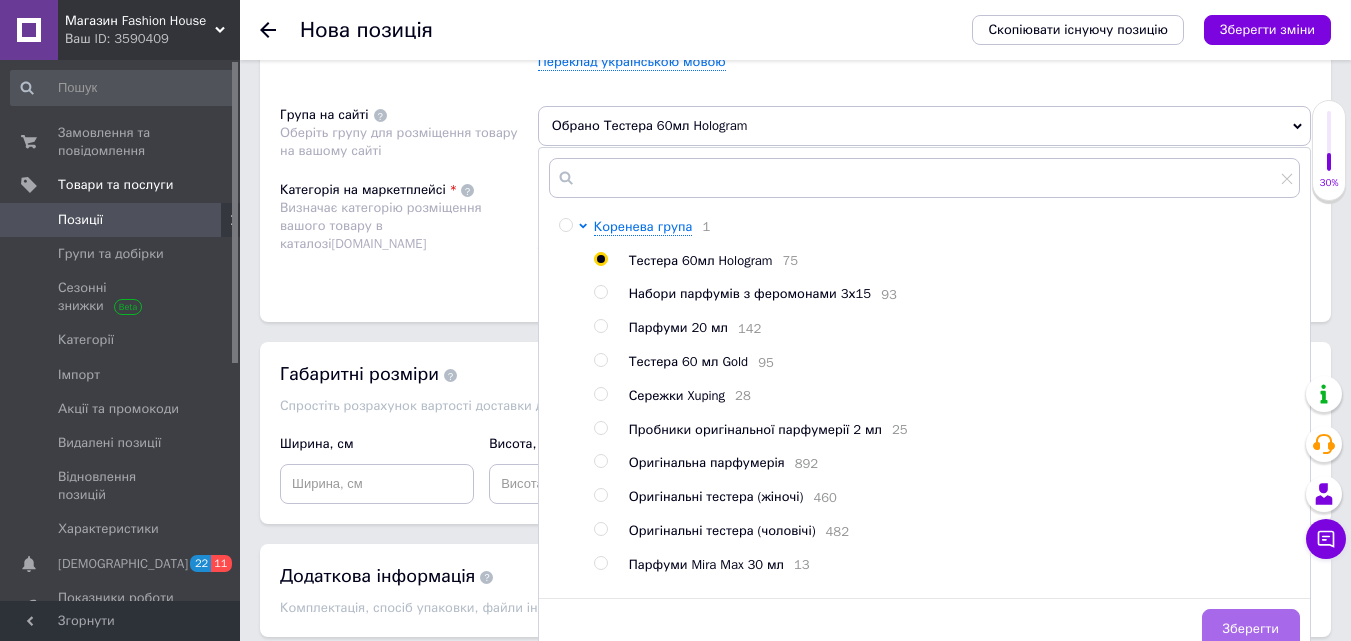 click on "Зберегти" at bounding box center (1251, 629) 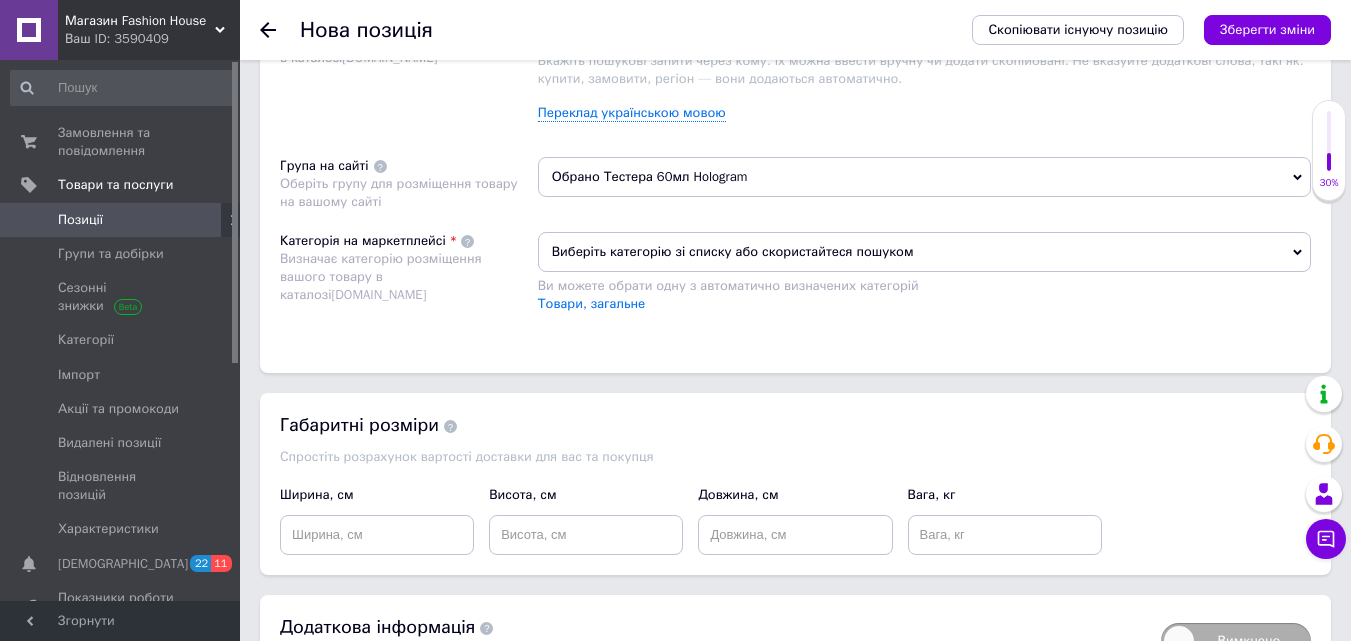 scroll, scrollTop: 1210, scrollLeft: 0, axis: vertical 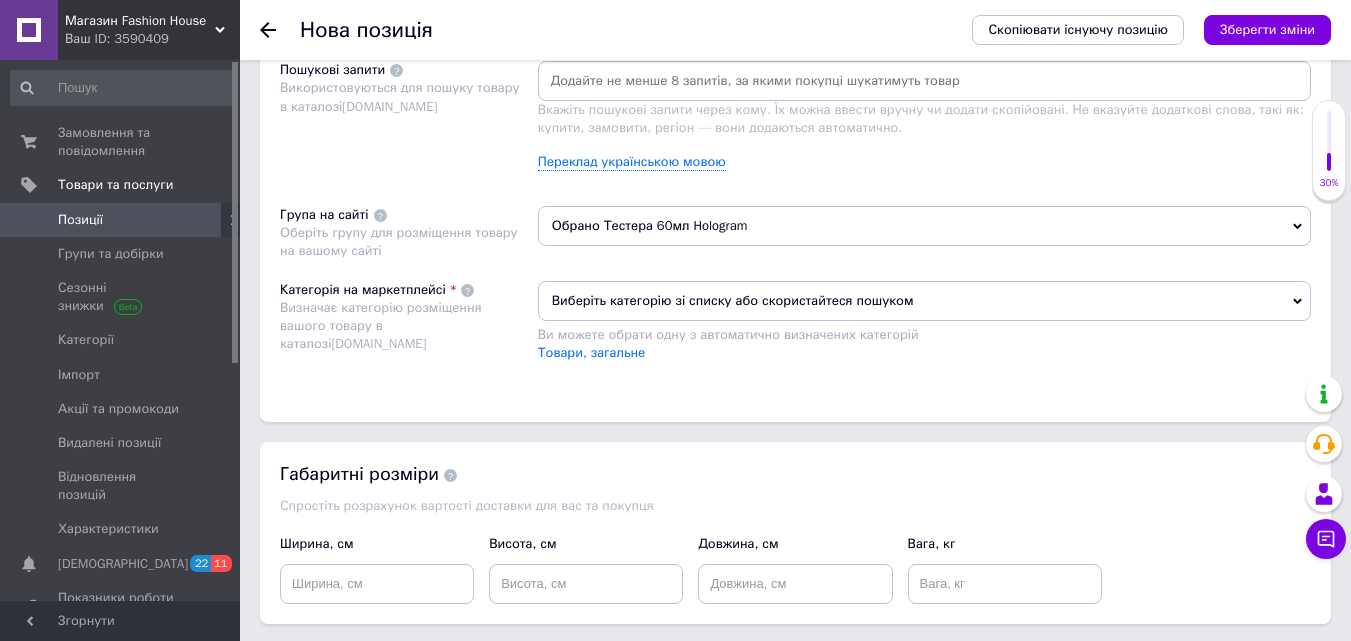 click on "Виберіть категорію зі списку або скористайтеся пошуком" at bounding box center (924, 301) 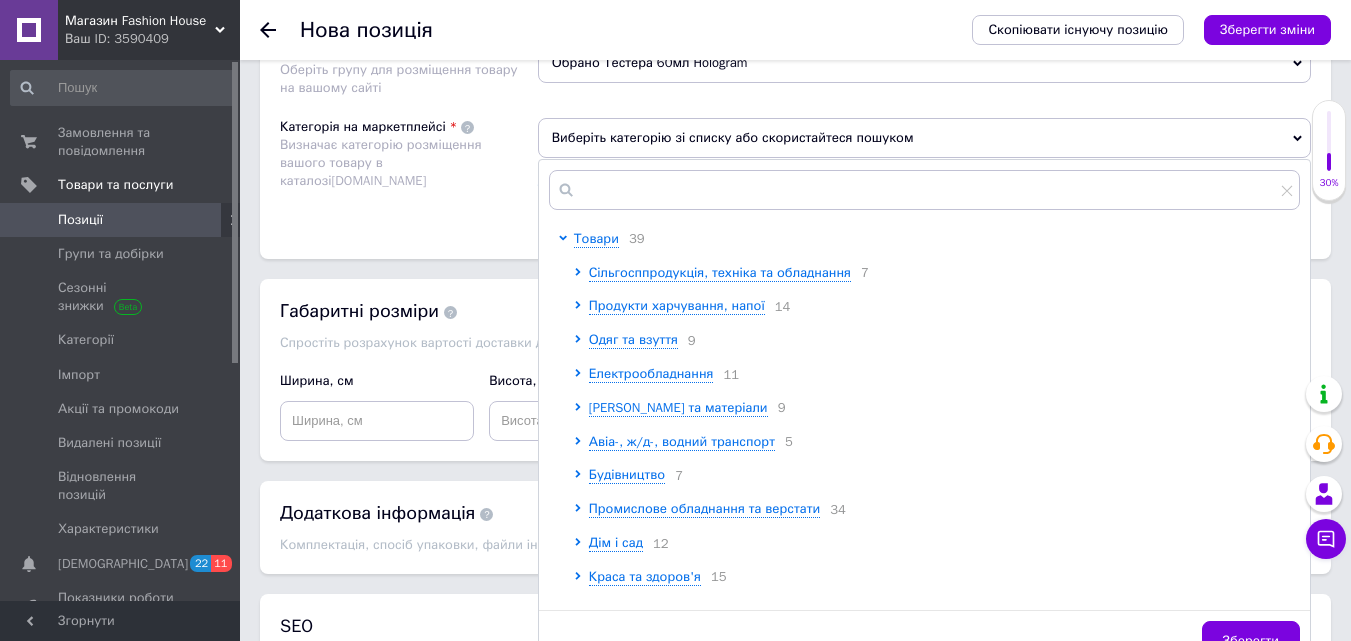 scroll, scrollTop: 1410, scrollLeft: 0, axis: vertical 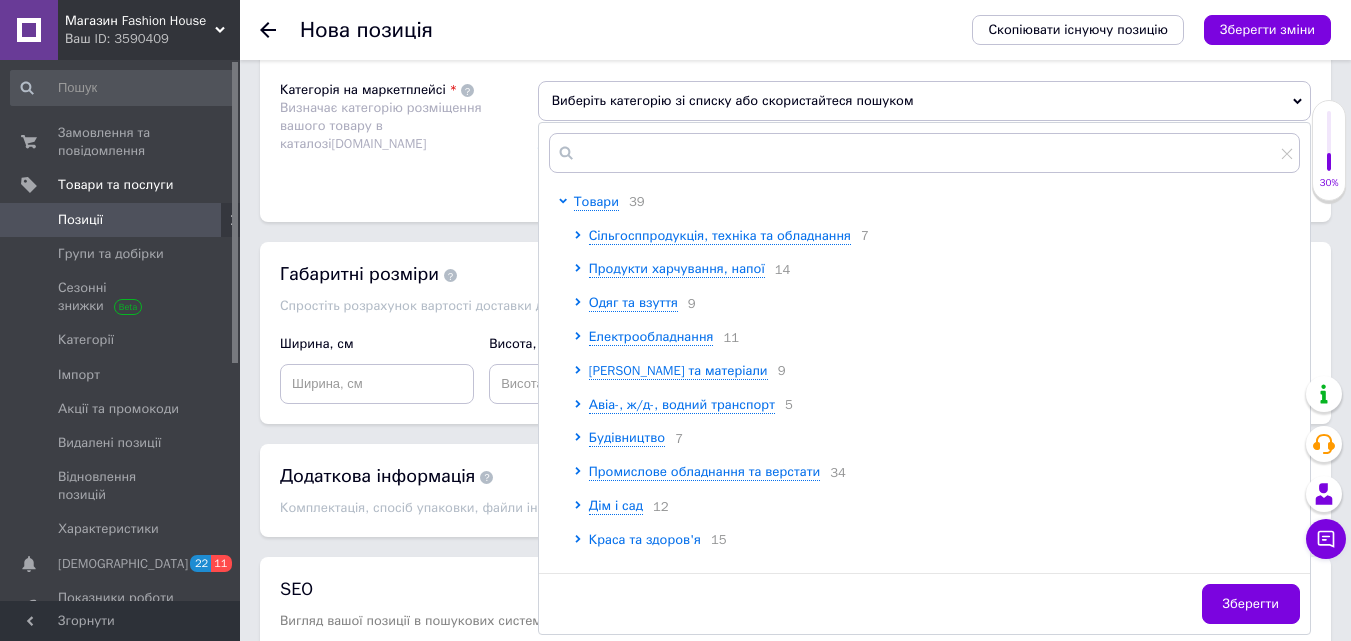 click on "Краса та здоров'я" at bounding box center [645, 539] 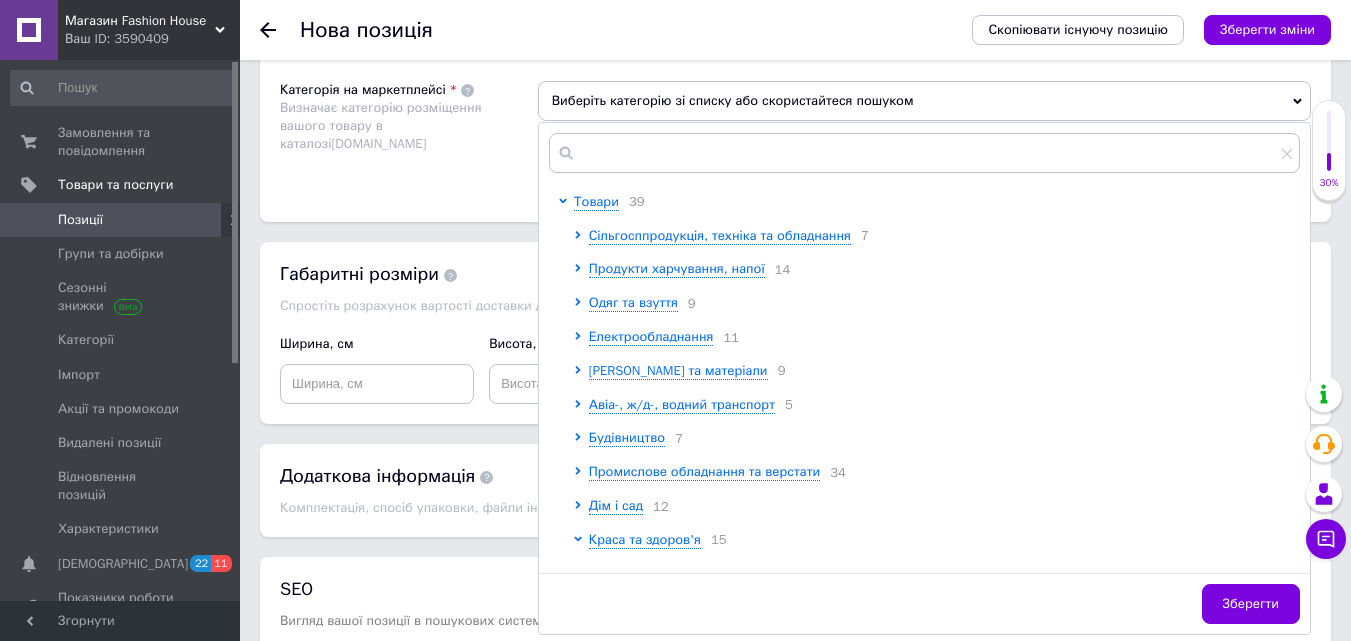 scroll, scrollTop: 200, scrollLeft: 0, axis: vertical 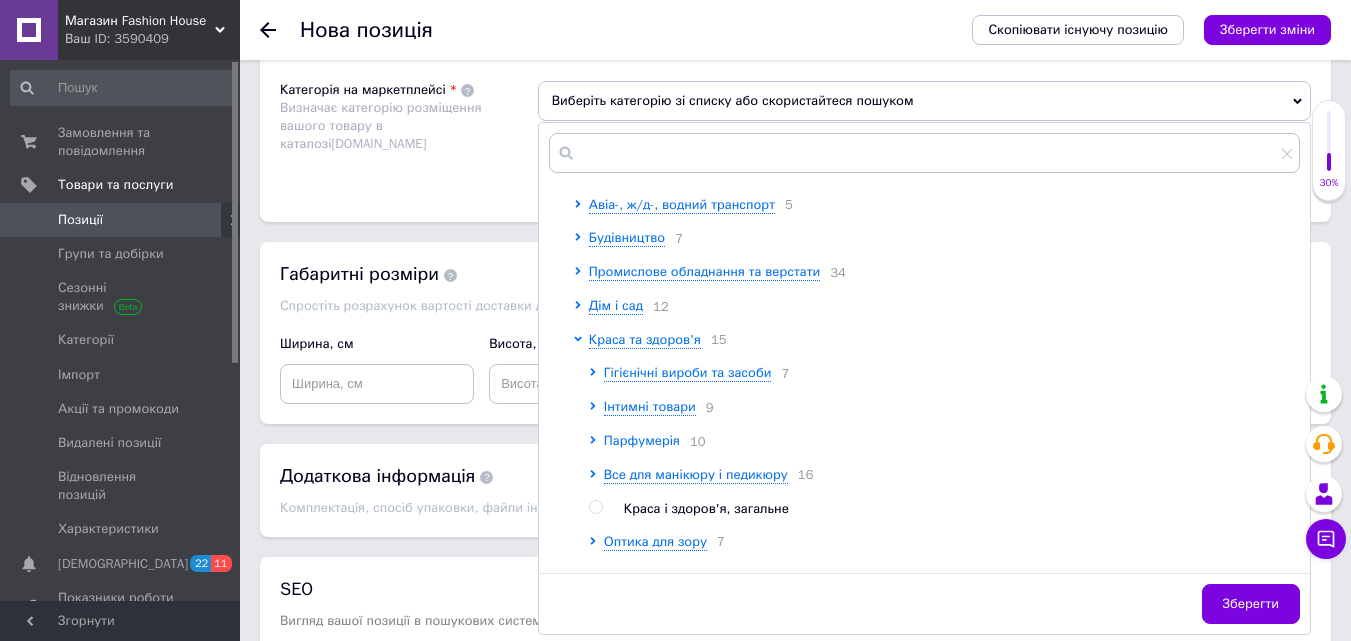 click on "Парфумерія" at bounding box center (642, 440) 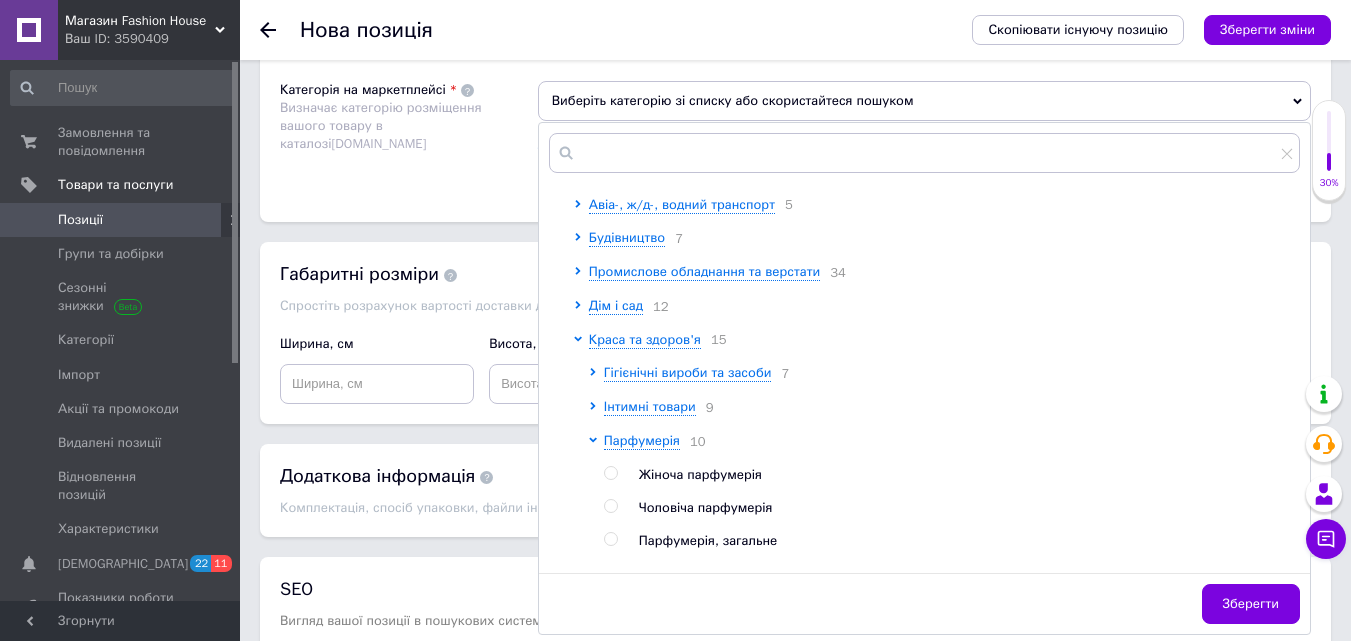 click at bounding box center [610, 473] 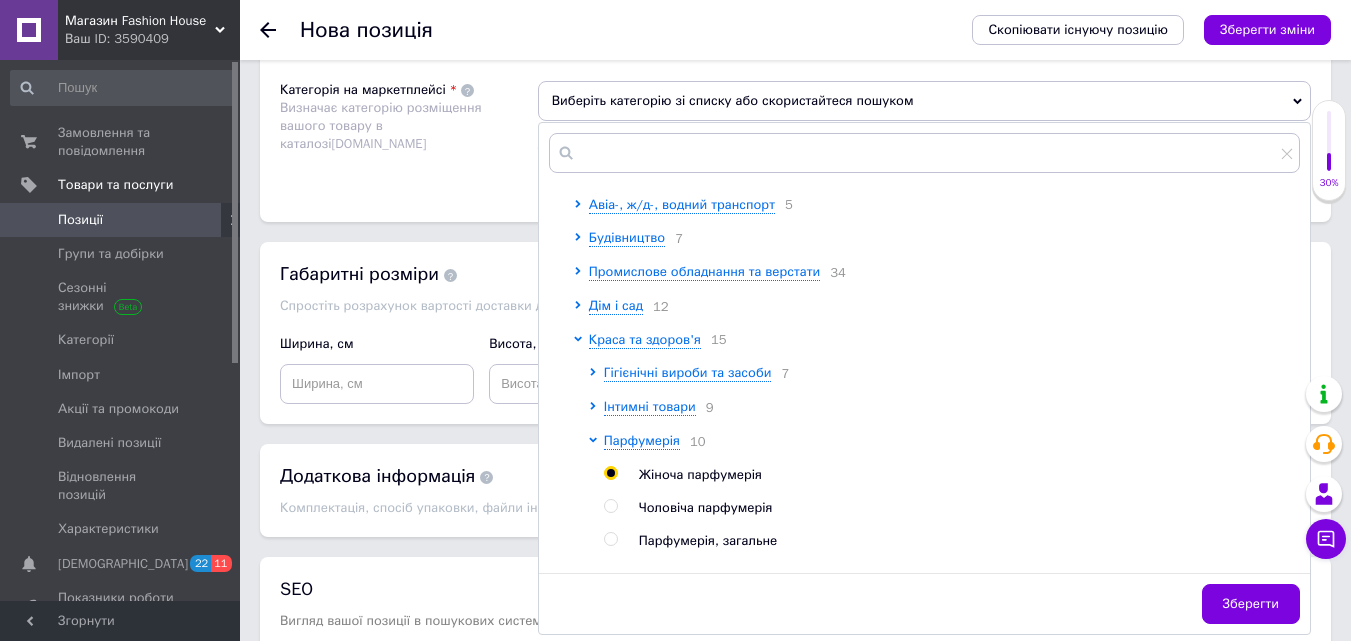 radio on "true" 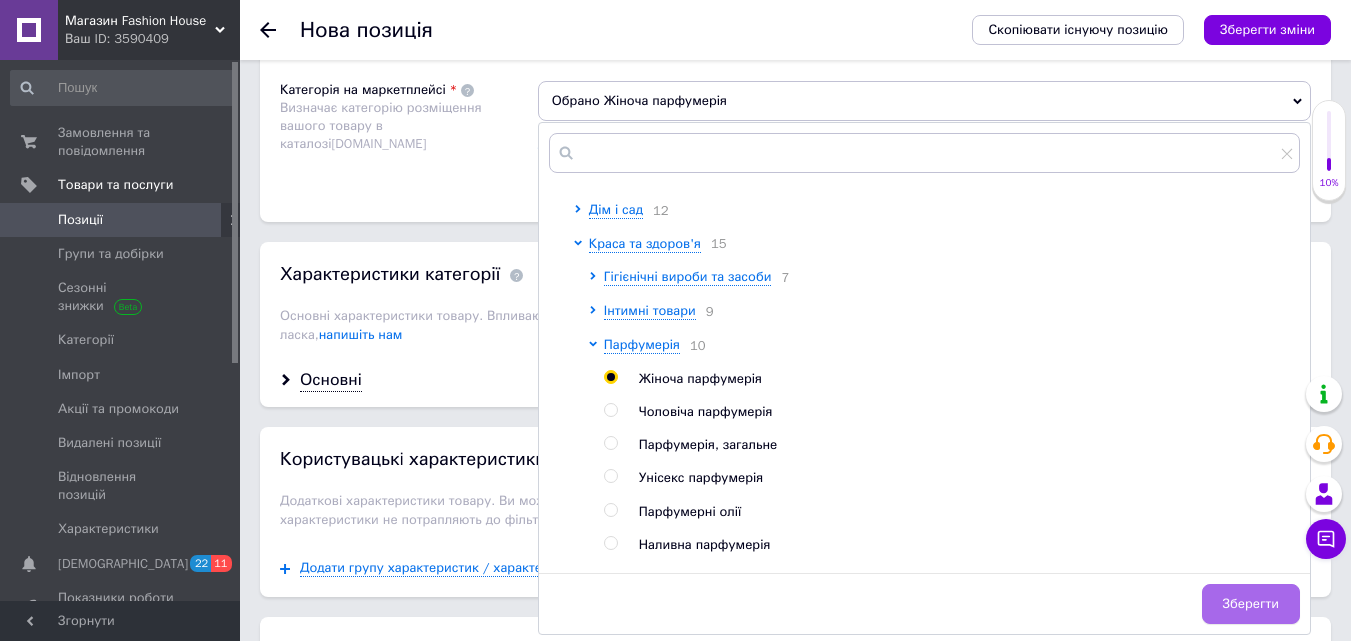 scroll, scrollTop: 300, scrollLeft: 0, axis: vertical 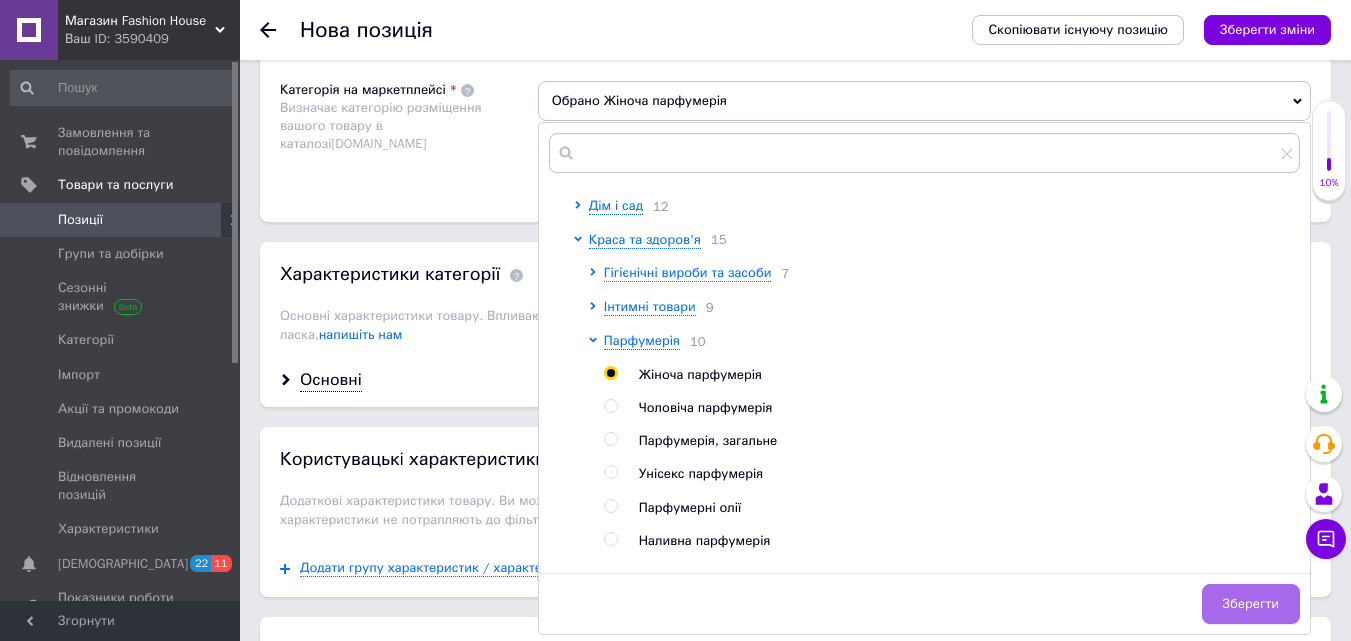 click on "Зберегти" at bounding box center [1251, 604] 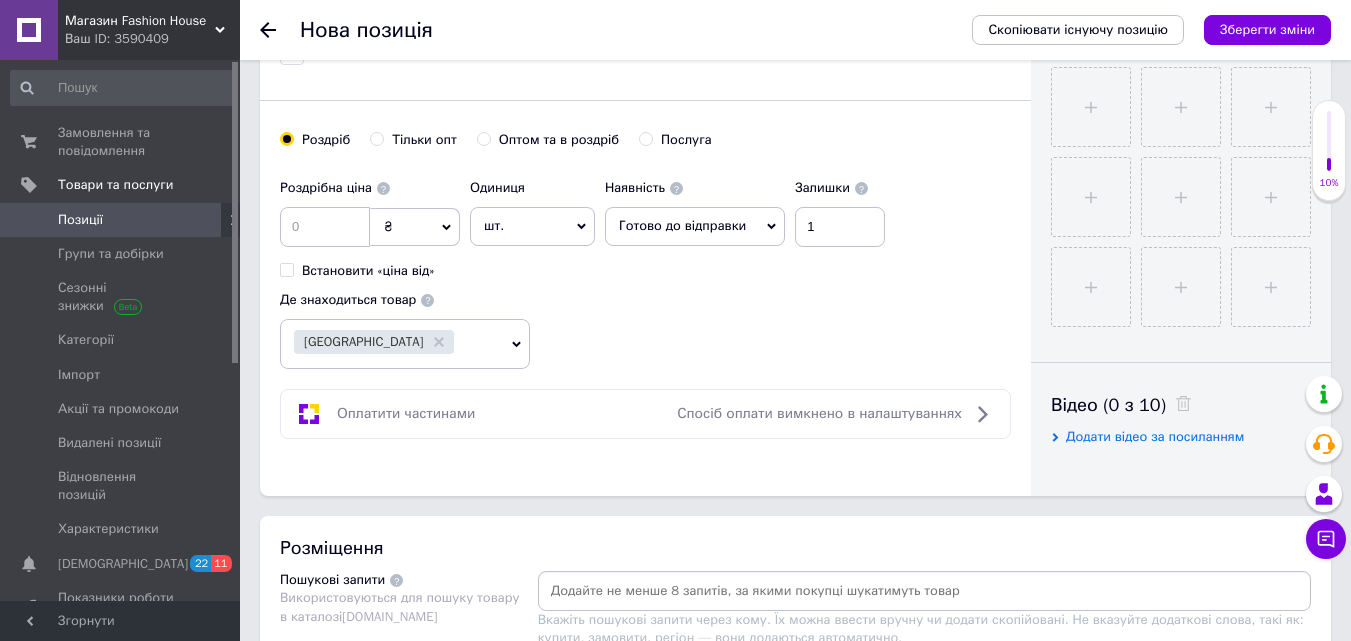 scroll, scrollTop: 610, scrollLeft: 0, axis: vertical 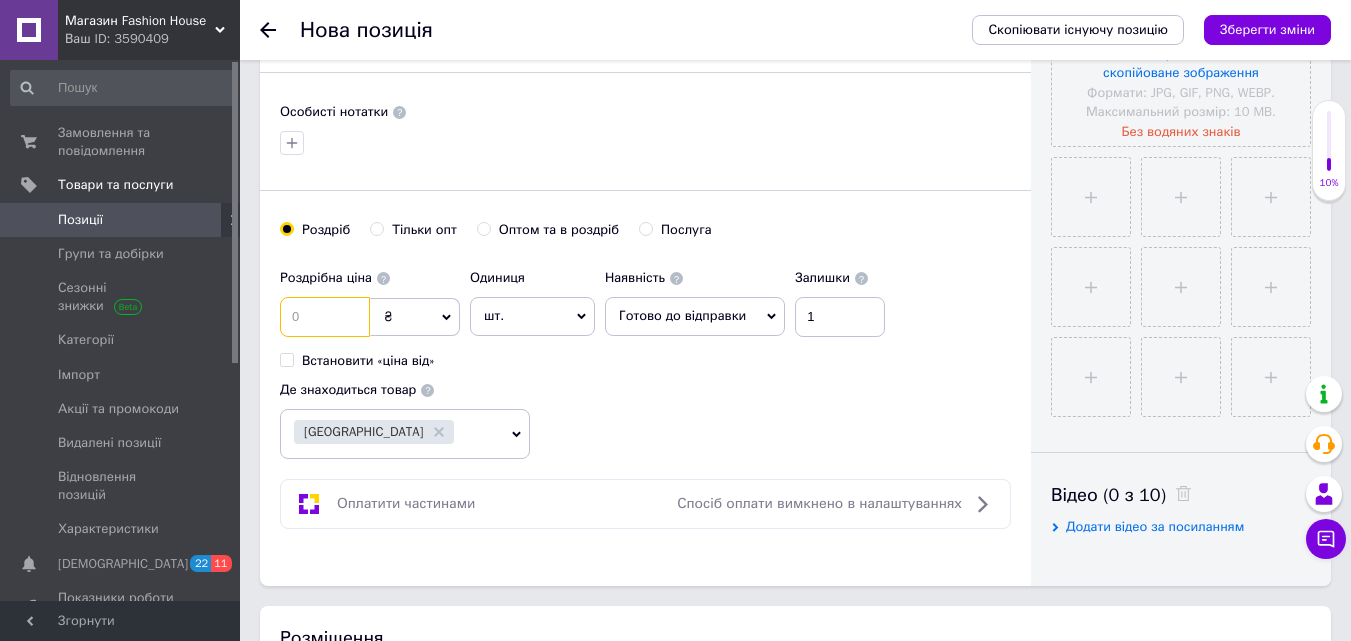 click at bounding box center (325, 317) 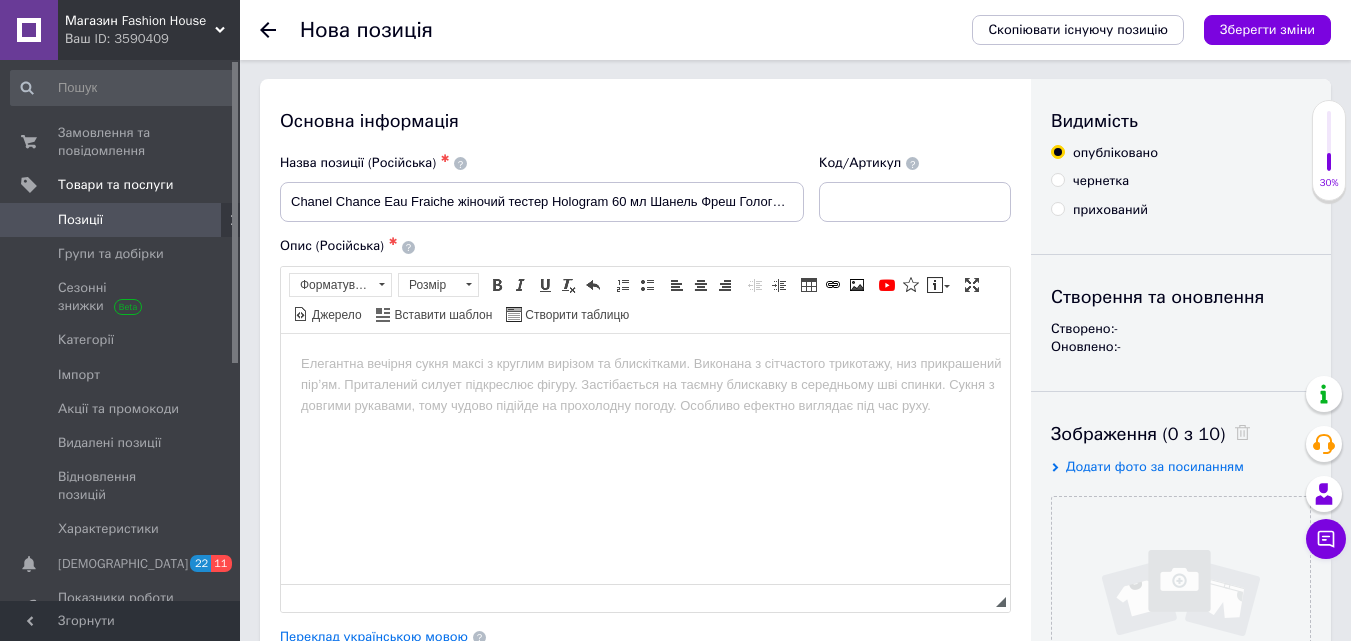 scroll, scrollTop: 0, scrollLeft: 0, axis: both 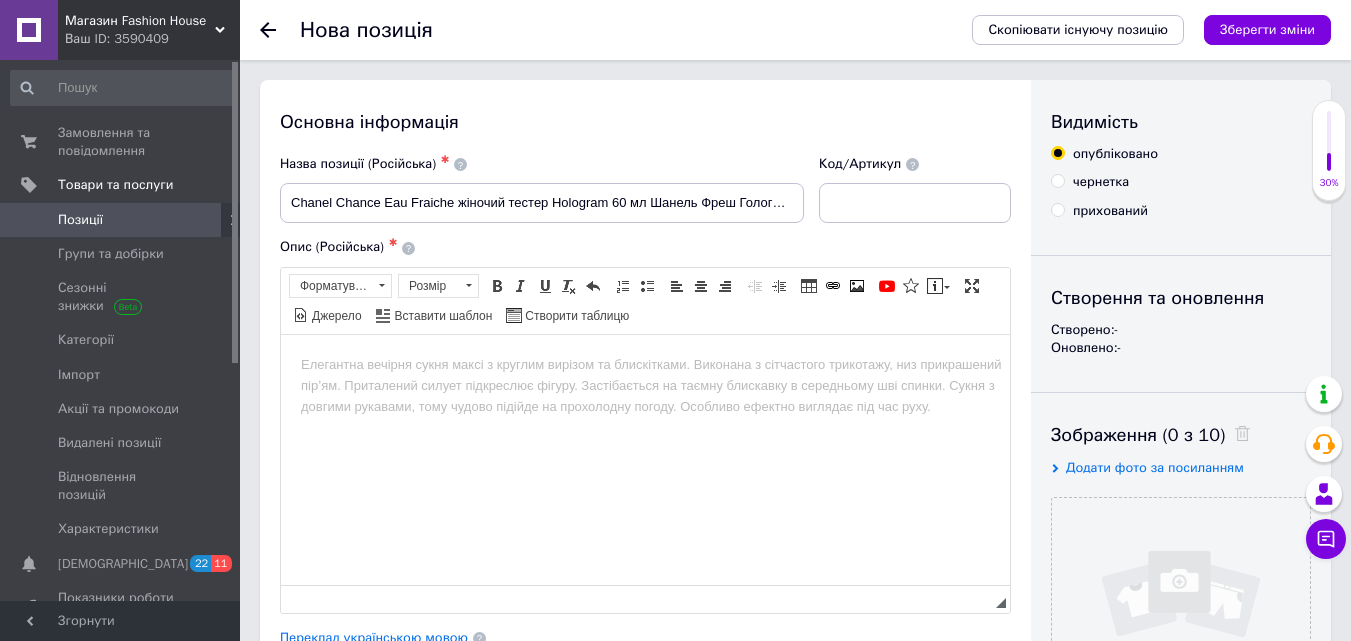 type on "354" 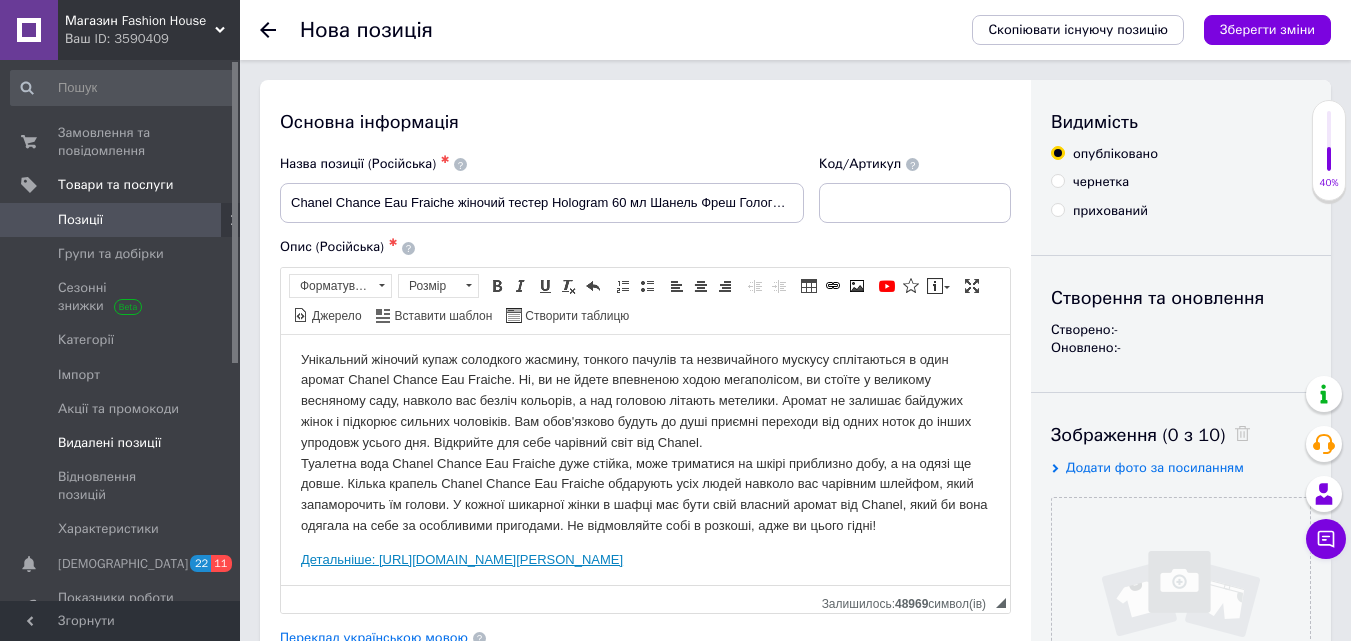 scroll, scrollTop: 51, scrollLeft: 0, axis: vertical 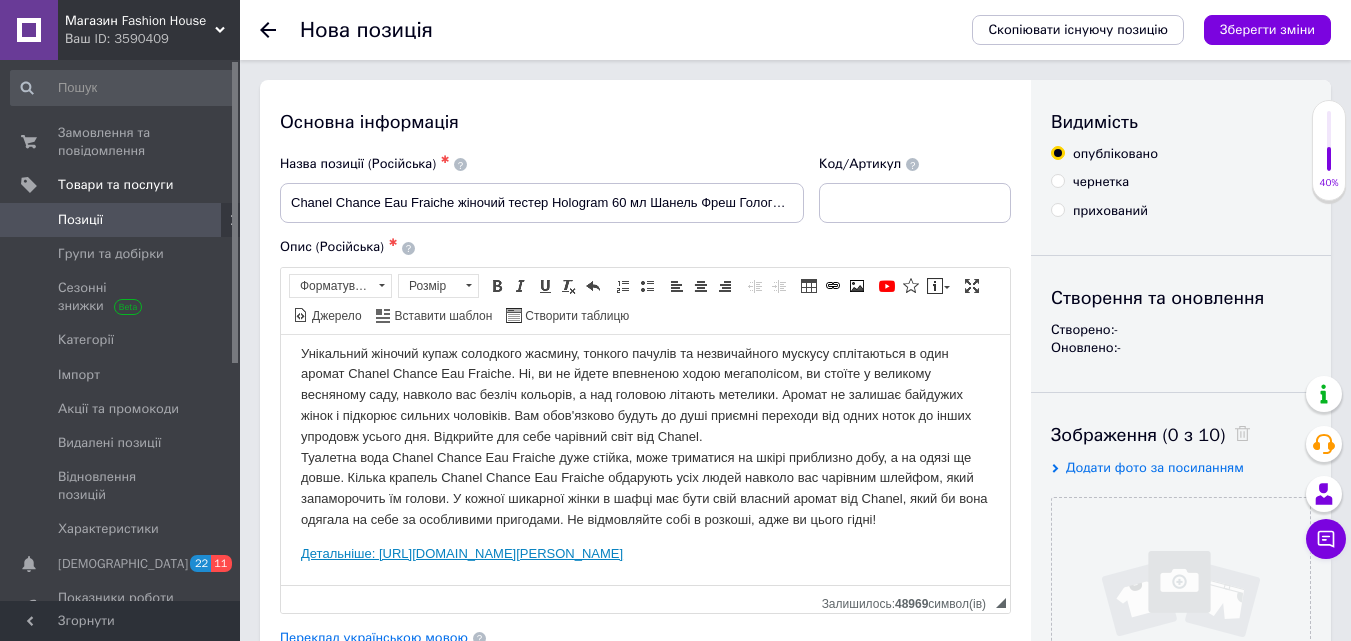drag, startPoint x: 558, startPoint y: 551, endPoint x: 893, endPoint y: 560, distance: 335.12088 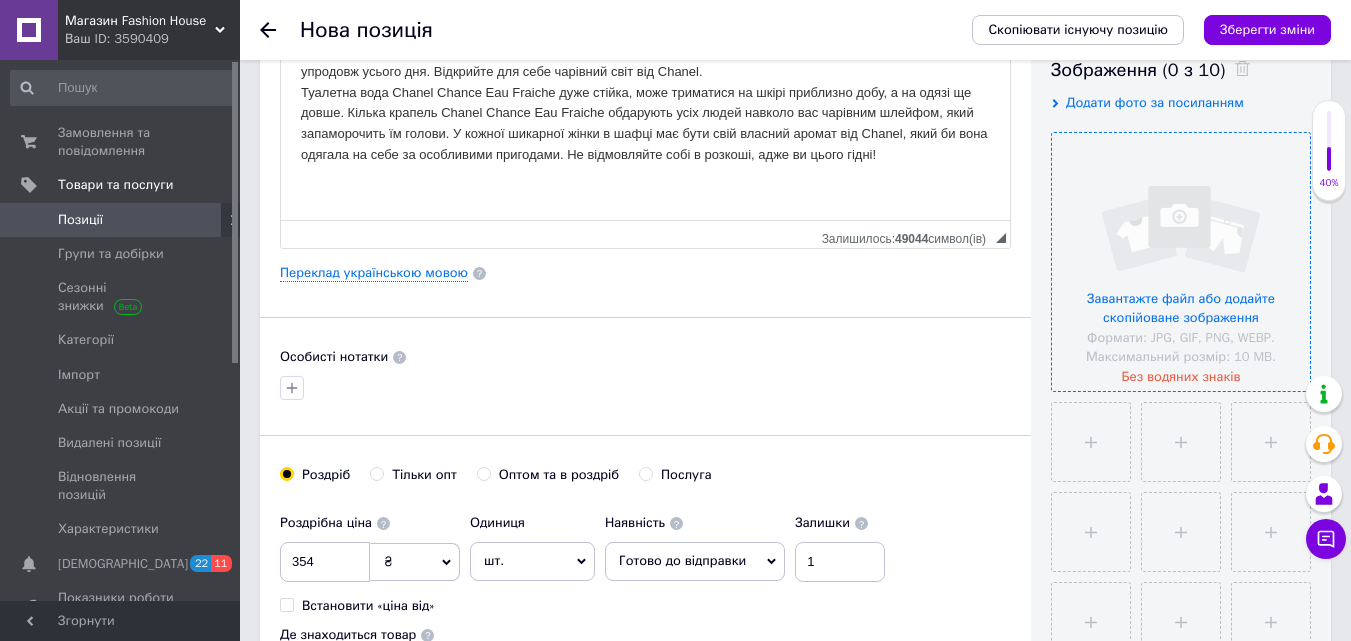 scroll, scrollTop: 400, scrollLeft: 0, axis: vertical 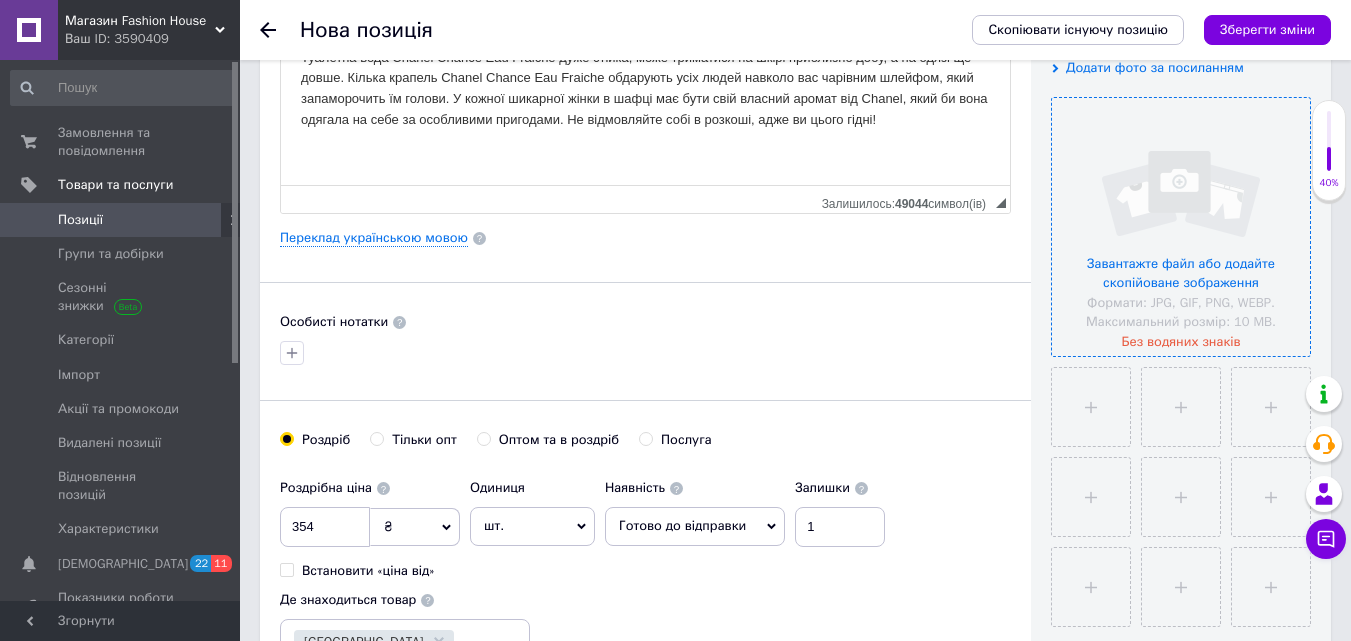 click at bounding box center (1181, 227) 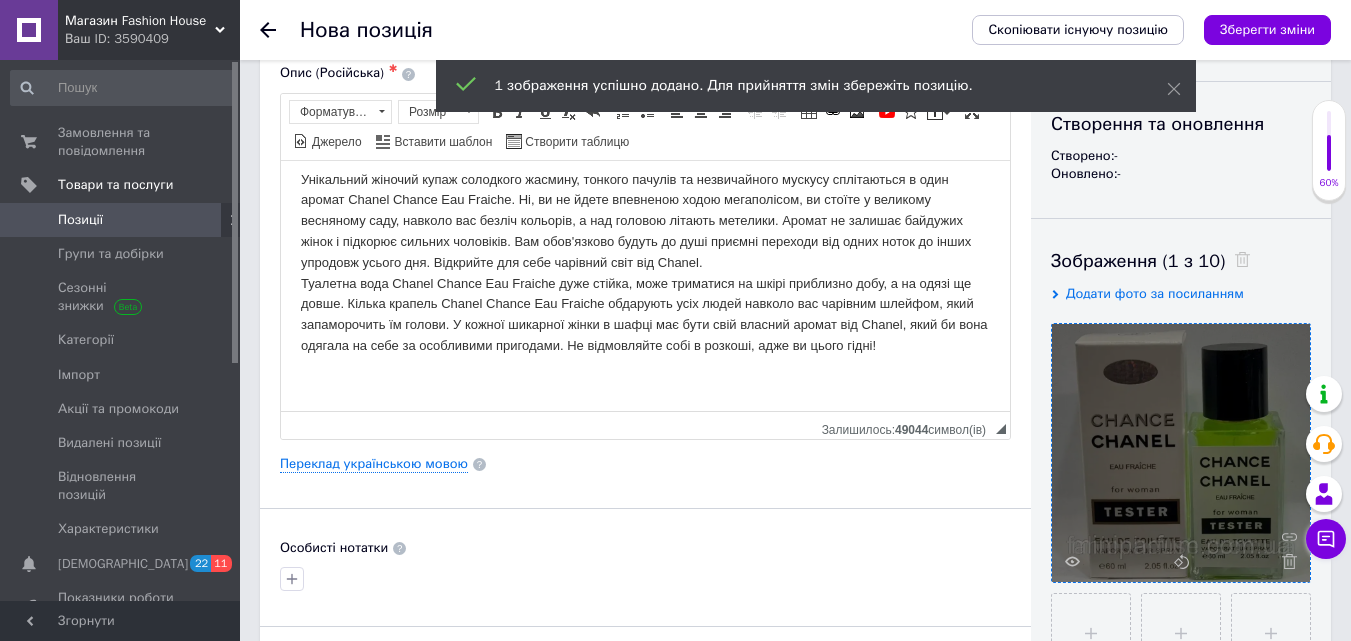 scroll, scrollTop: 0, scrollLeft: 0, axis: both 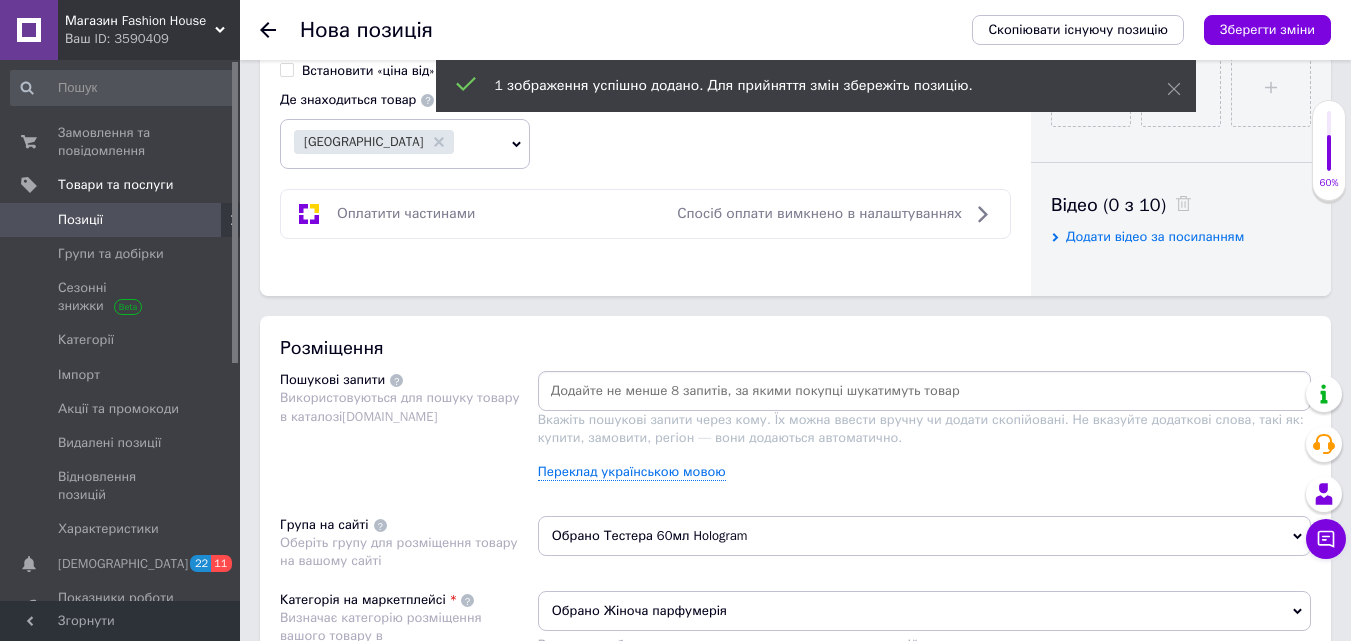 click at bounding box center (924, 391) 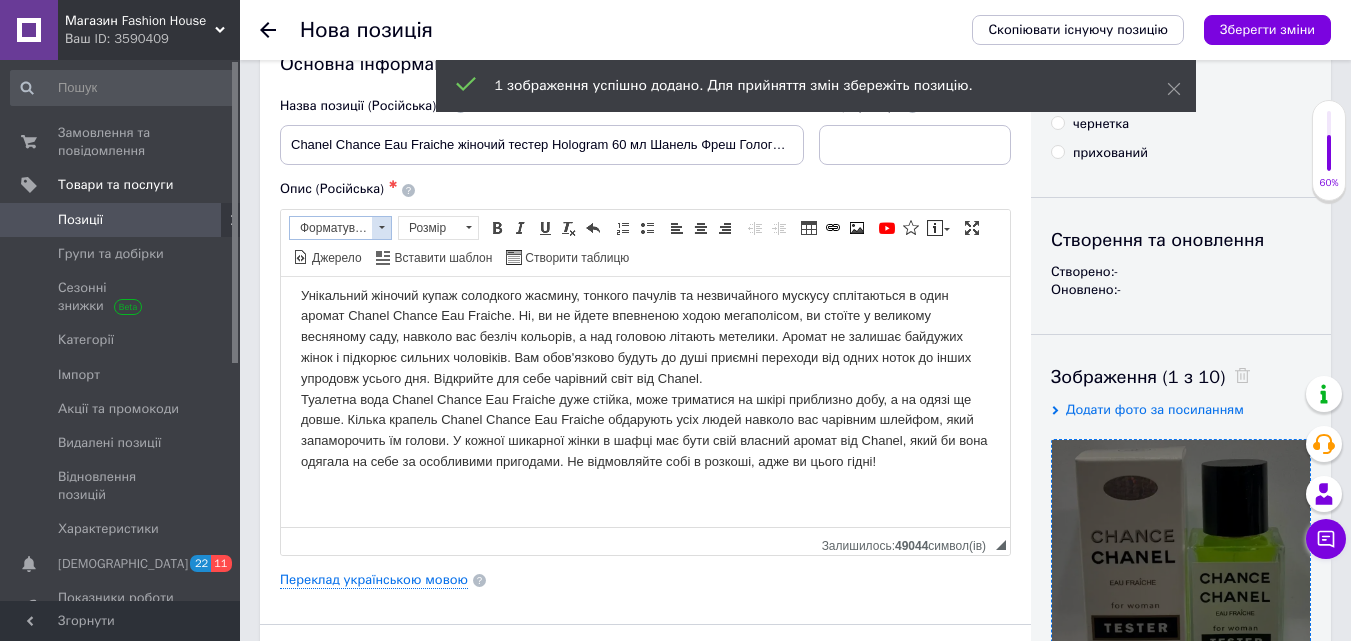 scroll, scrollTop: 0, scrollLeft: 0, axis: both 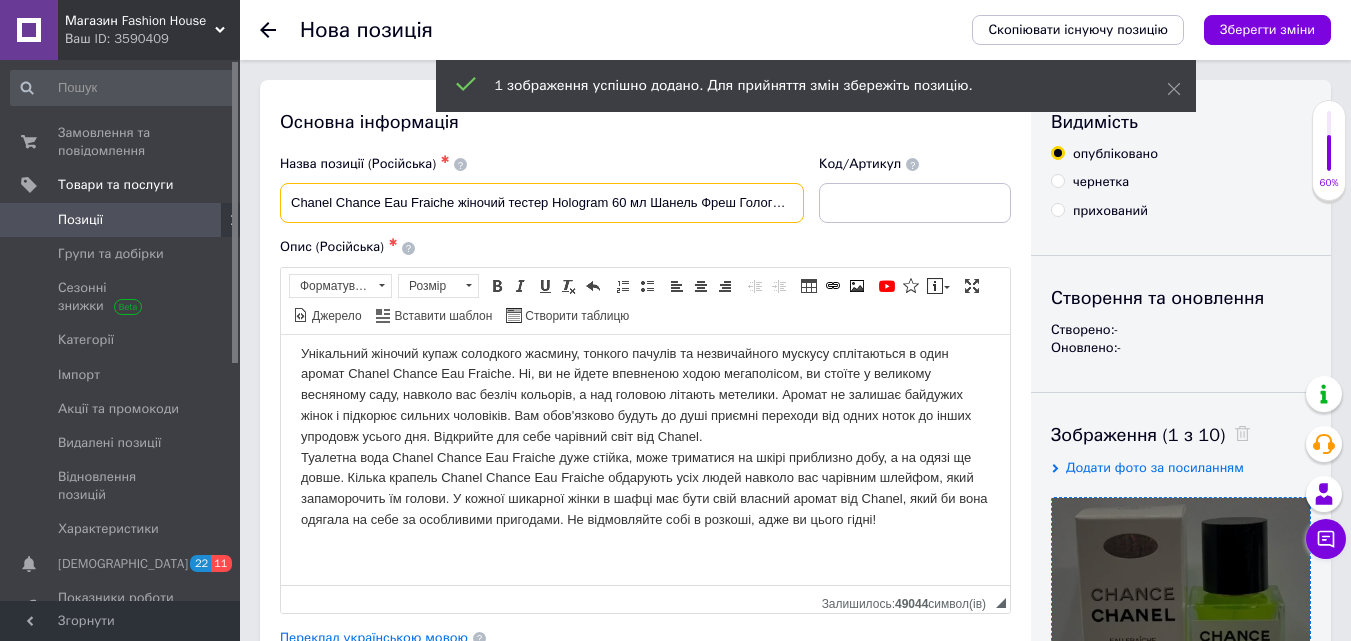 drag, startPoint x: 289, startPoint y: 204, endPoint x: 447, endPoint y: 215, distance: 158.38245 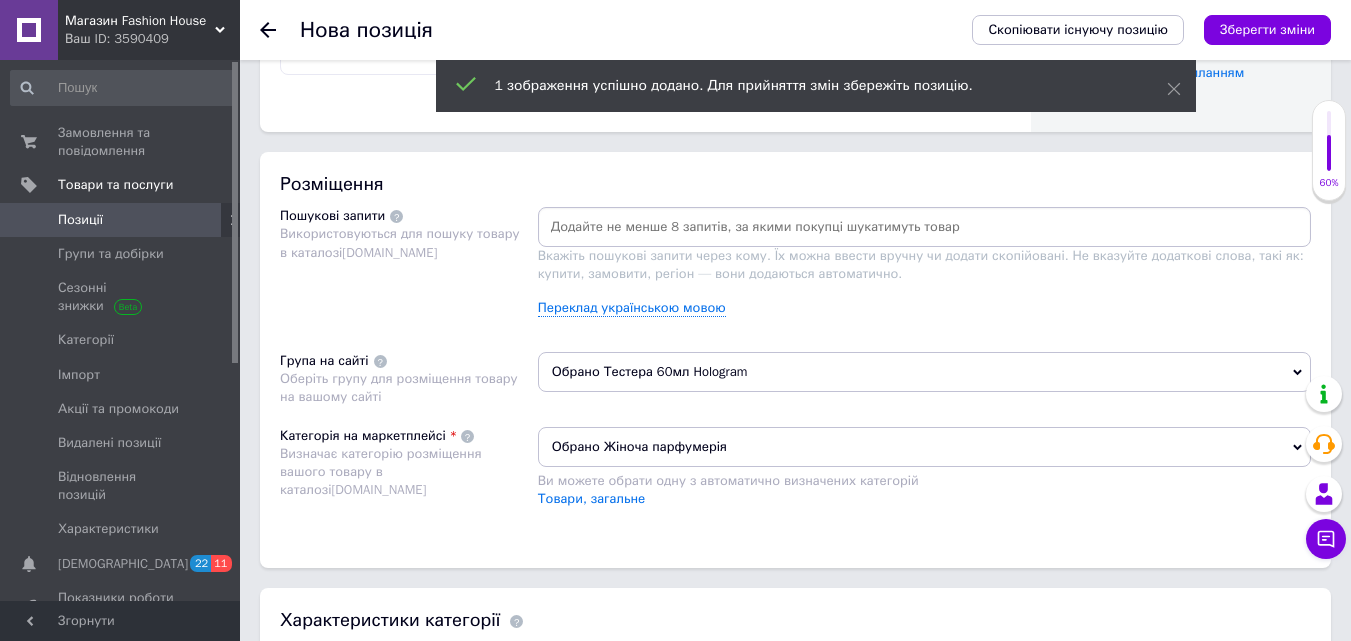 scroll, scrollTop: 1100, scrollLeft: 0, axis: vertical 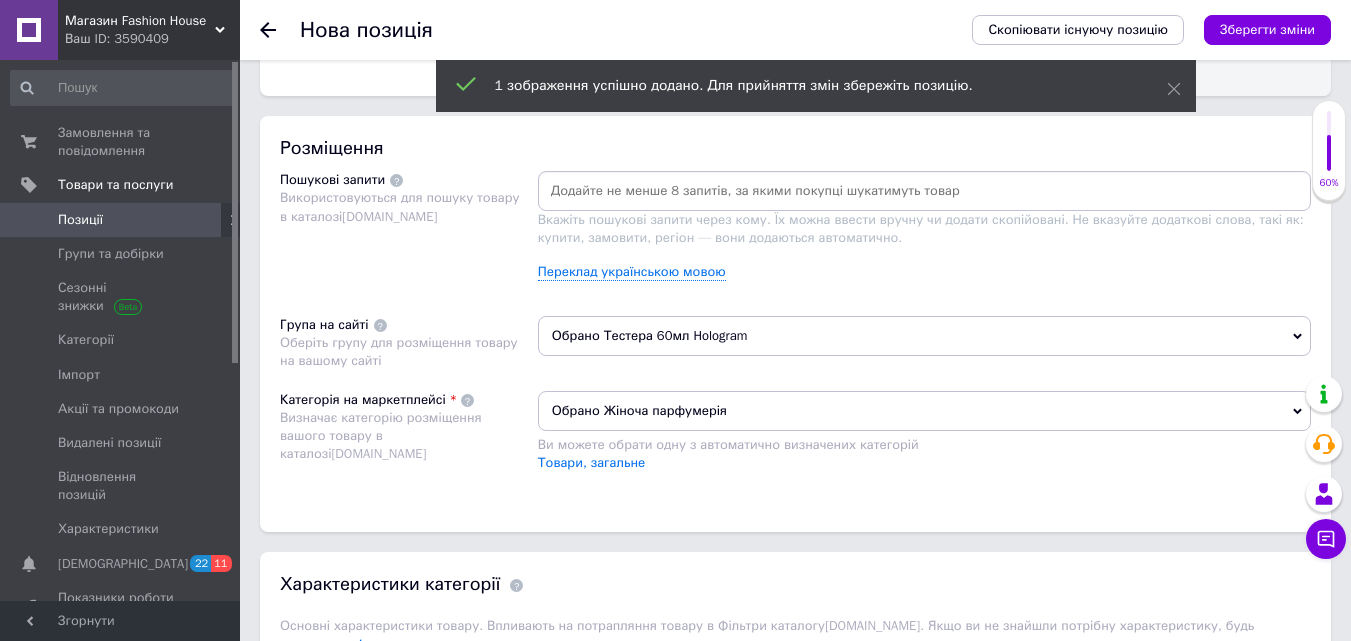click at bounding box center [924, 191] 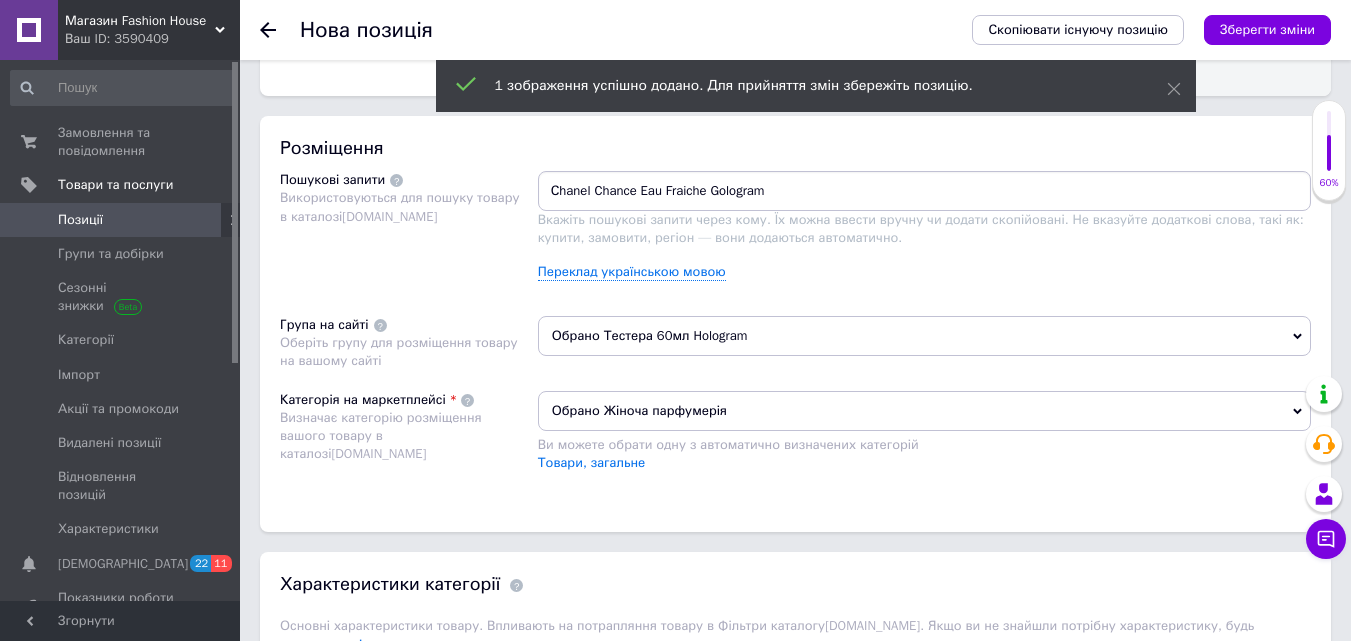type on "Сhanel Chance Eau Fraiche Golograma" 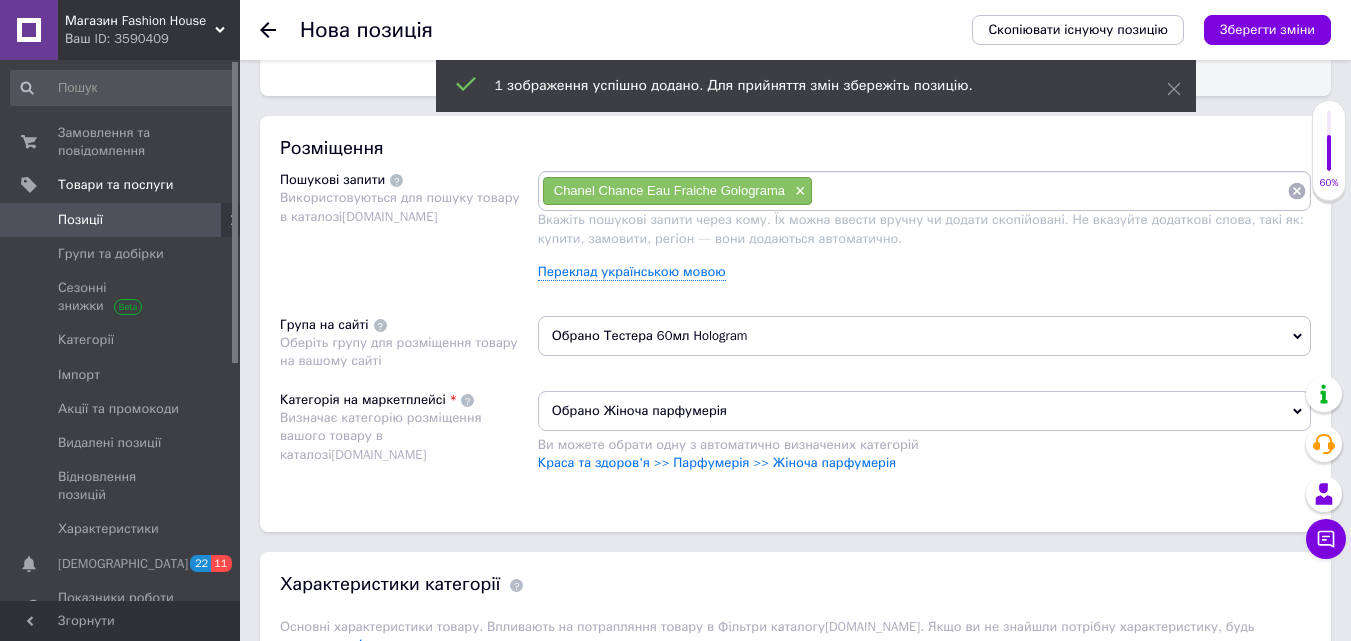paste on "Сhanel Chance Eau Fraiche" 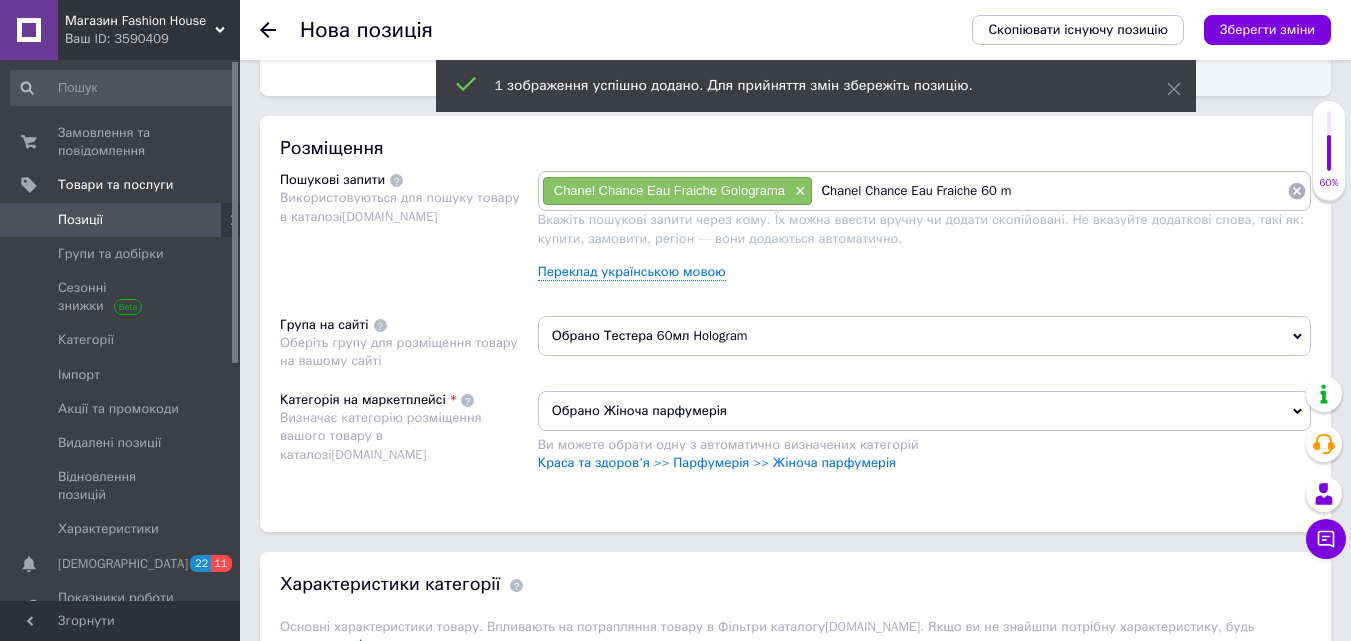 type on "Сhanel Chance Eau Fraiche 60 ml" 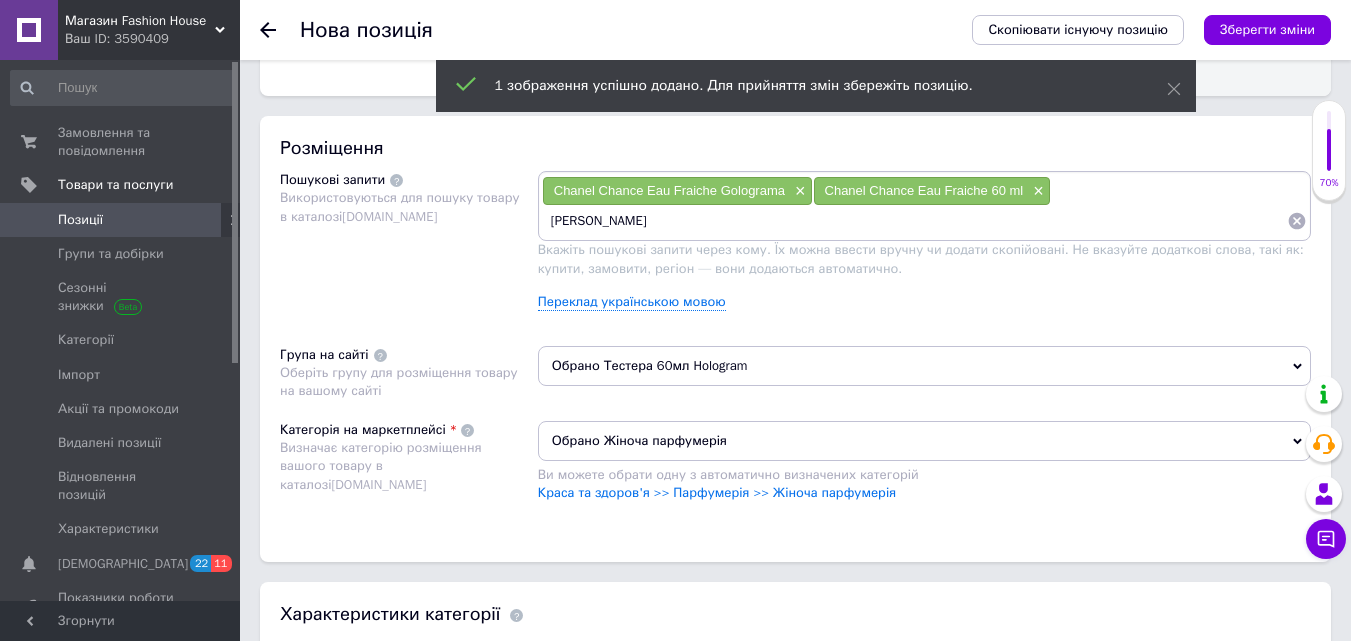 type on "[PERSON_NAME]" 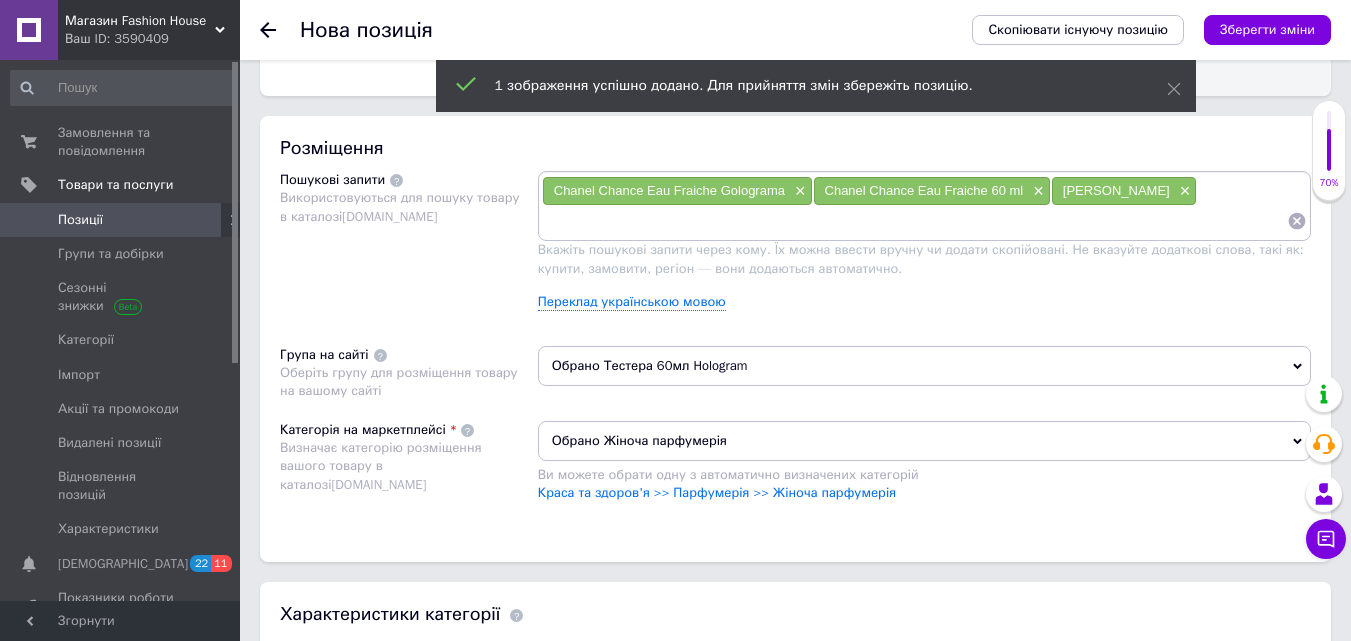type on "Щ" 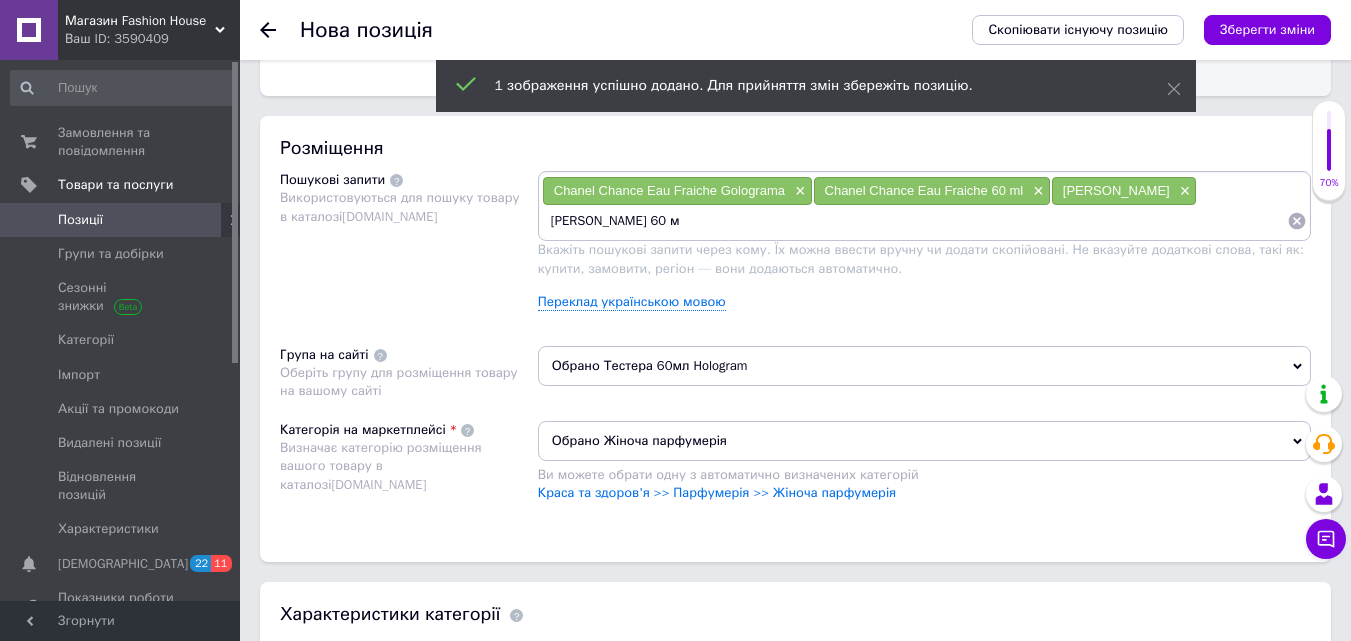 type on "[PERSON_NAME] 60 мл" 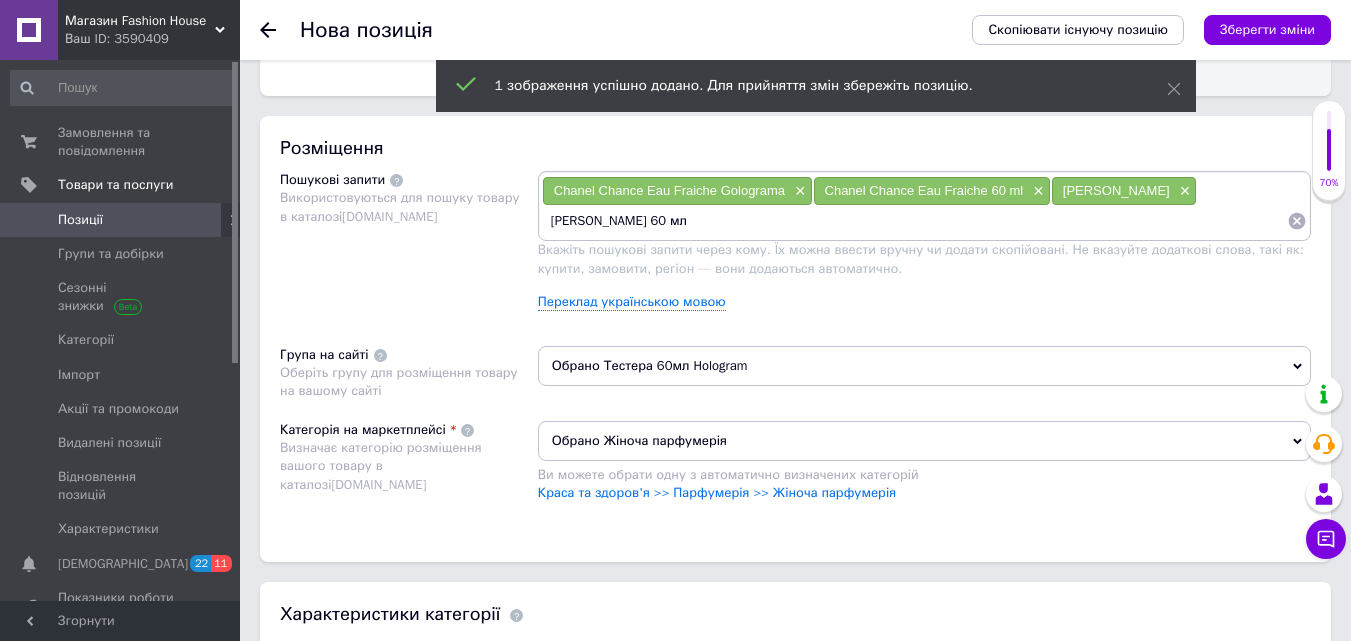 type 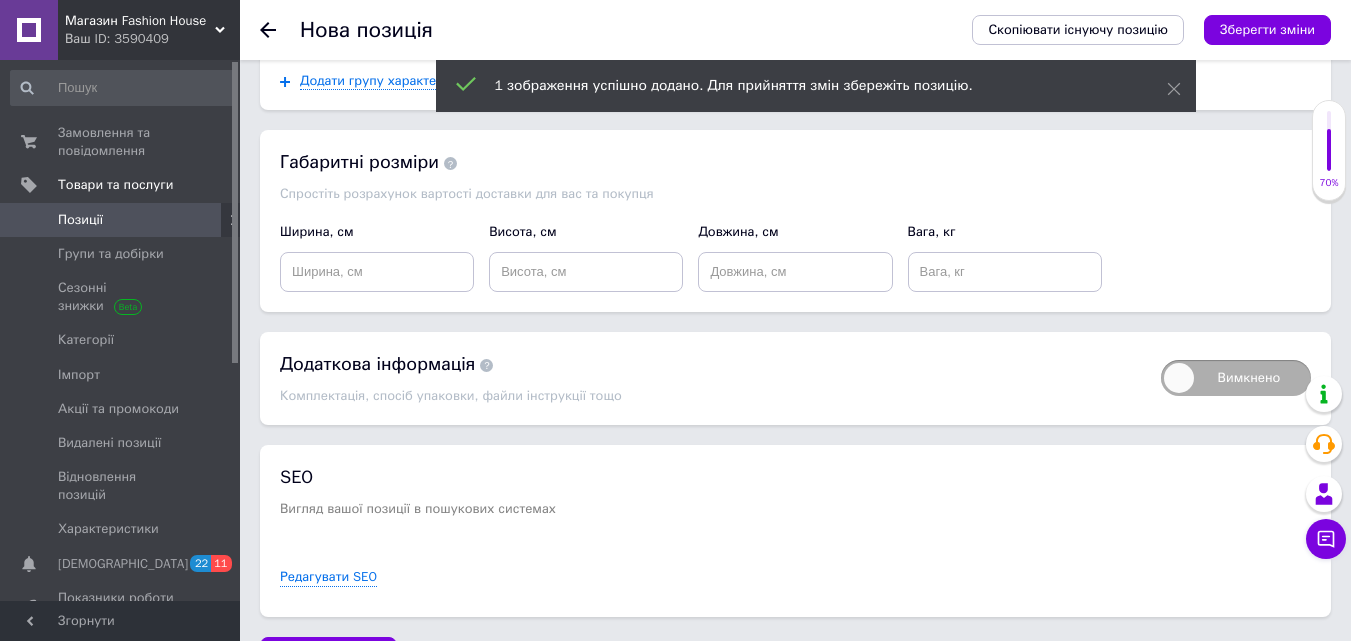 scroll, scrollTop: 1962, scrollLeft: 0, axis: vertical 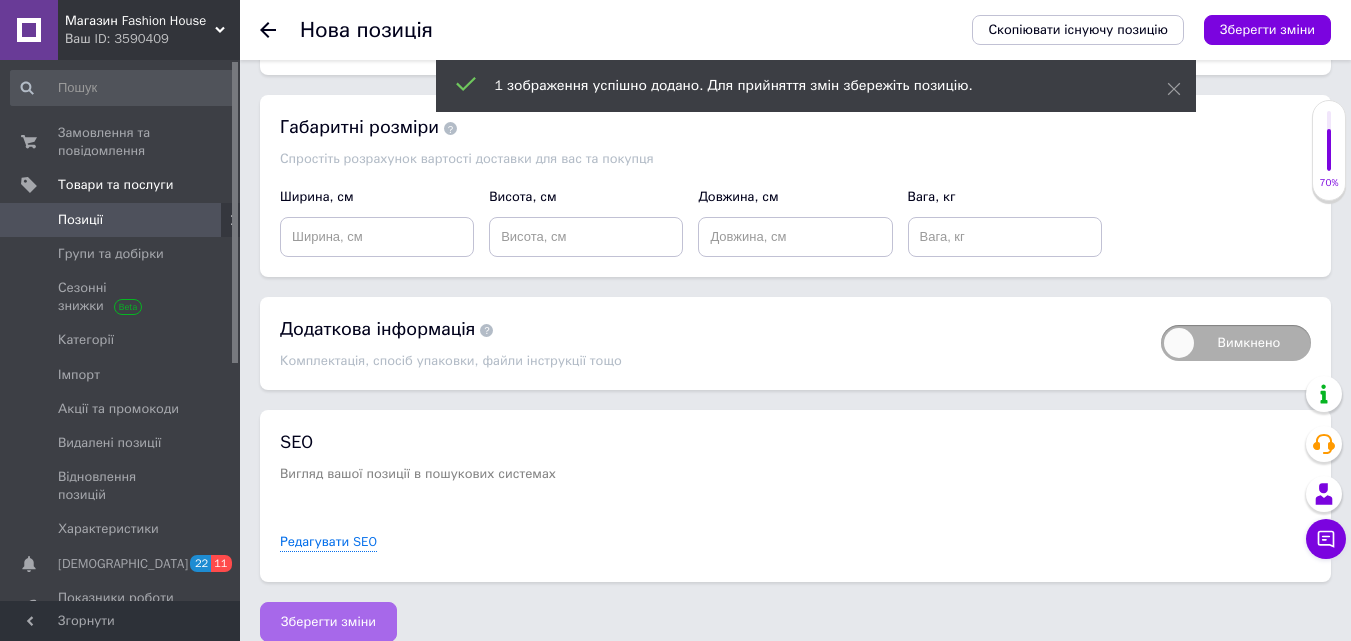 click on "Зберегти зміни" at bounding box center (328, 622) 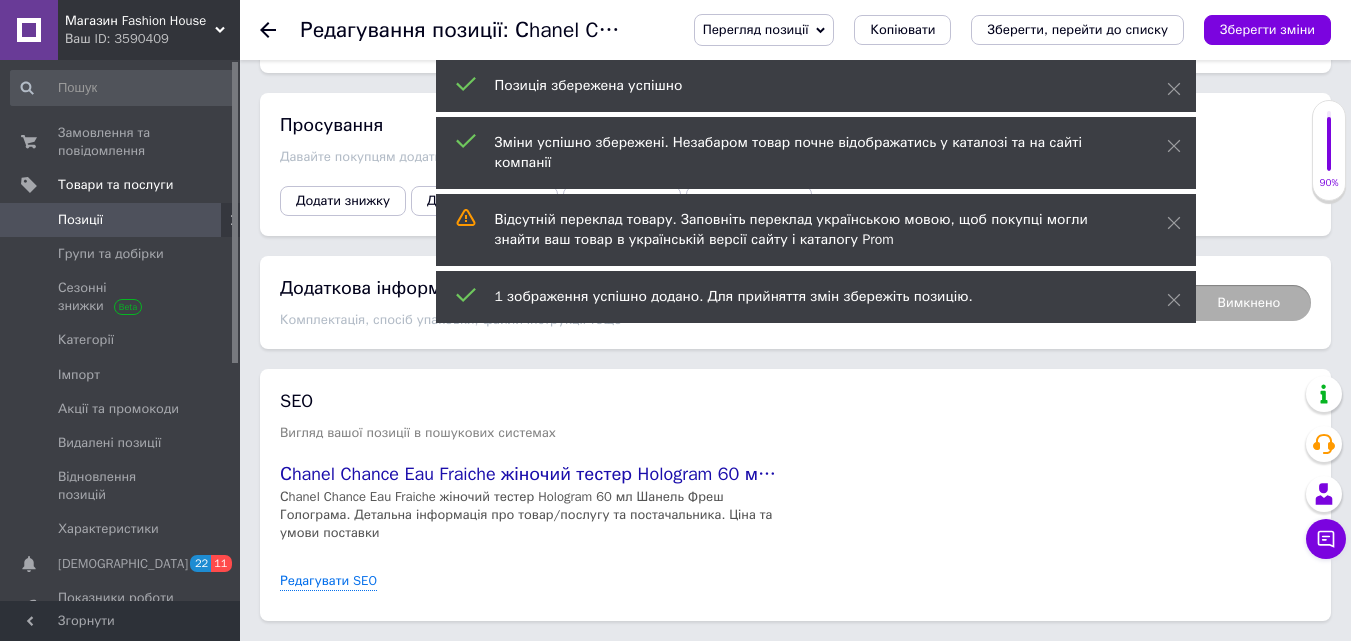 scroll, scrollTop: 2227, scrollLeft: 0, axis: vertical 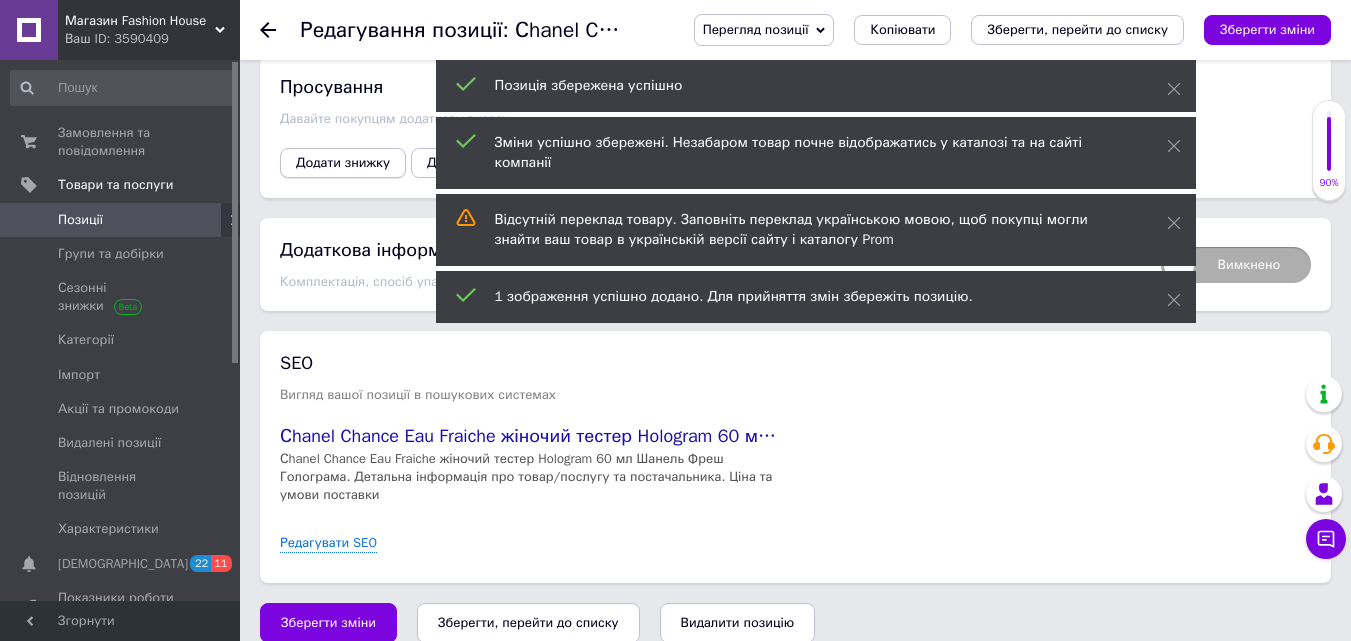 click on "Додати знижку" at bounding box center (343, 163) 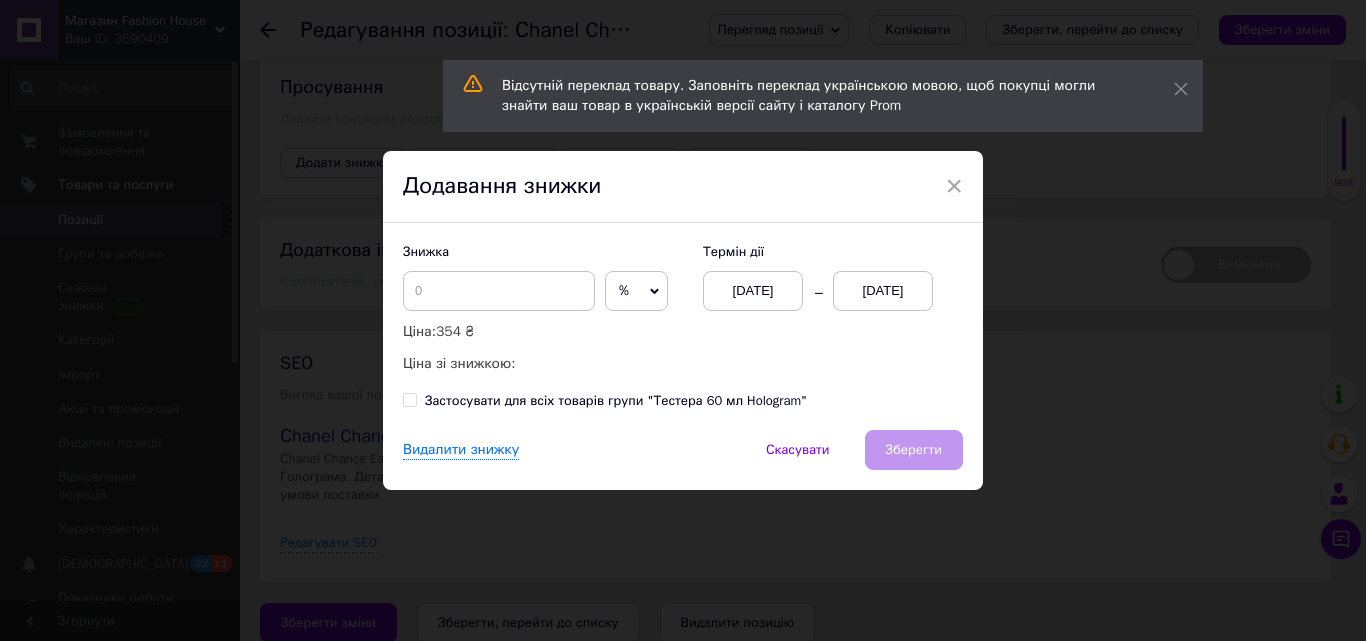 click on "[DATE]" at bounding box center [883, 291] 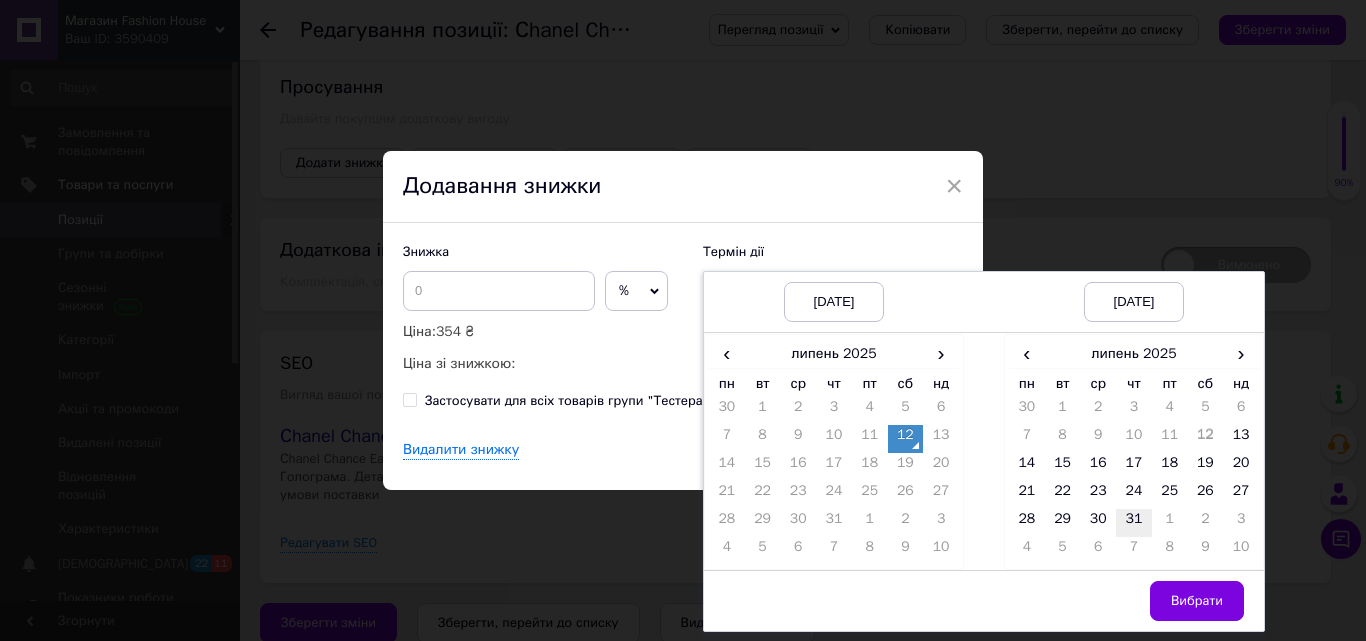 click on "31" at bounding box center (1134, 523) 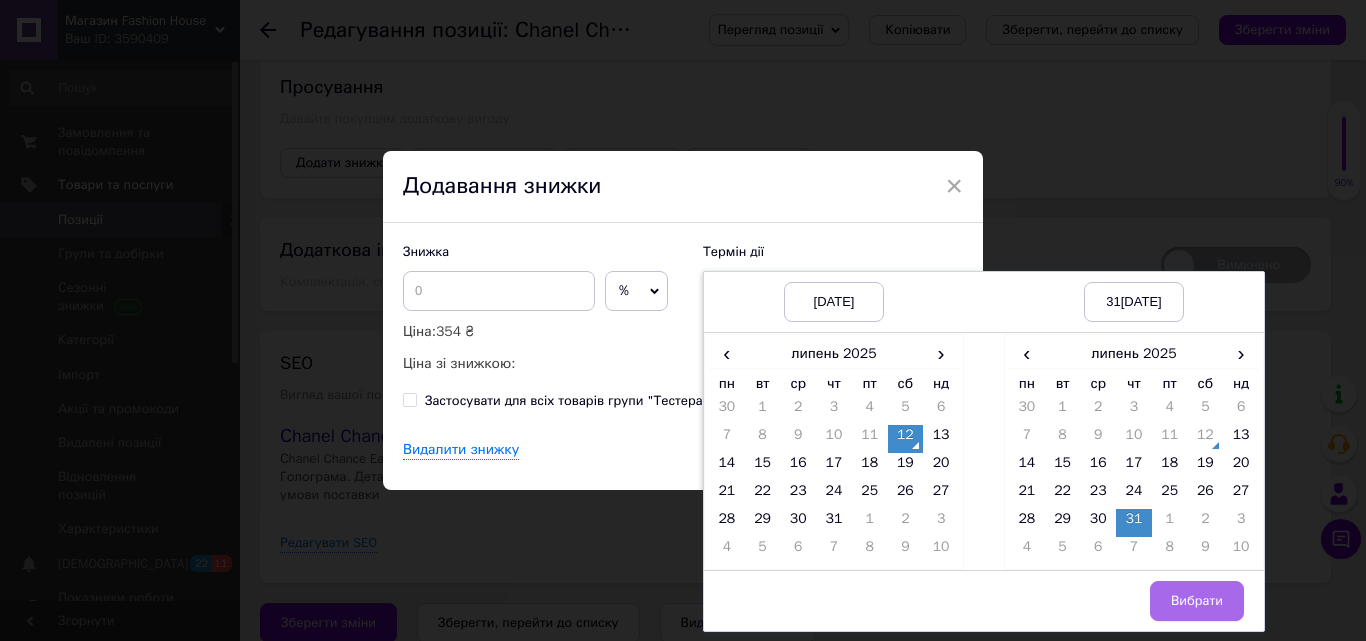 click on "Вибрати" at bounding box center [1197, 601] 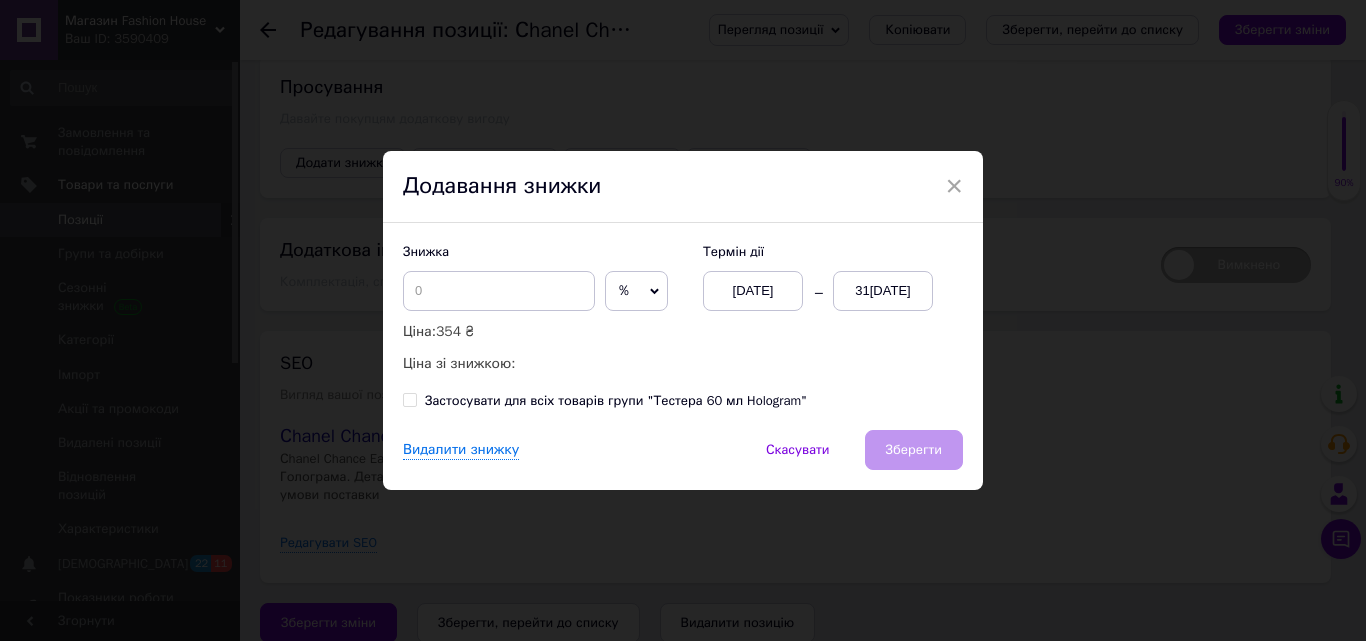 click 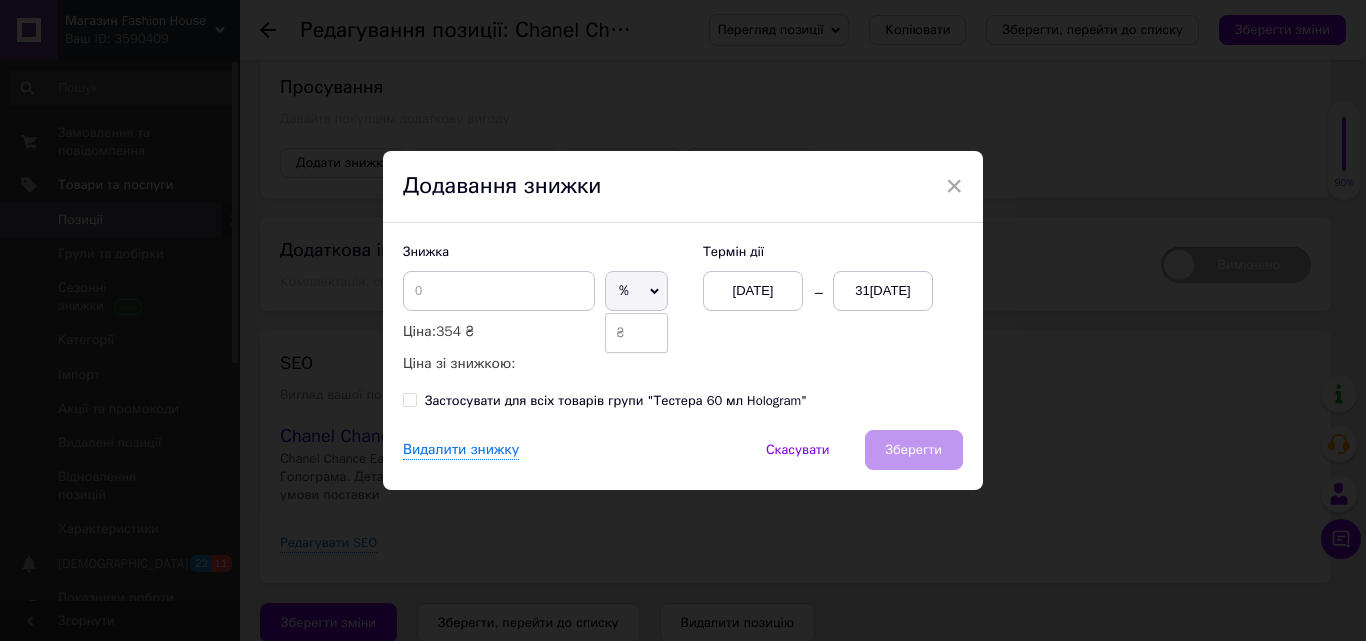 click on "₴" at bounding box center (636, 333) 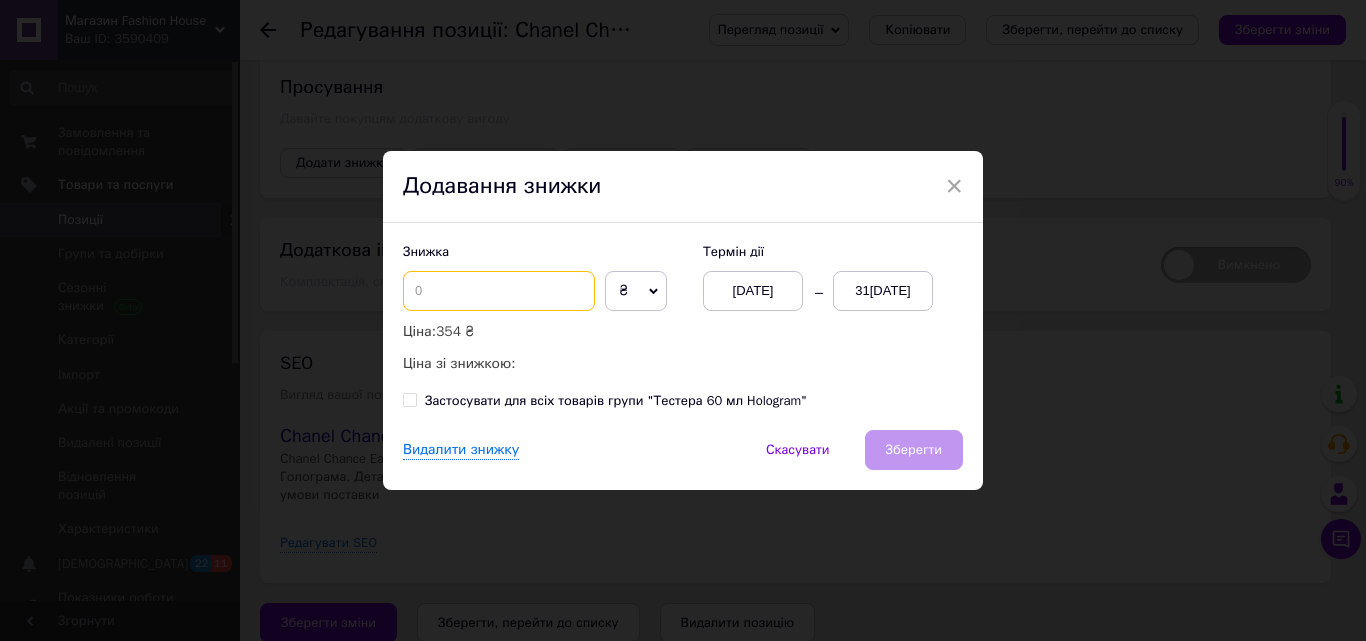 click at bounding box center (499, 291) 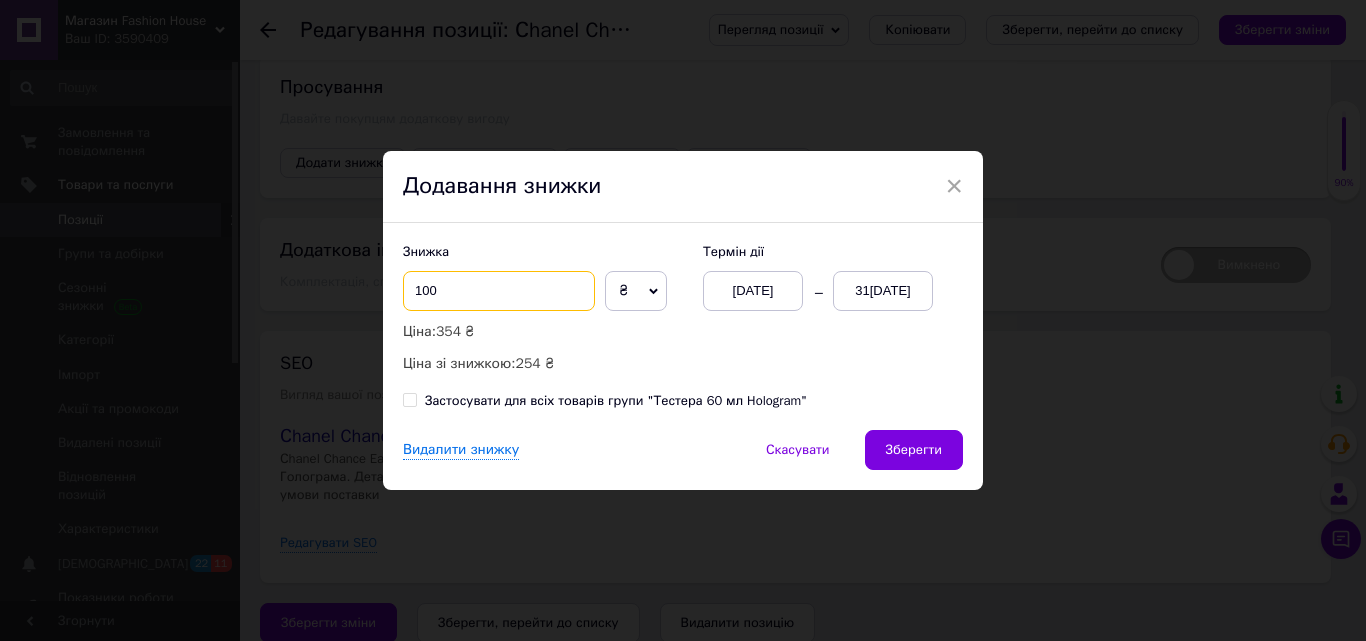 type on "100" 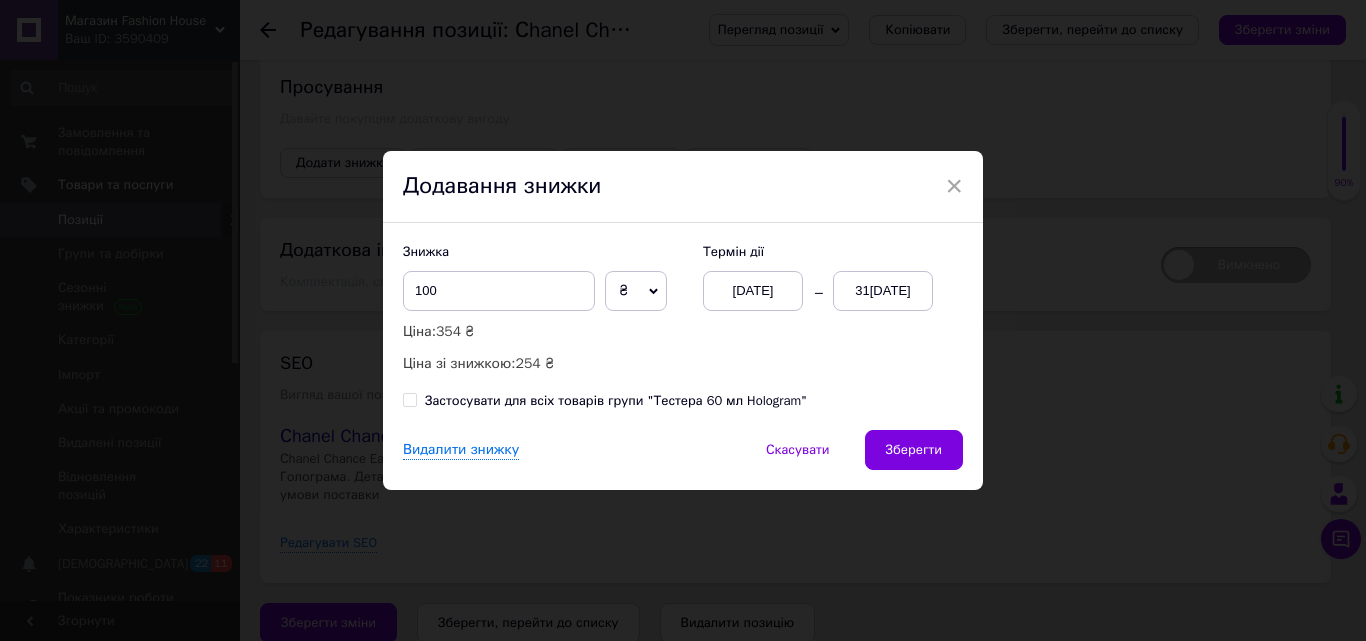 click on "Застосувати для всіх товарів групи "Тестера 60 мл Hologram"" at bounding box center [605, 401] 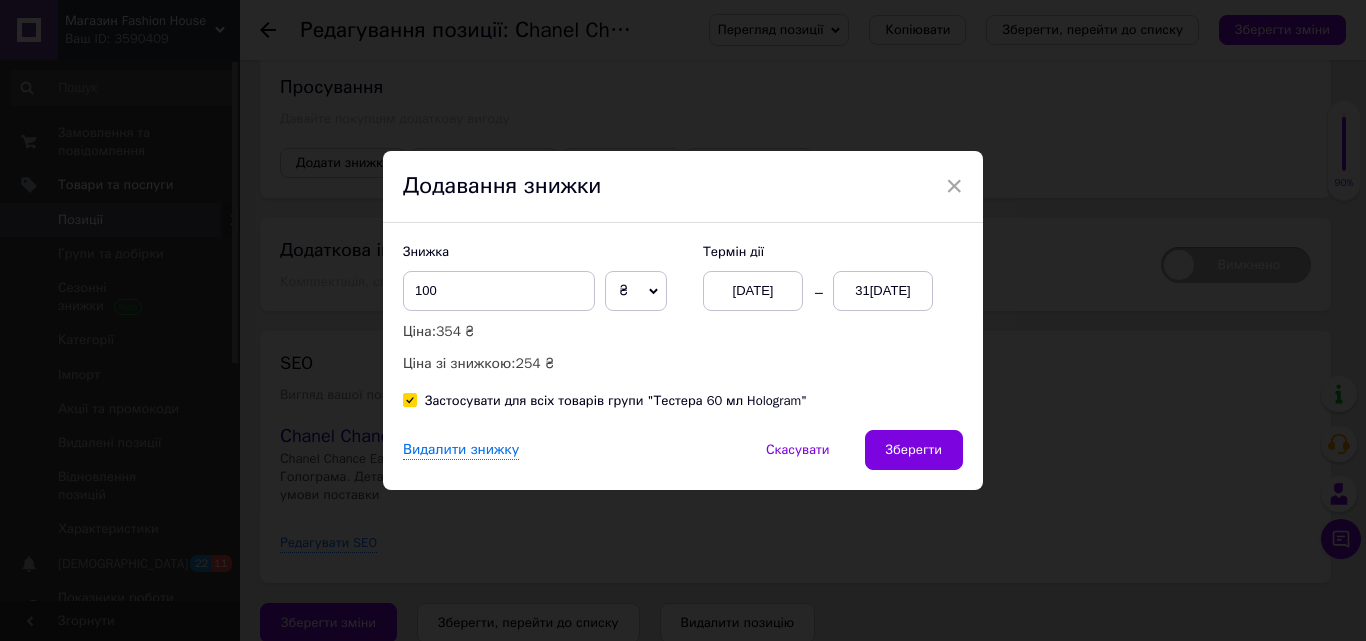 checkbox on "true" 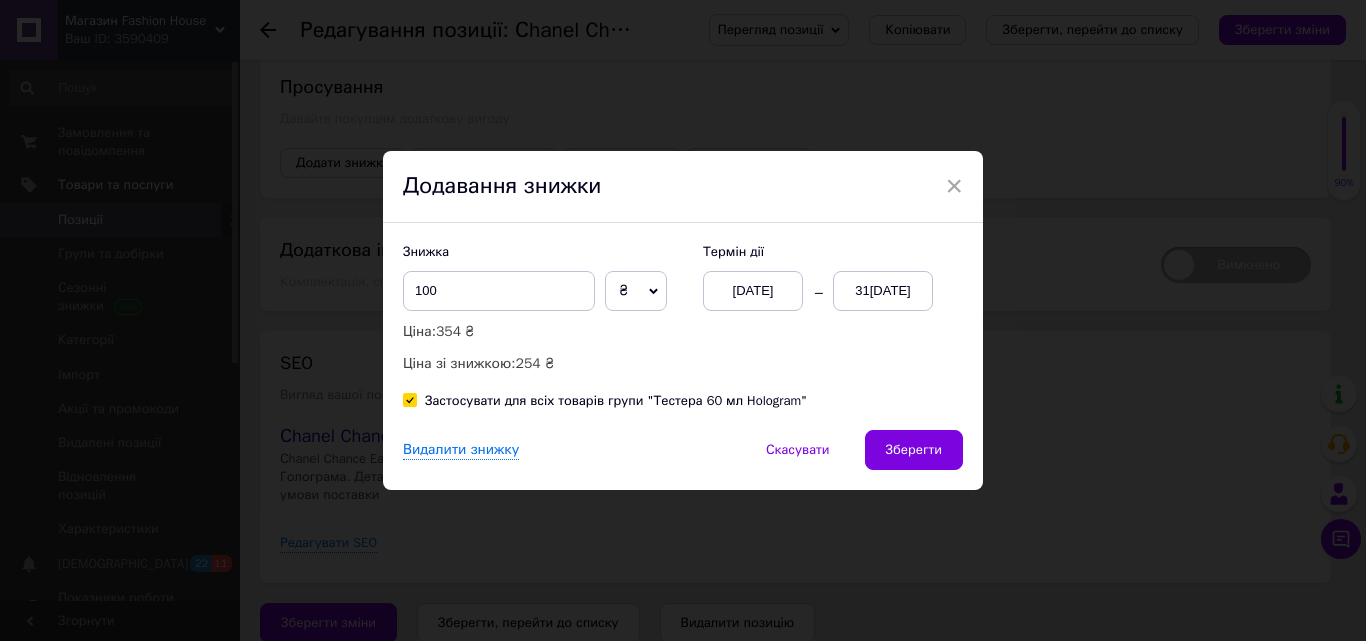 click on "Зберегти" at bounding box center (914, 450) 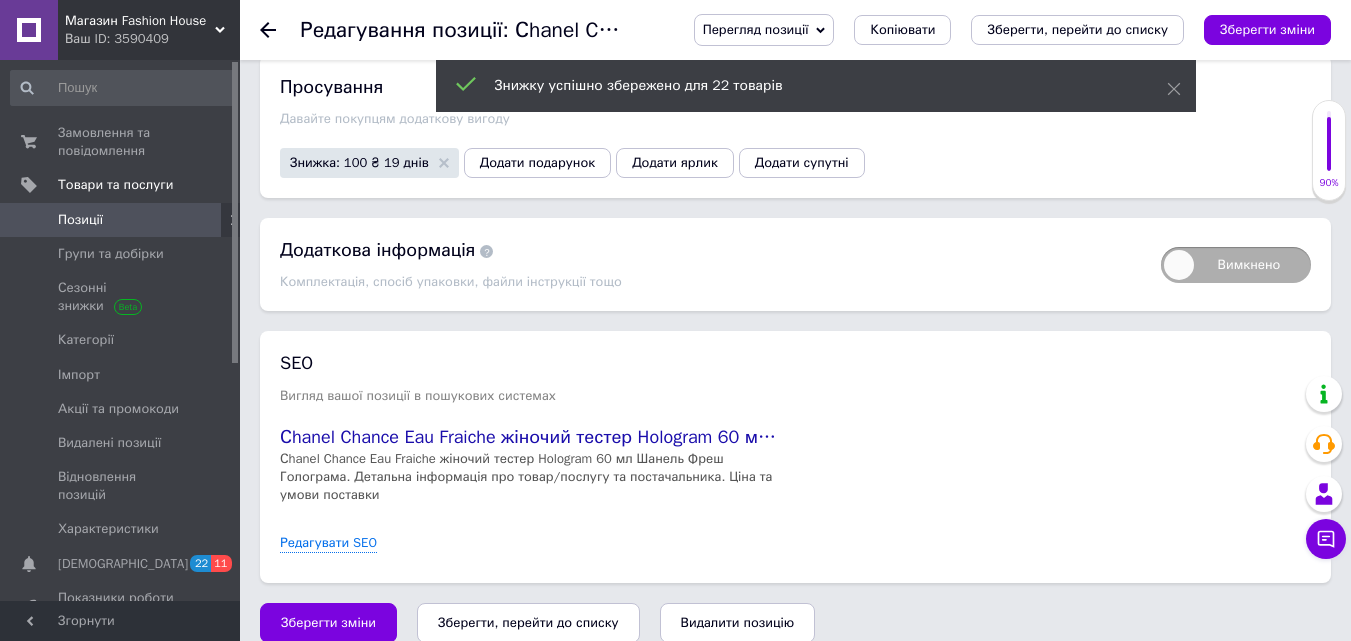 click on "Зберегти зміни" at bounding box center [328, 623] 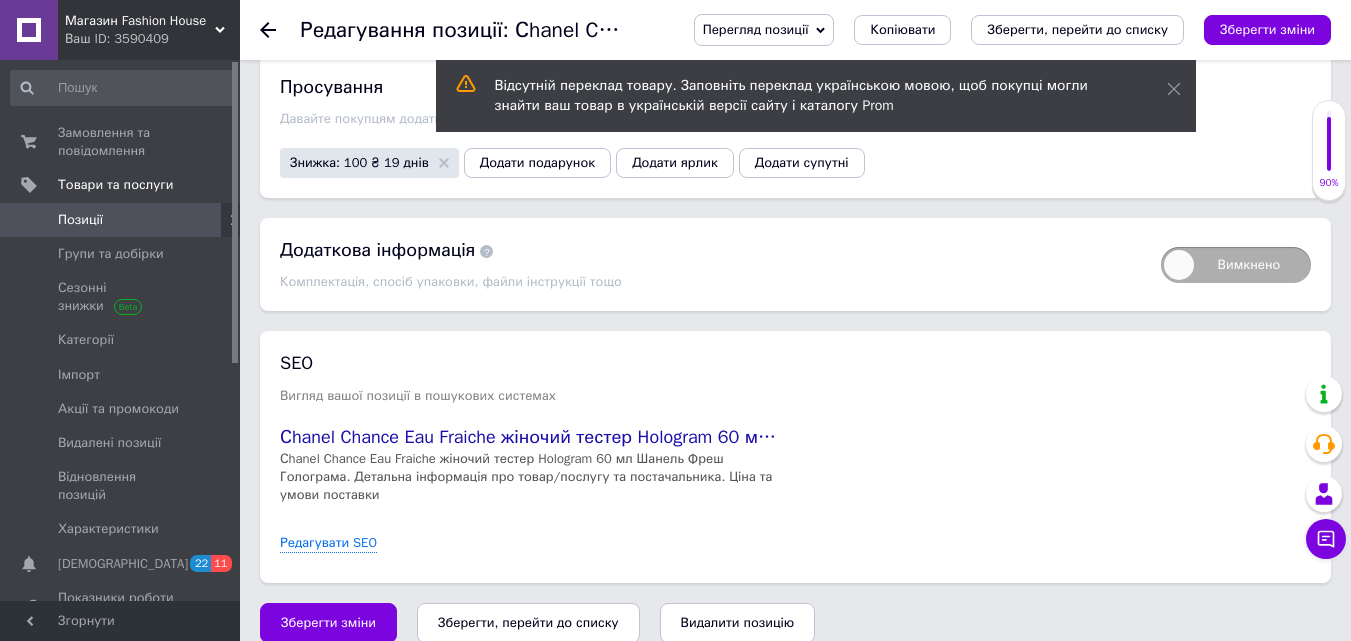 click on "Зберегти зміни" at bounding box center (328, 623) 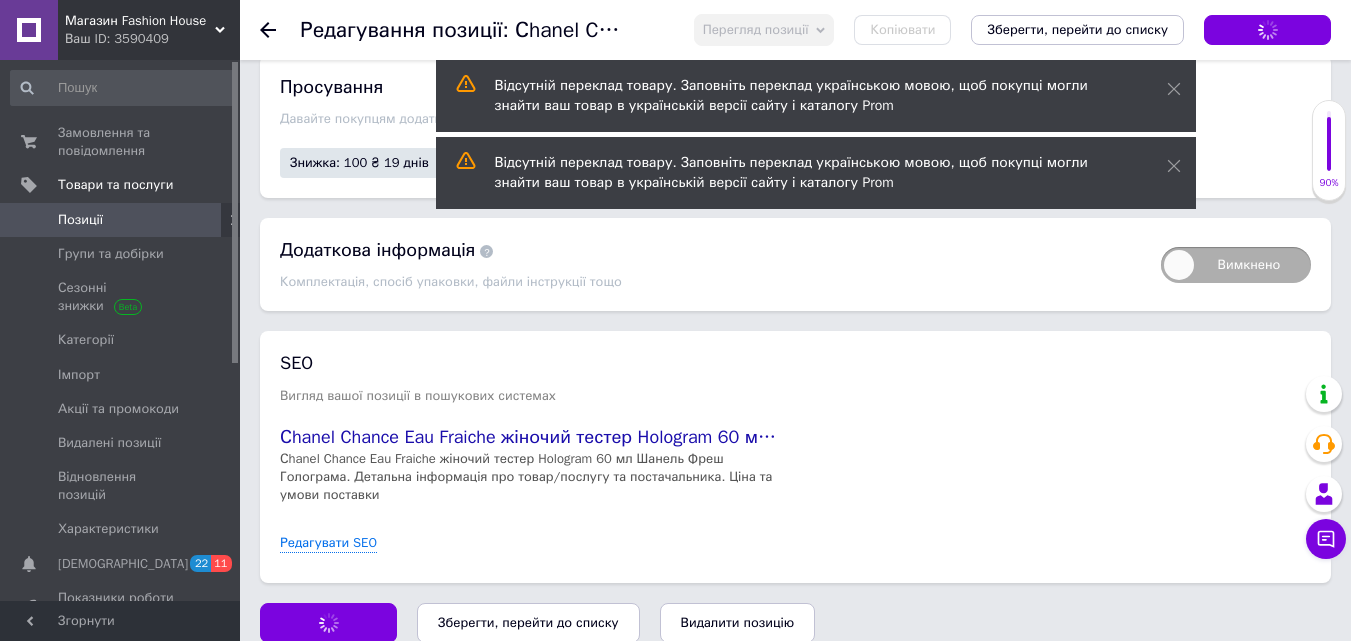 click on "Позиції" at bounding box center (121, 220) 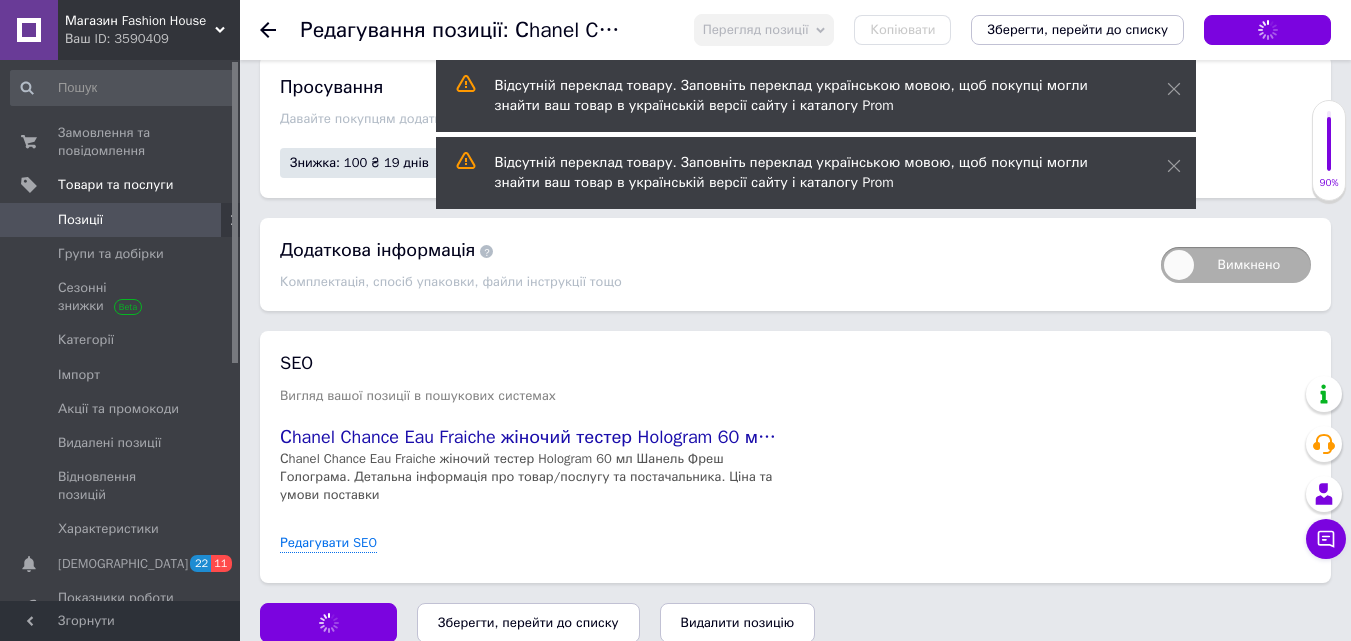scroll, scrollTop: 0, scrollLeft: 0, axis: both 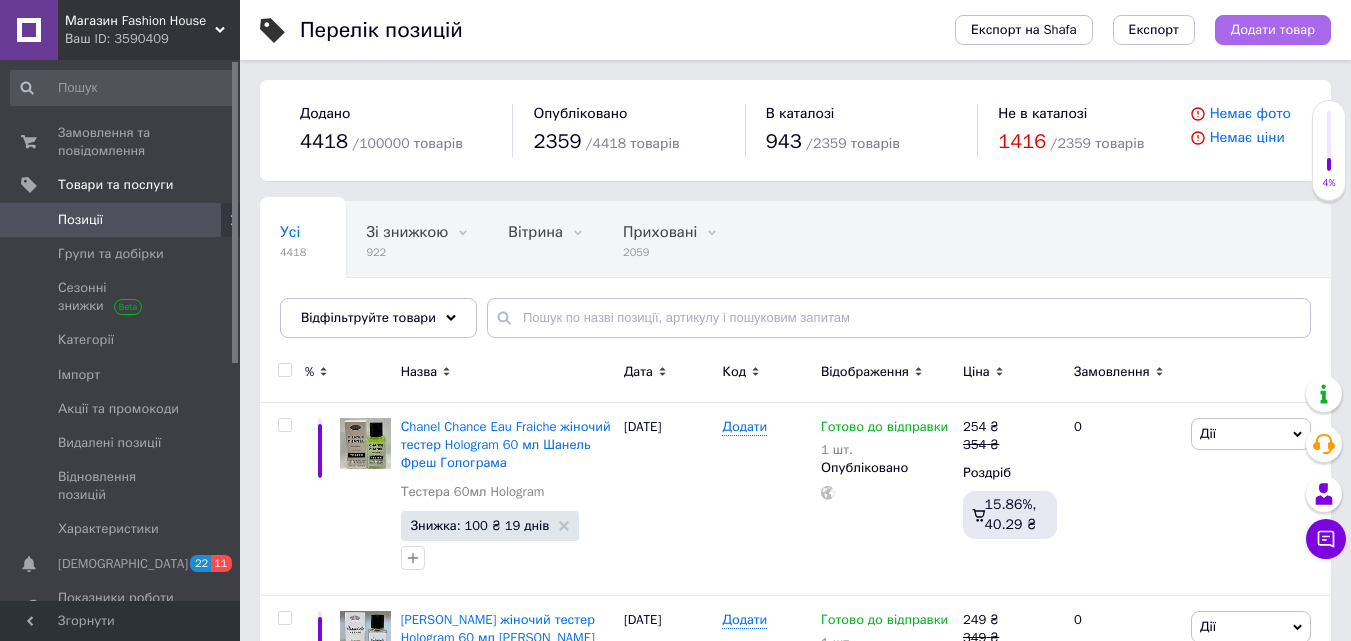 click on "Додати товар" at bounding box center (1273, 30) 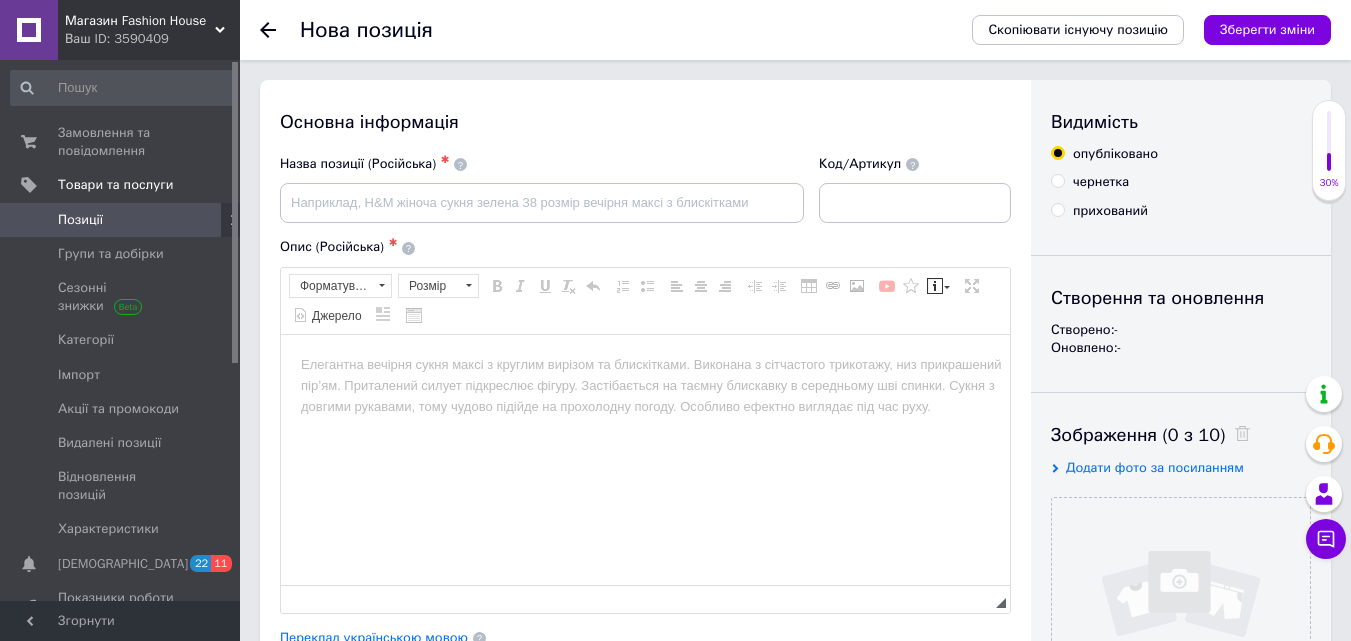 scroll, scrollTop: 0, scrollLeft: 0, axis: both 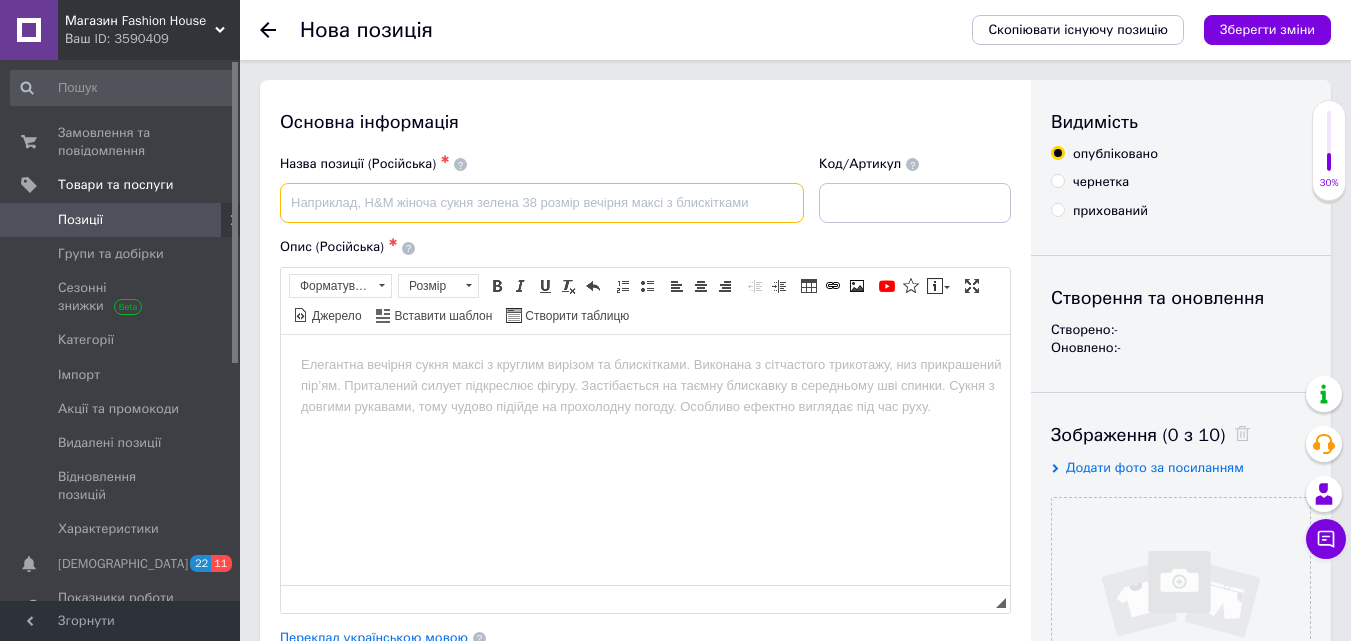 click at bounding box center (542, 203) 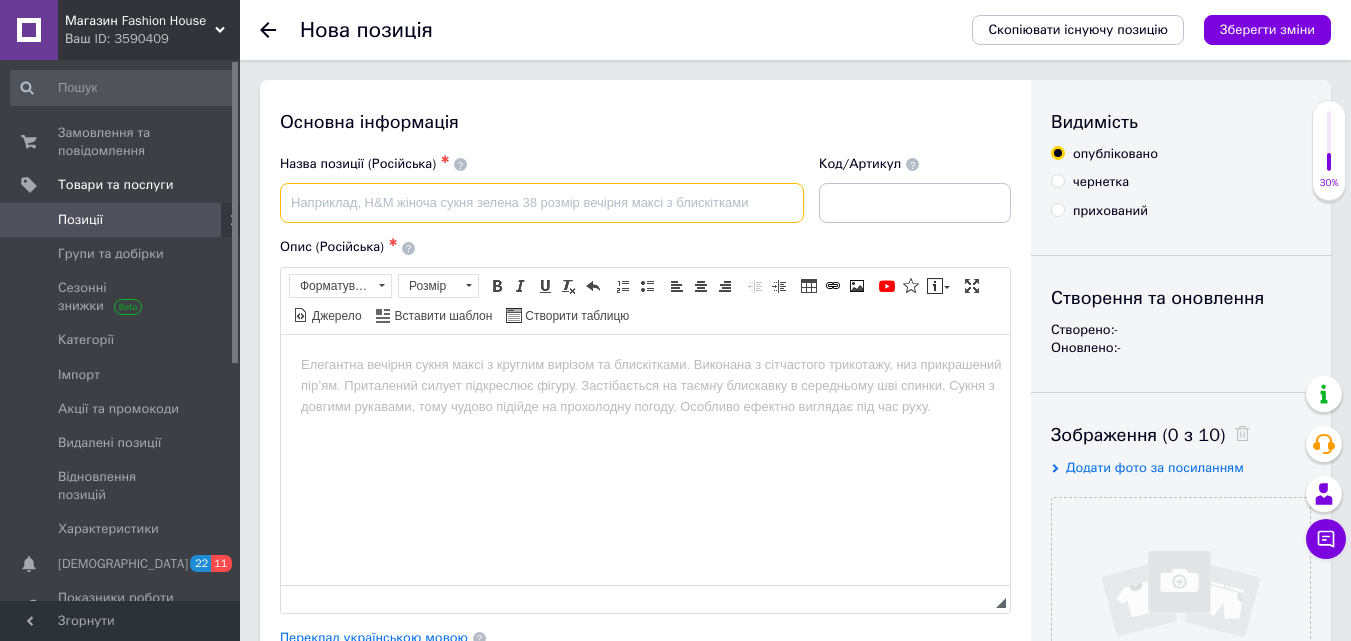 paste on "Сhanel Chance Eau Tendre жіночий тестер Hologram 60 мл Детальніше: [URL][DOMAIN_NAME]" 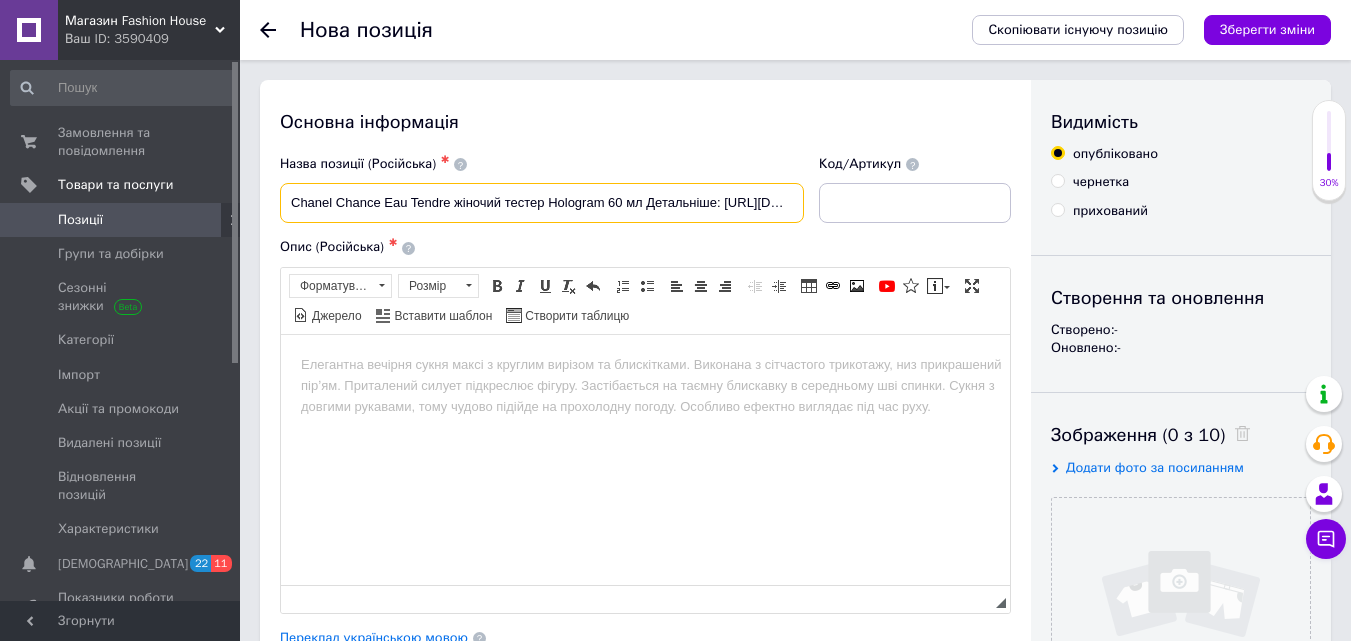 scroll, scrollTop: 0, scrollLeft: 202, axis: horizontal 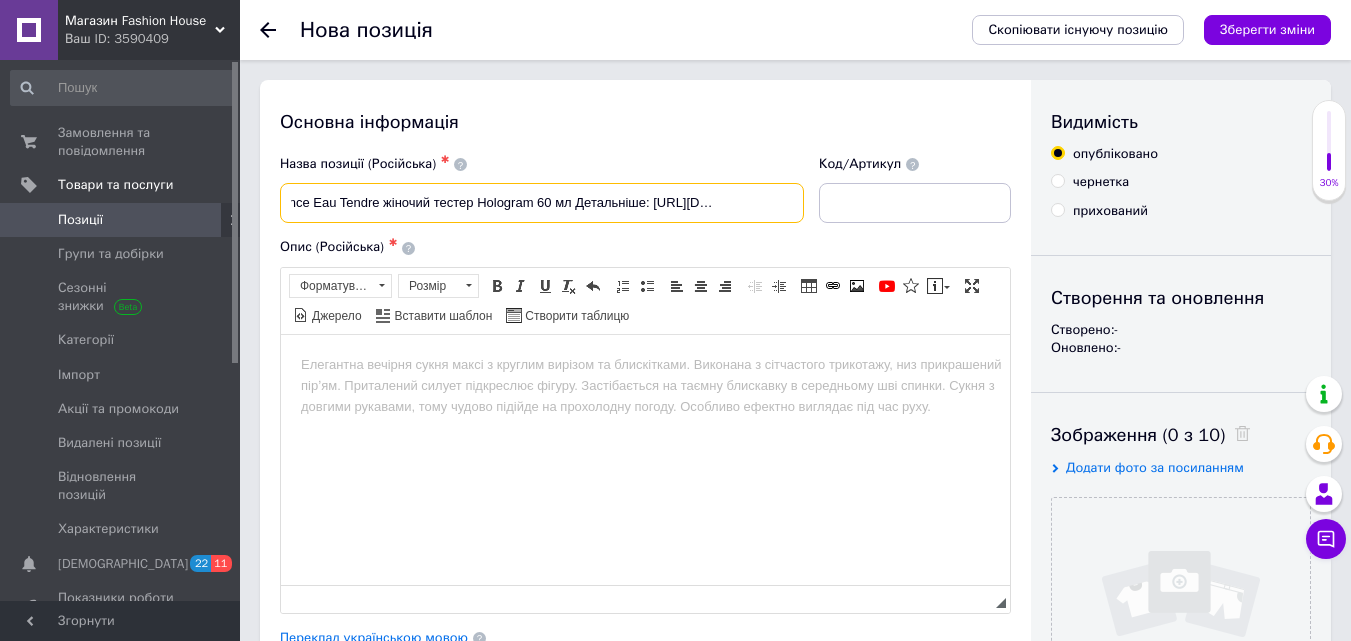 drag, startPoint x: 444, startPoint y: 204, endPoint x: 952, endPoint y: 255, distance: 510.55362 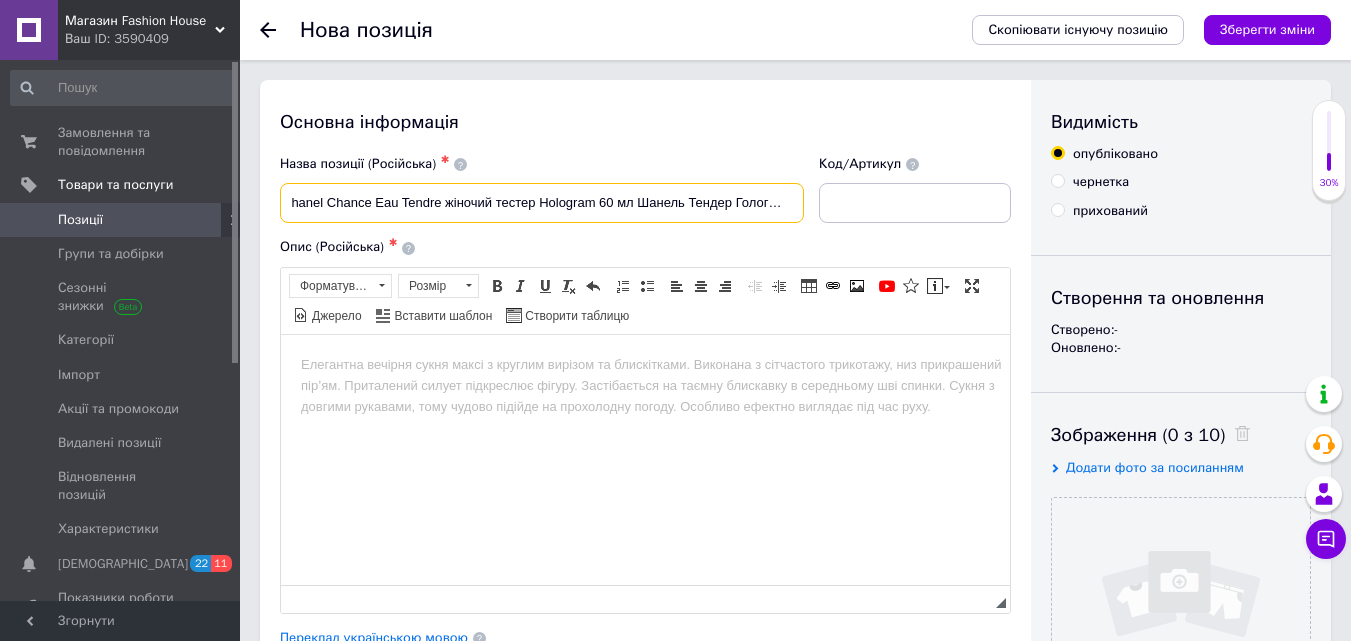 scroll, scrollTop: 0, scrollLeft: 17, axis: horizontal 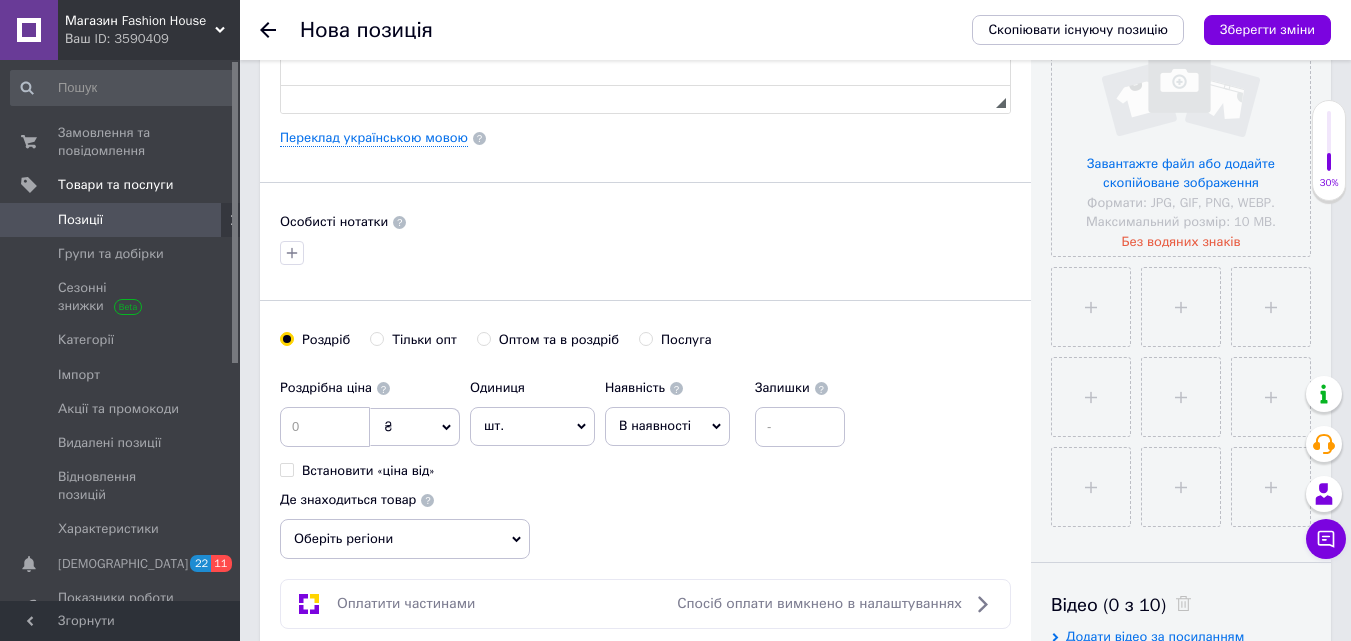type on "Сhanel Chance Eau Tendre жіночий тестер Hologram 60 мл Шанель Тендер Голограма" 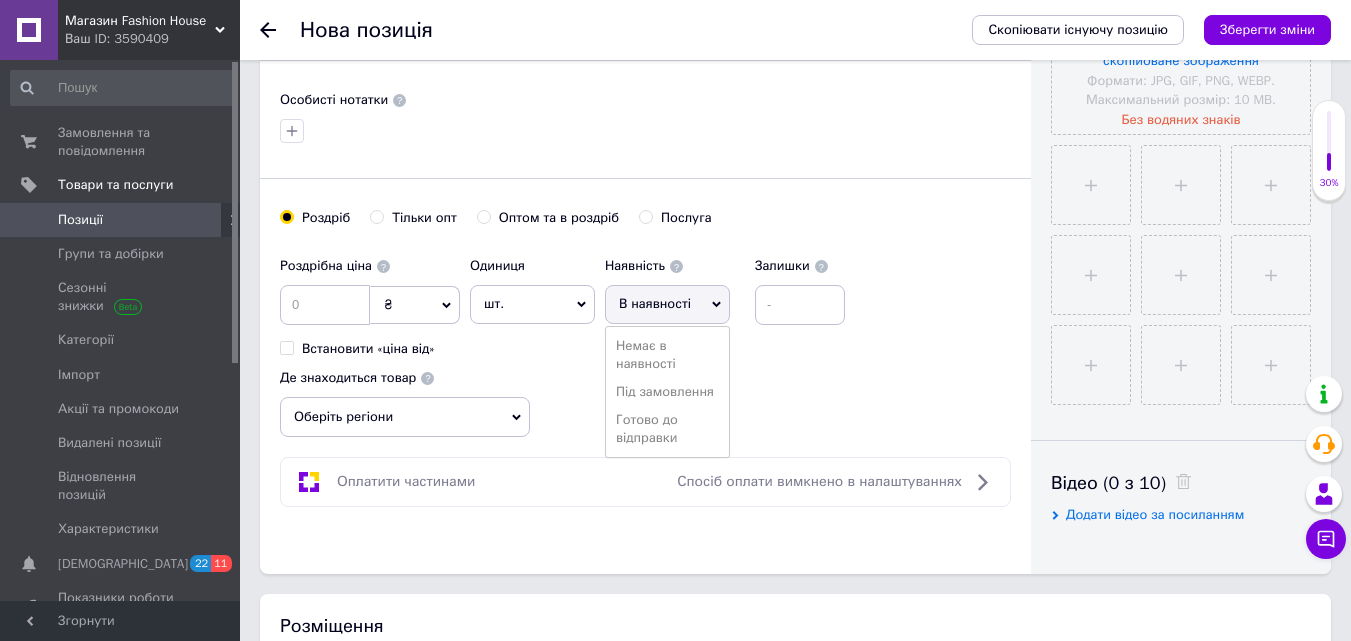 scroll, scrollTop: 700, scrollLeft: 0, axis: vertical 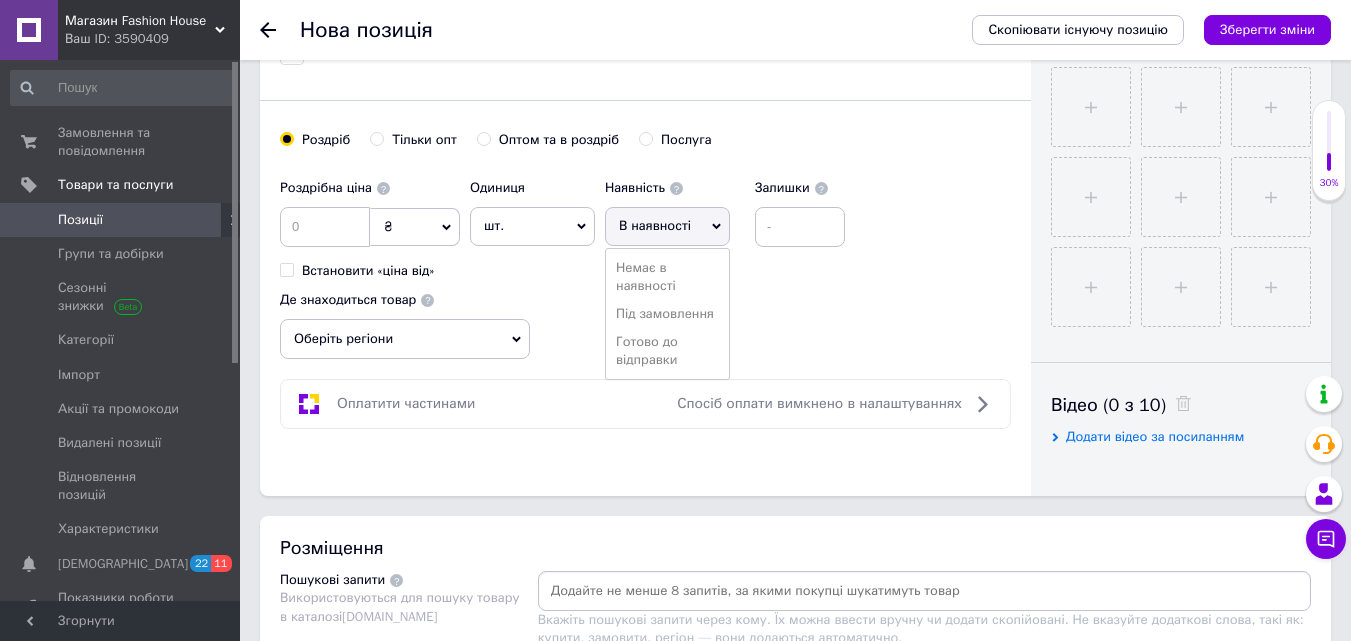 click on "Готово до відправки" at bounding box center [667, 351] 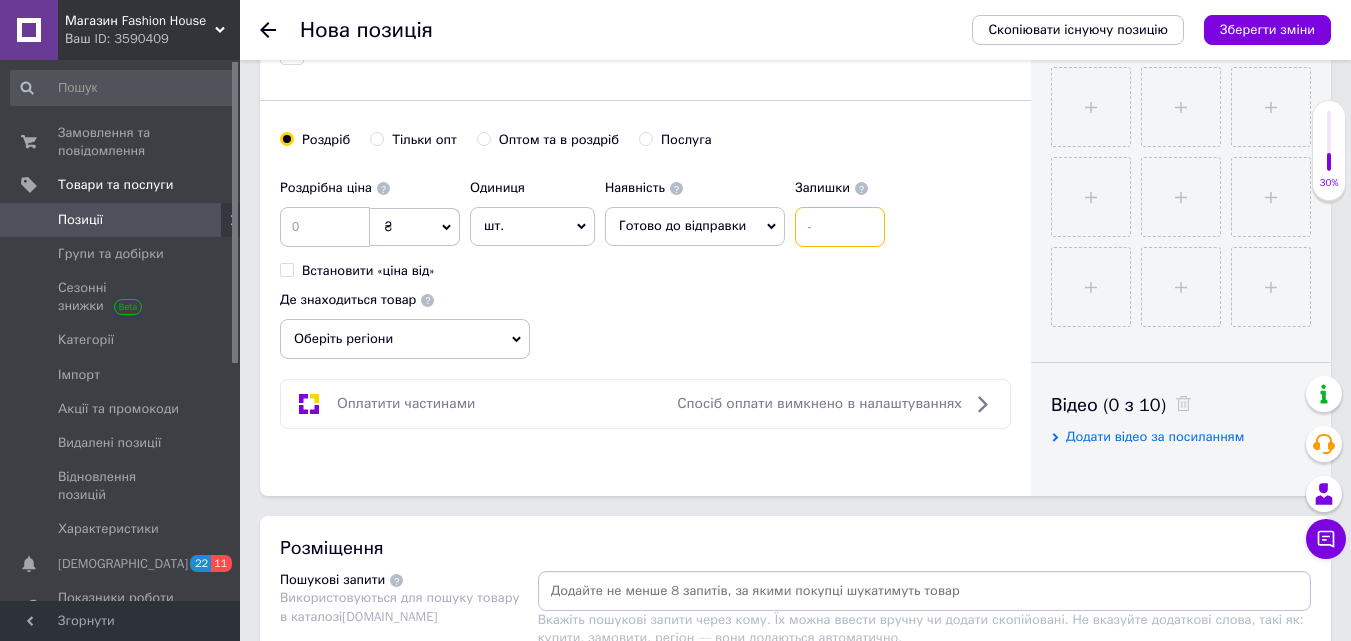 click at bounding box center (840, 227) 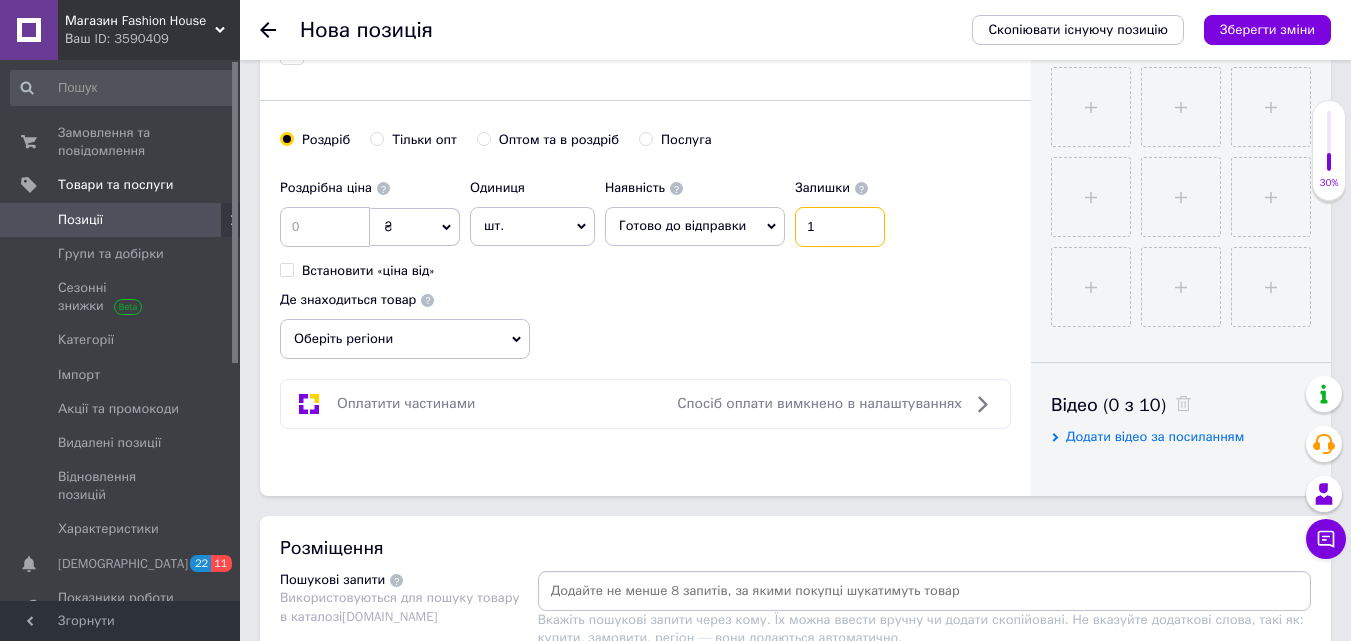 type on "1" 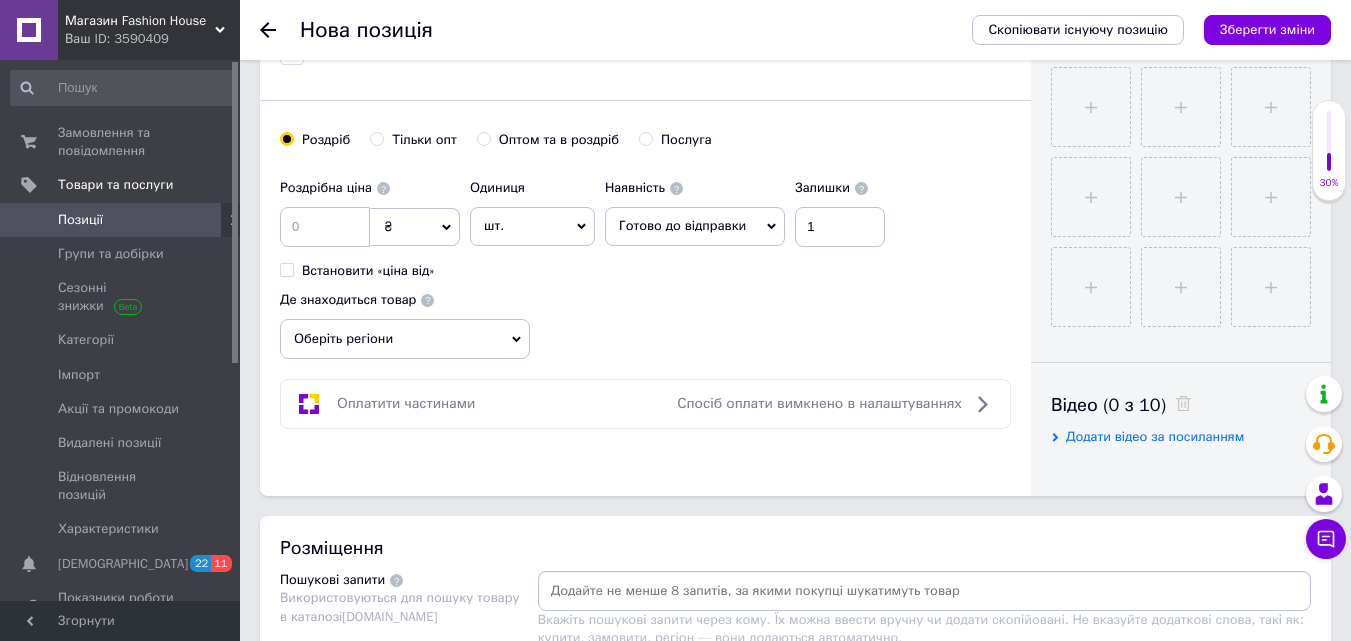 click on "Оберіть регіони" at bounding box center (405, 339) 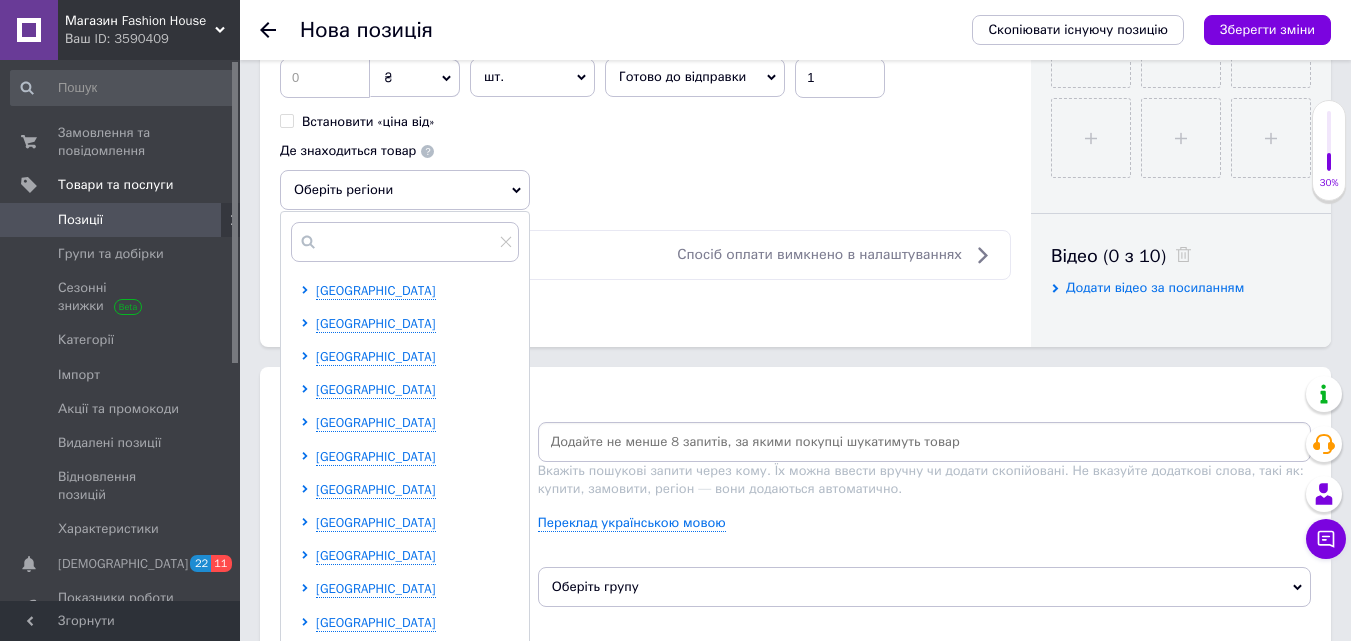 scroll, scrollTop: 1000, scrollLeft: 0, axis: vertical 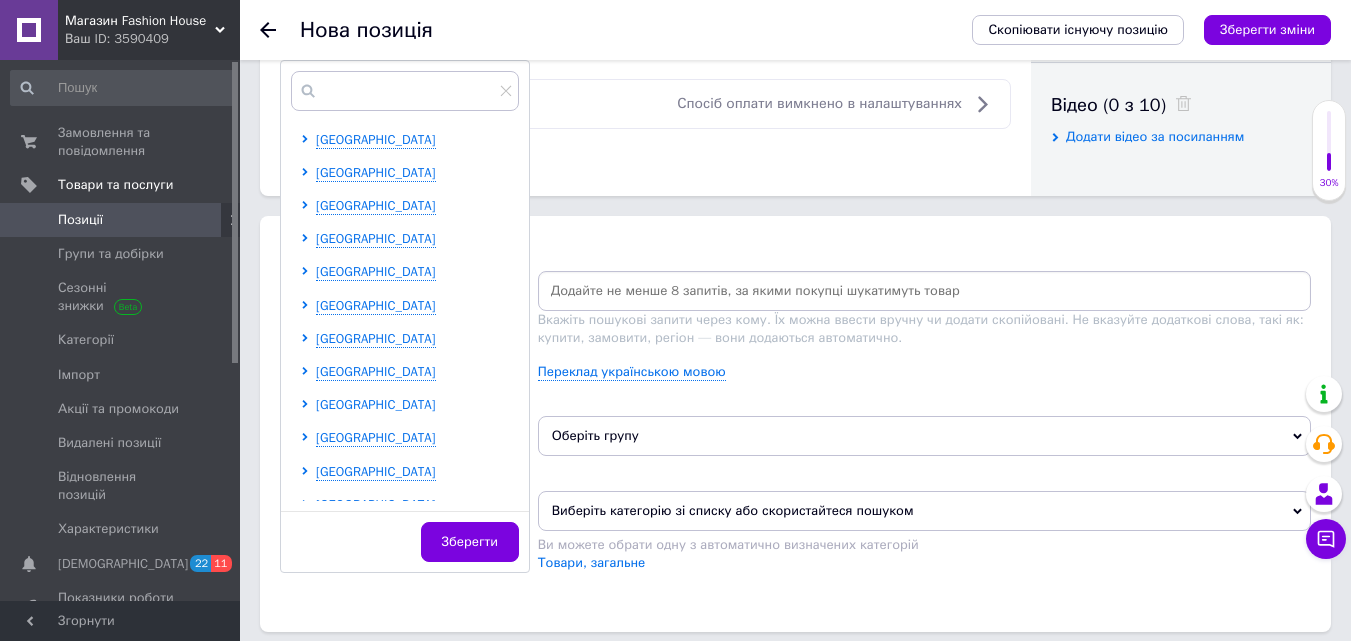 click on "[GEOGRAPHIC_DATA]" at bounding box center (376, 404) 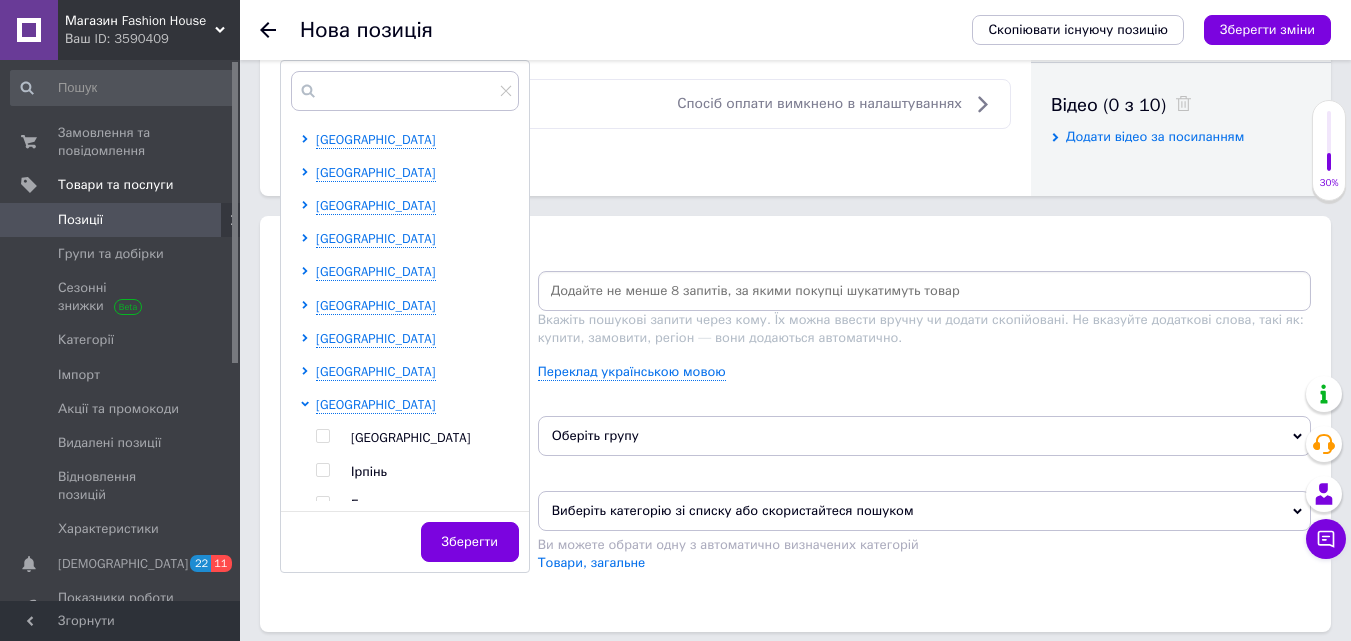 click at bounding box center [322, 436] 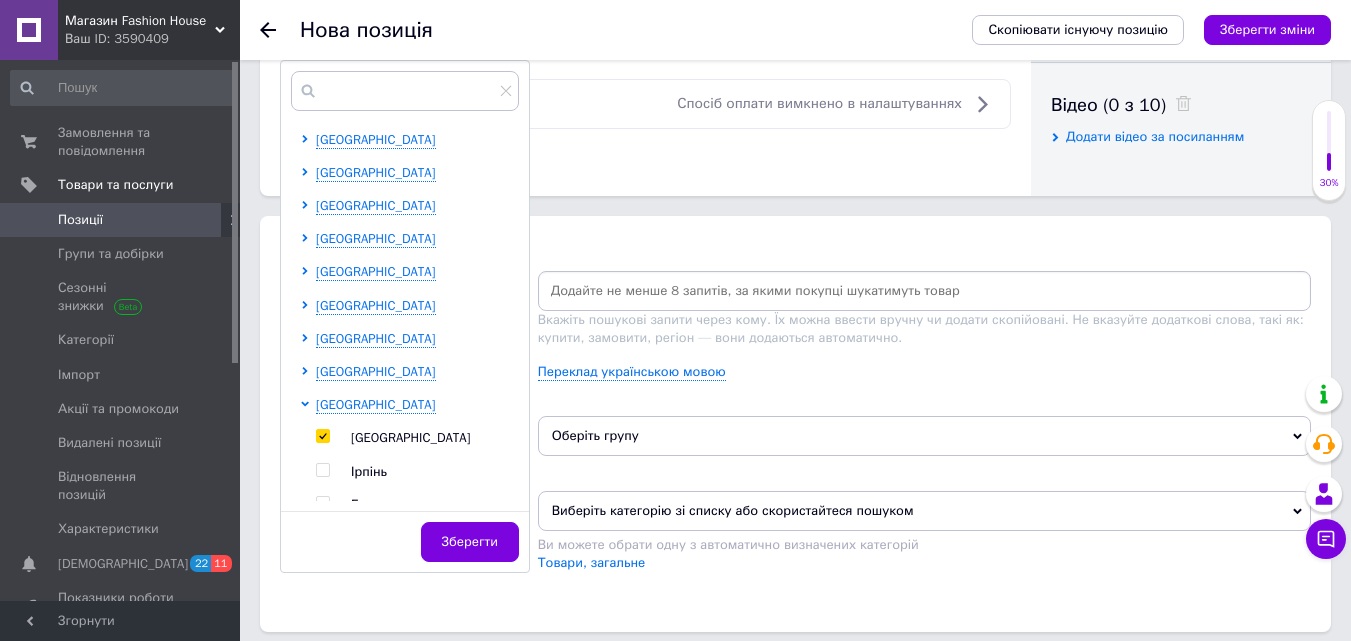 checkbox on "true" 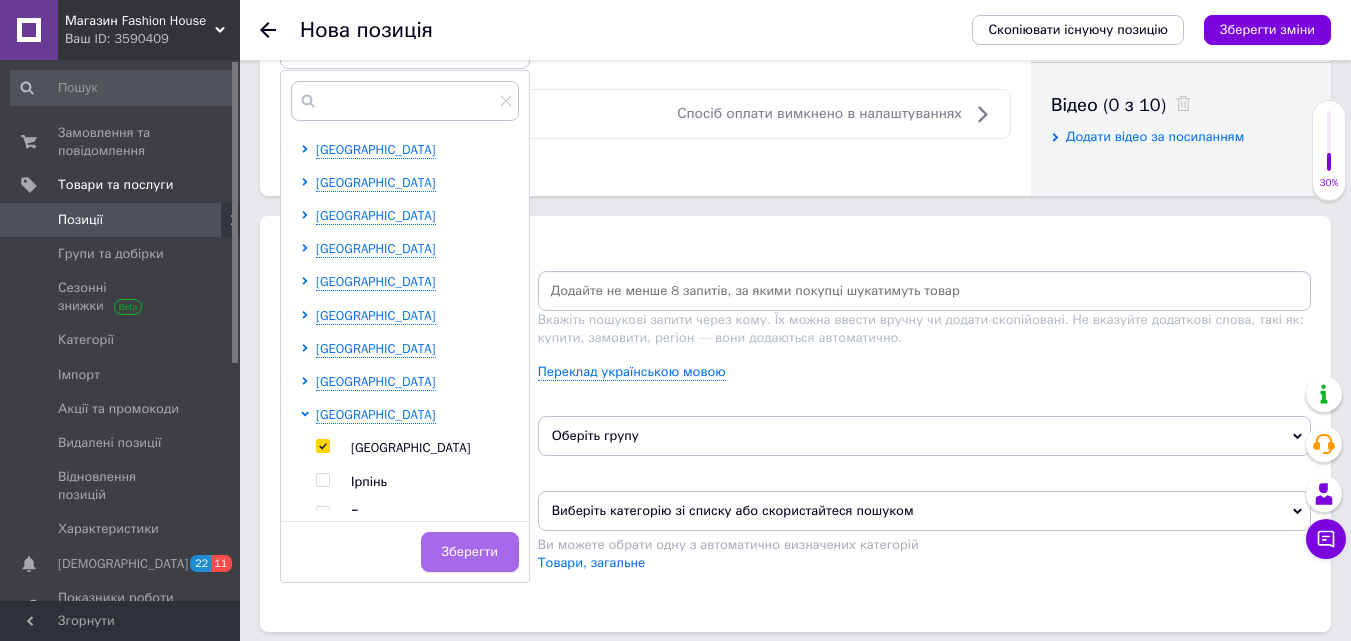 click on "Зберегти" at bounding box center [470, 552] 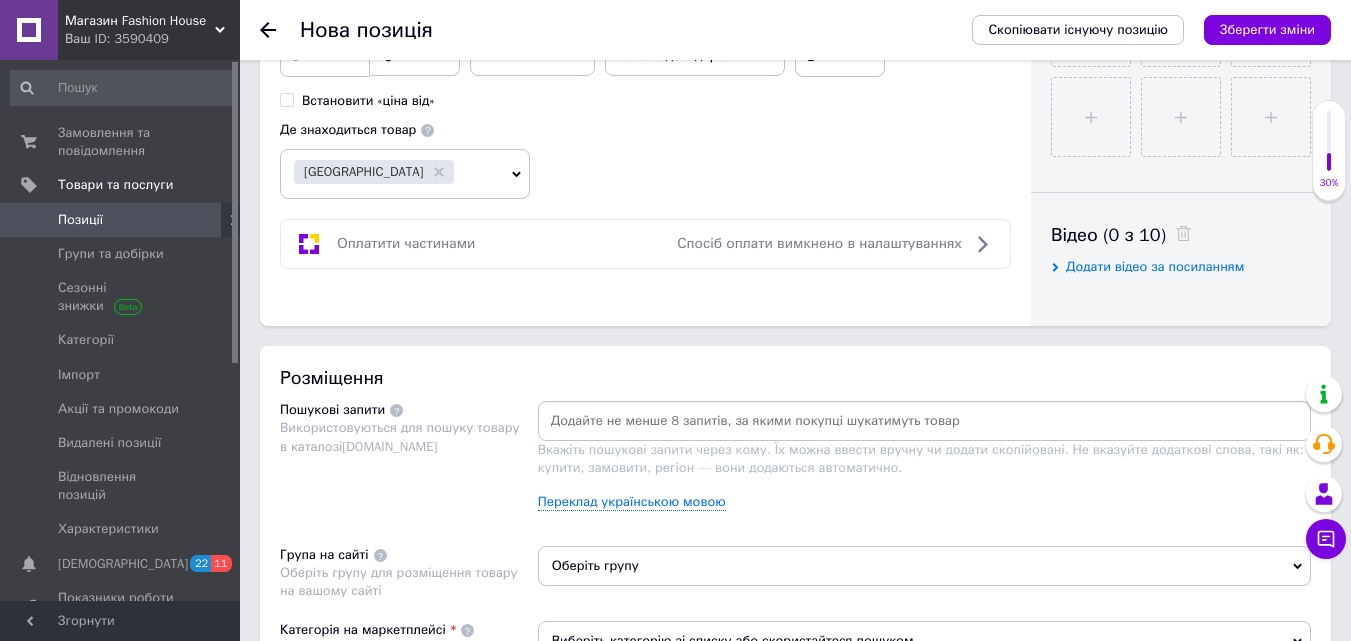 scroll, scrollTop: 700, scrollLeft: 0, axis: vertical 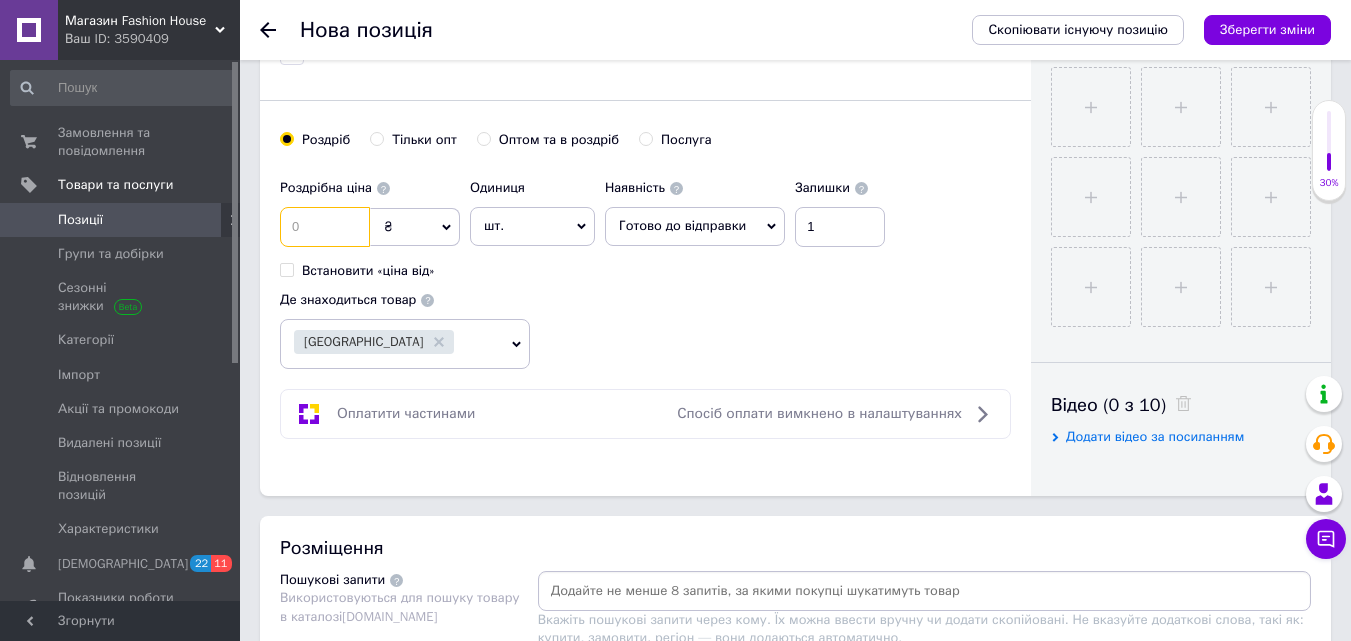 click at bounding box center [325, 227] 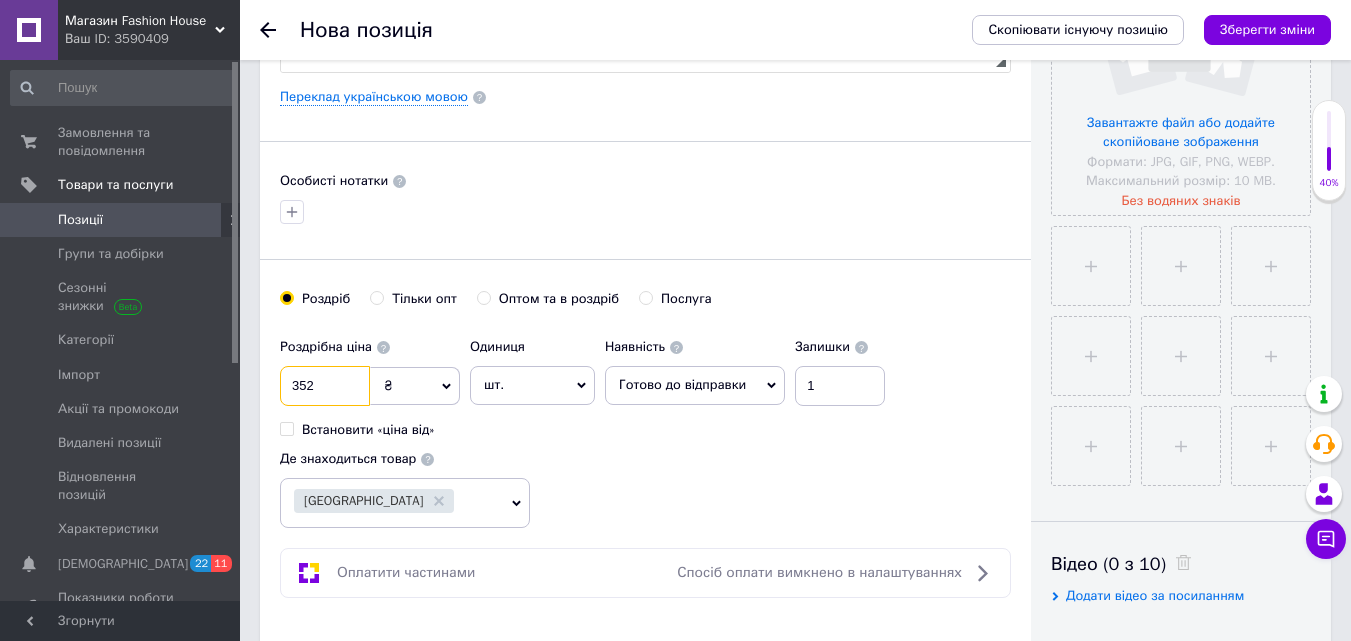 scroll, scrollTop: 300, scrollLeft: 0, axis: vertical 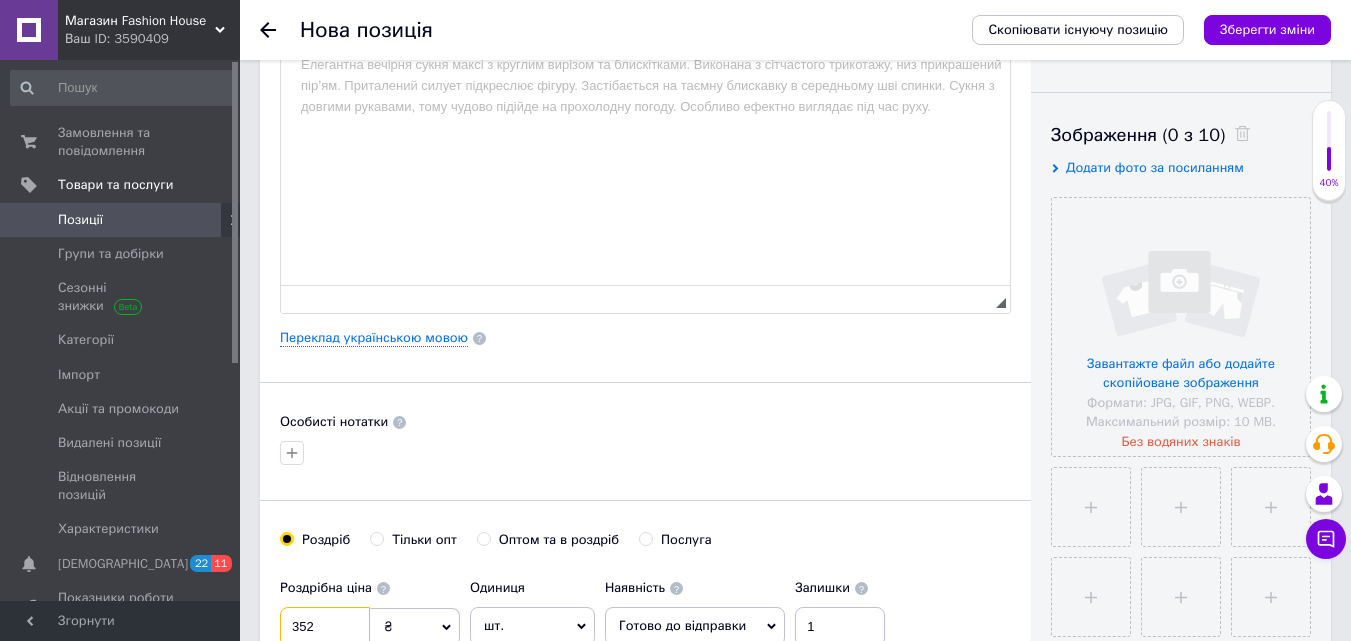 type on "352" 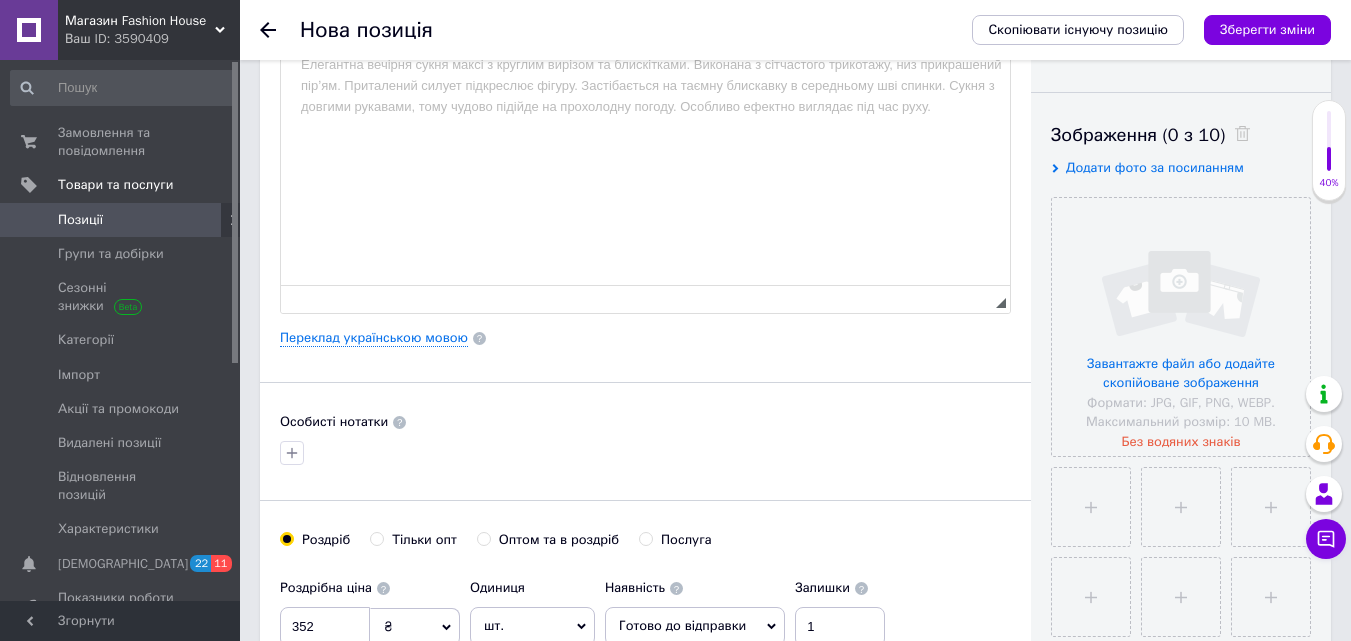 click at bounding box center [645, 64] 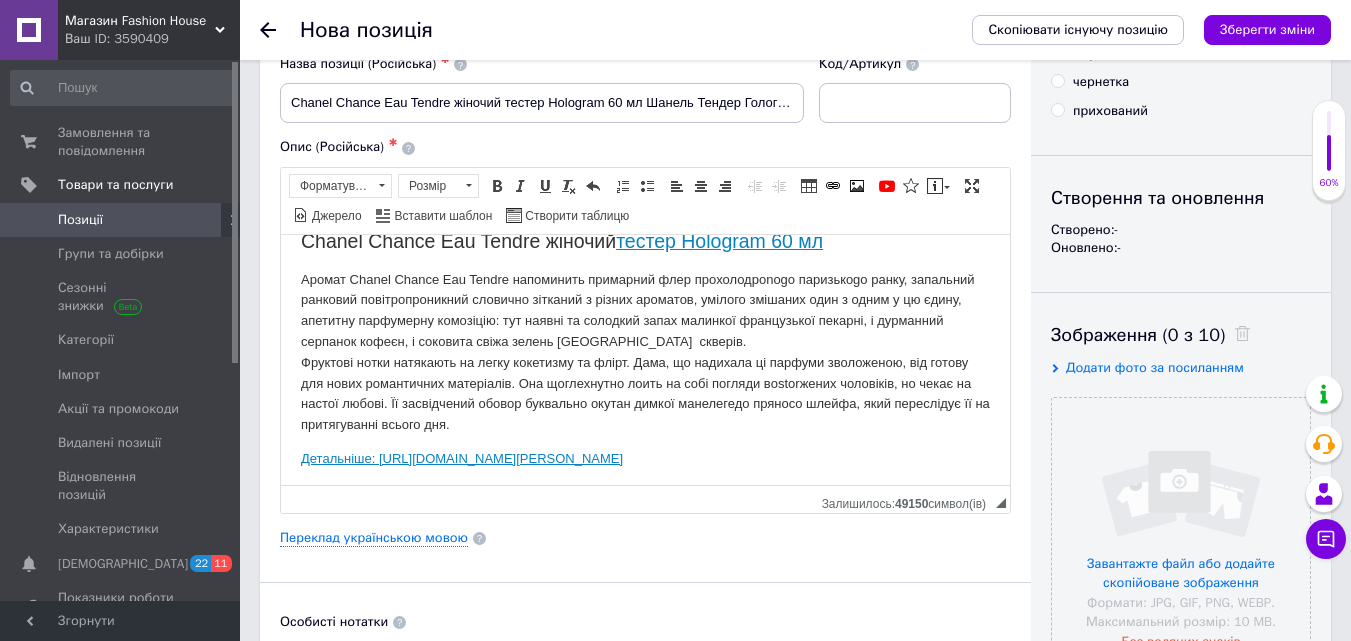 scroll, scrollTop: 30, scrollLeft: 0, axis: vertical 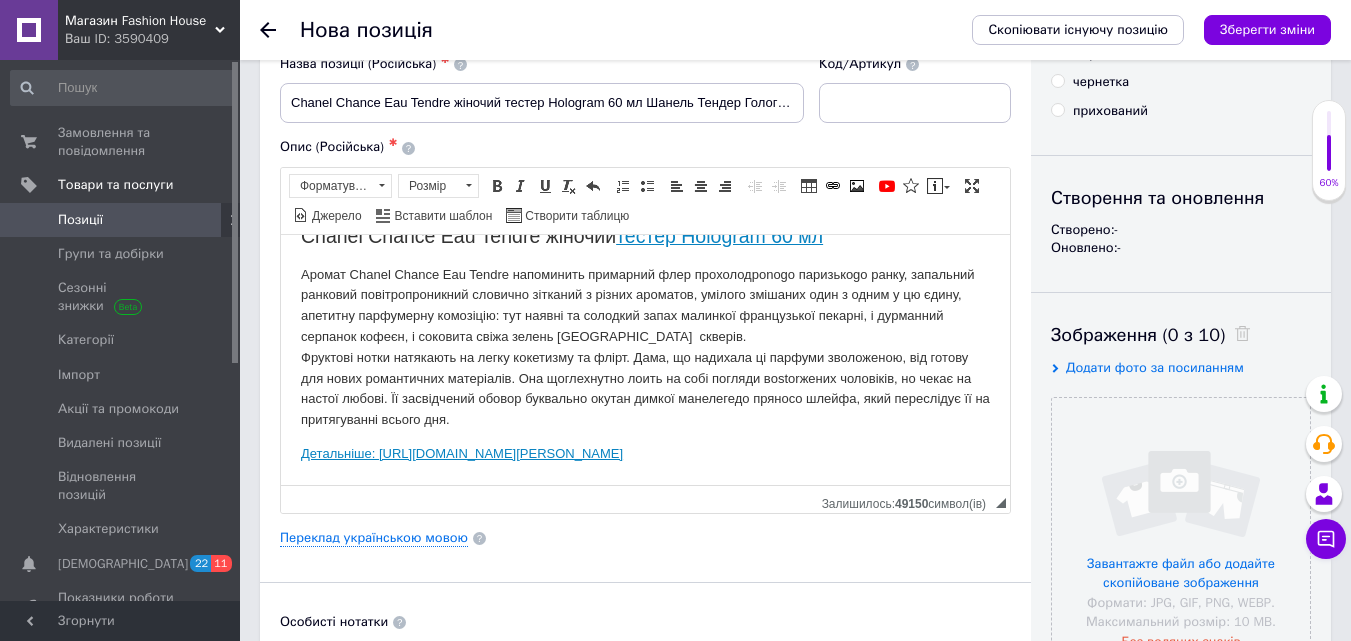 drag, startPoint x: 290, startPoint y: 451, endPoint x: 1065, endPoint y: 502, distance: 776.6763 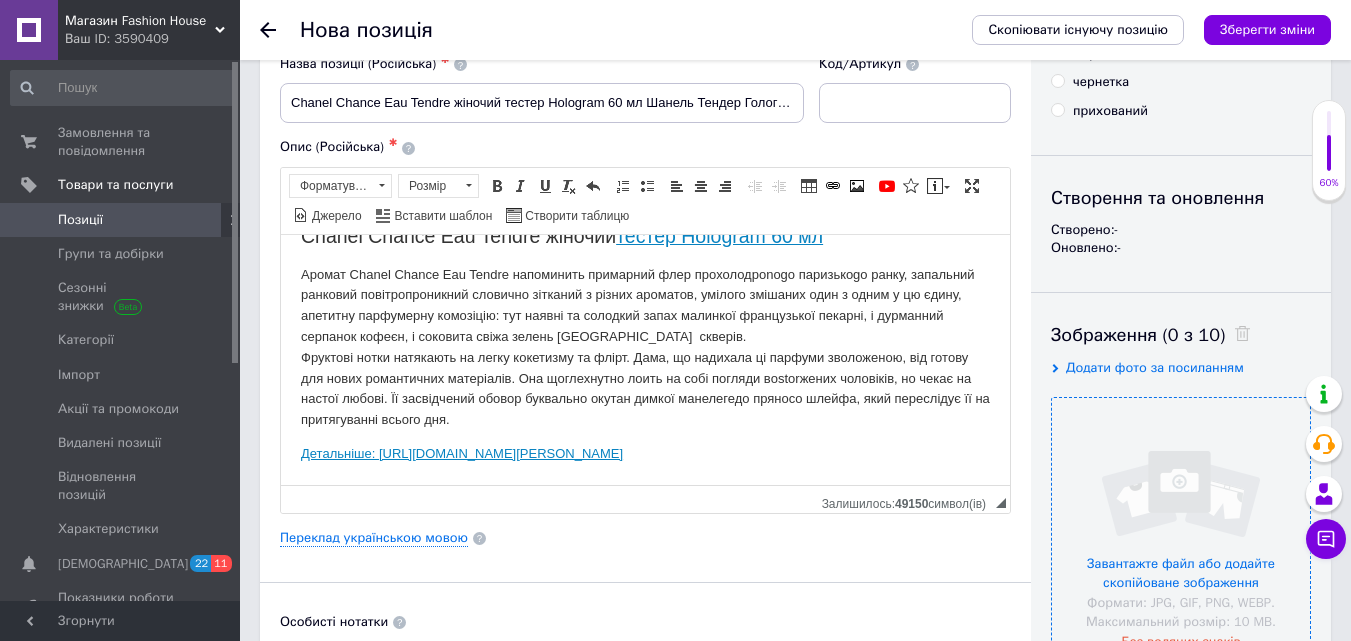 type 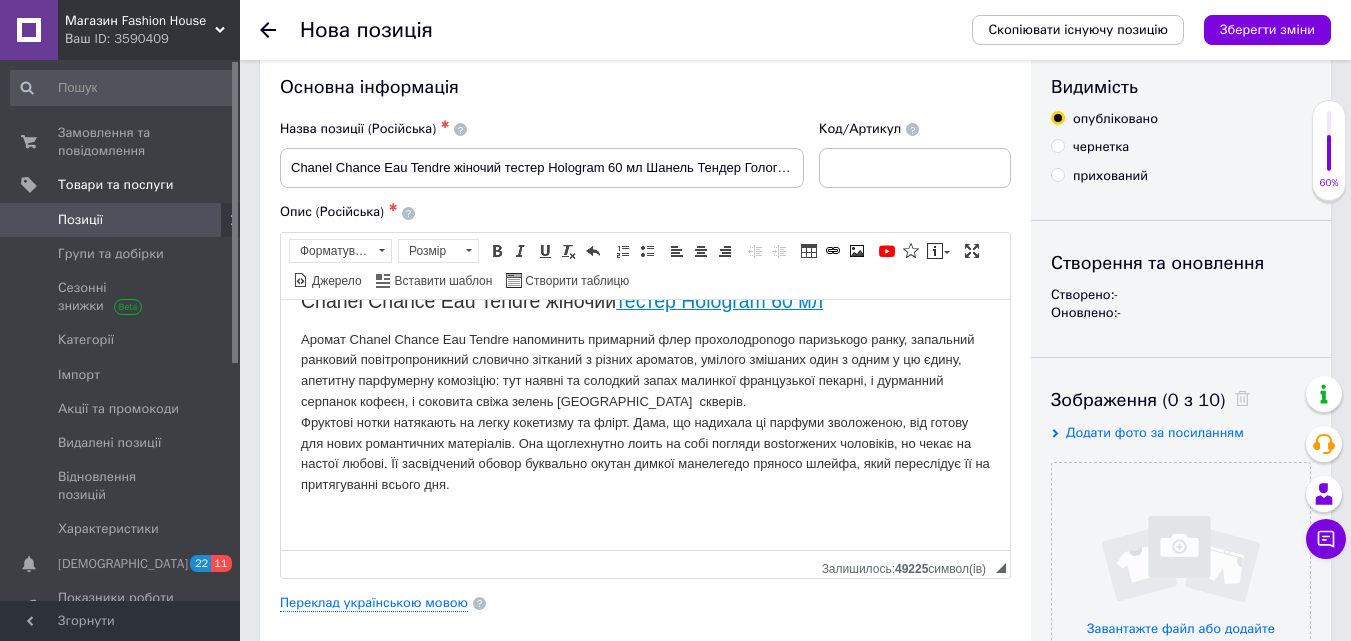scroll, scrollTop: 0, scrollLeft: 0, axis: both 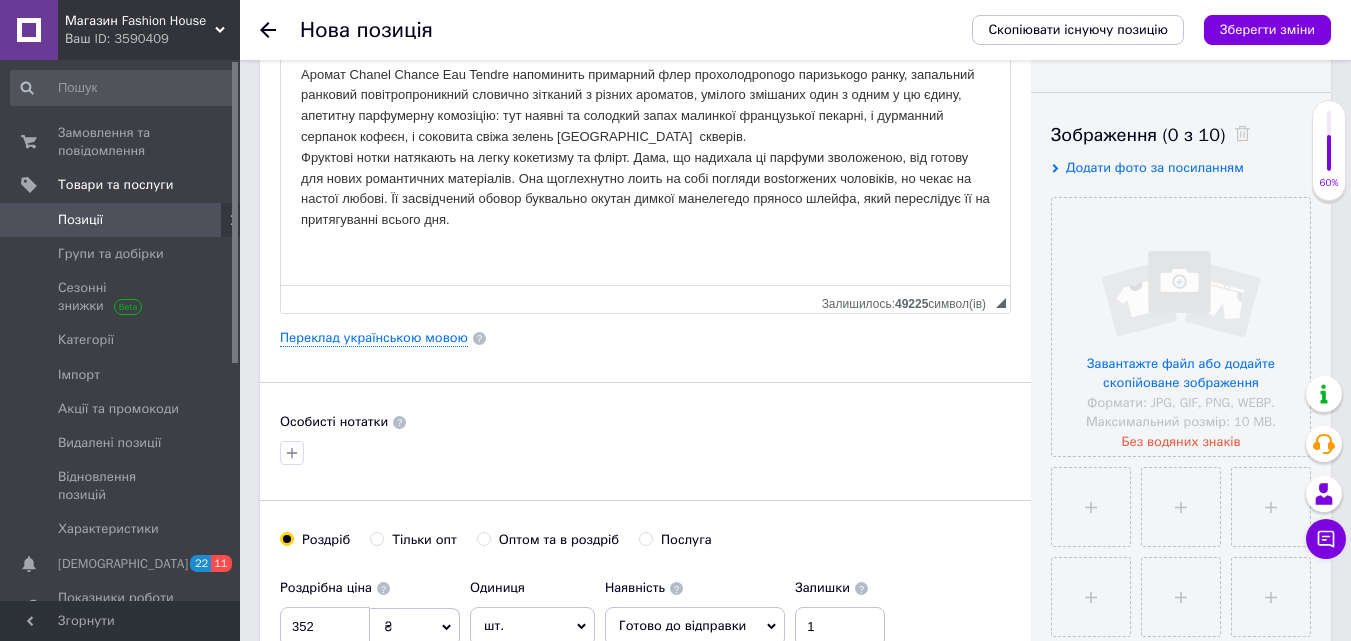 click on "Особисті нотатки" at bounding box center [645, 422] 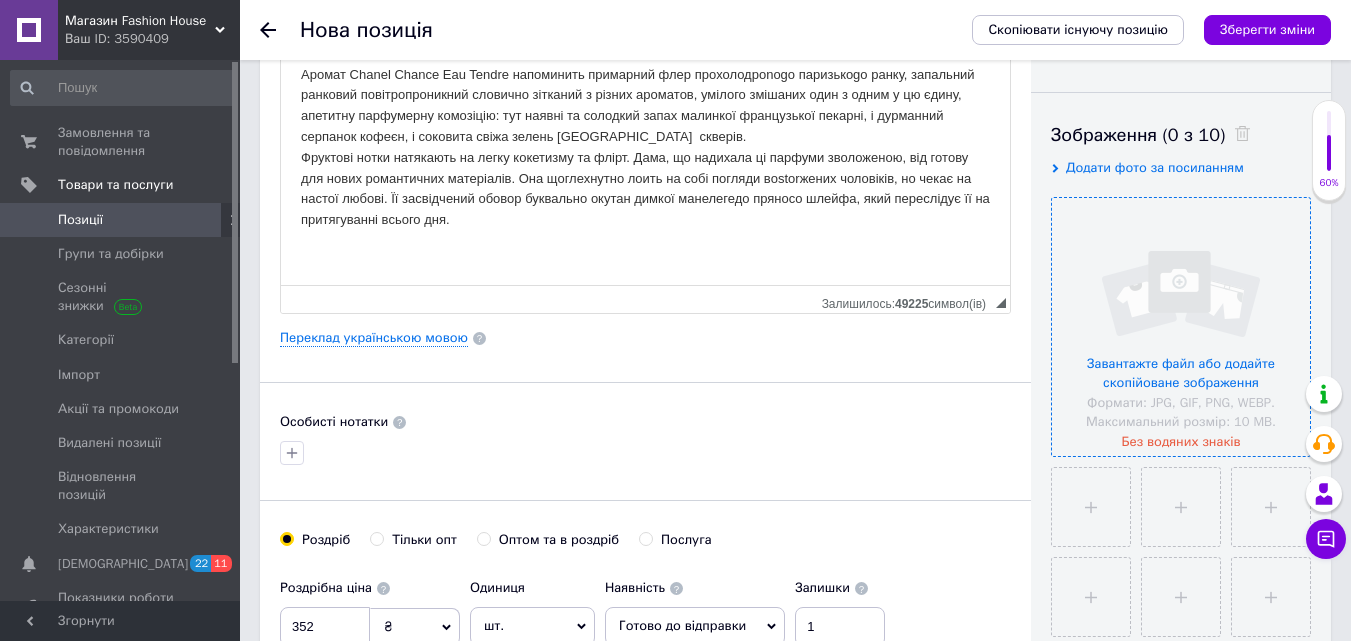 click at bounding box center [1181, 327] 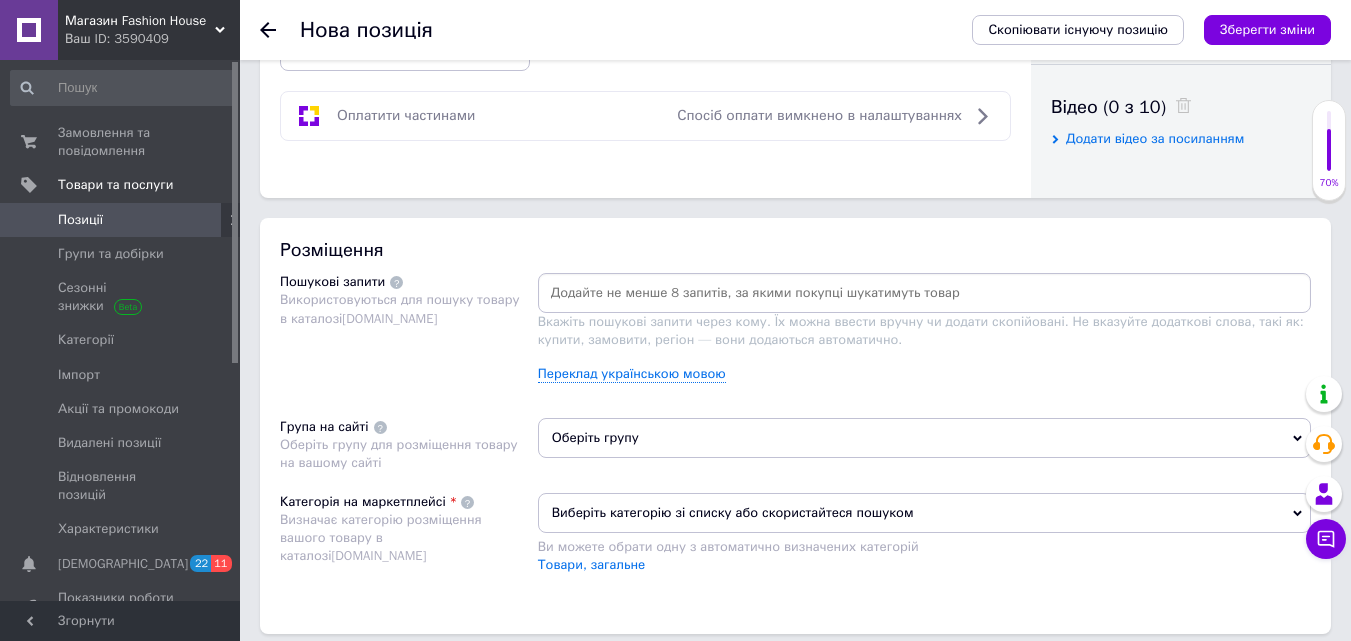 scroll, scrollTop: 1000, scrollLeft: 0, axis: vertical 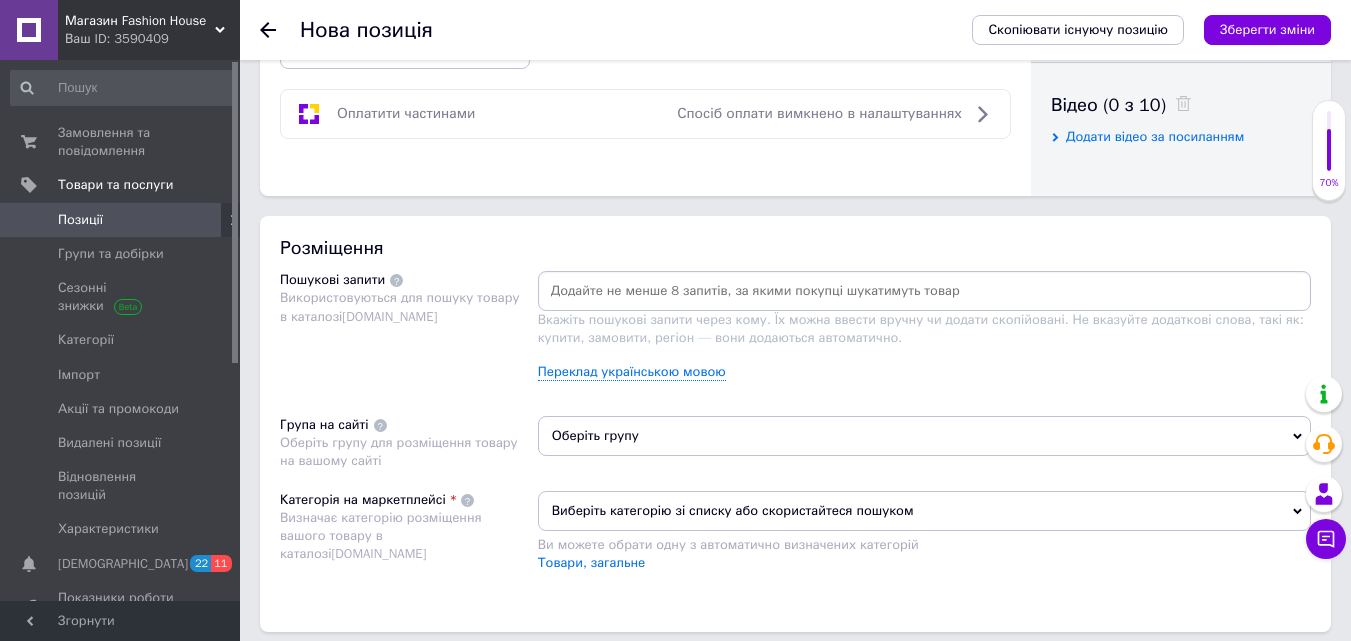 click at bounding box center (924, 291) 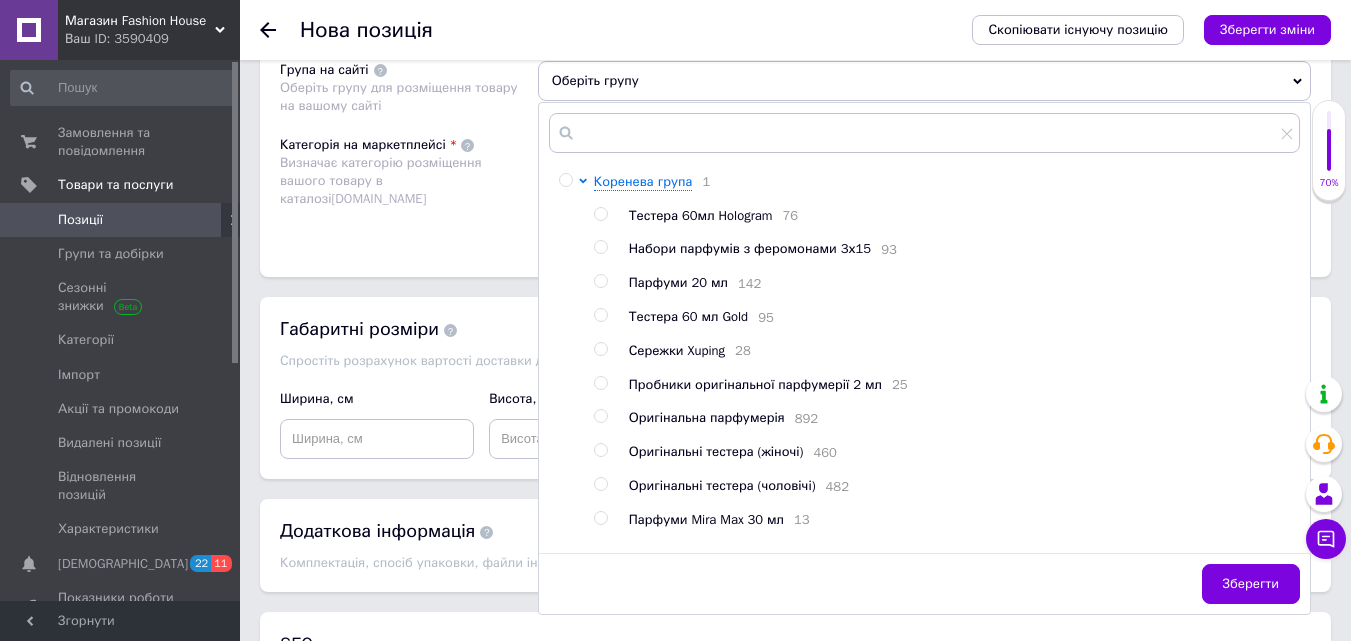 scroll, scrollTop: 1400, scrollLeft: 0, axis: vertical 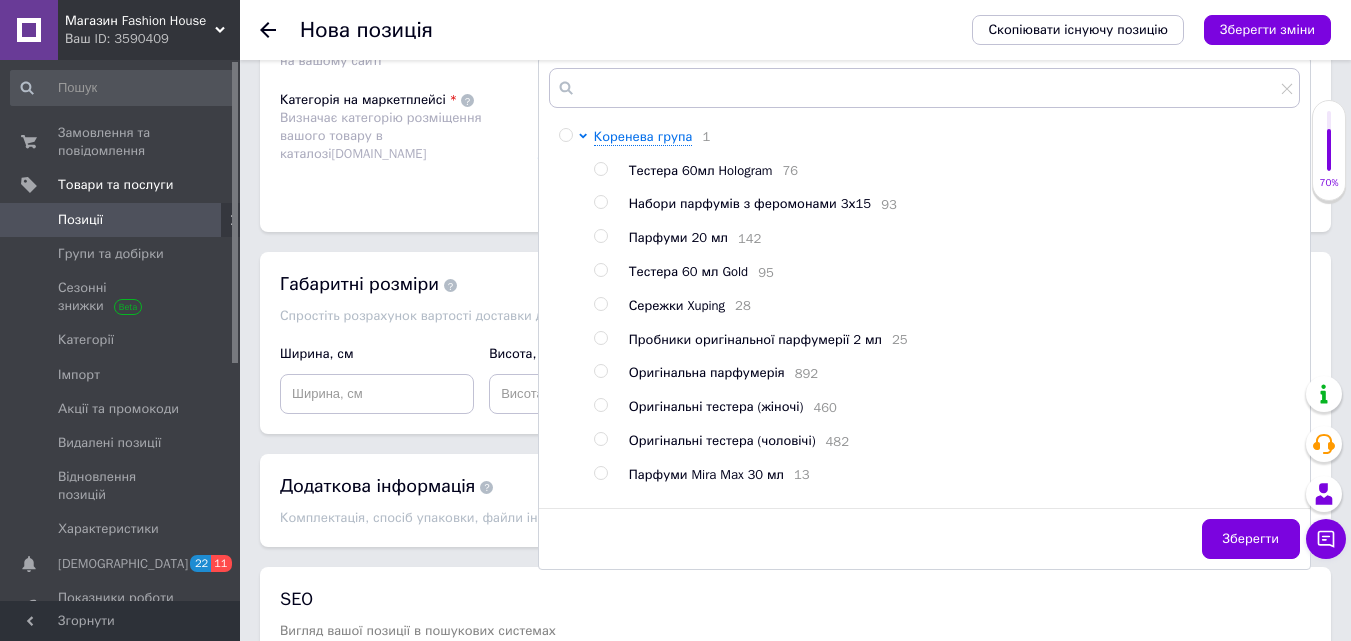click at bounding box center (600, 169) 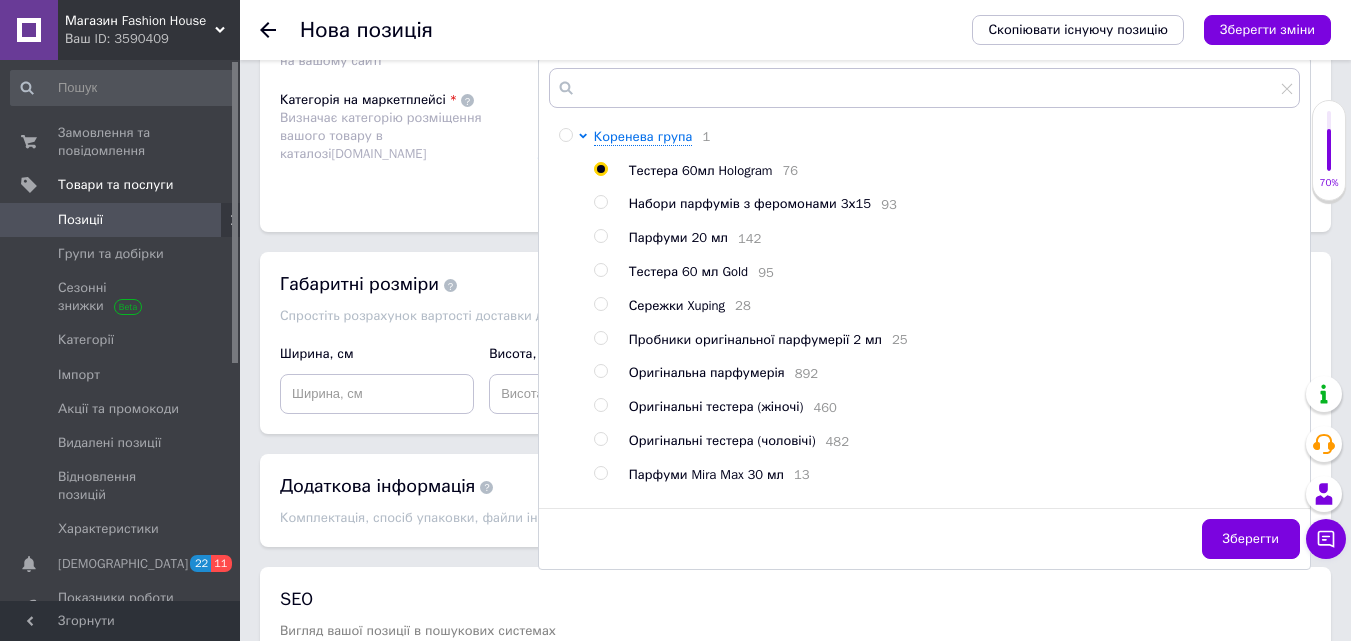 radio on "true" 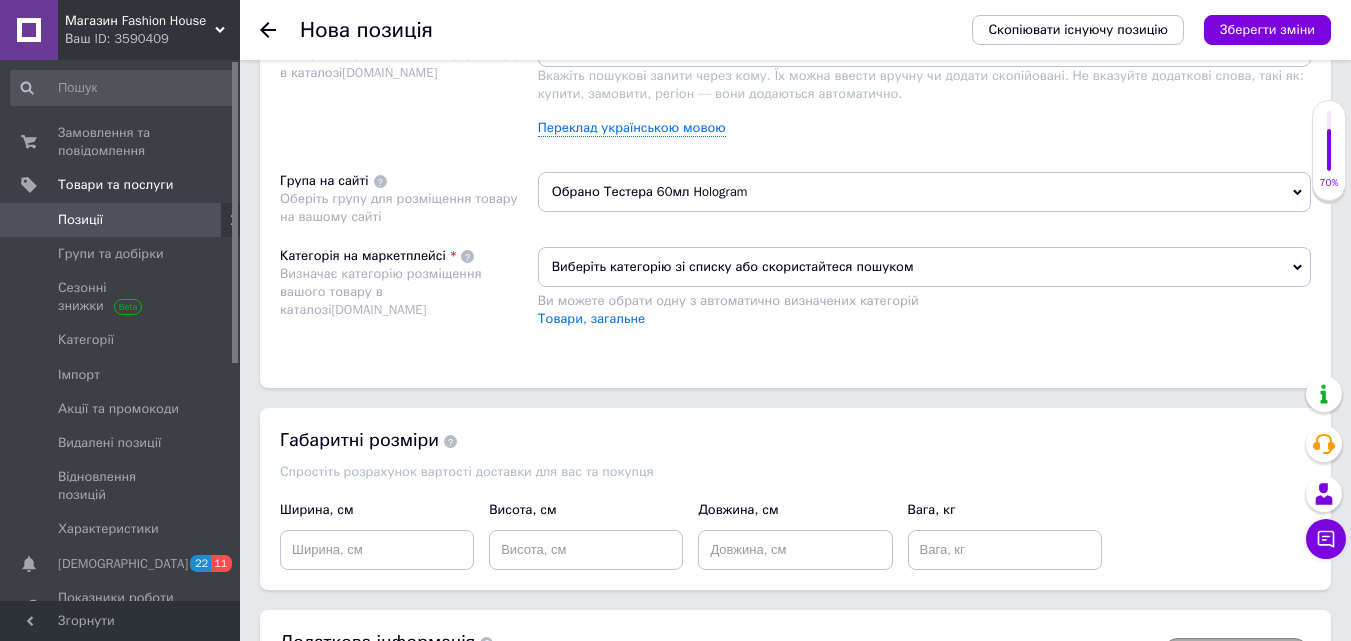 scroll, scrollTop: 1200, scrollLeft: 0, axis: vertical 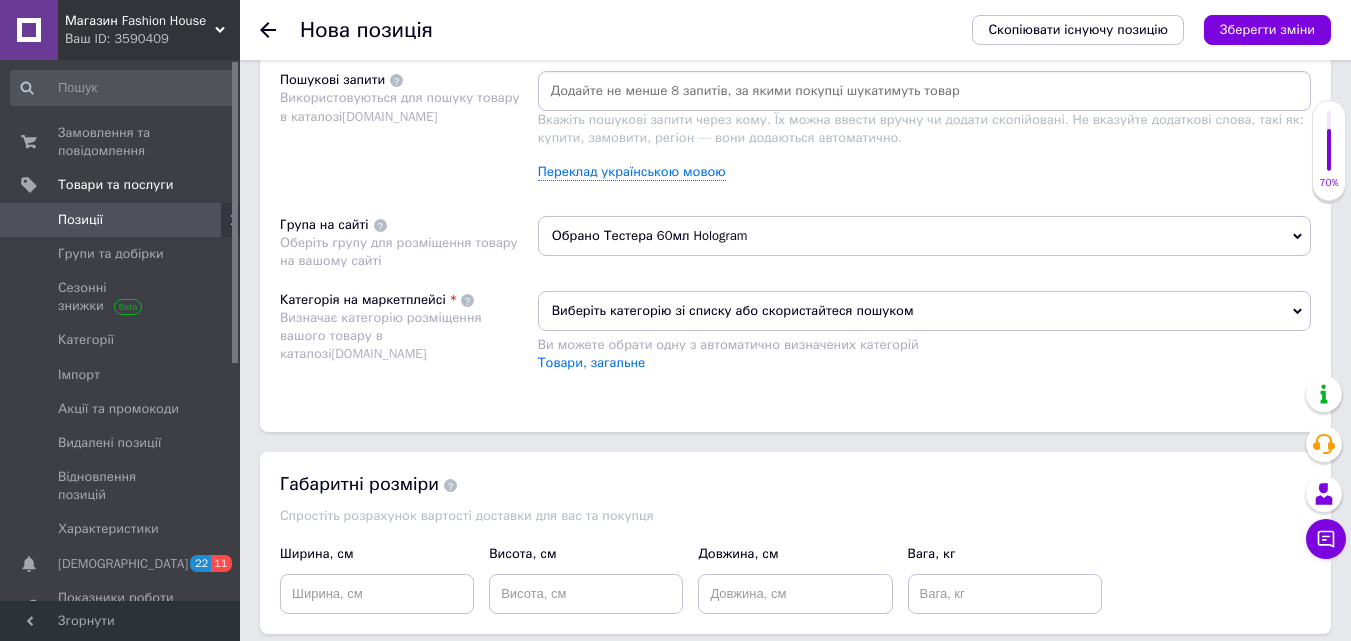 click on "Виберіть категорію зі списку або скористайтеся пошуком" at bounding box center (924, 311) 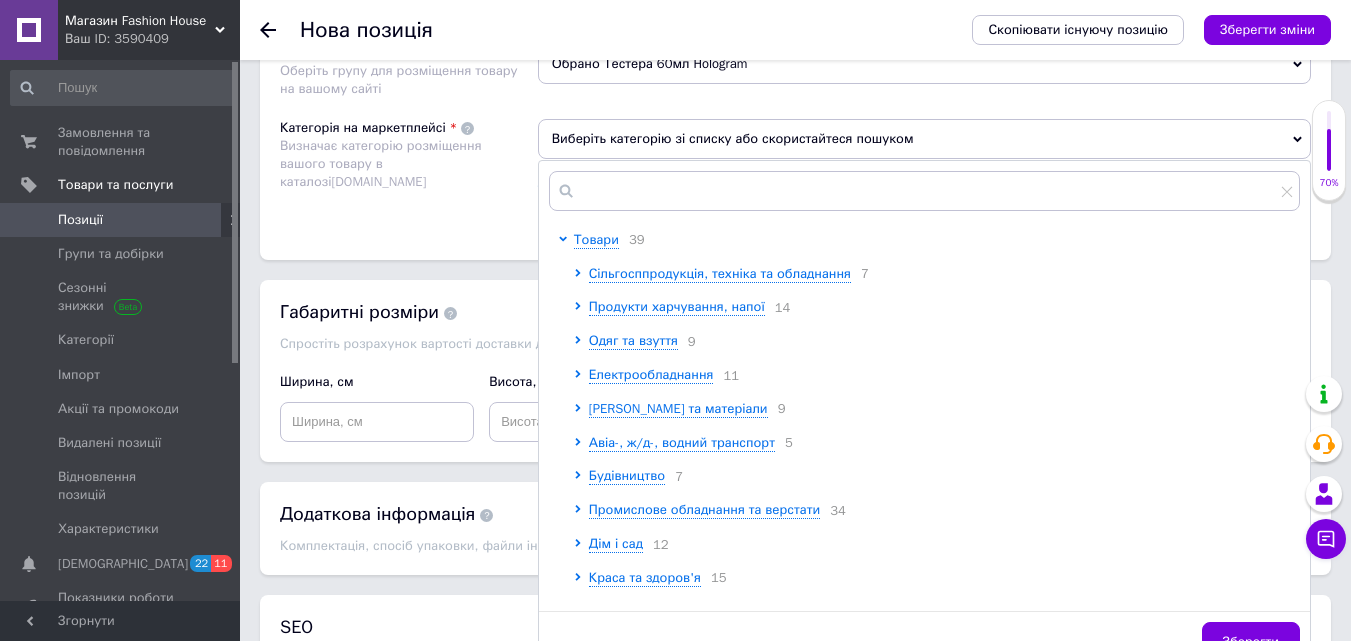 scroll, scrollTop: 1500, scrollLeft: 0, axis: vertical 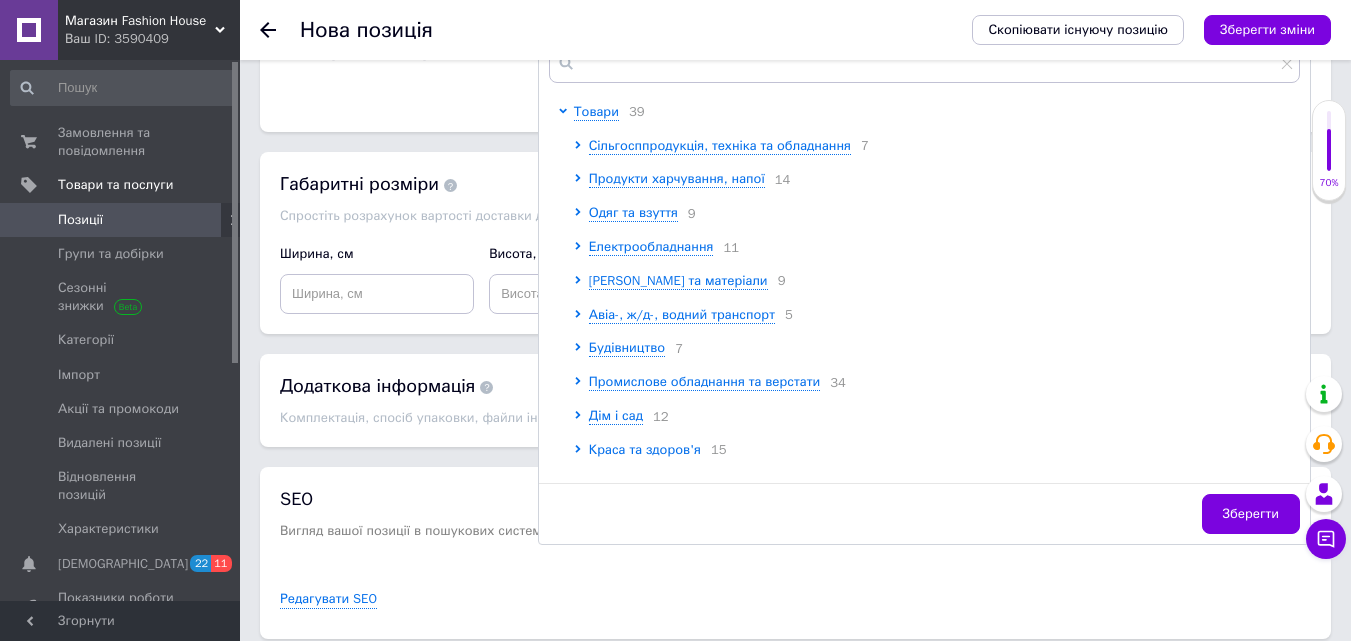 click on "Краса та здоров'я" at bounding box center (645, 449) 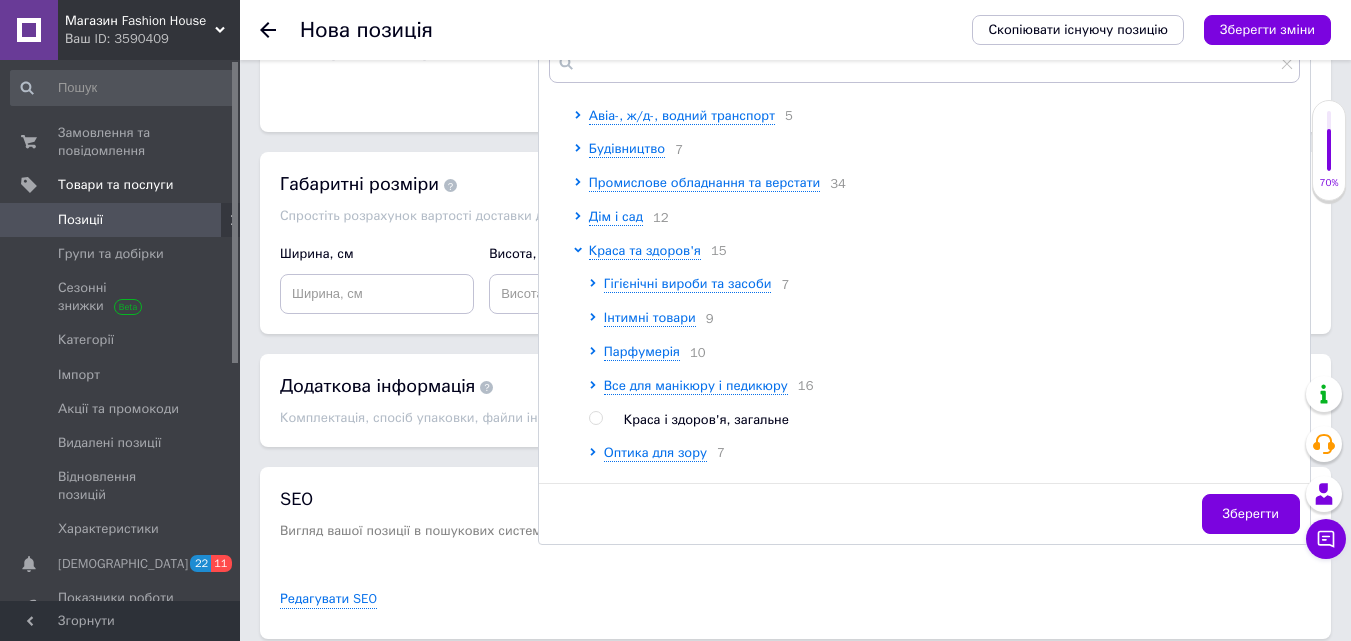 scroll, scrollTop: 200, scrollLeft: 0, axis: vertical 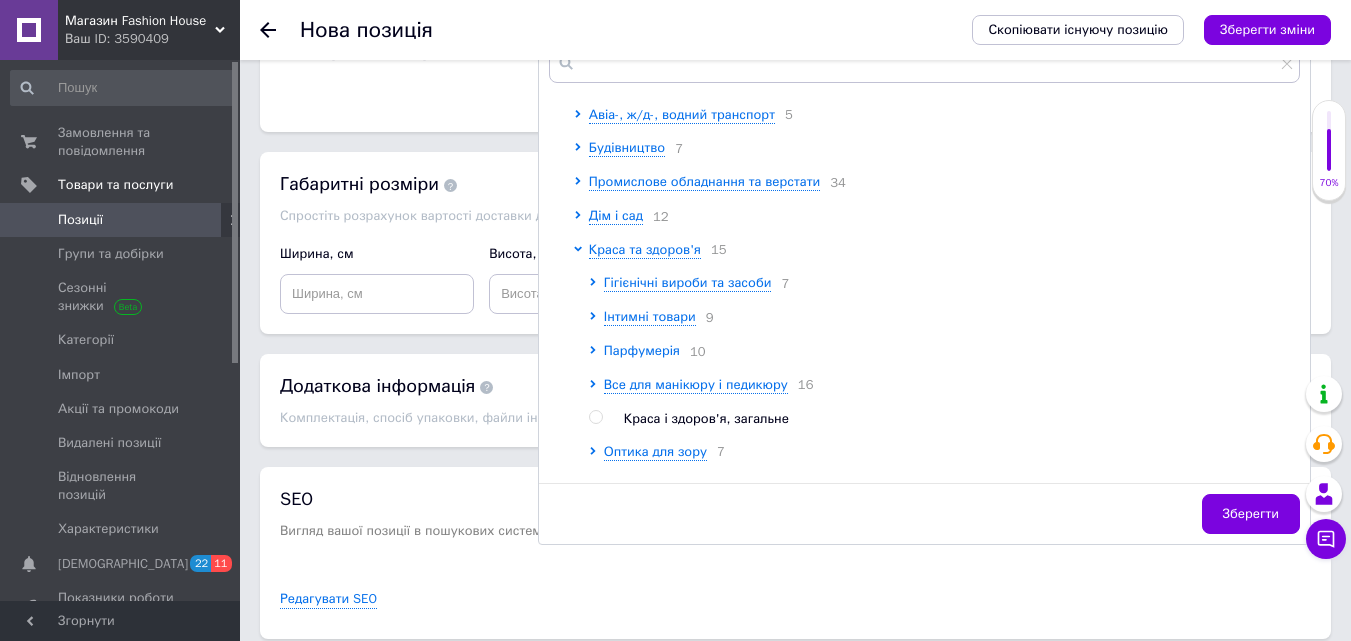 click on "Парфумерія" at bounding box center [642, 350] 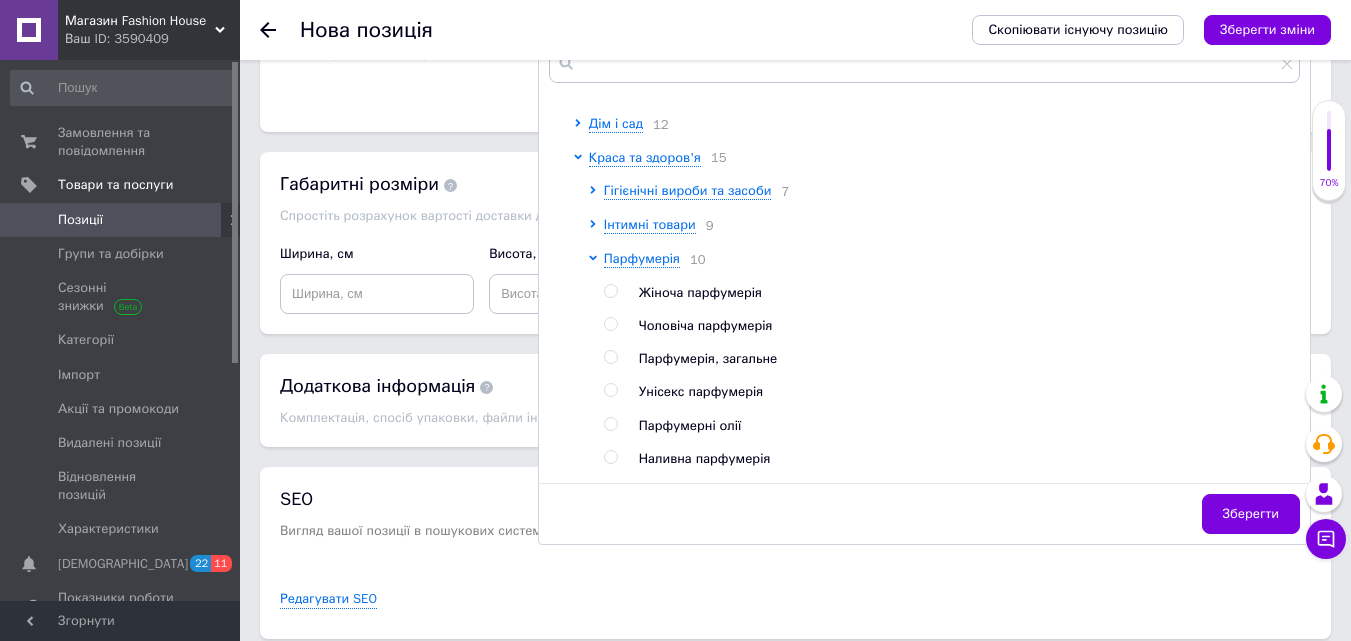 scroll, scrollTop: 300, scrollLeft: 0, axis: vertical 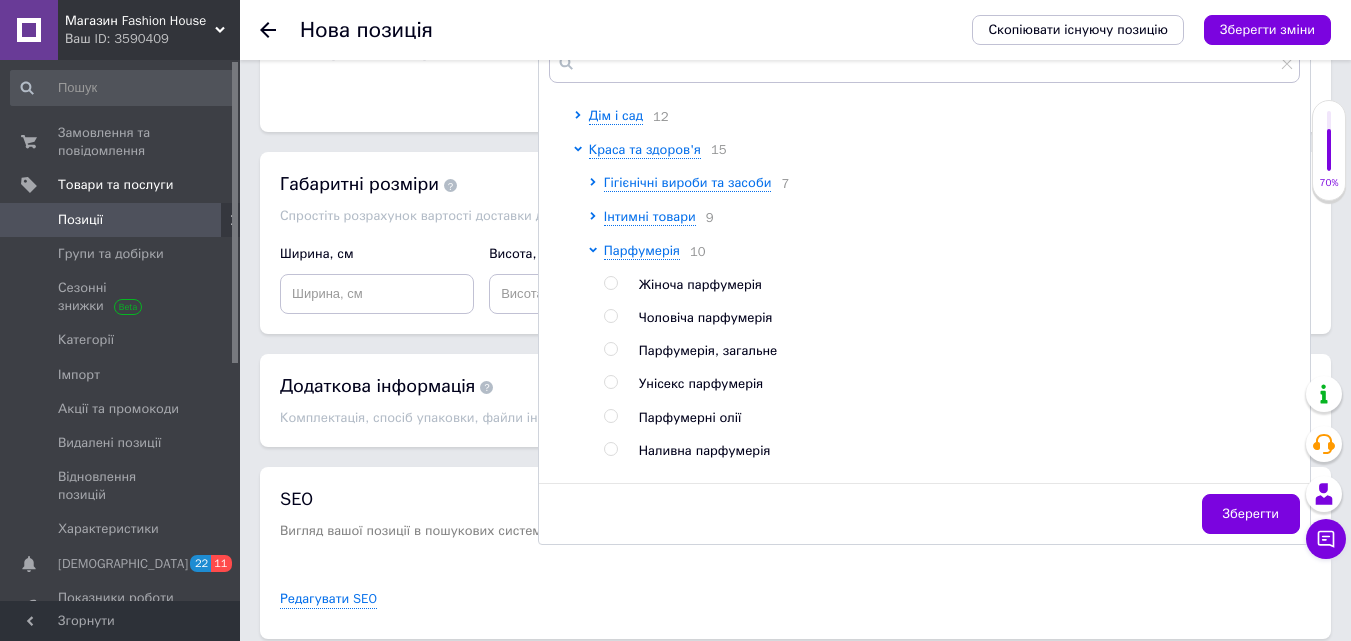 drag, startPoint x: 612, startPoint y: 295, endPoint x: 760, endPoint y: 349, distance: 157.54364 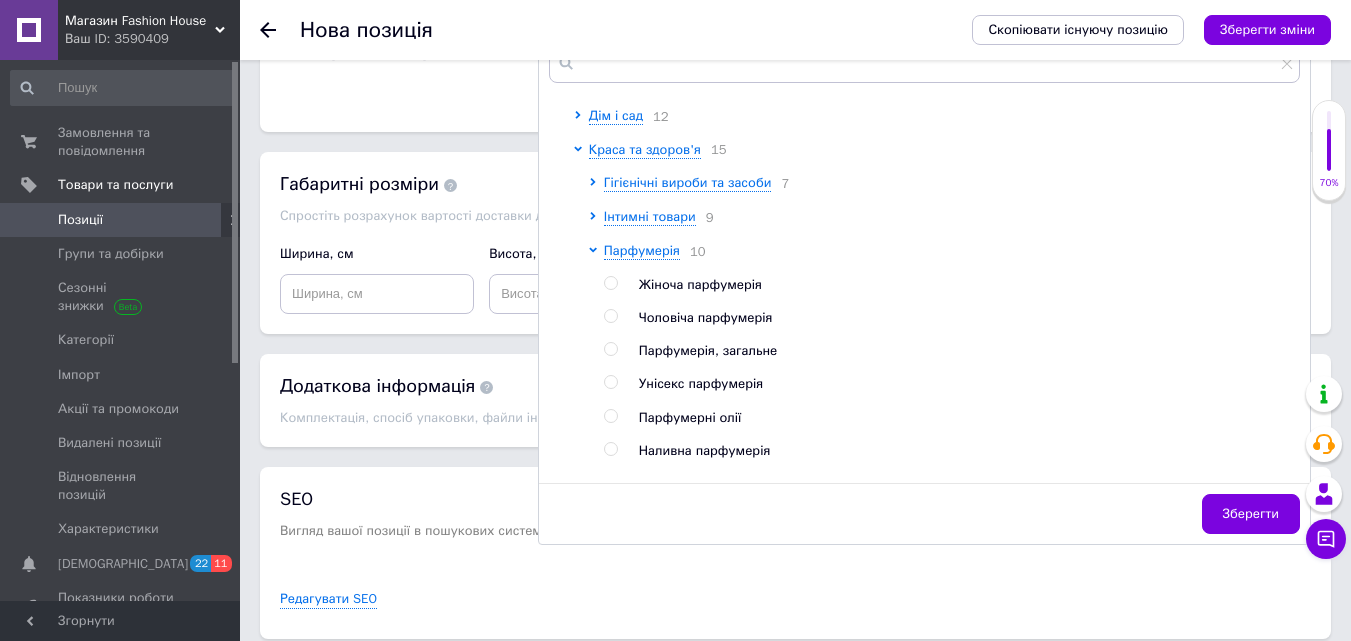 click at bounding box center [610, 283] 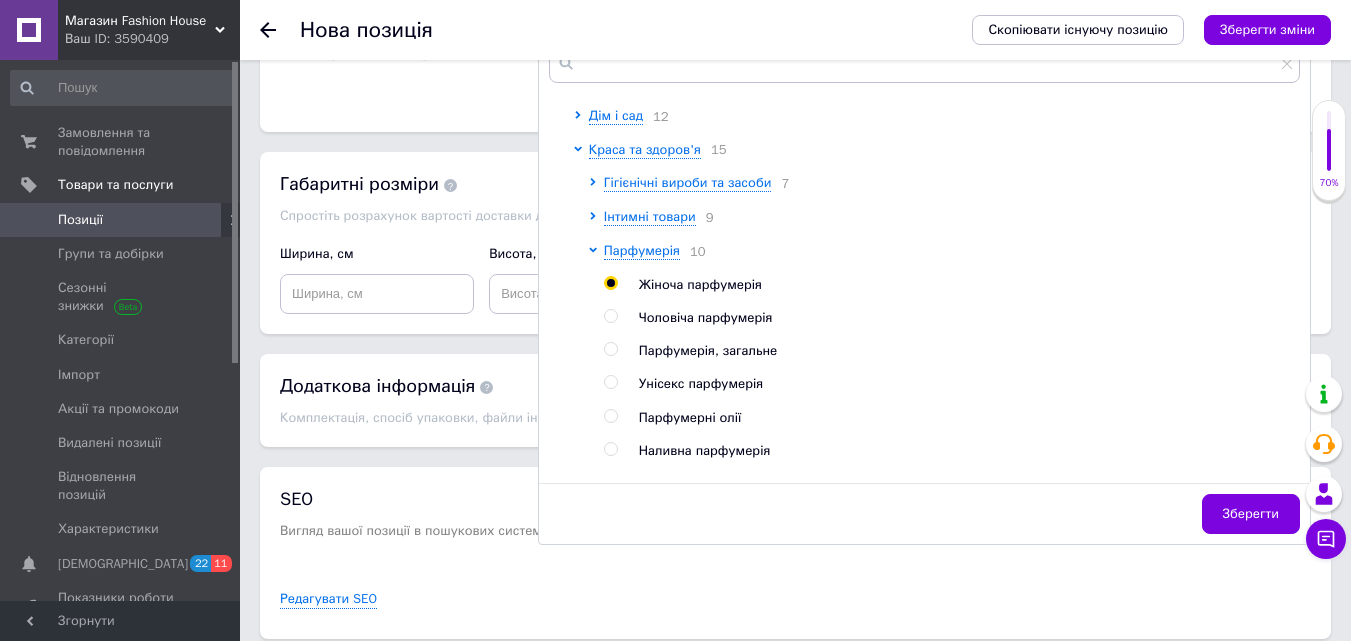 radio on "true" 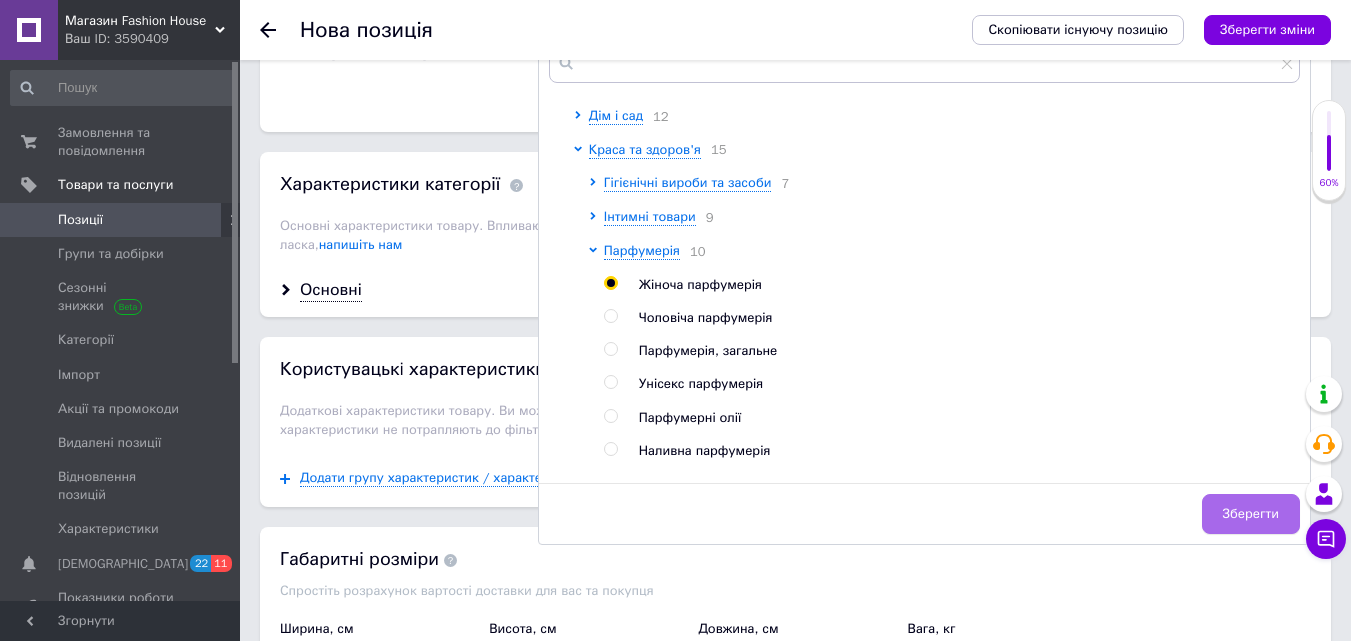 click on "Зберегти" at bounding box center [1251, 514] 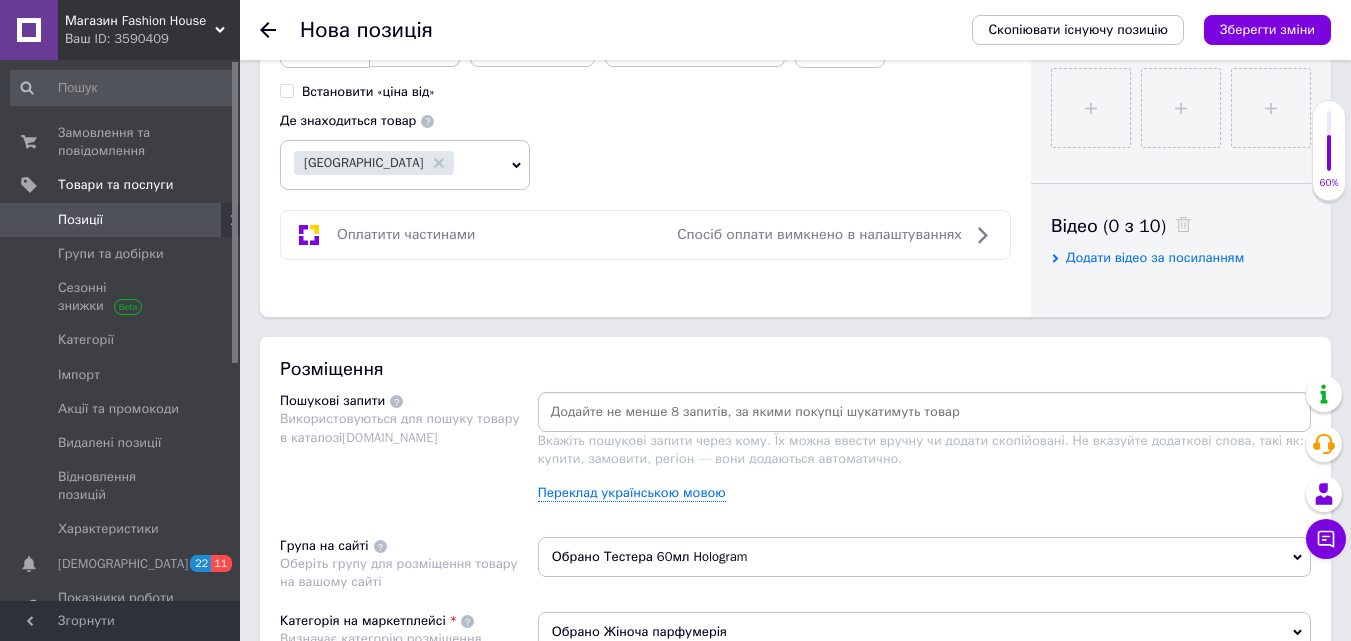 scroll, scrollTop: 900, scrollLeft: 0, axis: vertical 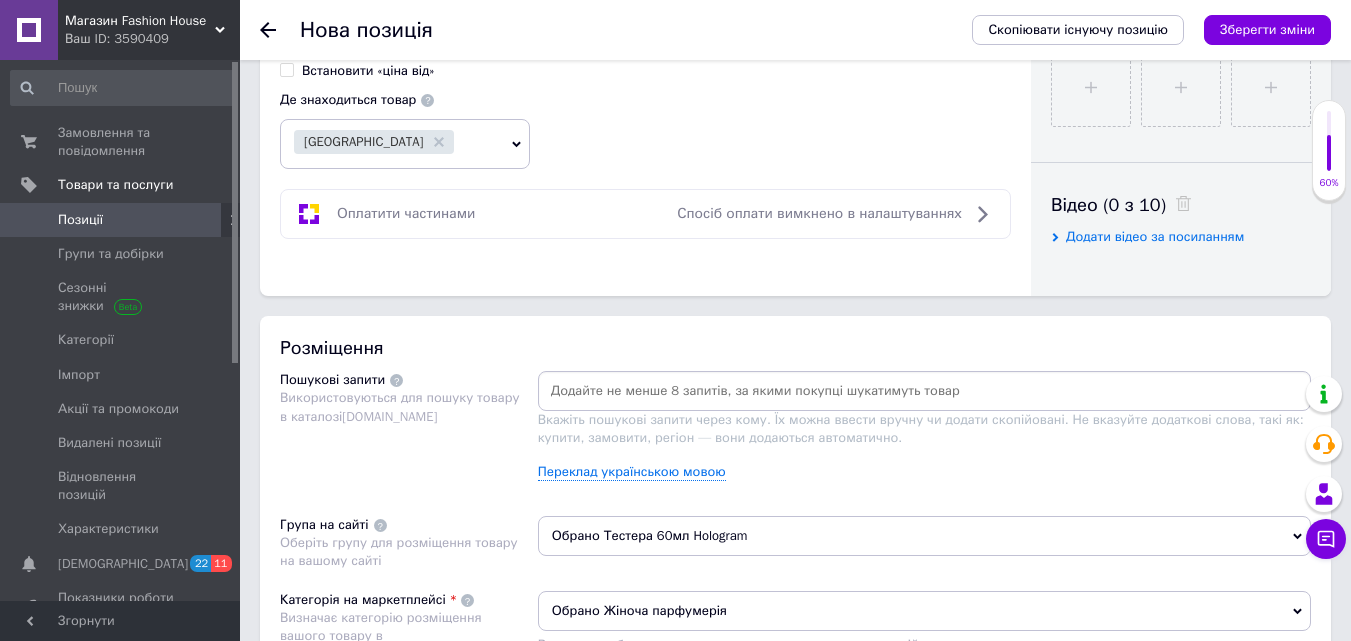 click at bounding box center (924, 391) 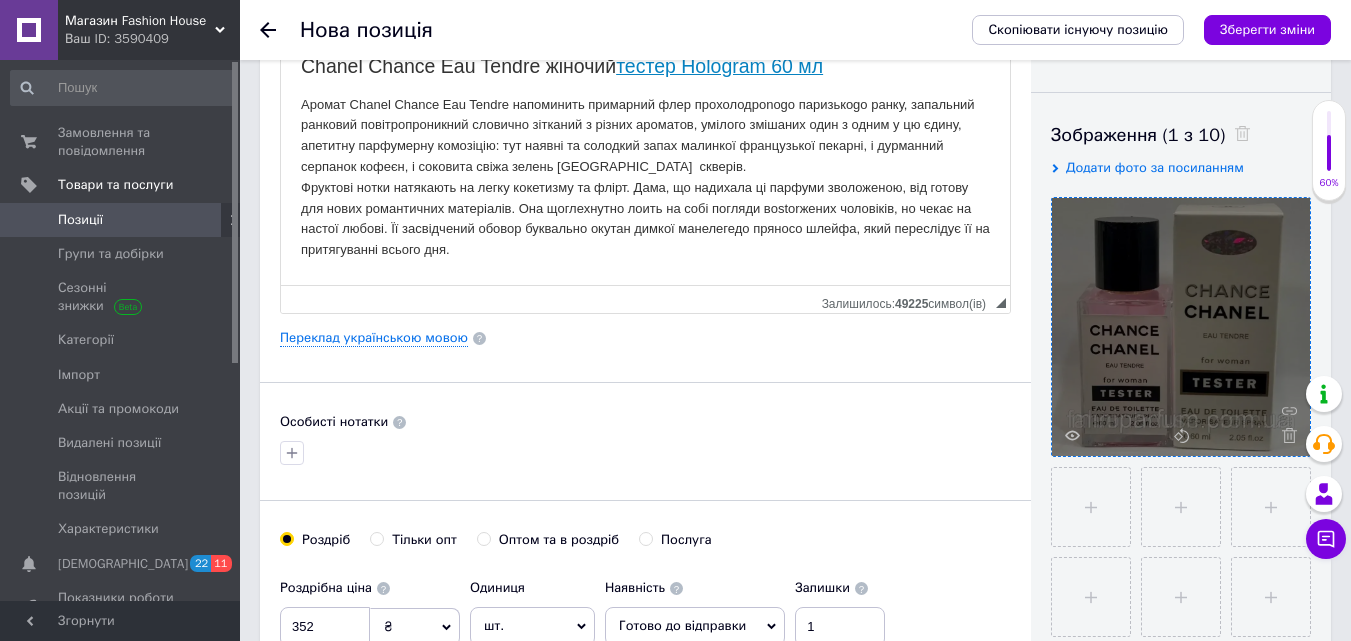 scroll, scrollTop: 0, scrollLeft: 0, axis: both 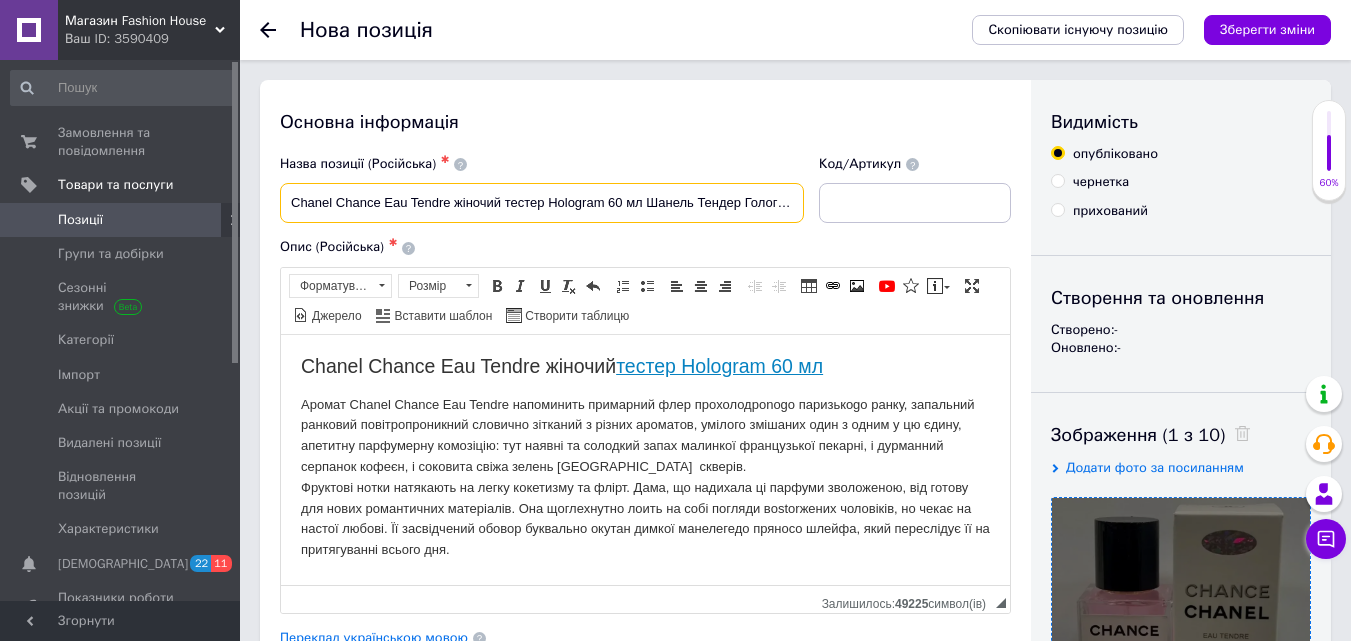 drag, startPoint x: 287, startPoint y: 200, endPoint x: 449, endPoint y: 214, distance: 162.6038 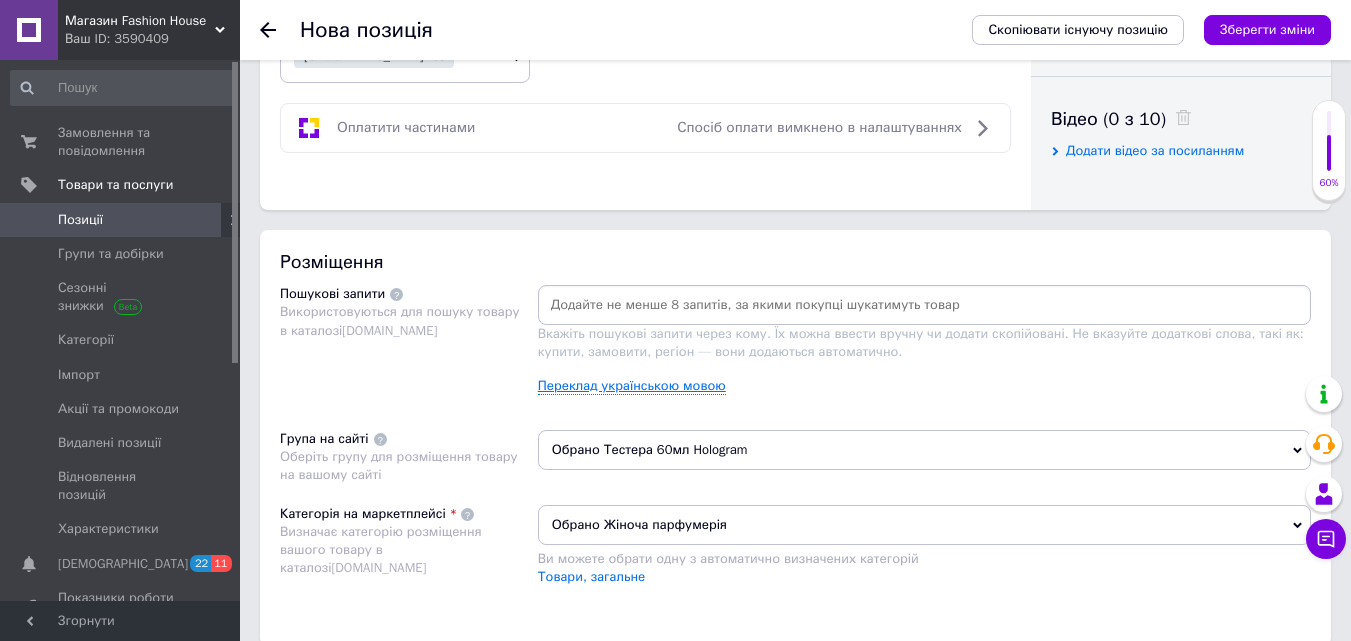 scroll, scrollTop: 1100, scrollLeft: 0, axis: vertical 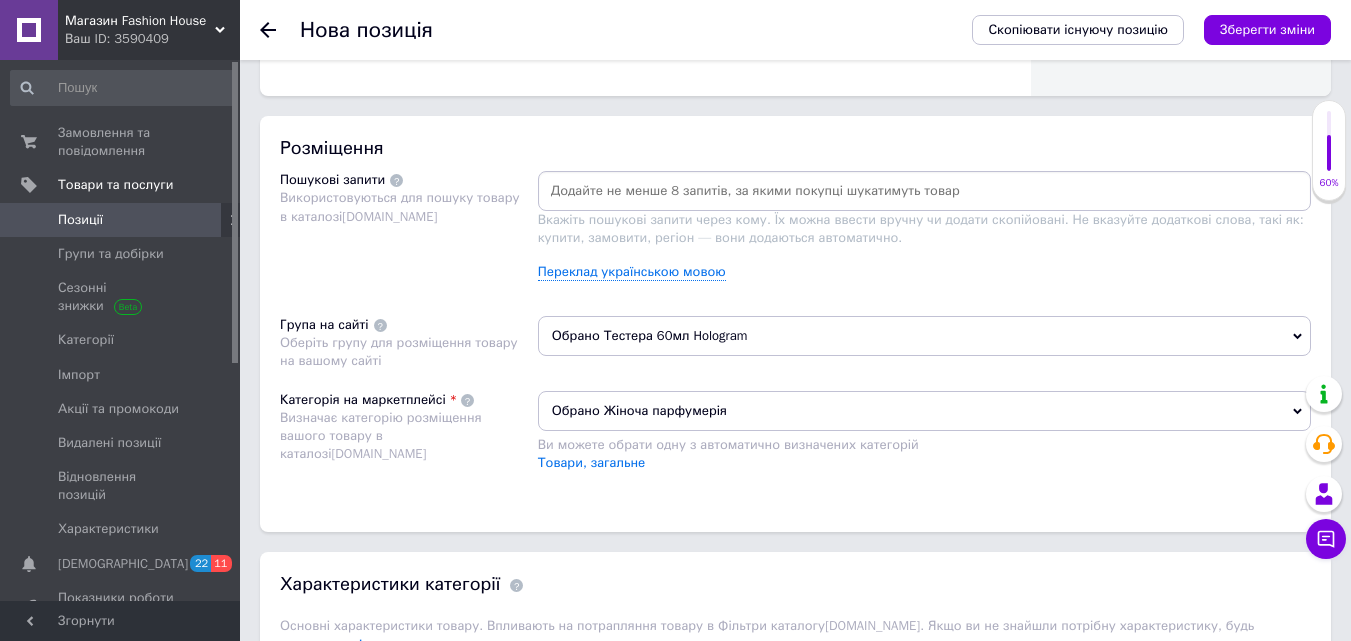 click at bounding box center [924, 191] 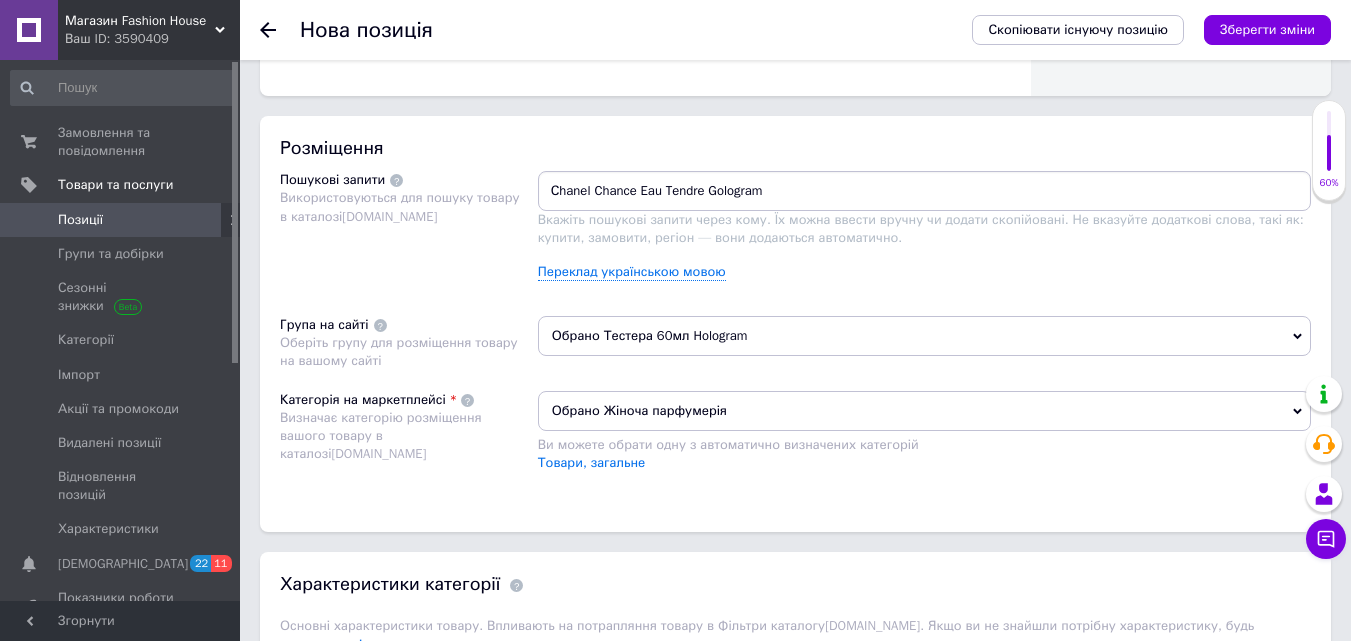 type on "Сhanel Chance Eau Tendre Golograma" 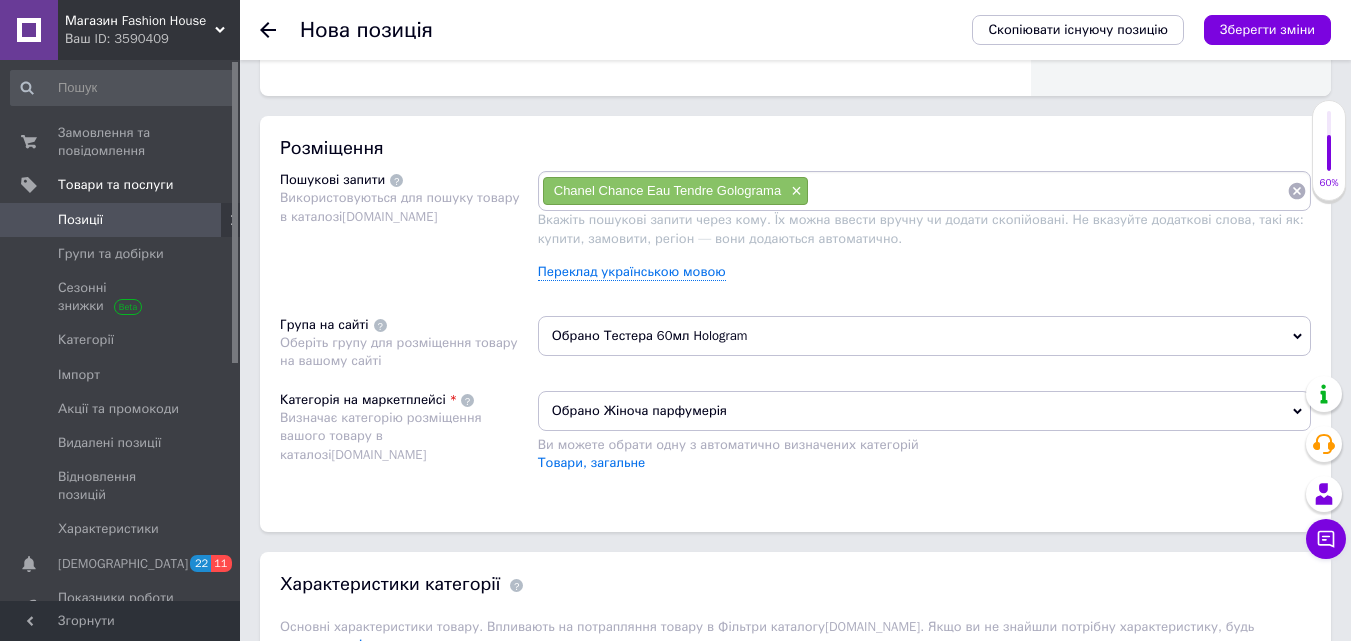 paste on "Сhanel Chance Eau Tendre" 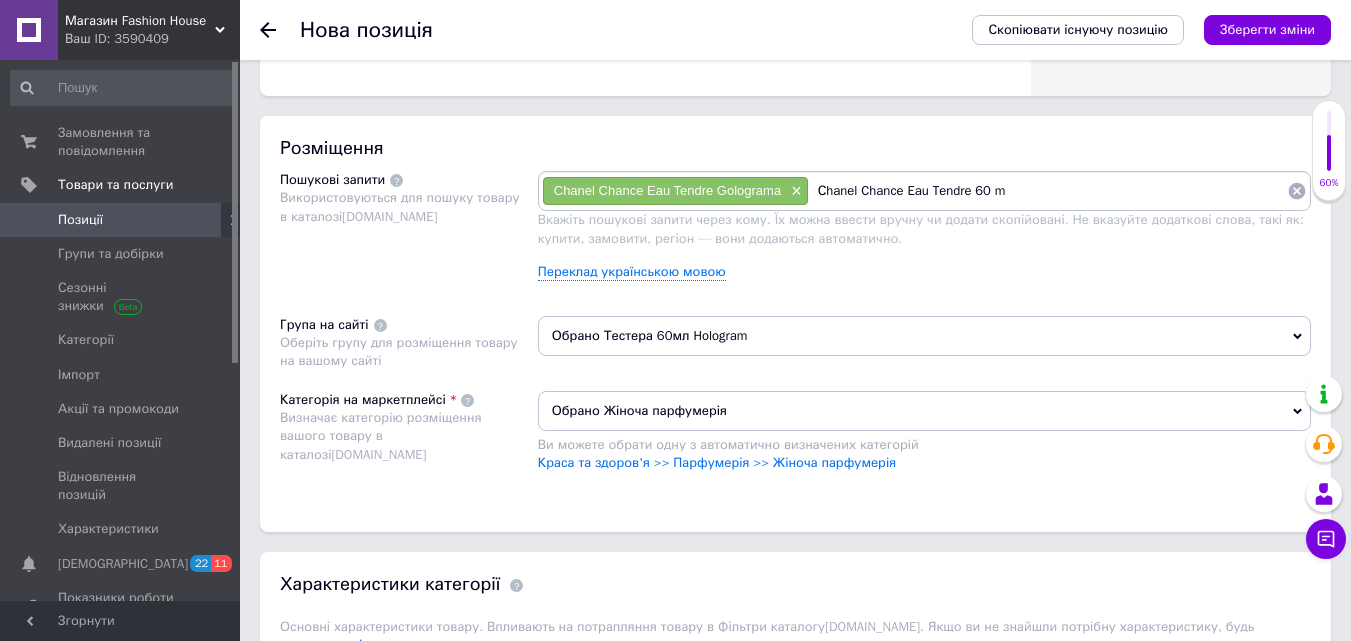 type on "Сhanel Chance Eau Tendre 60 ml" 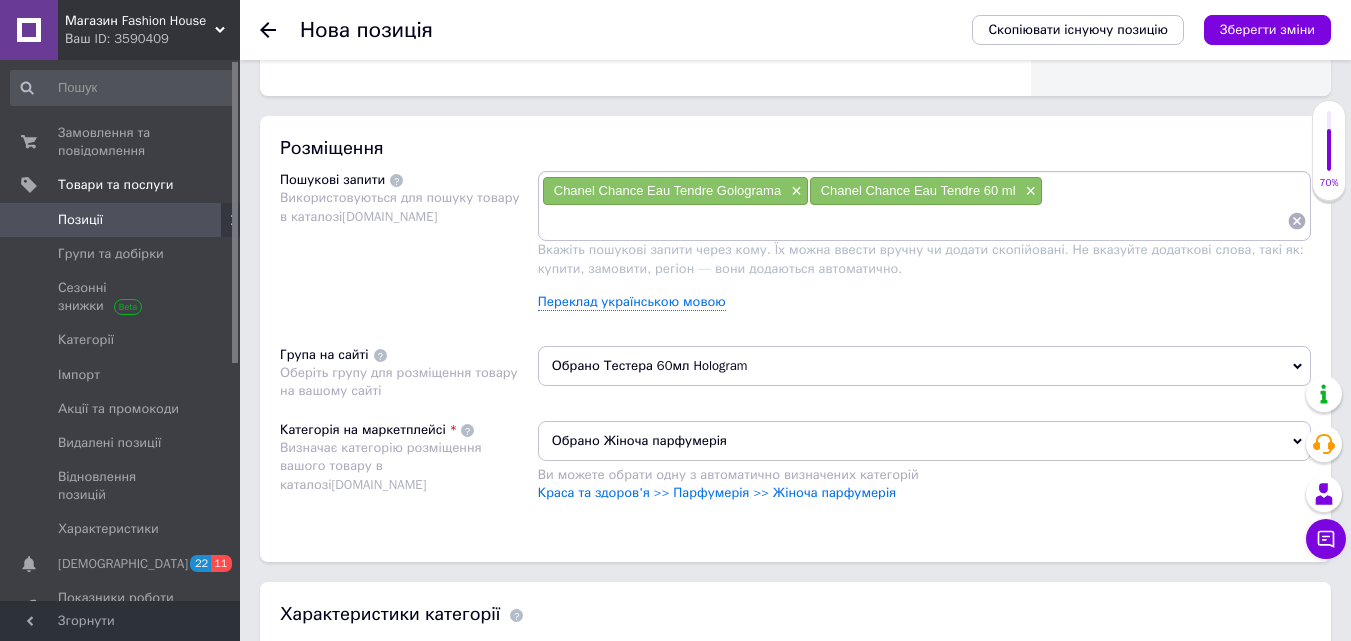 type on "I" 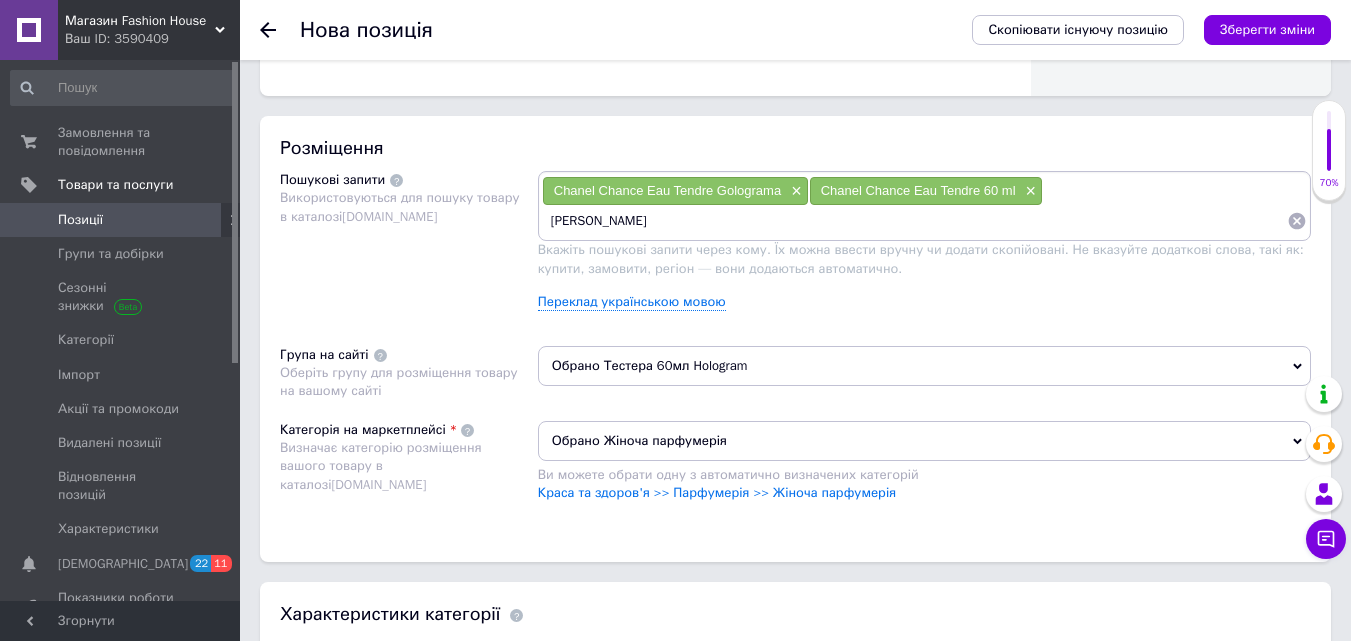 type on "[PERSON_NAME] Голограма" 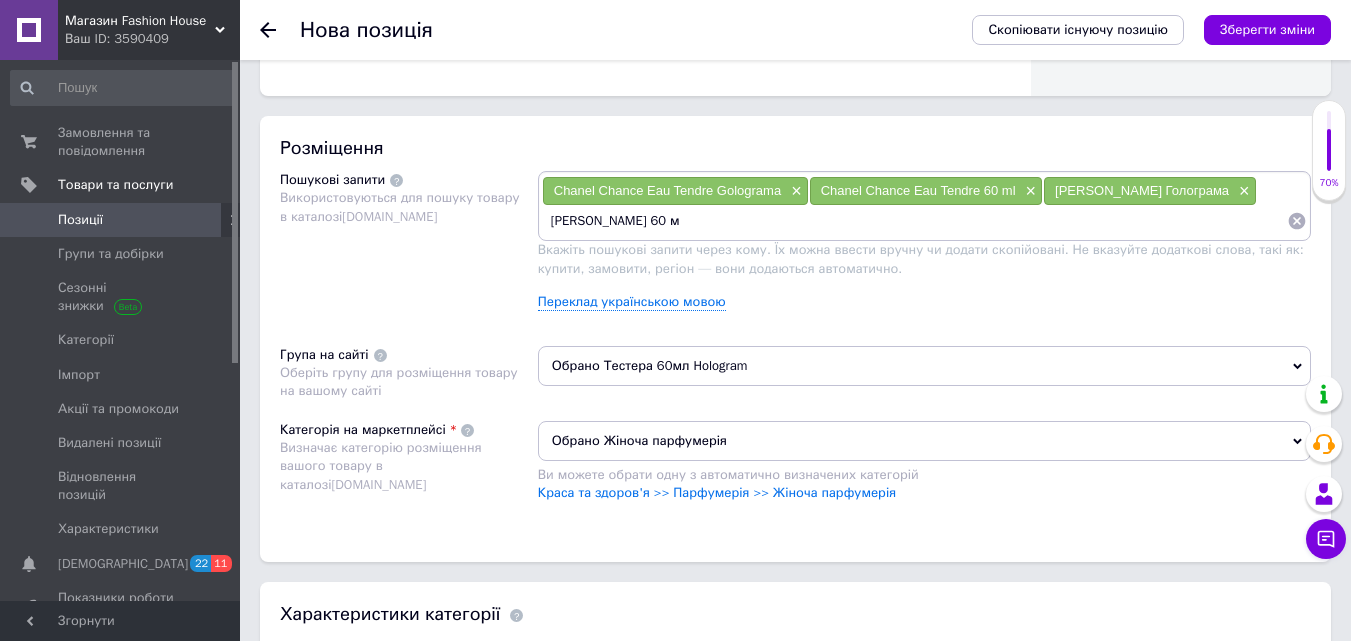 type on "[PERSON_NAME] 60 мл" 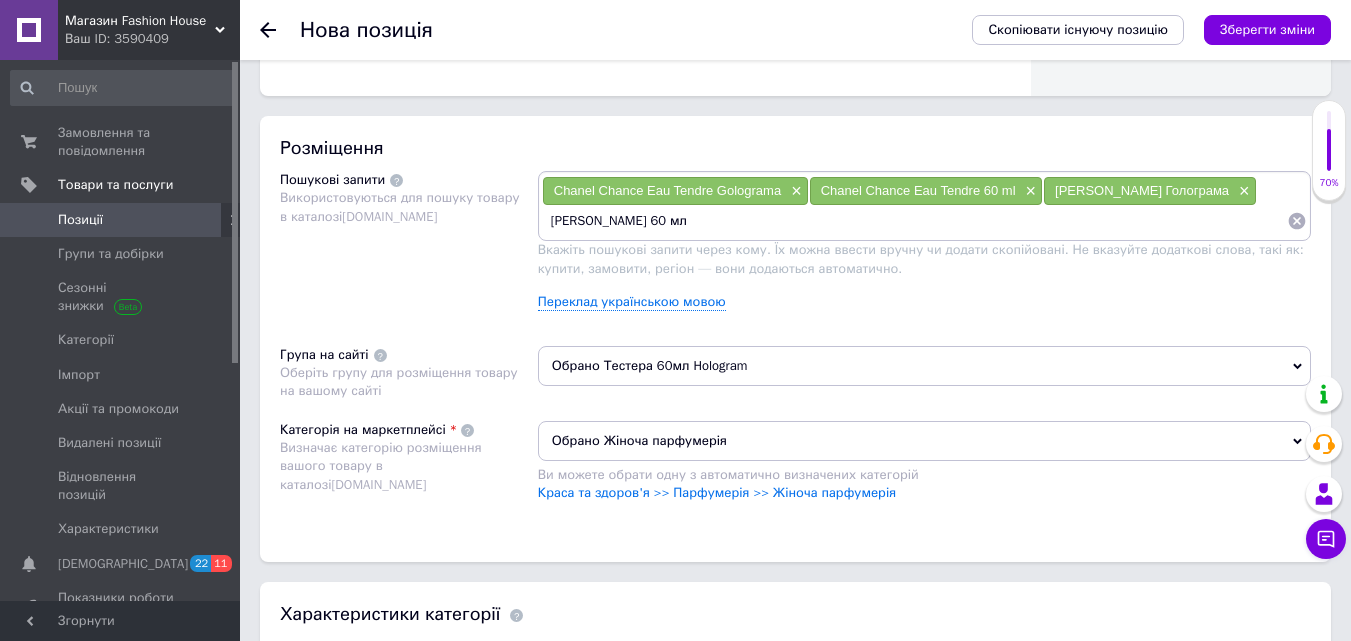 type 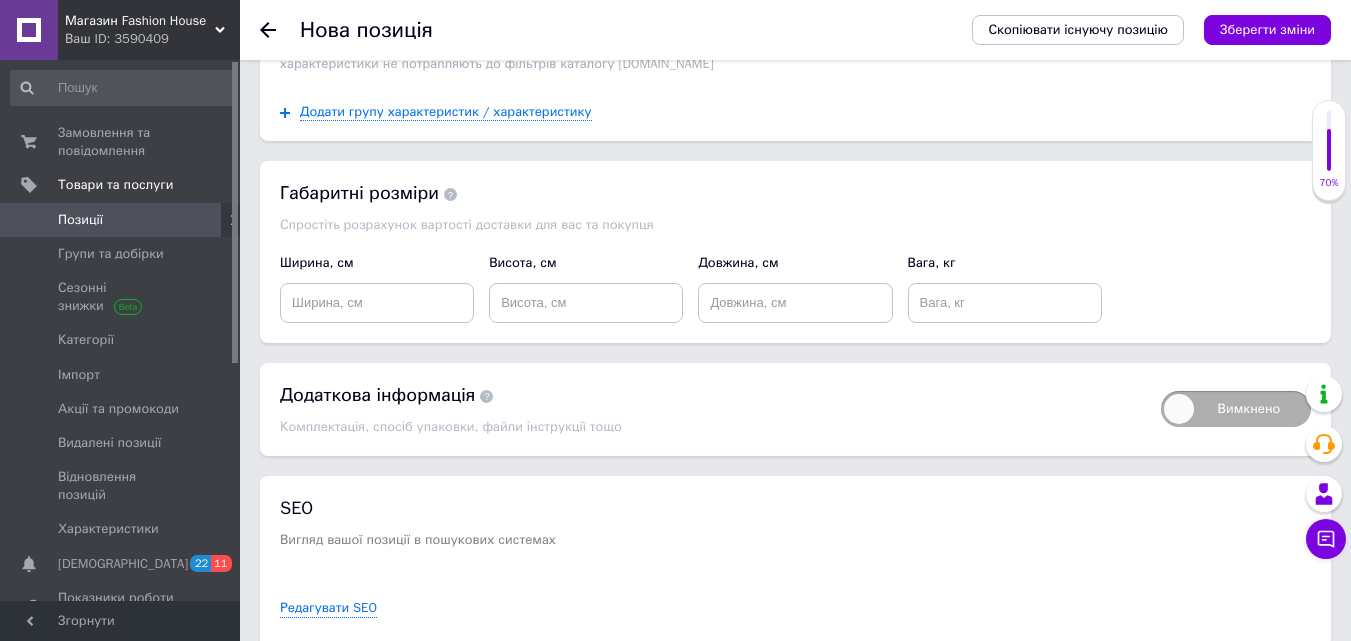 scroll, scrollTop: 1962, scrollLeft: 0, axis: vertical 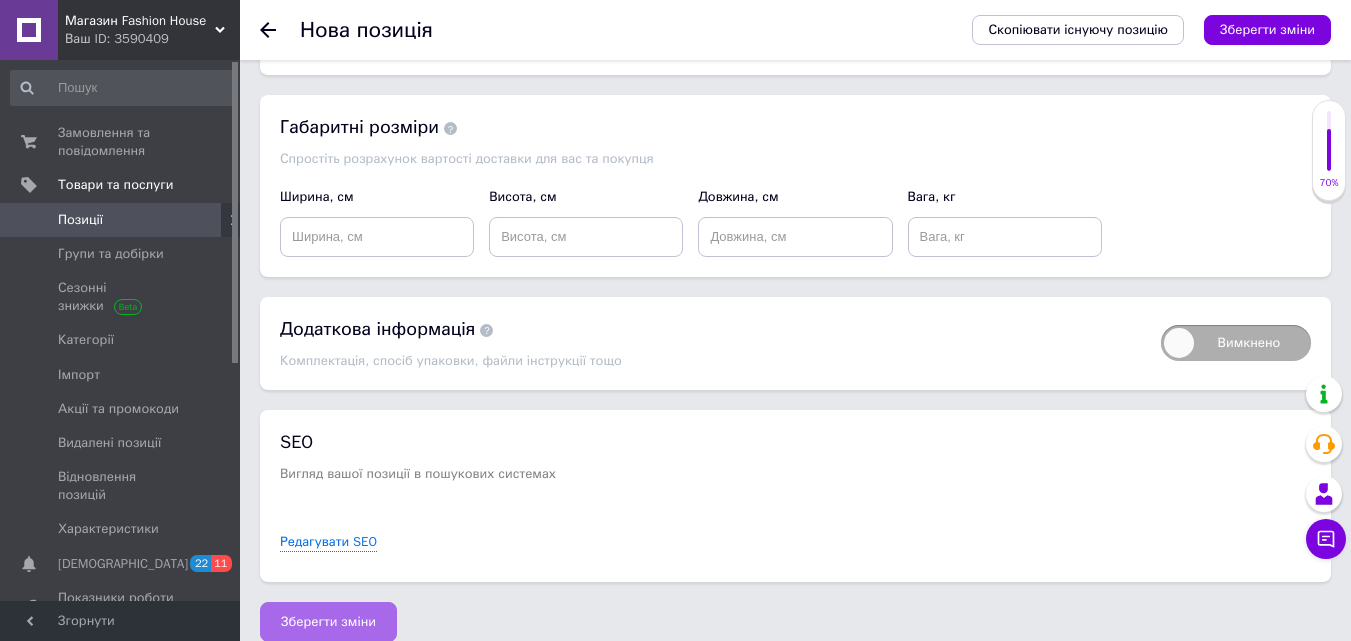 click on "Зберегти зміни" at bounding box center (328, 622) 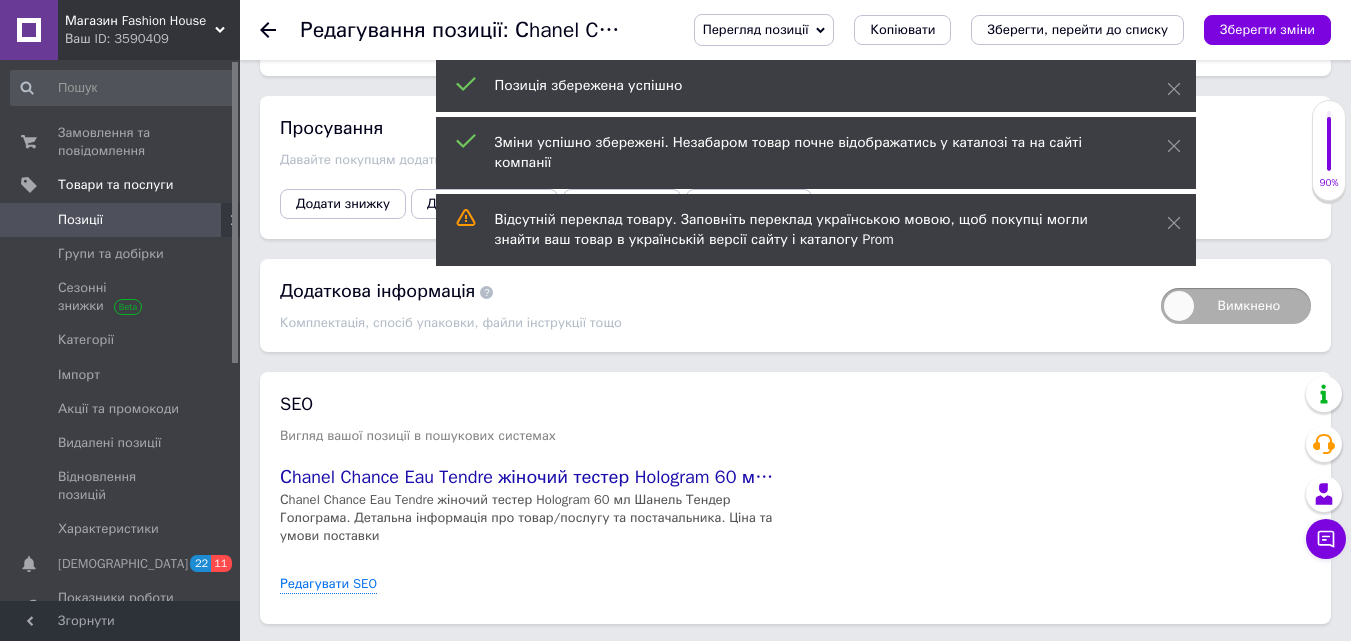 scroll, scrollTop: 2227, scrollLeft: 0, axis: vertical 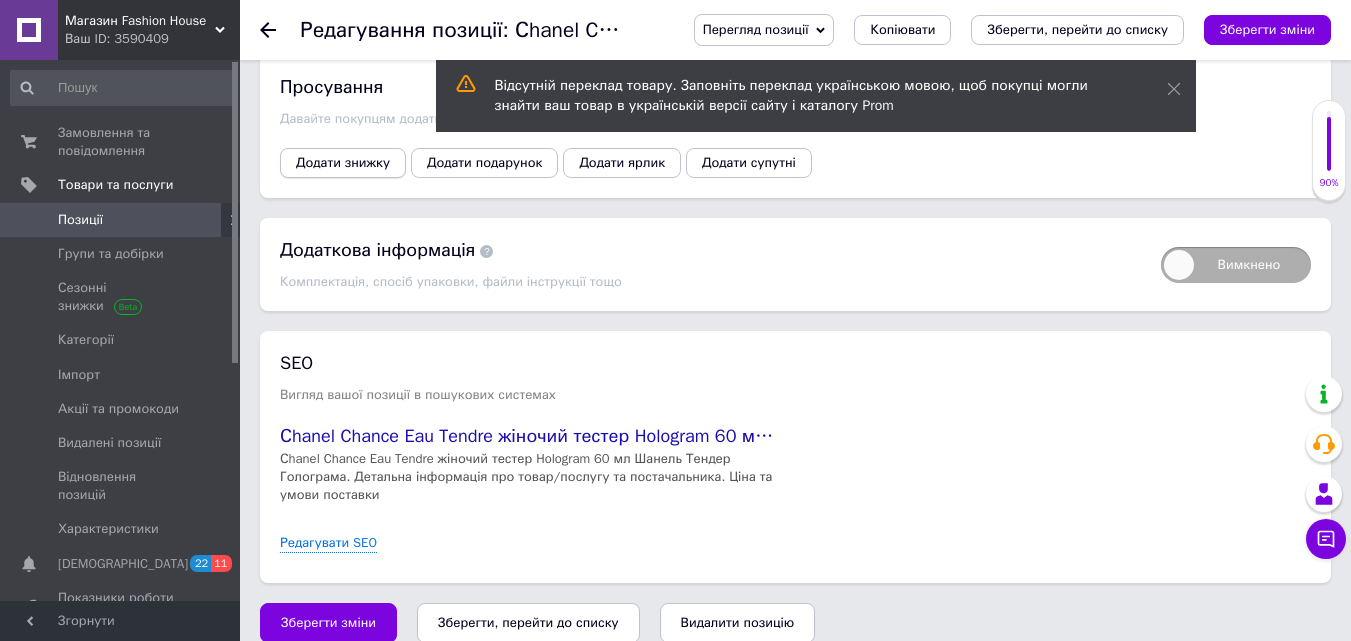 click on "Додати знижку" at bounding box center [343, 163] 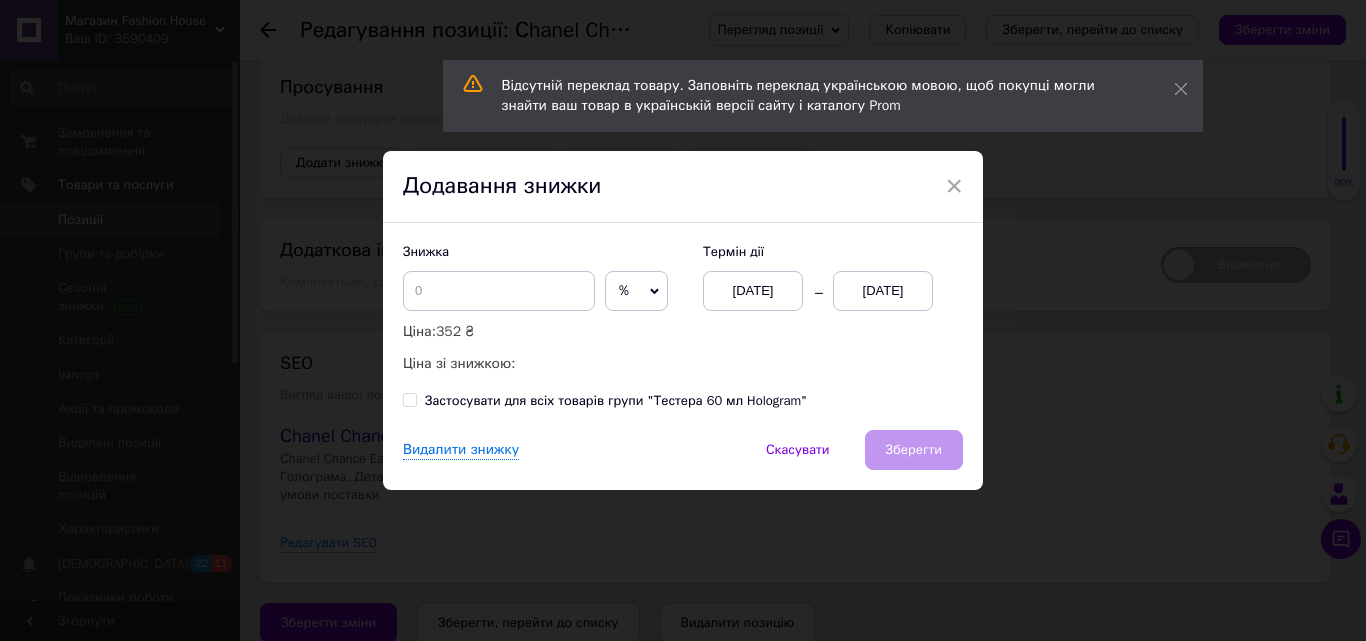 click on "[DATE]" at bounding box center [883, 291] 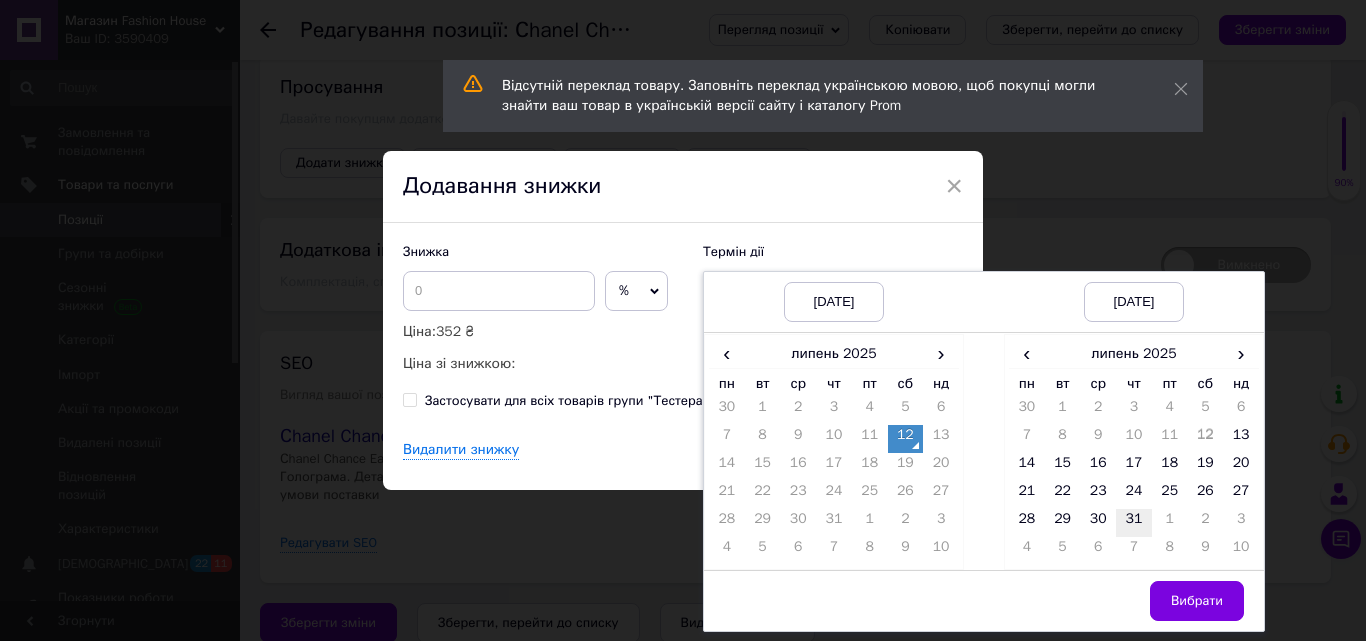 click on "31" at bounding box center (1134, 523) 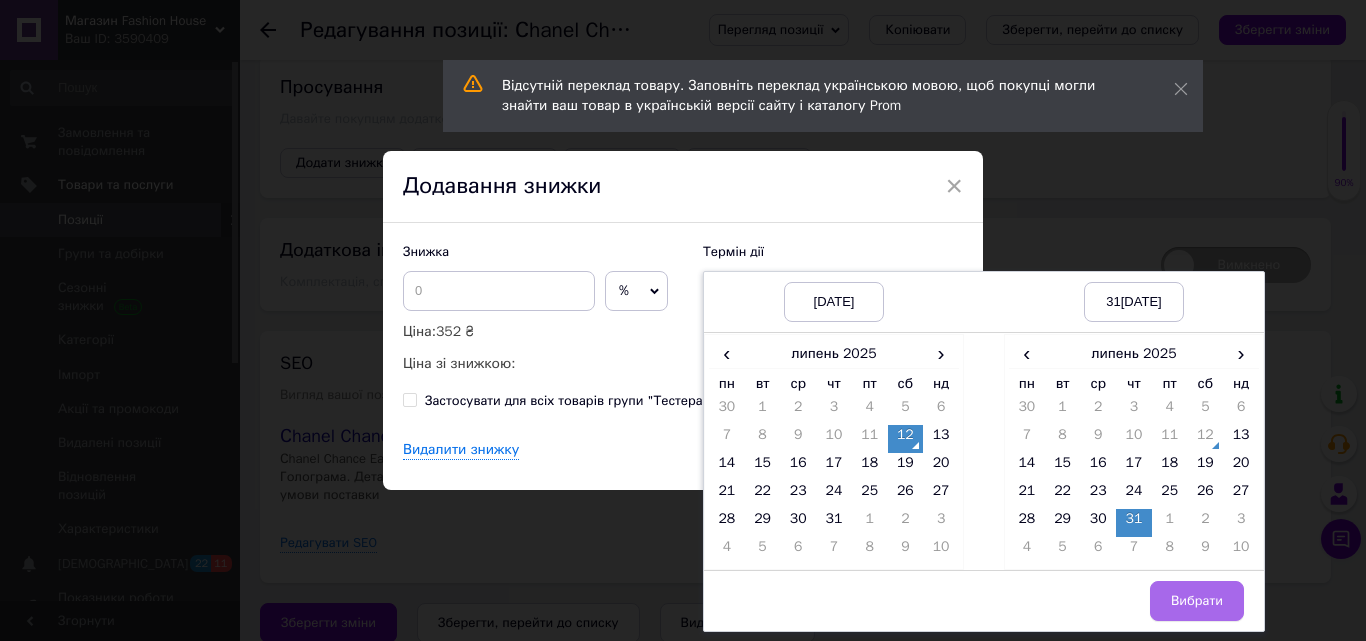 click on "Вибрати" at bounding box center [1197, 601] 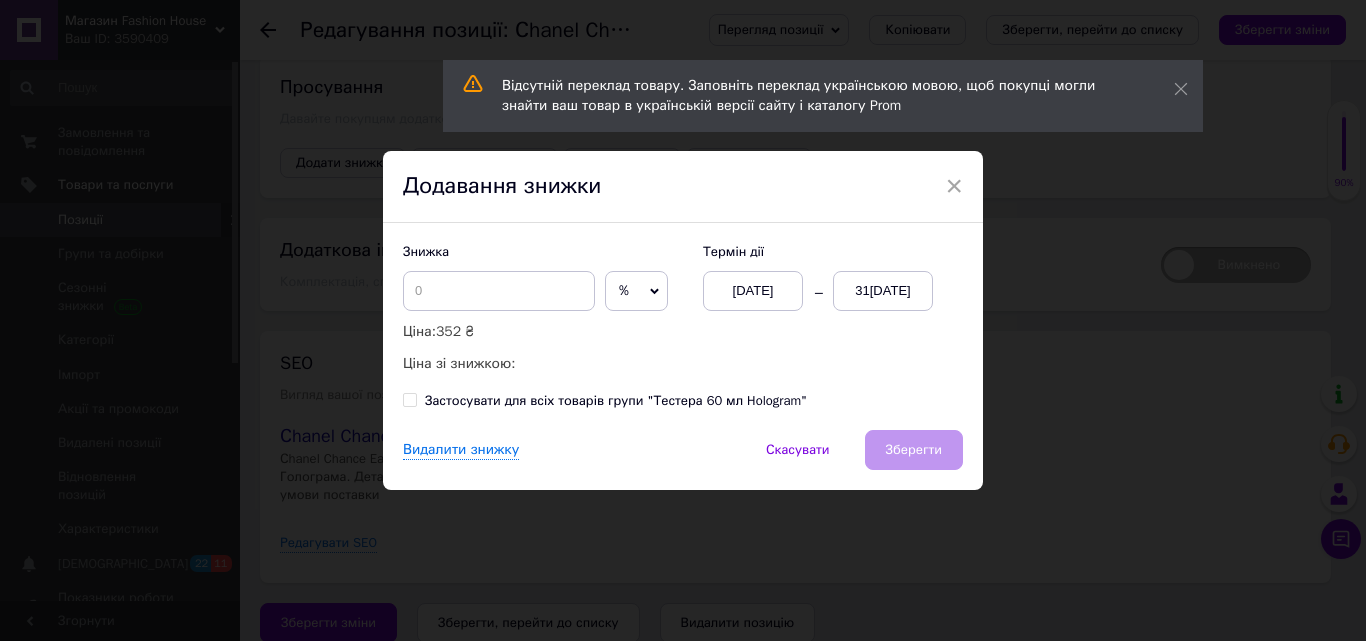 click 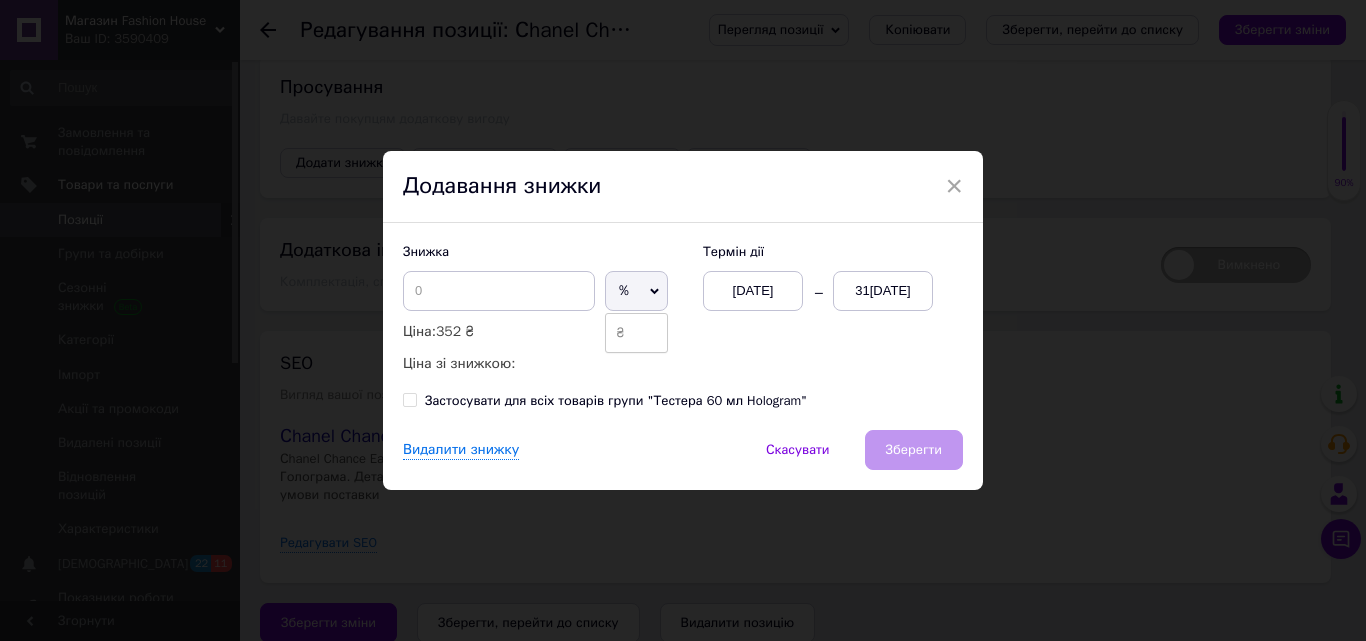 click on "₴" at bounding box center [636, 333] 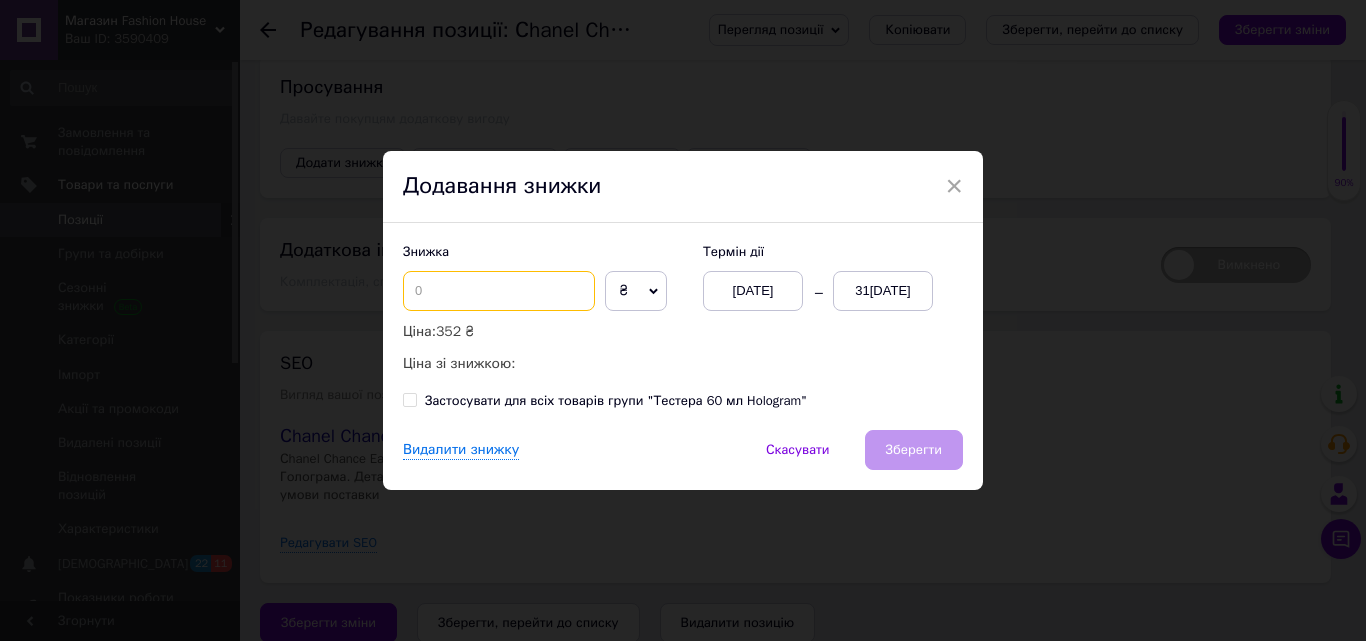 click at bounding box center [499, 291] 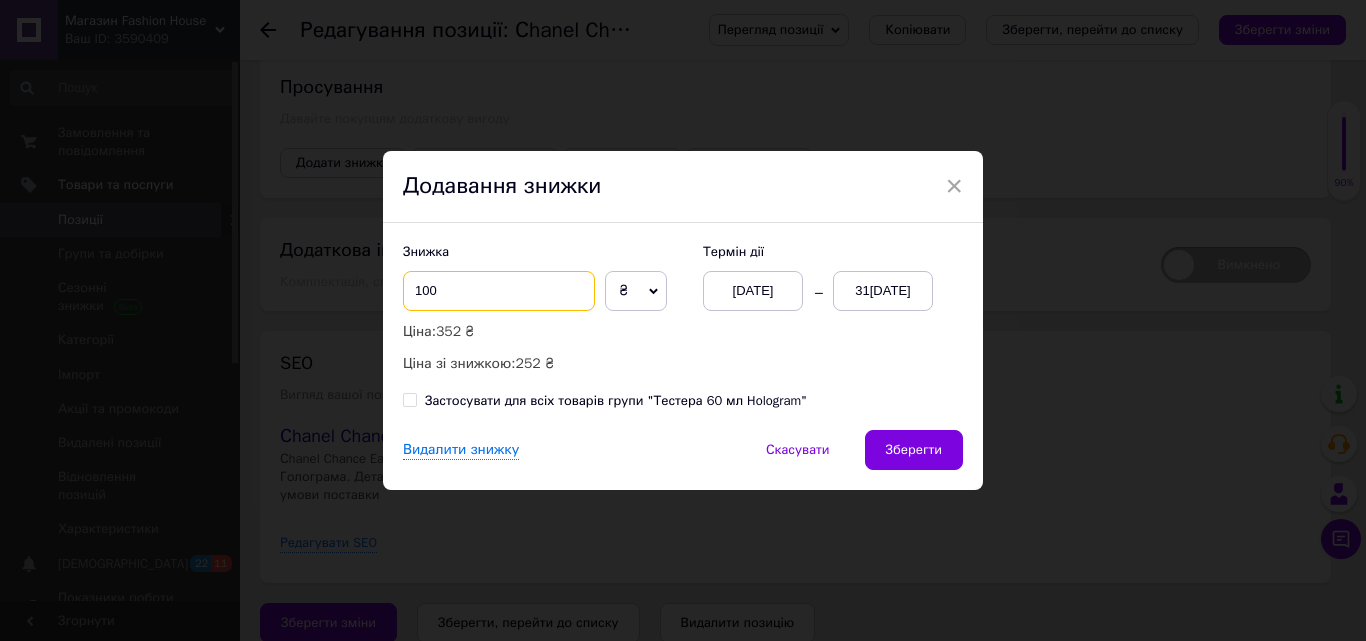 type on "100" 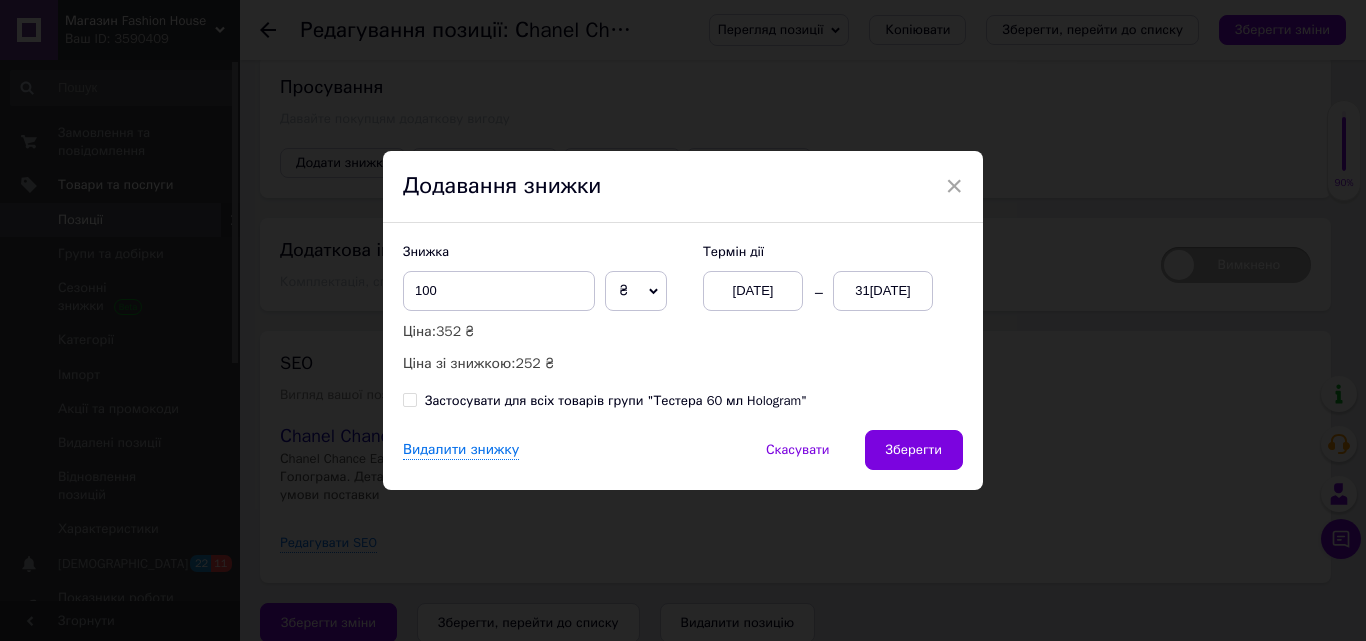 click on "Застосувати для всіх товарів групи "Тестера 60 мл Hologram"" at bounding box center (409, 399) 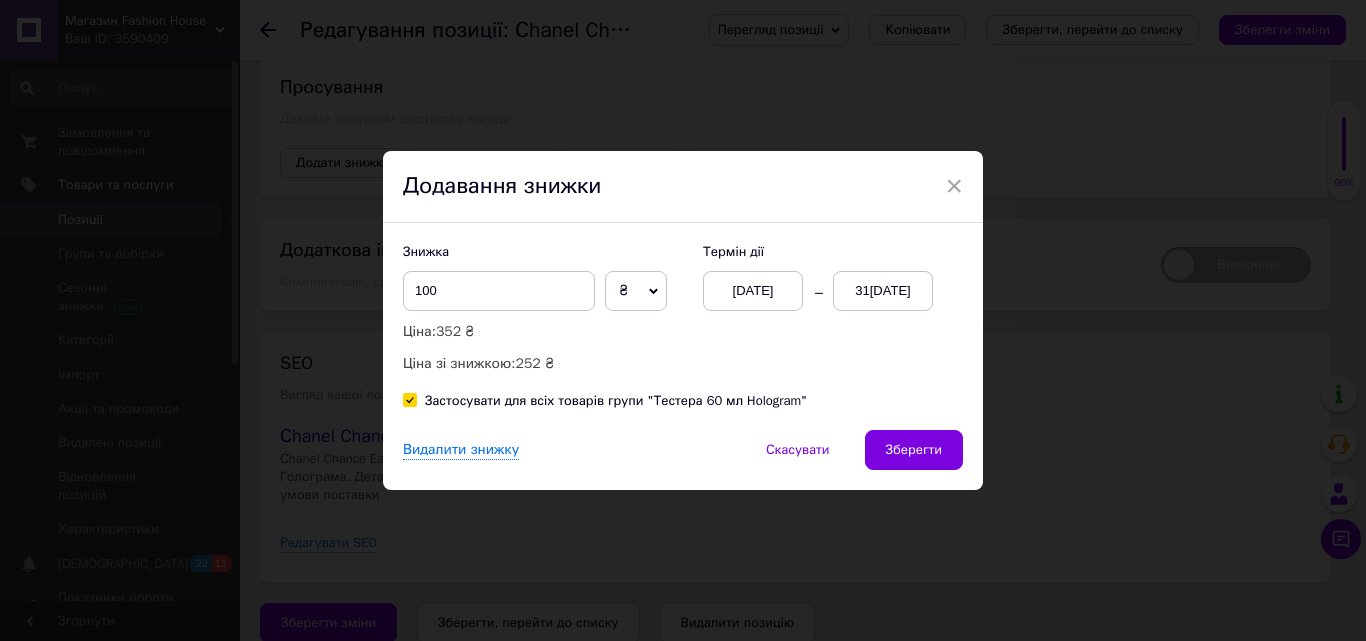 checkbox on "true" 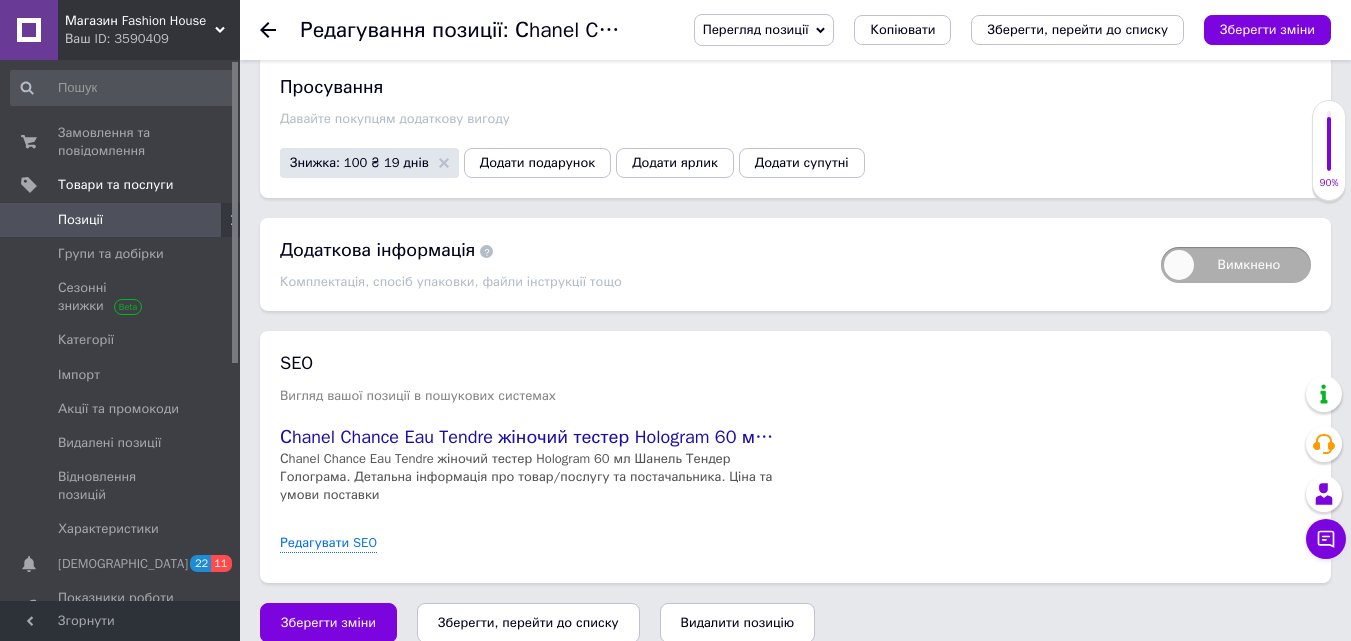 click on "Зберегти зміни" at bounding box center (328, 623) 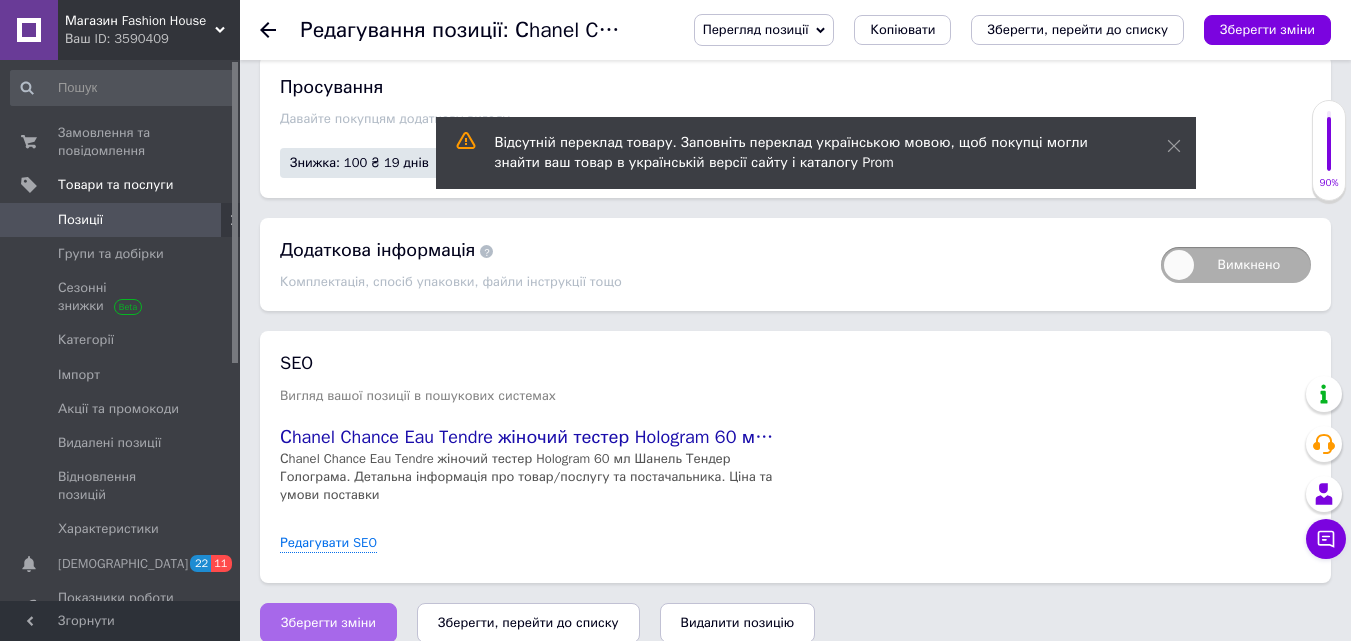 click on "Зберегти зміни" at bounding box center (328, 623) 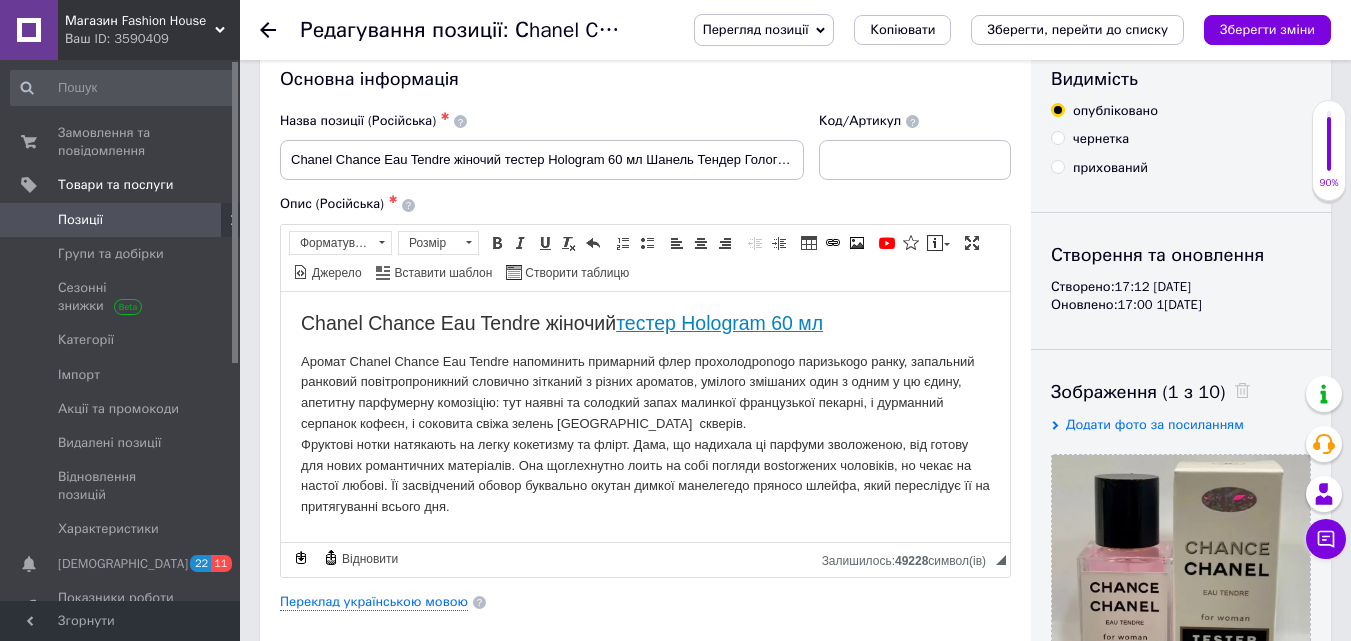 scroll, scrollTop: 27, scrollLeft: 0, axis: vertical 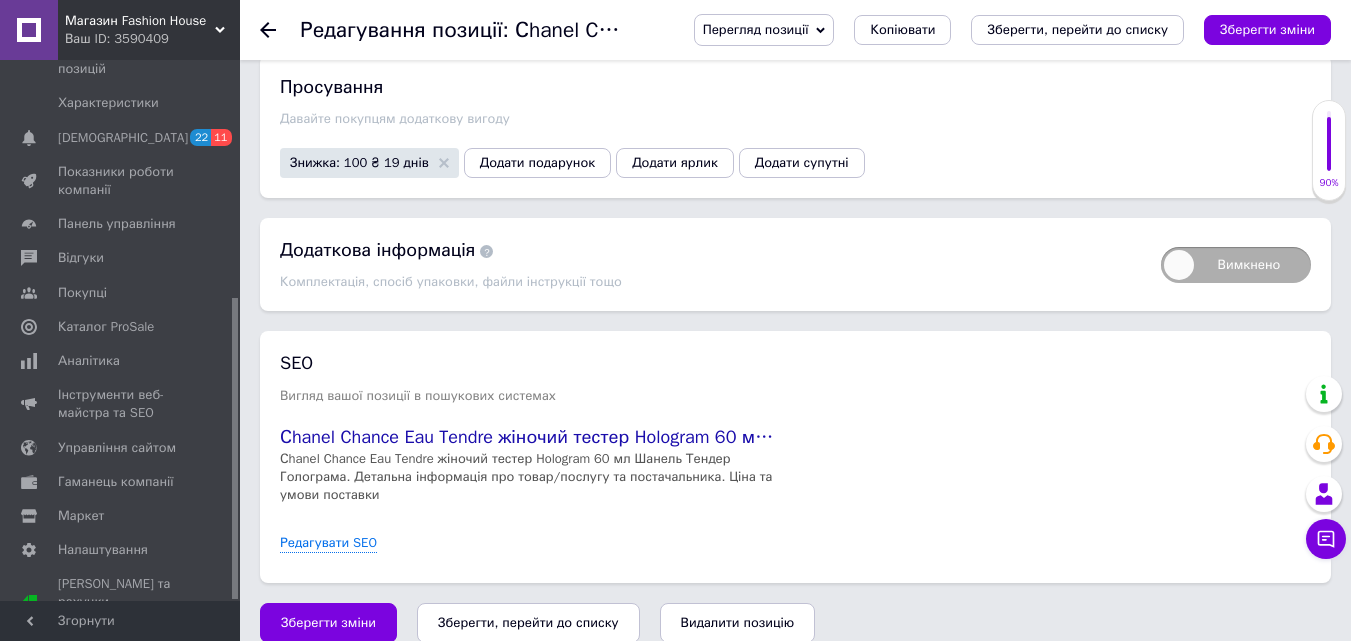 drag, startPoint x: 329, startPoint y: 602, endPoint x: 288, endPoint y: 555, distance: 62.369865 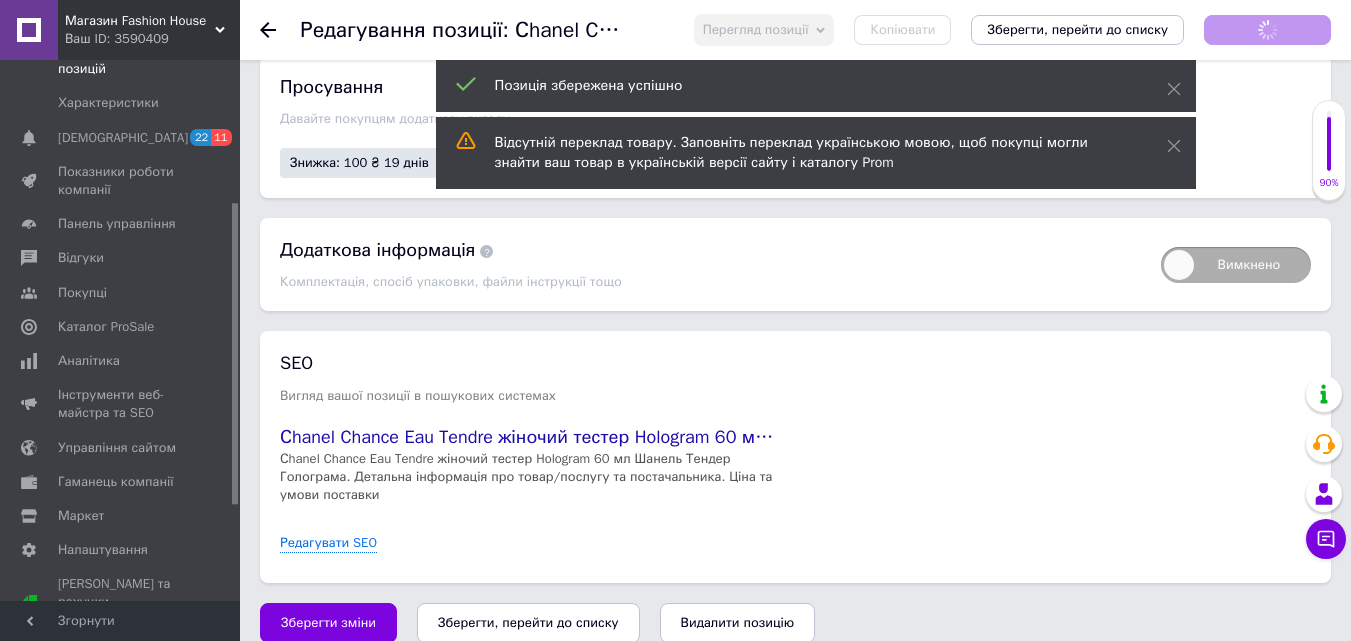 scroll, scrollTop: 26, scrollLeft: 0, axis: vertical 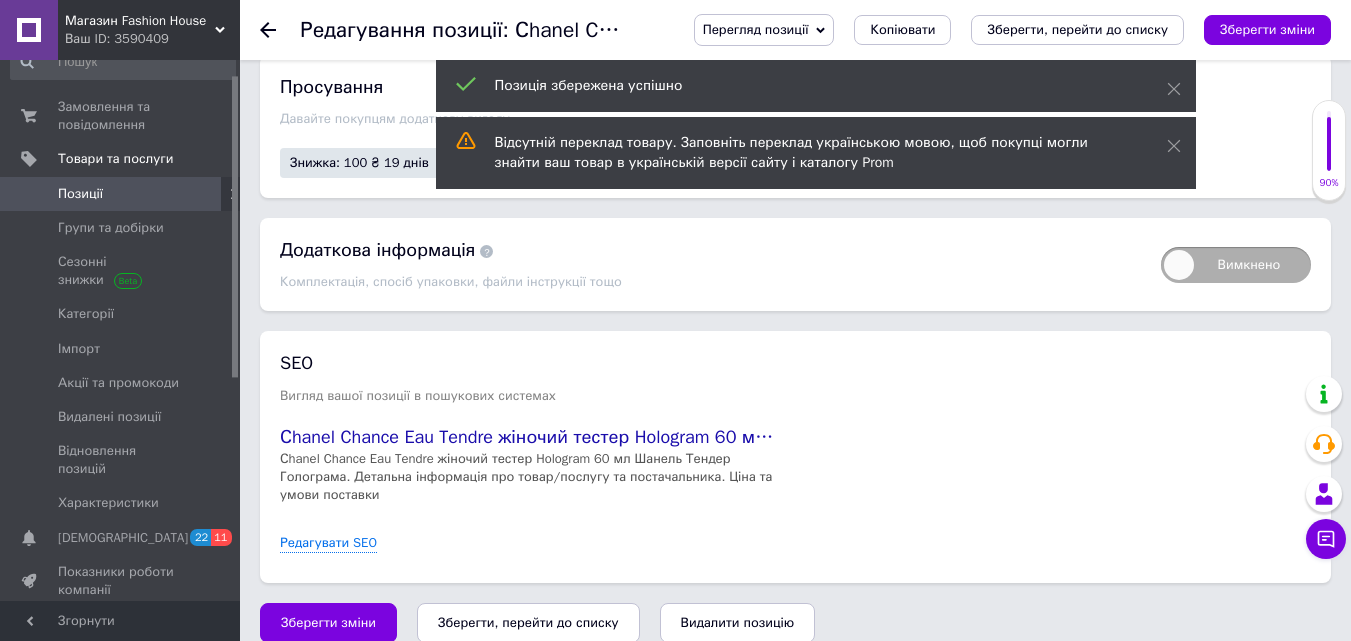 click on "Позиції" at bounding box center (121, 194) 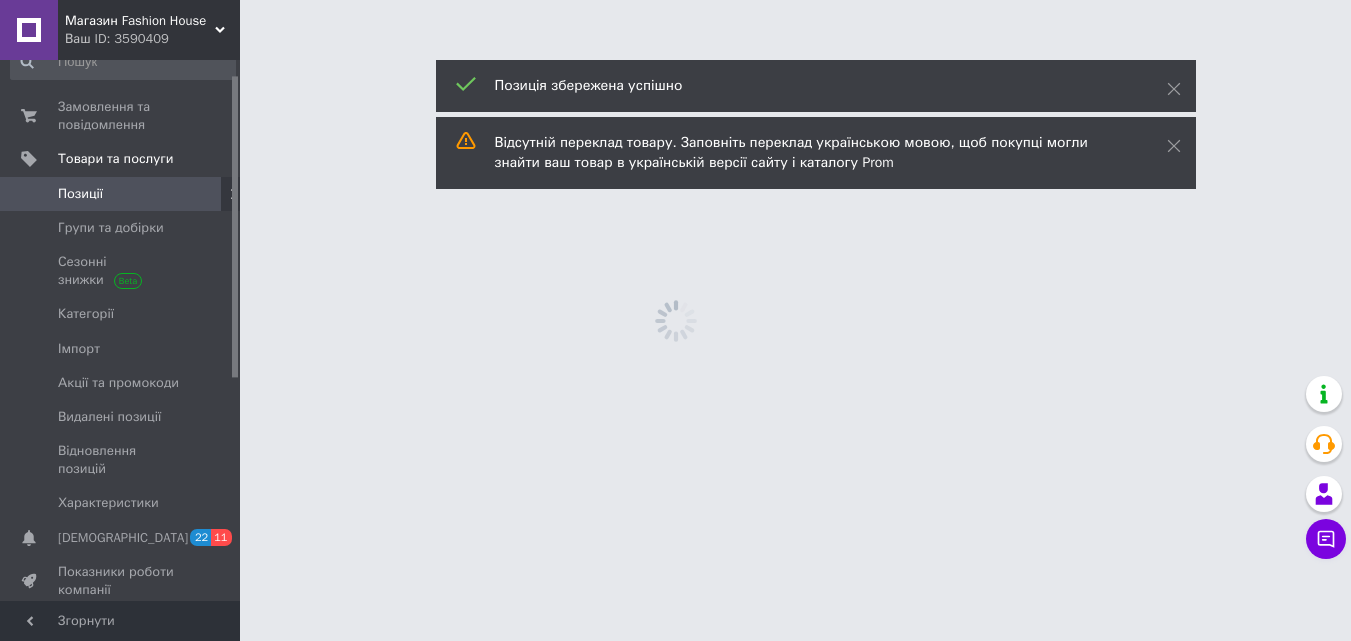scroll, scrollTop: 0, scrollLeft: 0, axis: both 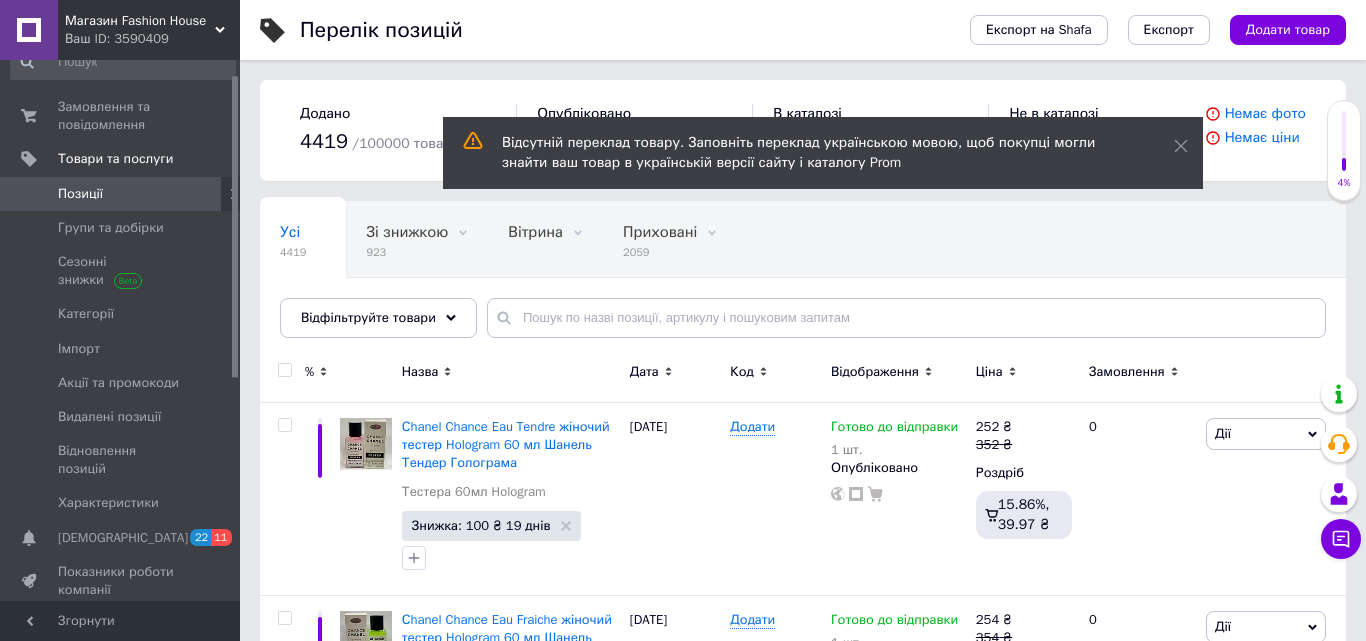 click on "Додати товар" at bounding box center (1288, 30) 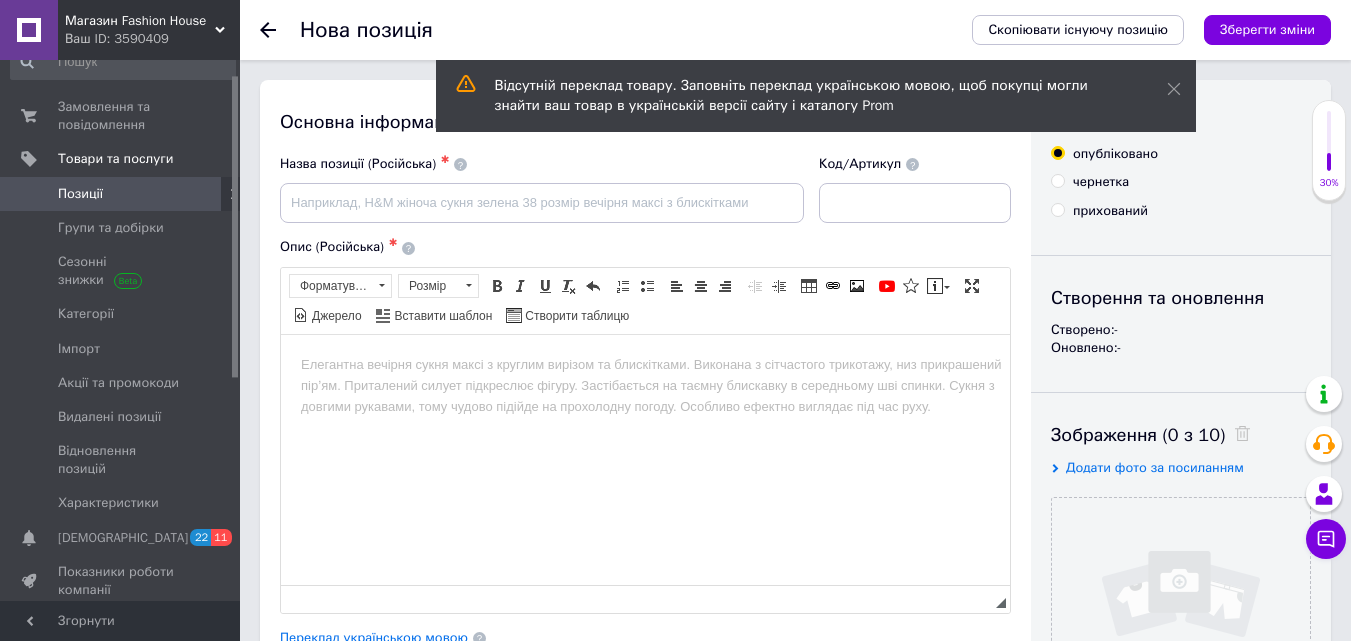 scroll, scrollTop: 0, scrollLeft: 0, axis: both 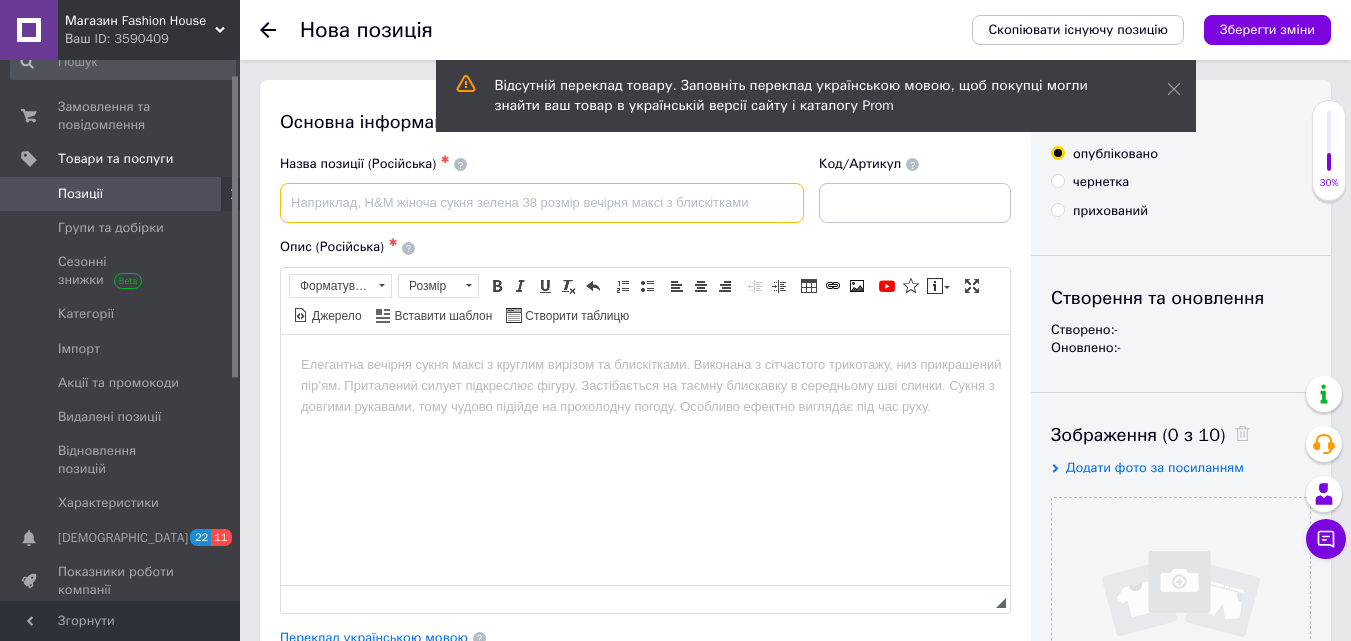 click at bounding box center [542, 203] 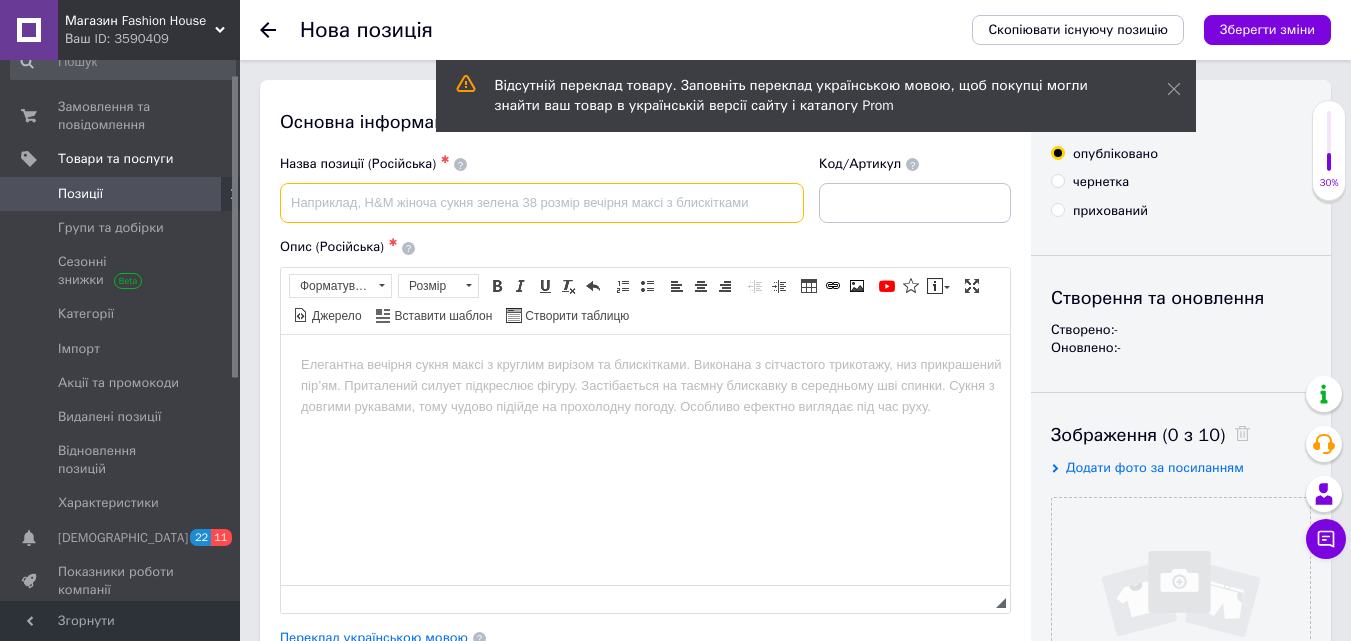 paste on "Сhanel [PERSON_NAME] жіночий тестер Hologram 60 мл Детальніше: [URL][DOMAIN_NAME]" 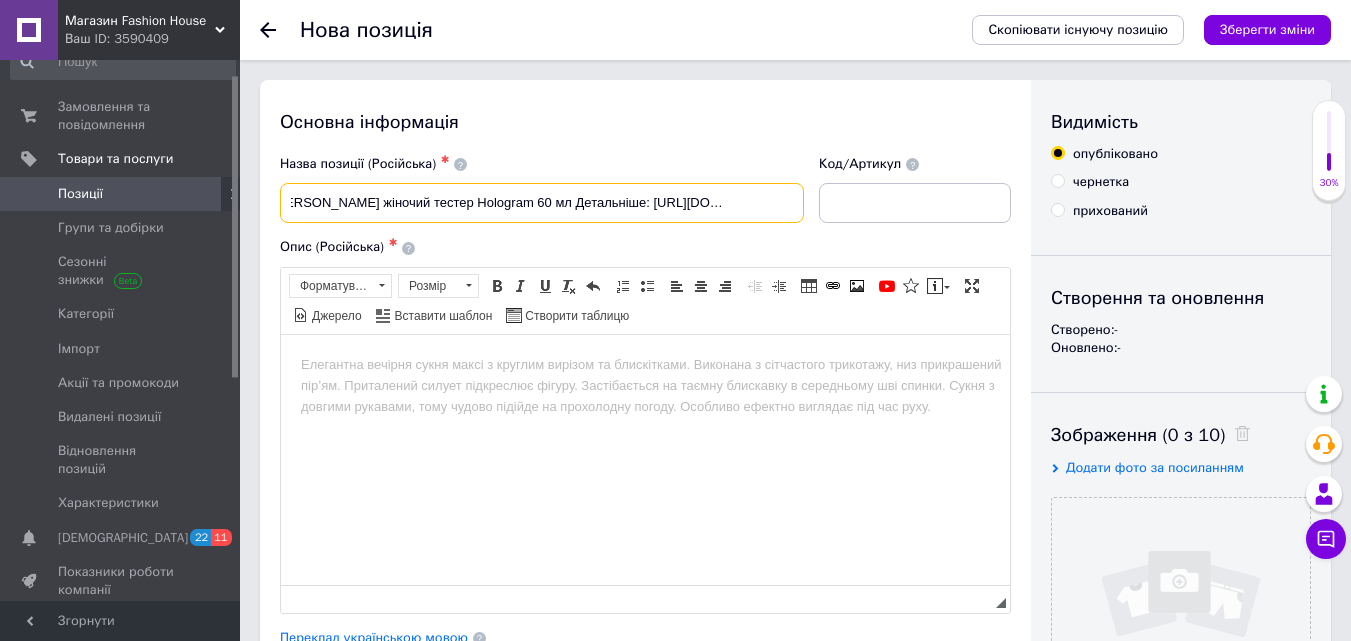 scroll, scrollTop: 0, scrollLeft: 202, axis: horizontal 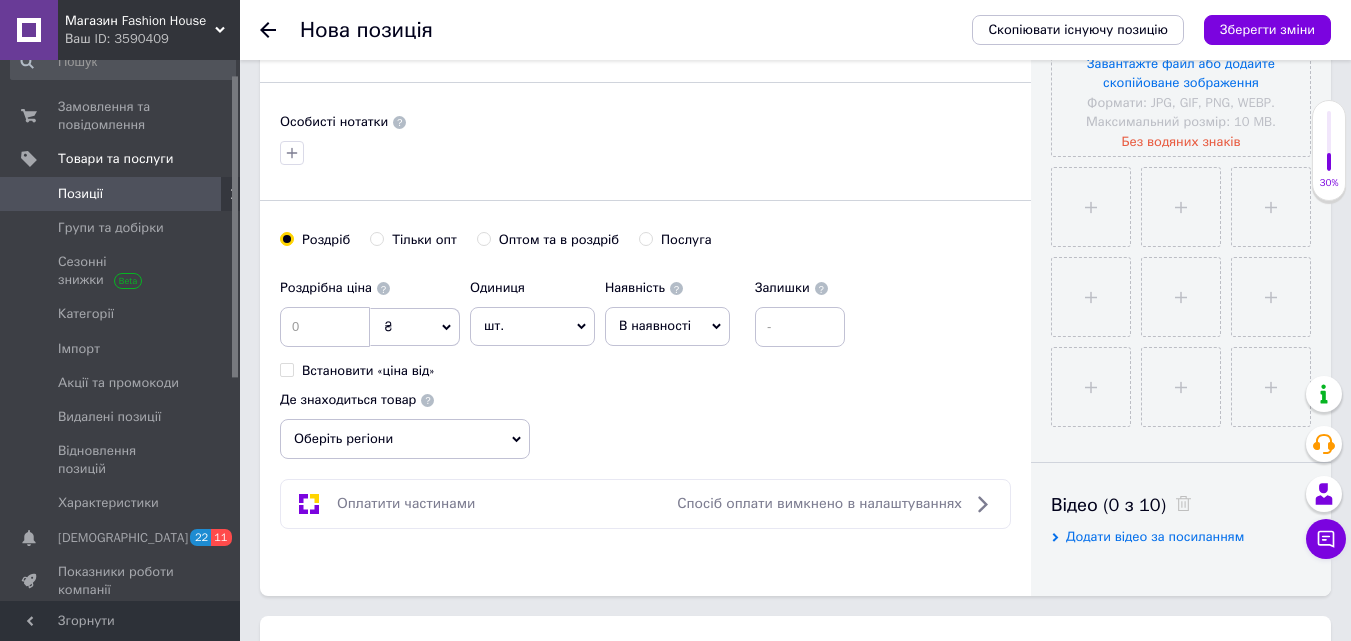 type on "Сhanel [PERSON_NAME] жіночий тестер Hologram 60 мл [PERSON_NAME]" 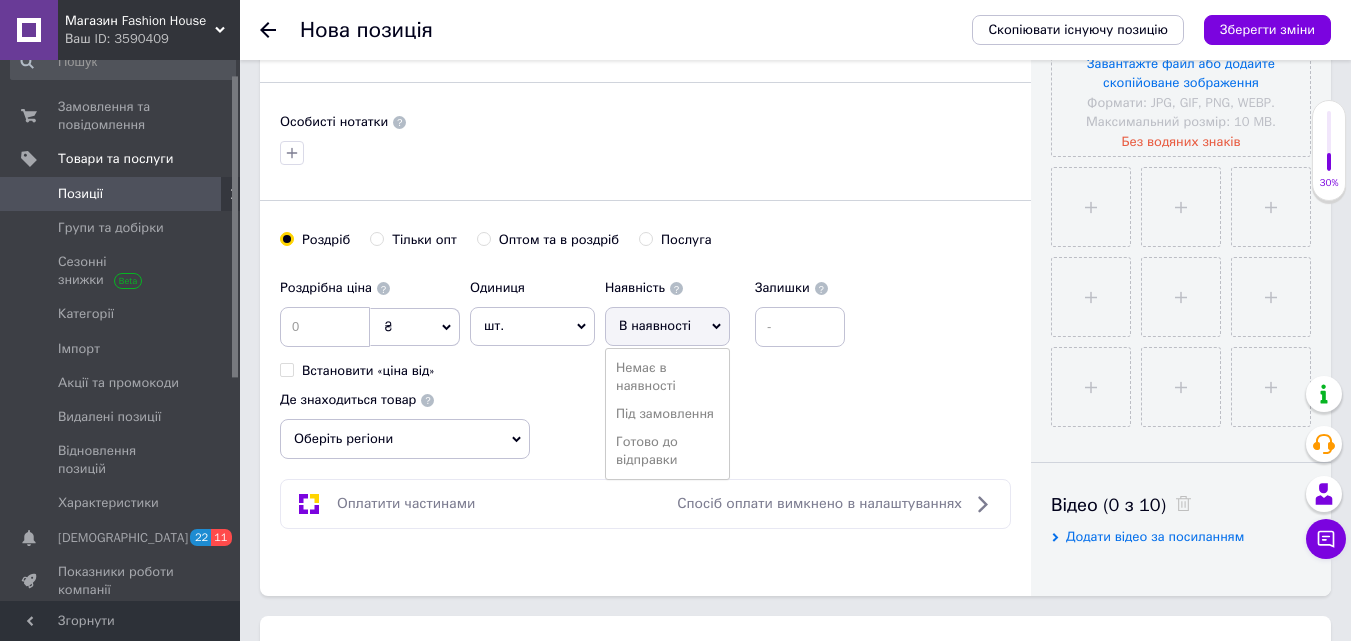 click on "Готово до відправки" at bounding box center [667, 451] 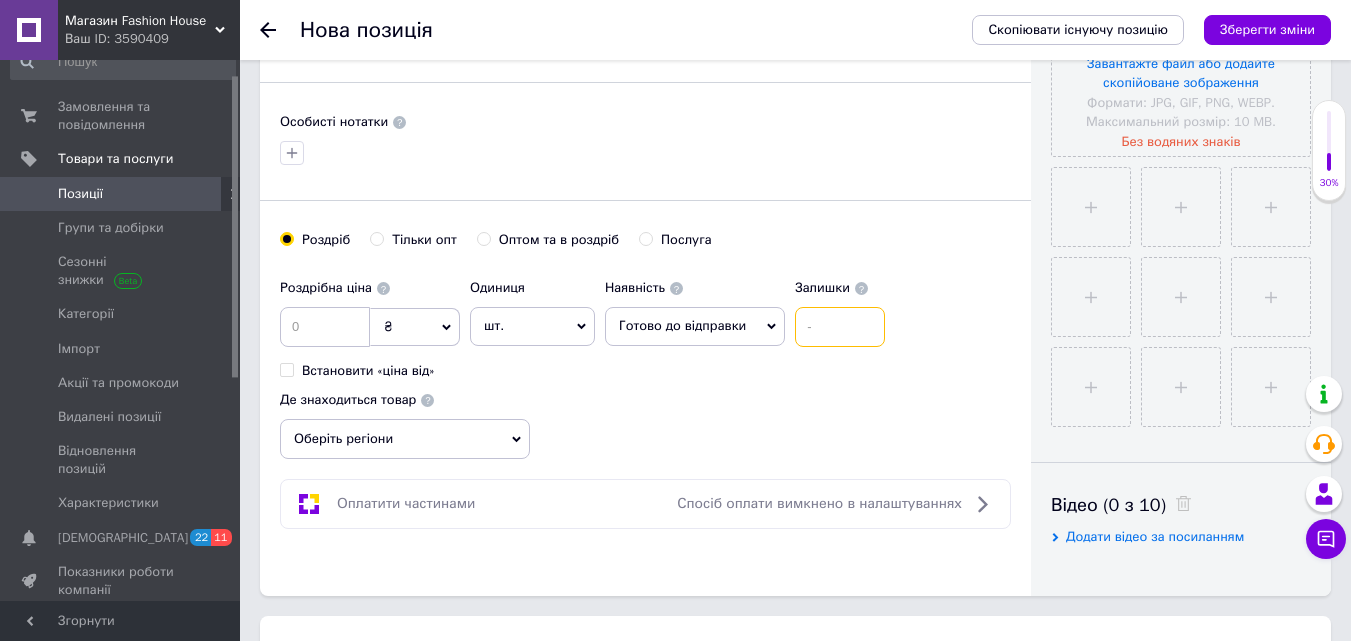click at bounding box center (840, 327) 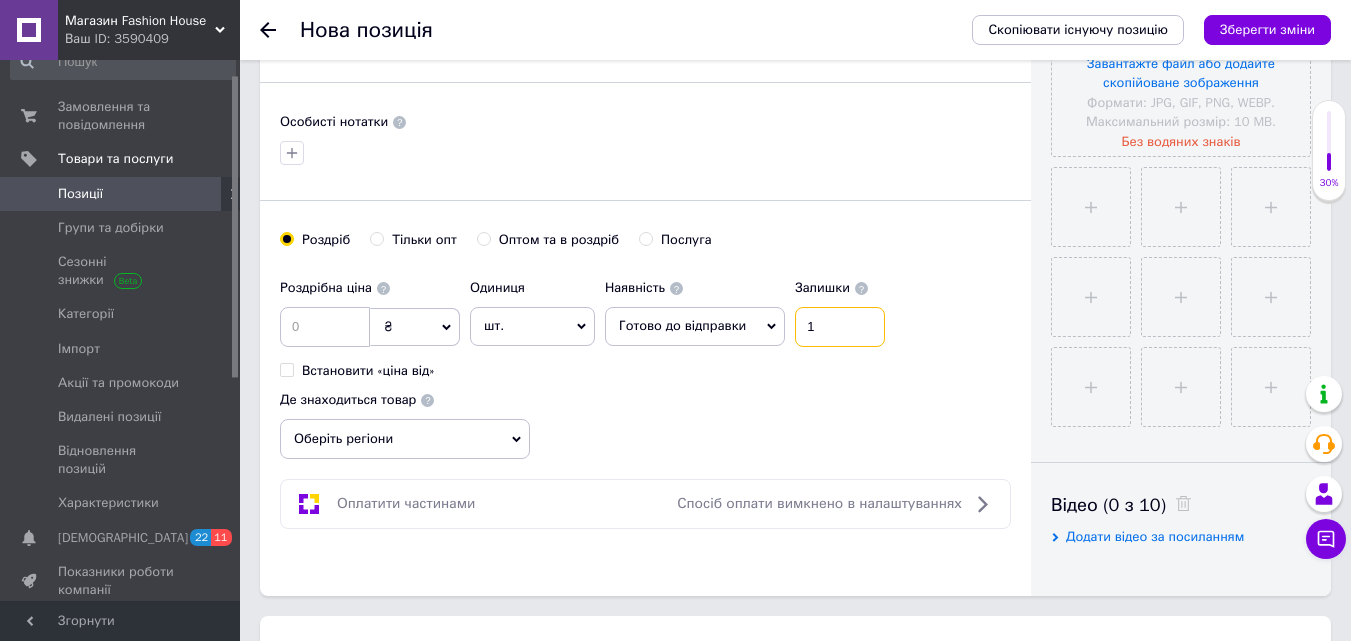 type on "1" 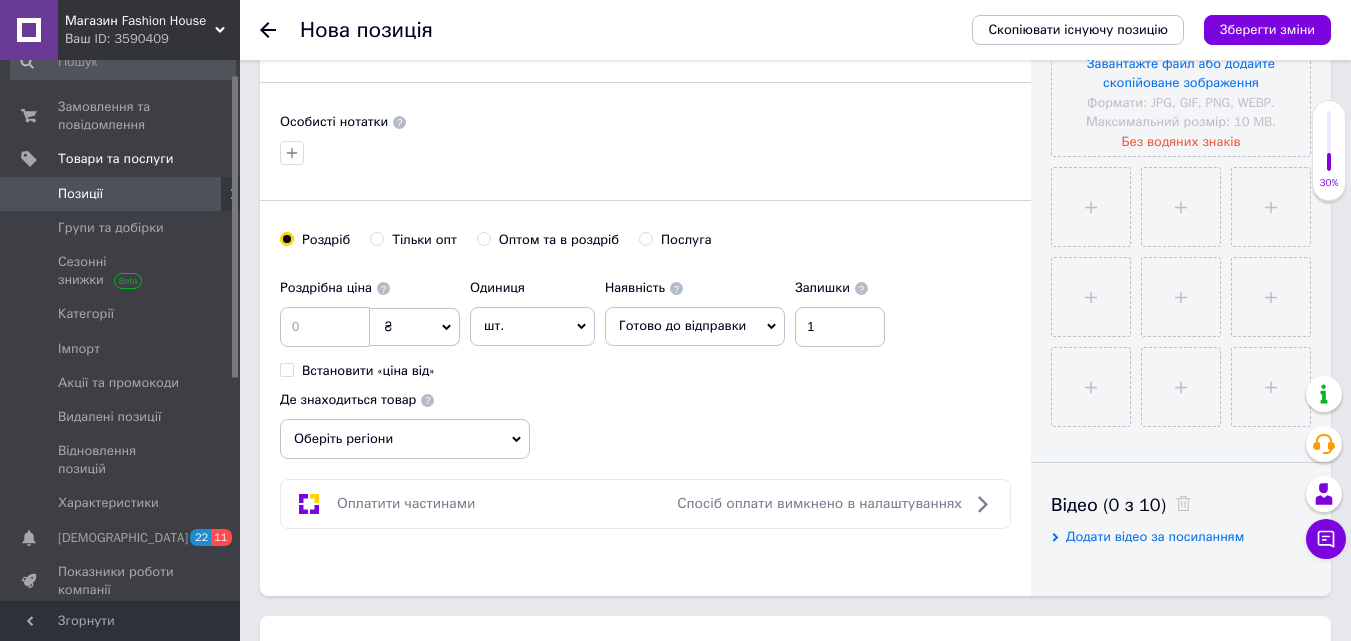 click on "Оберіть регіони" at bounding box center (405, 439) 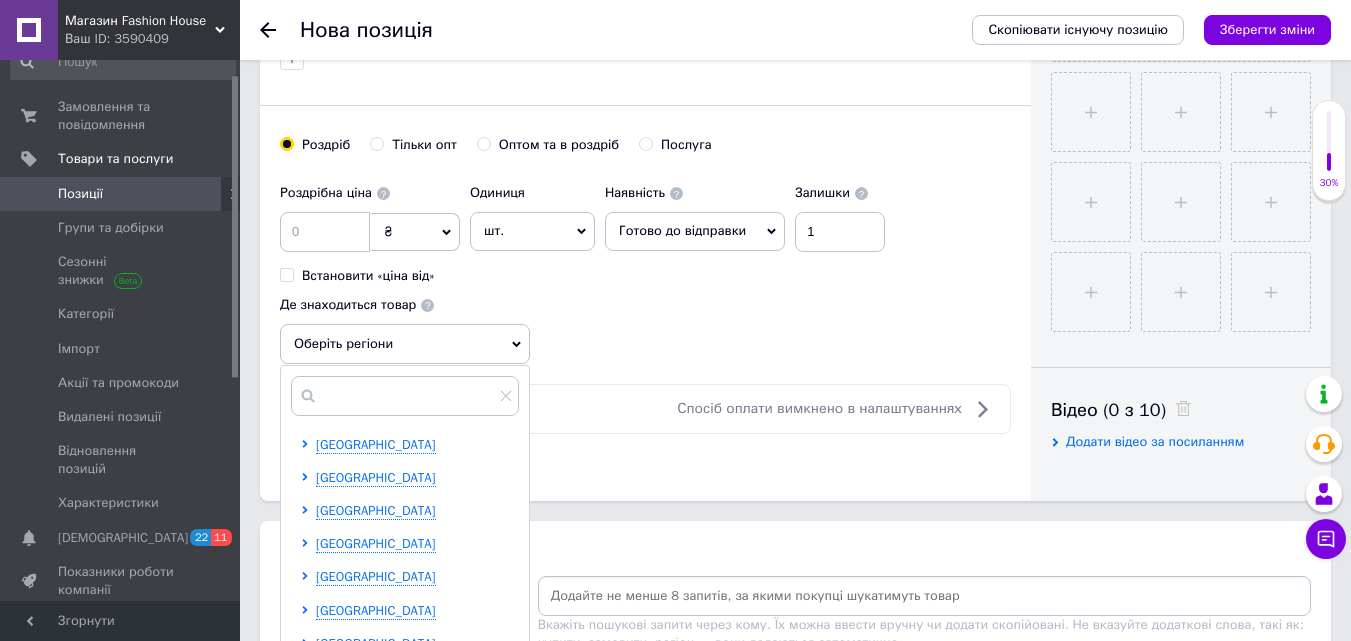 scroll, scrollTop: 900, scrollLeft: 0, axis: vertical 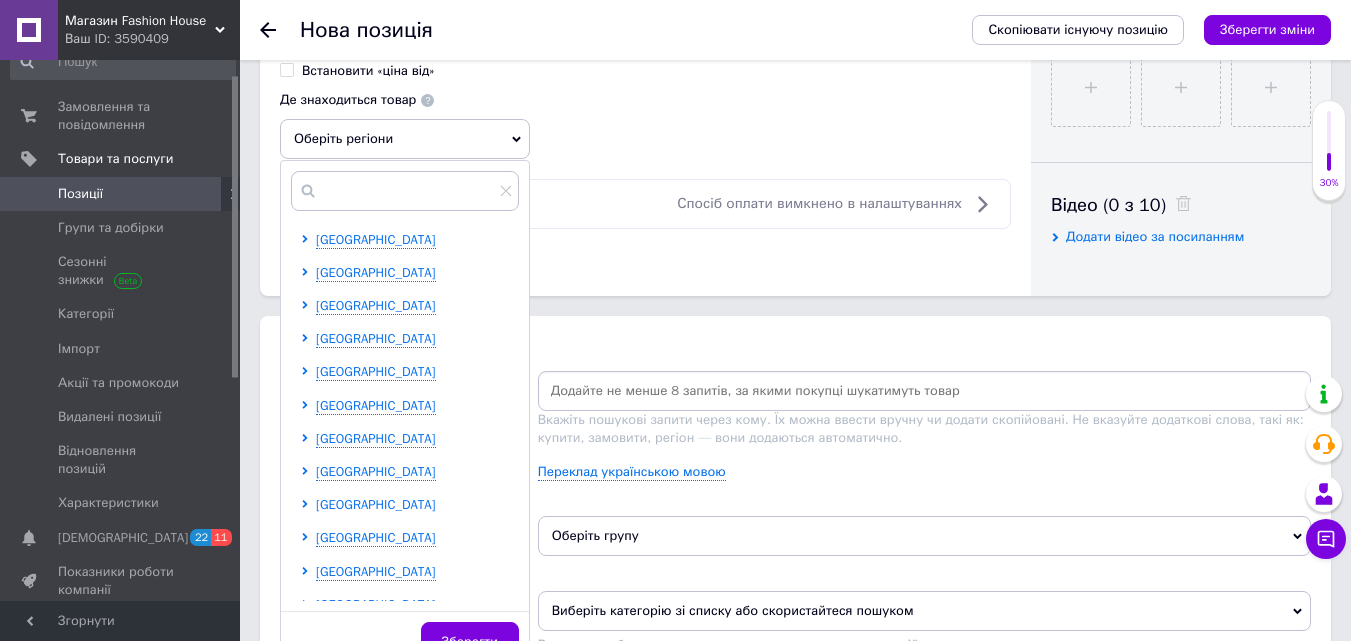 click on "[GEOGRAPHIC_DATA]" at bounding box center [376, 504] 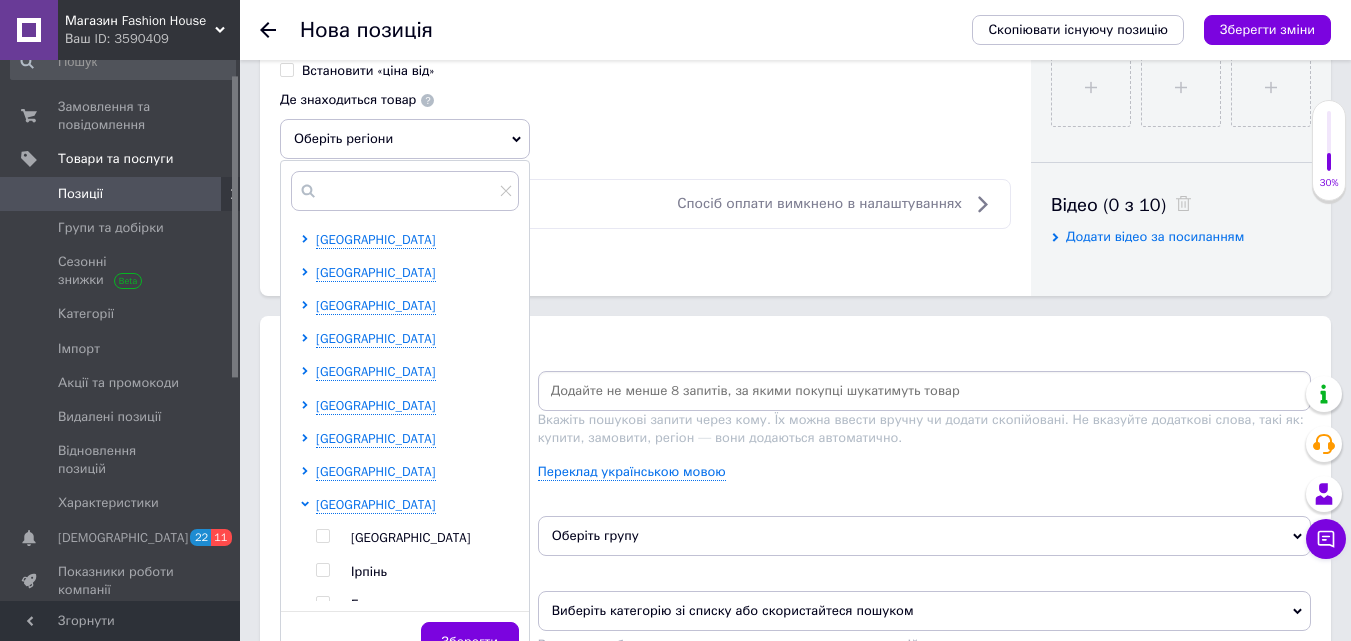 click at bounding box center (322, 536) 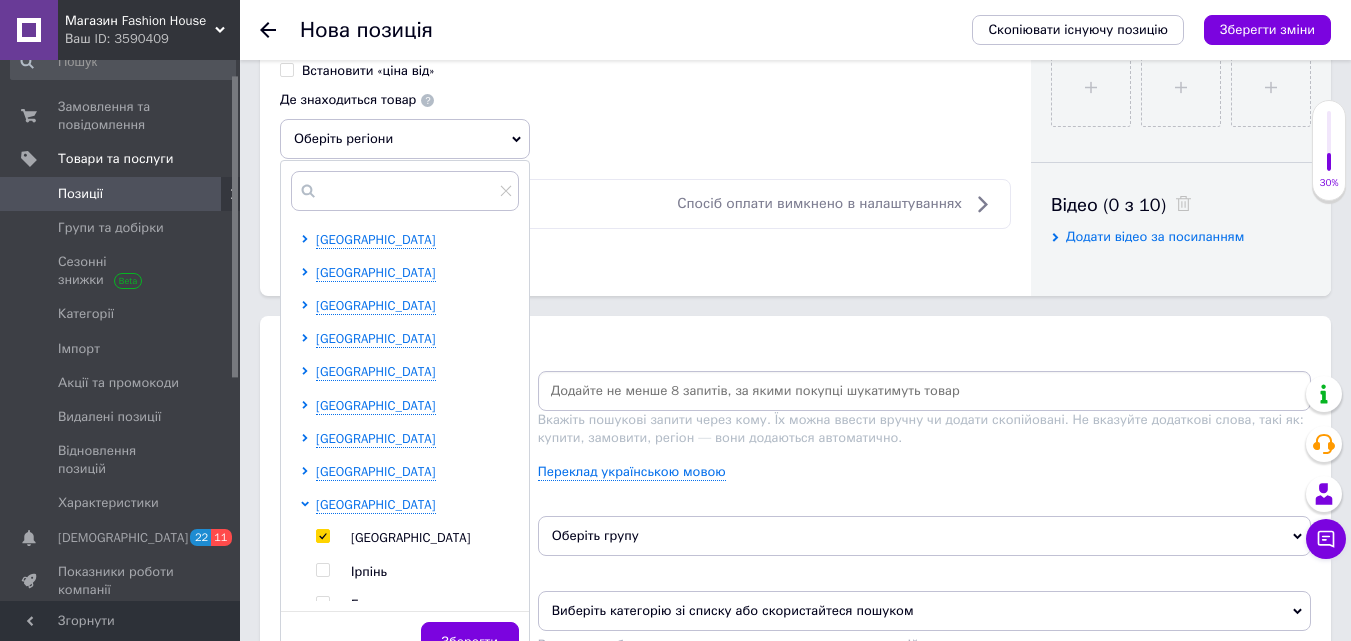checkbox on "true" 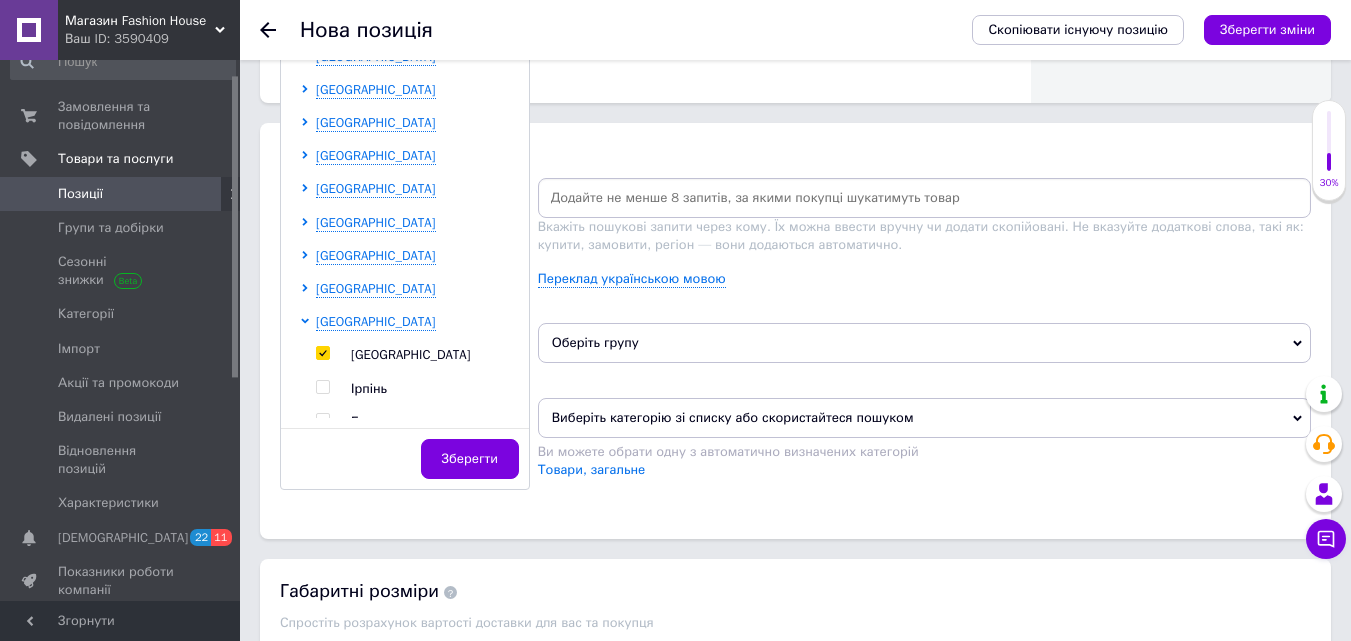 scroll, scrollTop: 1100, scrollLeft: 0, axis: vertical 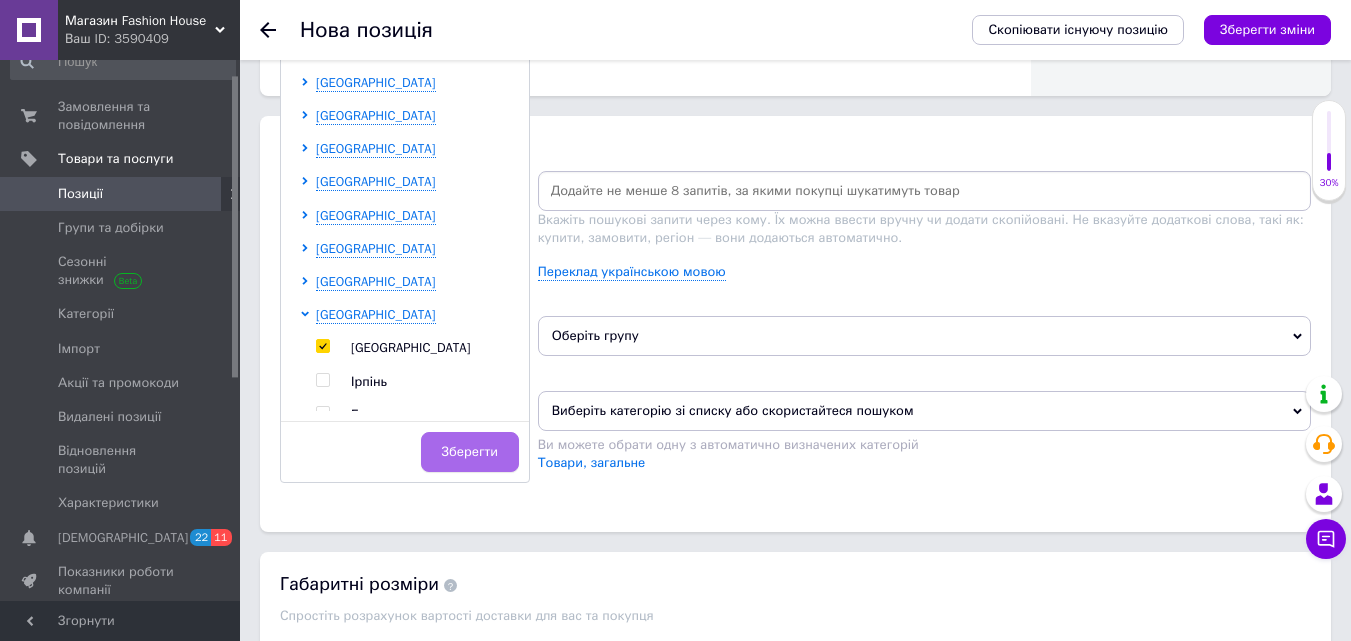 click on "Зберегти" at bounding box center (470, 452) 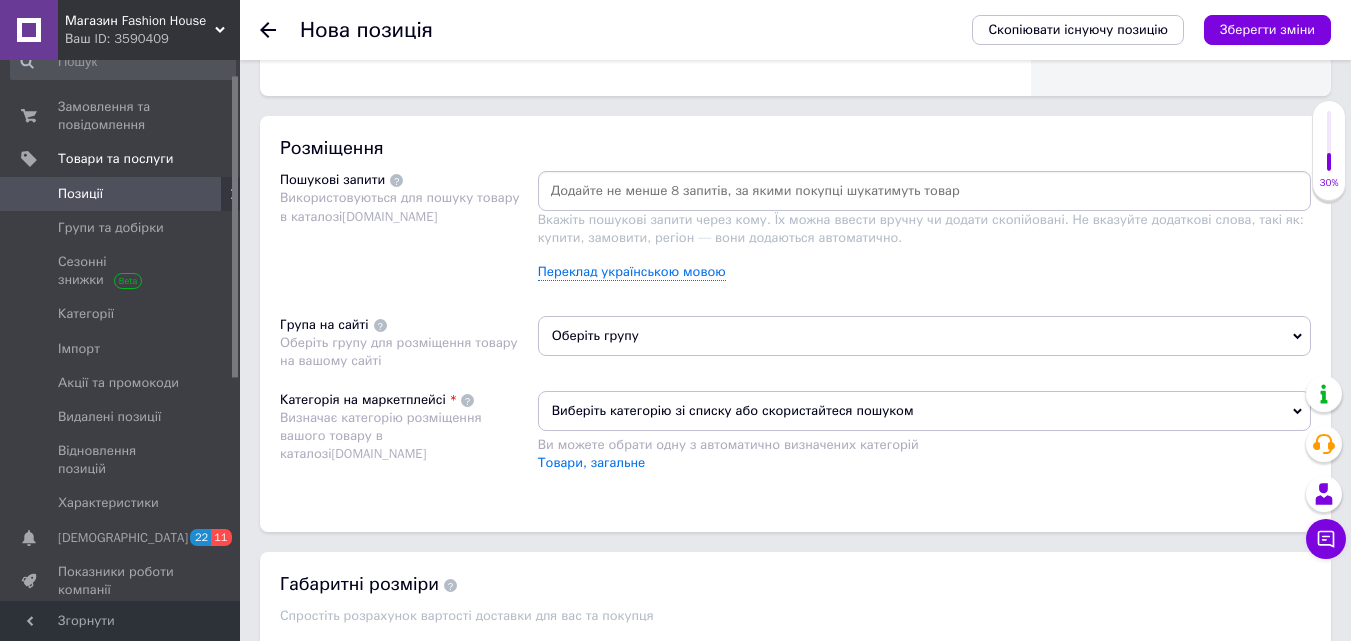 click on "Оберіть групу" at bounding box center [924, 336] 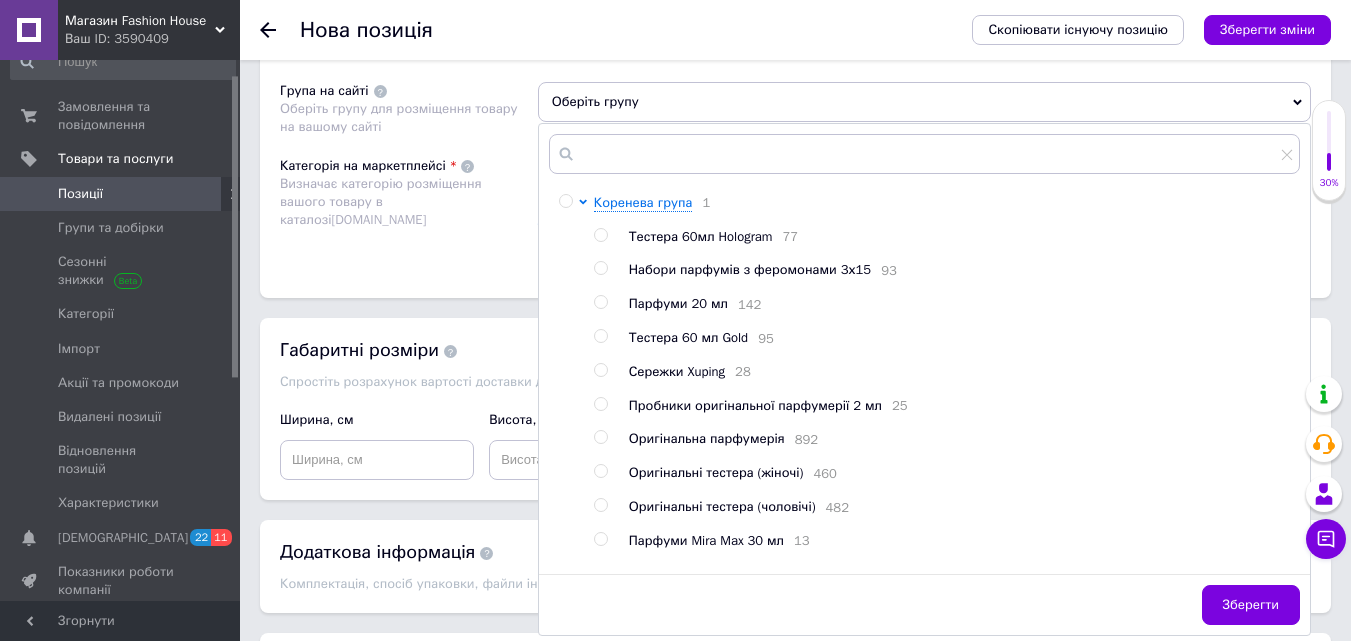 scroll, scrollTop: 1400, scrollLeft: 0, axis: vertical 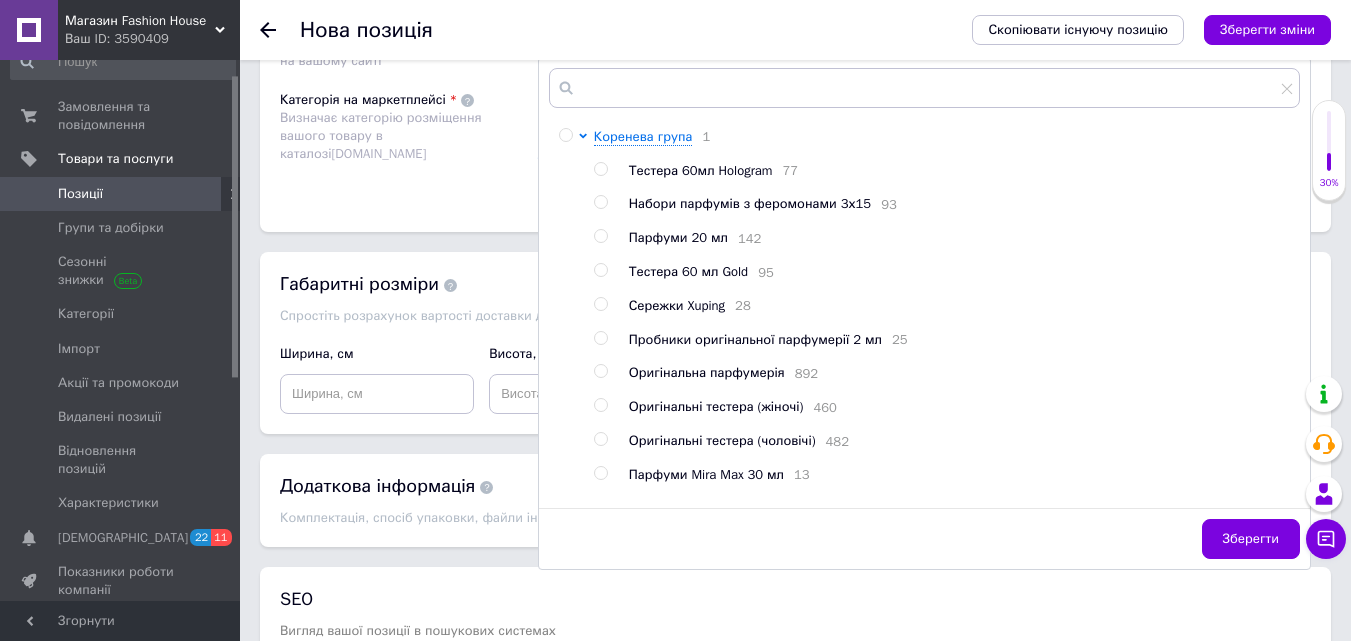 click at bounding box center (600, 169) 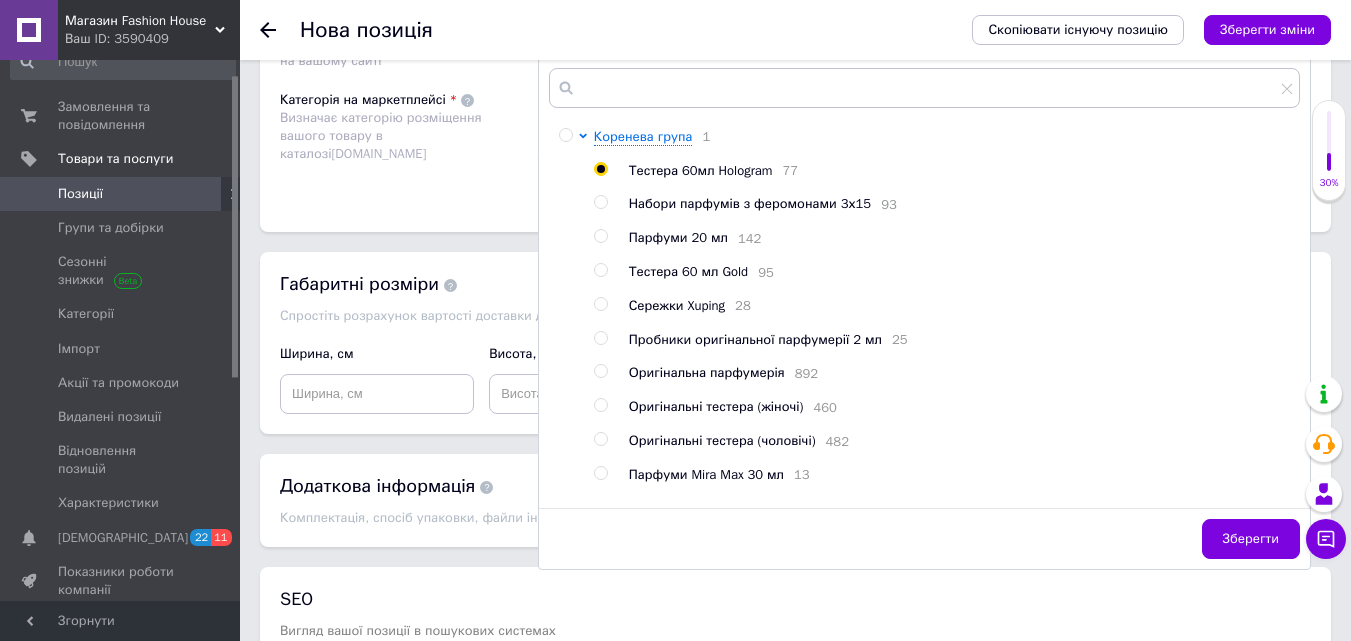 radio on "true" 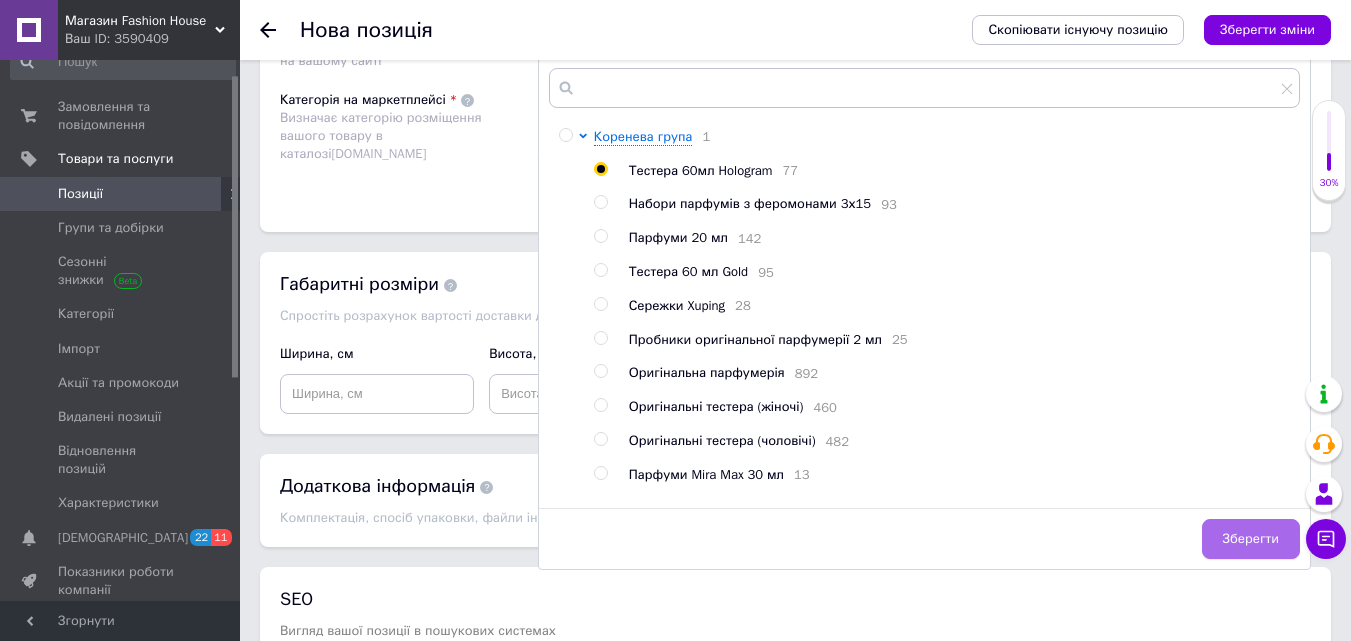 click on "Зберегти" at bounding box center (1251, 539) 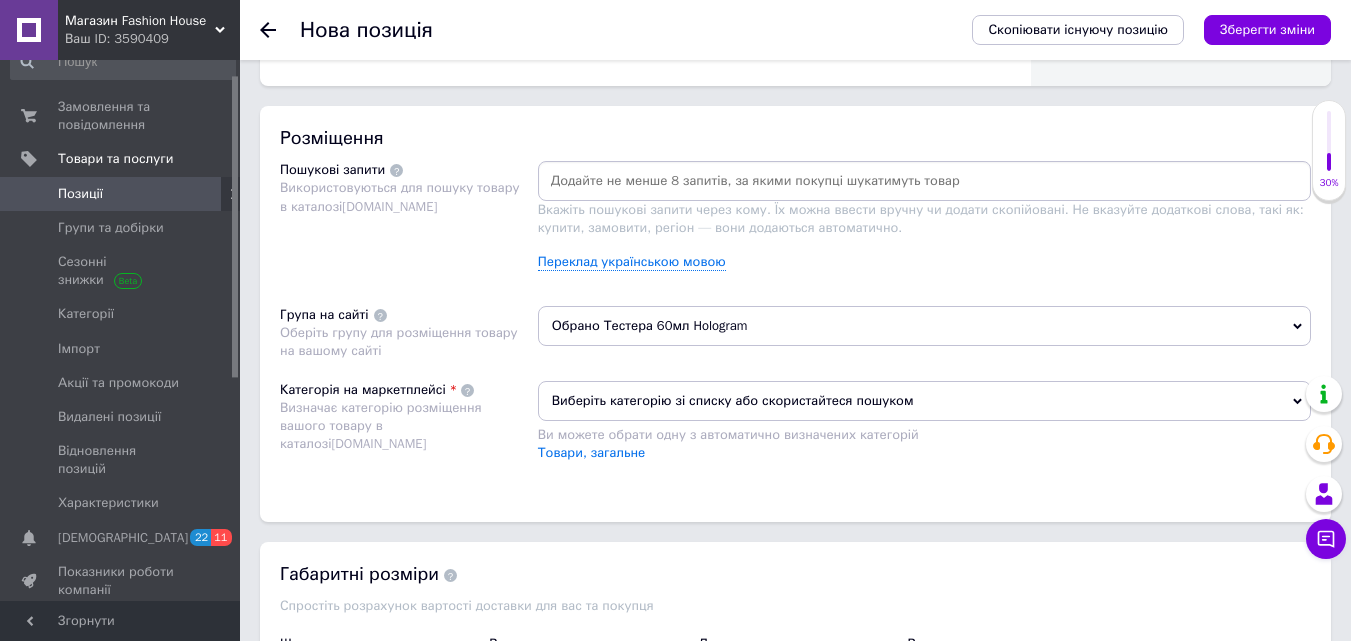 scroll, scrollTop: 1100, scrollLeft: 0, axis: vertical 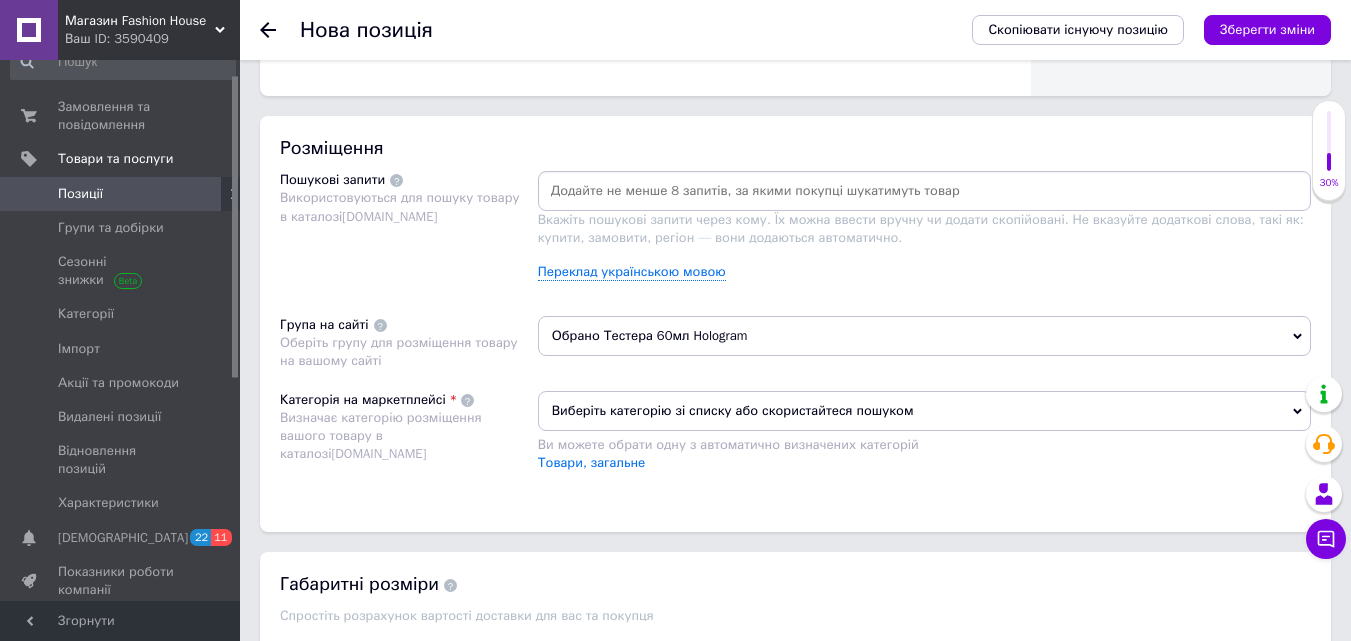 click on "Виберіть категорію зі списку або скористайтеся пошуком" at bounding box center [924, 411] 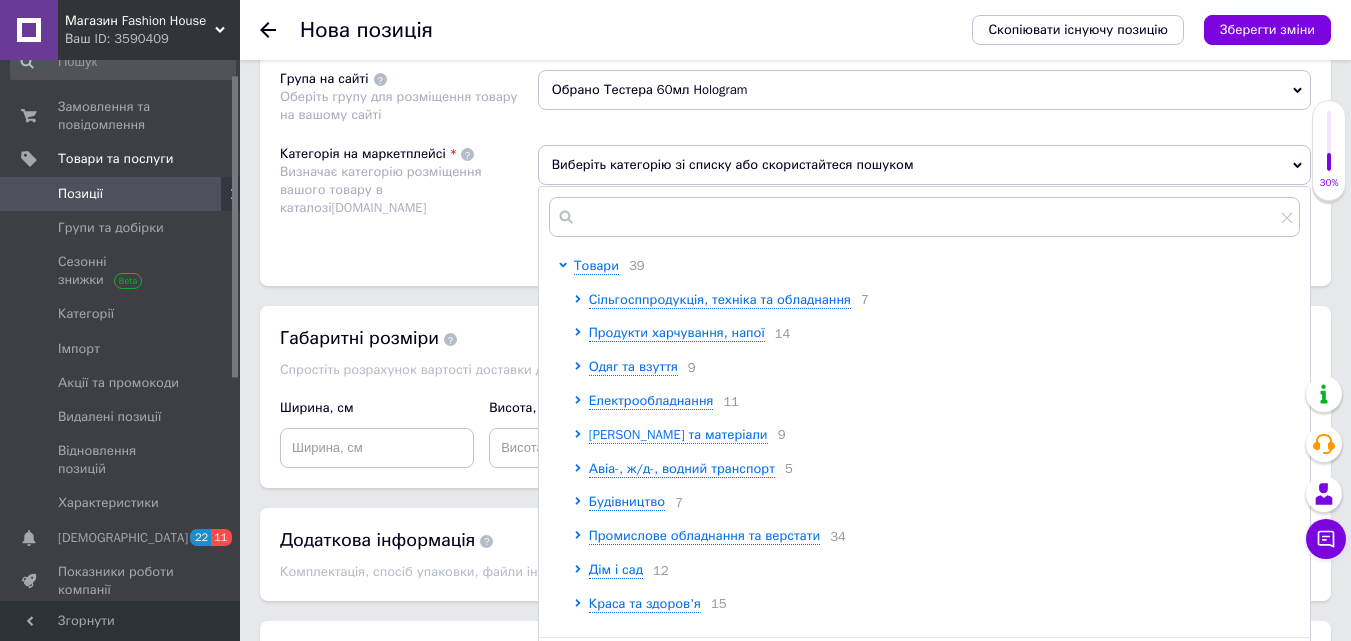 scroll, scrollTop: 1400, scrollLeft: 0, axis: vertical 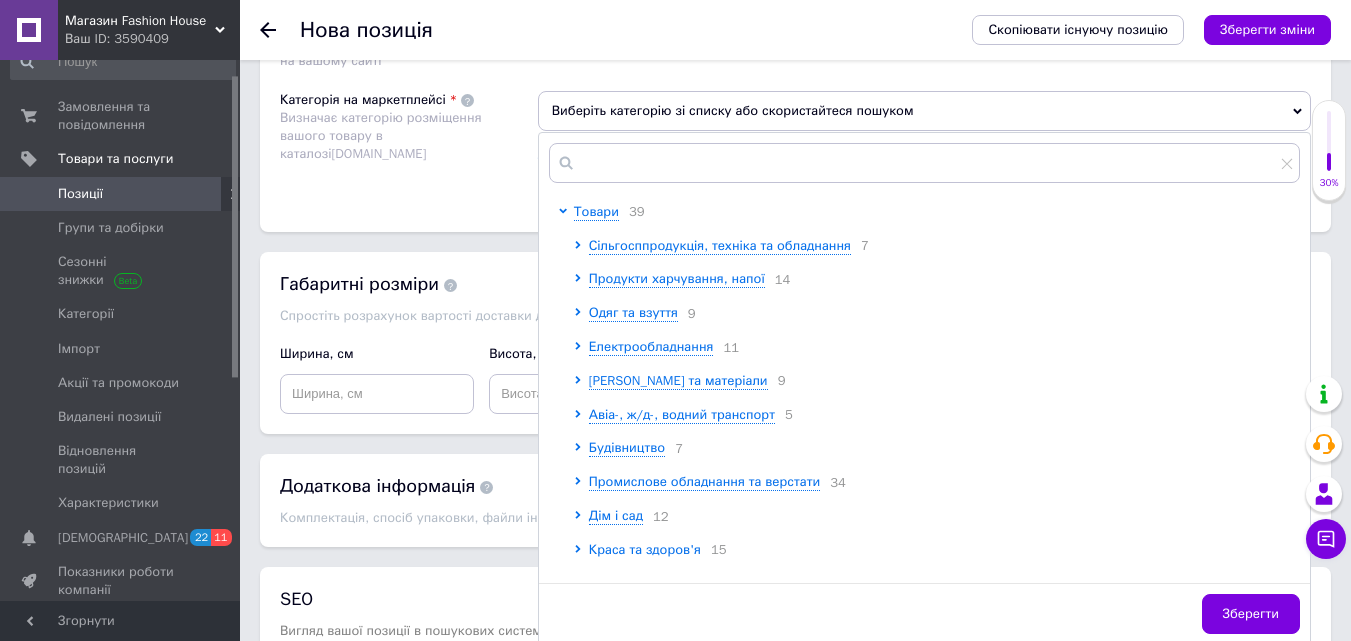 click on "Краса та здоров'я" at bounding box center (645, 549) 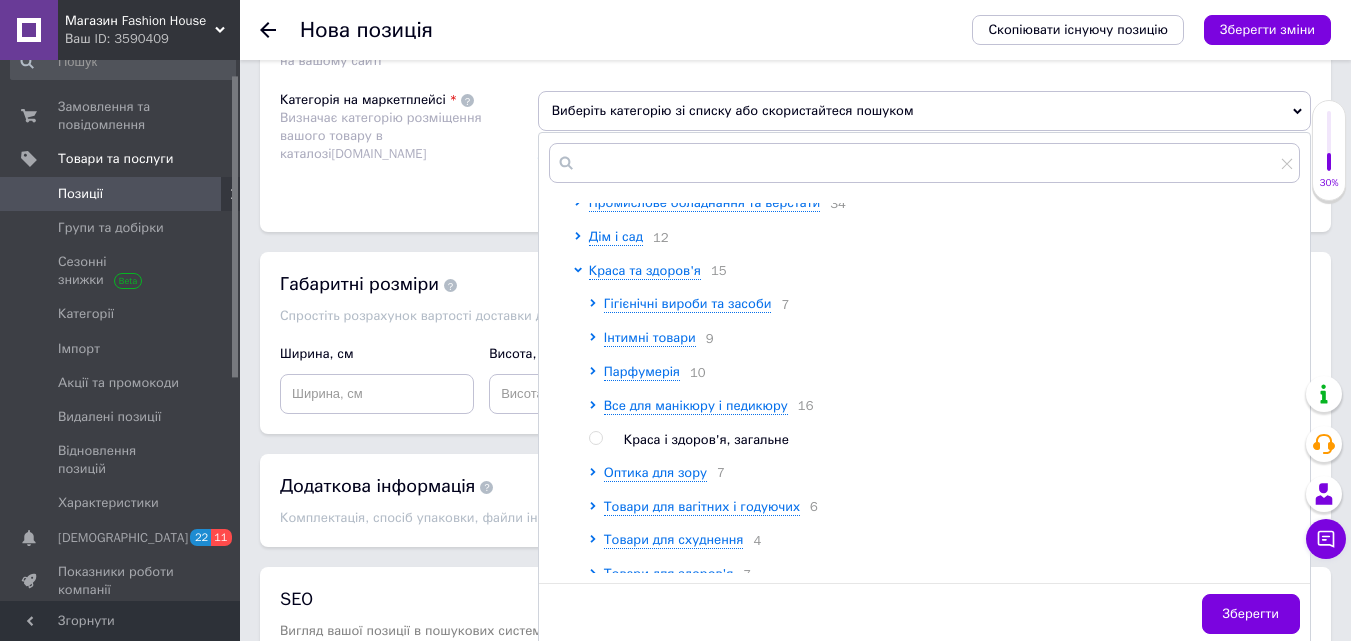 scroll, scrollTop: 300, scrollLeft: 0, axis: vertical 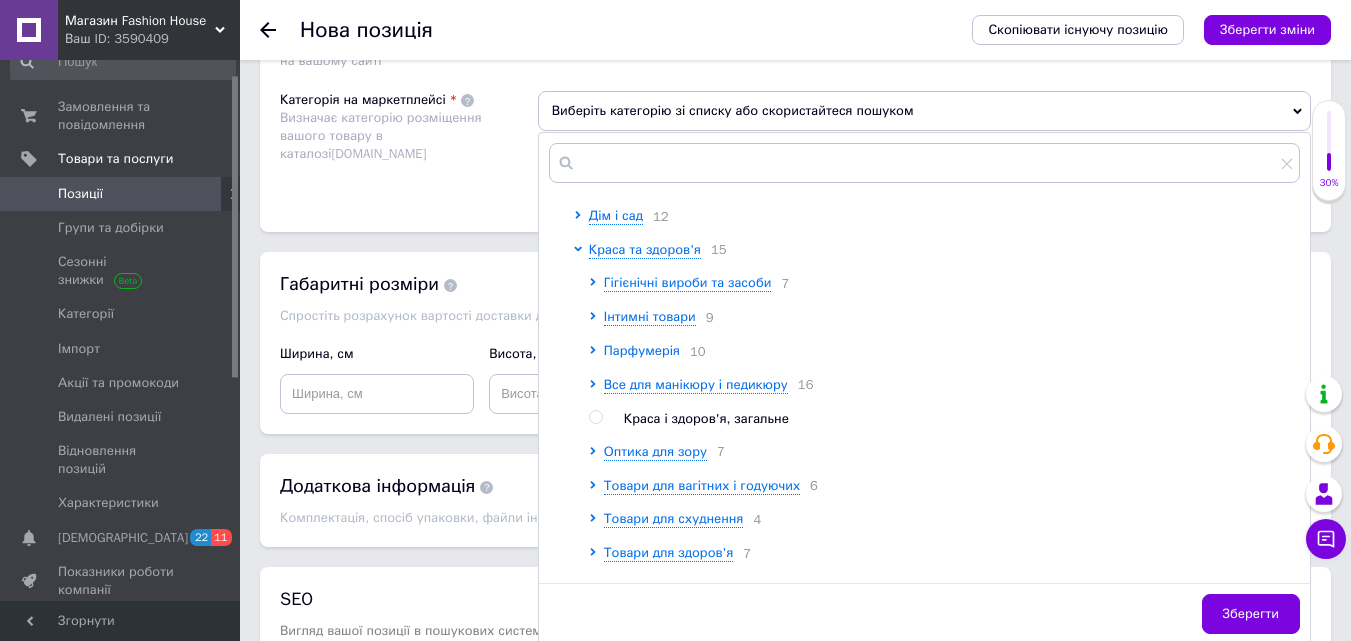 click on "Парфумерія" at bounding box center [642, 350] 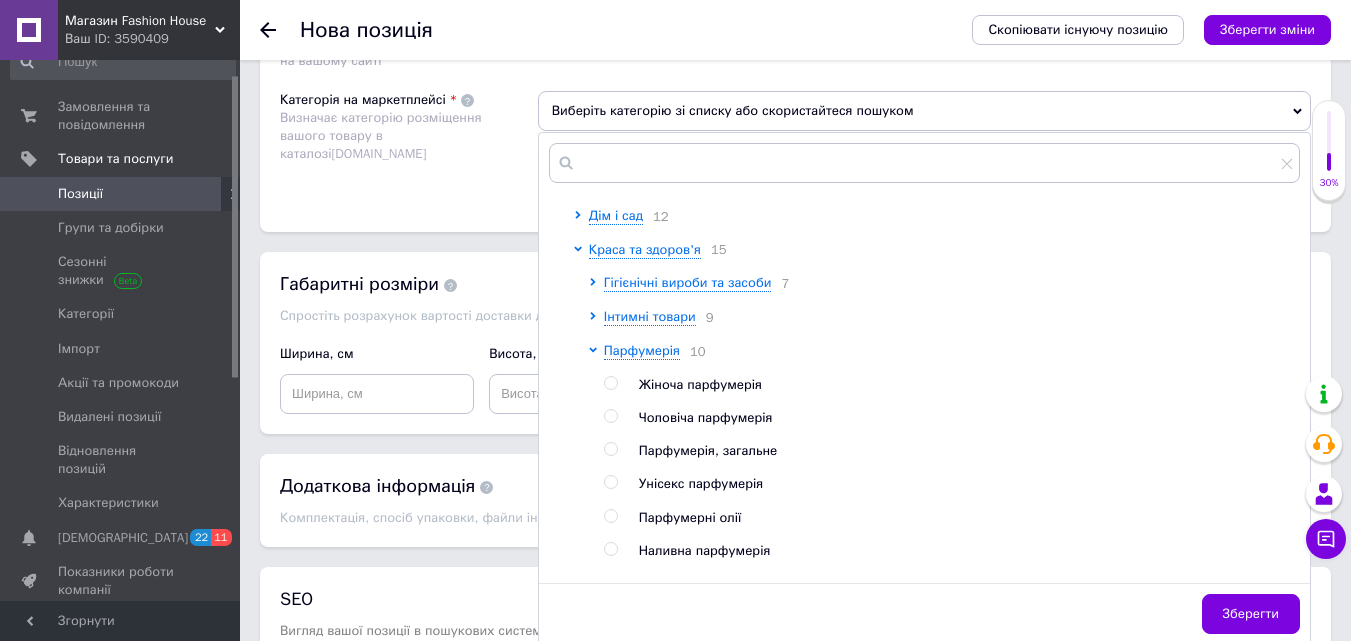 click at bounding box center (610, 383) 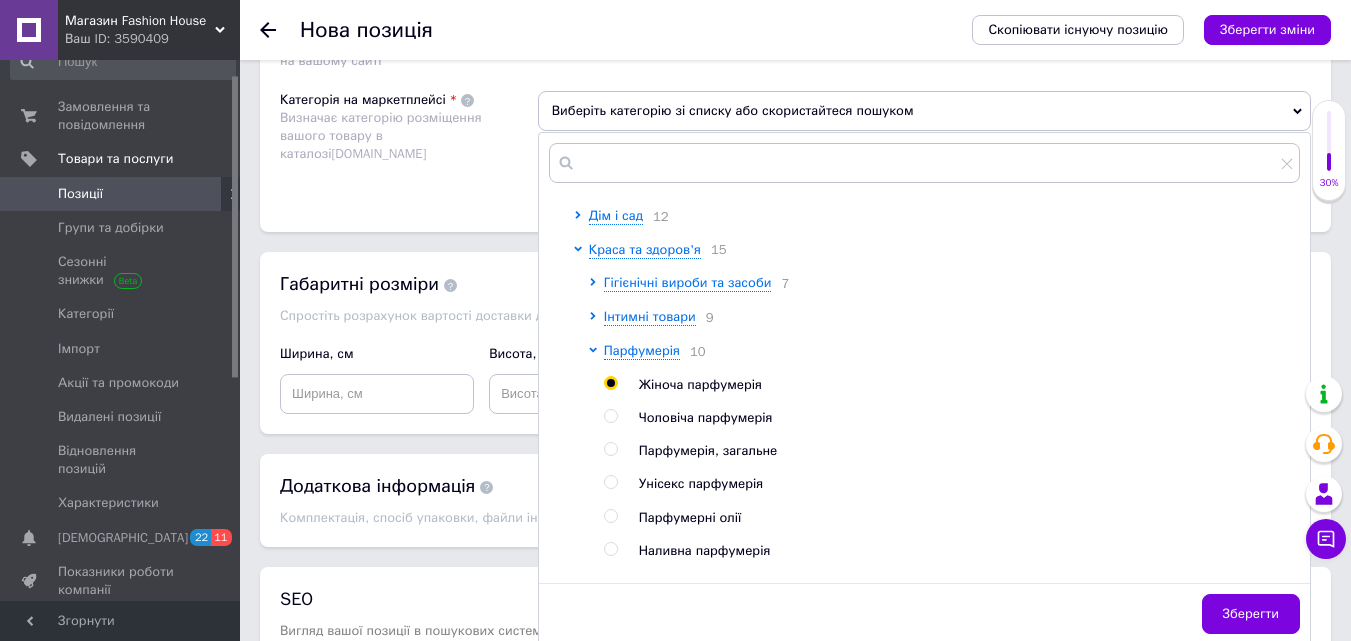 radio on "true" 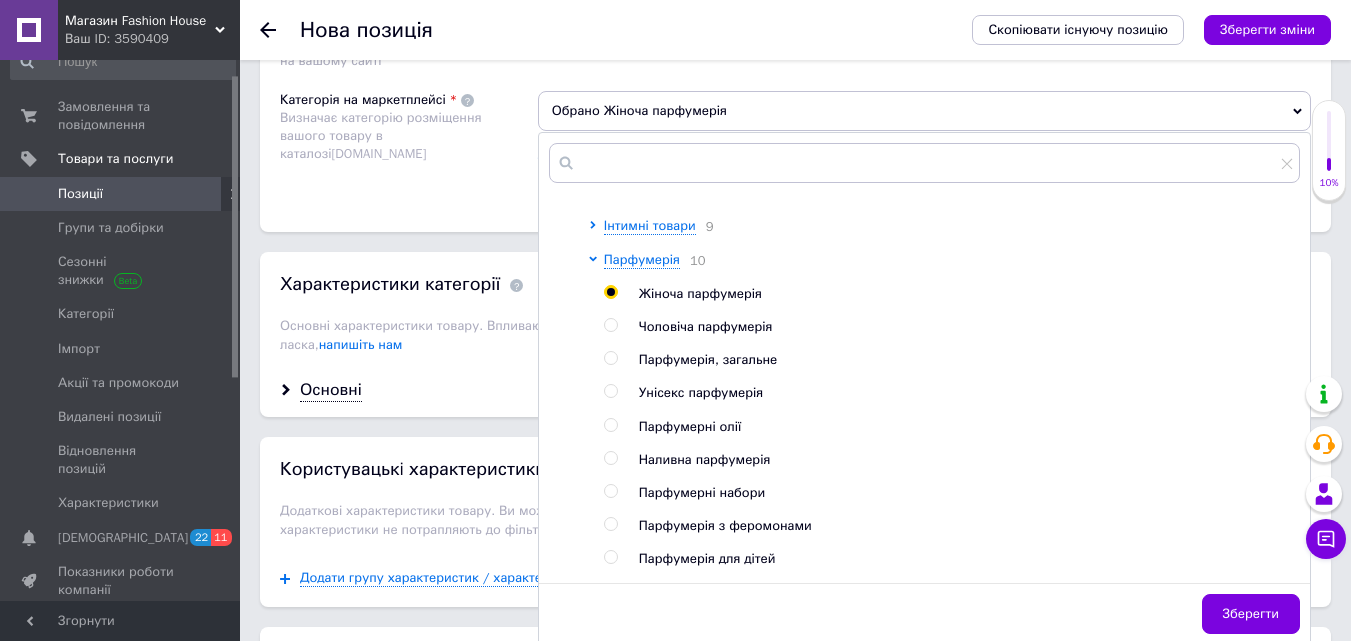 scroll, scrollTop: 500, scrollLeft: 0, axis: vertical 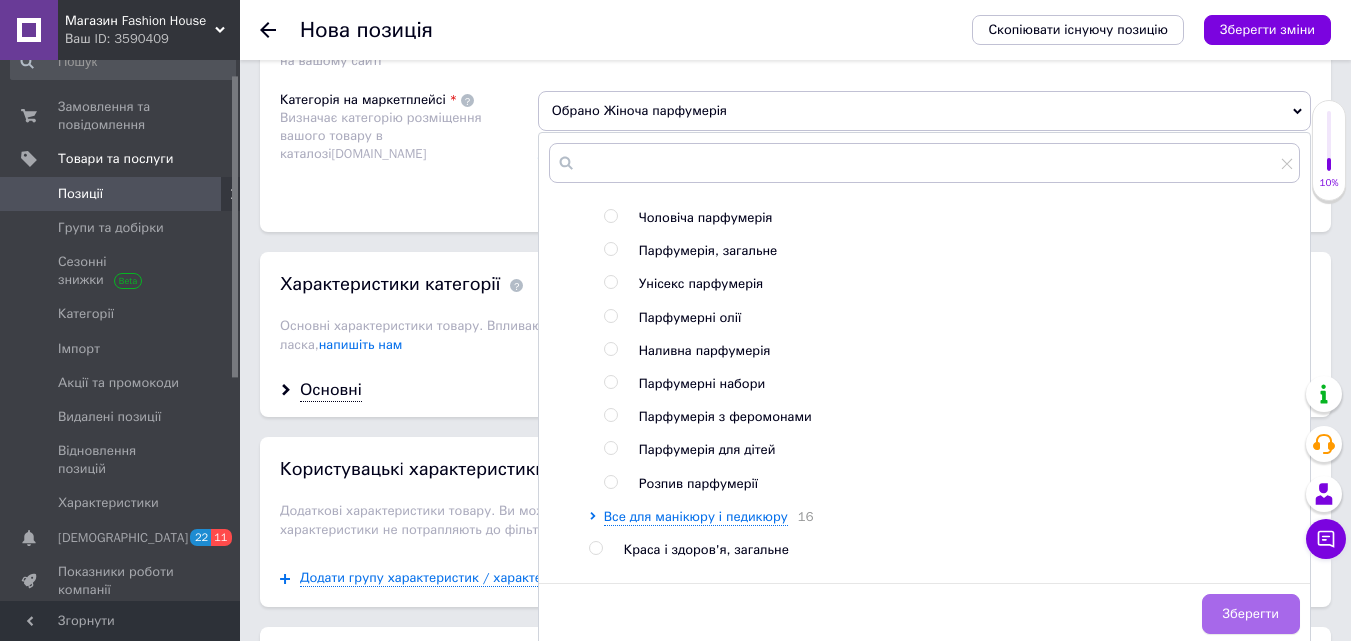 click on "Зберегти" at bounding box center (1251, 614) 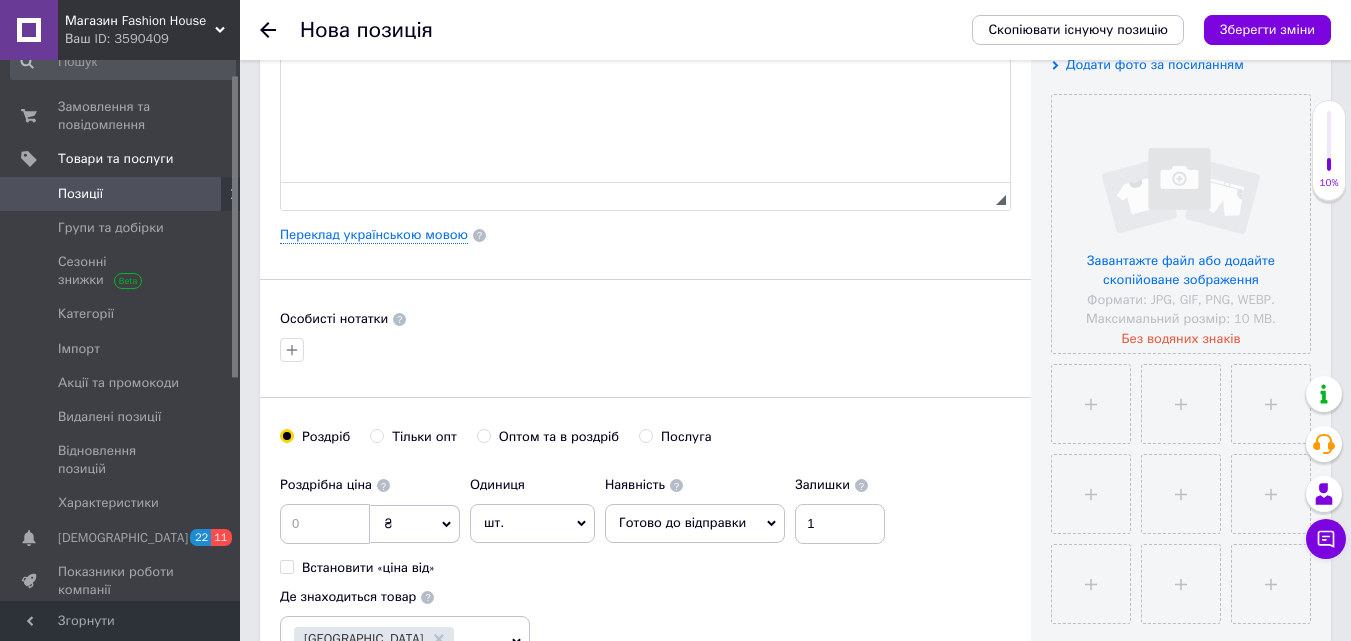 scroll, scrollTop: 400, scrollLeft: 0, axis: vertical 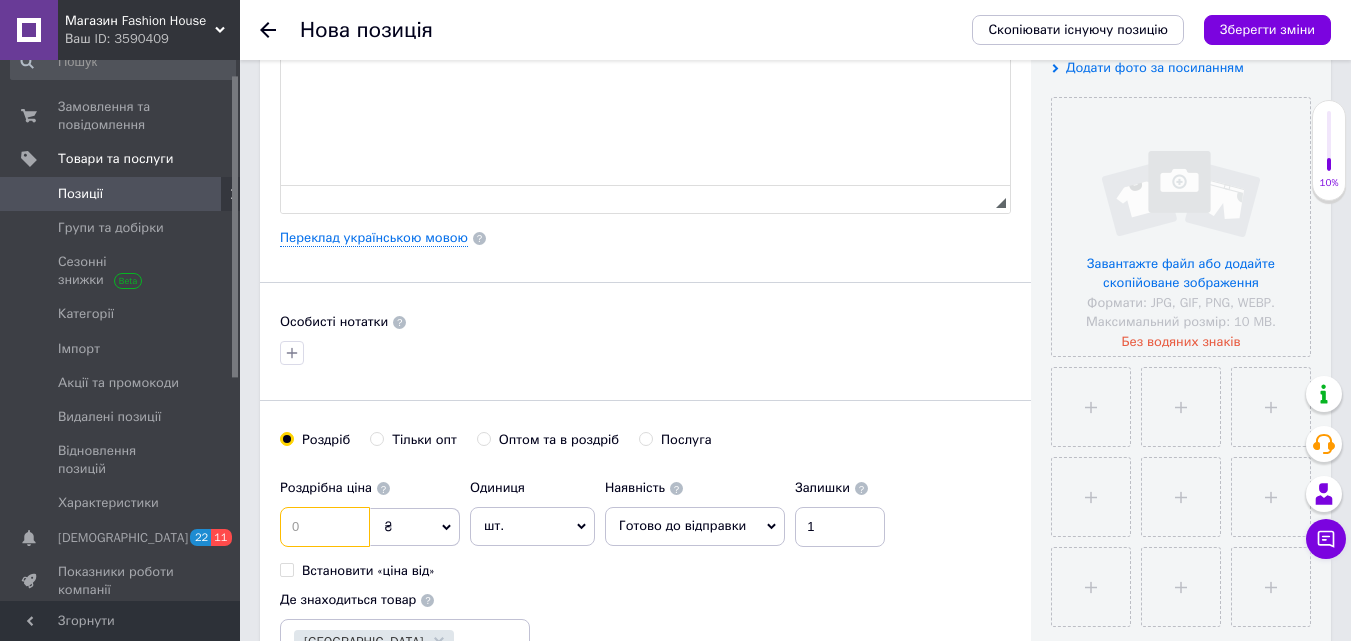 click at bounding box center (325, 527) 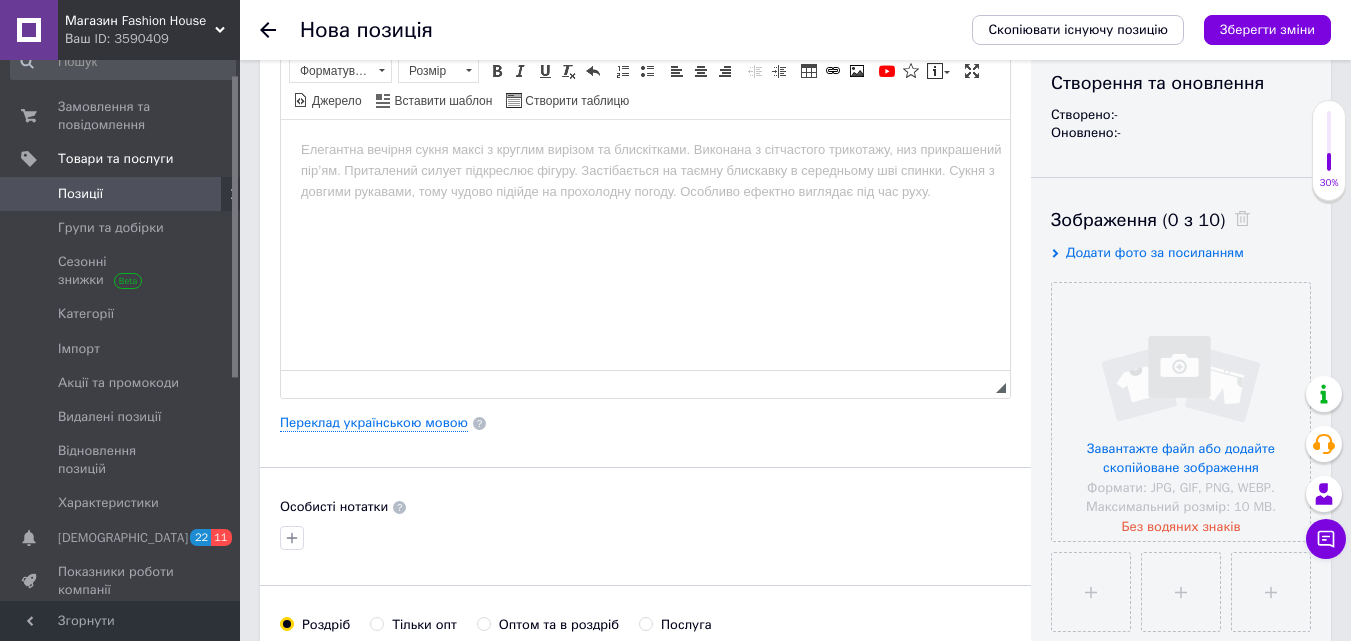 scroll, scrollTop: 0, scrollLeft: 0, axis: both 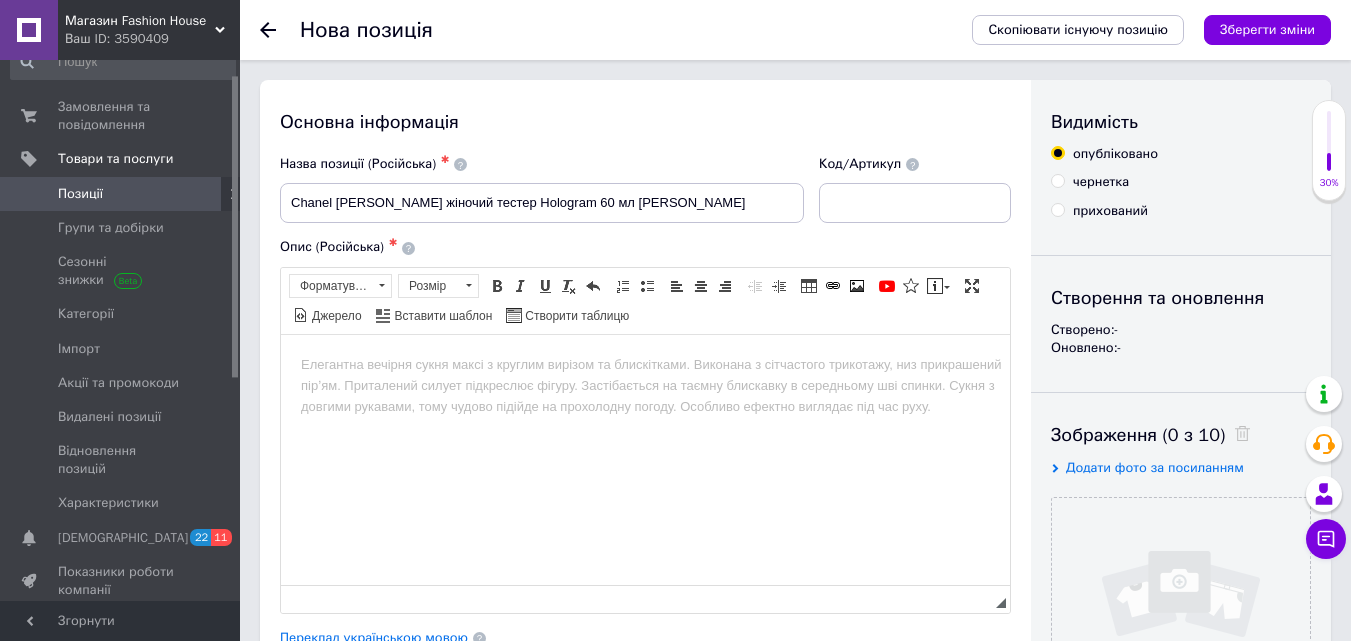 type on "354" 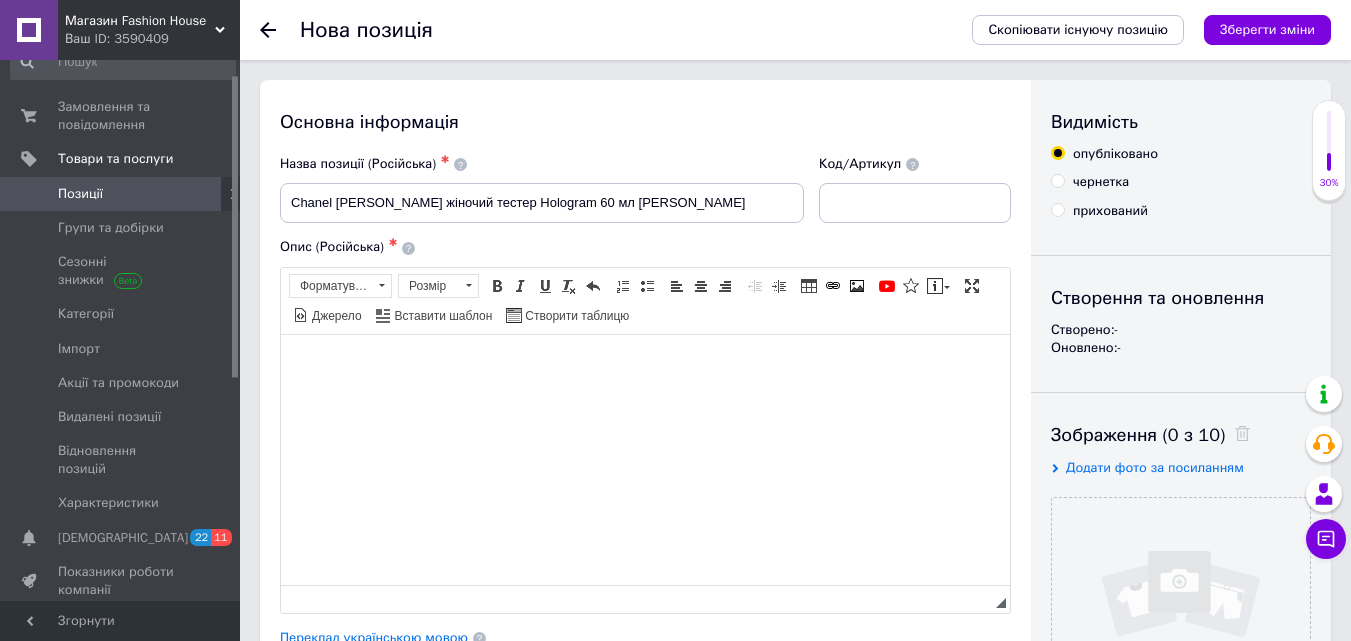 click at bounding box center [645, 364] 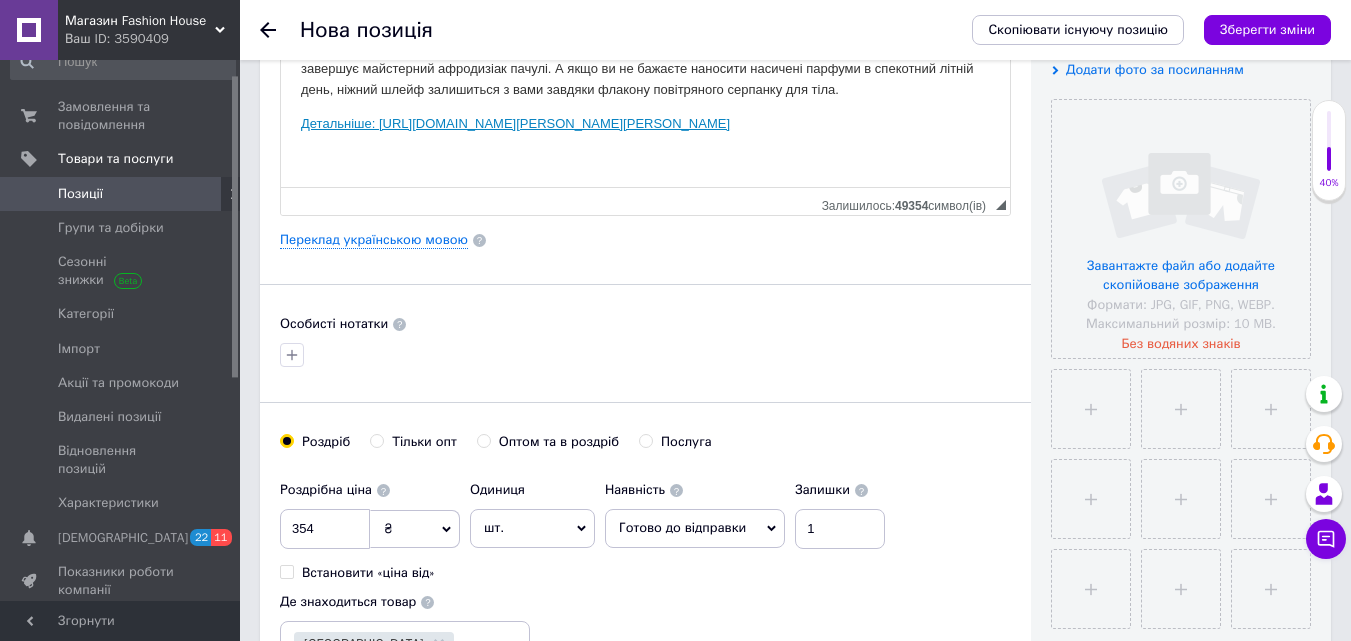 scroll, scrollTop: 400, scrollLeft: 0, axis: vertical 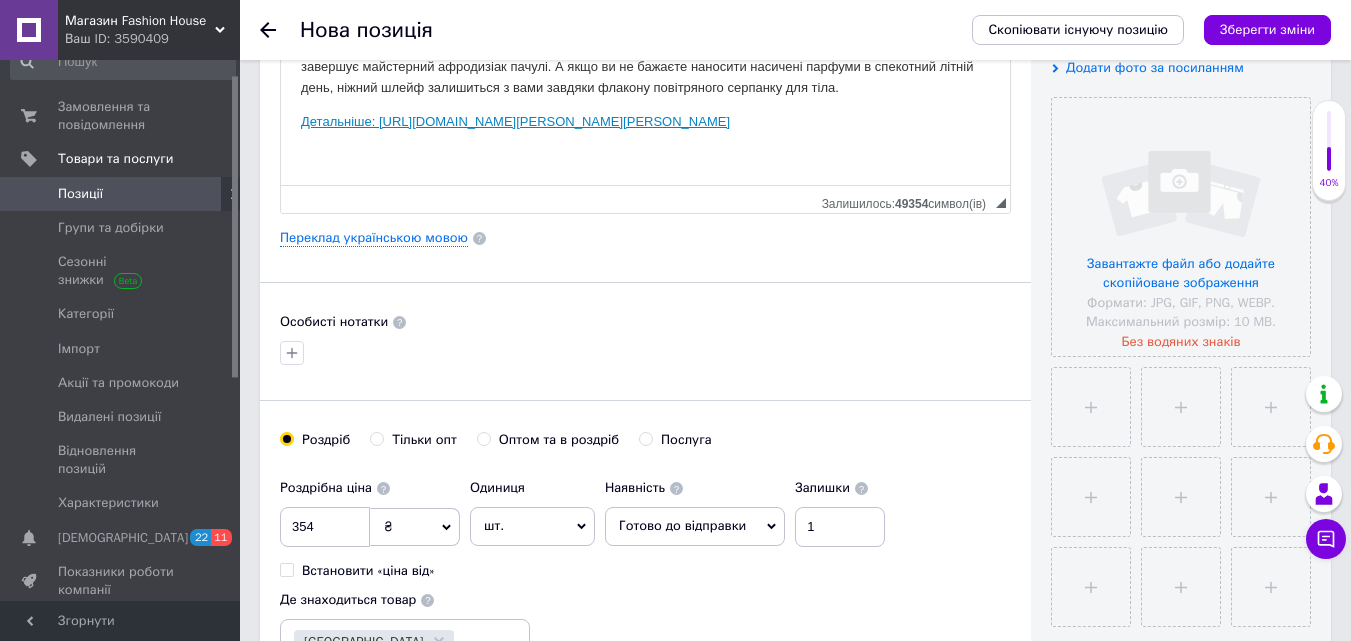 drag, startPoint x: 297, startPoint y: 123, endPoint x: 940, endPoint y: 182, distance: 645.7012 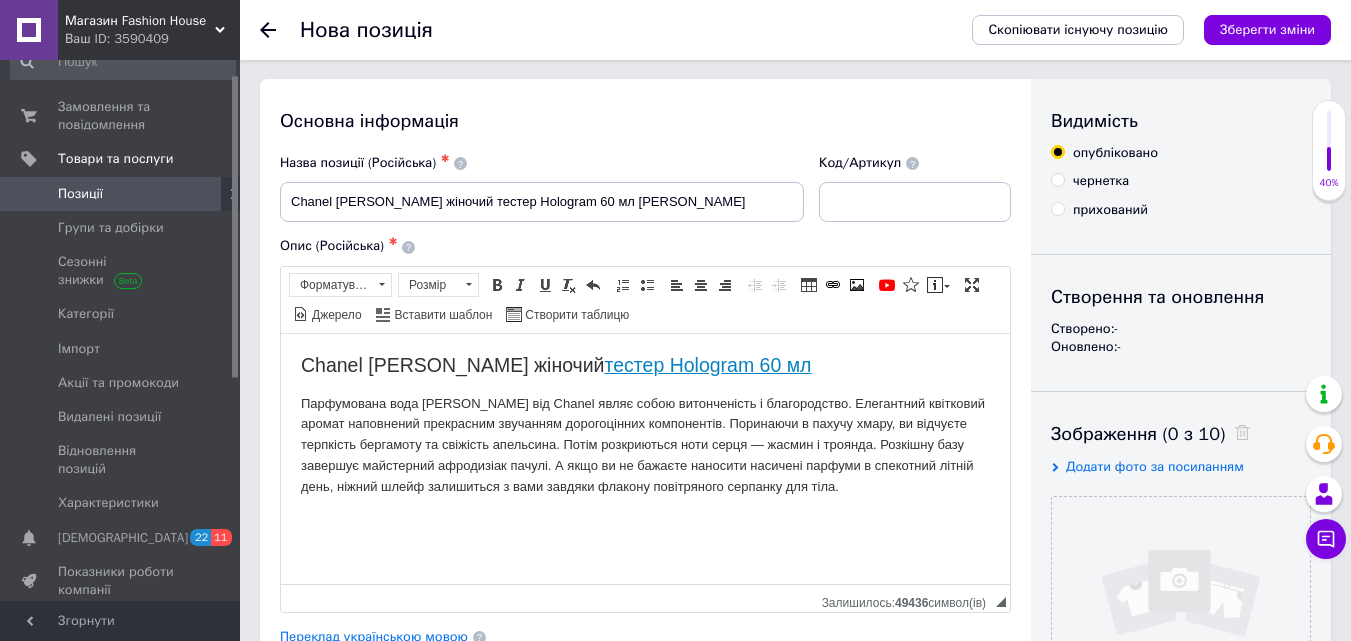 scroll, scrollTop: 0, scrollLeft: 0, axis: both 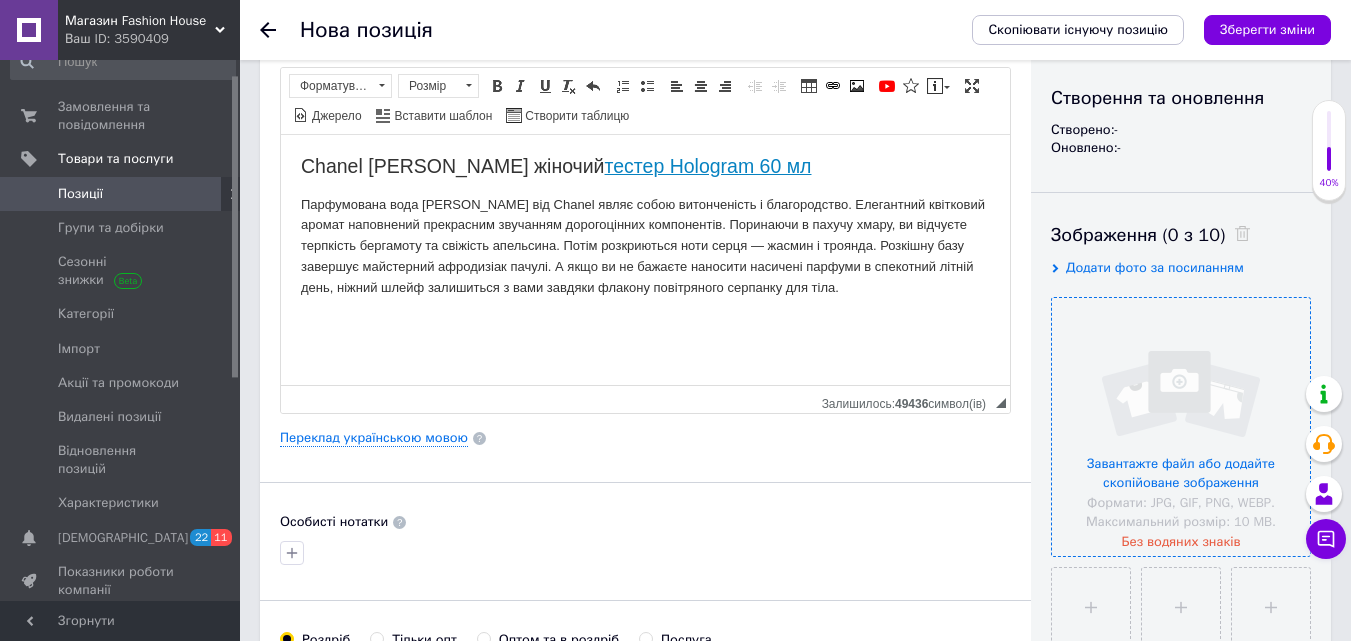 click at bounding box center [1181, 427] 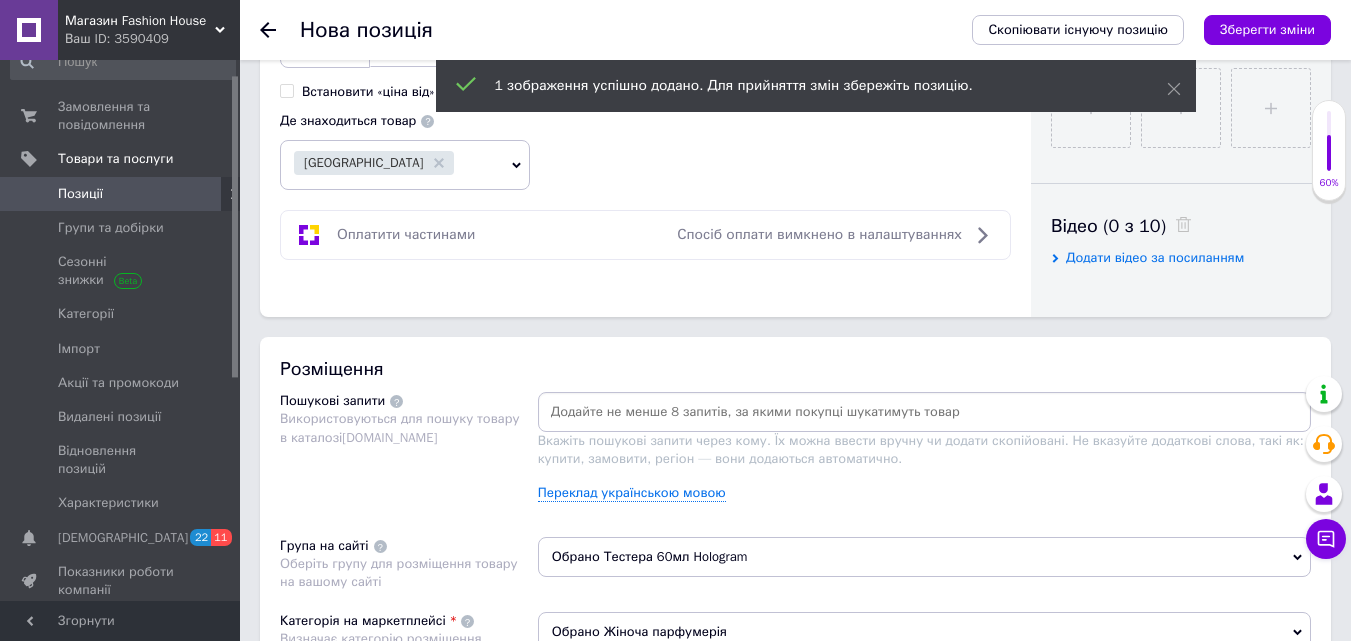 scroll, scrollTop: 1000, scrollLeft: 0, axis: vertical 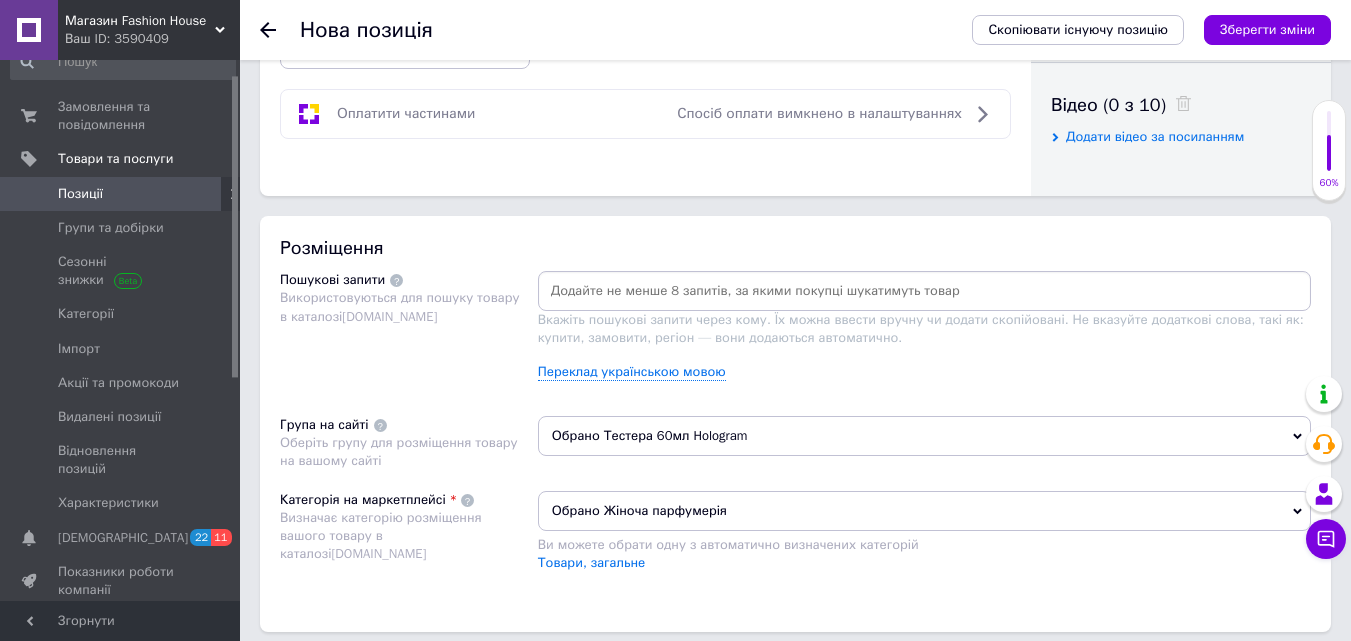 click at bounding box center (924, 291) 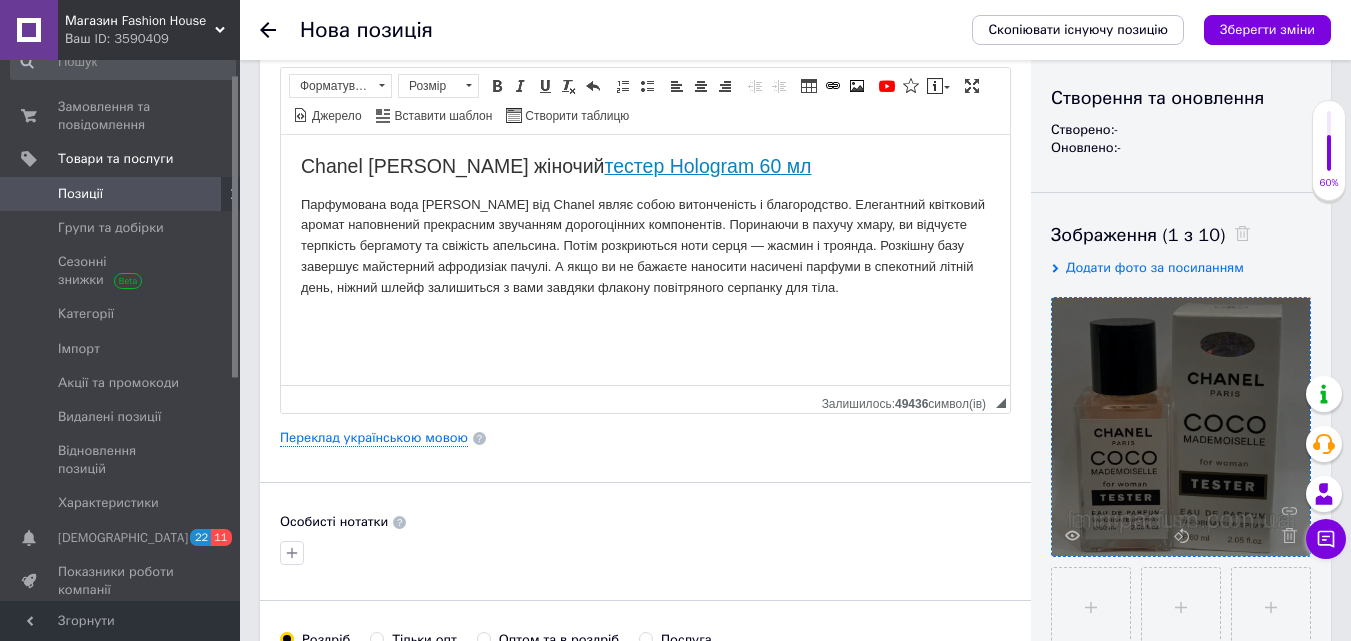 scroll, scrollTop: 0, scrollLeft: 0, axis: both 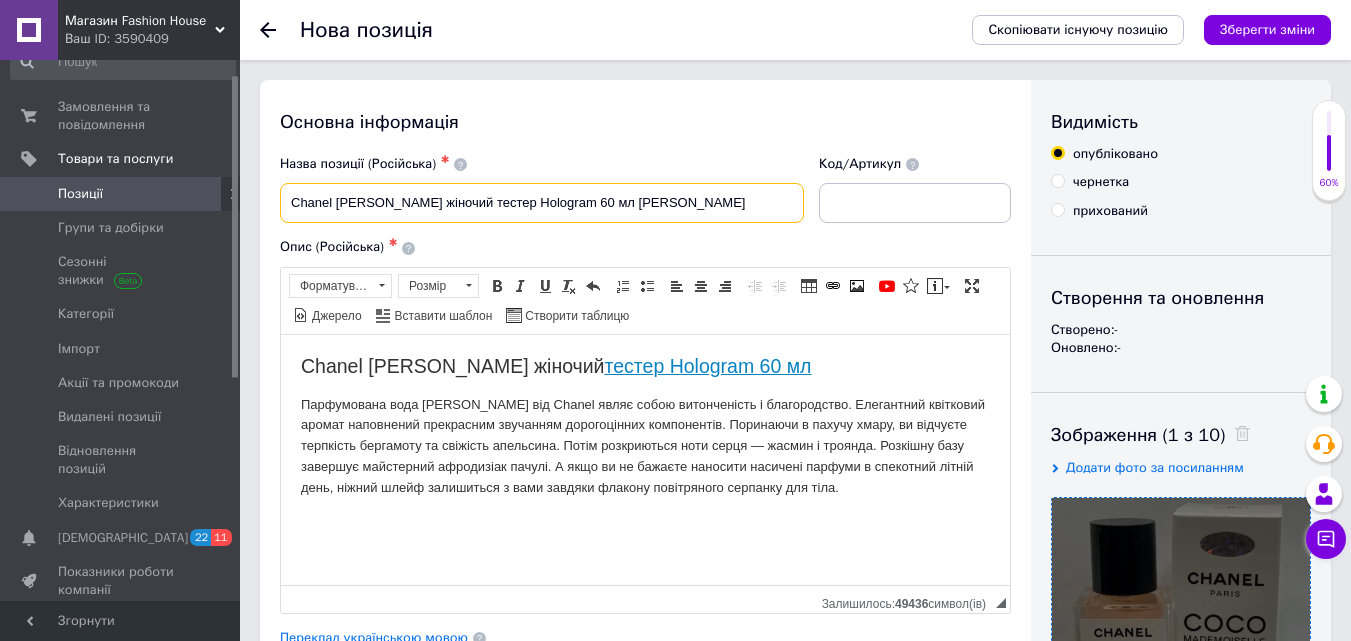 drag, startPoint x: 286, startPoint y: 203, endPoint x: 452, endPoint y: 220, distance: 166.86821 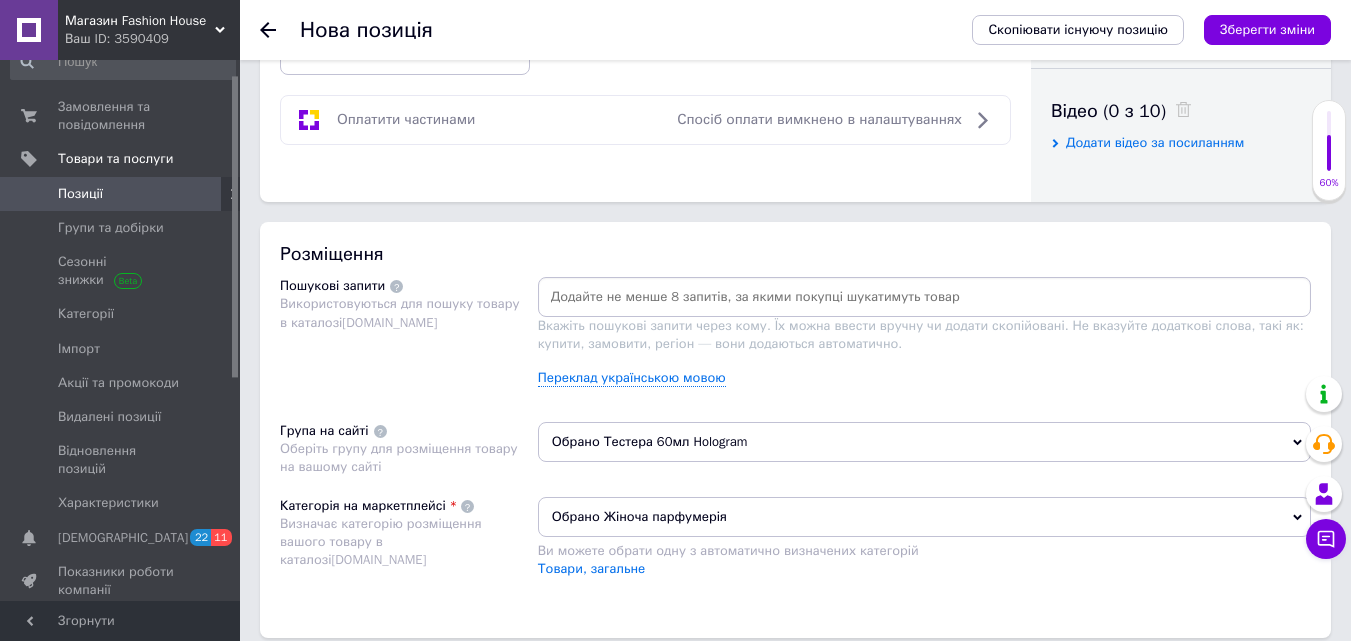 scroll, scrollTop: 1000, scrollLeft: 0, axis: vertical 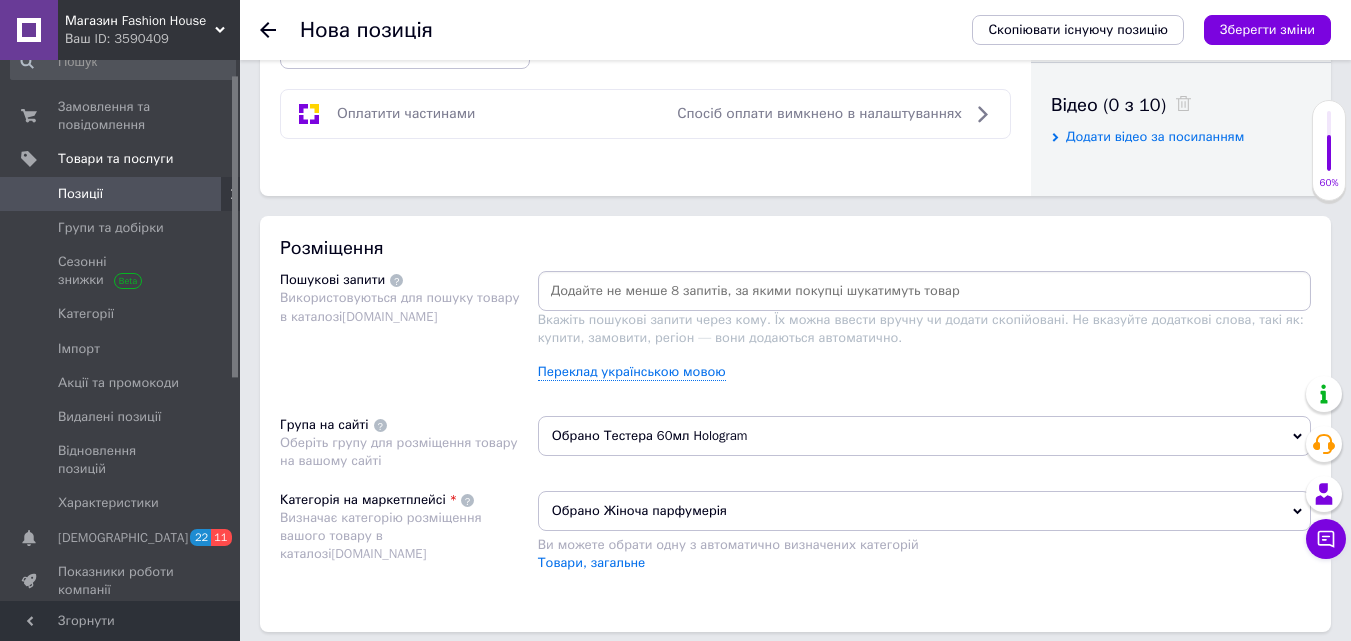 click at bounding box center [924, 291] 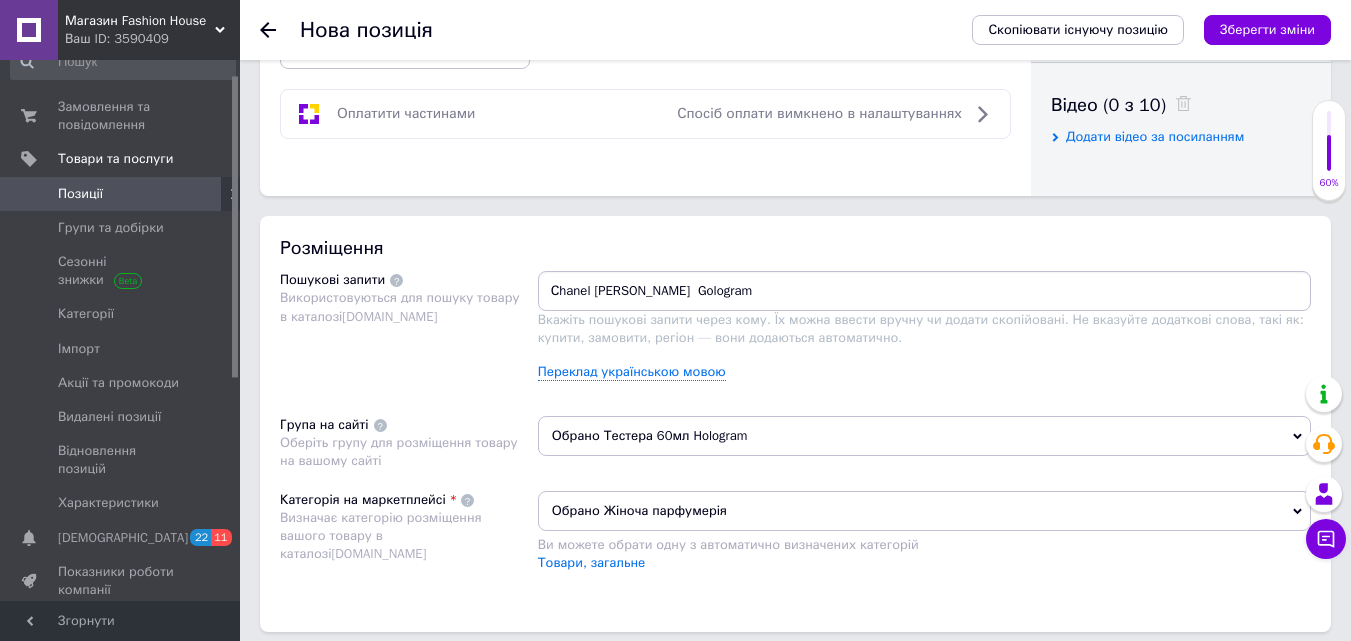 type on "Сhanel [PERSON_NAME]  Golograma" 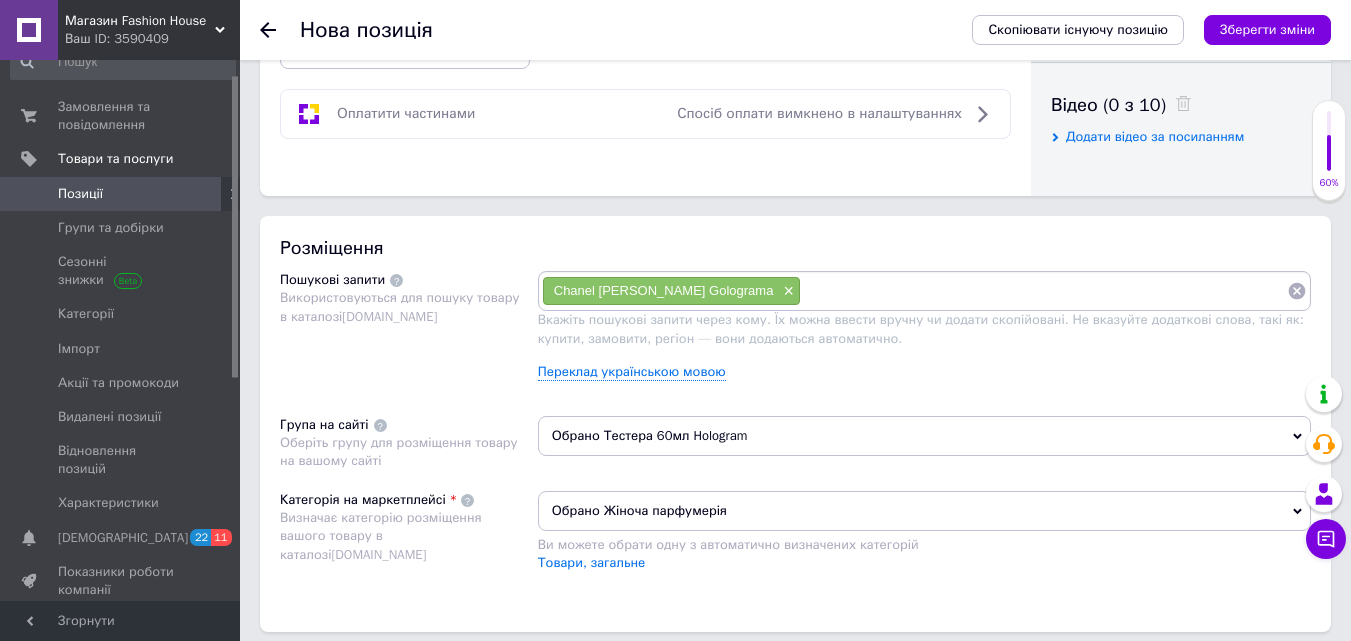 paste on "Сhanel [PERSON_NAME]" 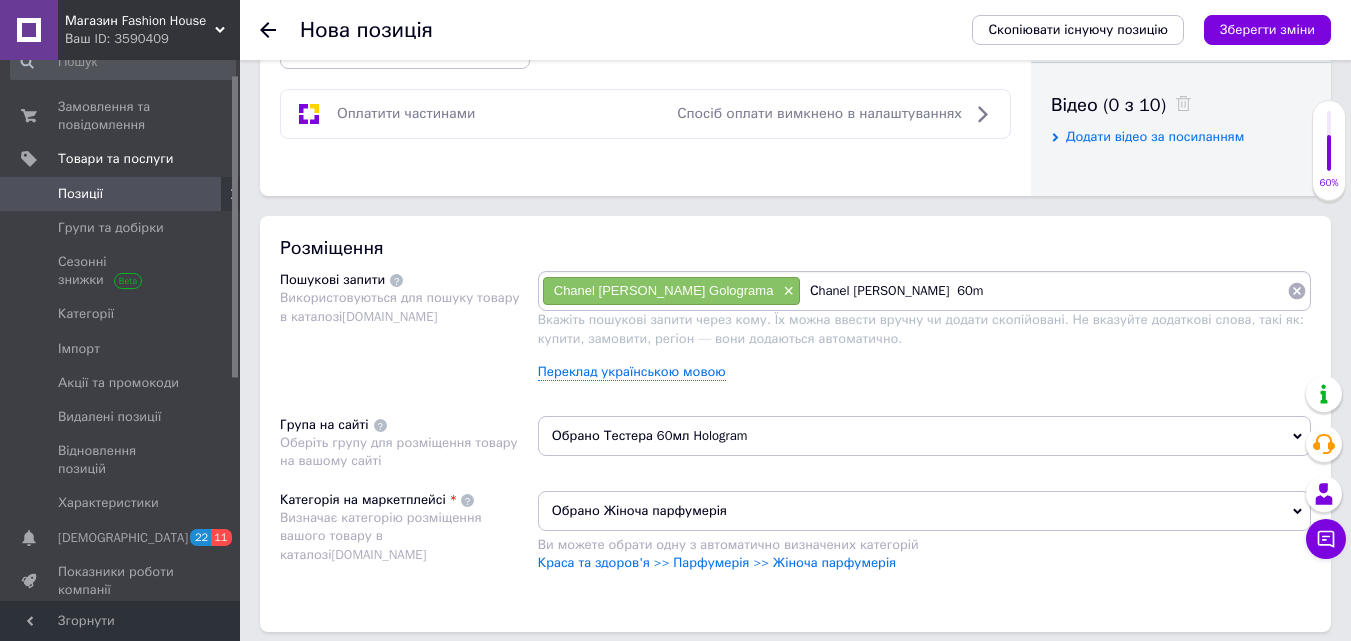 type on "Сhanel [PERSON_NAME]  60ml" 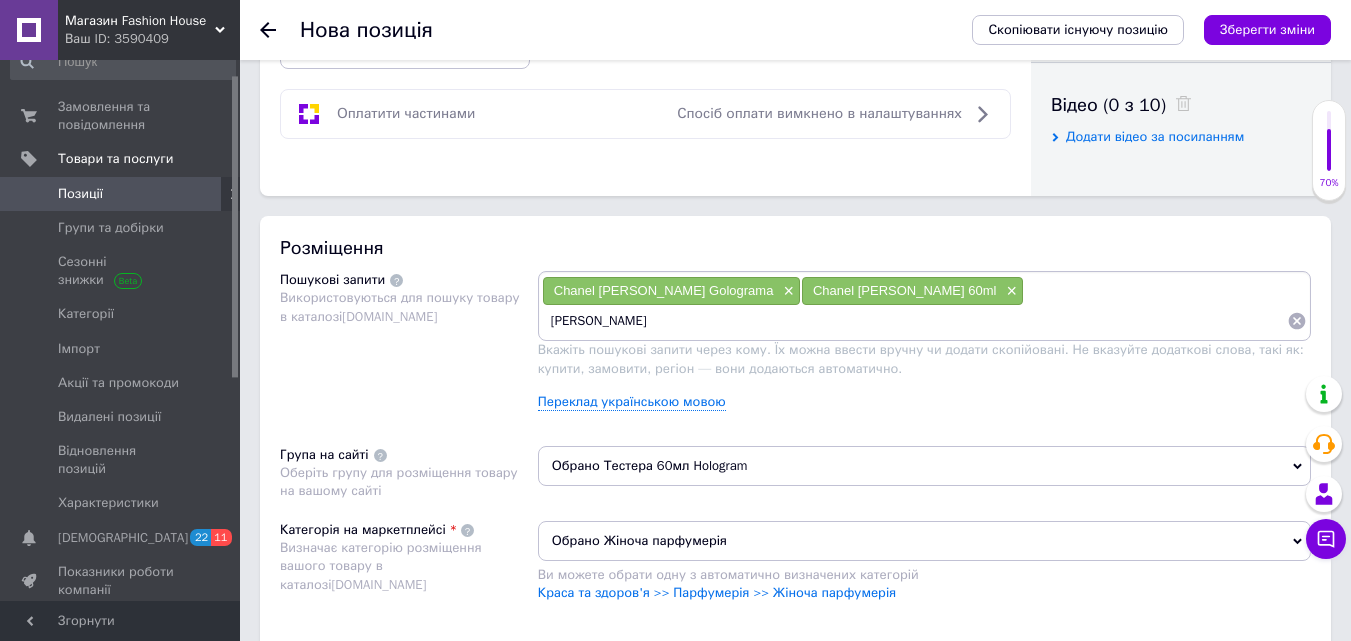 type on "[PERSON_NAME]" 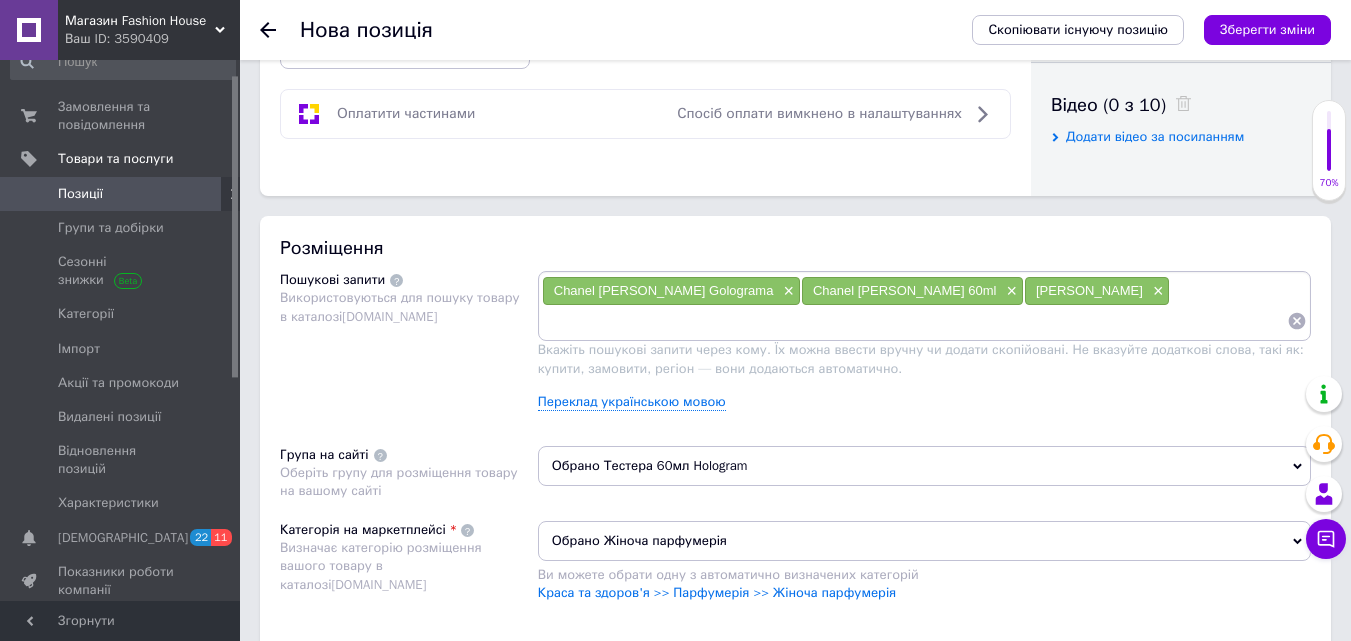 drag, startPoint x: 1051, startPoint y: 289, endPoint x: 1195, endPoint y: 302, distance: 144.58562 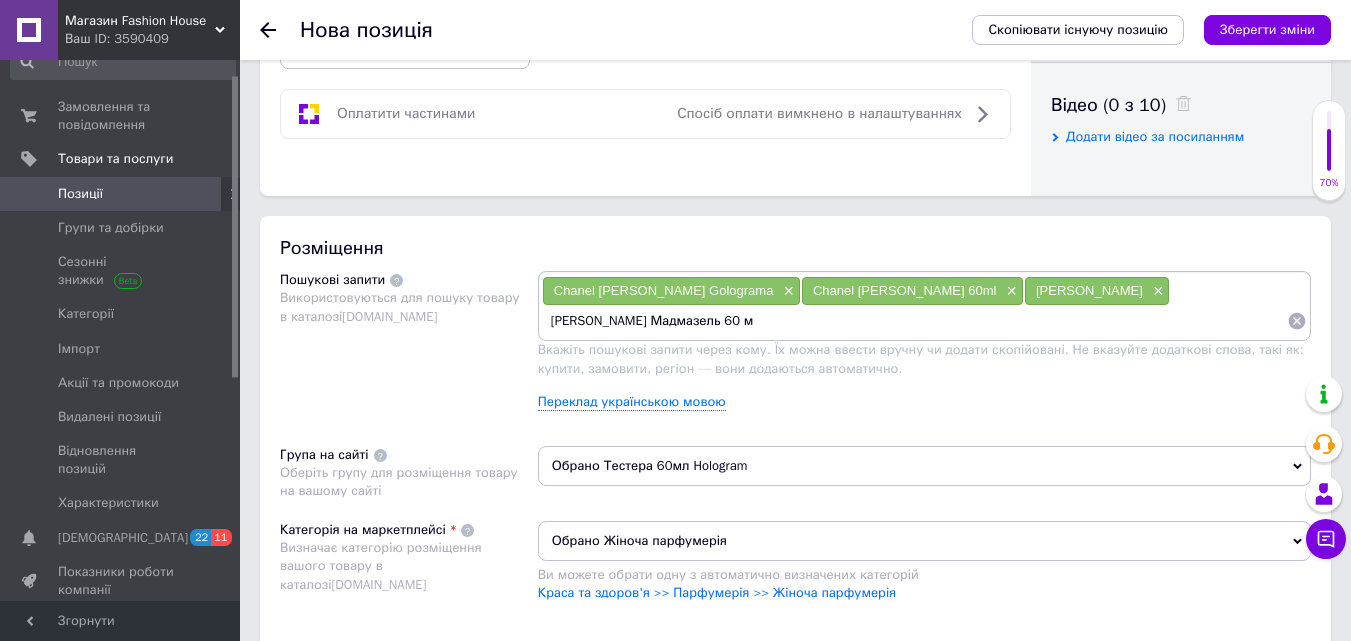 type on "[PERSON_NAME] Мадмазель 60 мл" 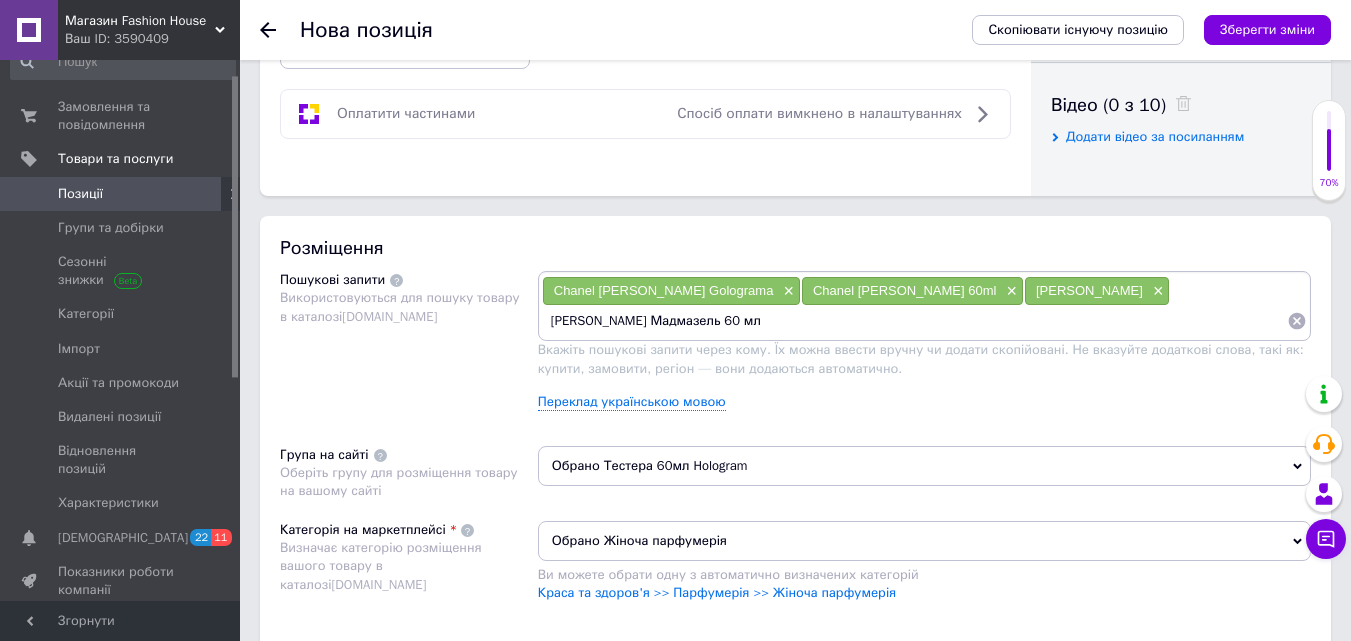 type 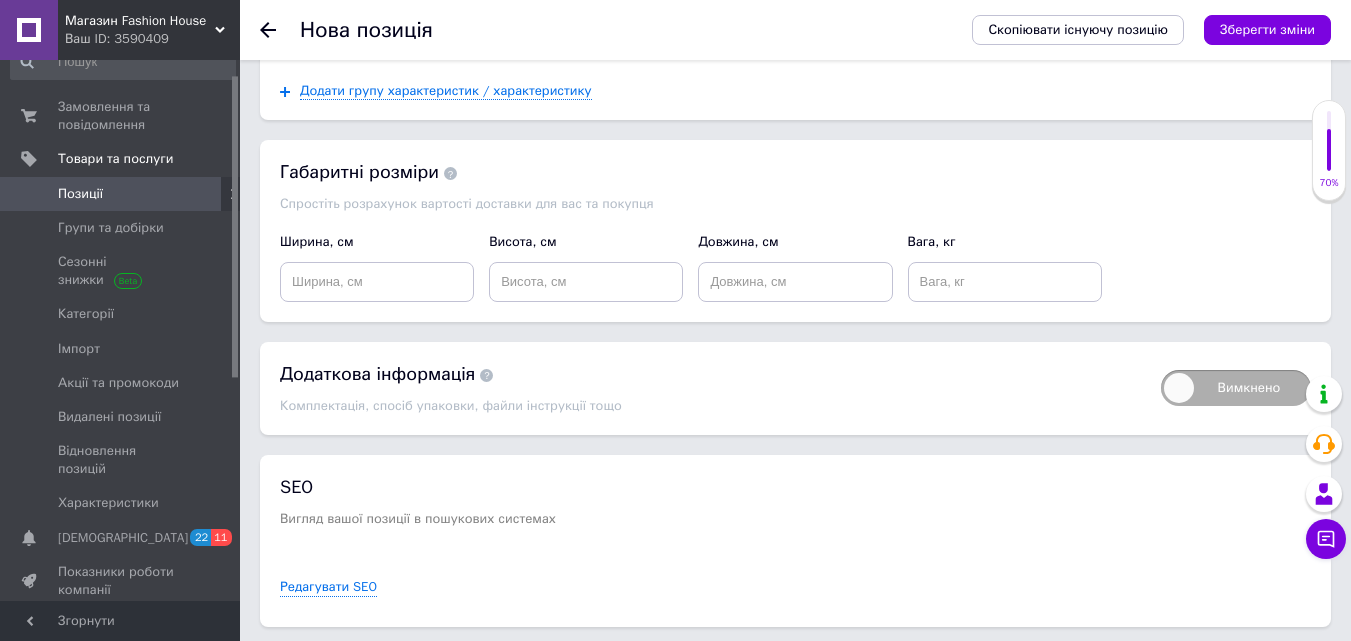 scroll, scrollTop: 1962, scrollLeft: 0, axis: vertical 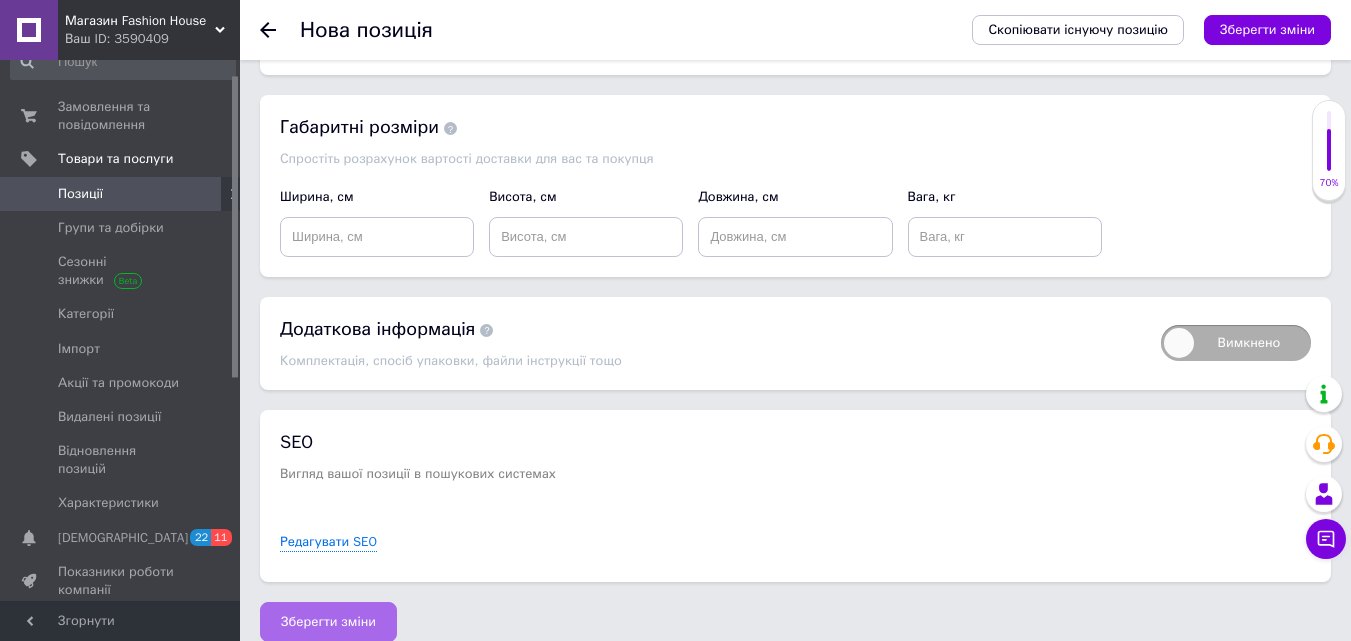 click on "Зберегти зміни" at bounding box center (328, 622) 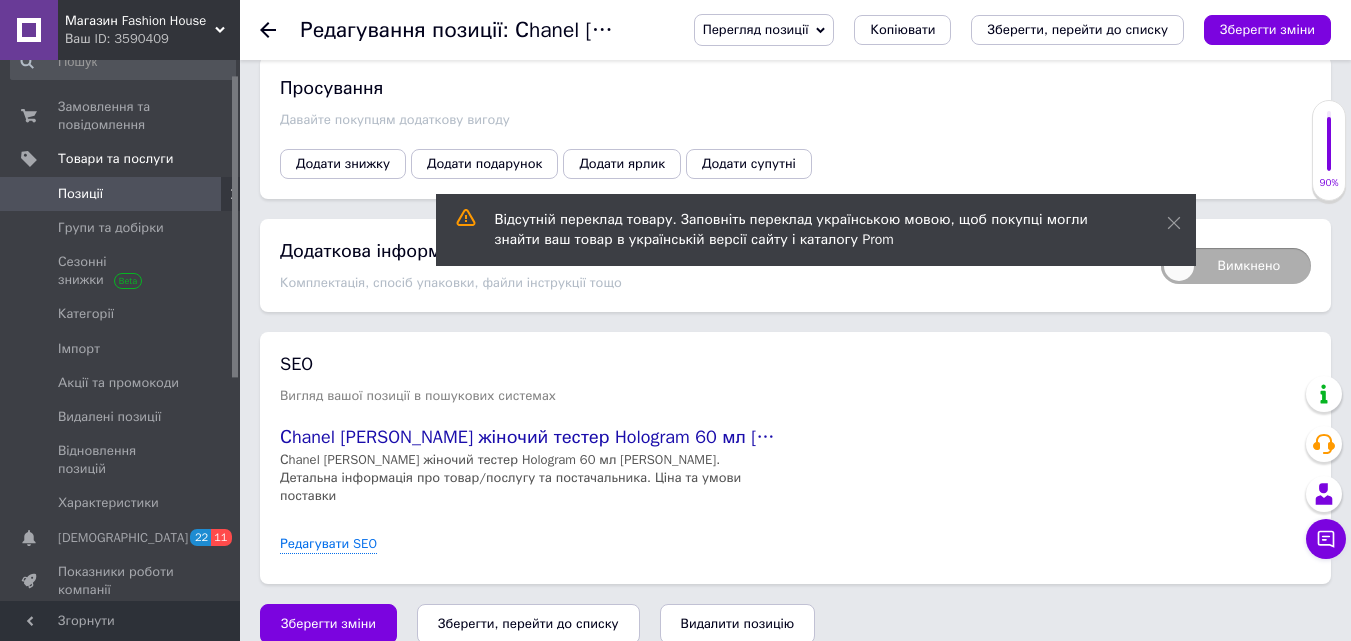scroll, scrollTop: 2227, scrollLeft: 0, axis: vertical 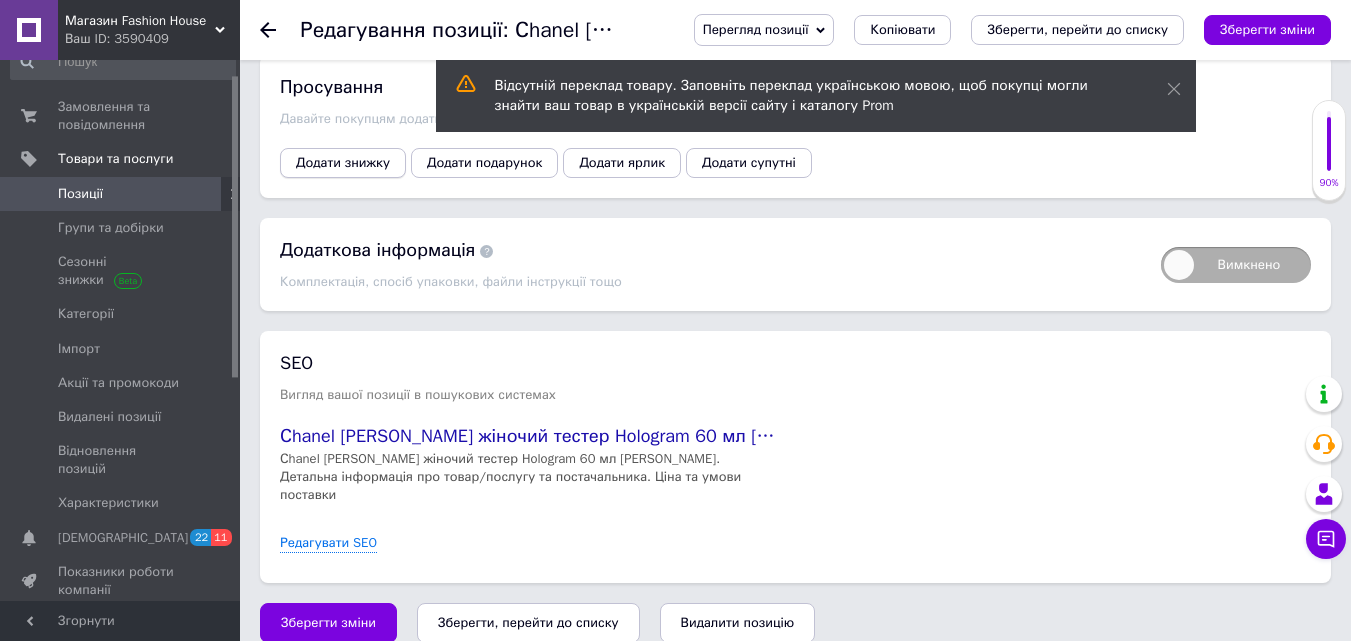 click on "Додати знижку" at bounding box center [343, 163] 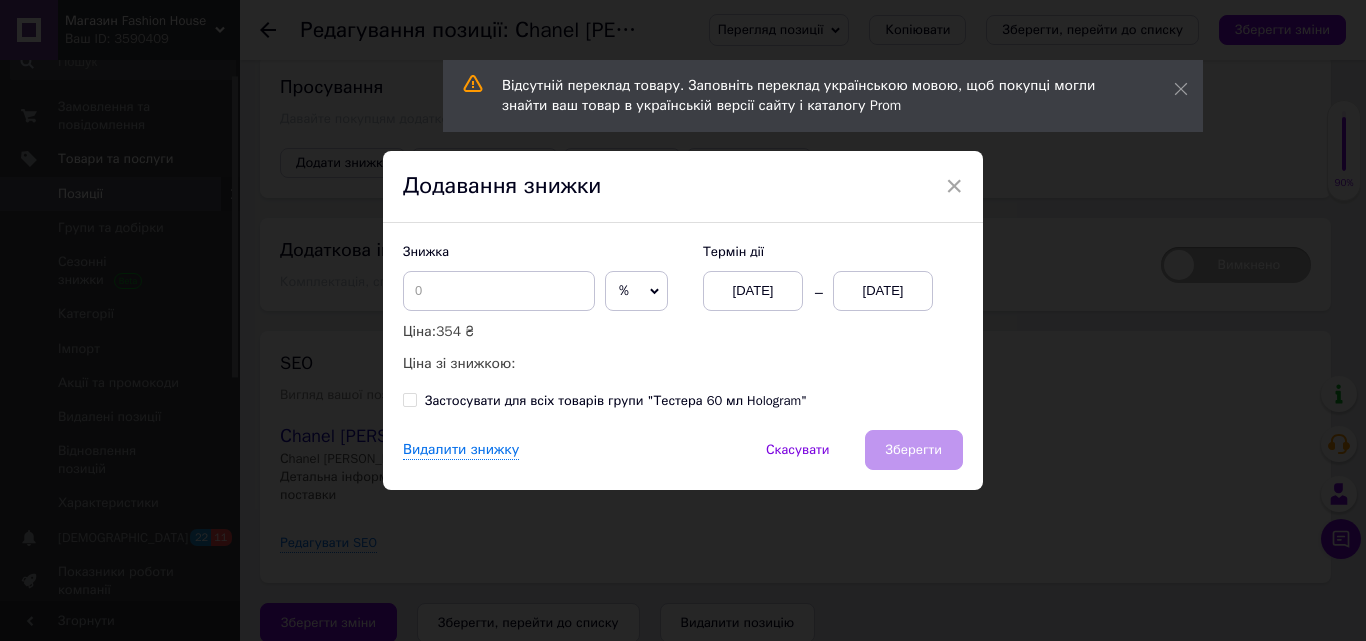 click on "[DATE]" at bounding box center (883, 291) 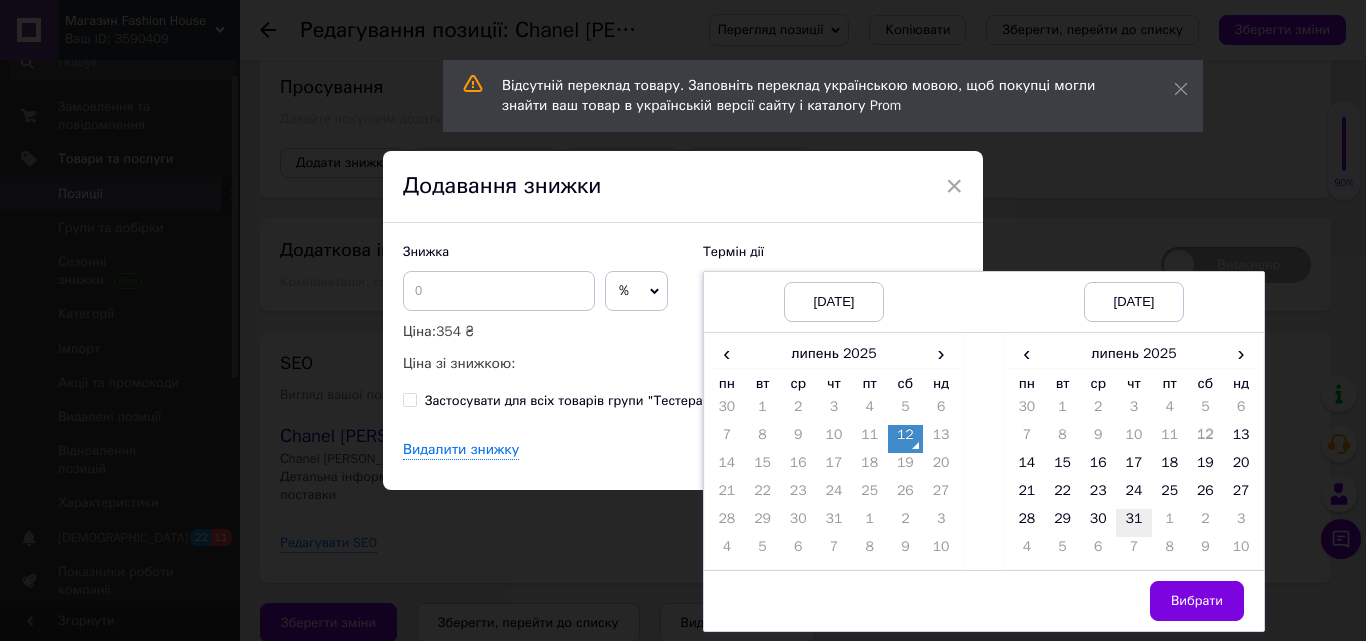 click on "31" at bounding box center (1134, 523) 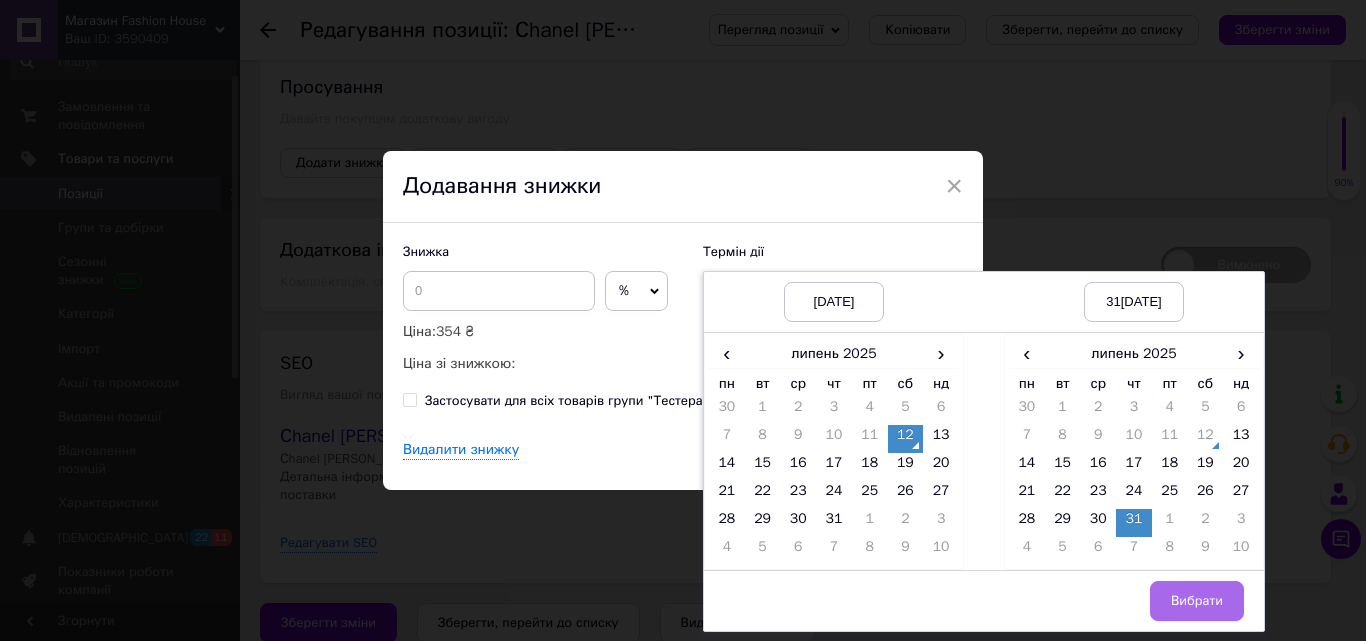 click on "Вибрати" at bounding box center [1197, 601] 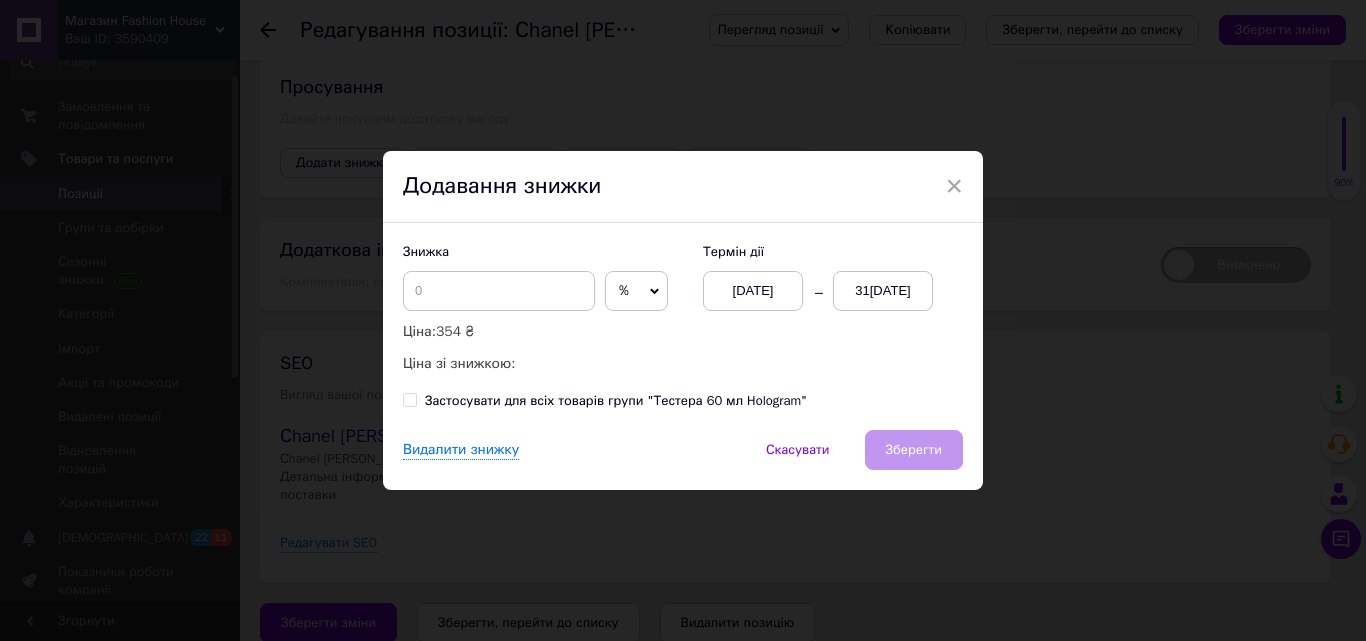 click on "%" at bounding box center [636, 291] 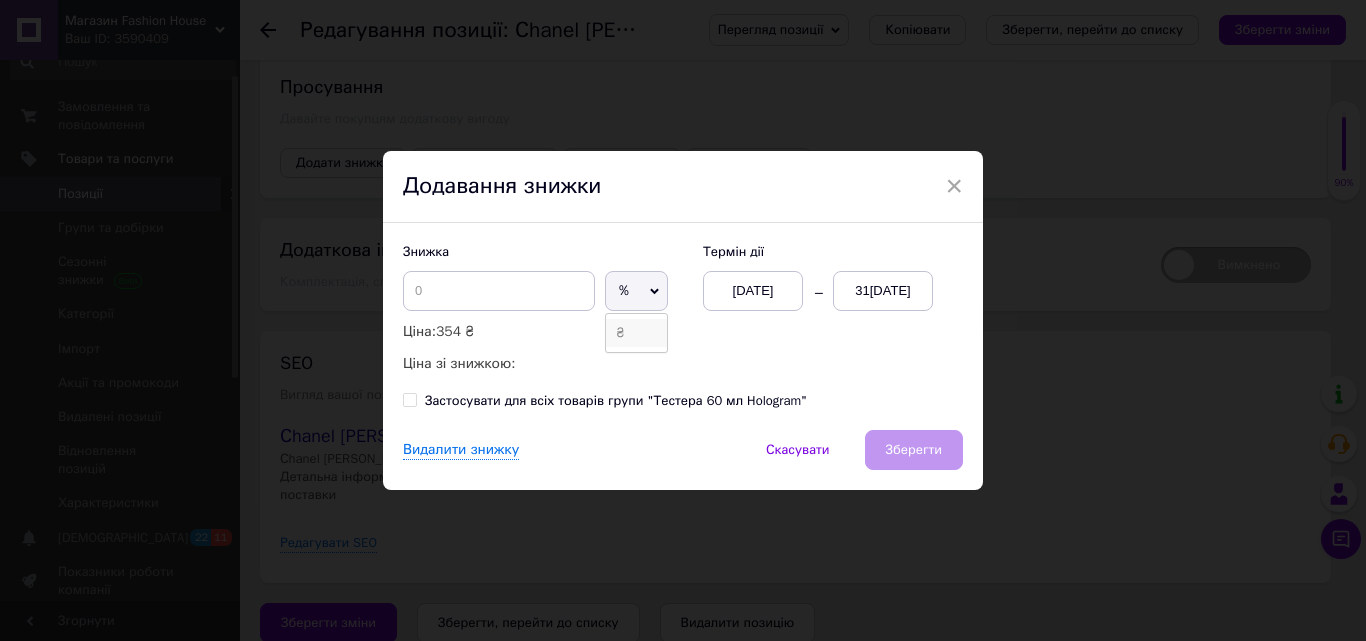click on "₴" at bounding box center (636, 333) 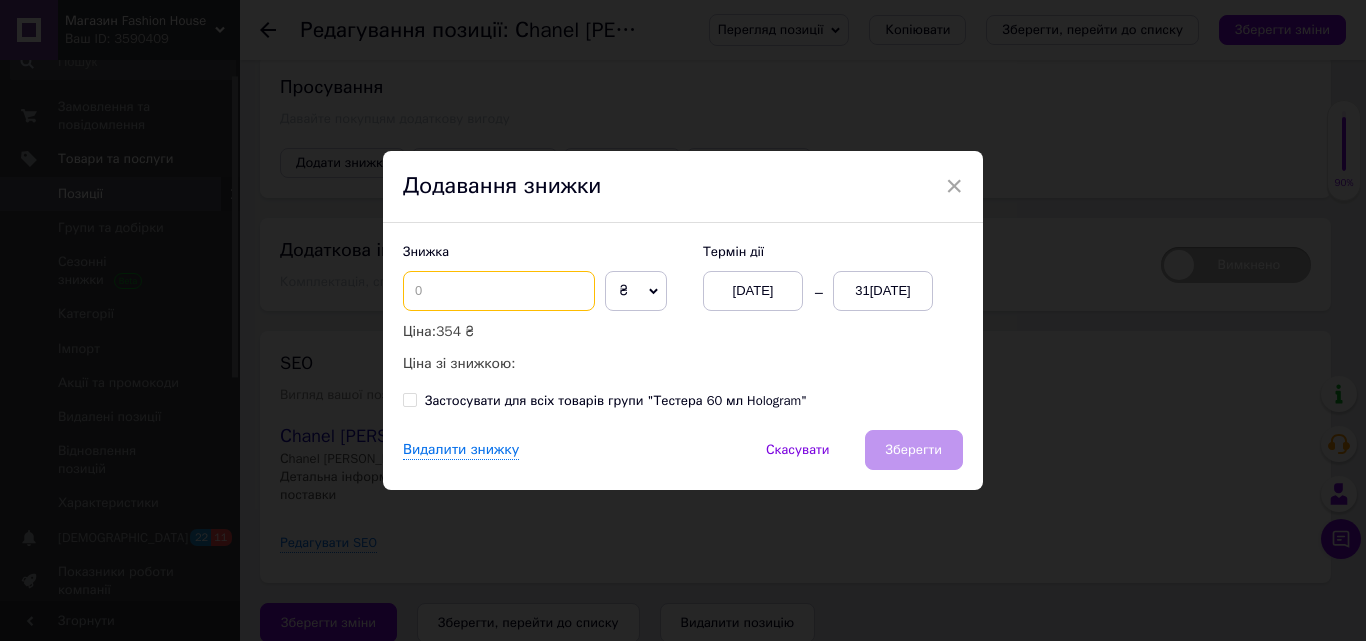 click at bounding box center [499, 291] 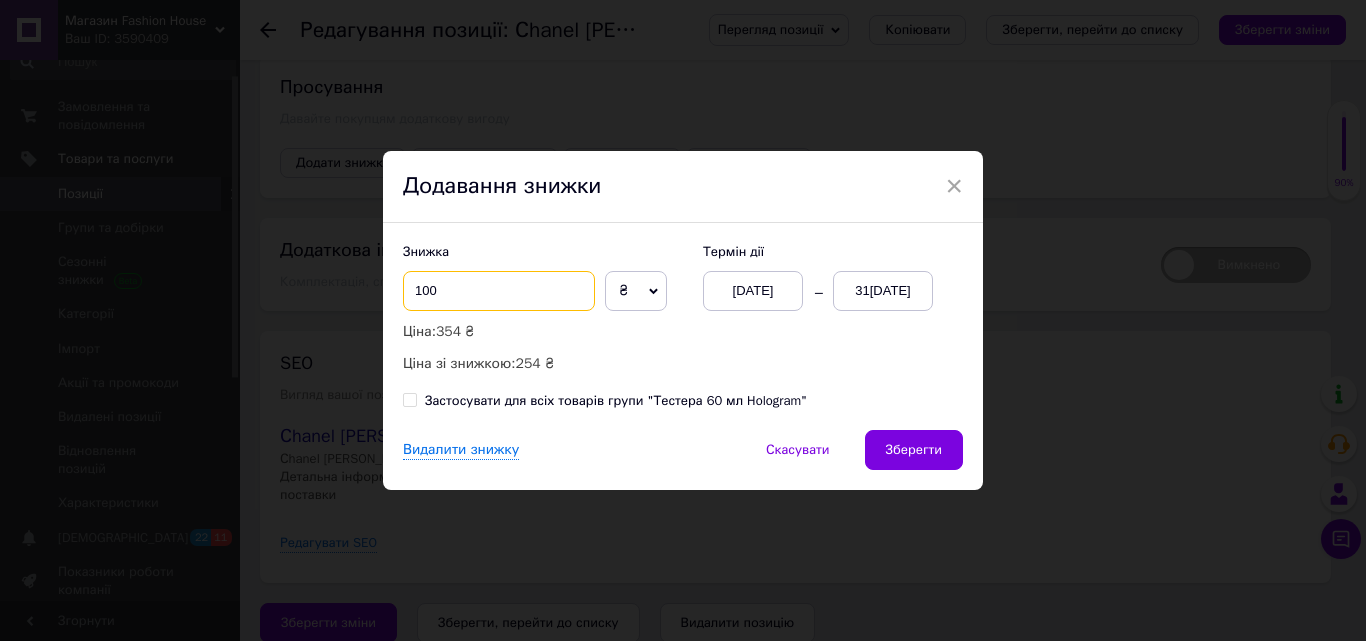 type on "100" 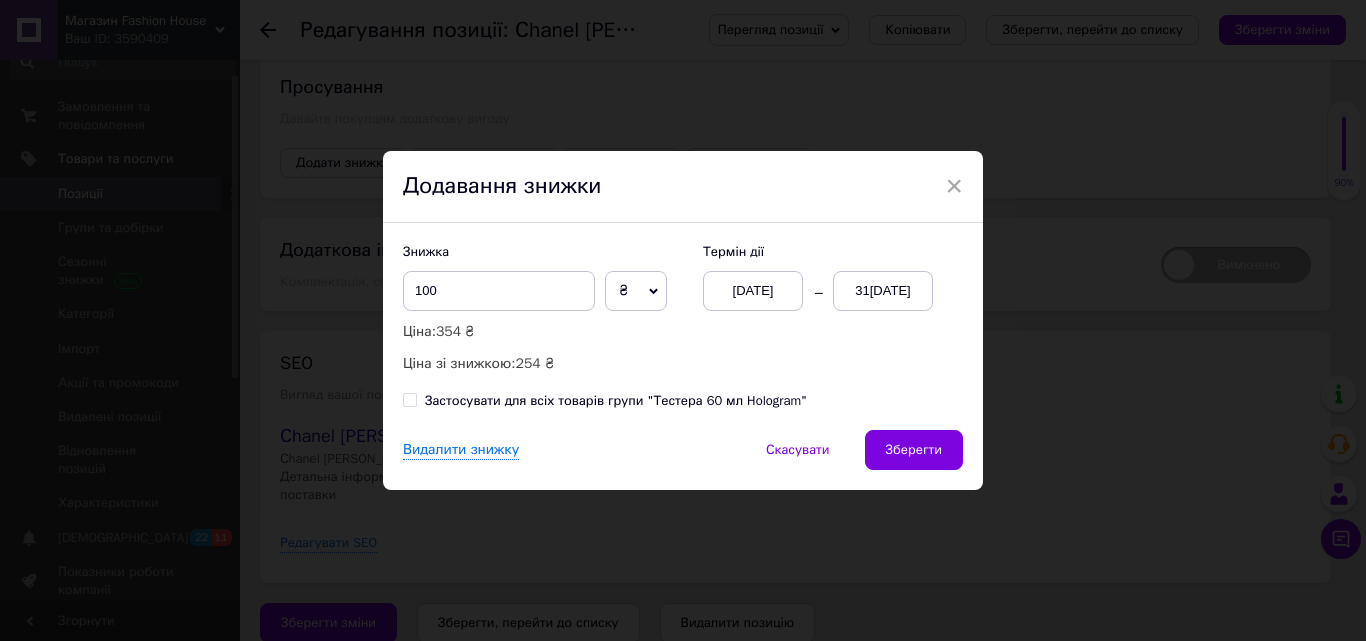 click on "Застосувати для всіх товарів групи "Тестера 60 мл Hologram"" at bounding box center (409, 399) 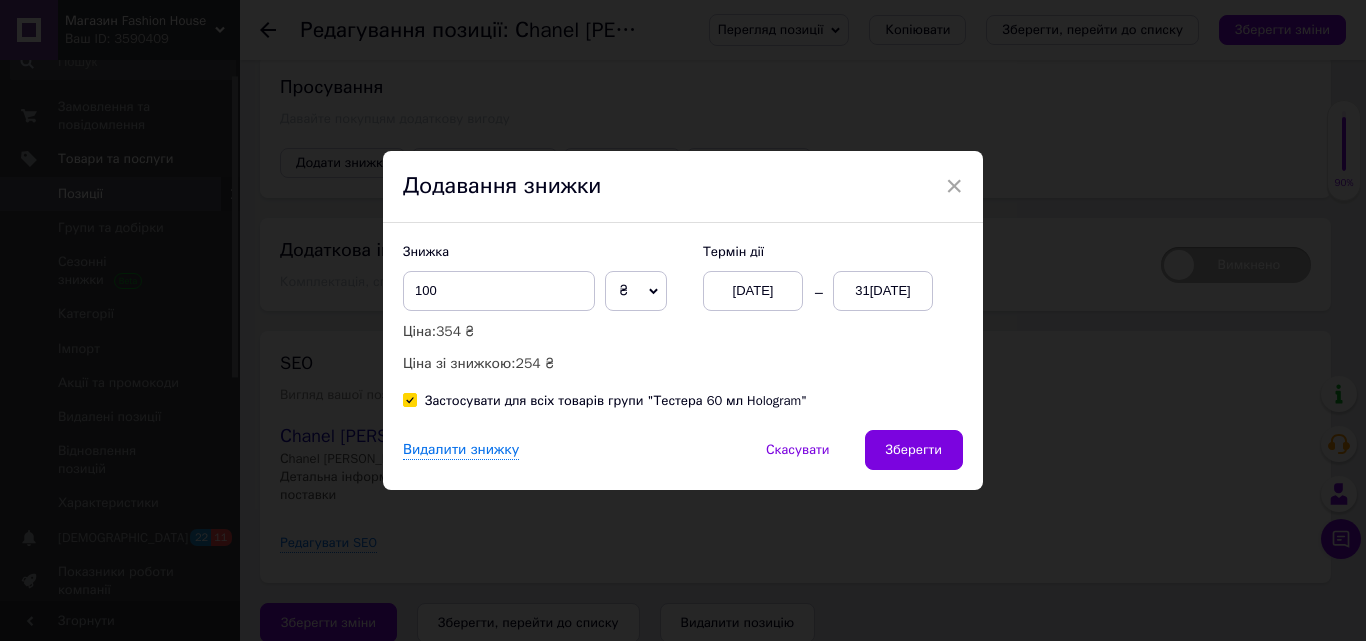 checkbox on "true" 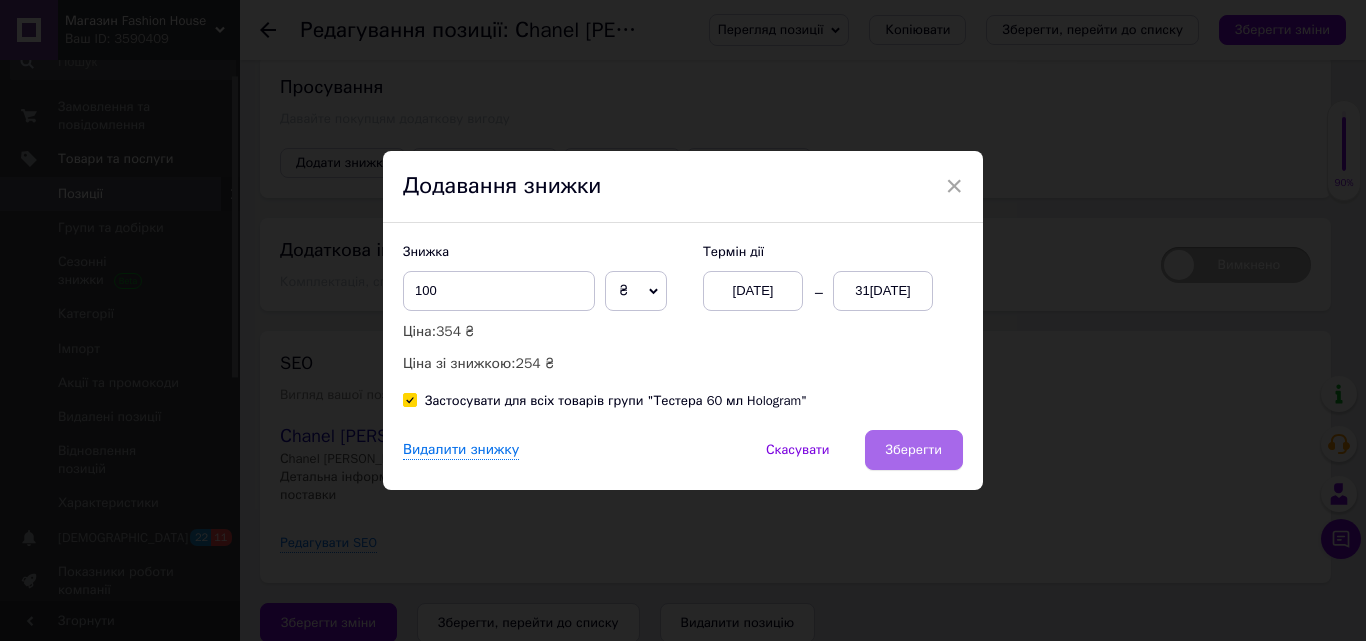 click on "Зберегти" at bounding box center (914, 450) 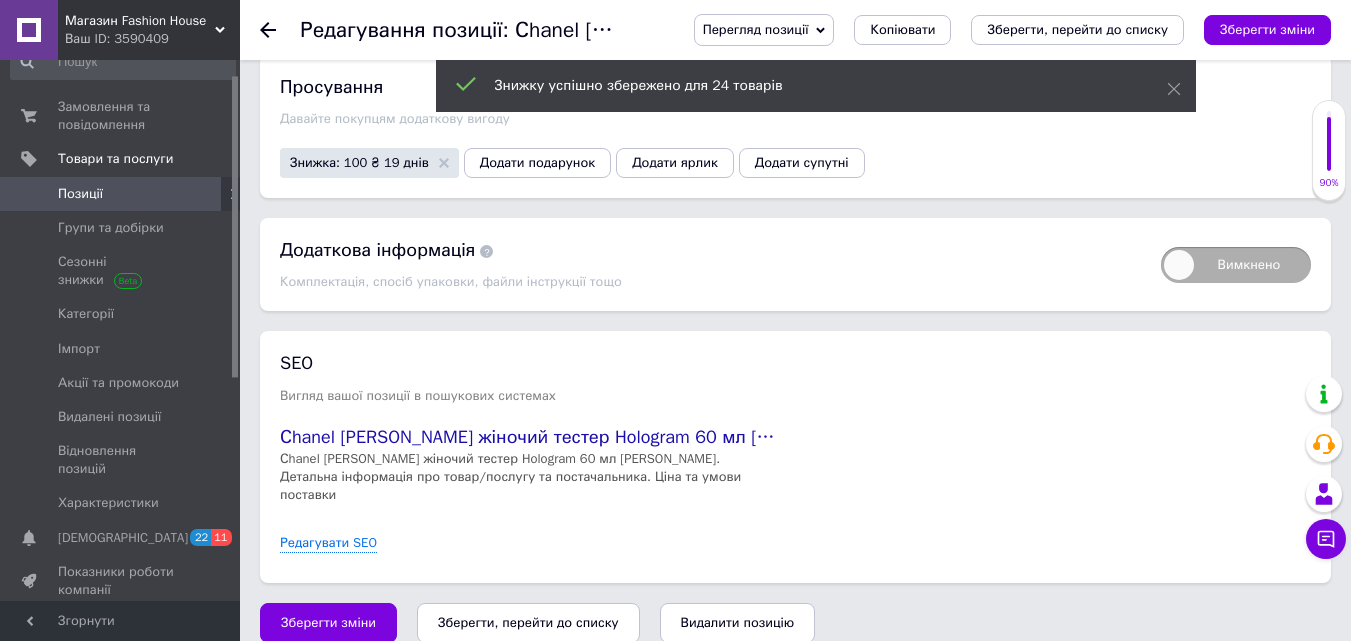 click on "Зберегти зміни" at bounding box center (328, 623) 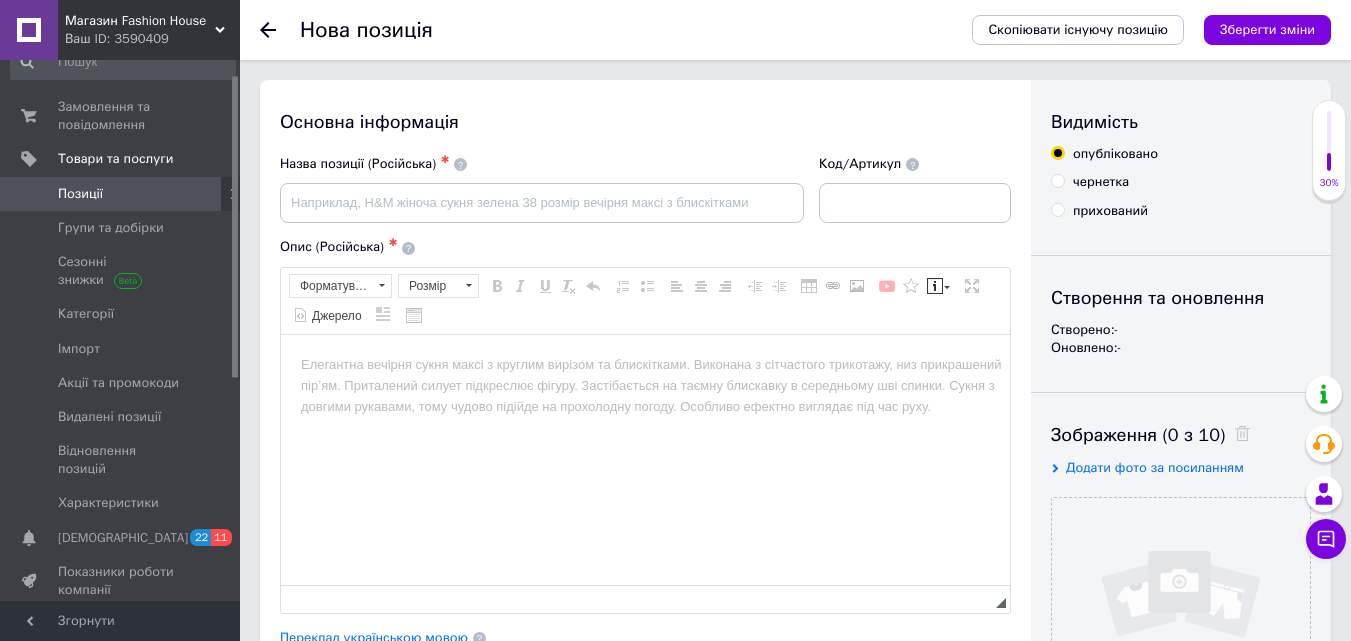 scroll, scrollTop: 0, scrollLeft: 0, axis: both 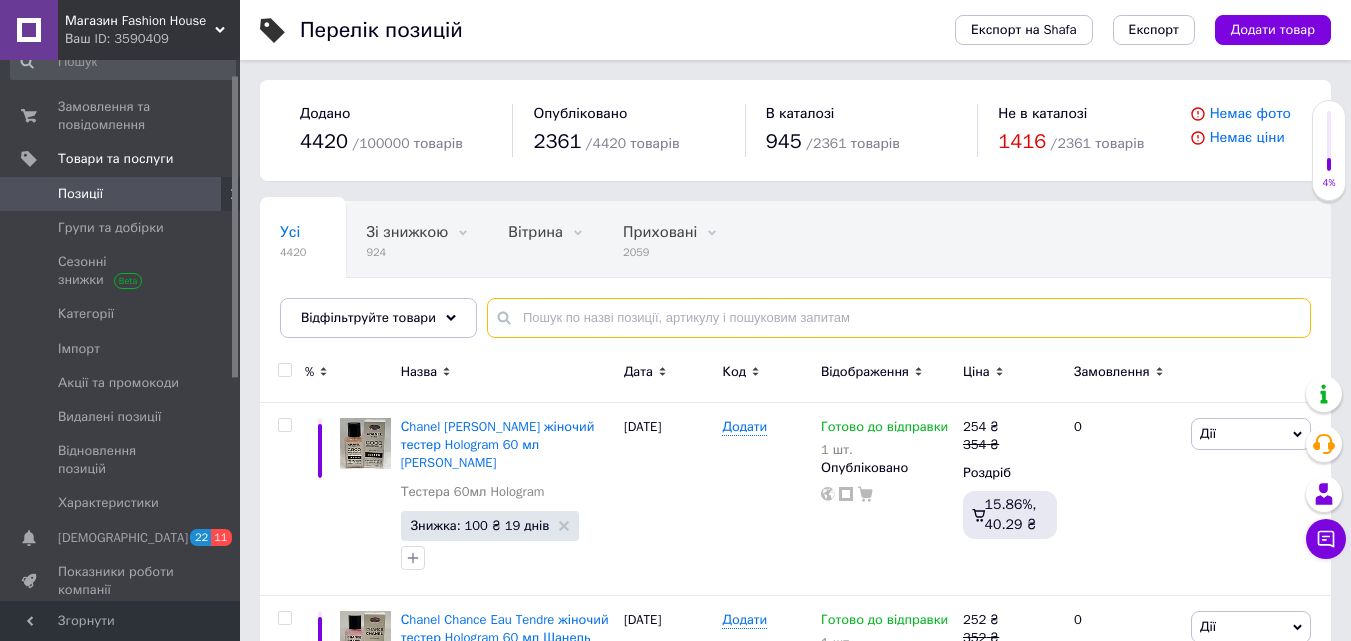 click at bounding box center [899, 318] 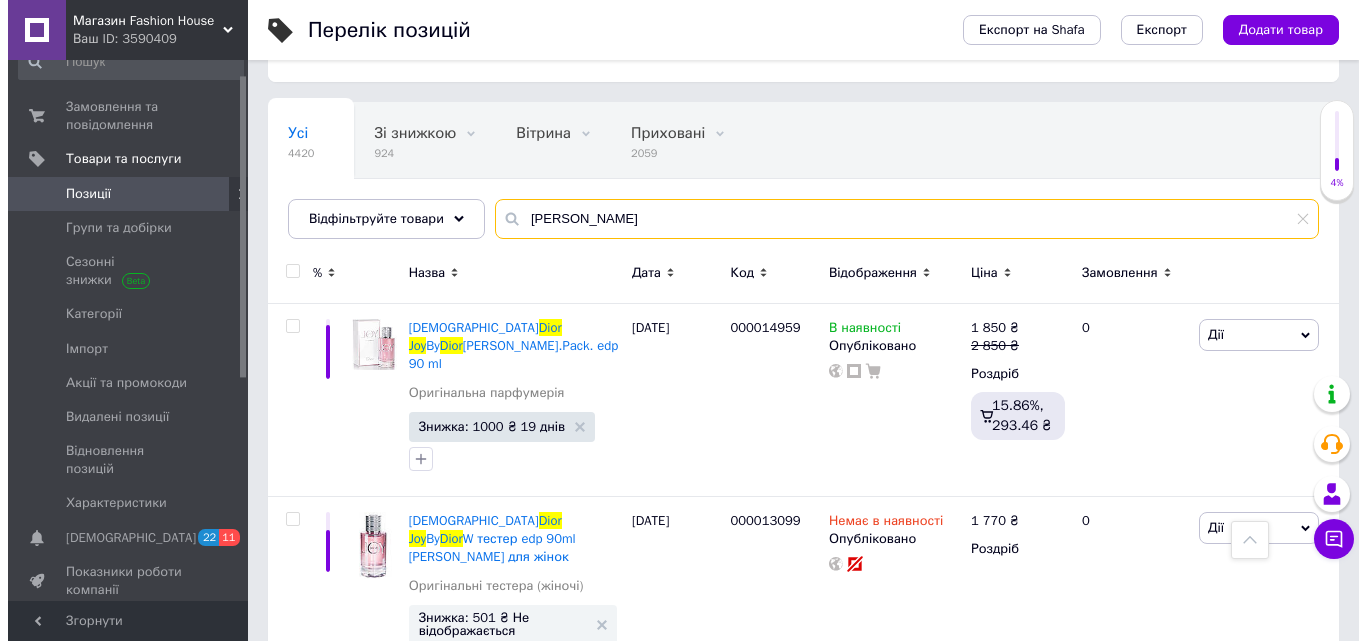 scroll, scrollTop: 0, scrollLeft: 0, axis: both 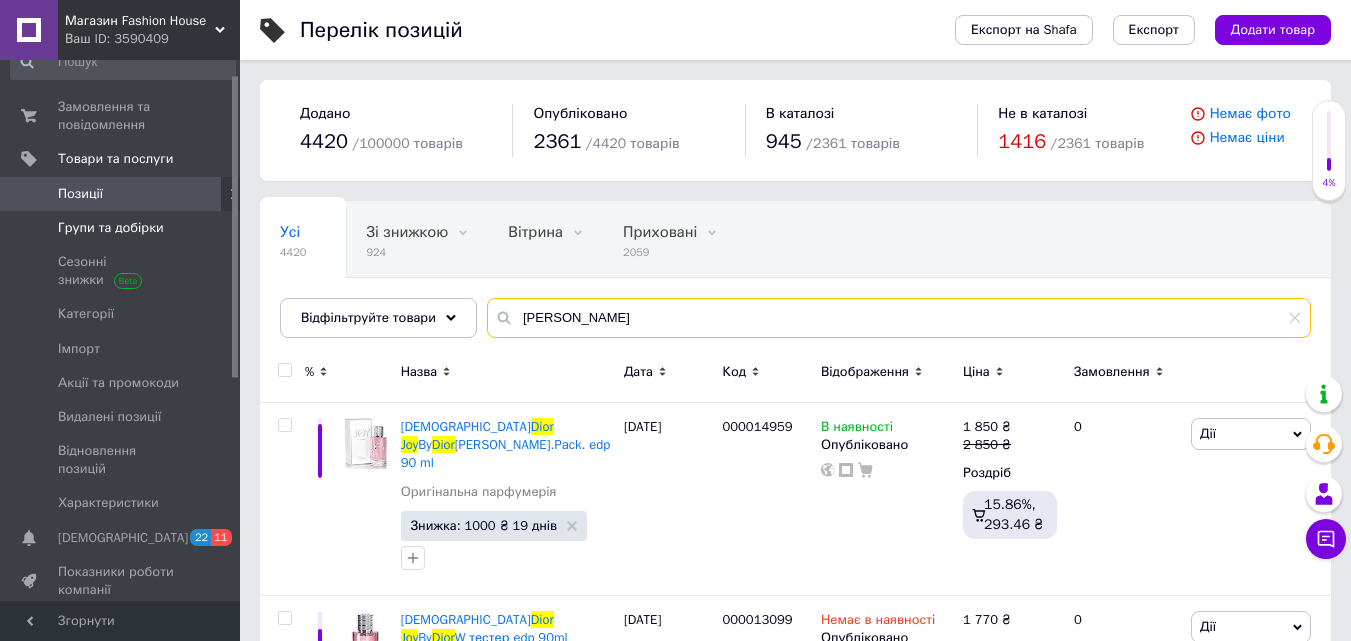 type on "[PERSON_NAME]" 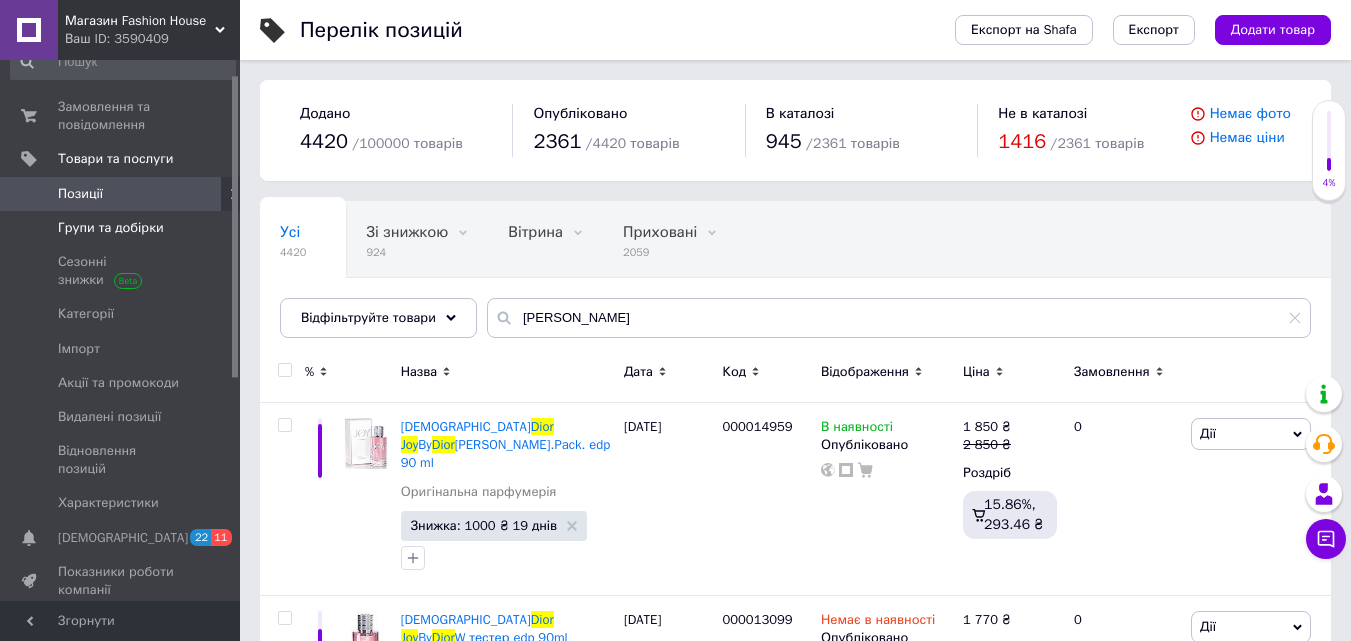 click on "Групи та добірки" at bounding box center (111, 228) 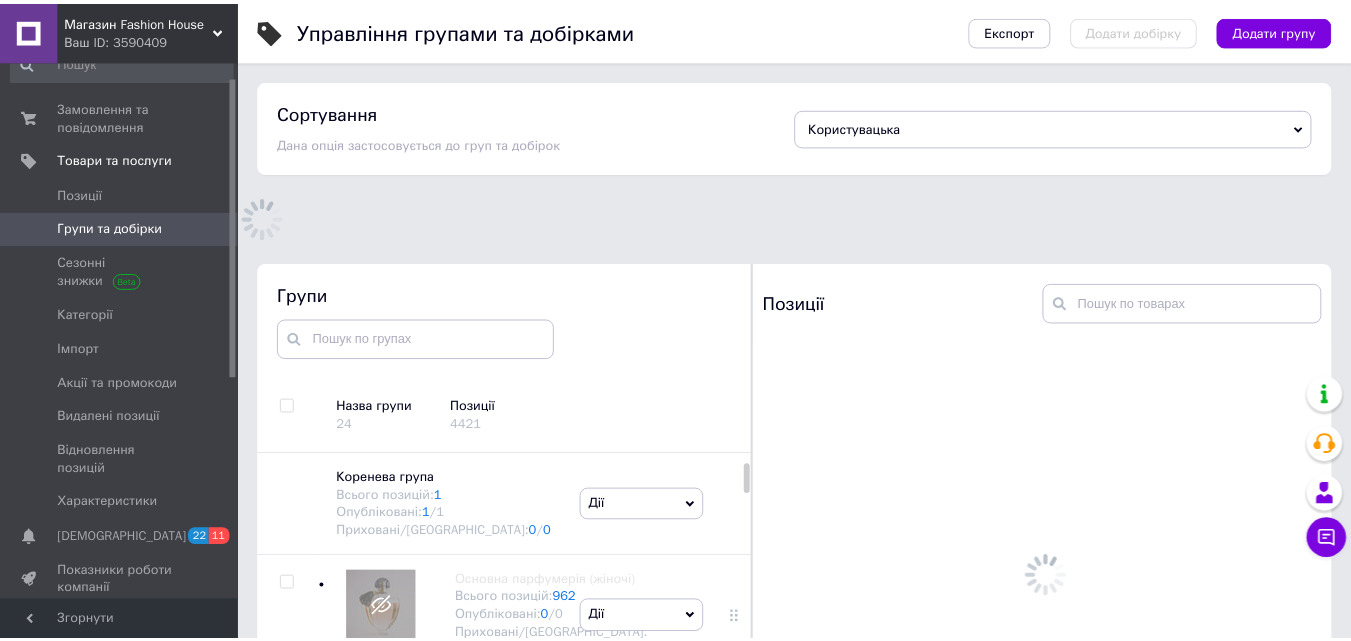 scroll, scrollTop: 113, scrollLeft: 0, axis: vertical 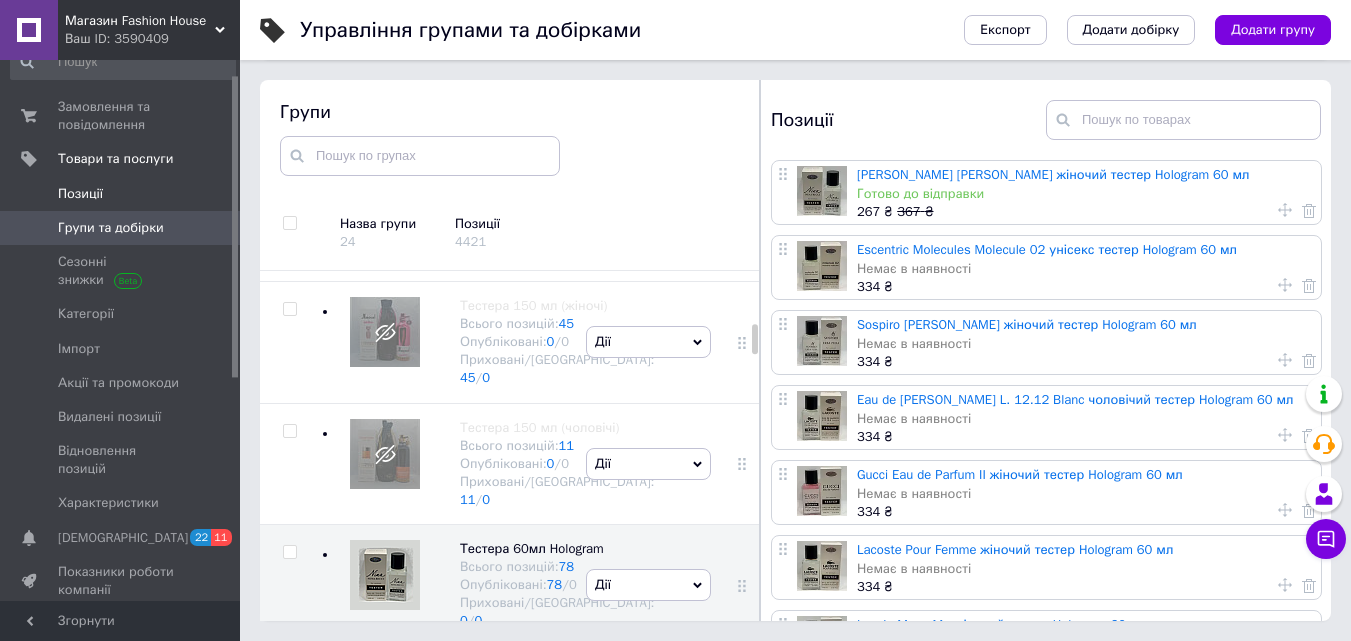 click on "Позиції" at bounding box center (80, 194) 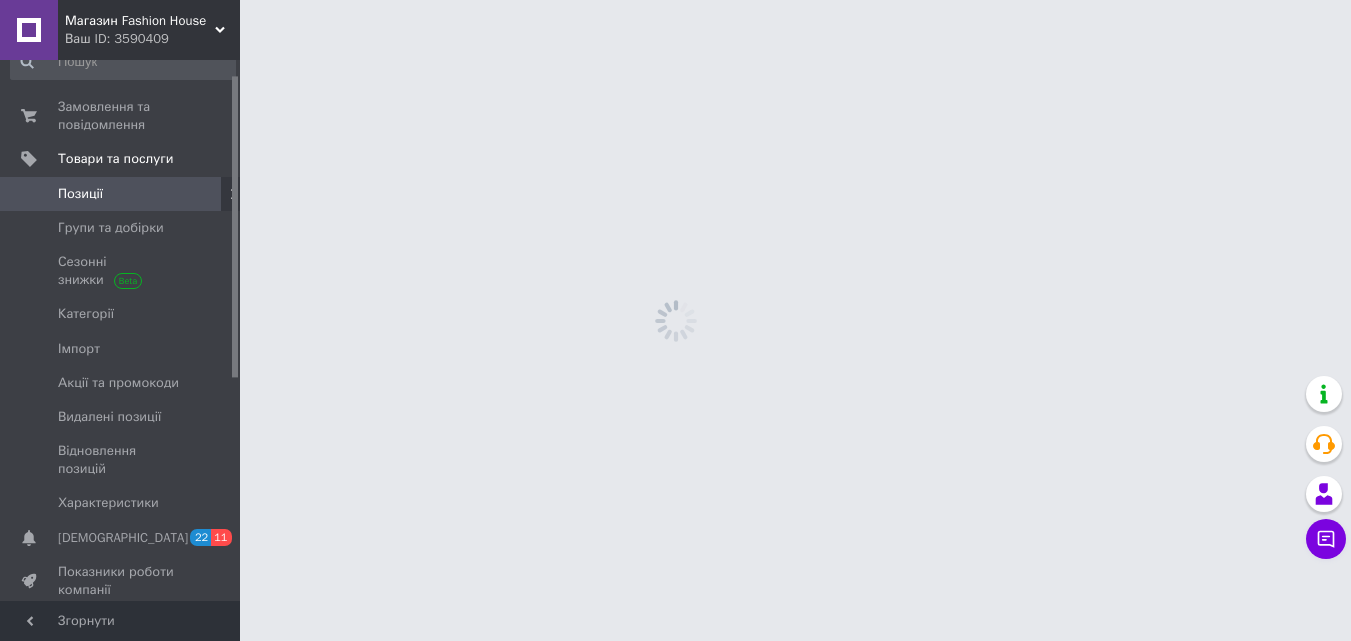 scroll, scrollTop: 0, scrollLeft: 0, axis: both 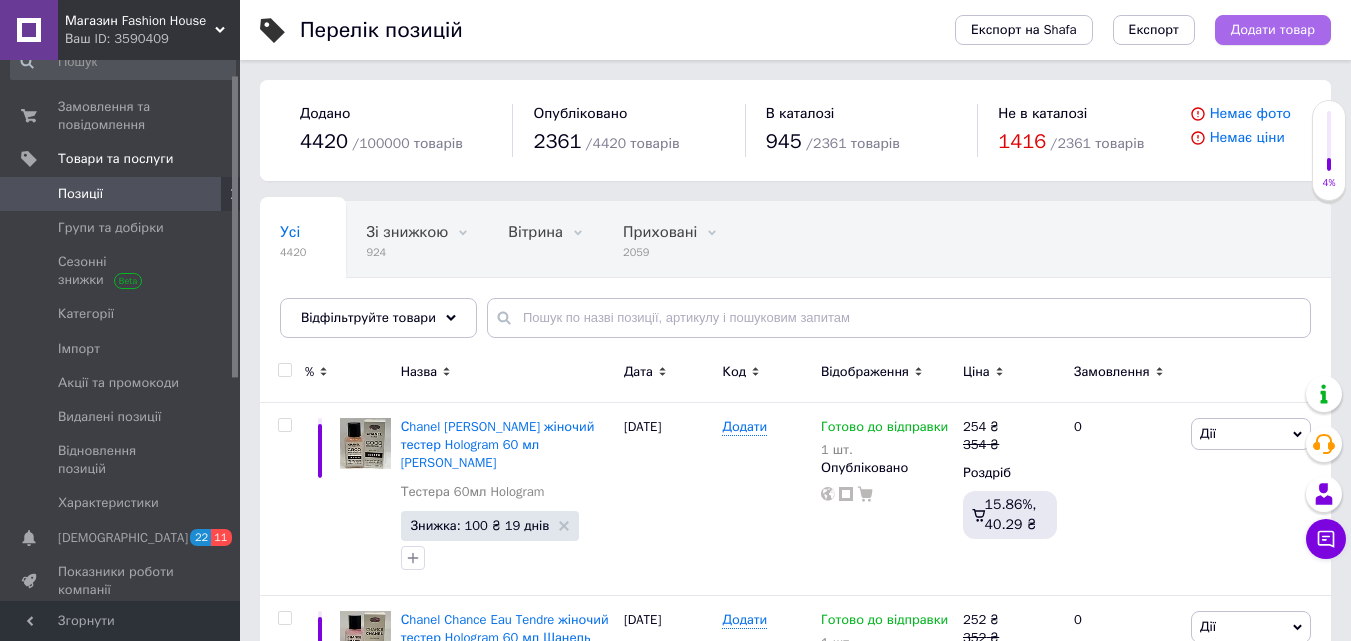 click on "Додати товар" at bounding box center (1273, 30) 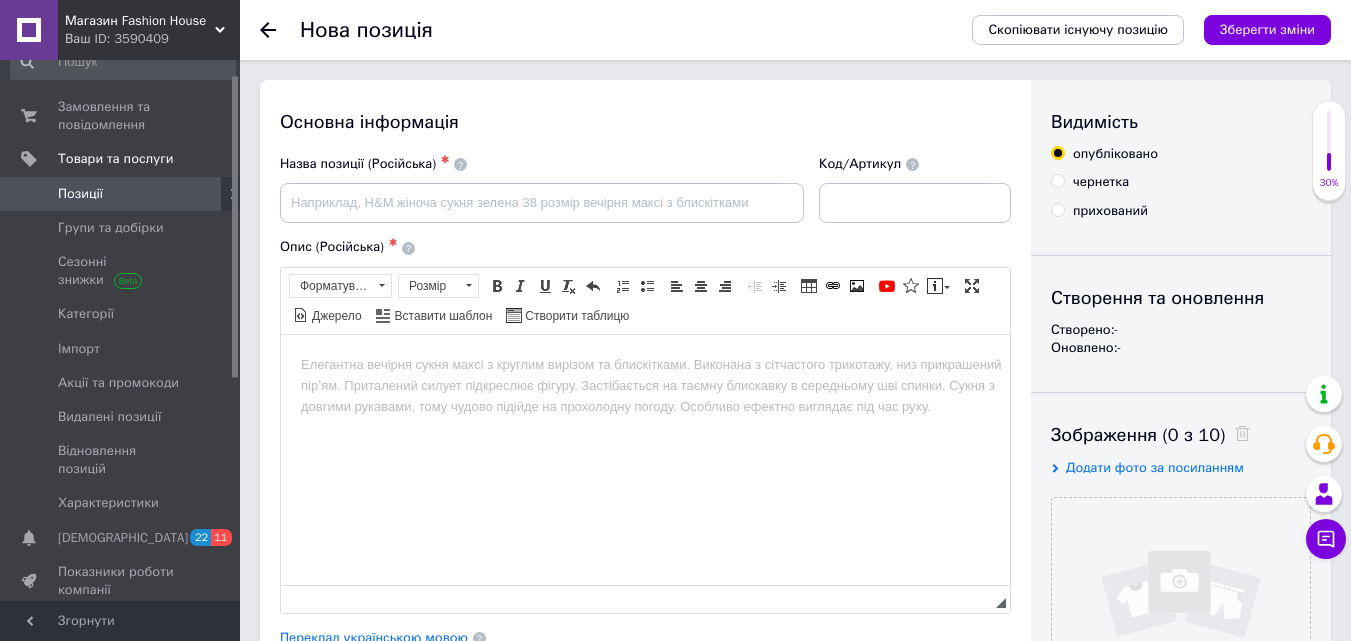 scroll, scrollTop: 0, scrollLeft: 0, axis: both 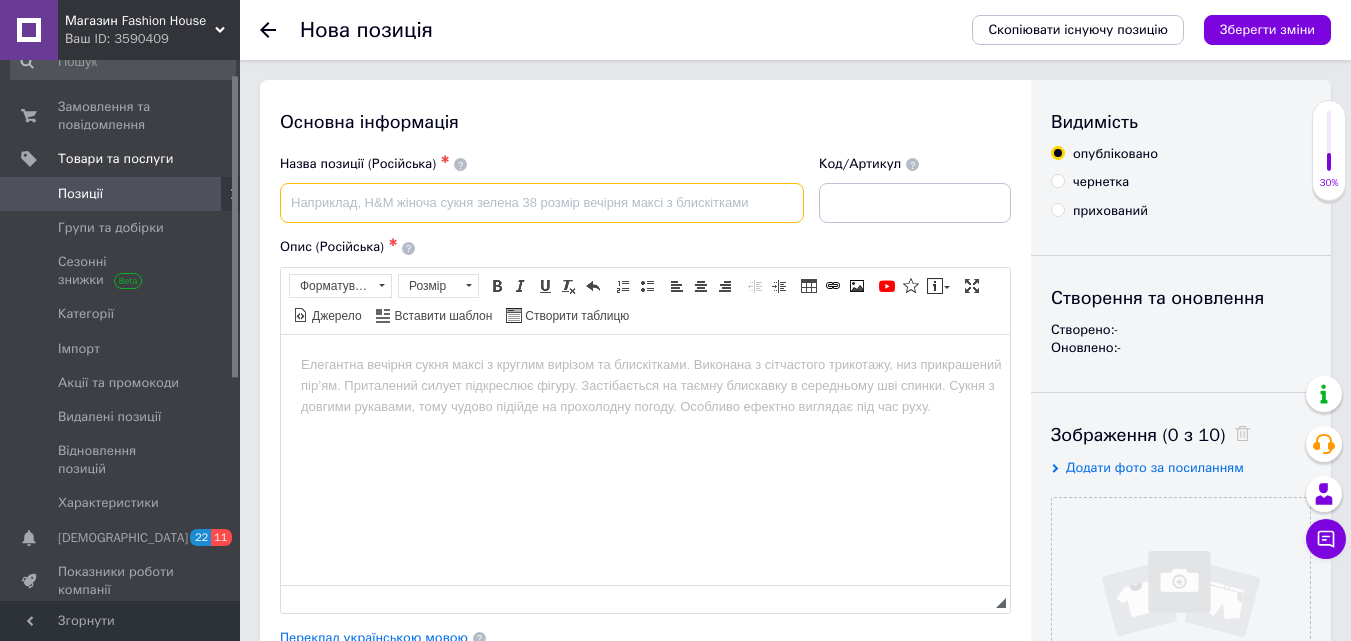 click at bounding box center [542, 203] 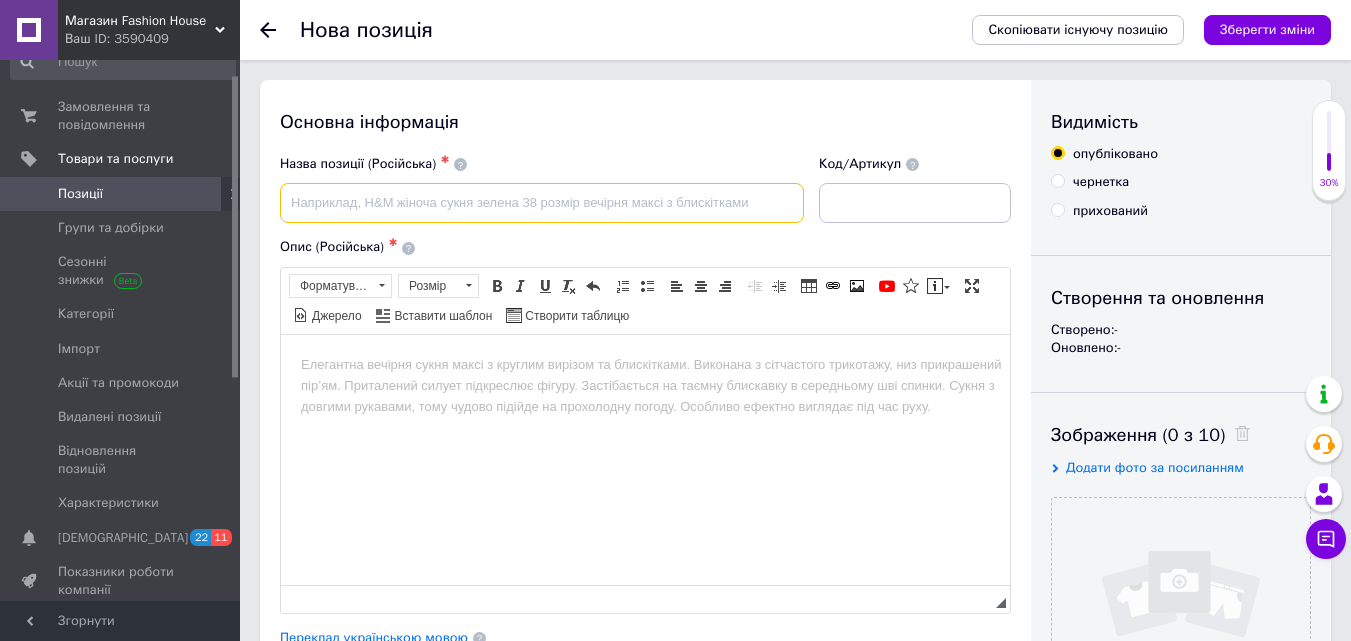 click at bounding box center (542, 203) 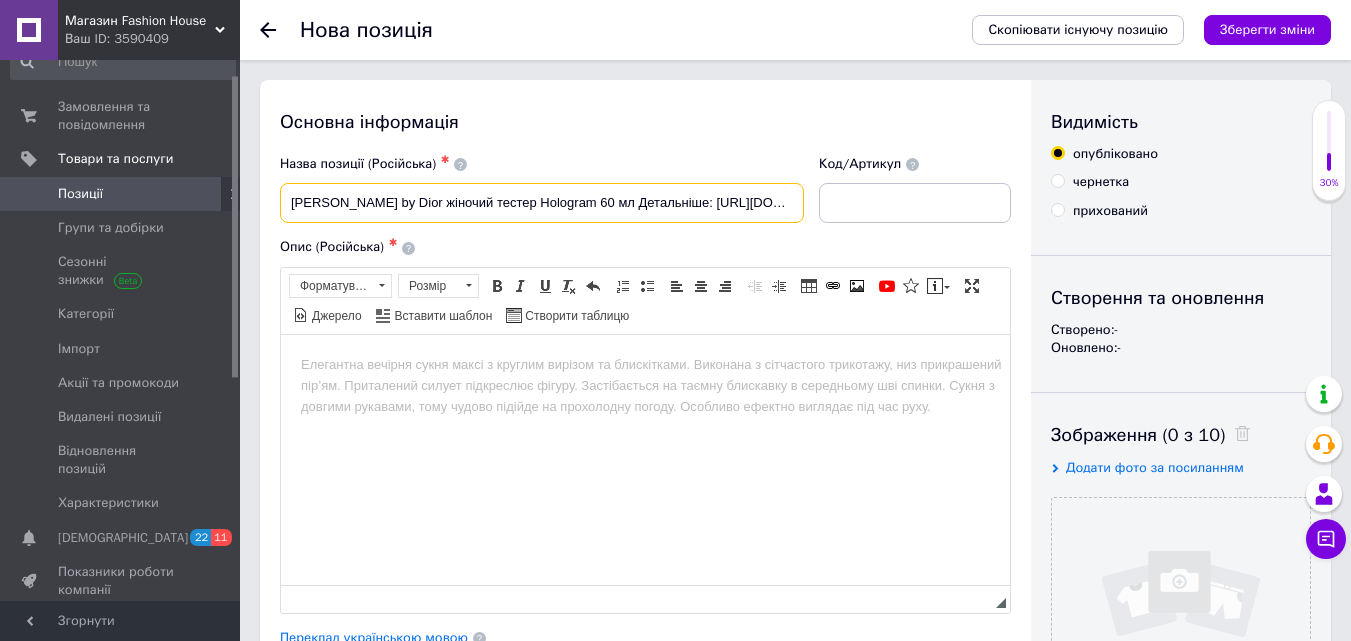 scroll, scrollTop: 0, scrollLeft: 174, axis: horizontal 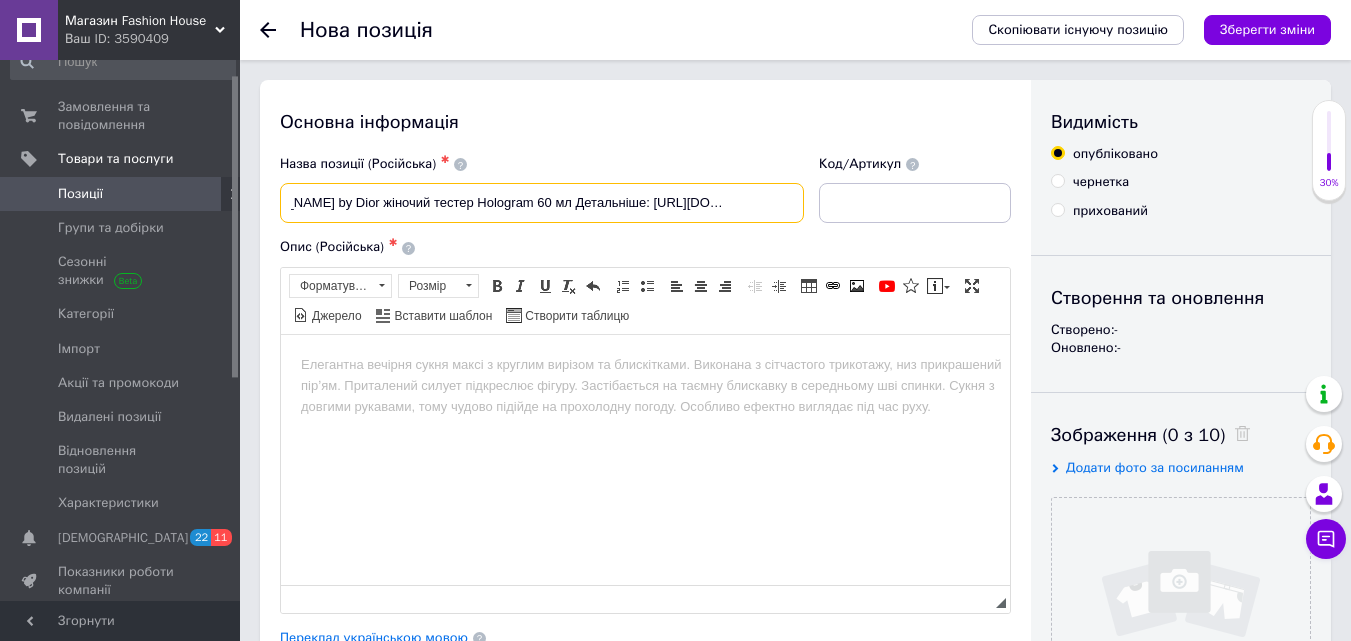 drag, startPoint x: 460, startPoint y: 207, endPoint x: 971, endPoint y: 243, distance: 512.26654 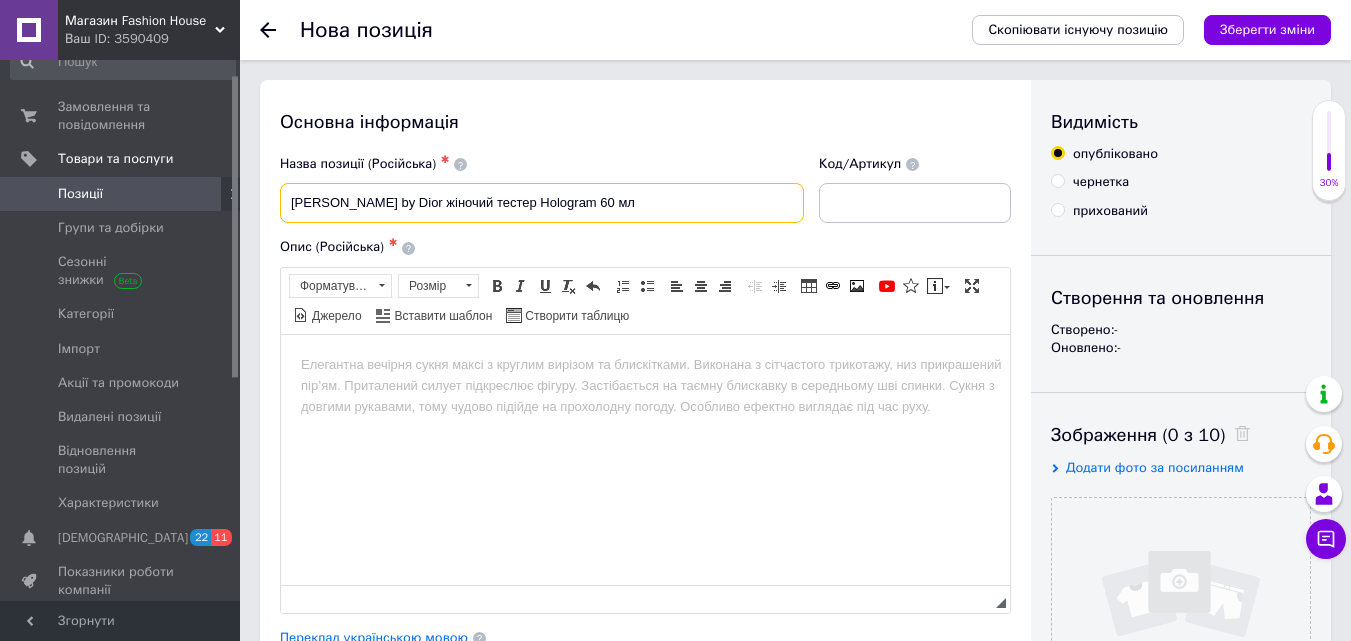 scroll, scrollTop: 0, scrollLeft: 0, axis: both 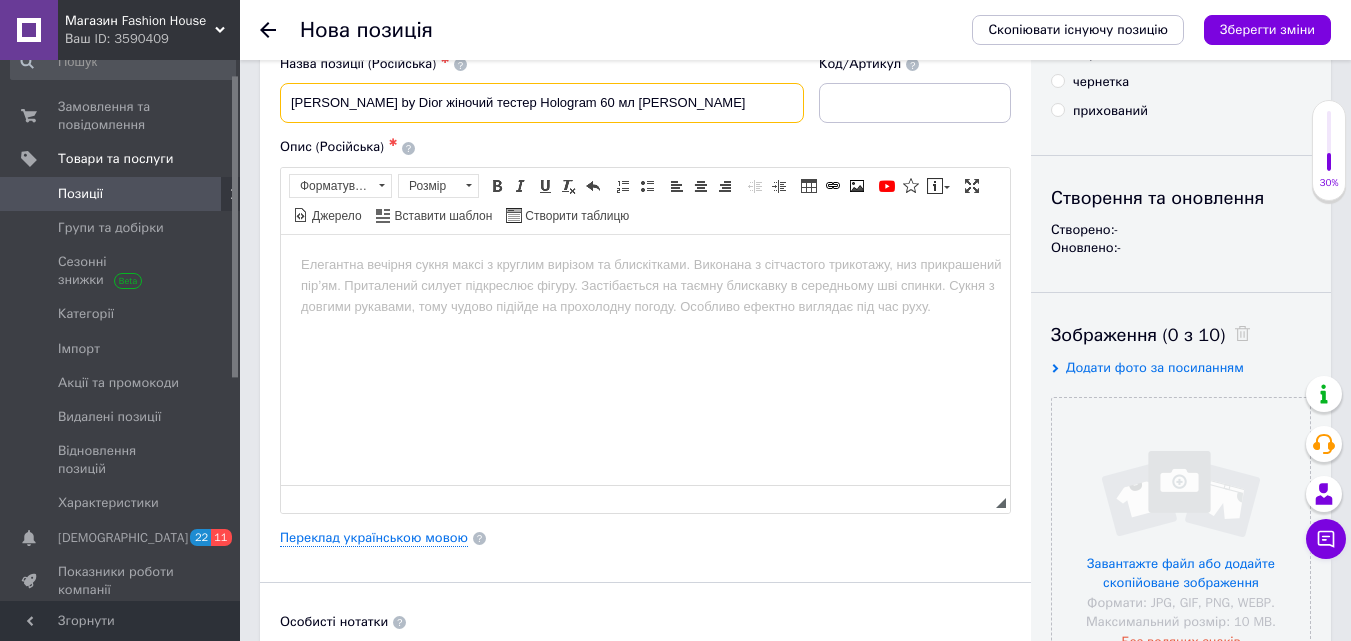 type on "[PERSON_NAME] by Dior жіночий тестер Hologram 60 мл [PERSON_NAME]" 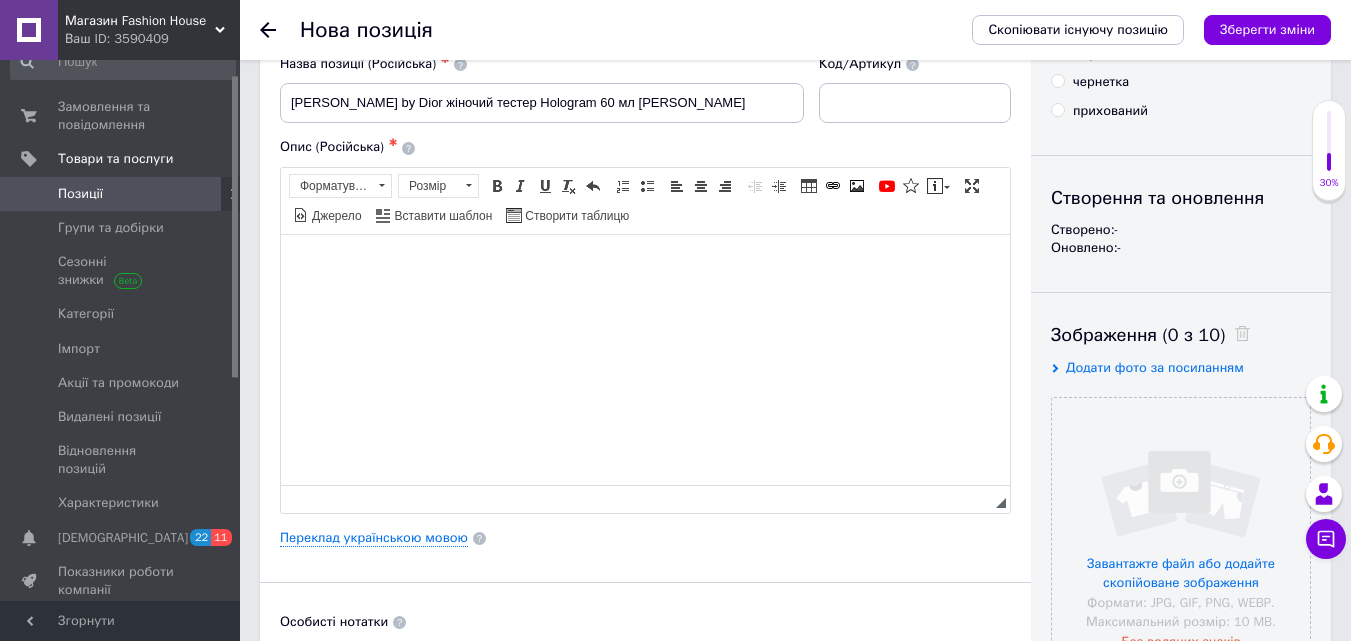 click at bounding box center [645, 264] 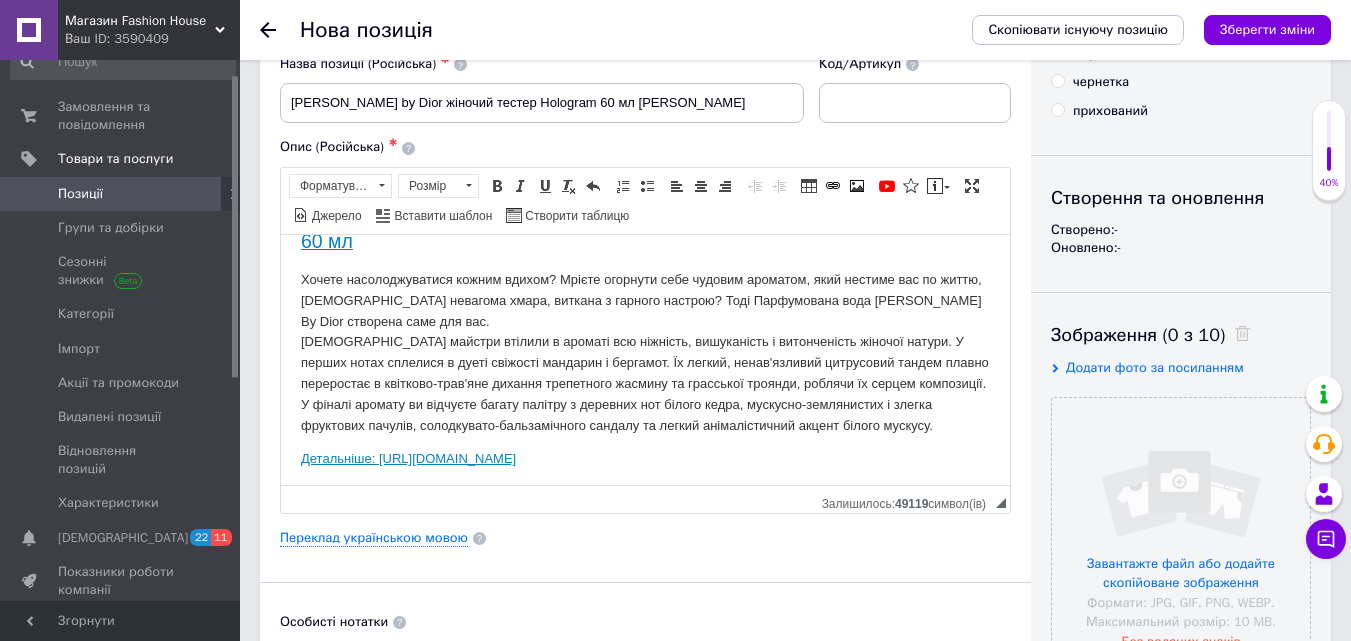 scroll, scrollTop: 51, scrollLeft: 0, axis: vertical 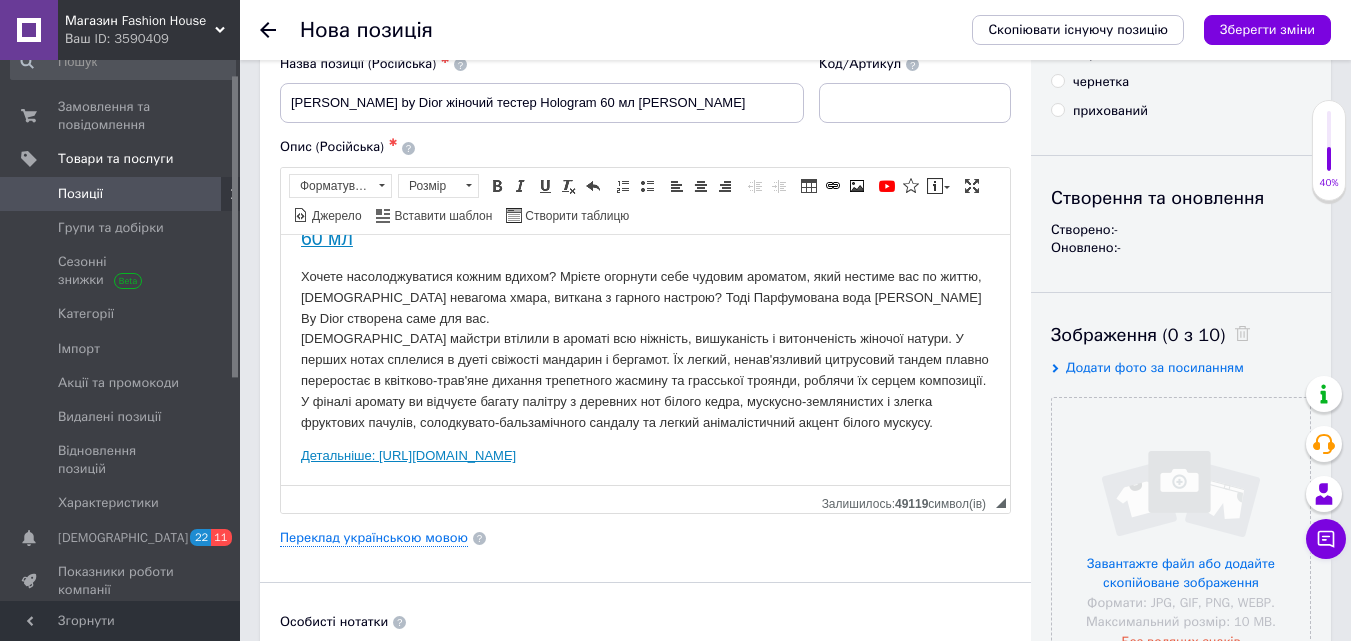 drag, startPoint x: 300, startPoint y: 452, endPoint x: 966, endPoint y: 502, distance: 667.87427 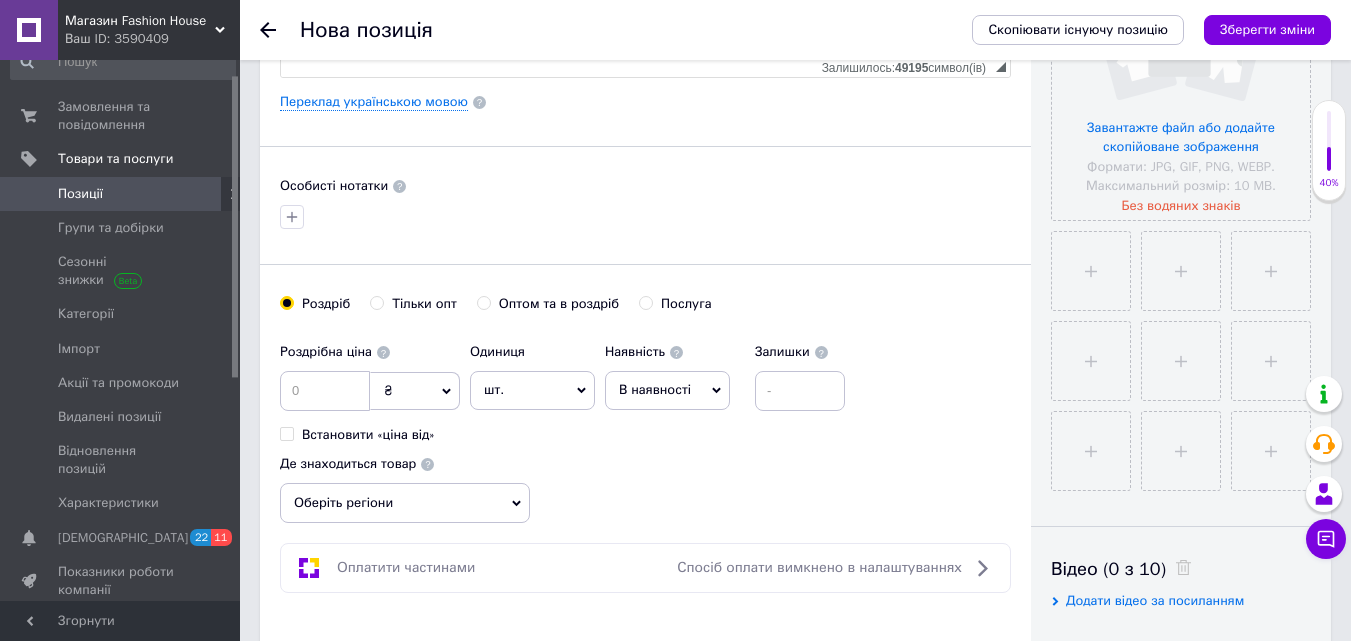 scroll, scrollTop: 600, scrollLeft: 0, axis: vertical 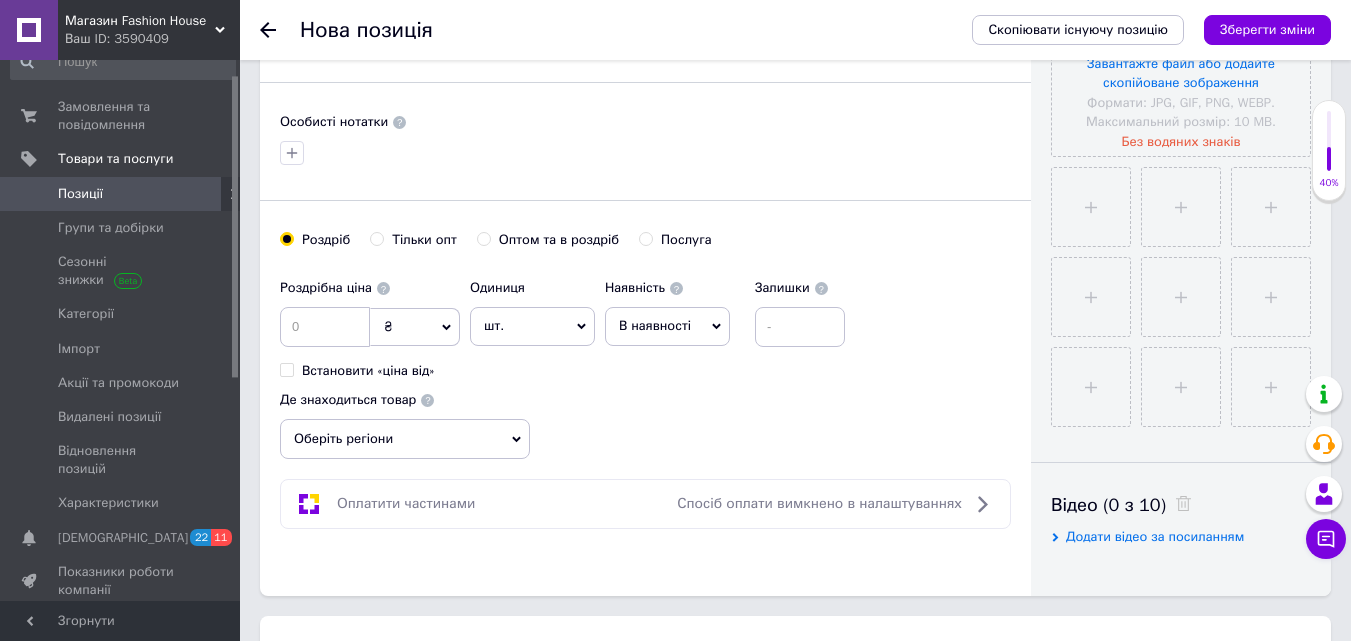 click on "В наявності" at bounding box center (655, 325) 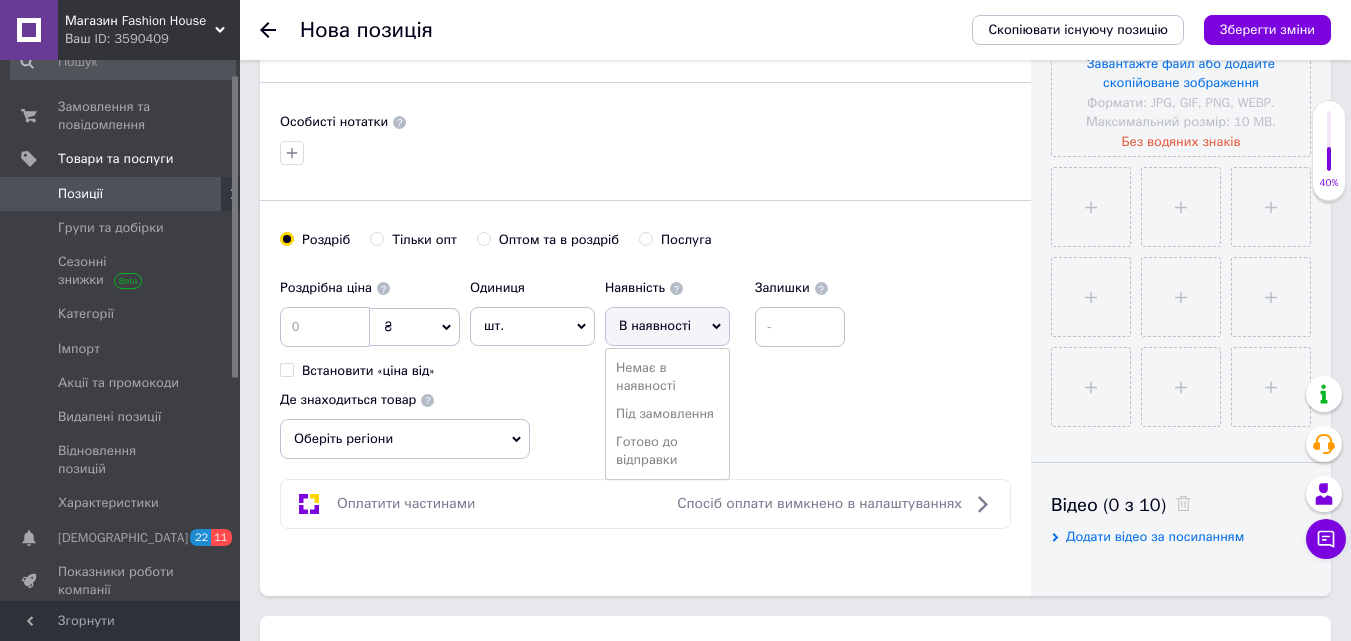 drag, startPoint x: 651, startPoint y: 440, endPoint x: 713, endPoint y: 417, distance: 66.12866 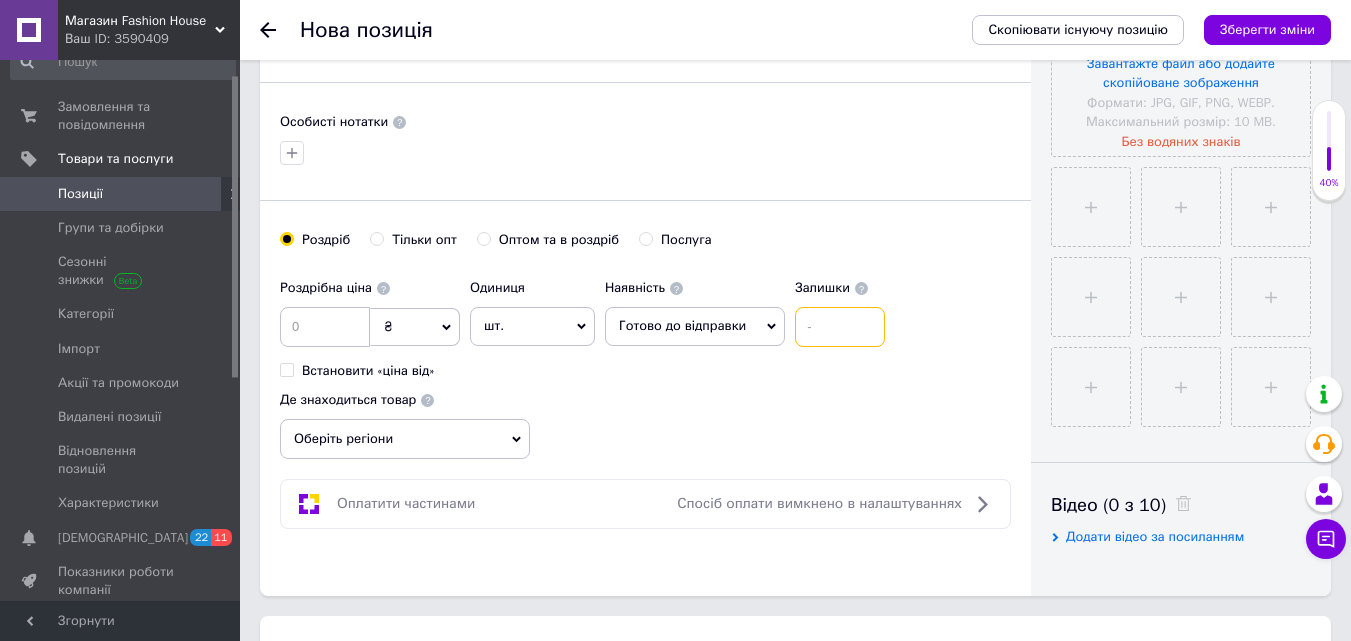 click at bounding box center [840, 327] 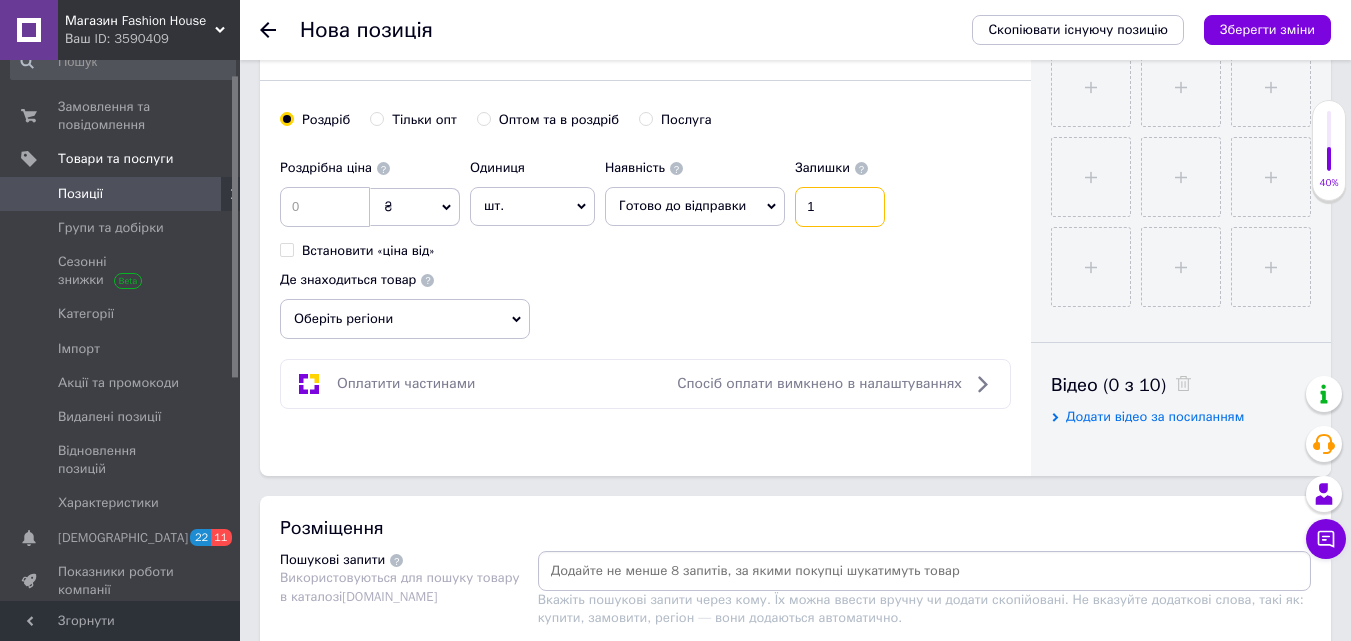 scroll, scrollTop: 800, scrollLeft: 0, axis: vertical 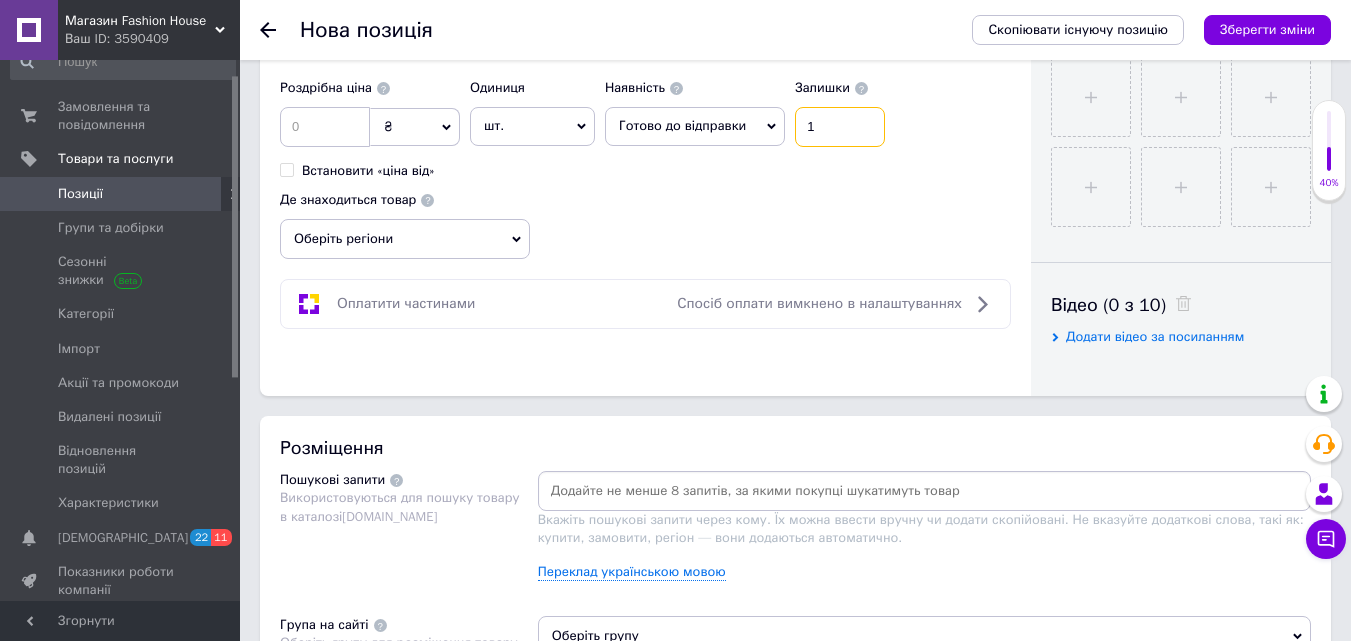 type on "1" 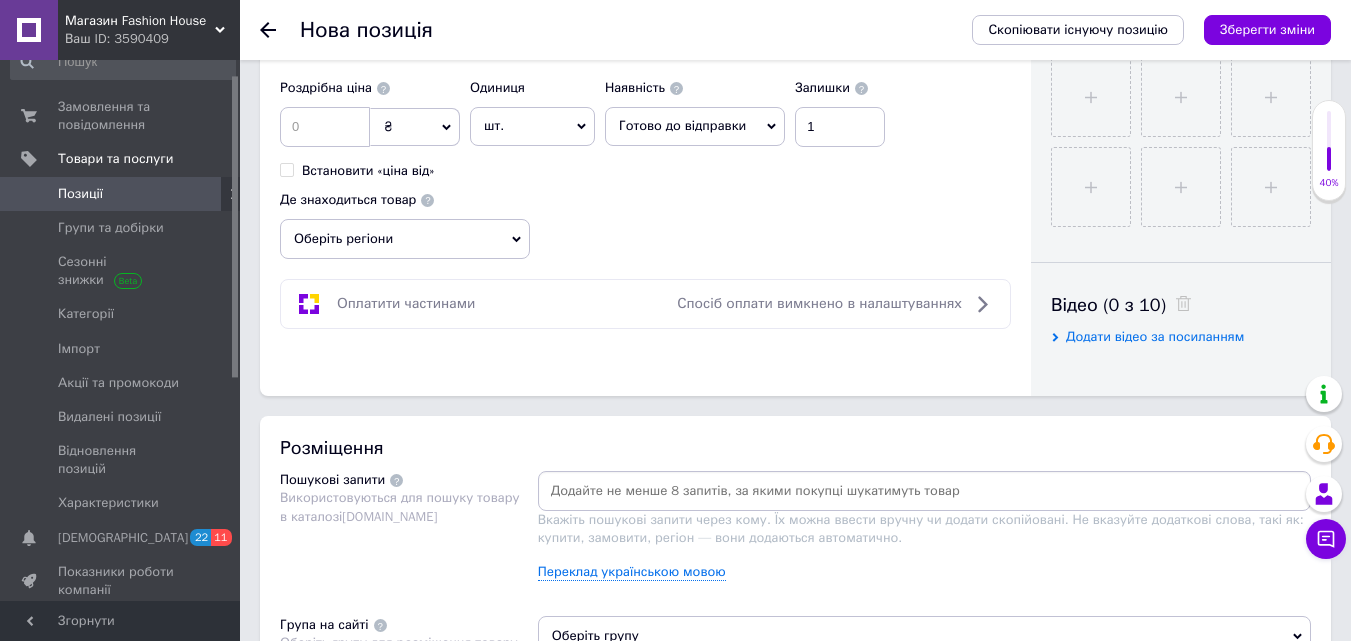 click on "Оберіть регіони" at bounding box center [405, 239] 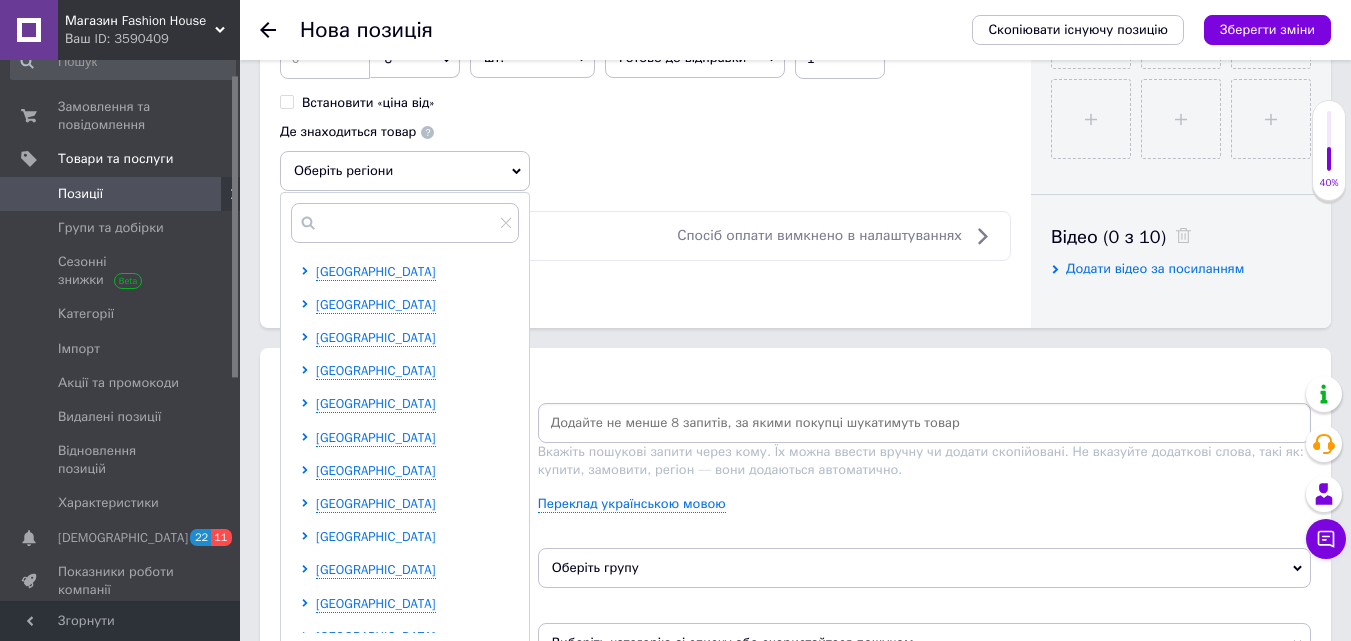 scroll, scrollTop: 900, scrollLeft: 0, axis: vertical 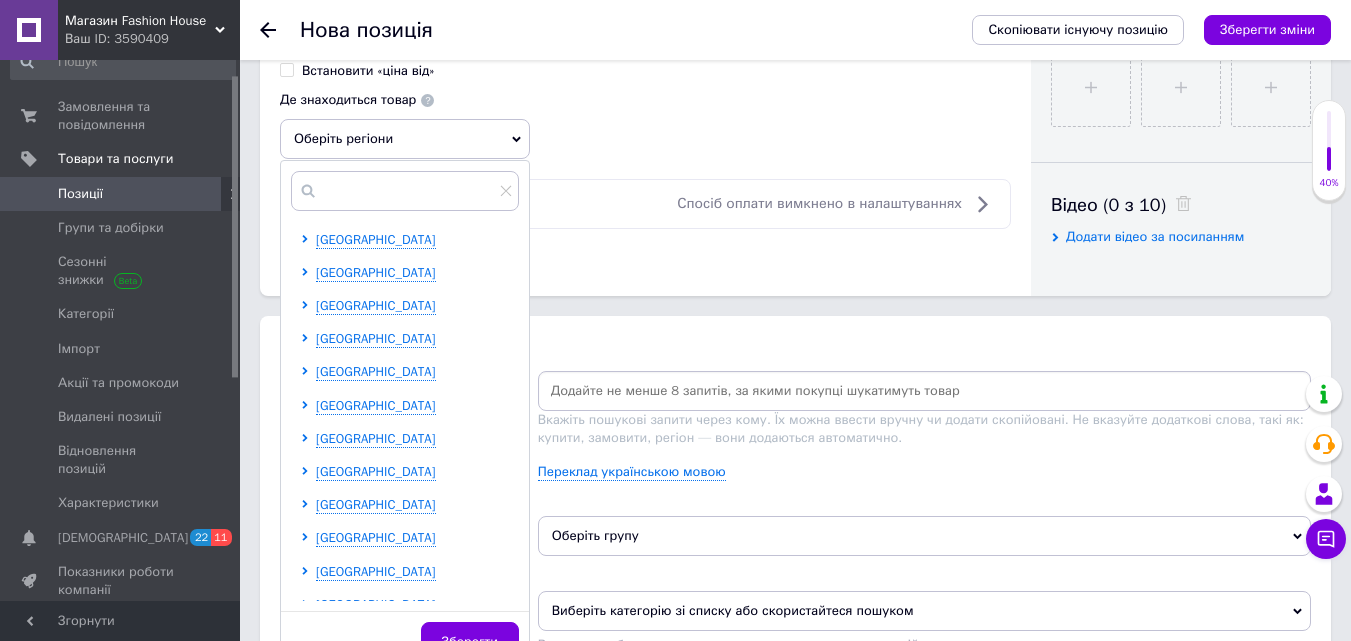 drag, startPoint x: 385, startPoint y: 506, endPoint x: 377, endPoint y: 523, distance: 18.788294 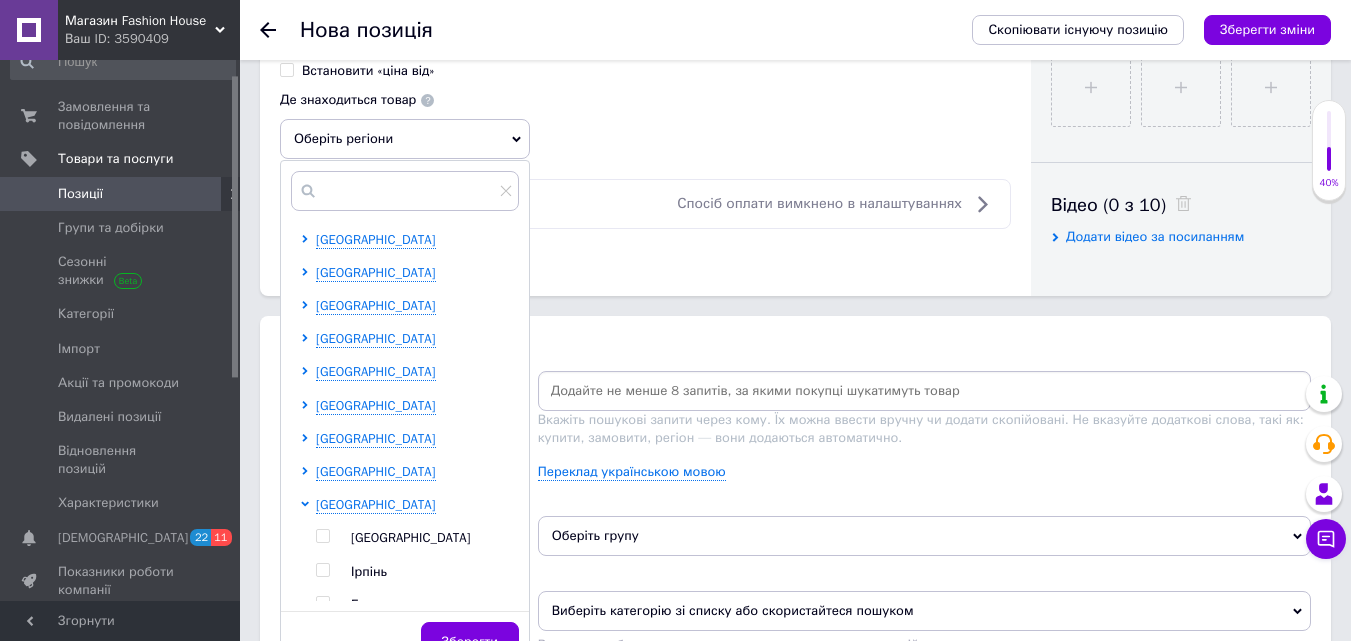 drag, startPoint x: 323, startPoint y: 540, endPoint x: 336, endPoint y: 538, distance: 13.152946 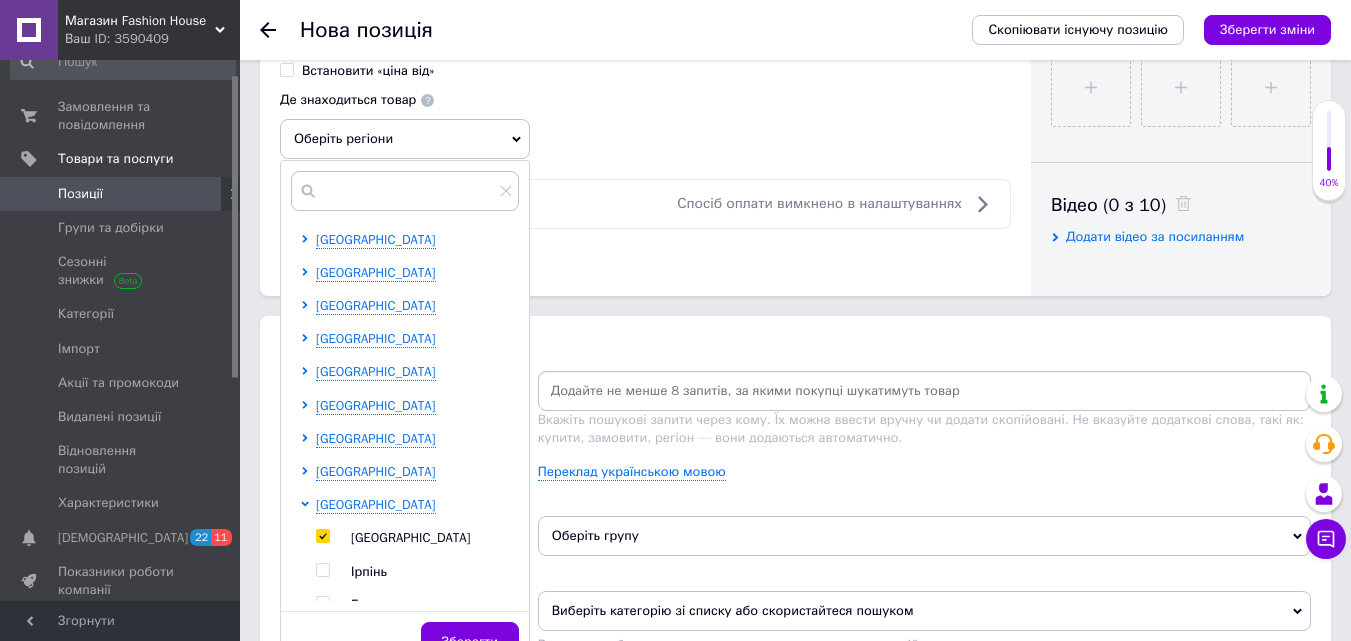 checkbox on "true" 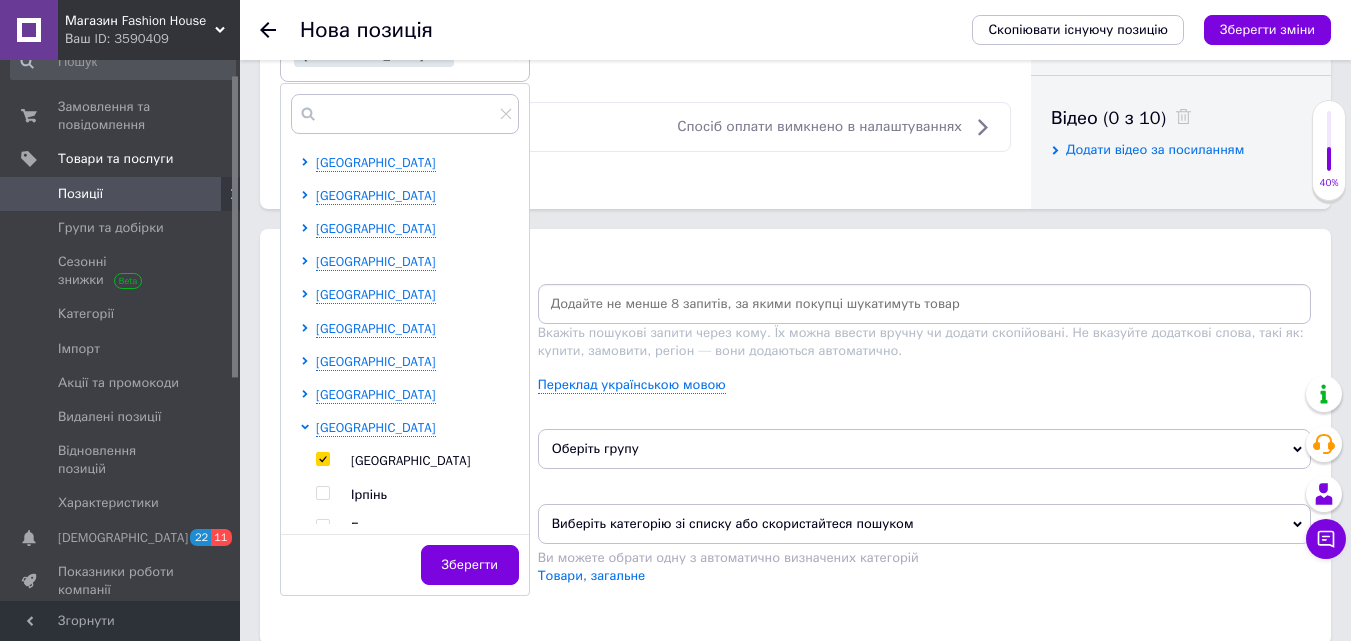 scroll, scrollTop: 1100, scrollLeft: 0, axis: vertical 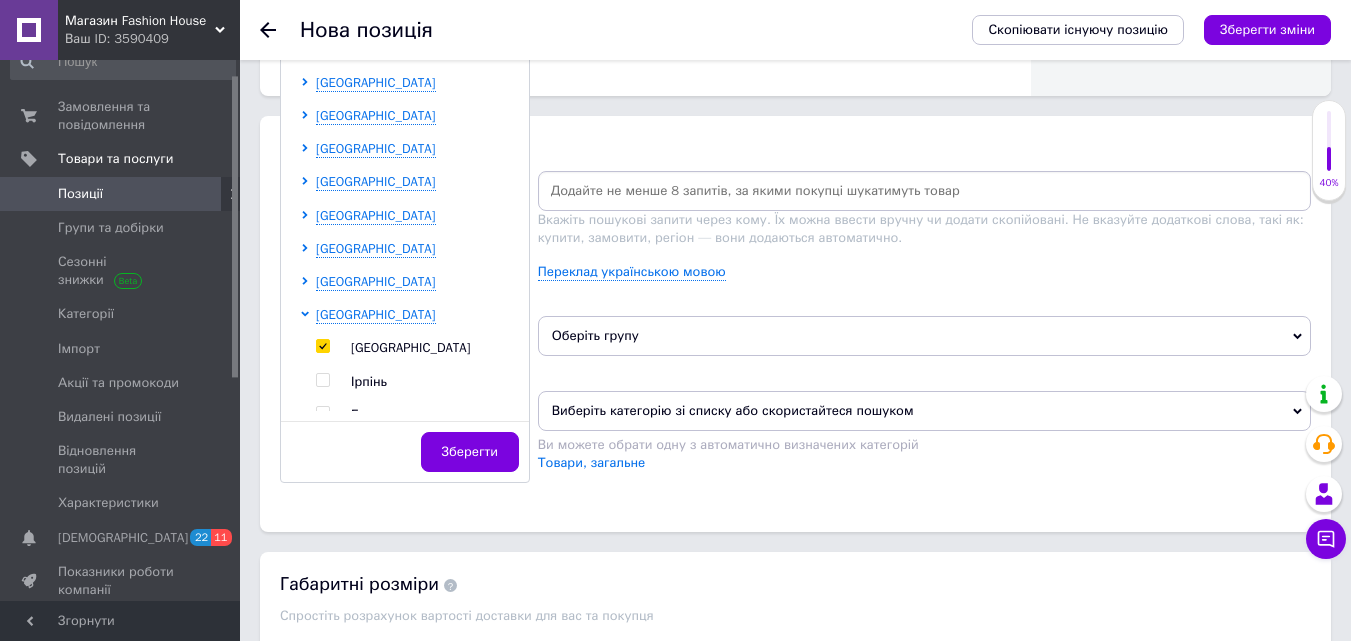drag, startPoint x: 482, startPoint y: 445, endPoint x: 633, endPoint y: 400, distance: 157.56268 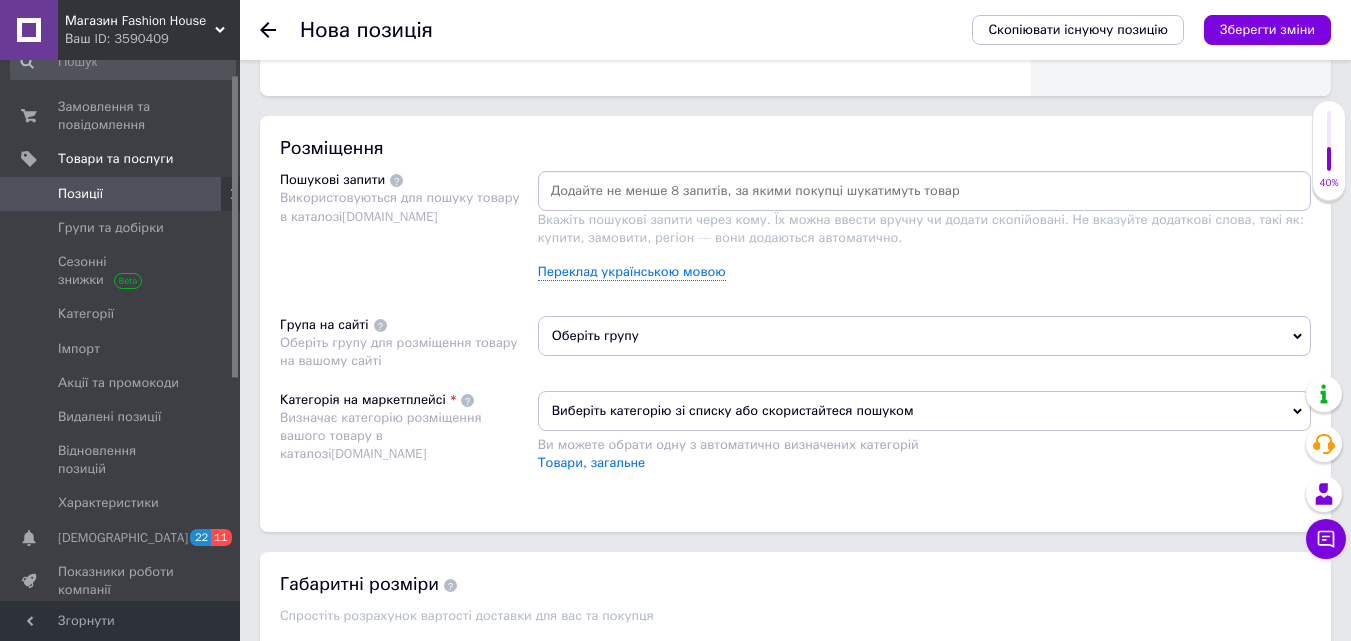 click on "Оберіть групу" at bounding box center (924, 336) 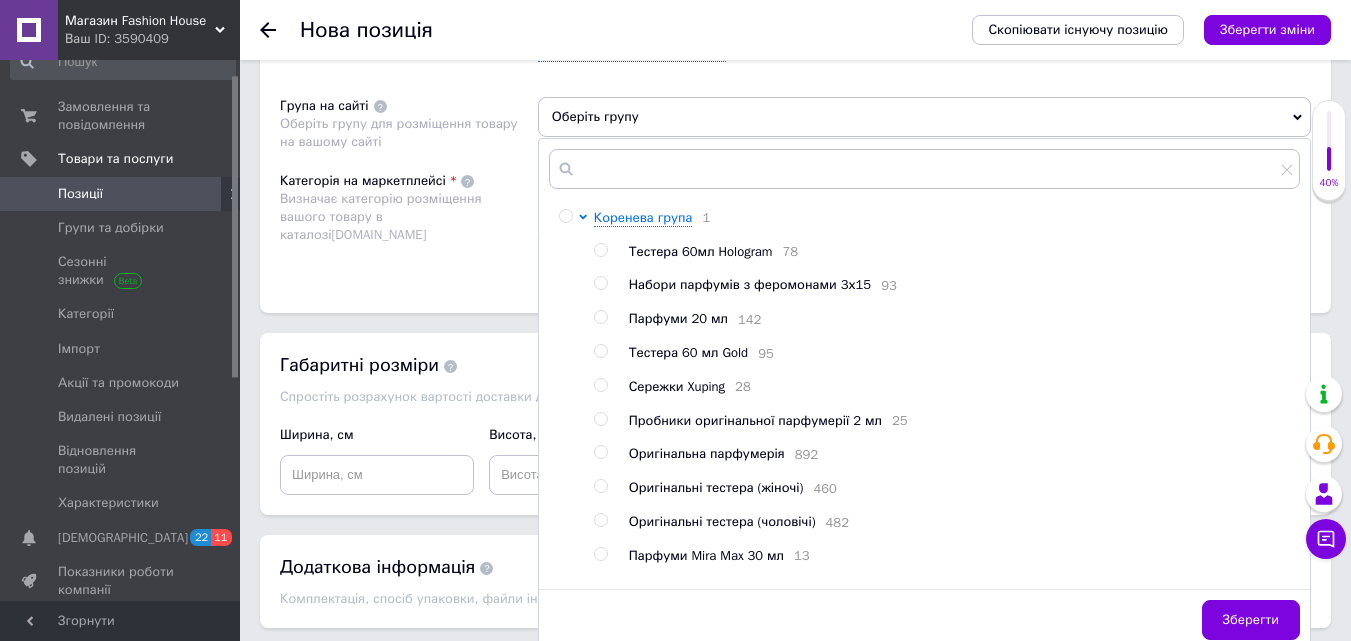 scroll, scrollTop: 1400, scrollLeft: 0, axis: vertical 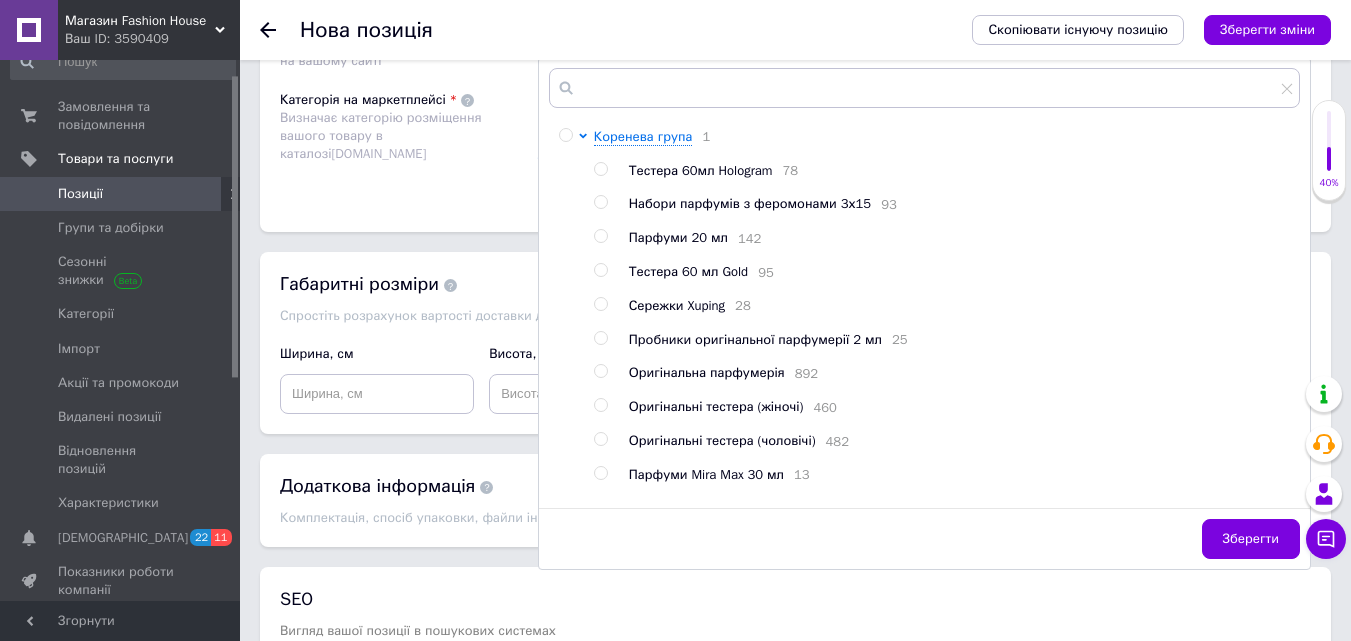 click at bounding box center [600, 169] 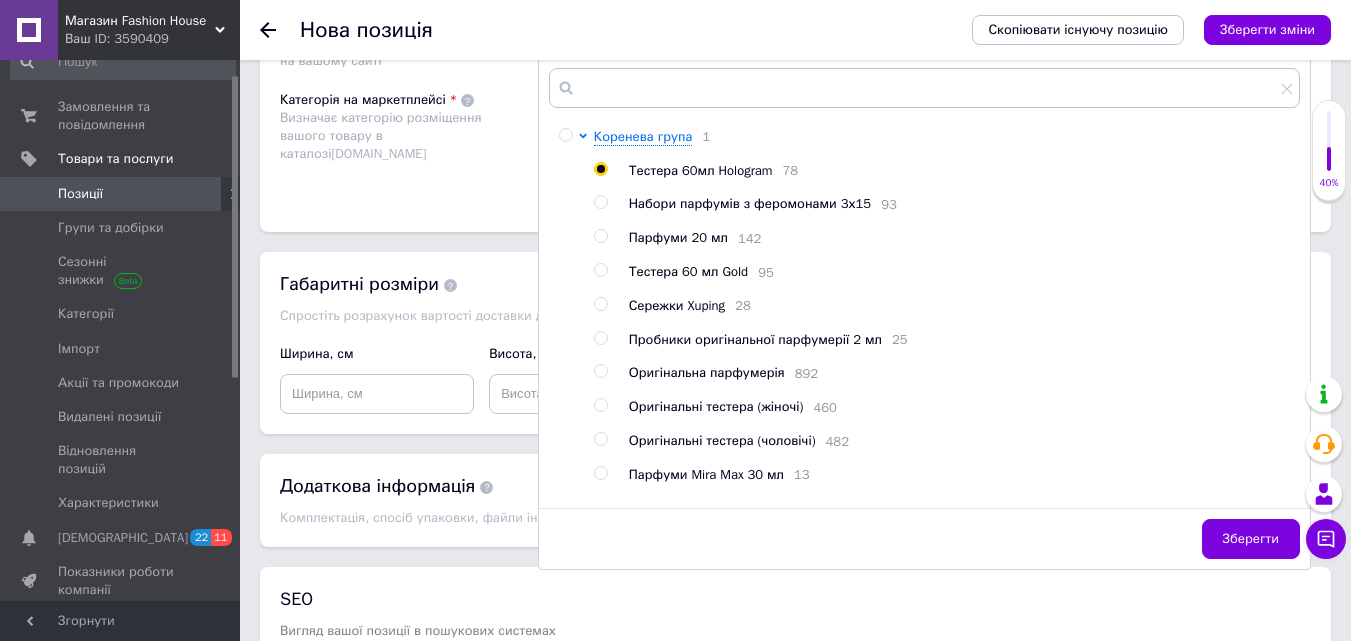 radio on "true" 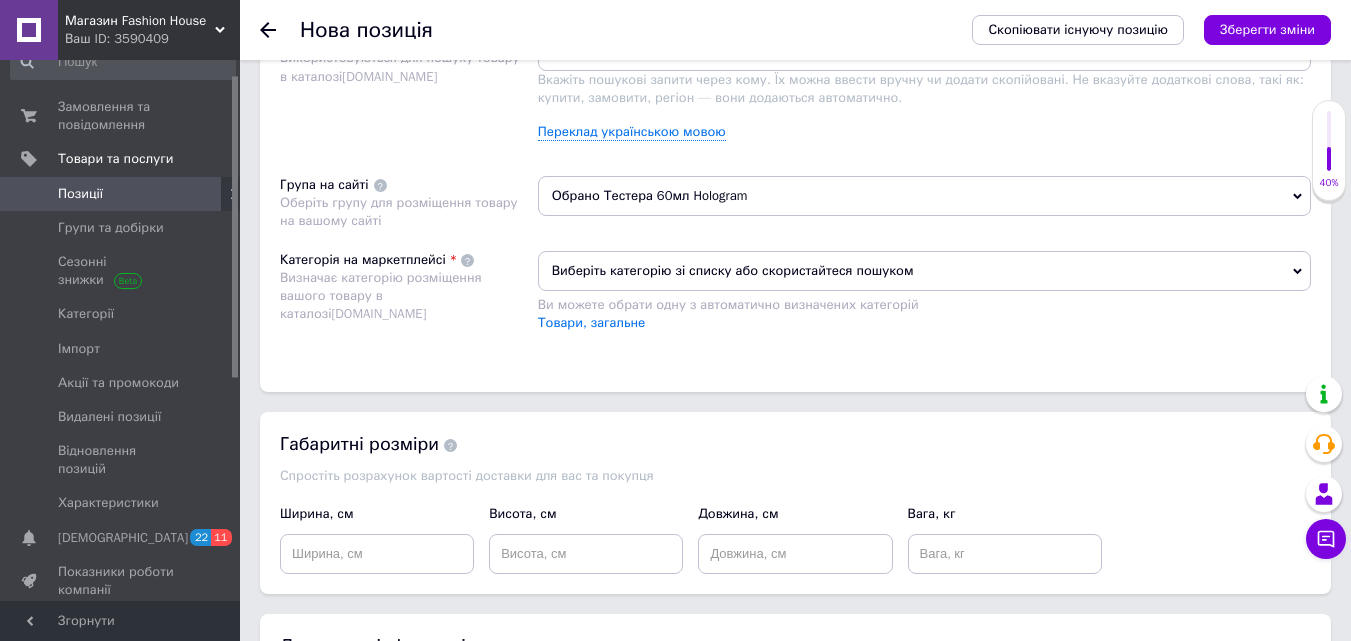 scroll, scrollTop: 1200, scrollLeft: 0, axis: vertical 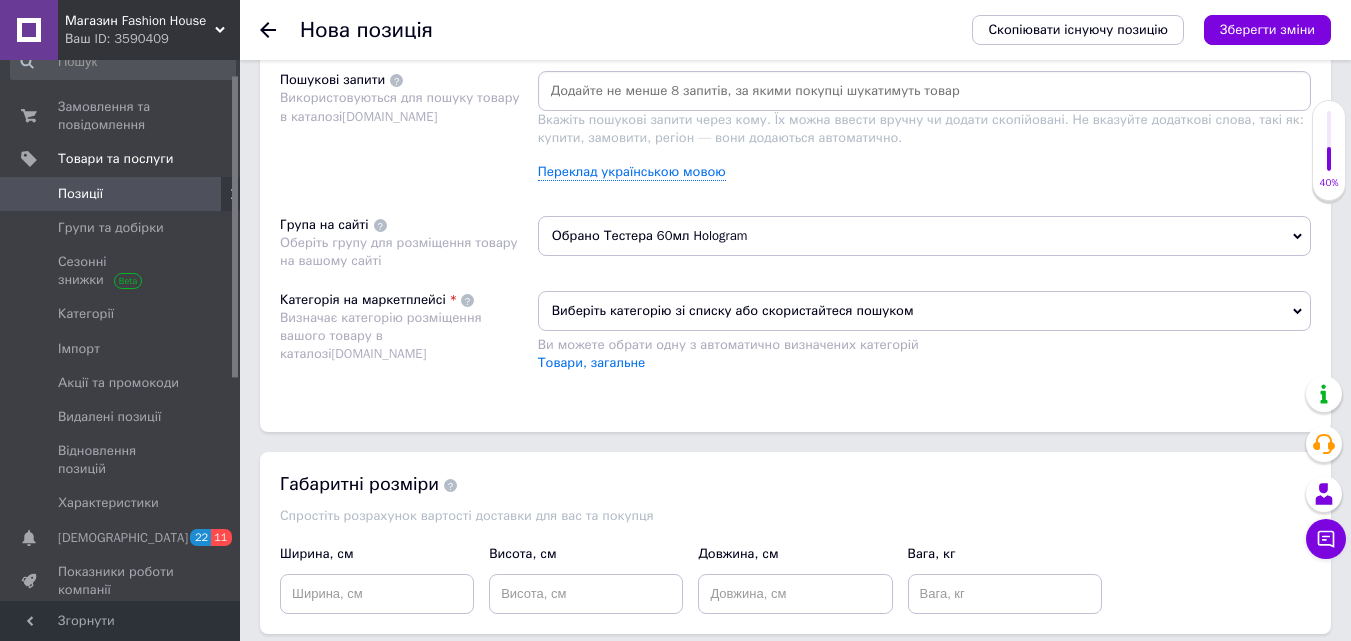 click on "Виберіть категорію зі списку або скористайтеся пошуком" at bounding box center (924, 311) 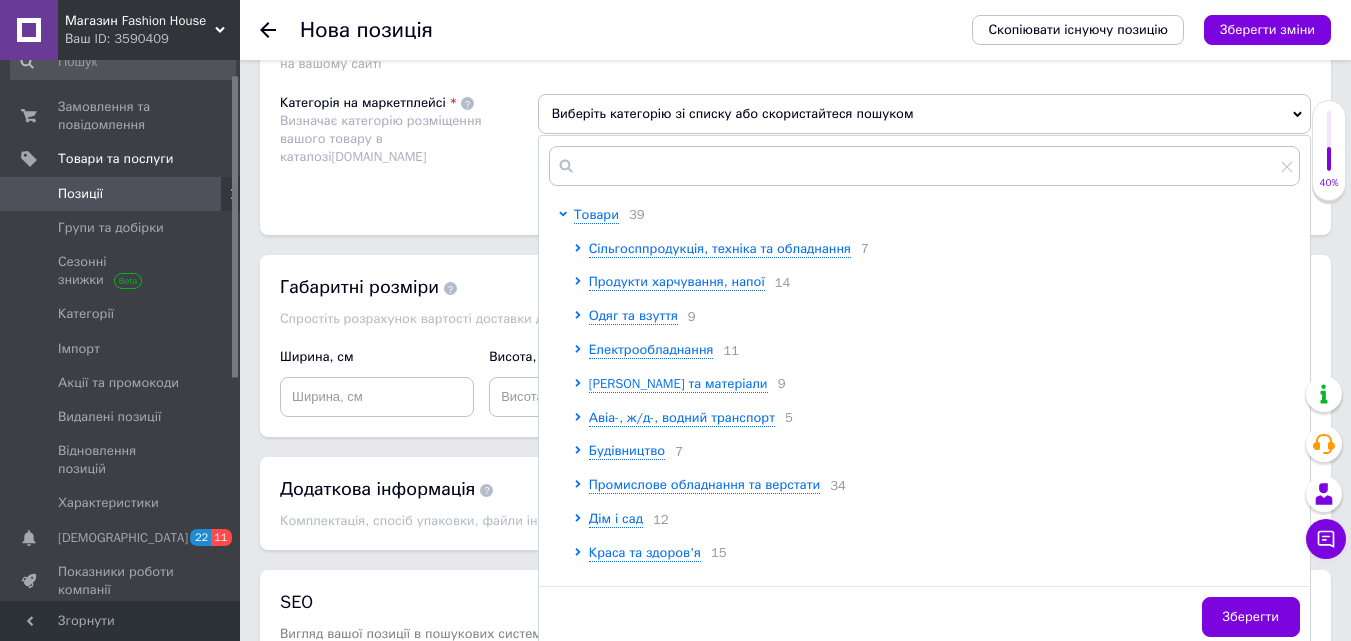 scroll, scrollTop: 1400, scrollLeft: 0, axis: vertical 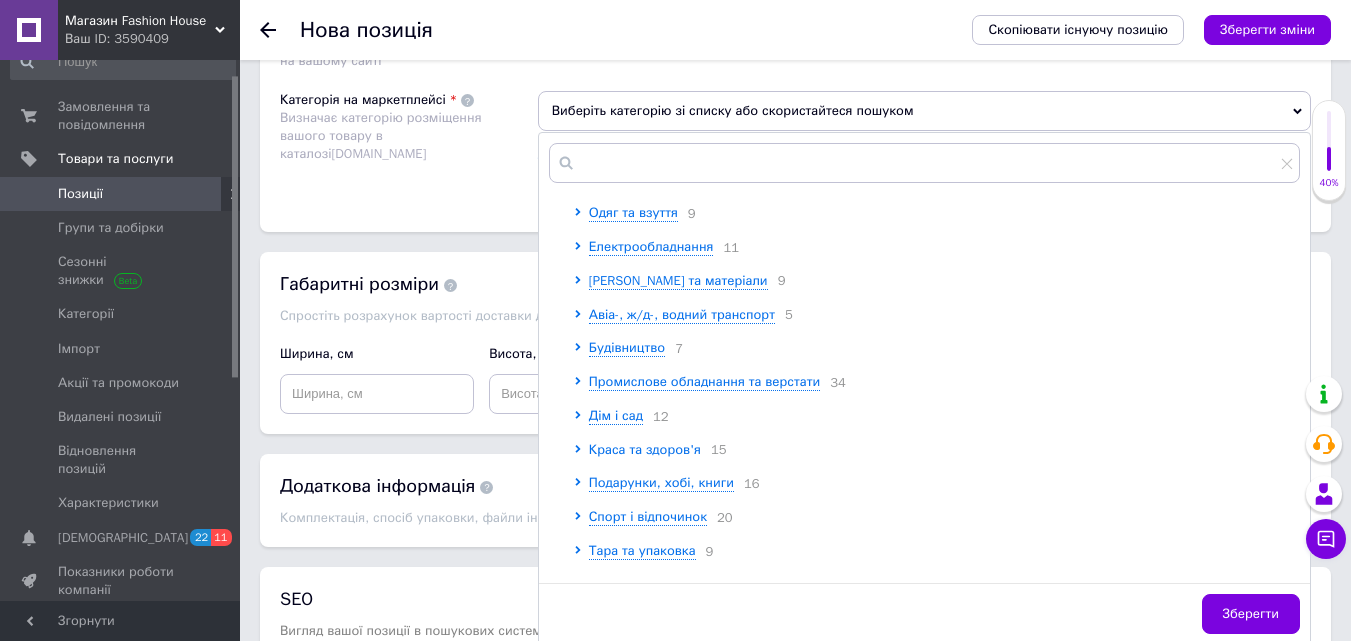 click on "Краса та здоров'я" at bounding box center (645, 449) 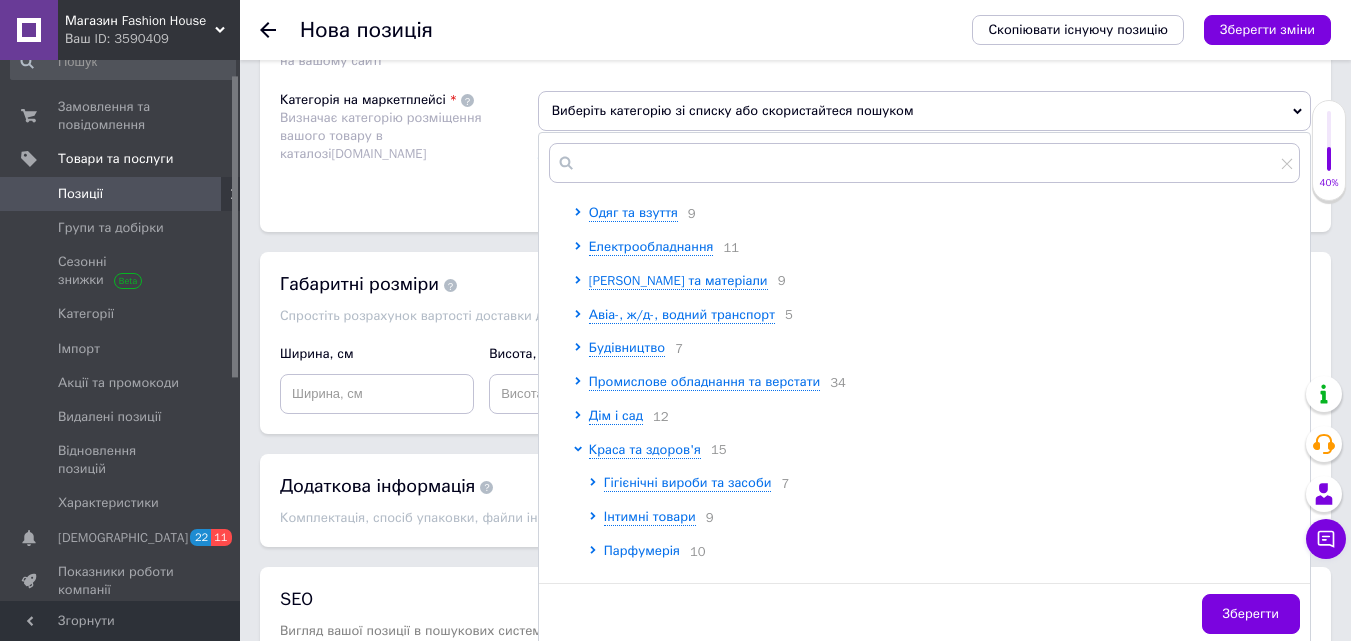 click on "Парфумерія" at bounding box center (642, 550) 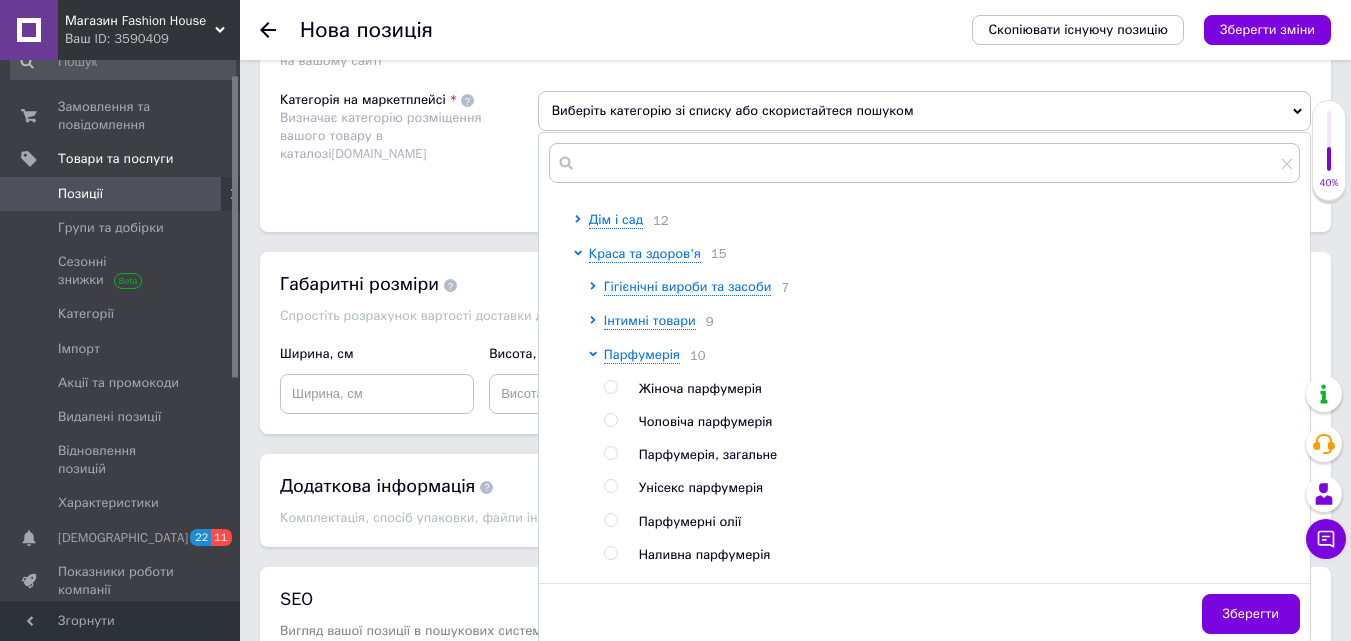 scroll, scrollTop: 300, scrollLeft: 0, axis: vertical 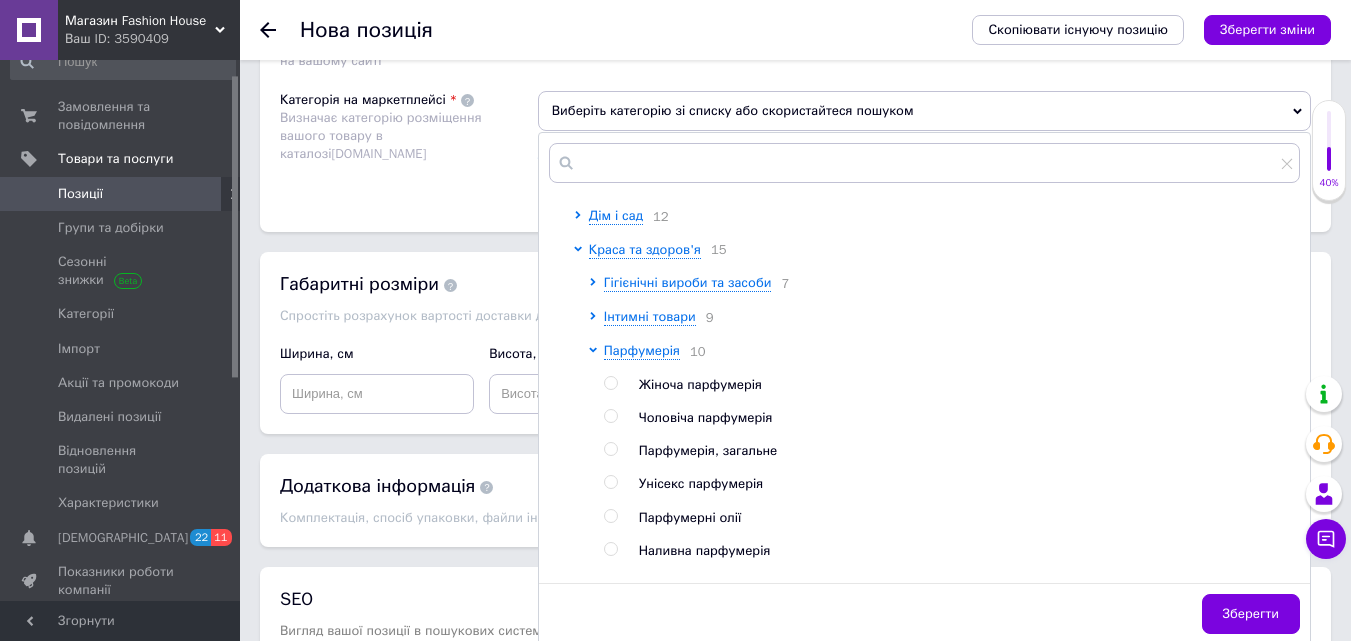 click at bounding box center [610, 383] 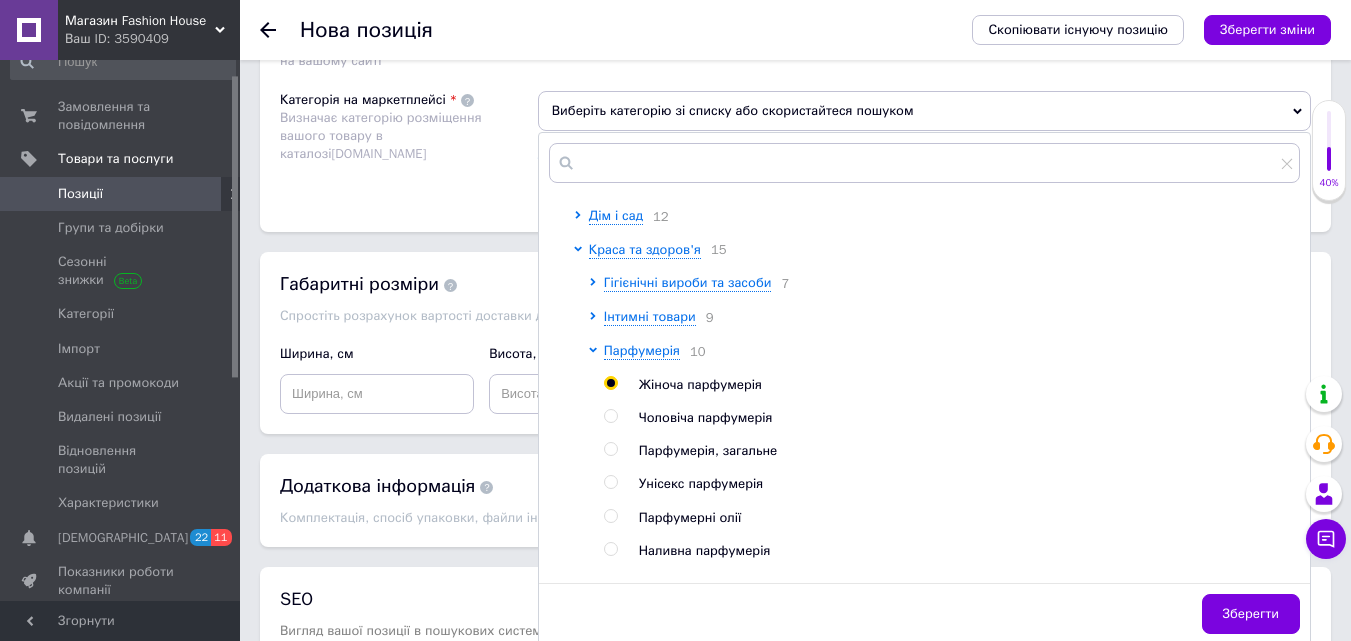 radio on "true" 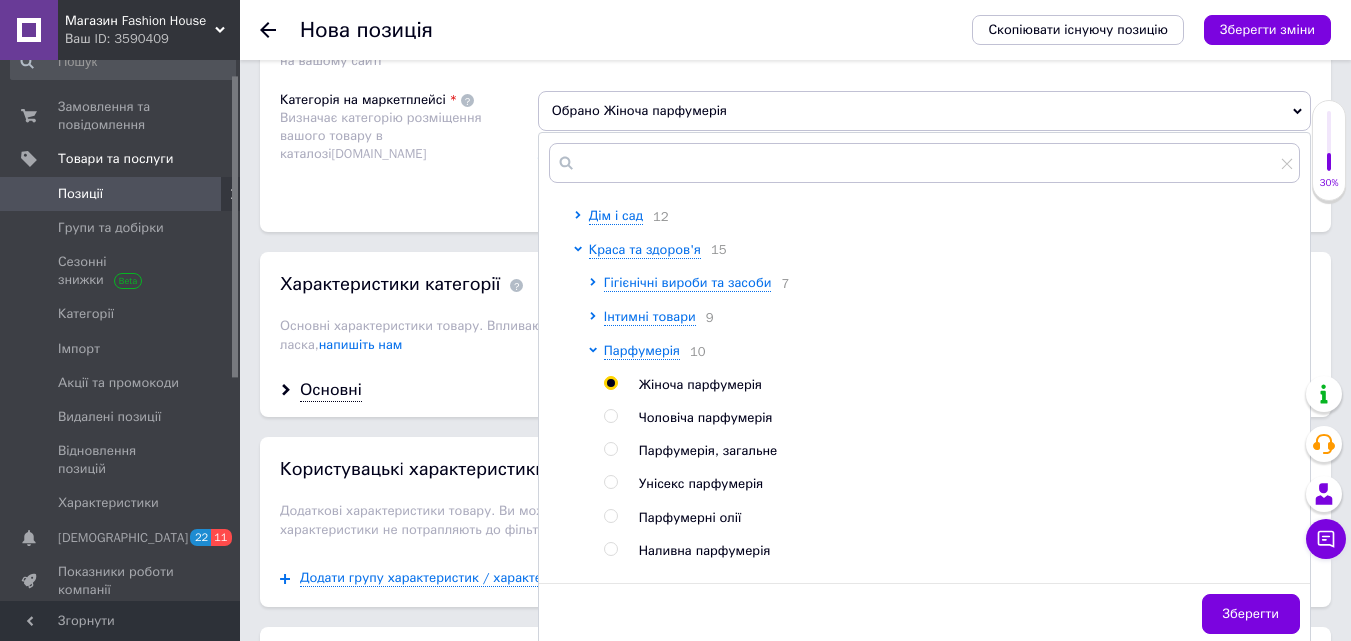 drag, startPoint x: 1242, startPoint y: 606, endPoint x: 1186, endPoint y: 489, distance: 129.71121 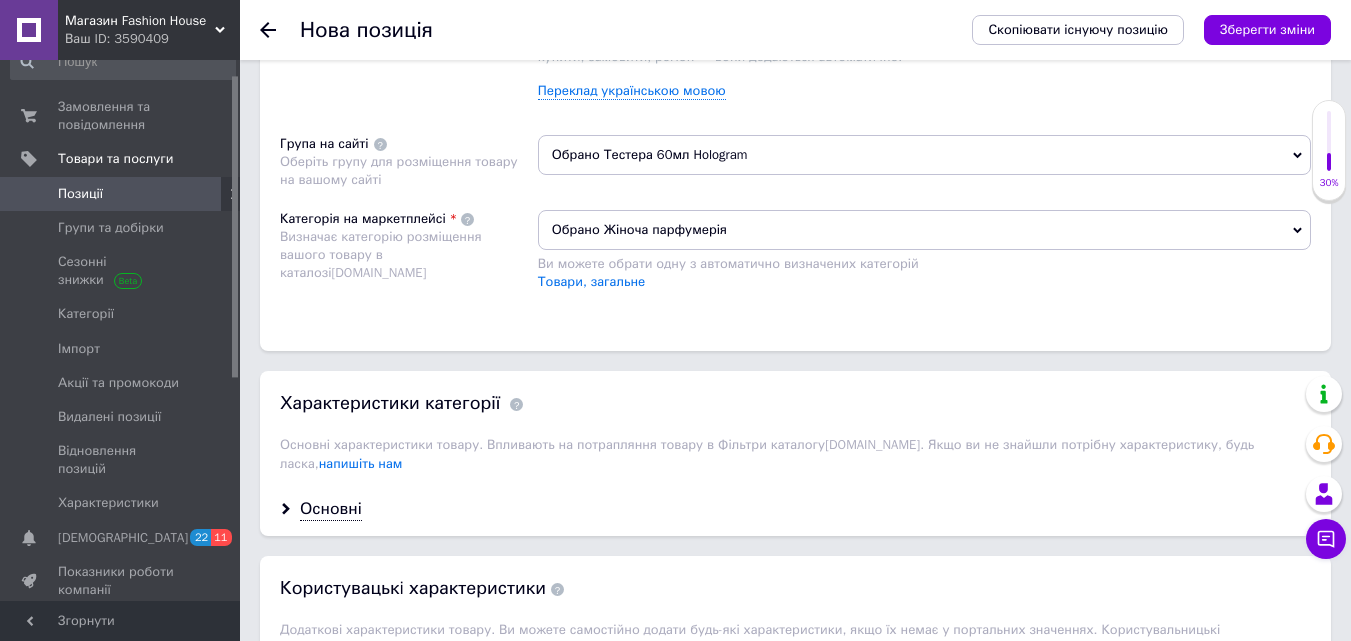 scroll, scrollTop: 1000, scrollLeft: 0, axis: vertical 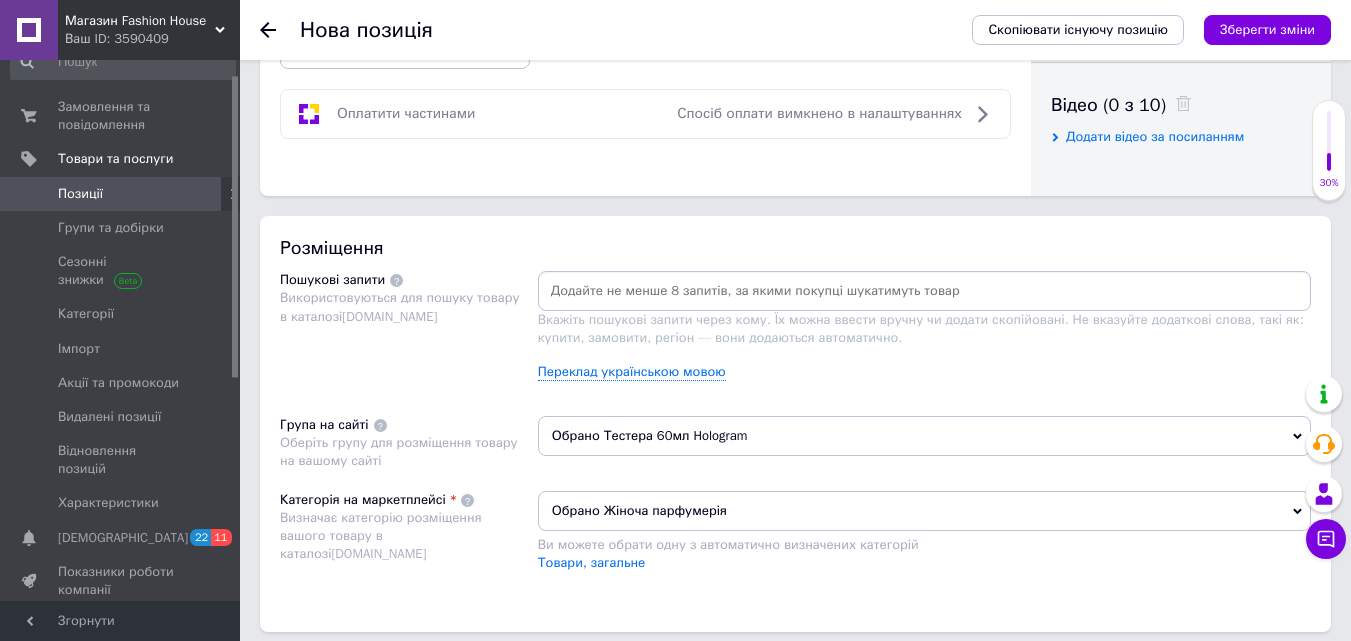 click at bounding box center [924, 291] 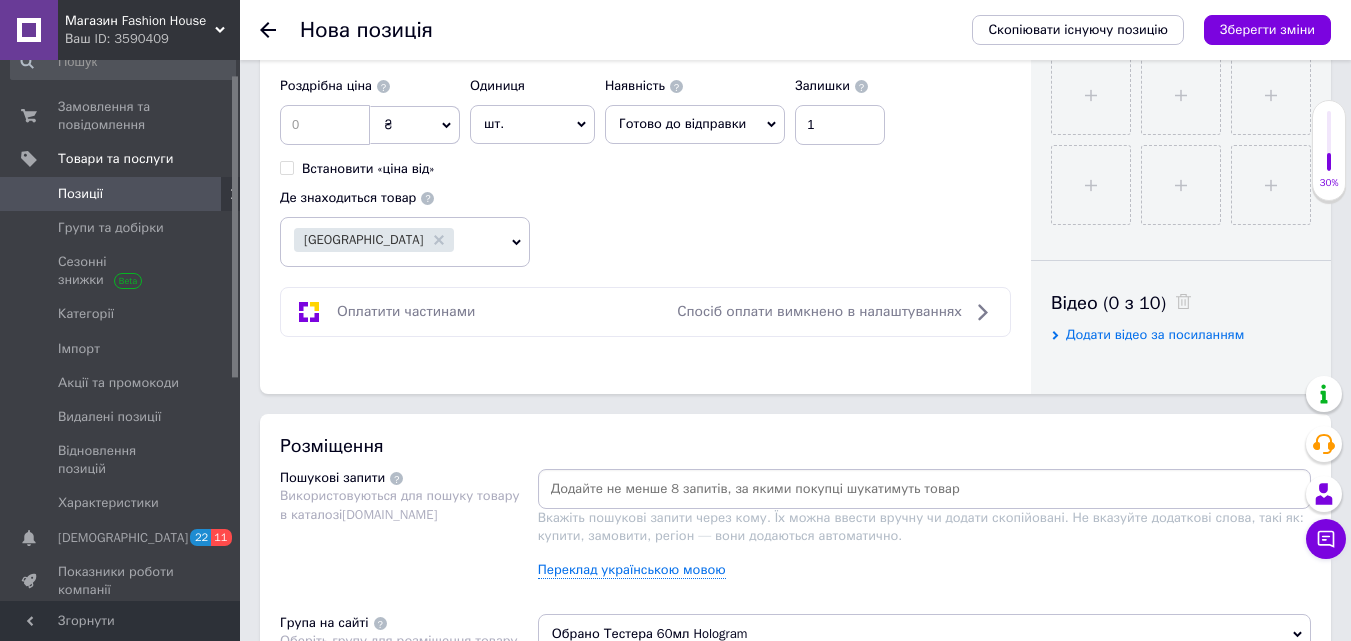 scroll, scrollTop: 600, scrollLeft: 0, axis: vertical 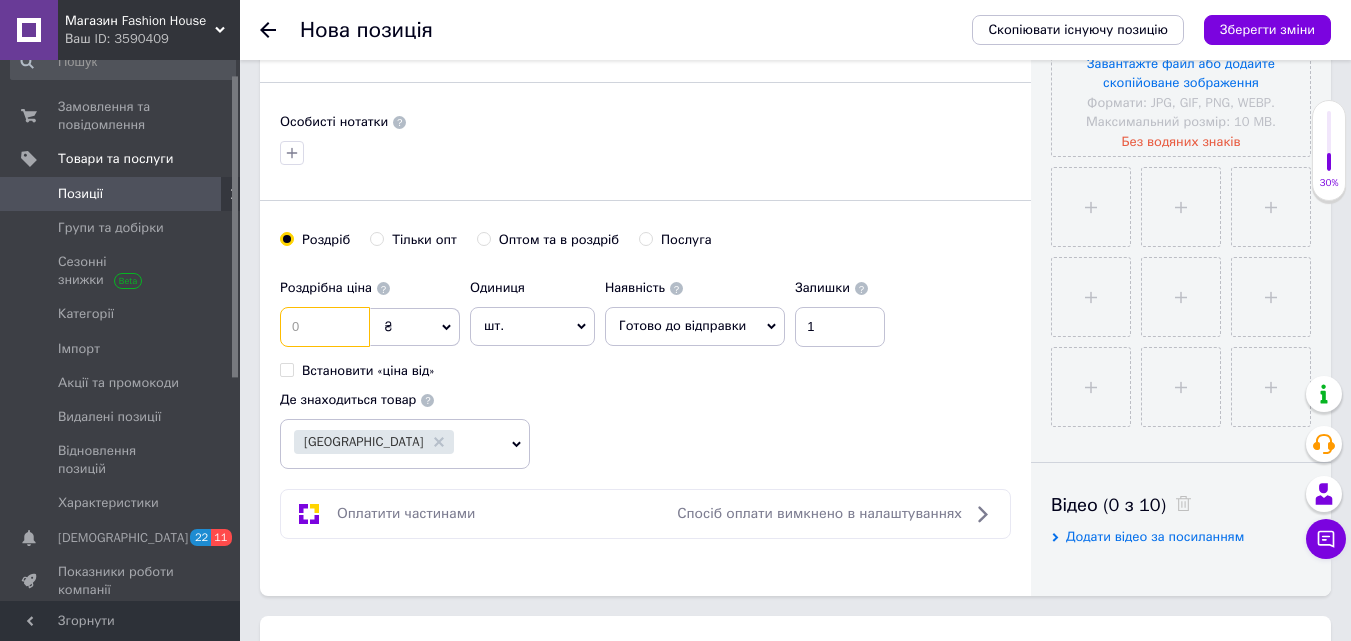 click at bounding box center (325, 327) 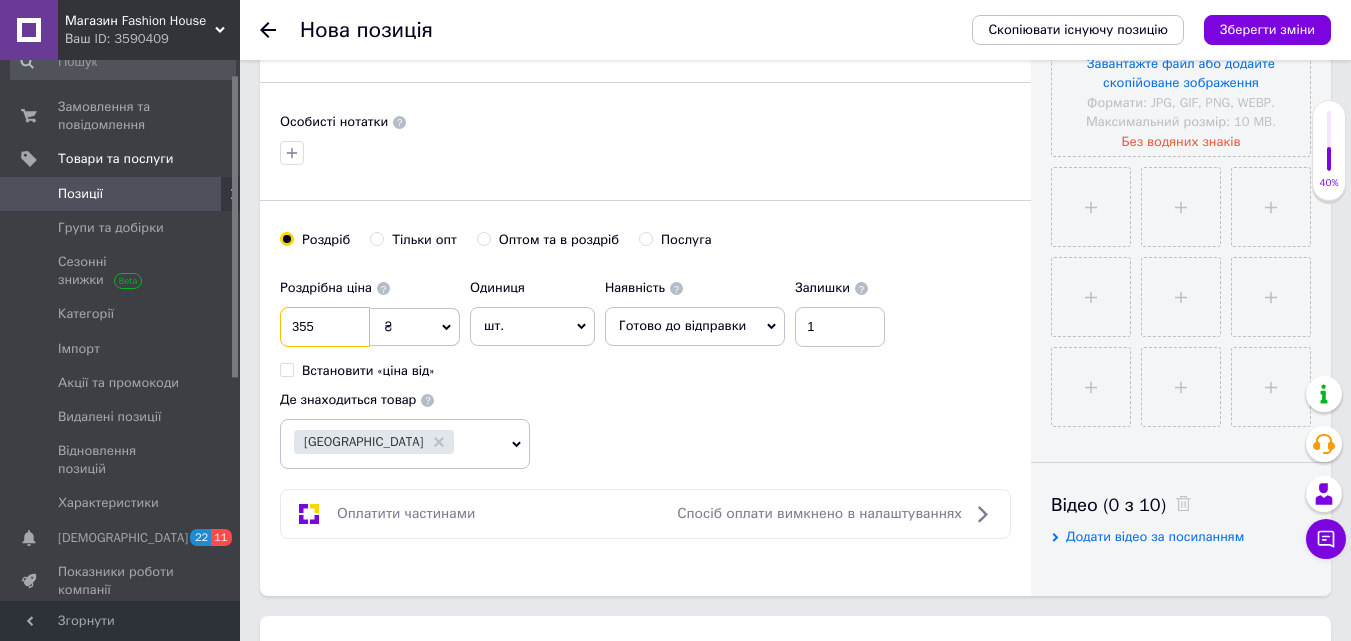 type on "355" 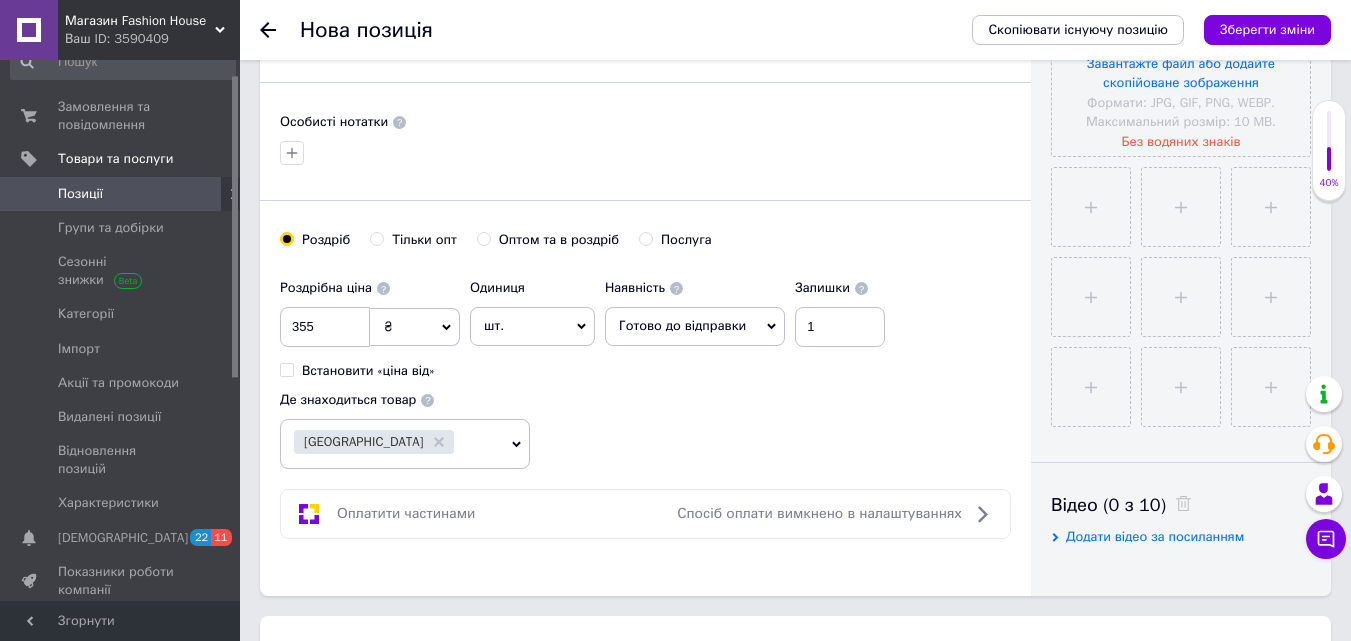 click on "Роздрібна ціна 355 ₴ $ EUR CHF GBP ¥ PLN ₸ MDL HUF KGS CNY TRY KRW lei Встановити «ціна від» Одиниця шт. Популярне комплект упаковка кв.м пара м кг пог.м послуга т а автоцистерна ампула б балон банка блістер бобіна бочка [PERSON_NAME] бухта в ват виїзд відро г г га година гр/кв.м гігакалорія д дав два місяці день доба доза є єврокуб з зміна к кВт каністра карат кв.дм кв.м кв.см кв.фут квартал кг кг/кв.м км колесо комплект коробка куб.дм куб.м л л лист м м мВт мл мм моток місяць мішок н набір номер о об'єкт од. п палетомісце пара партія пач пог.м послуга посівна одиниця птахомісце півроку пігулка" at bounding box center (645, 369) 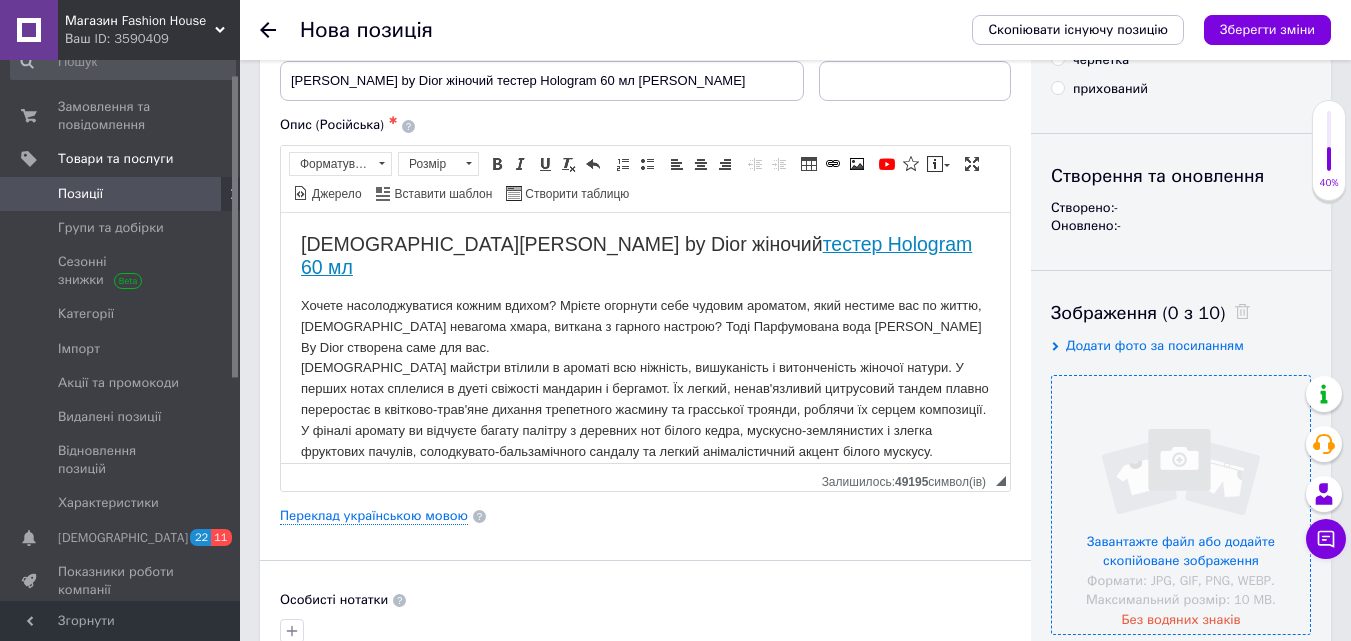 scroll, scrollTop: 300, scrollLeft: 0, axis: vertical 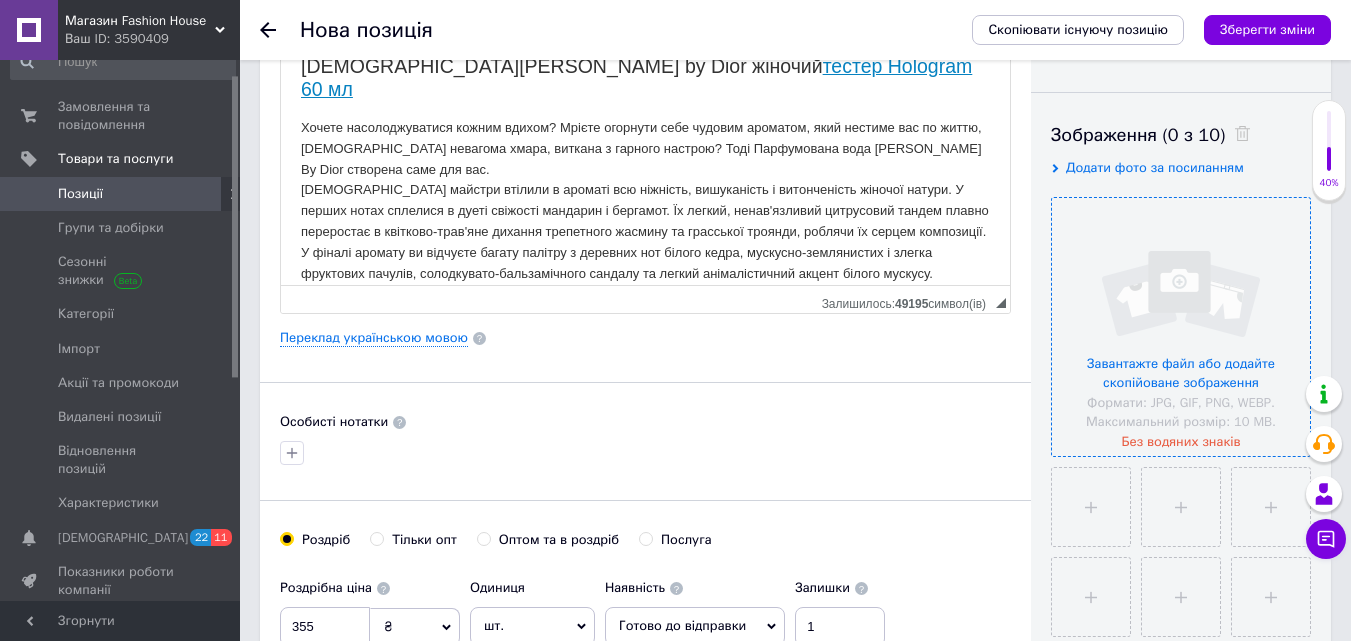 click at bounding box center [1181, 327] 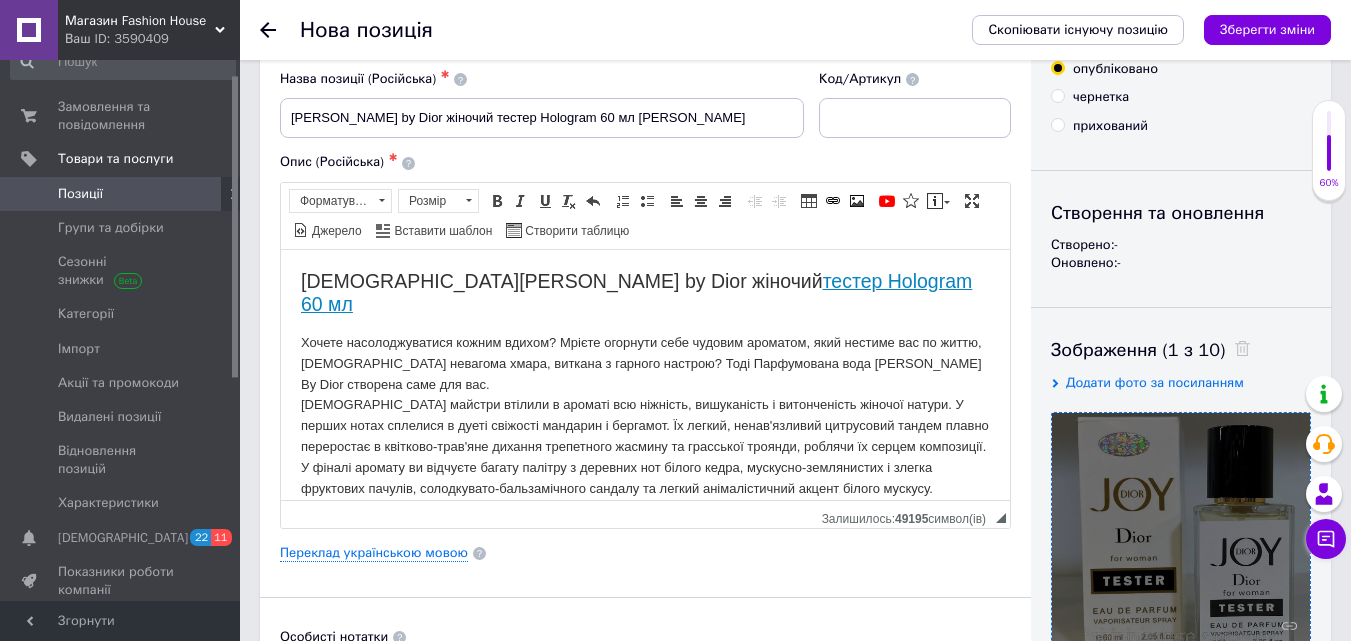 scroll, scrollTop: 0, scrollLeft: 0, axis: both 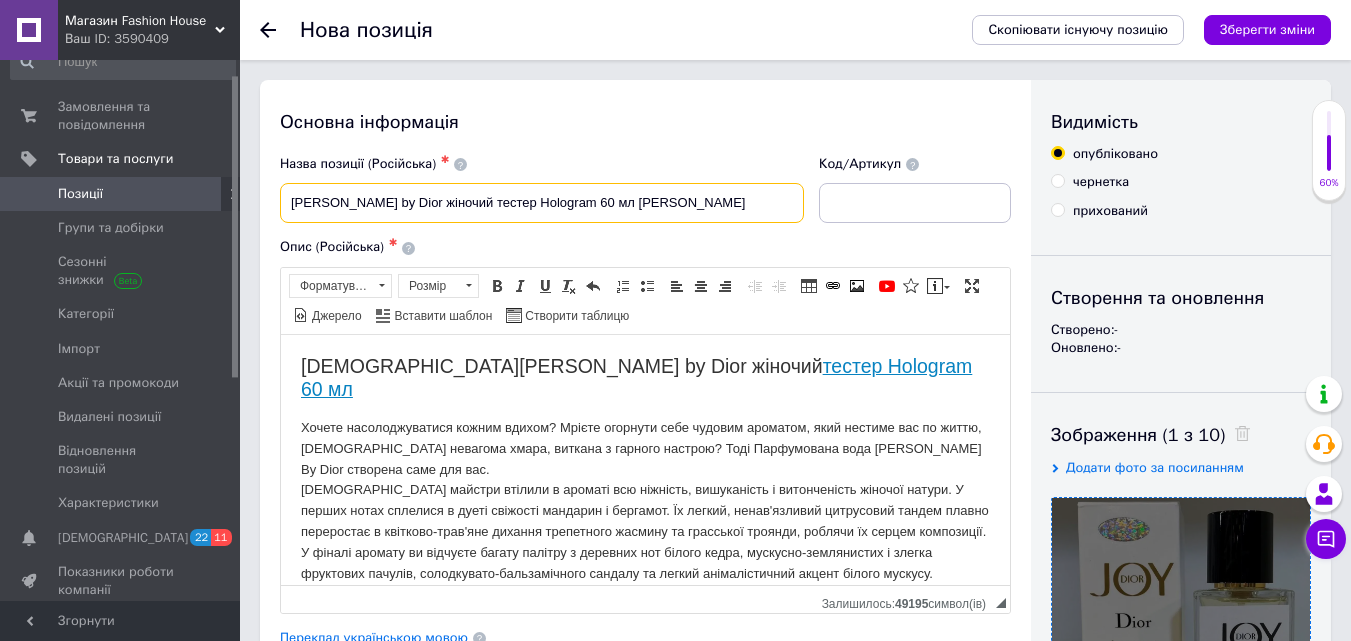 drag, startPoint x: 288, startPoint y: 196, endPoint x: 438, endPoint y: 215, distance: 151.19855 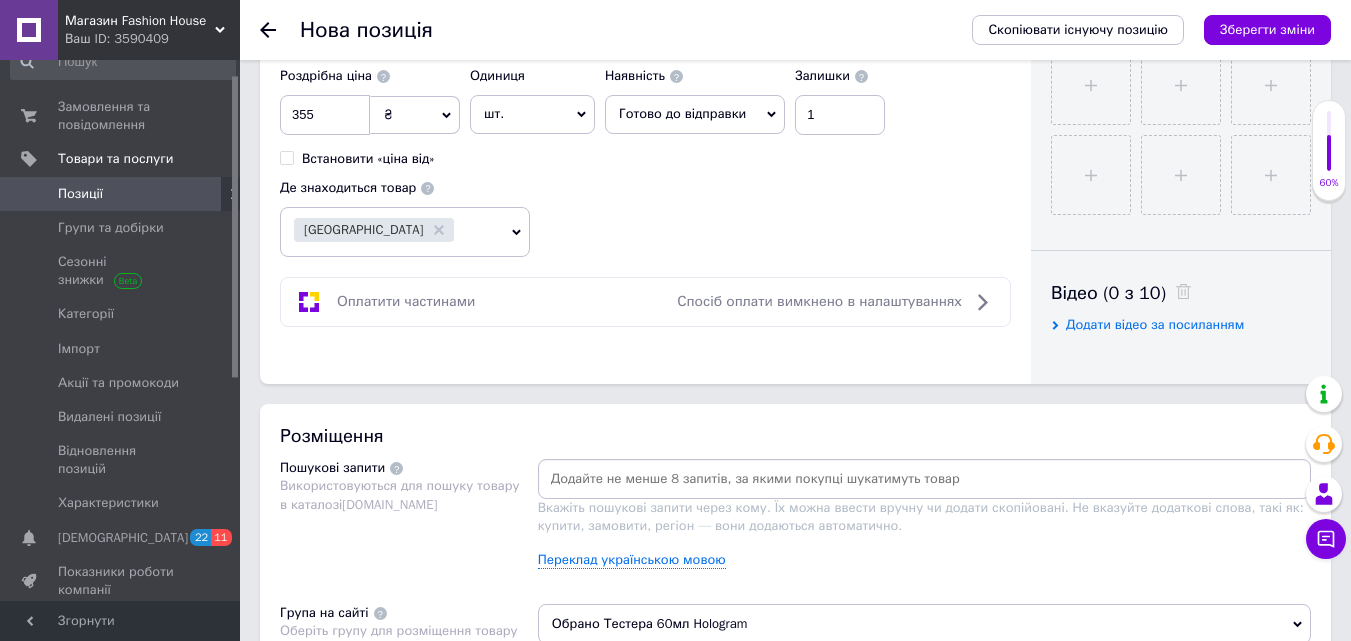 scroll, scrollTop: 900, scrollLeft: 0, axis: vertical 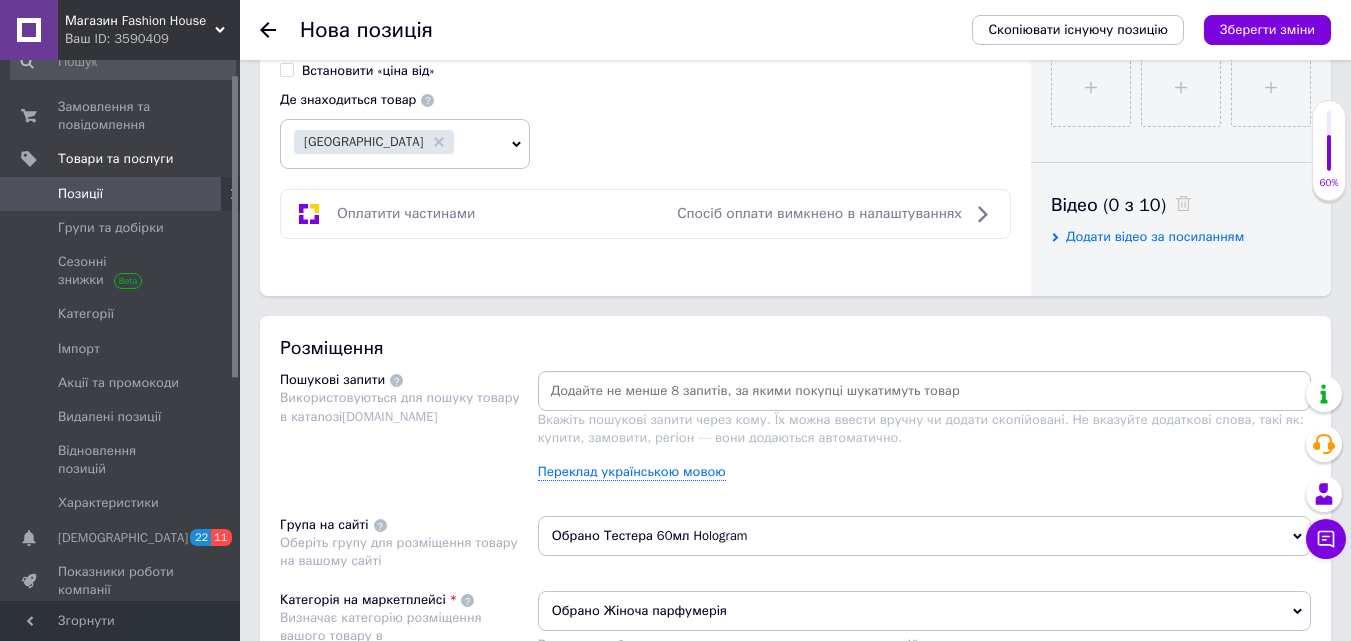 click at bounding box center [924, 391] 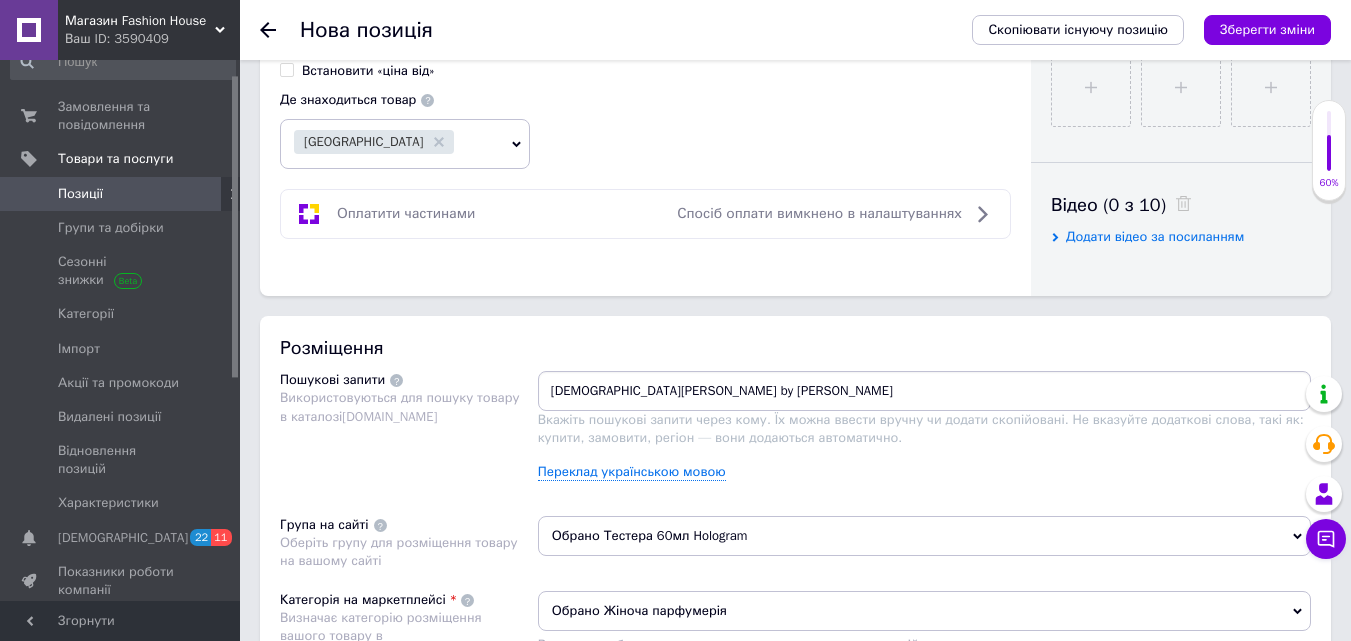 type on "[DEMOGRAPHIC_DATA][PERSON_NAME] by [PERSON_NAME]" 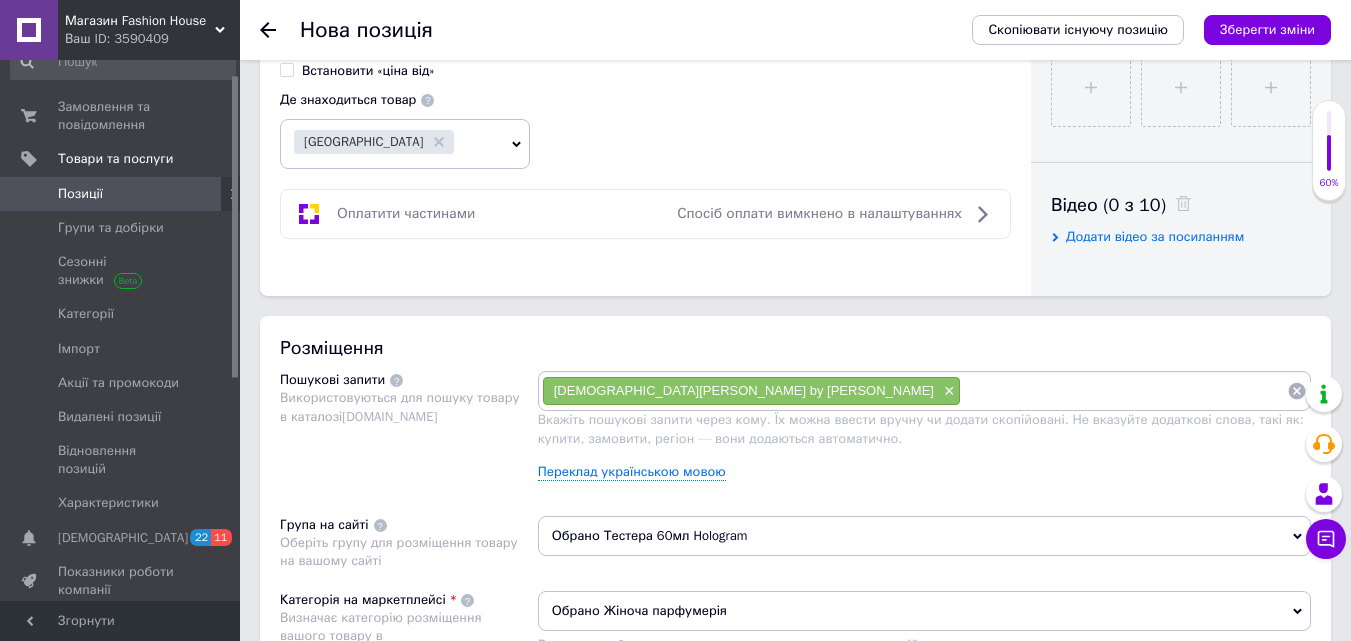 paste on "[DEMOGRAPHIC_DATA][PERSON_NAME] by Dior" 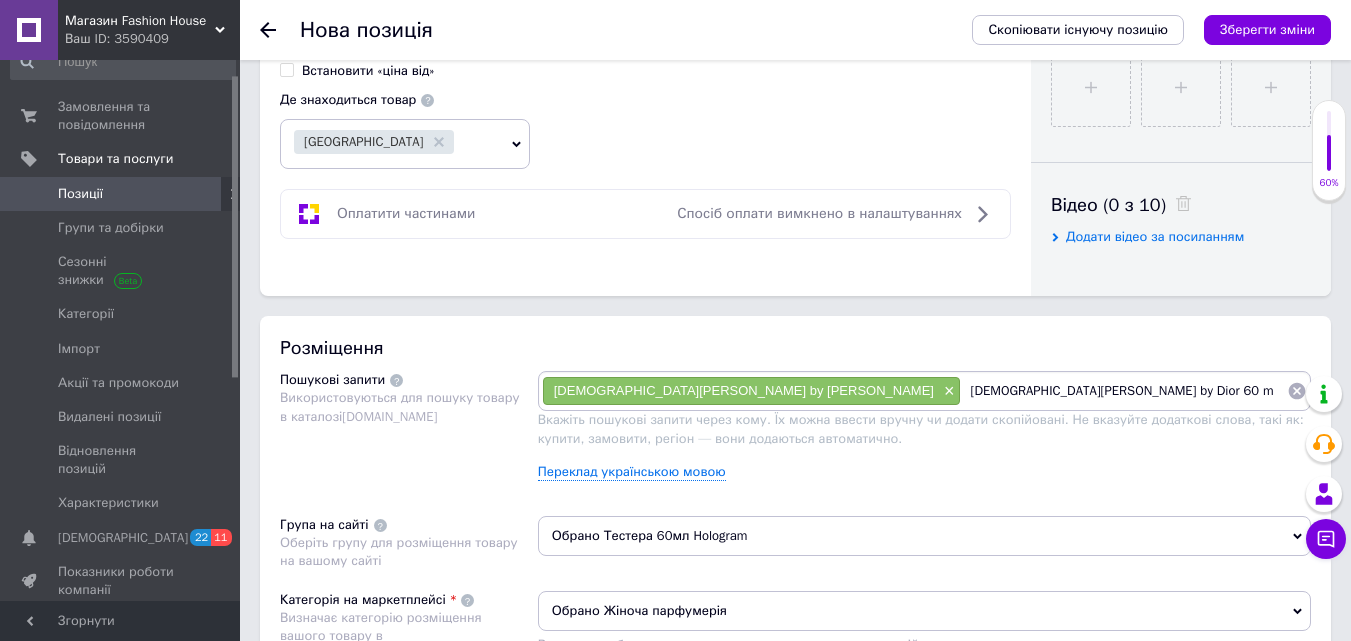 type on "[DEMOGRAPHIC_DATA][PERSON_NAME] by Dior 60 ml" 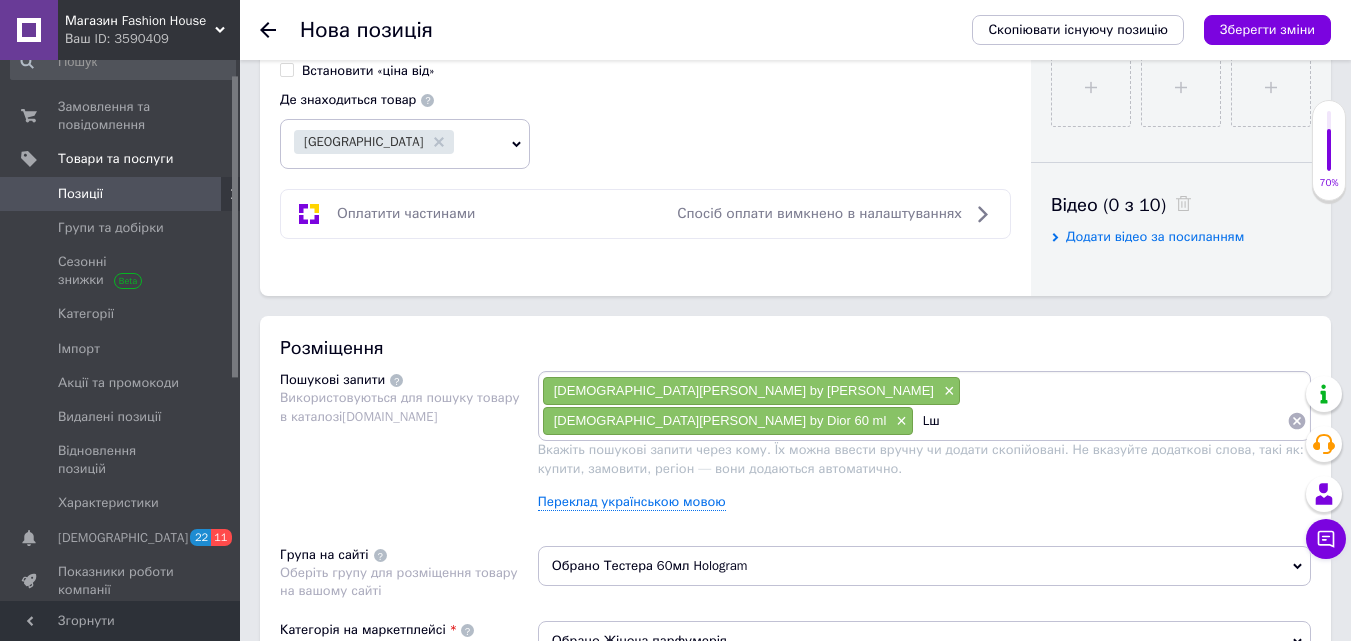 type on "L" 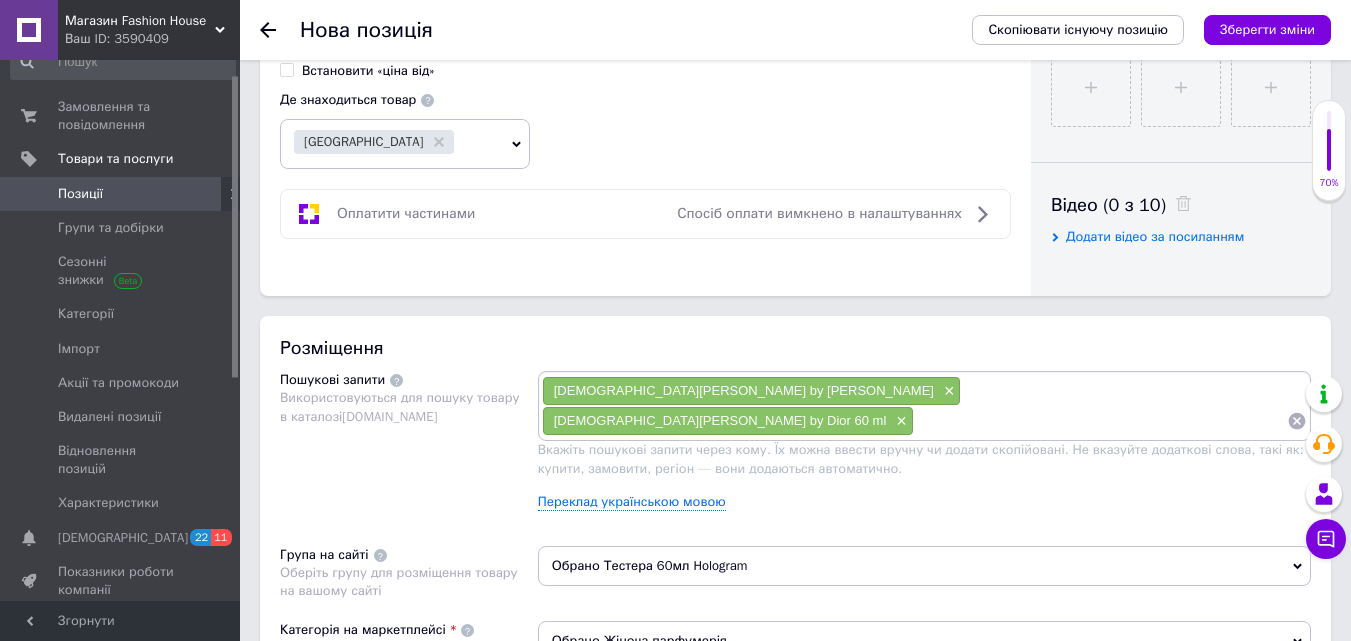 type on "L" 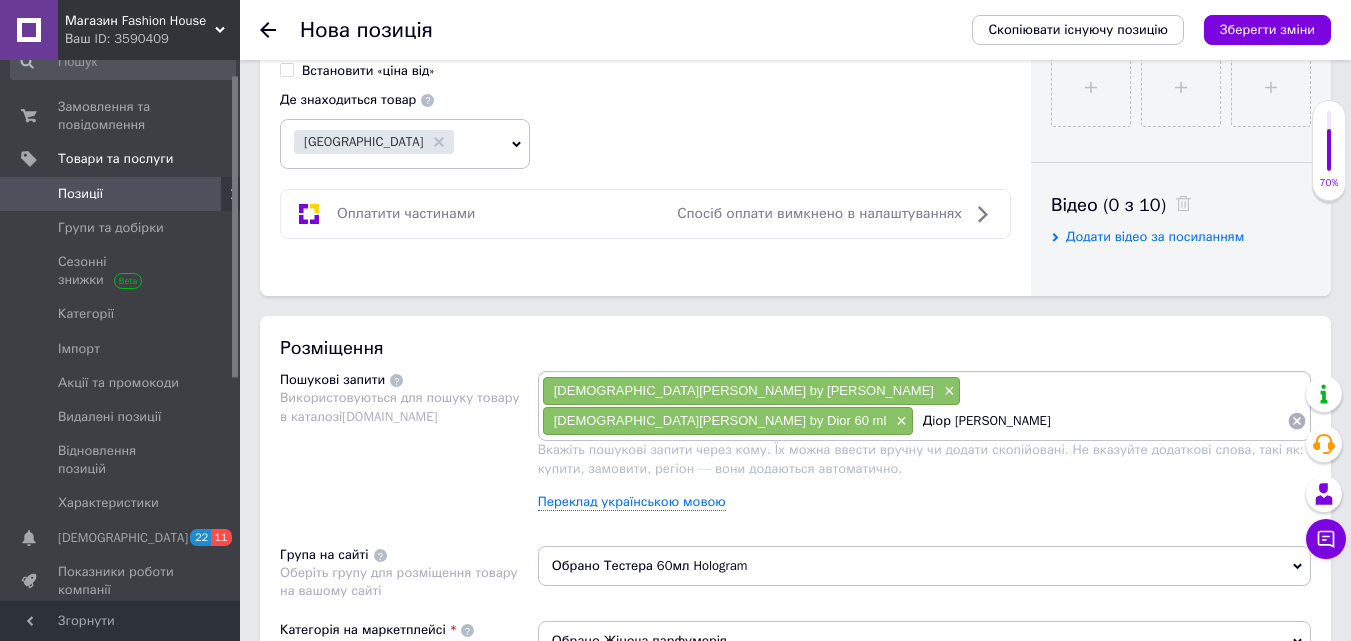 type on "Дiор [PERSON_NAME]" 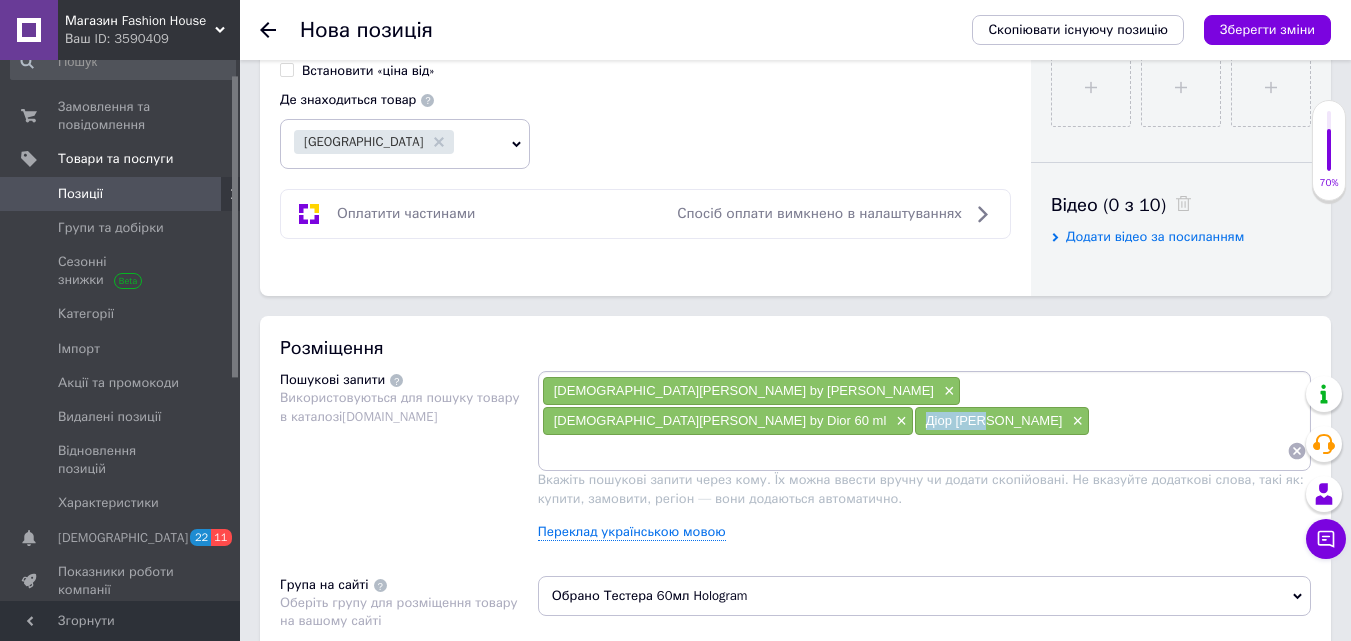 drag, startPoint x: 1029, startPoint y: 389, endPoint x: 1091, endPoint y: 401, distance: 63.15061 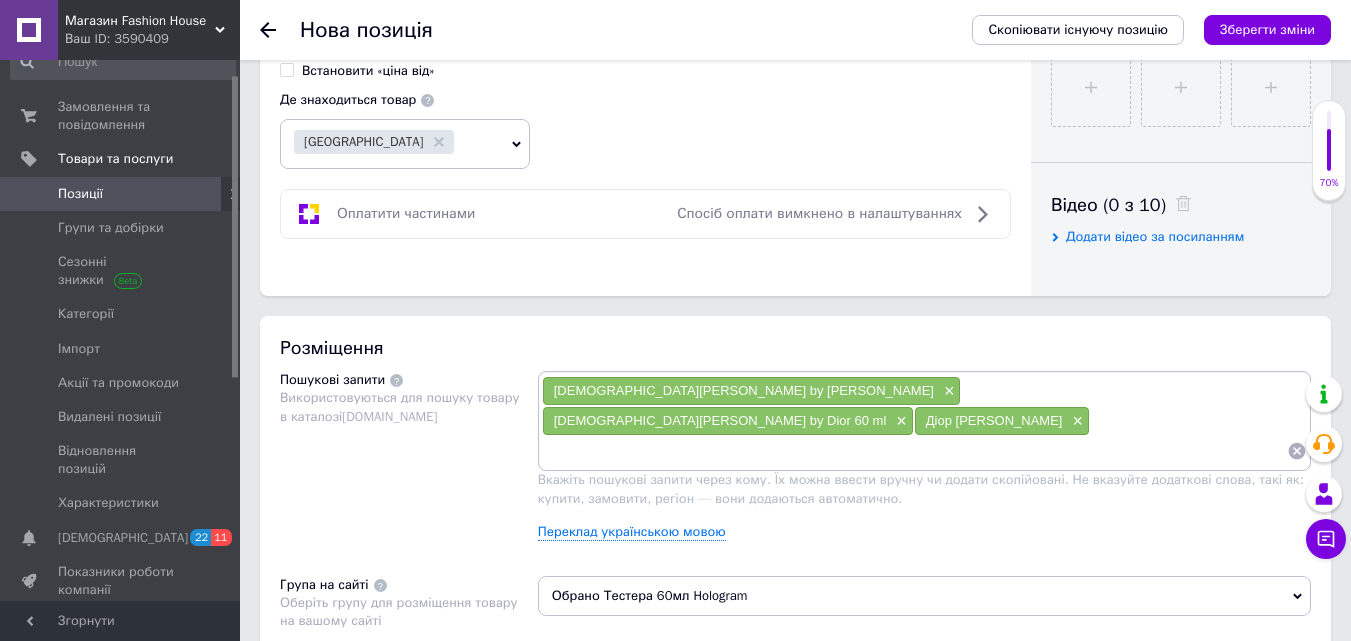 click at bounding box center [914, 451] 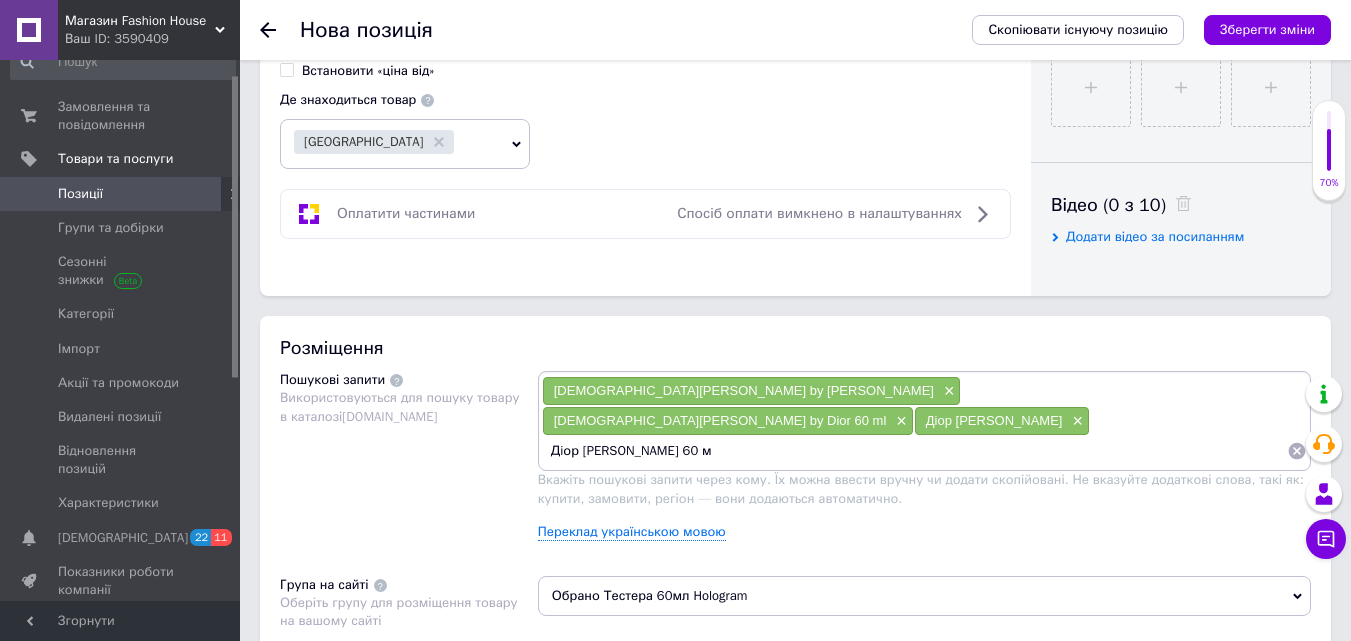 type on "Дiор [PERSON_NAME] 60 мл" 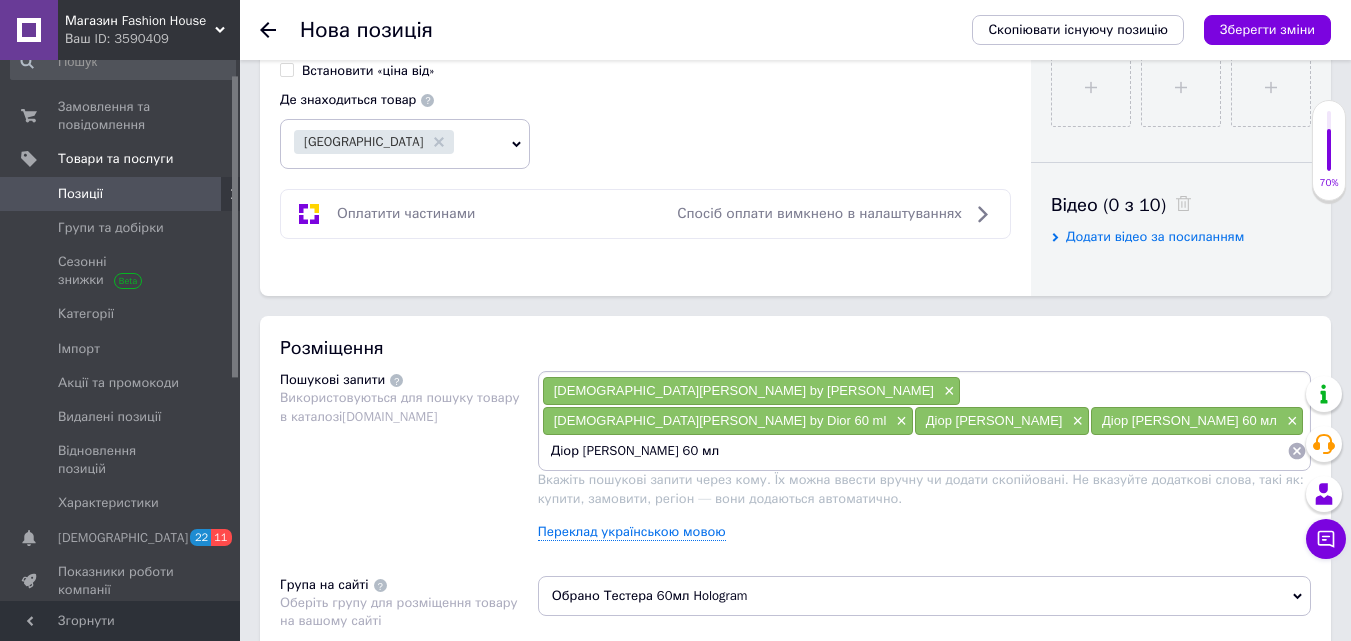 type 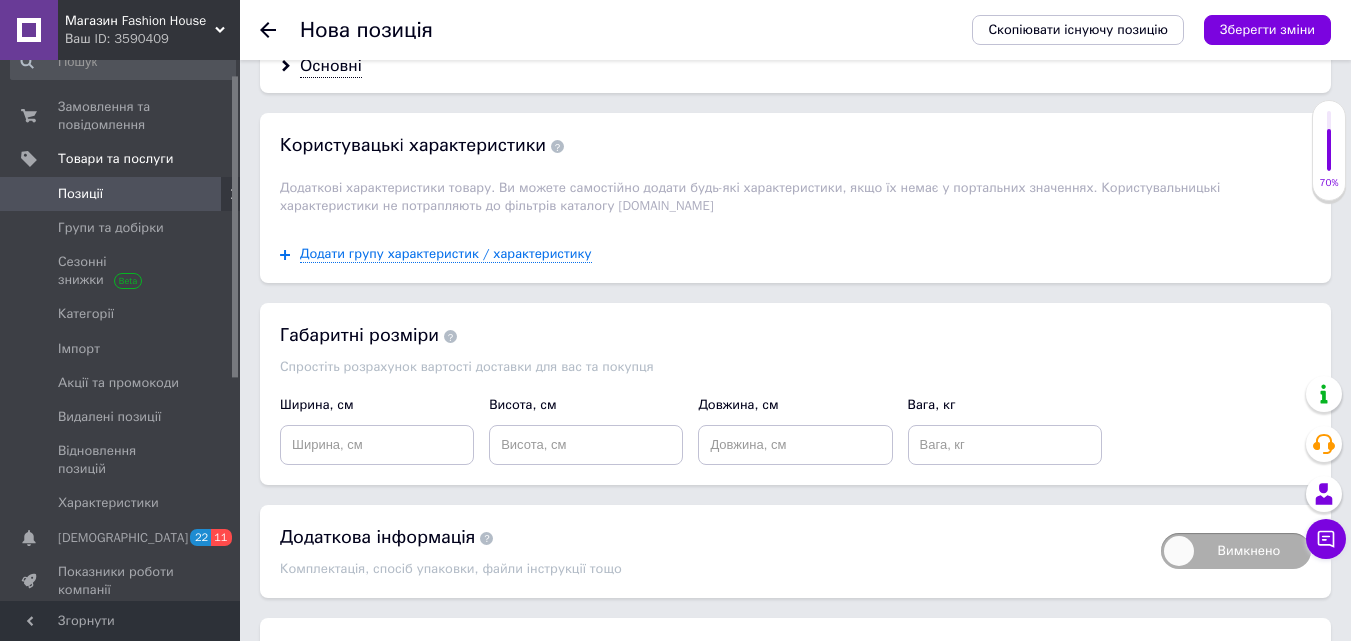 scroll, scrollTop: 1962, scrollLeft: 0, axis: vertical 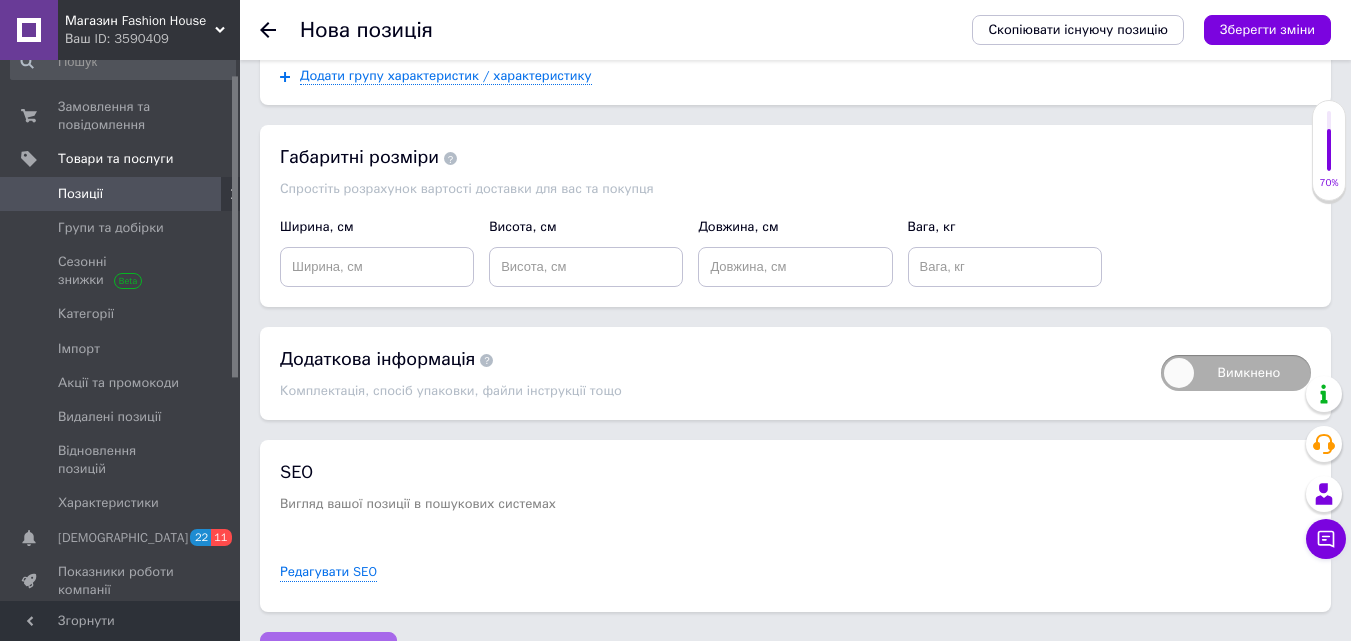 click on "Зберегти зміни" at bounding box center [328, 652] 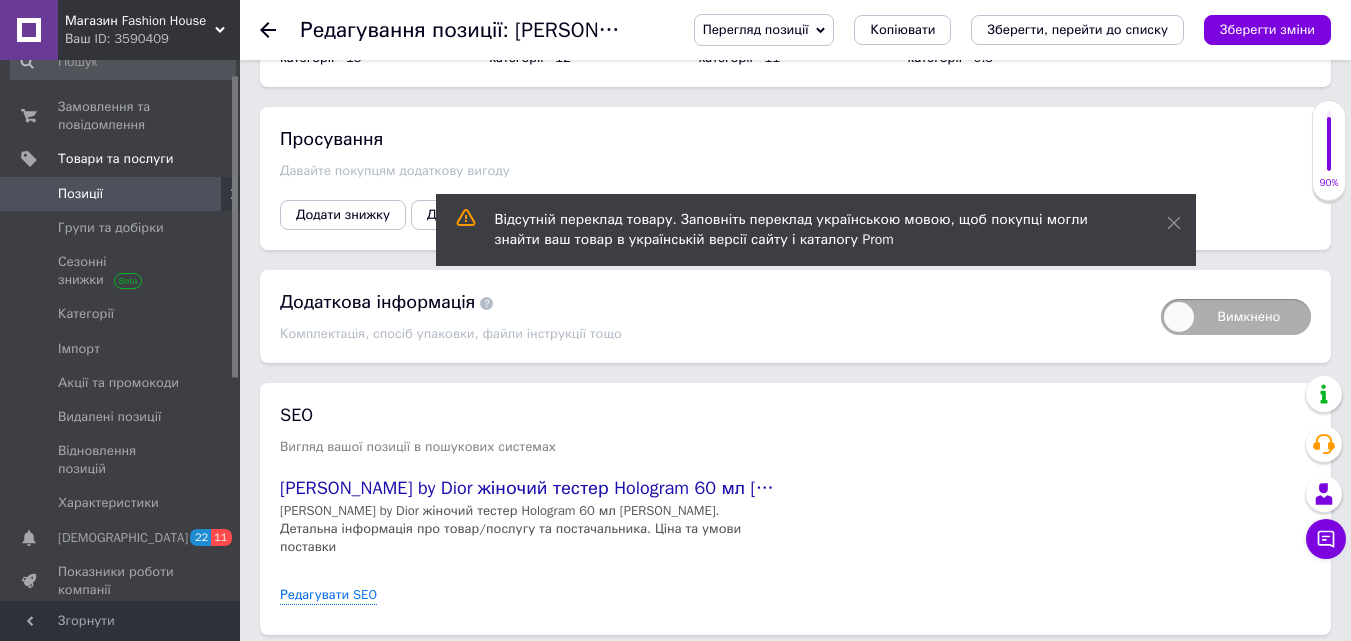 scroll, scrollTop: 2209, scrollLeft: 0, axis: vertical 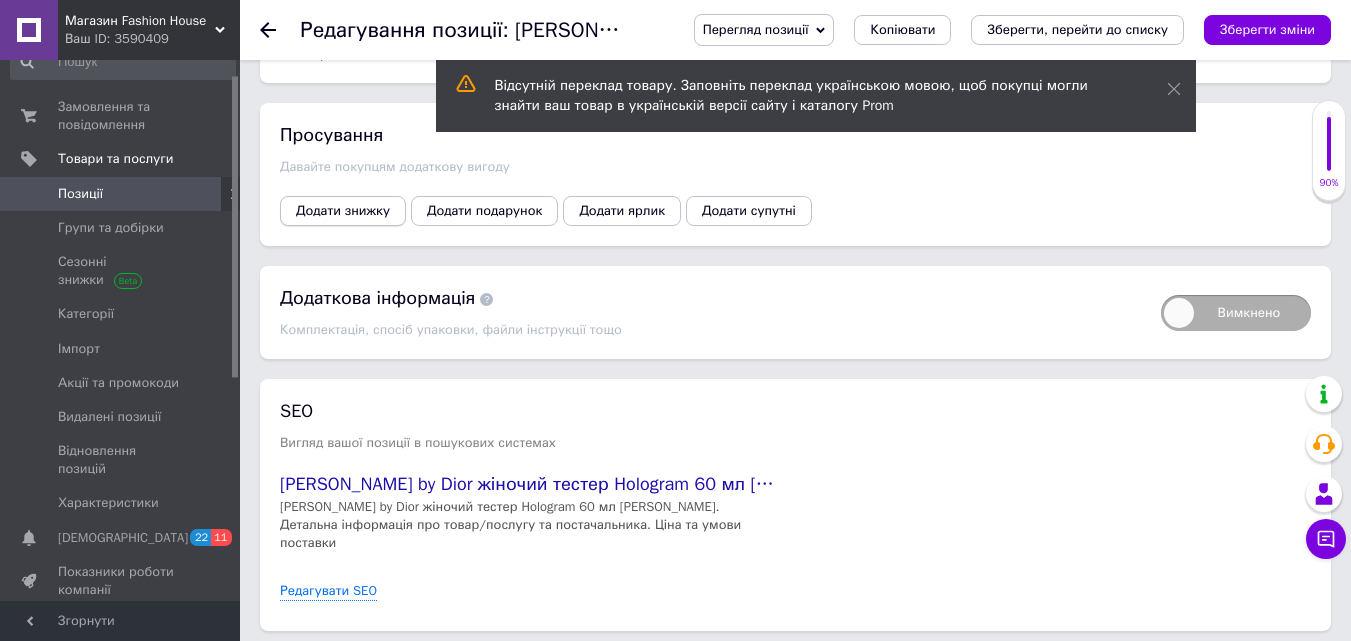 click on "Додати знижку" at bounding box center (343, 211) 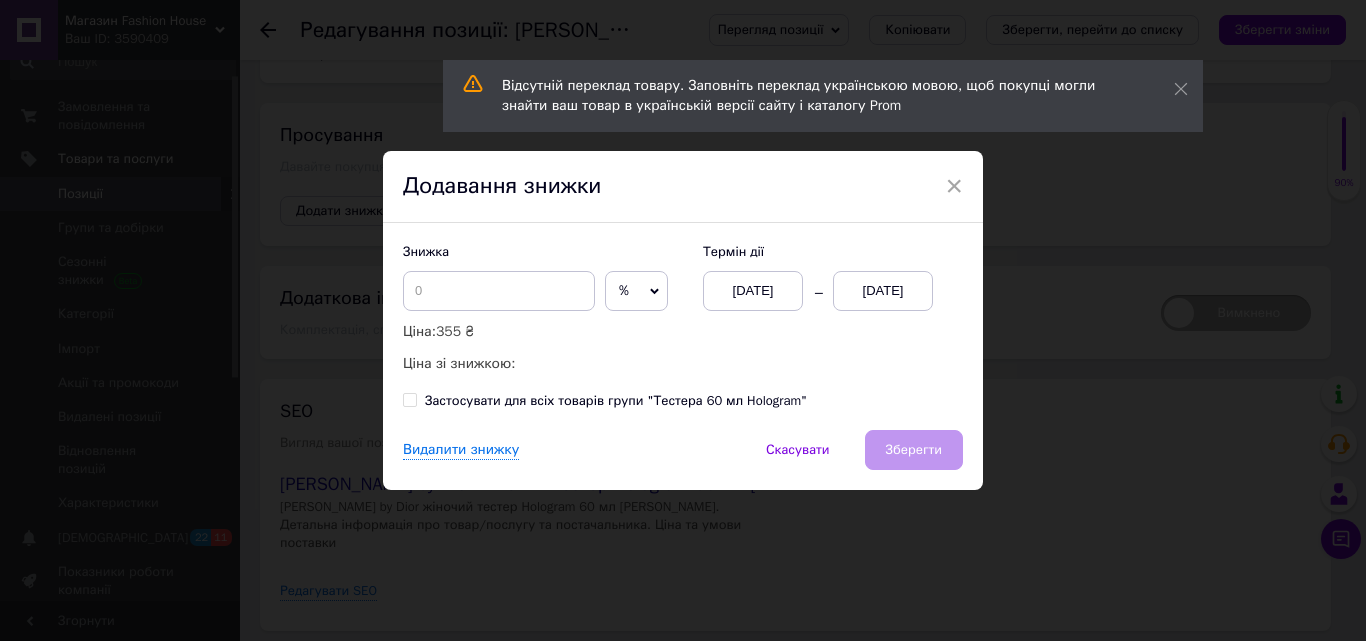 click on "[DATE]" at bounding box center (883, 291) 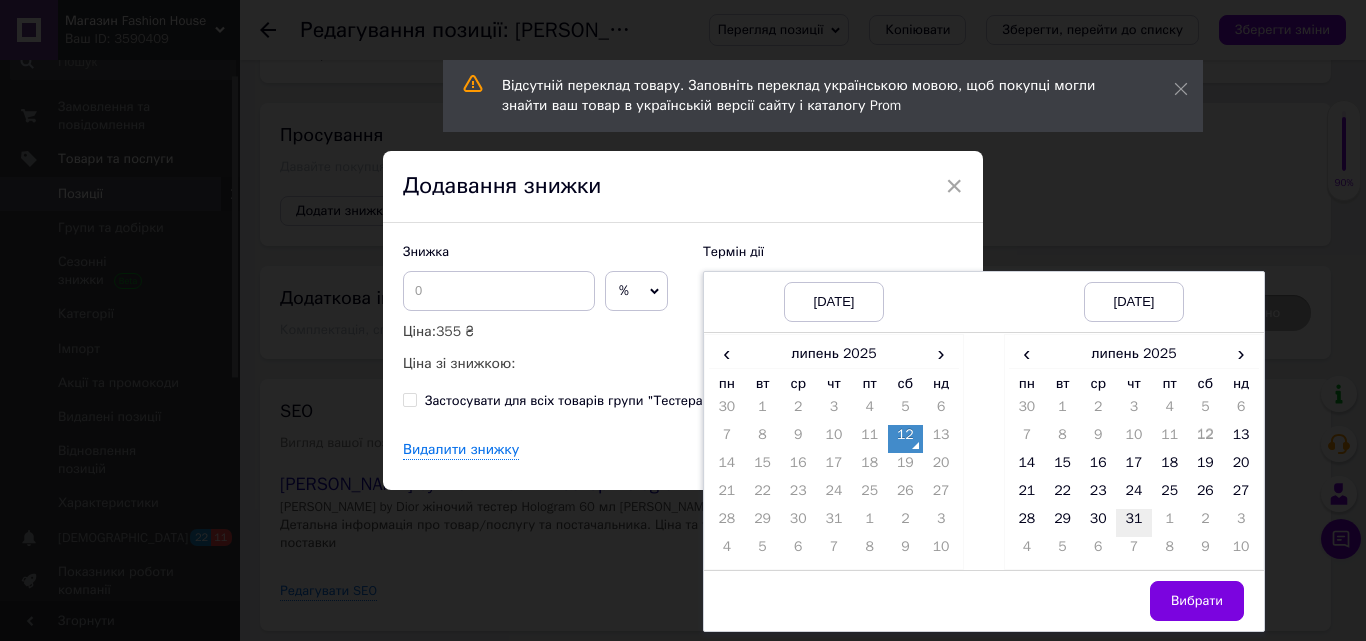 click on "31" at bounding box center (1134, 523) 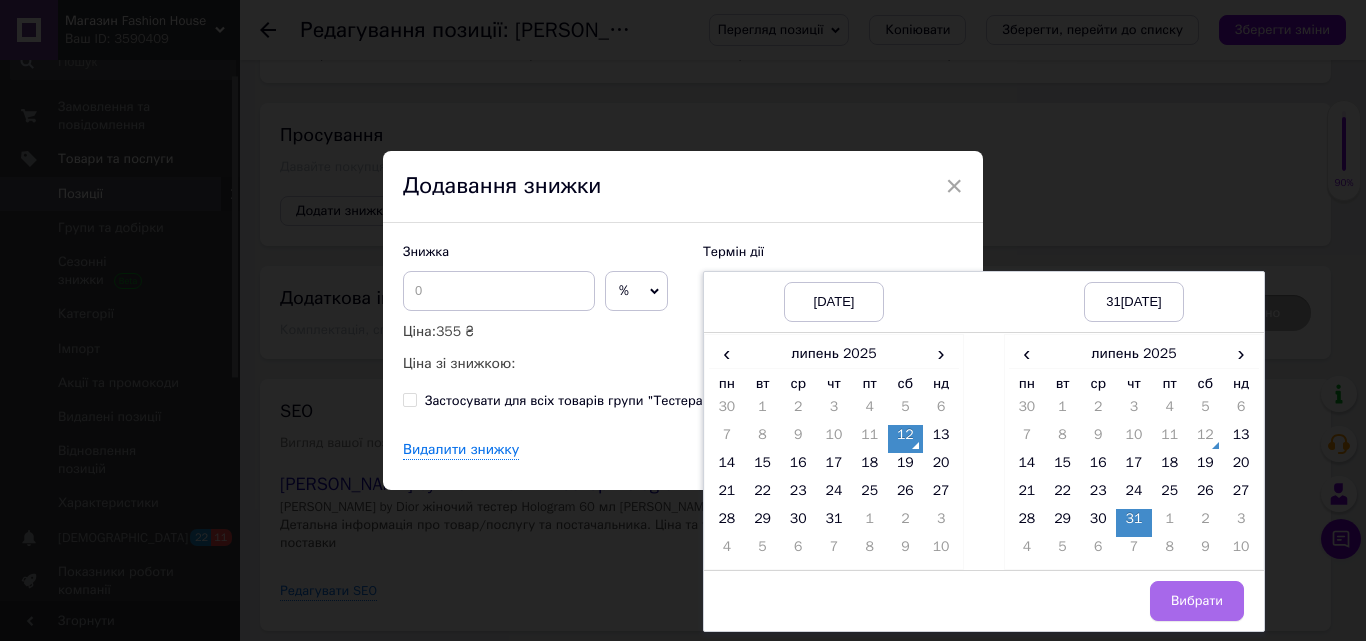 click on "Вибрати" at bounding box center (1197, 601) 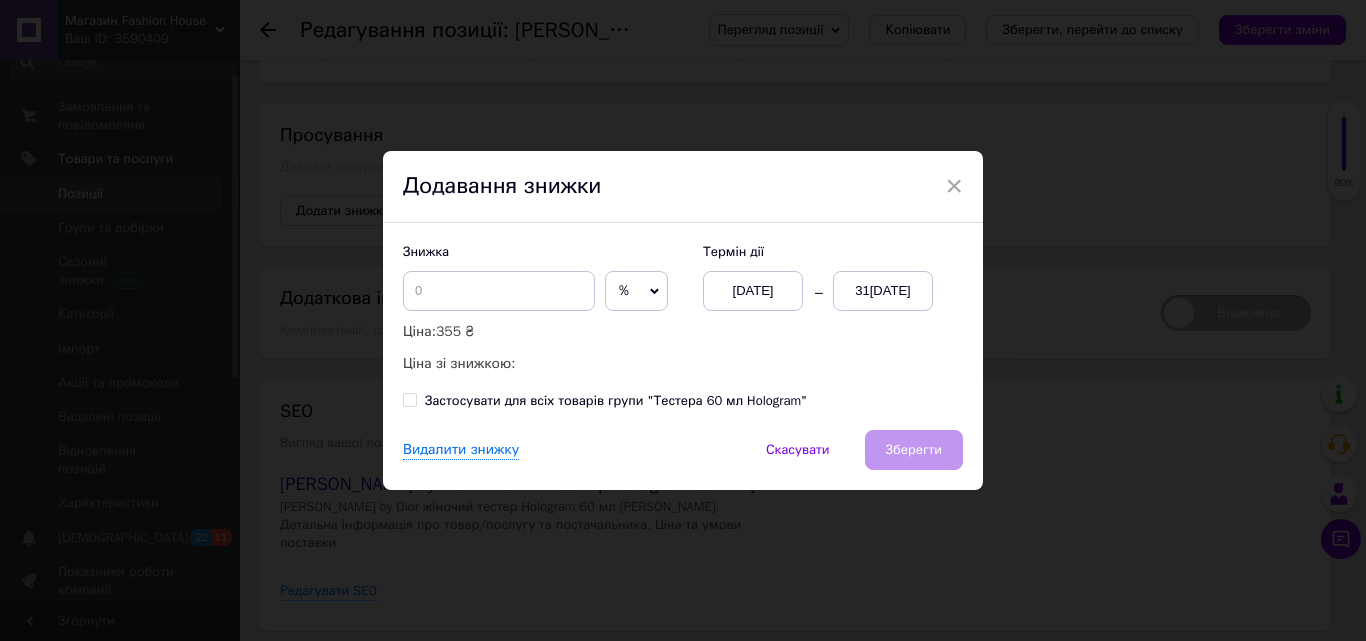 click on "%" at bounding box center (636, 291) 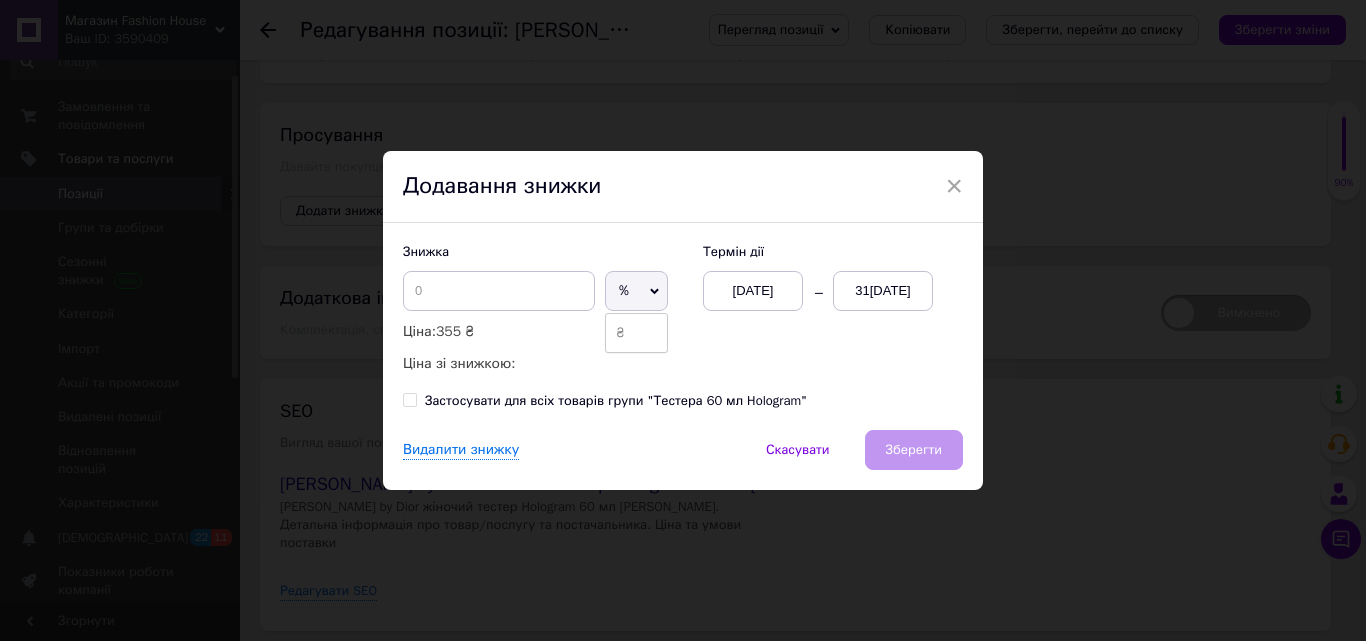 click on "₴" at bounding box center [636, 333] 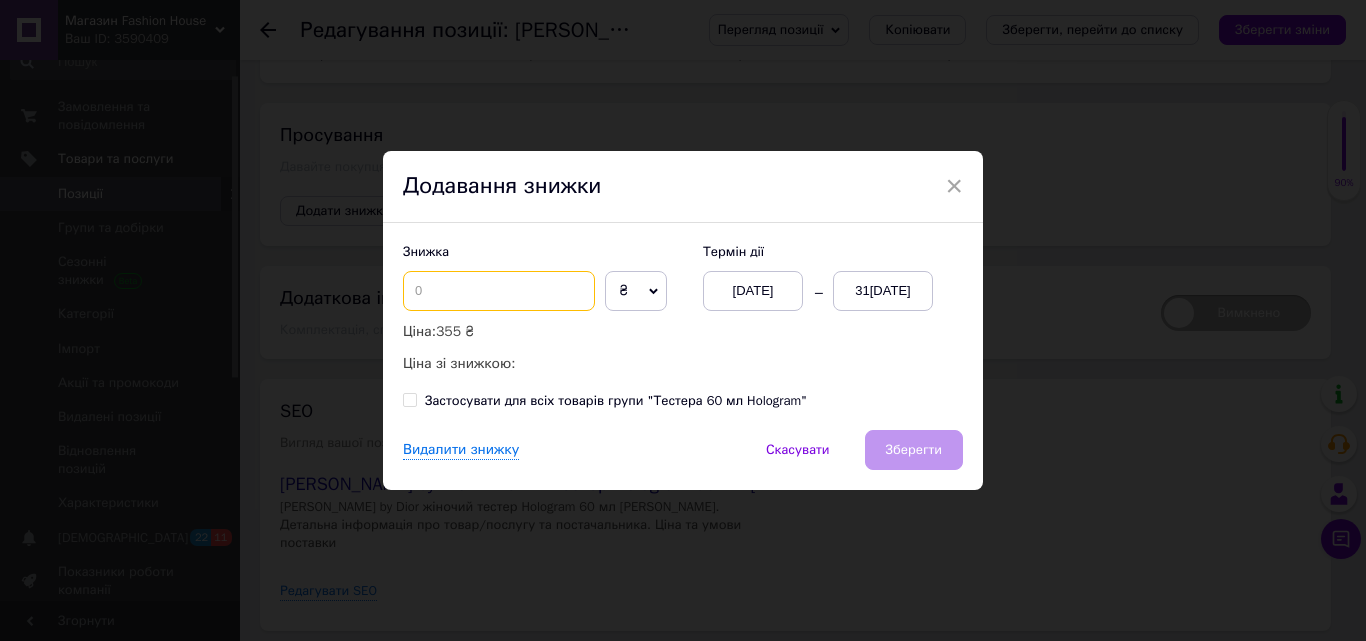 click at bounding box center (499, 291) 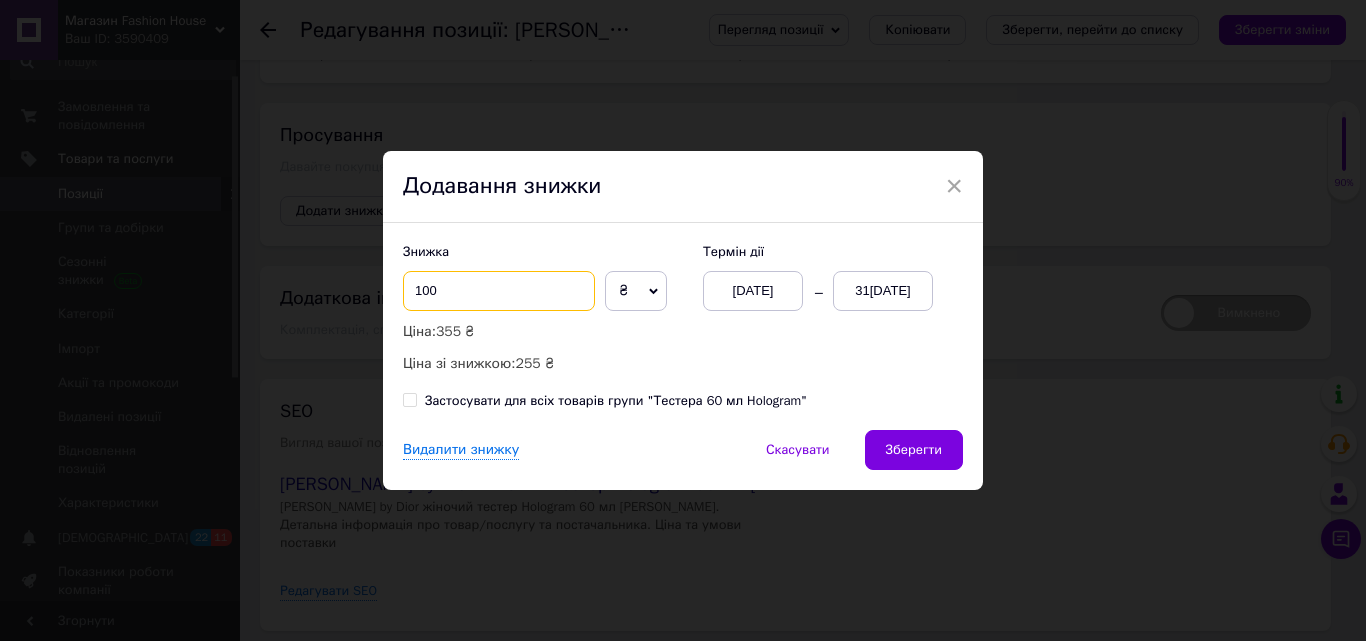 type on "100" 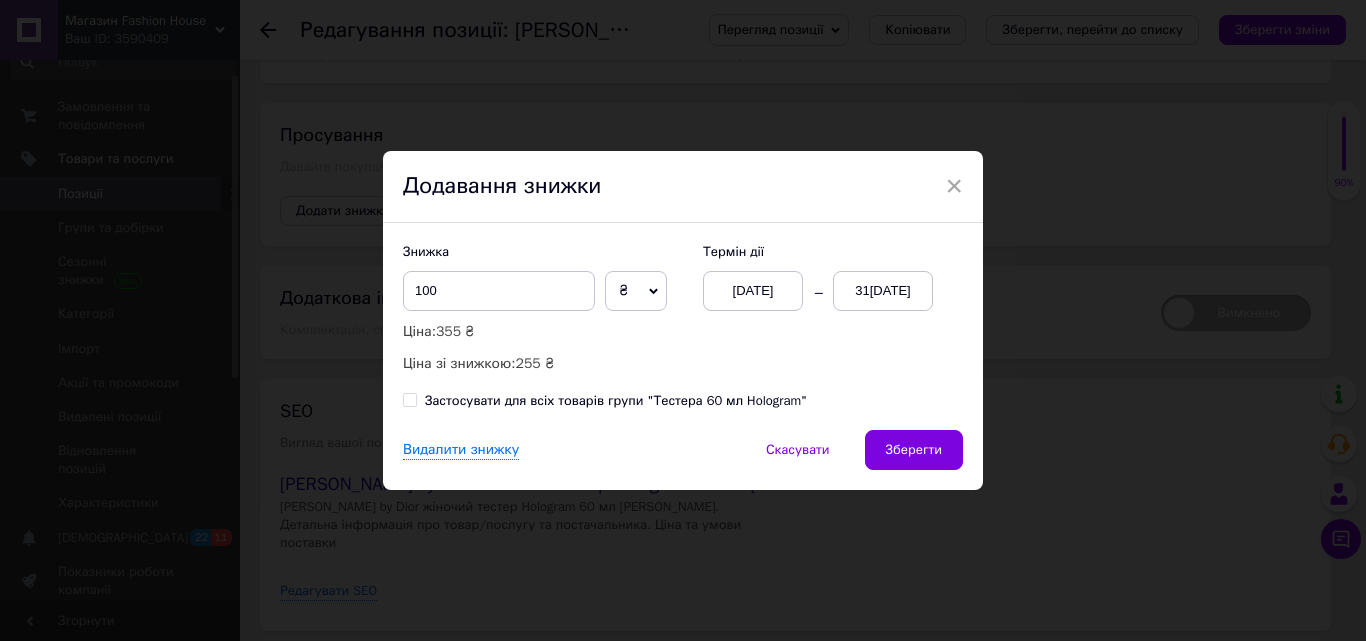 click on "Застосувати для всіх товарів групи "Тестера 60 мл Hologram"" at bounding box center [605, 401] 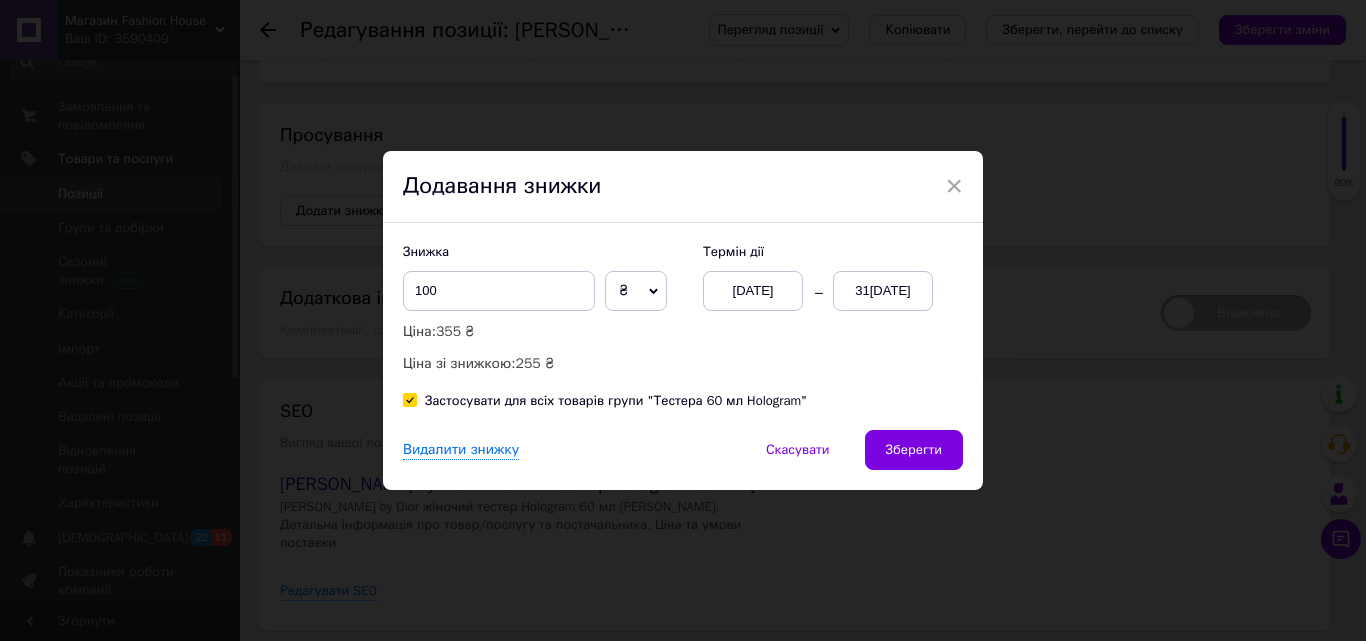 checkbox on "true" 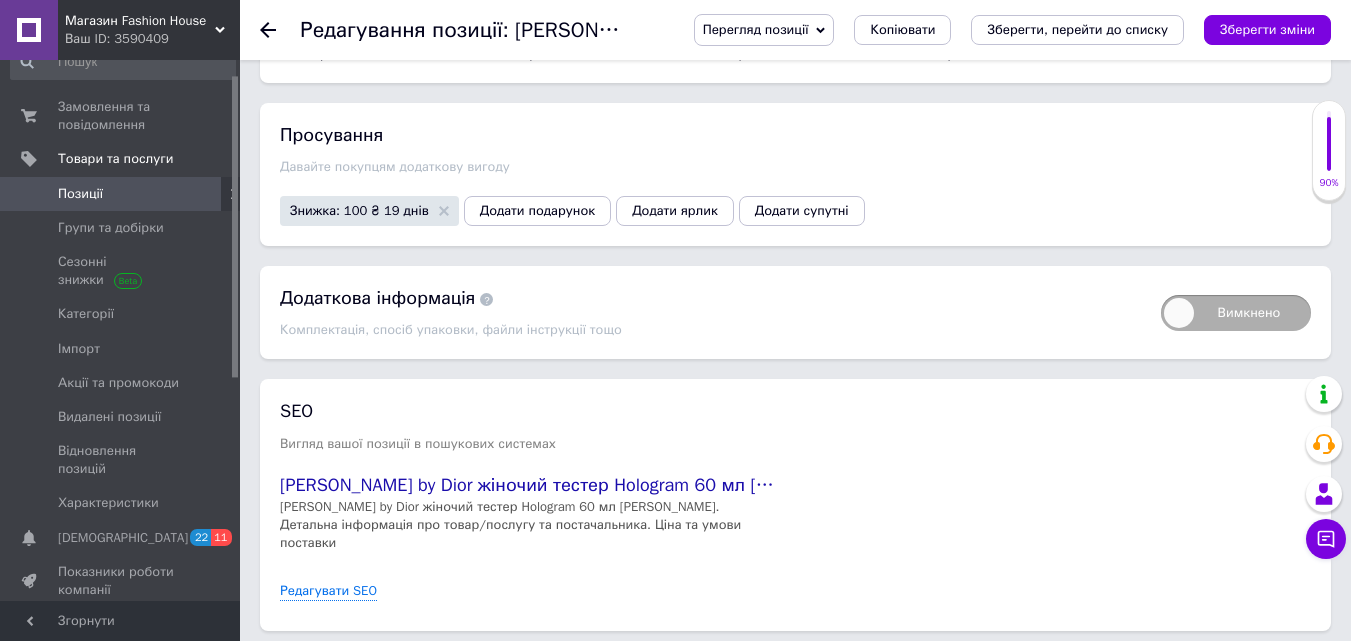 click on "Зберегти зміни" at bounding box center [328, 671] 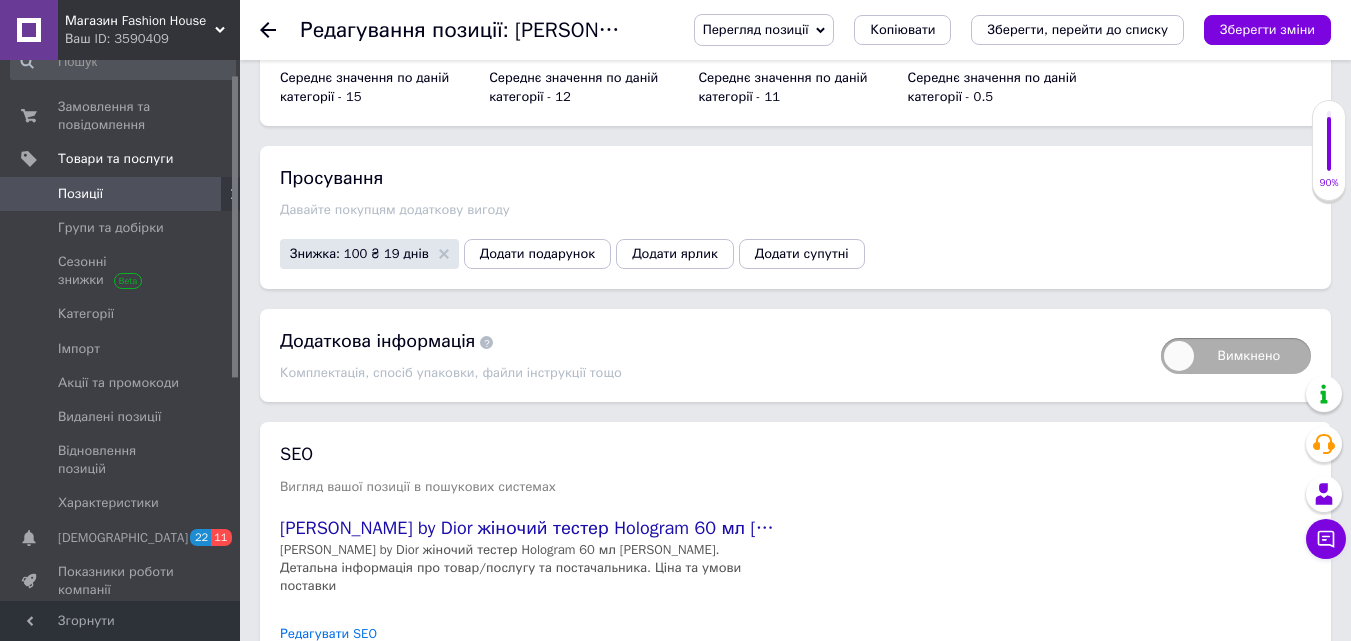 scroll, scrollTop: 2209, scrollLeft: 0, axis: vertical 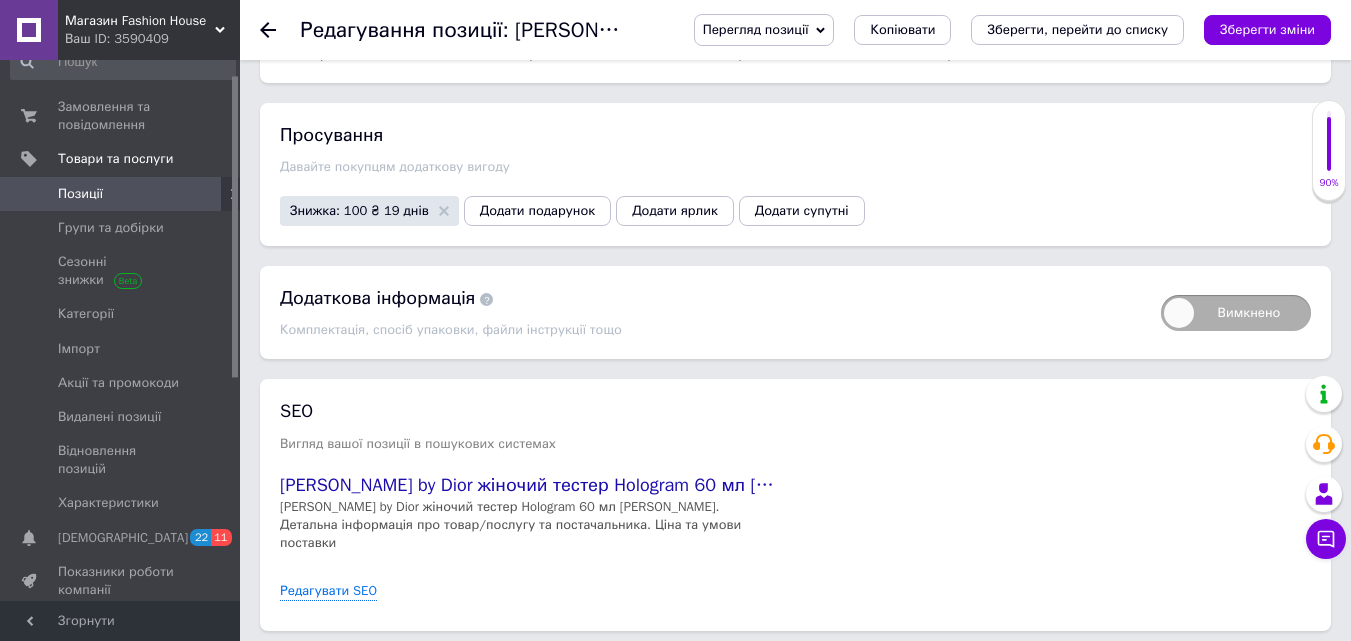 click on "Зберегти зміни" at bounding box center (328, 671) 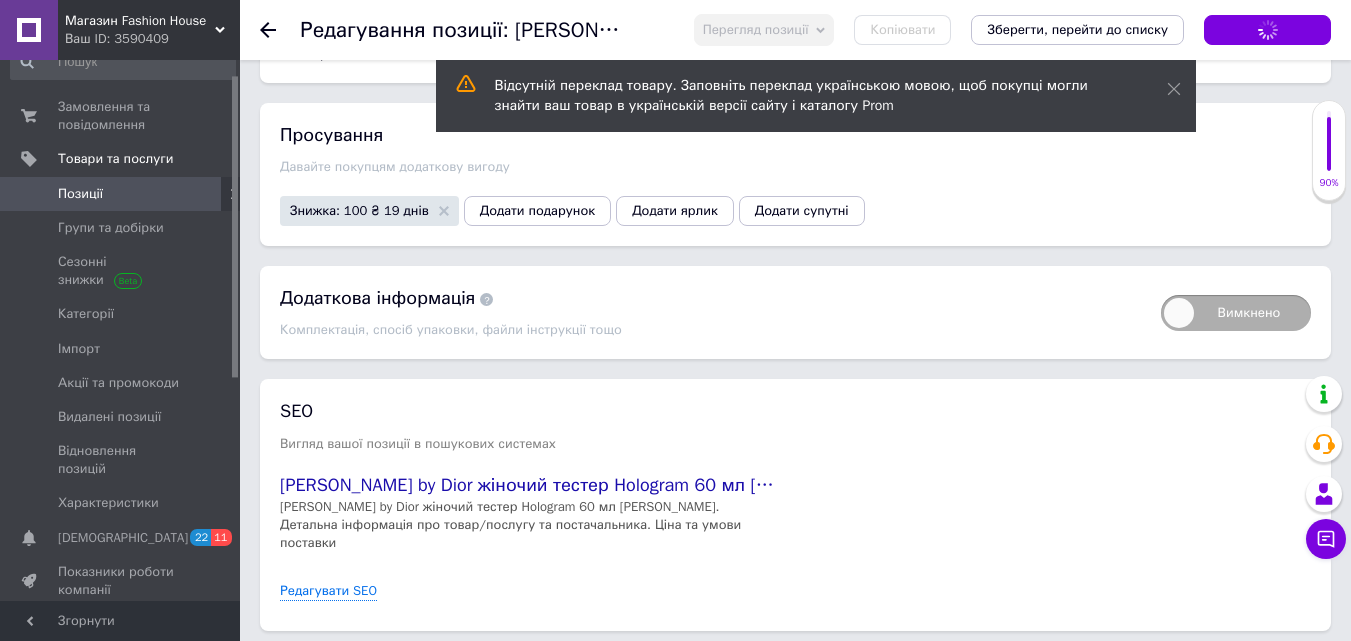 click on "Позиції" at bounding box center (121, 194) 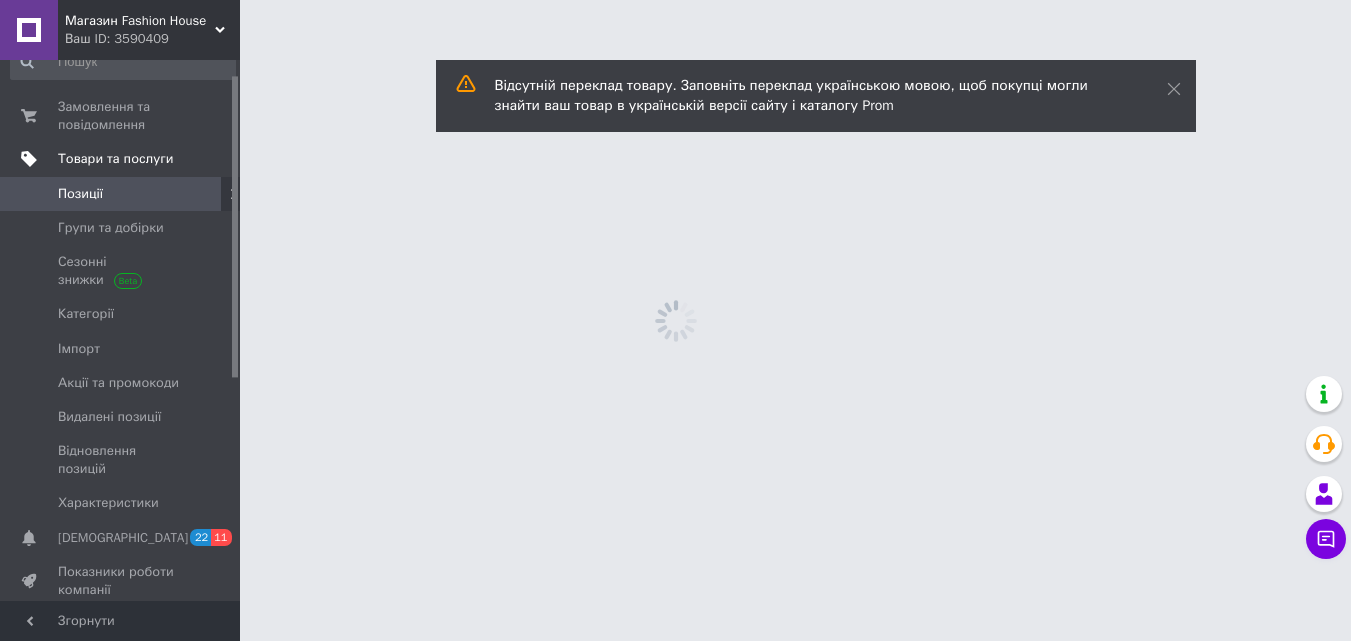 scroll, scrollTop: 0, scrollLeft: 0, axis: both 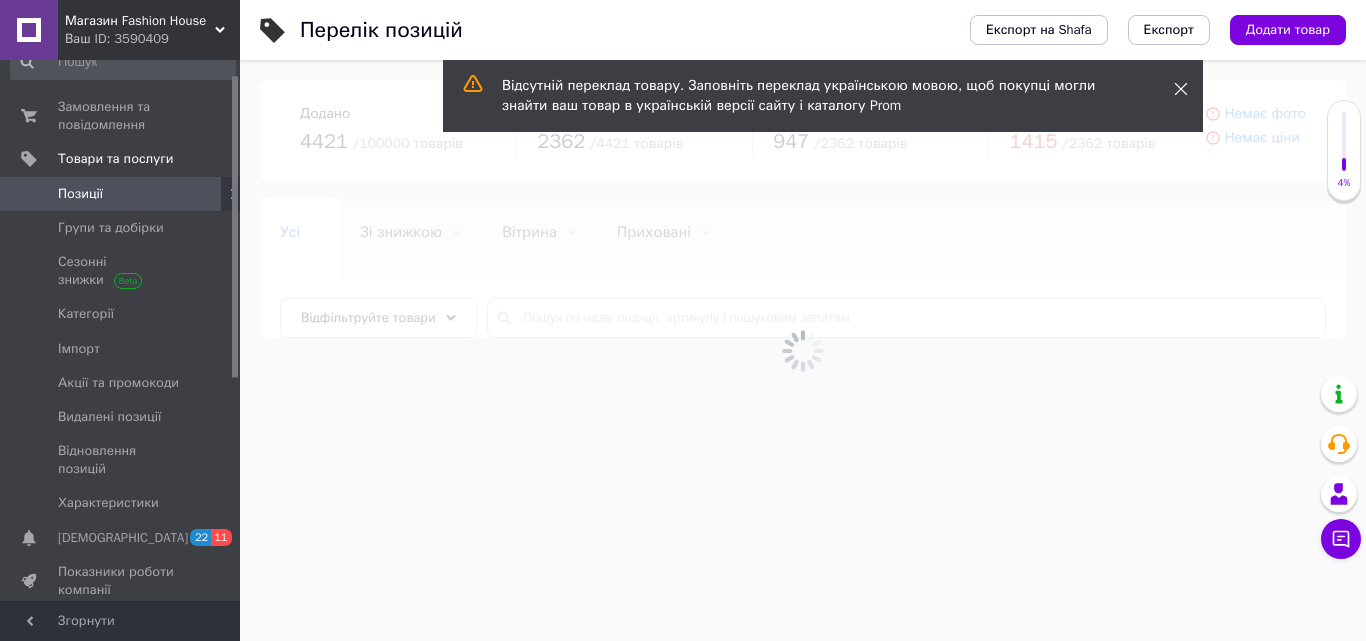 click 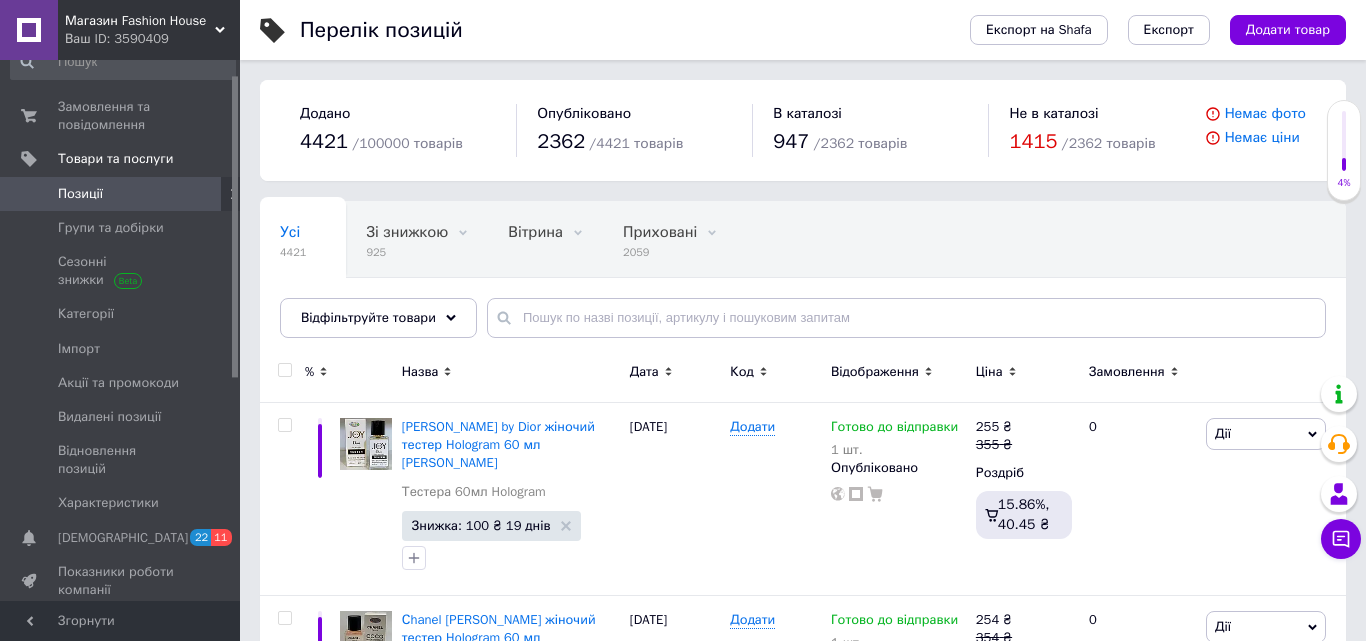click on "Додати товар" at bounding box center (1288, 30) 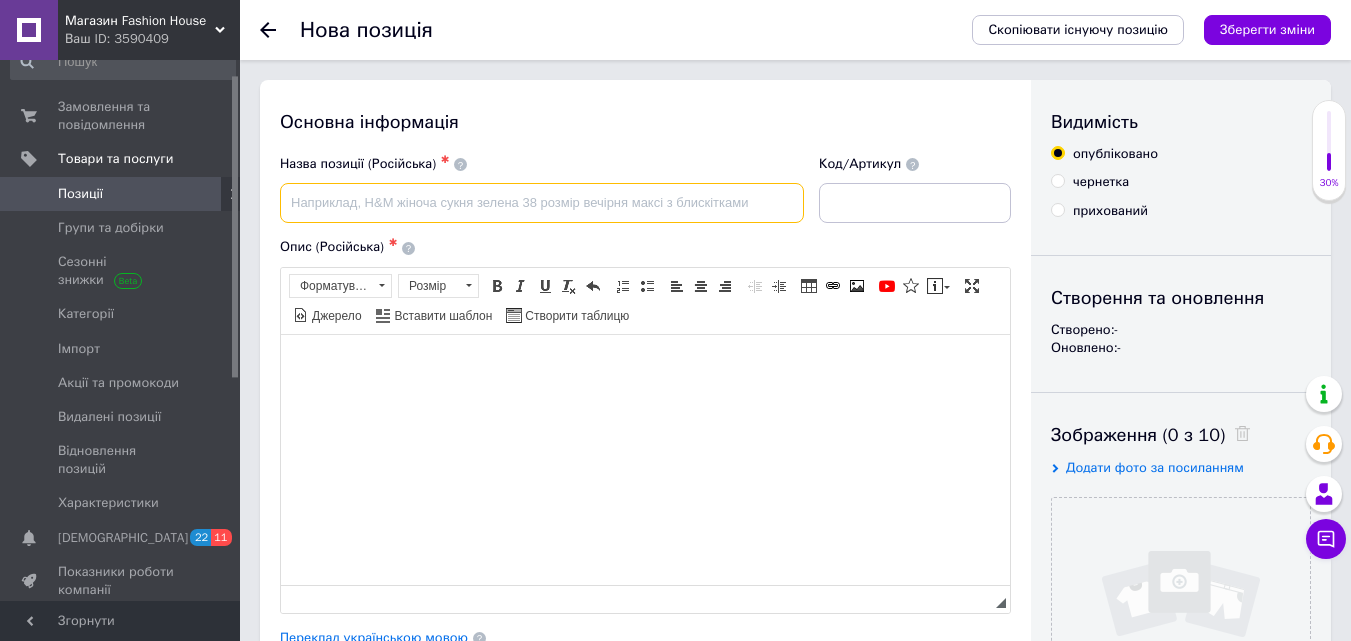 click at bounding box center (542, 203) 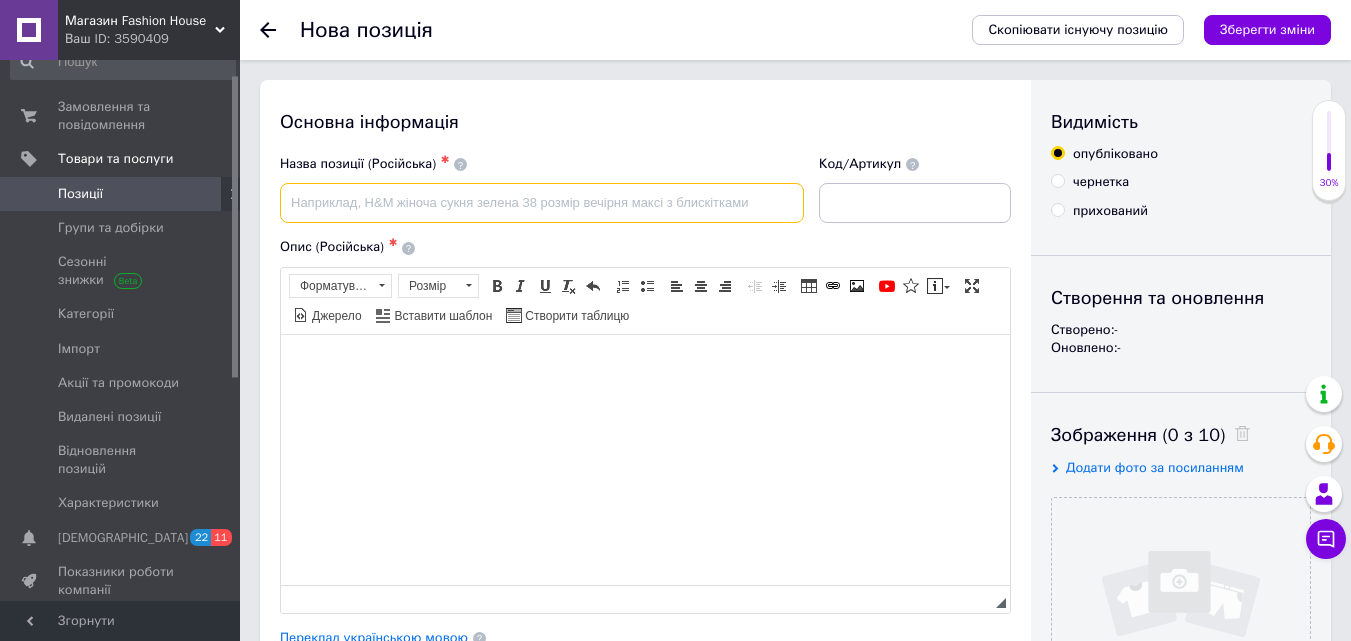 paste on "[PERSON_NAME] Green Tea жіночий тестер Hologram 60 мл Детальніше: [URL][DOMAIN_NAME]" 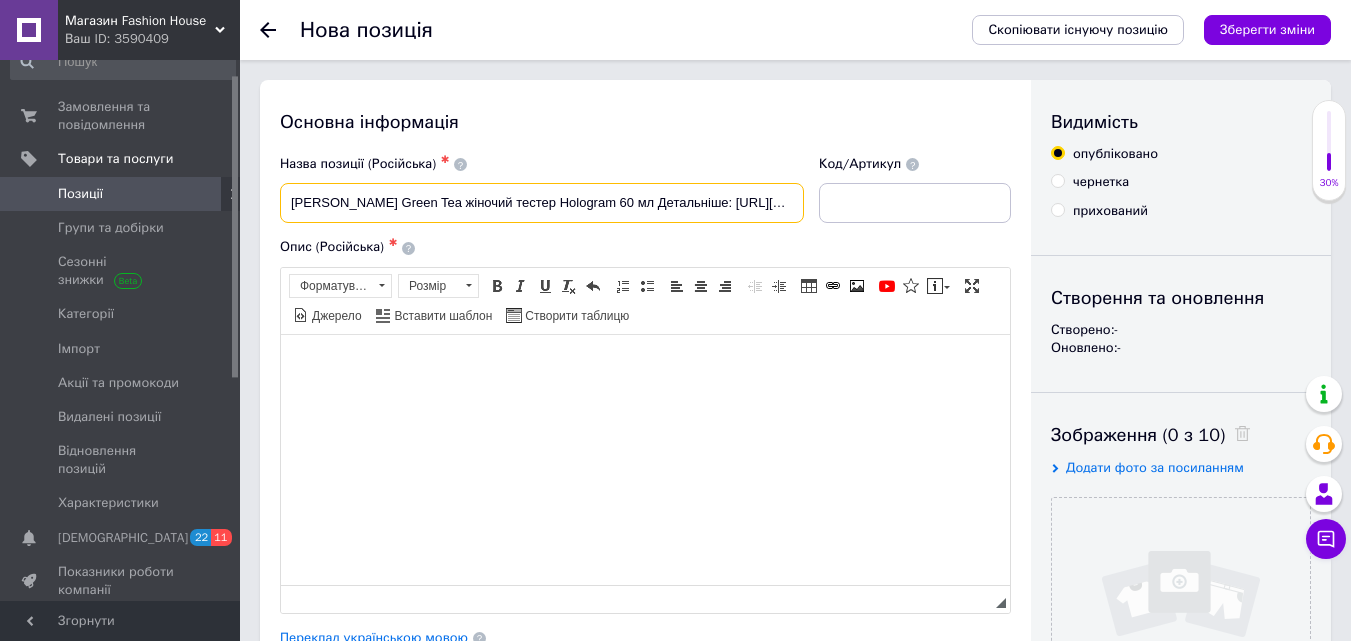 scroll, scrollTop: 0, scrollLeft: 191, axis: horizontal 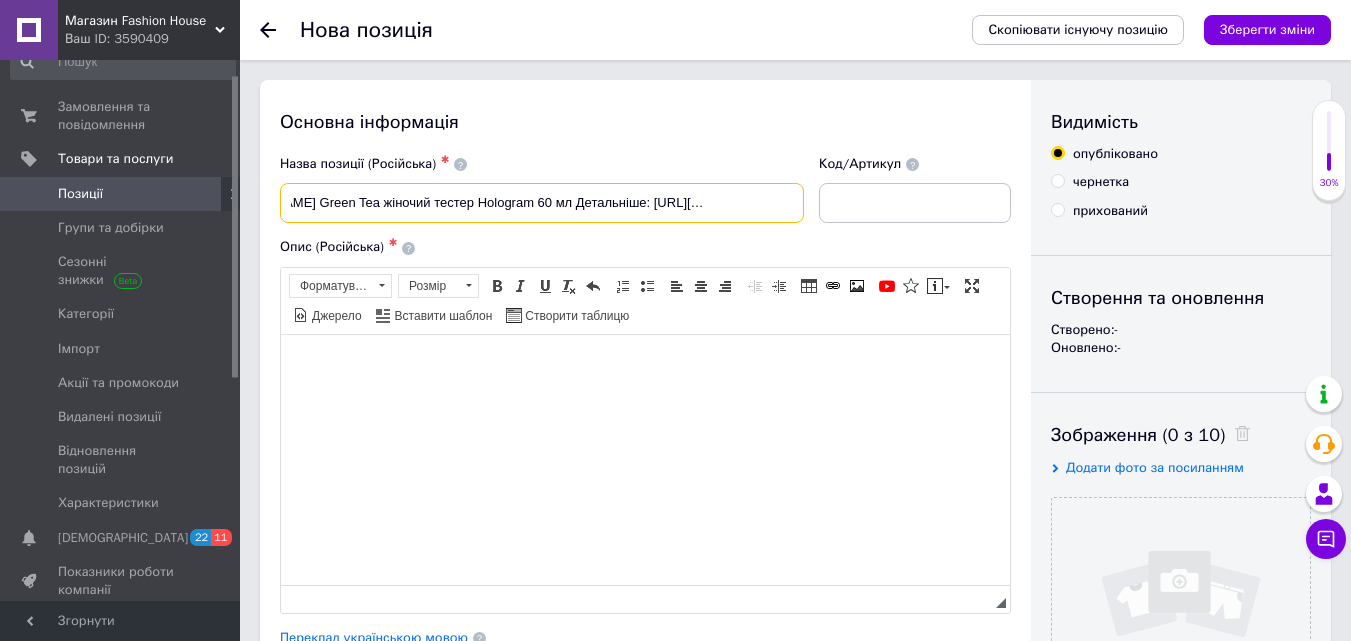 drag, startPoint x: 551, startPoint y: 201, endPoint x: 836, endPoint y: 227, distance: 286.1835 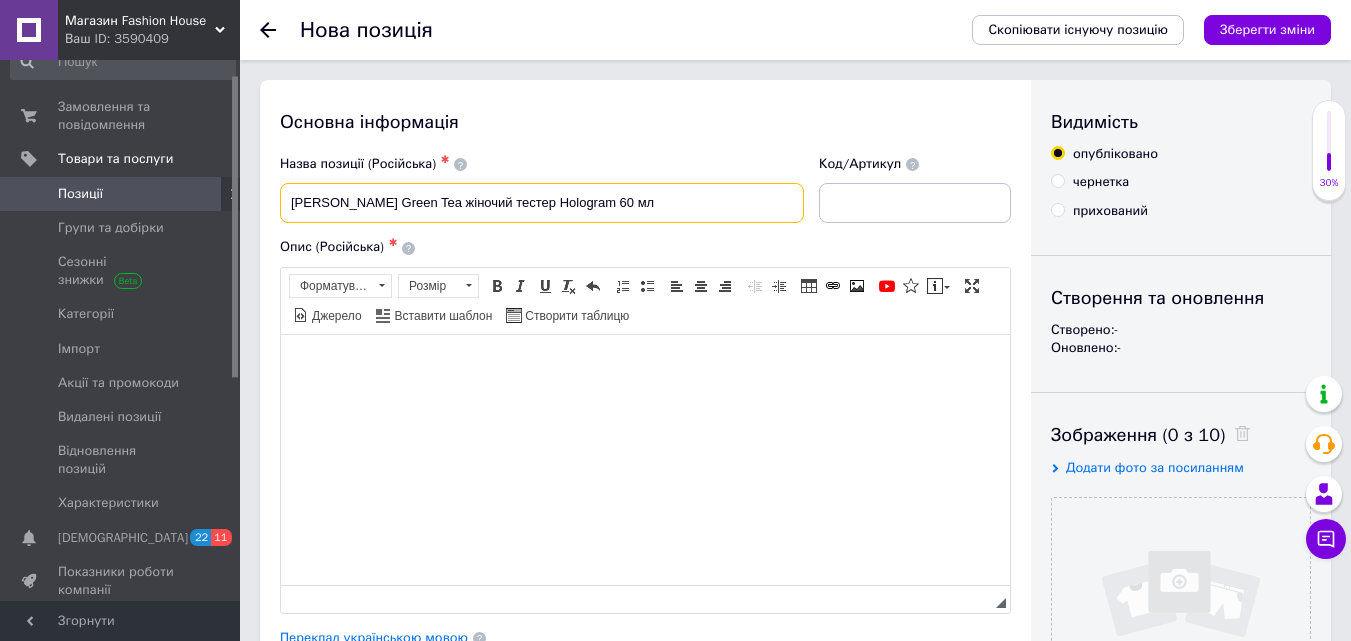 scroll, scrollTop: 0, scrollLeft: 0, axis: both 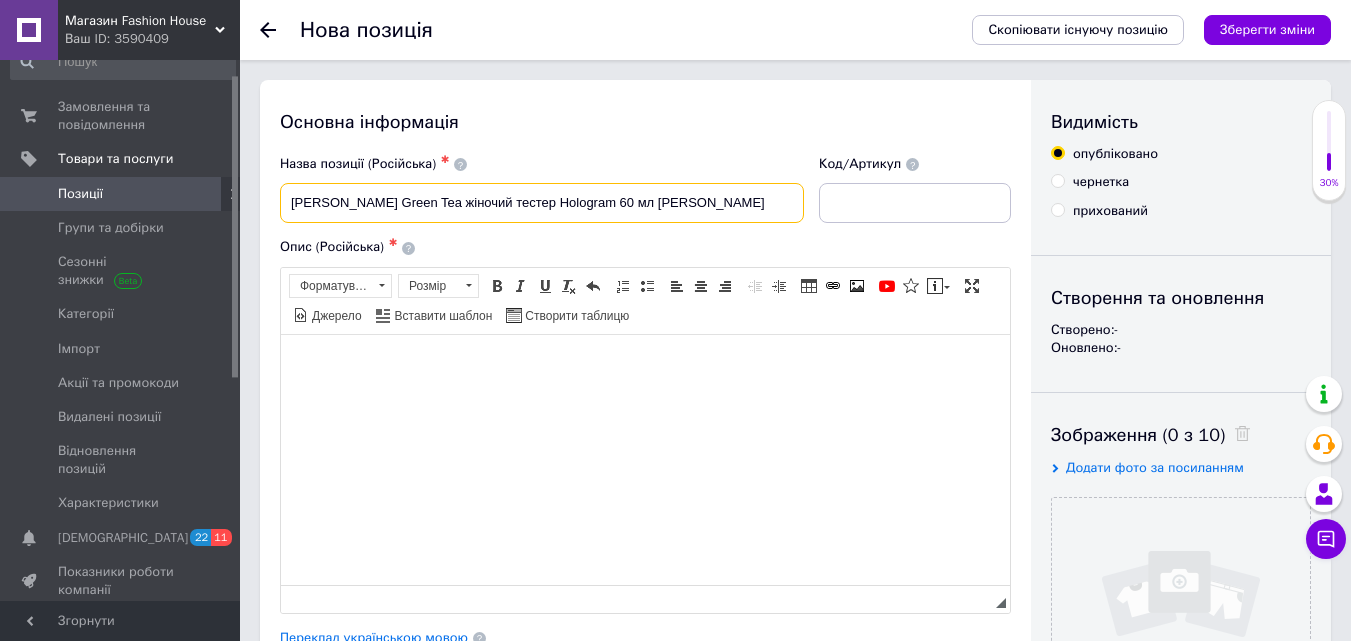type on "[PERSON_NAME] Green Tea жіночий тестер Hologram 60 мл [PERSON_NAME]" 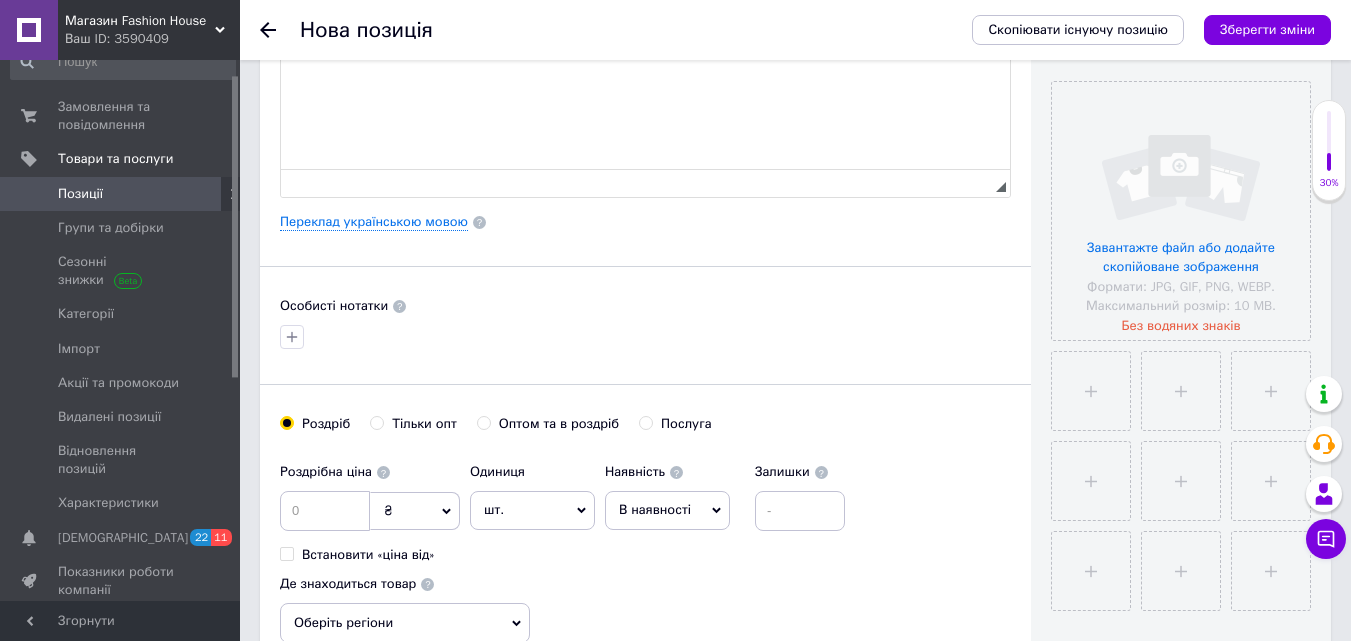 scroll, scrollTop: 600, scrollLeft: 0, axis: vertical 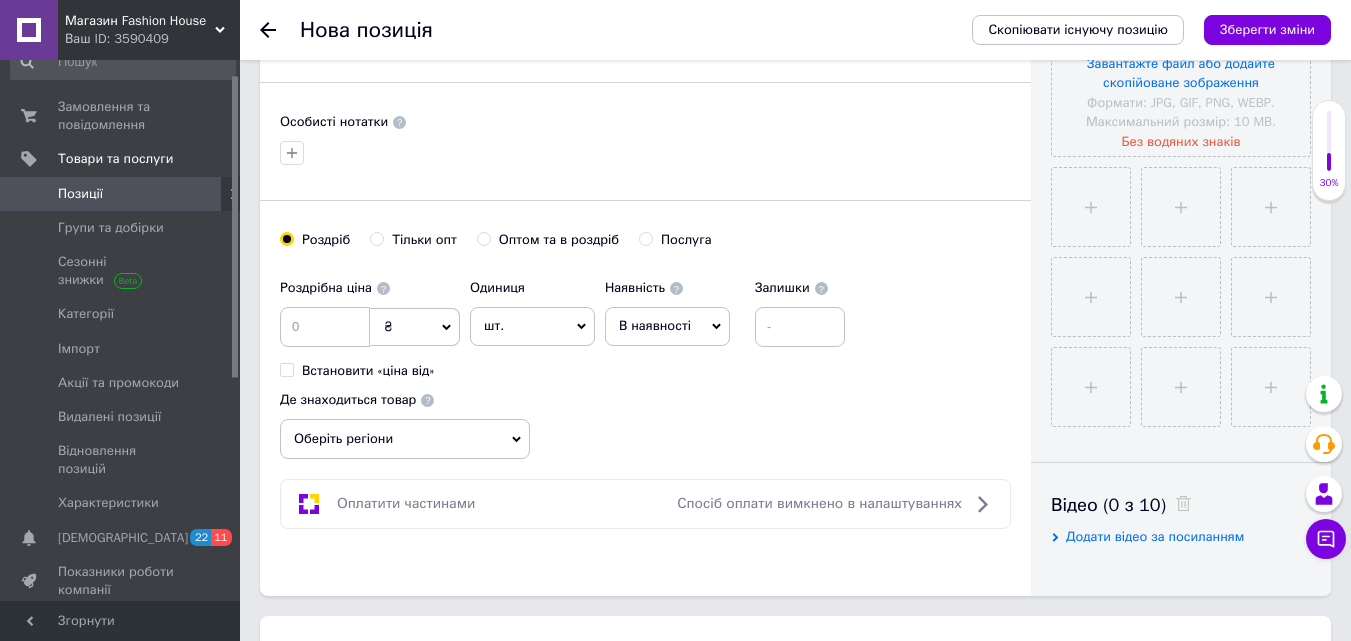 click on "В наявності" at bounding box center (655, 325) 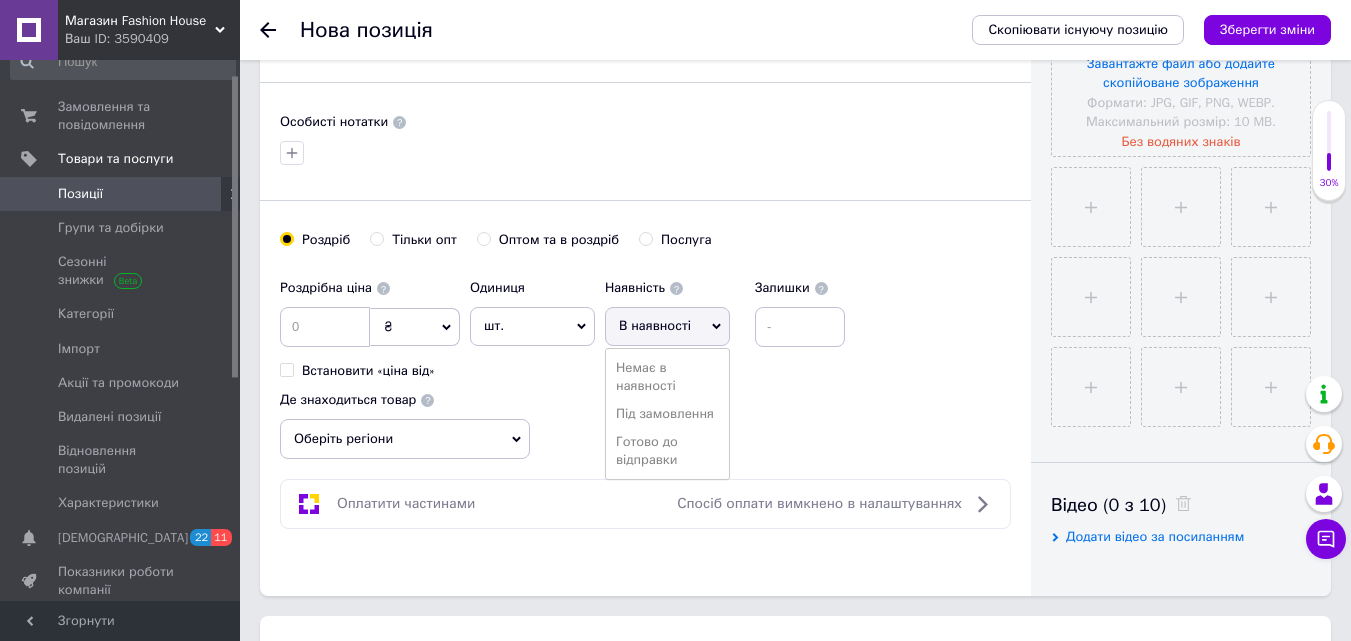 click on "Готово до відправки" at bounding box center [667, 451] 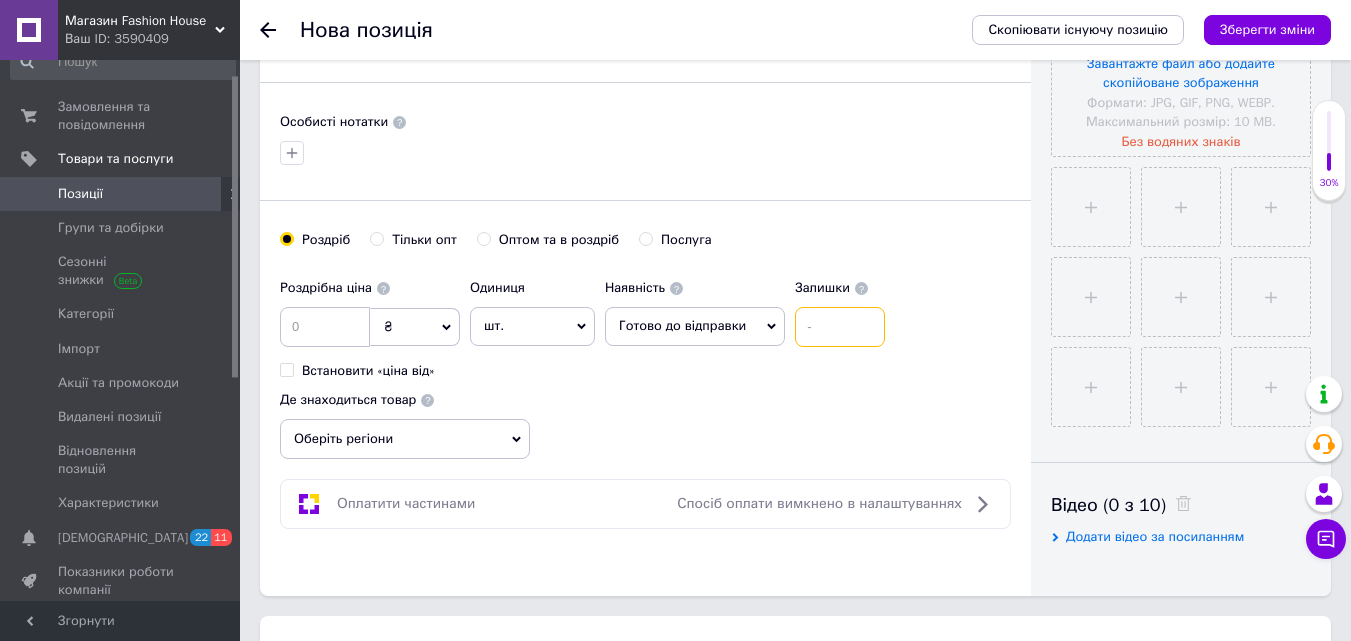 click at bounding box center (840, 327) 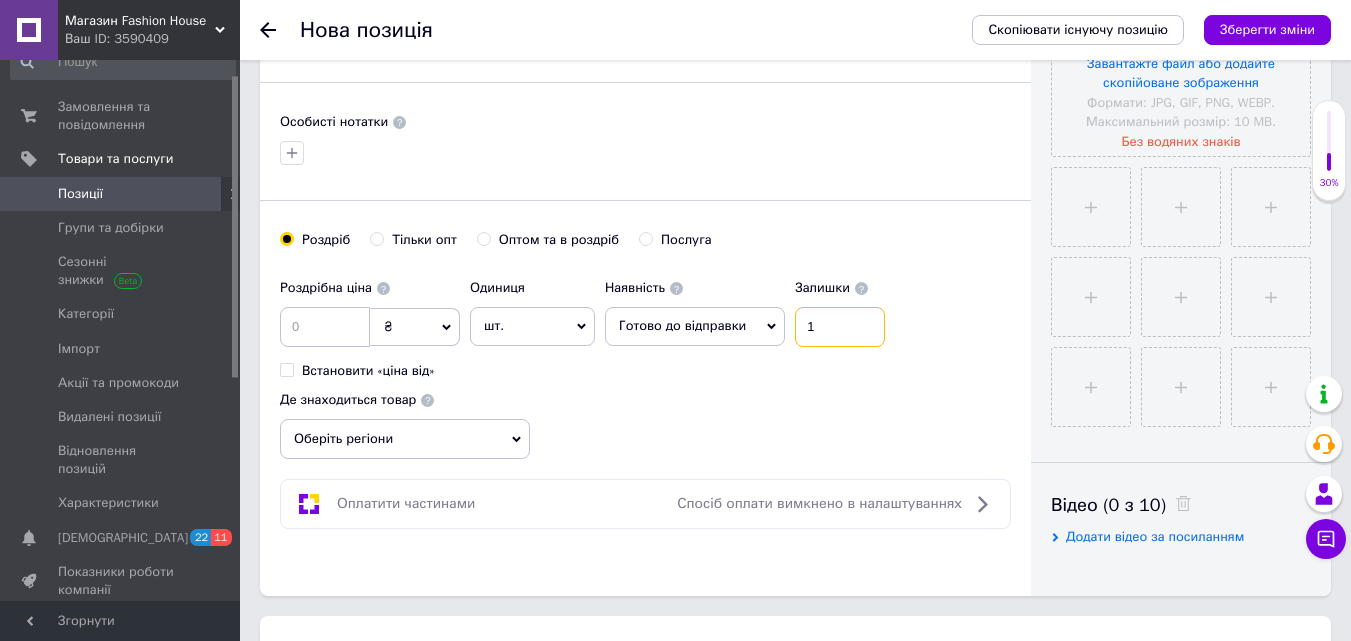 type on "1" 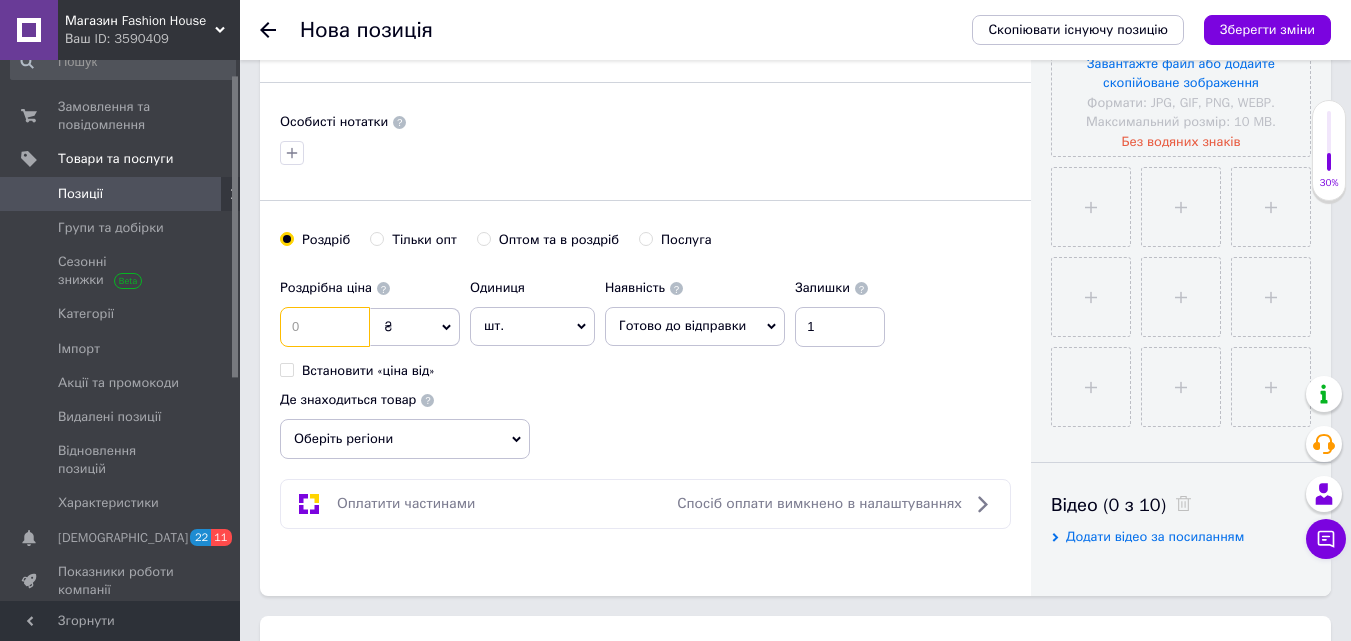 click at bounding box center (325, 327) 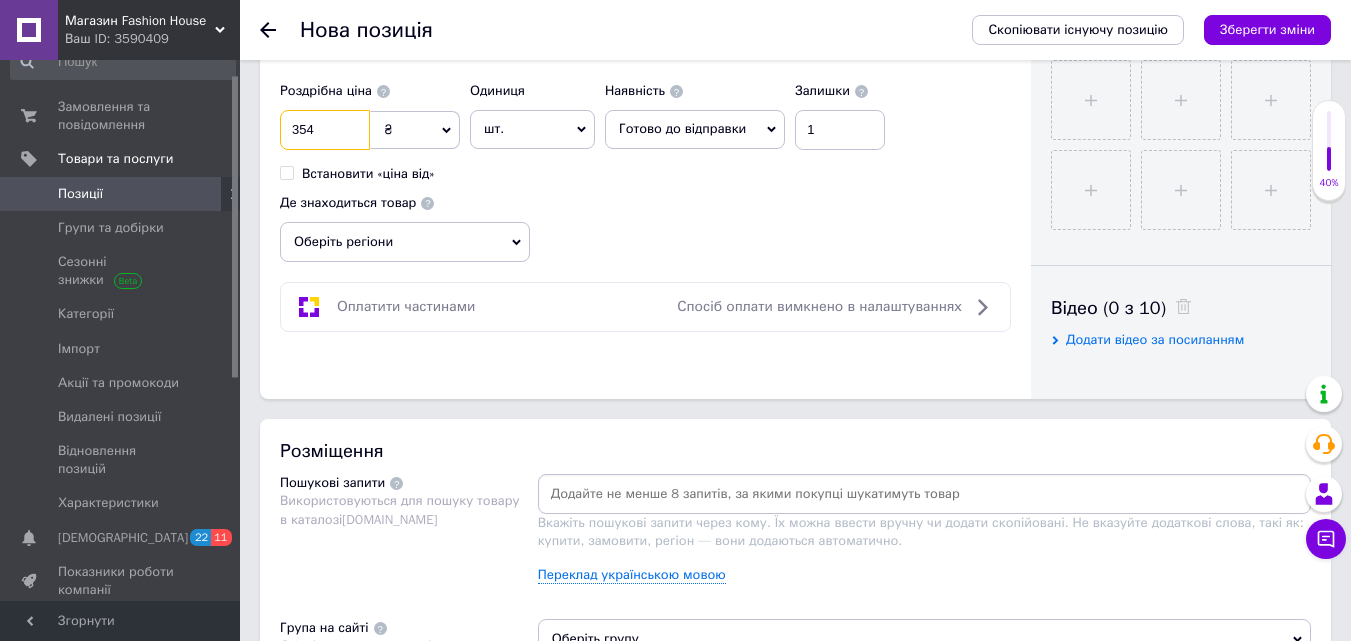 scroll, scrollTop: 800, scrollLeft: 0, axis: vertical 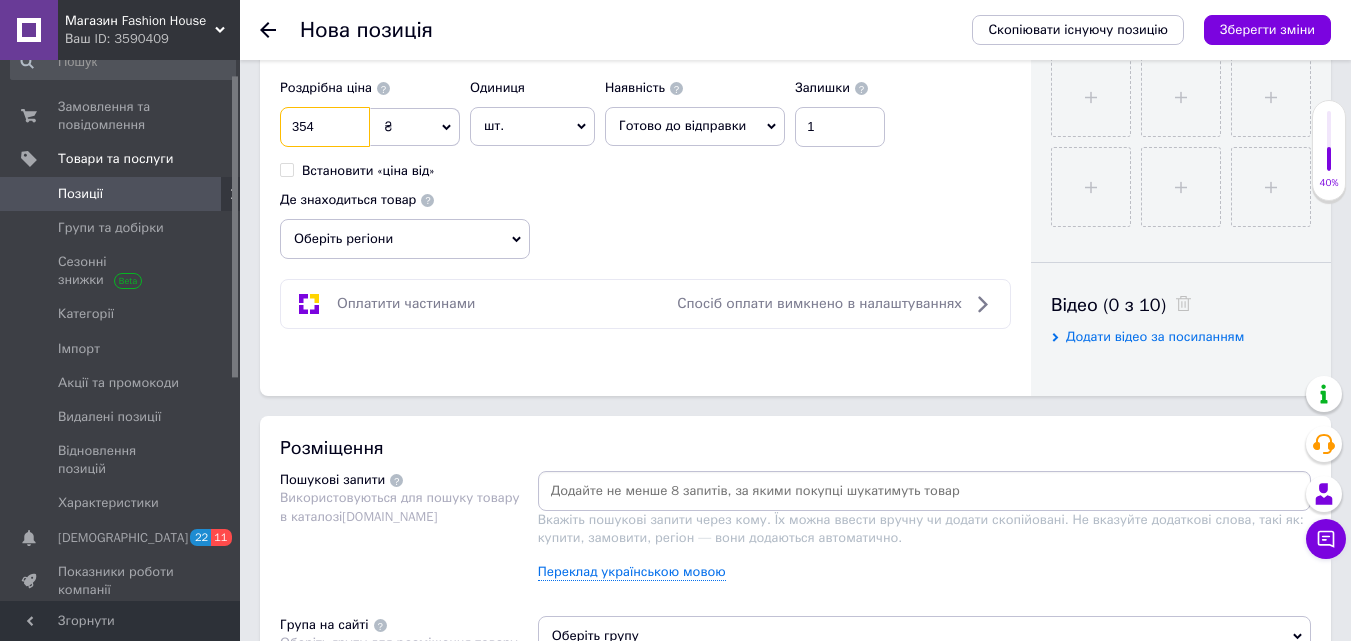type on "354" 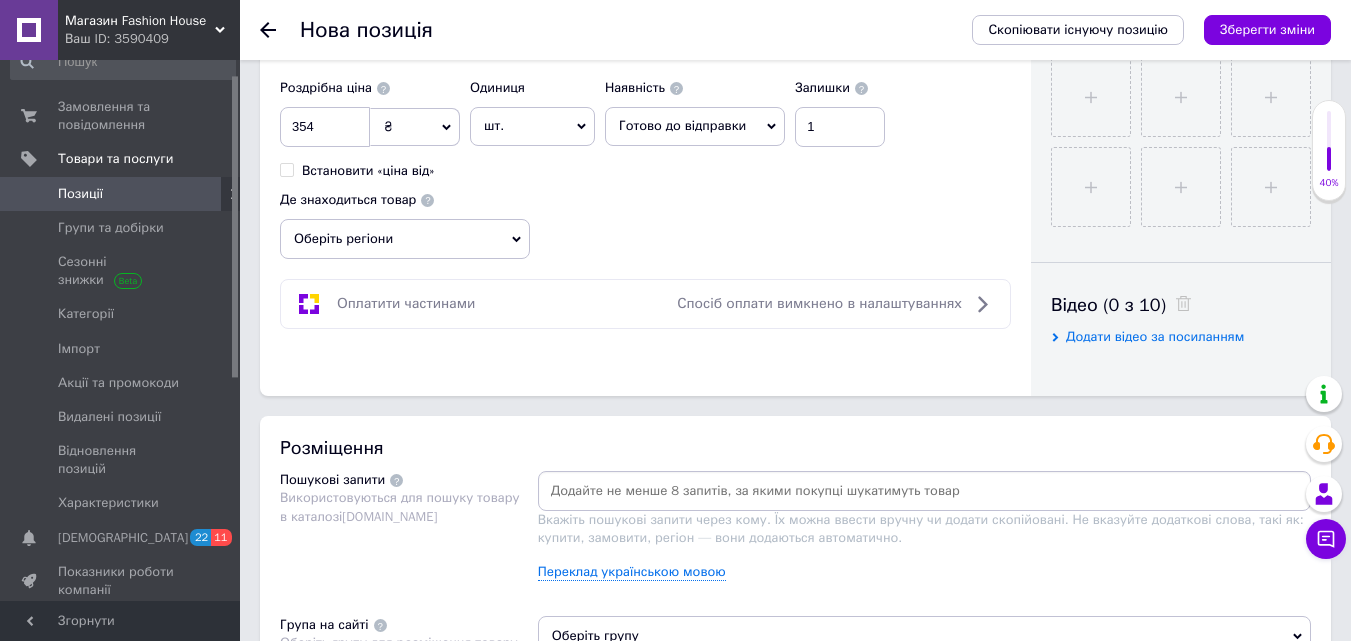 click on "Основна інформація Назва позиції (Російська) ✱ [PERSON_NAME] Green Tea жіночий тестер Hologram 60 мл Елiзабет [PERSON_NAME] Грiн Тi Код/Артикул Опис (Російська) ✱ Розширений текстовий редактор, 579E69FE-E48B-4519-8091-D4F2A9EA1B95 Панель інструментів редактора Форматування Форматування Розмір Розмір   Жирний  Сполучення клавіш Ctrl+B   Курсив  Сполучення клавіш Ctrl+I   Підкреслений  Сполучення клавіш Ctrl+U   Видалити форматування   Повернути  Сполучення клавіш Ctrl+Z   Вставити/видалити нумерований список   Вставити/видалити маркований список   По лівому краю   По центру   По правому краю" at bounding box center (645, -162) 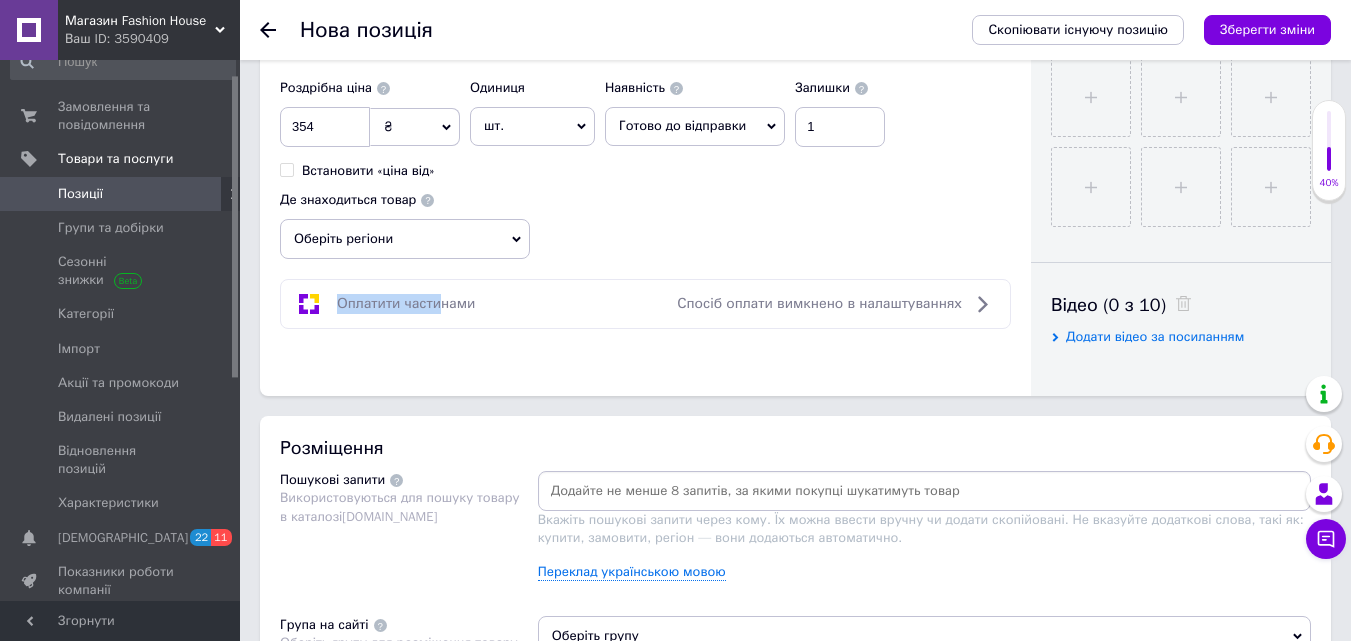 click on "Оберіть регіони" at bounding box center (405, 239) 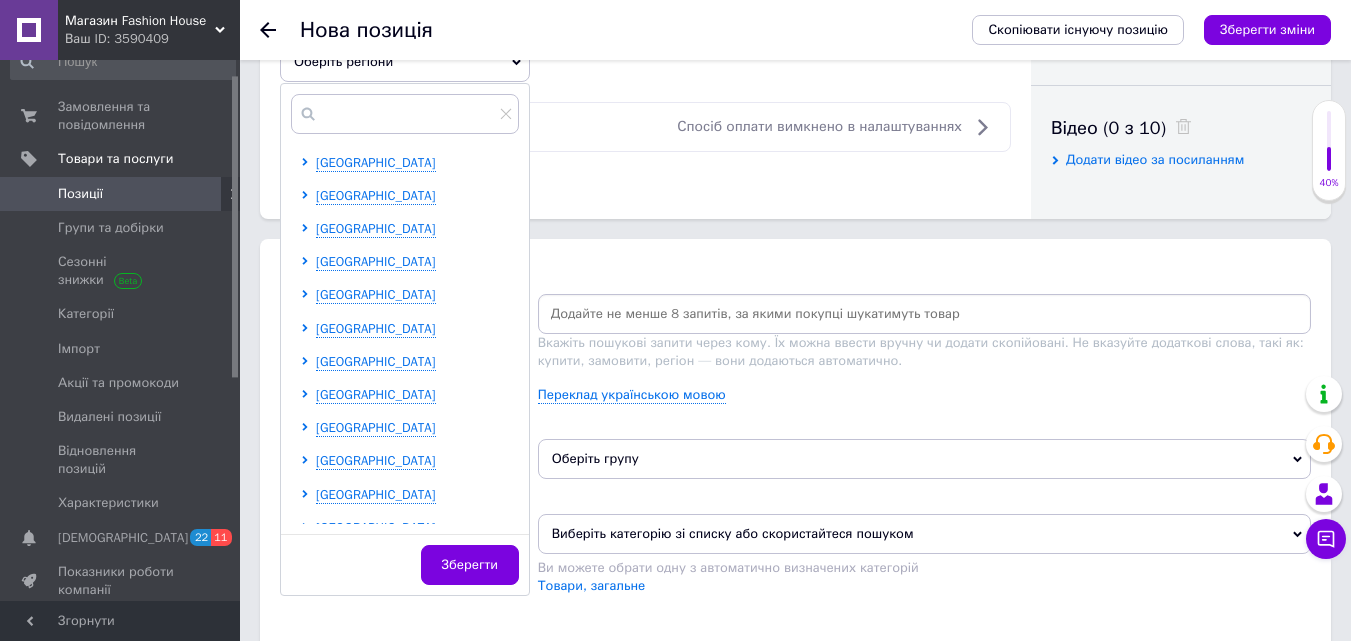 scroll, scrollTop: 1000, scrollLeft: 0, axis: vertical 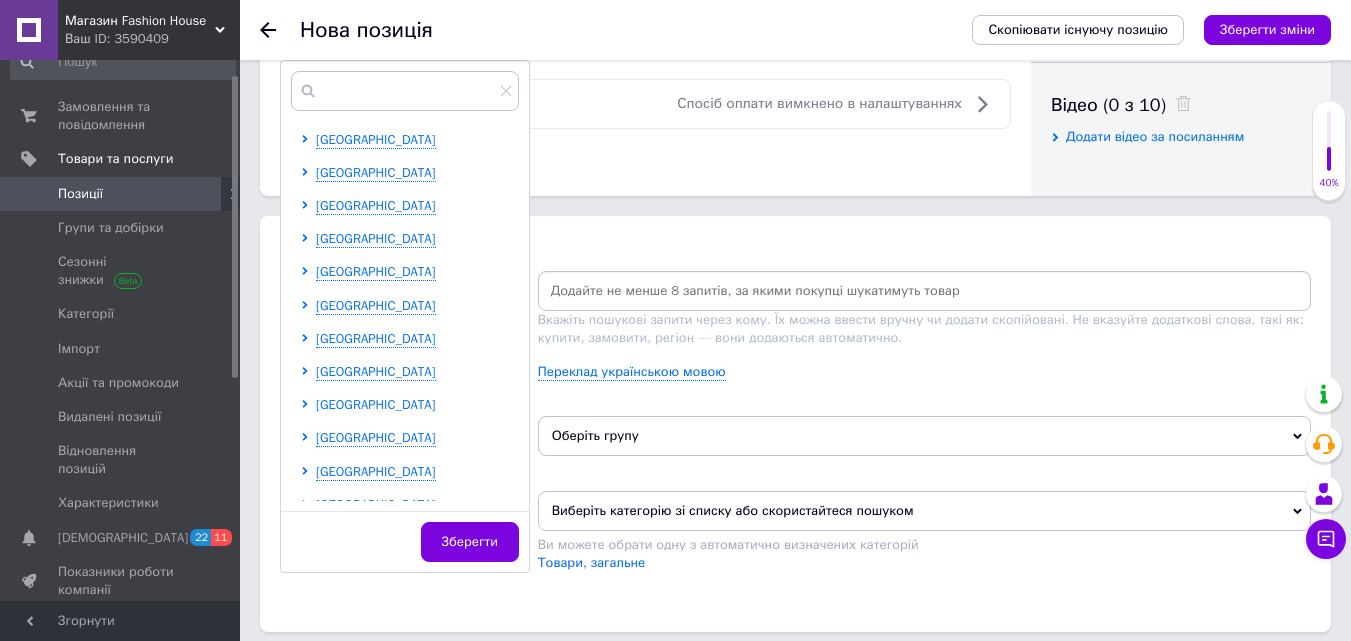 click on "[GEOGRAPHIC_DATA]" at bounding box center [376, 404] 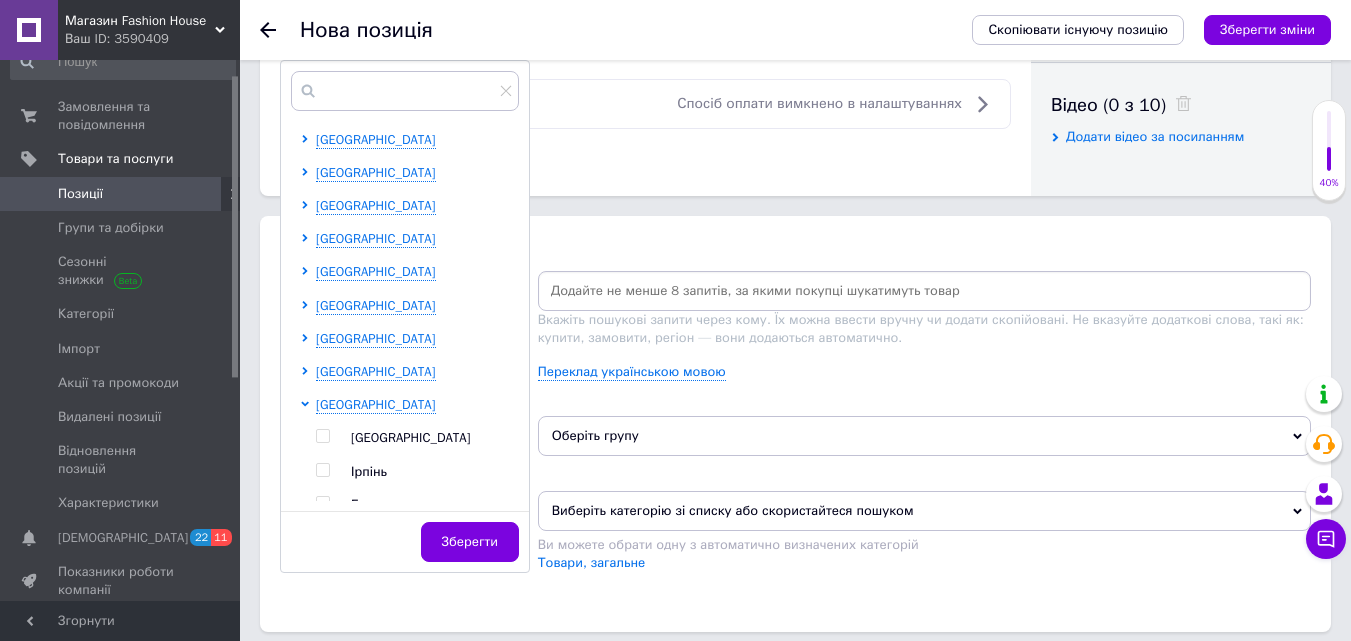 click at bounding box center (322, 436) 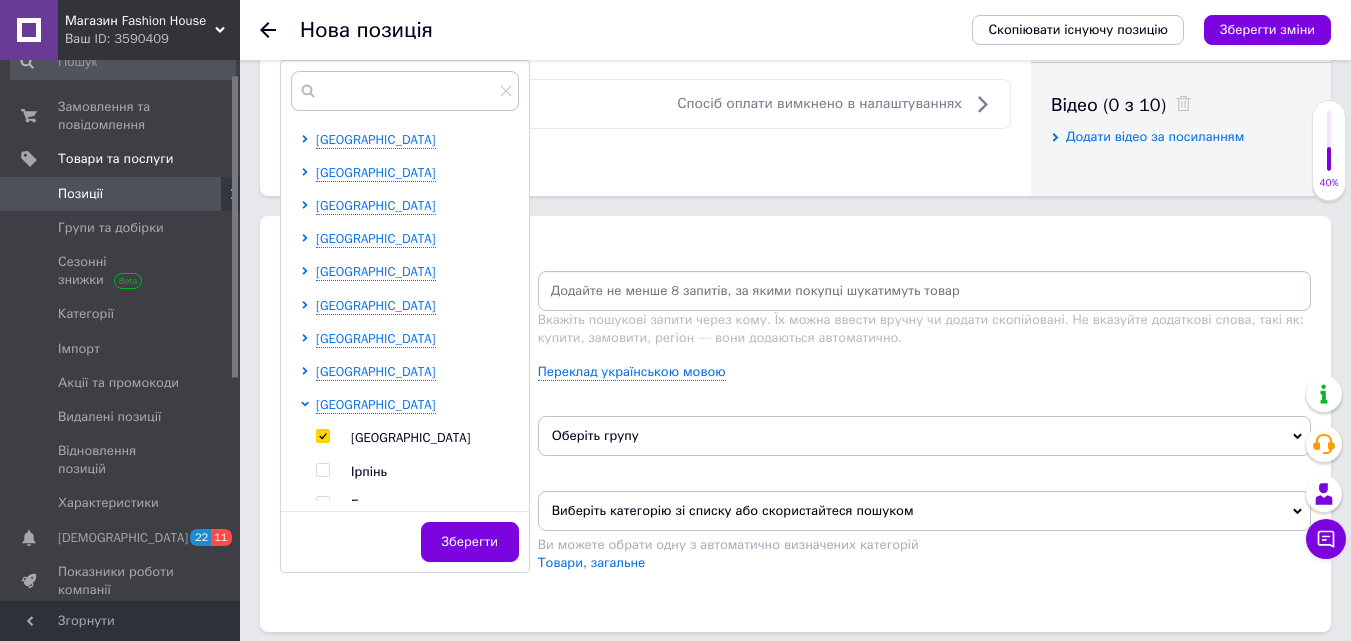 checkbox on "true" 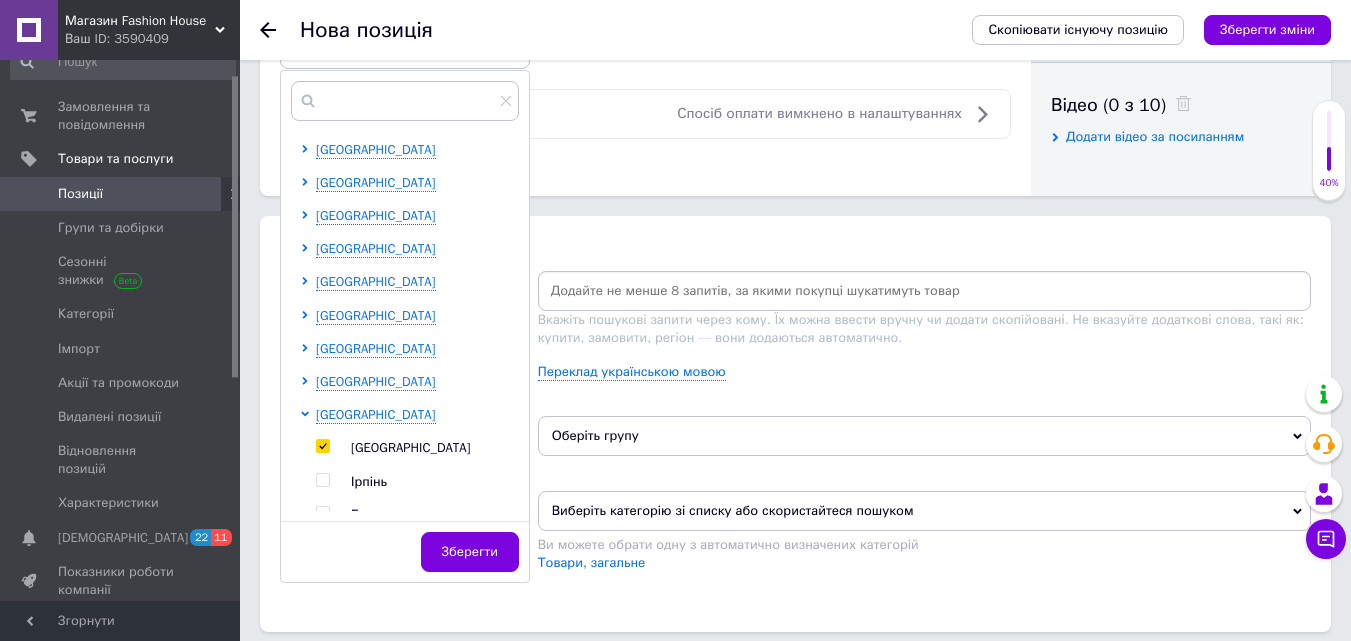 drag, startPoint x: 463, startPoint y: 546, endPoint x: 608, endPoint y: 460, distance: 168.5853 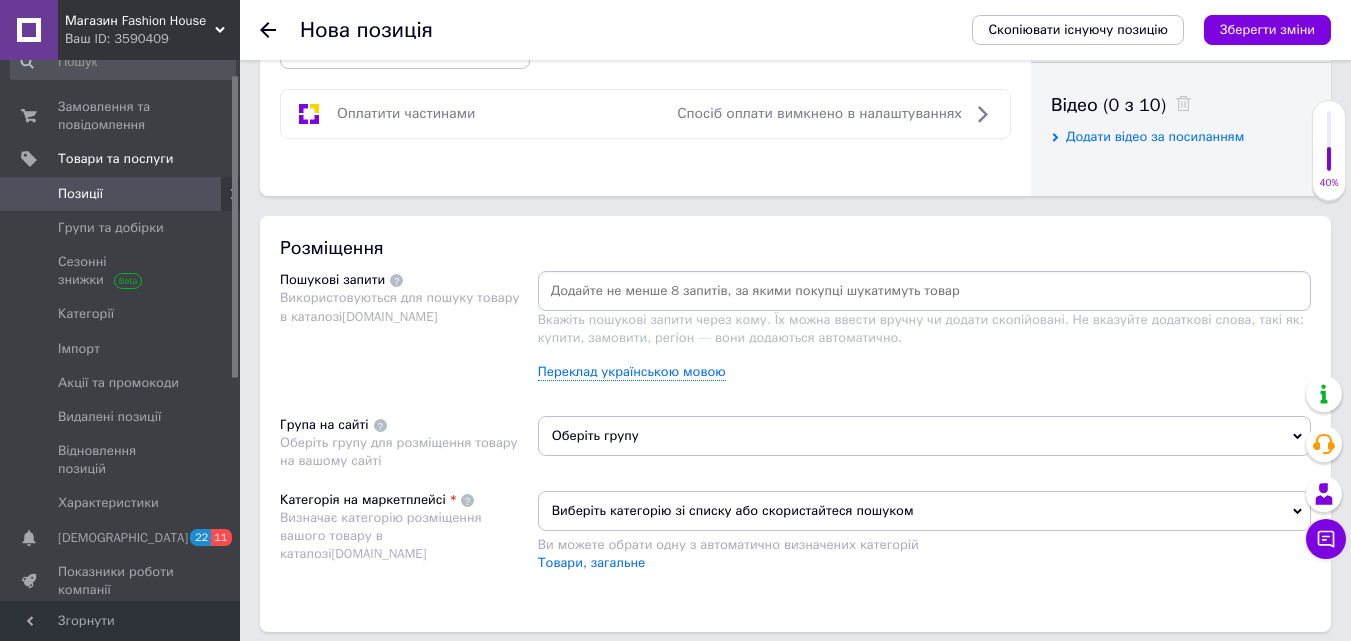click on "Оберіть групу" at bounding box center (924, 436) 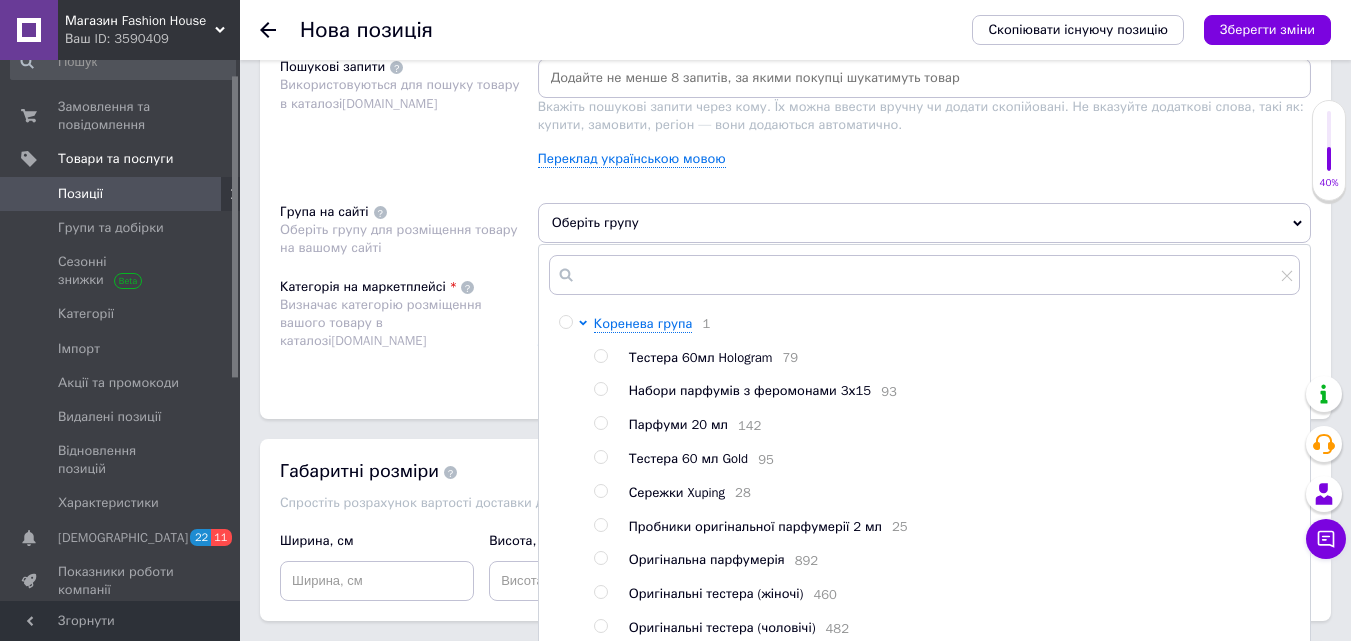 scroll, scrollTop: 1400, scrollLeft: 0, axis: vertical 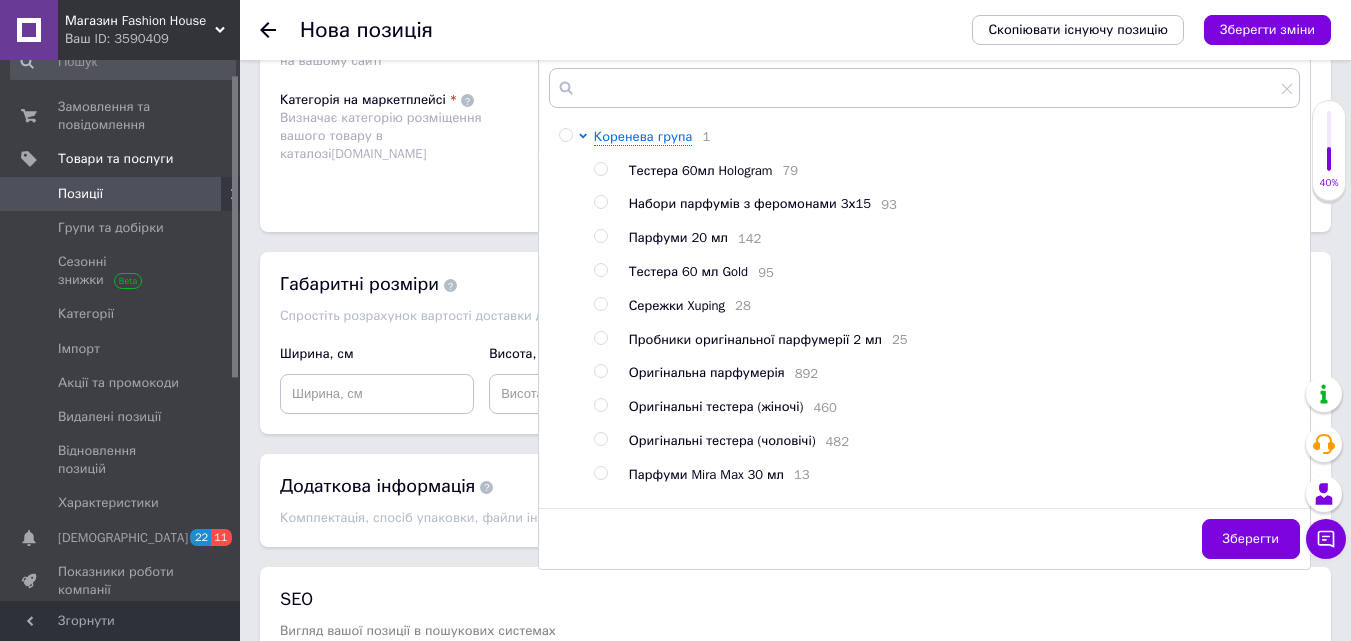 click at bounding box center (600, 169) 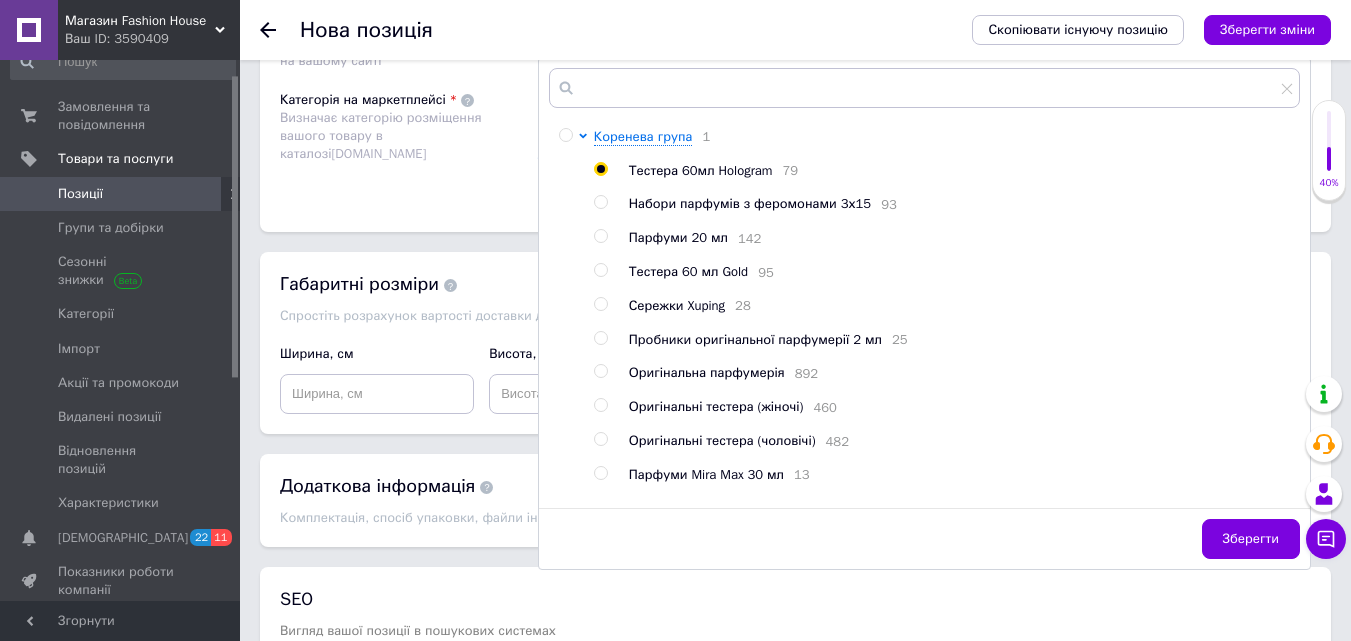 radio on "true" 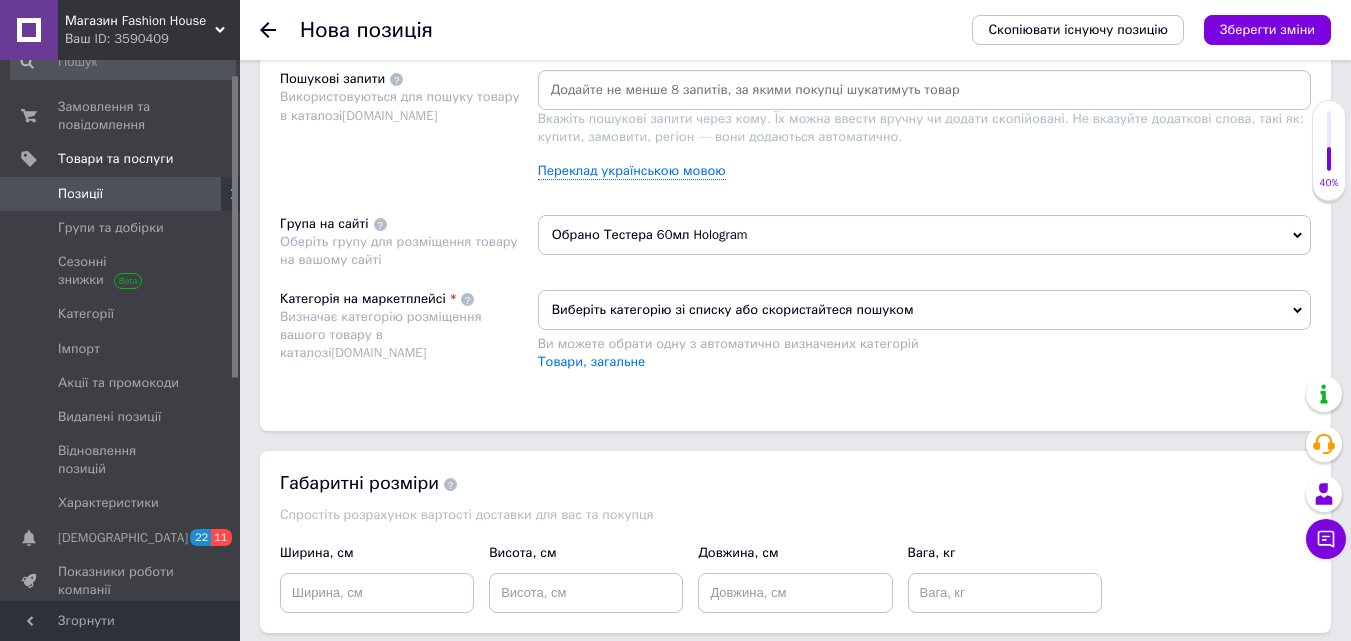 scroll, scrollTop: 1200, scrollLeft: 0, axis: vertical 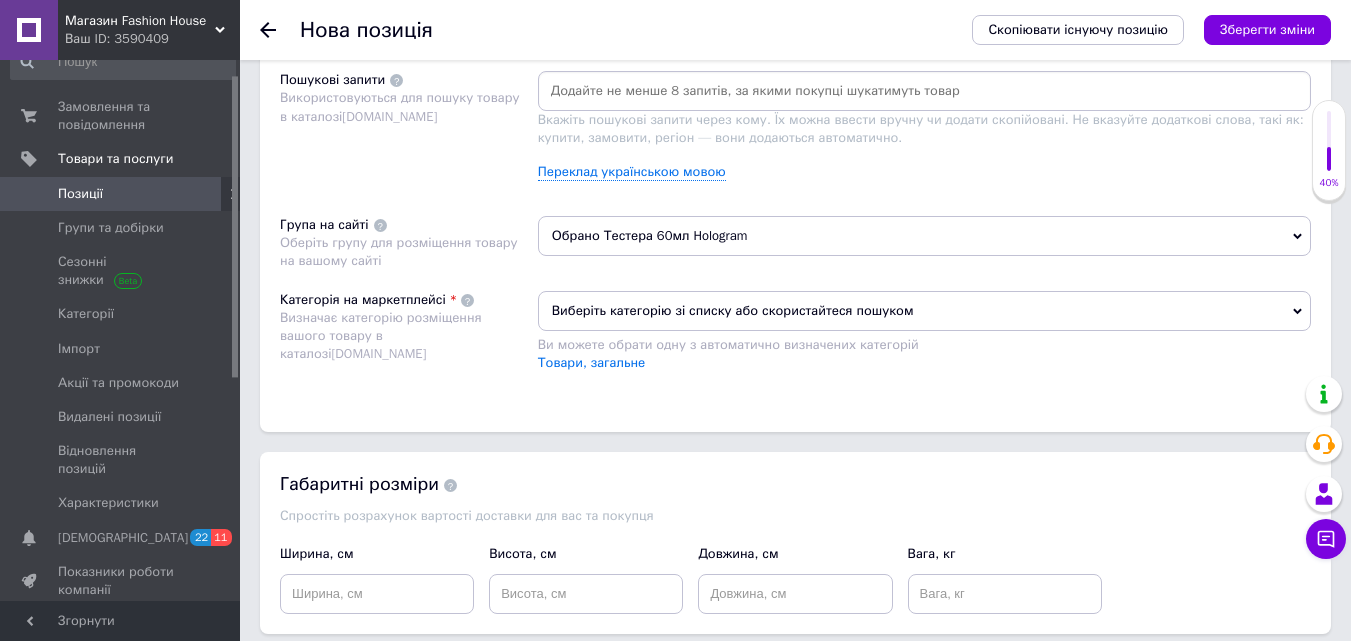 click on "Виберіть категорію зі списку або скористайтеся пошуком" at bounding box center (924, 311) 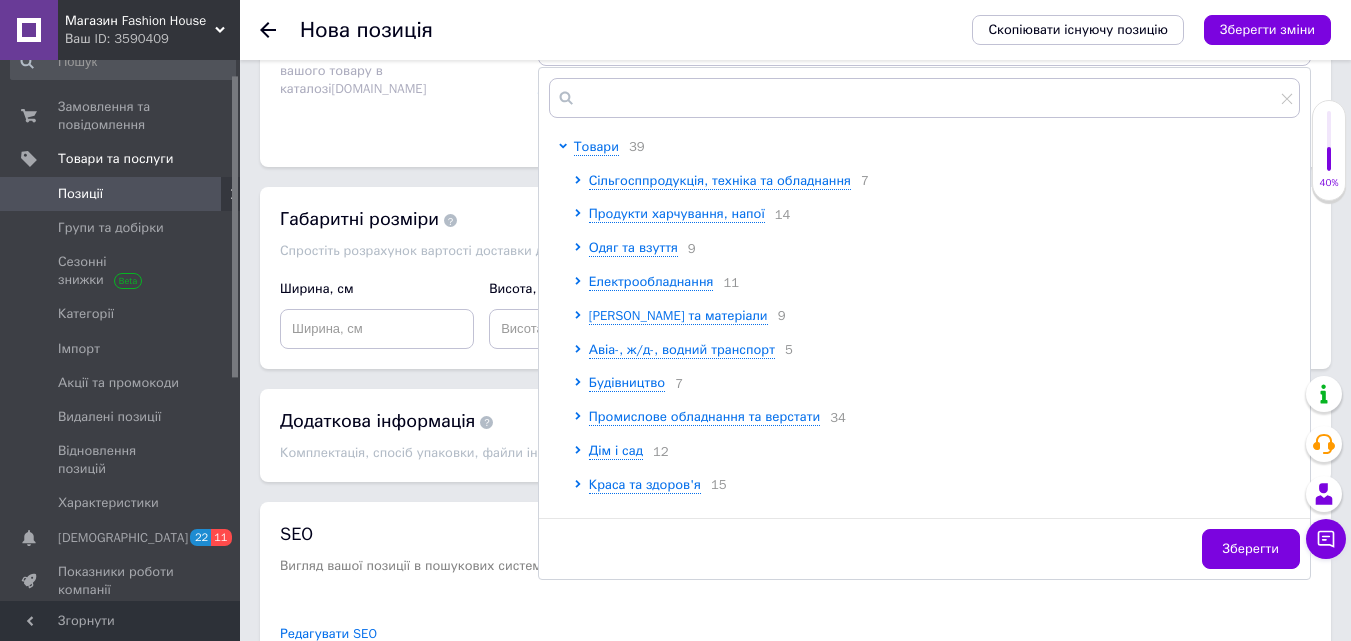 scroll, scrollTop: 1500, scrollLeft: 0, axis: vertical 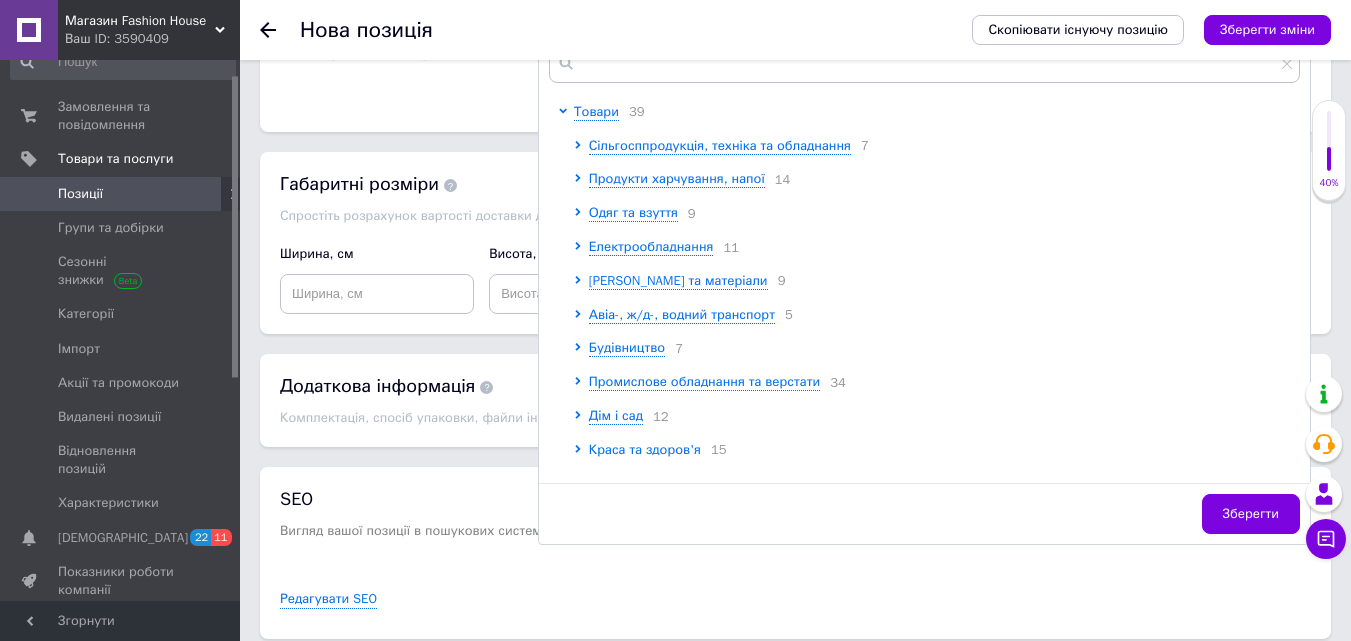 click on "Краса та здоров'я" at bounding box center (645, 449) 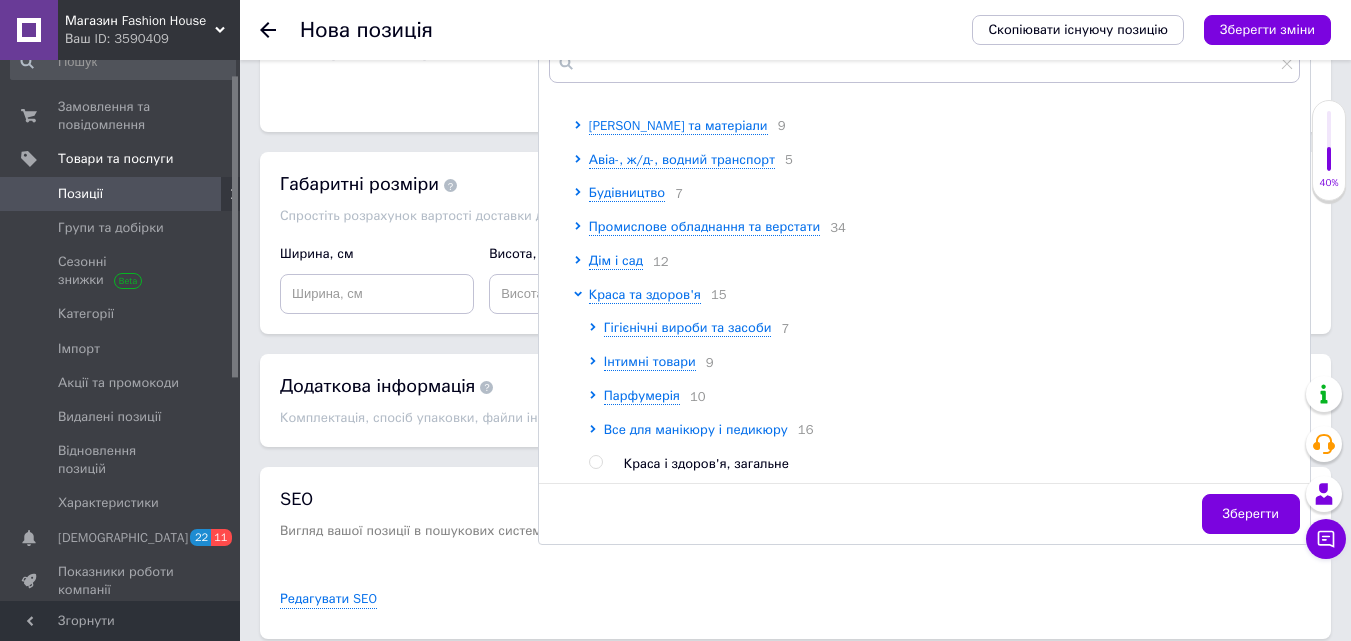 scroll, scrollTop: 200, scrollLeft: 0, axis: vertical 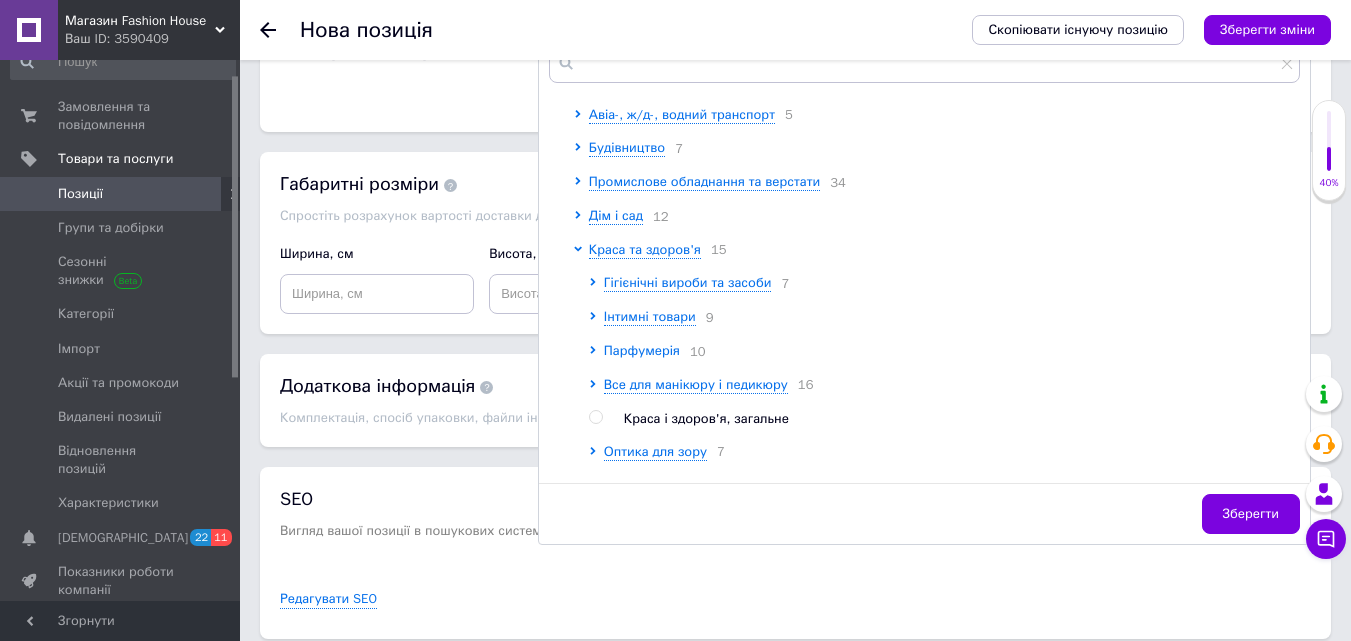 click on "Парфумерія" at bounding box center [642, 350] 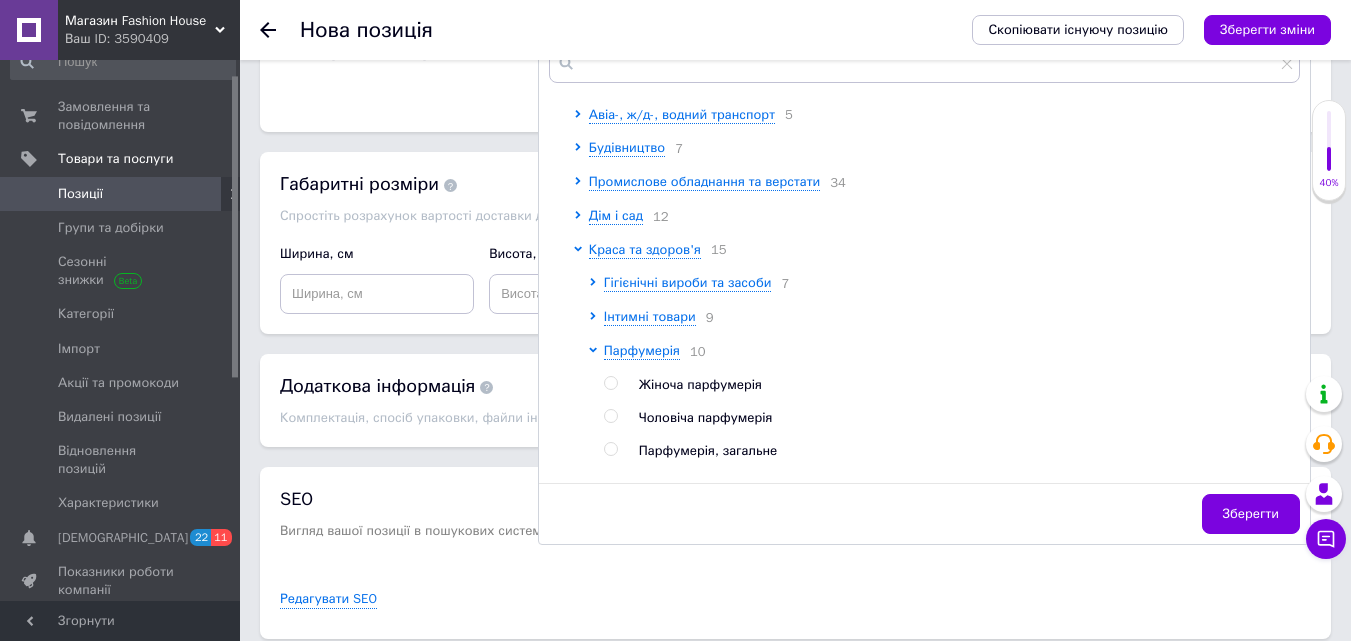 click at bounding box center [610, 383] 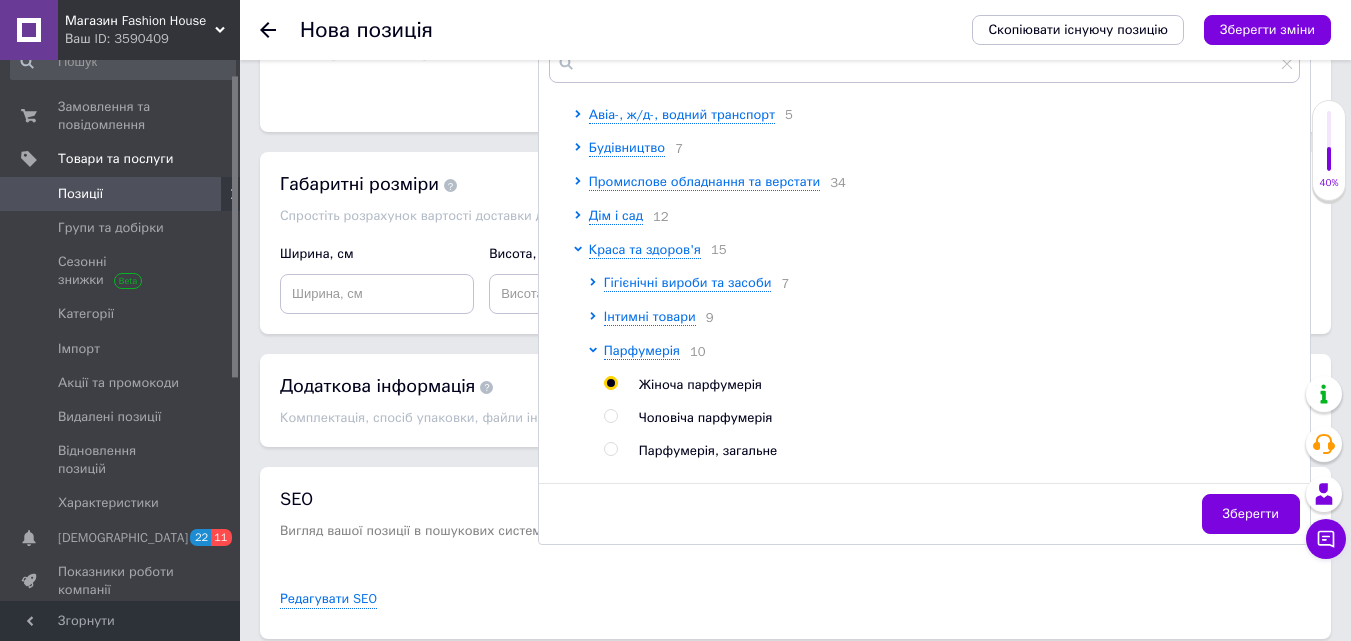 radio on "true" 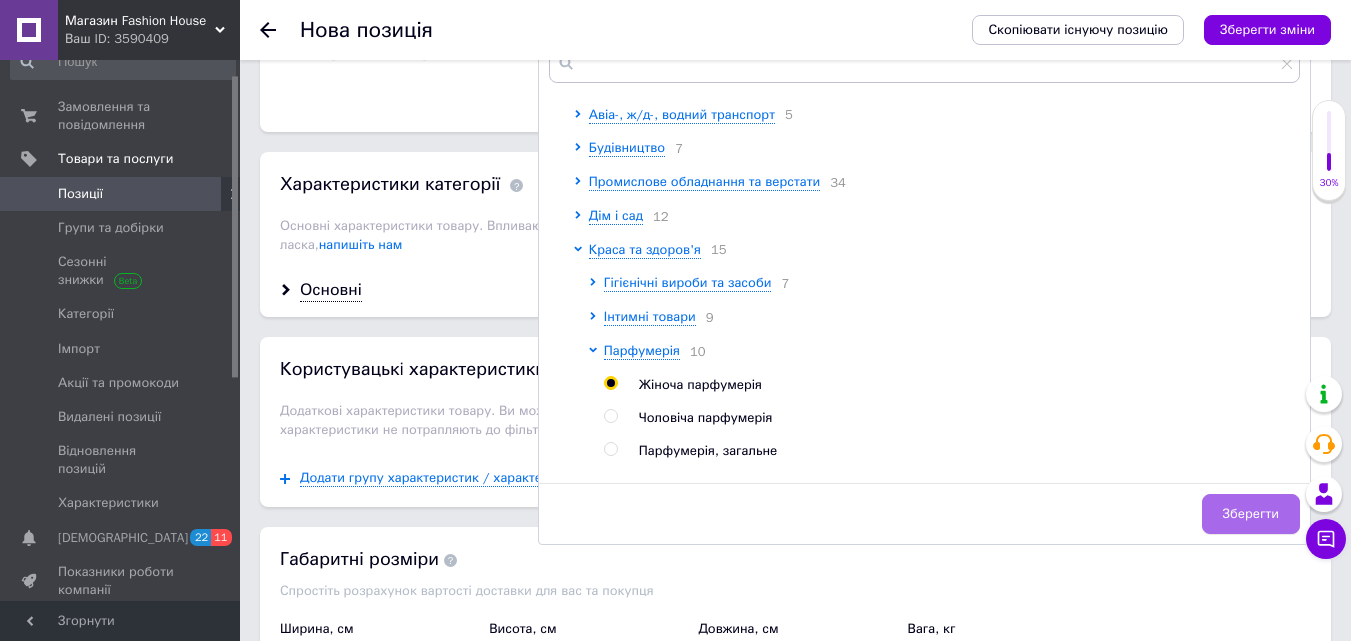 click on "Зберегти" at bounding box center (1251, 514) 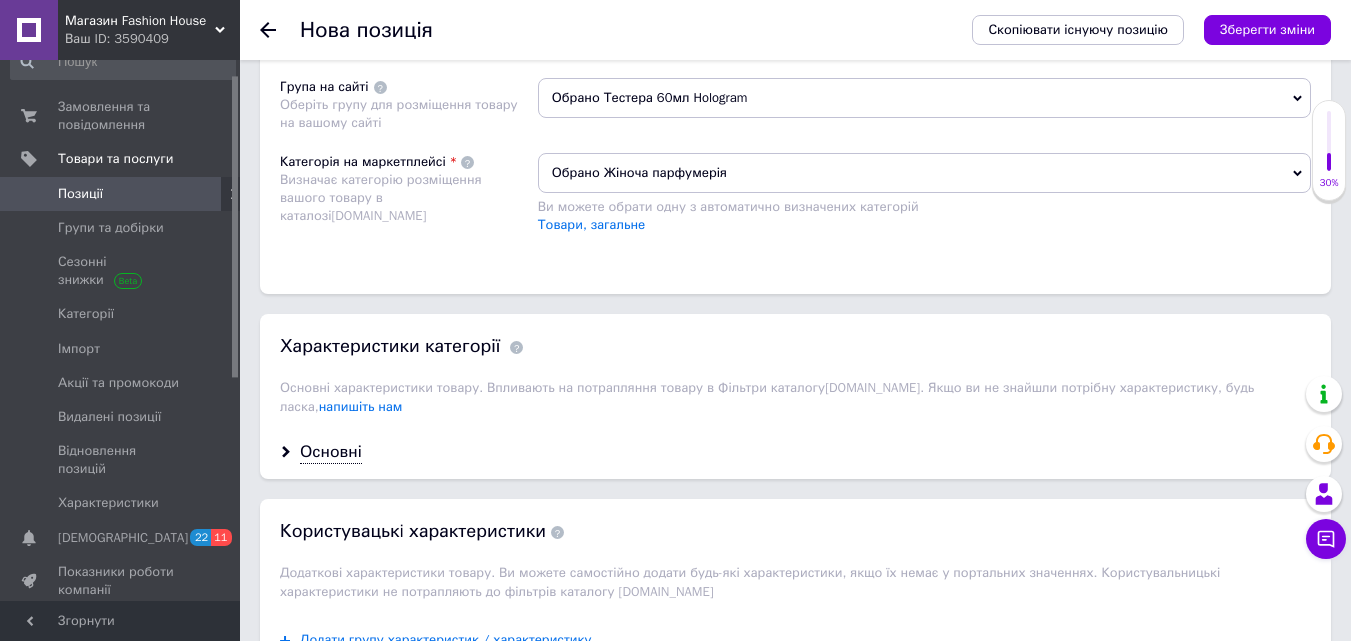 scroll, scrollTop: 1100, scrollLeft: 0, axis: vertical 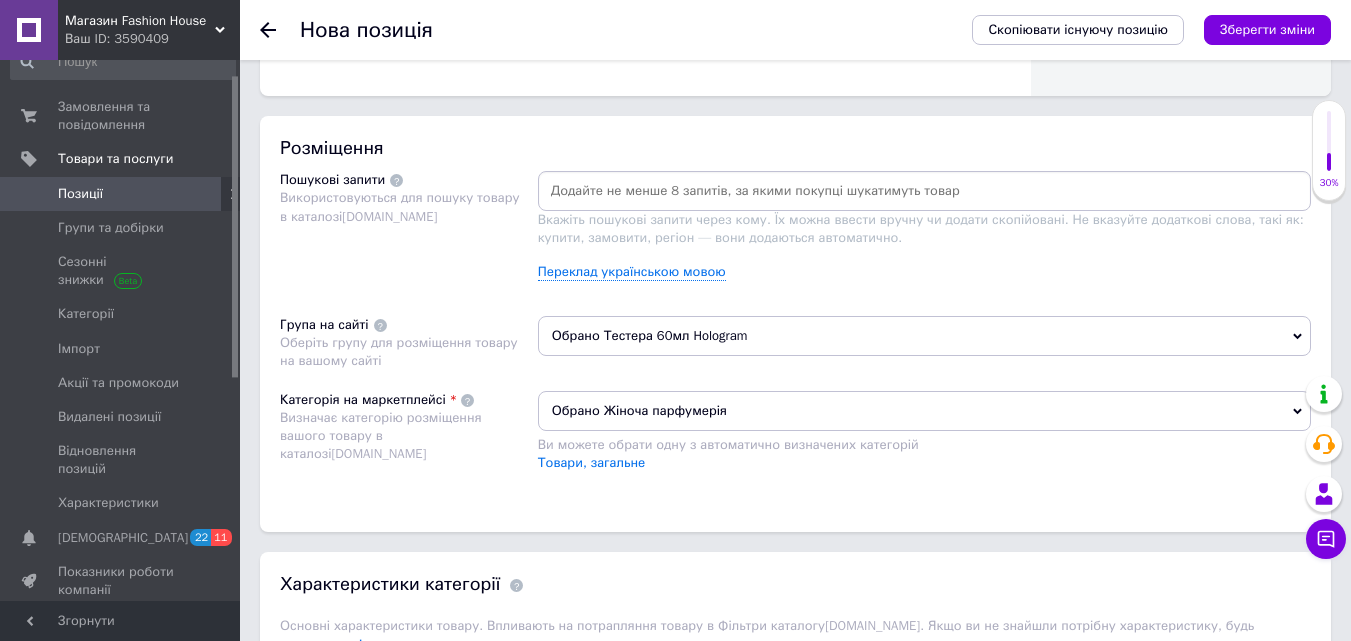 click at bounding box center (924, 191) 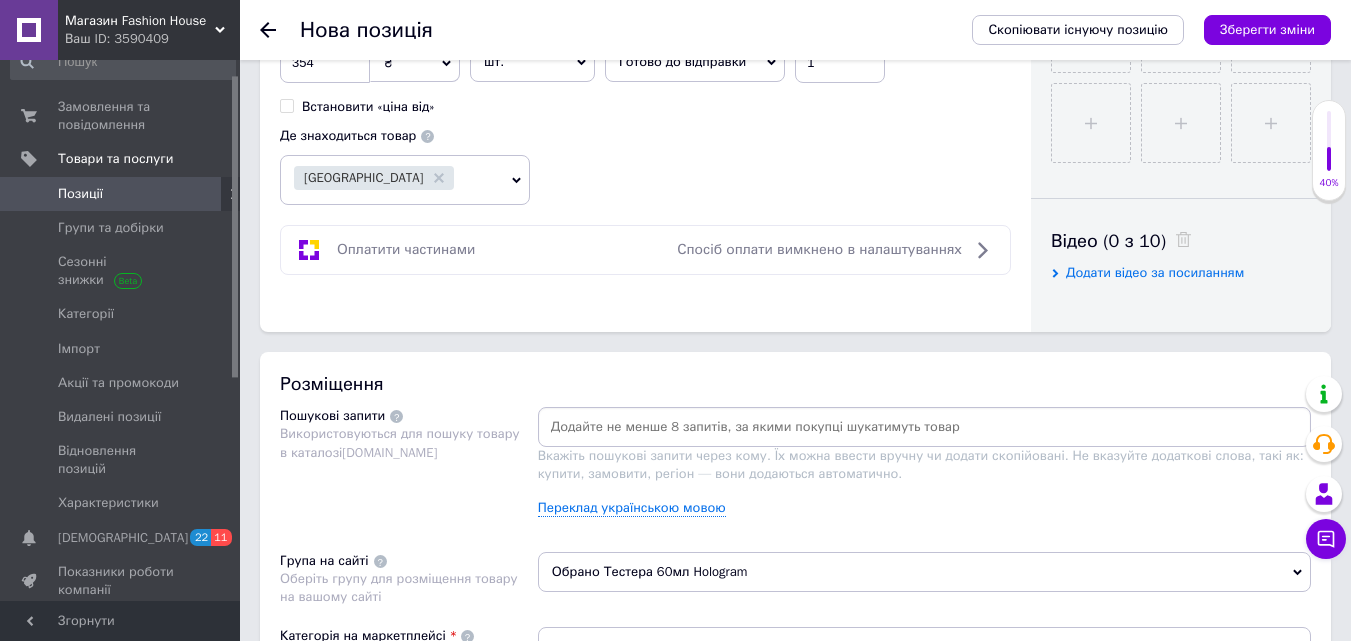 scroll, scrollTop: 900, scrollLeft: 0, axis: vertical 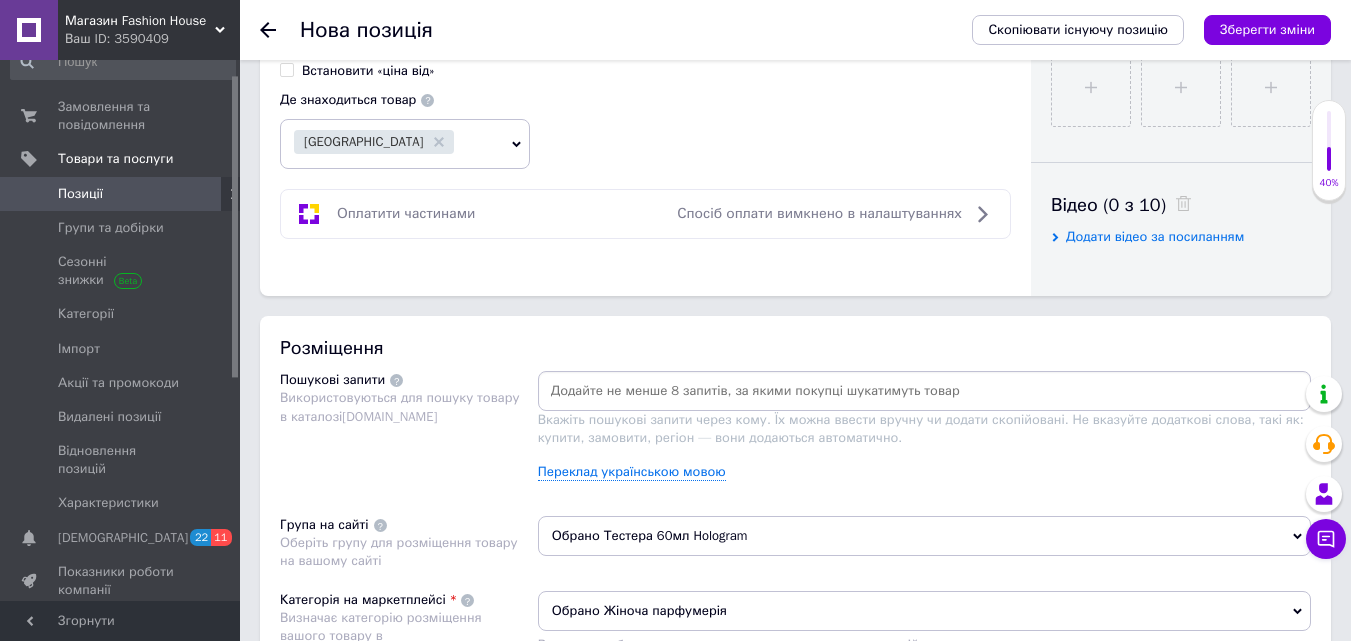 click at bounding box center (924, 391) 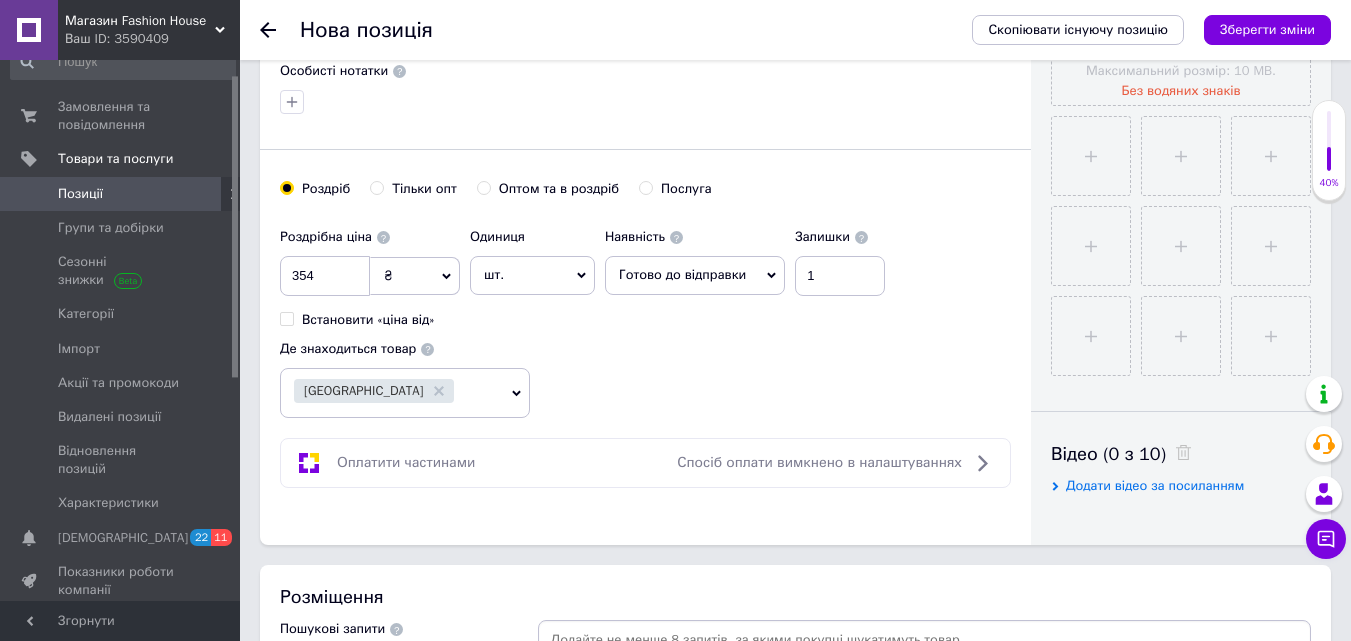 scroll, scrollTop: 500, scrollLeft: 0, axis: vertical 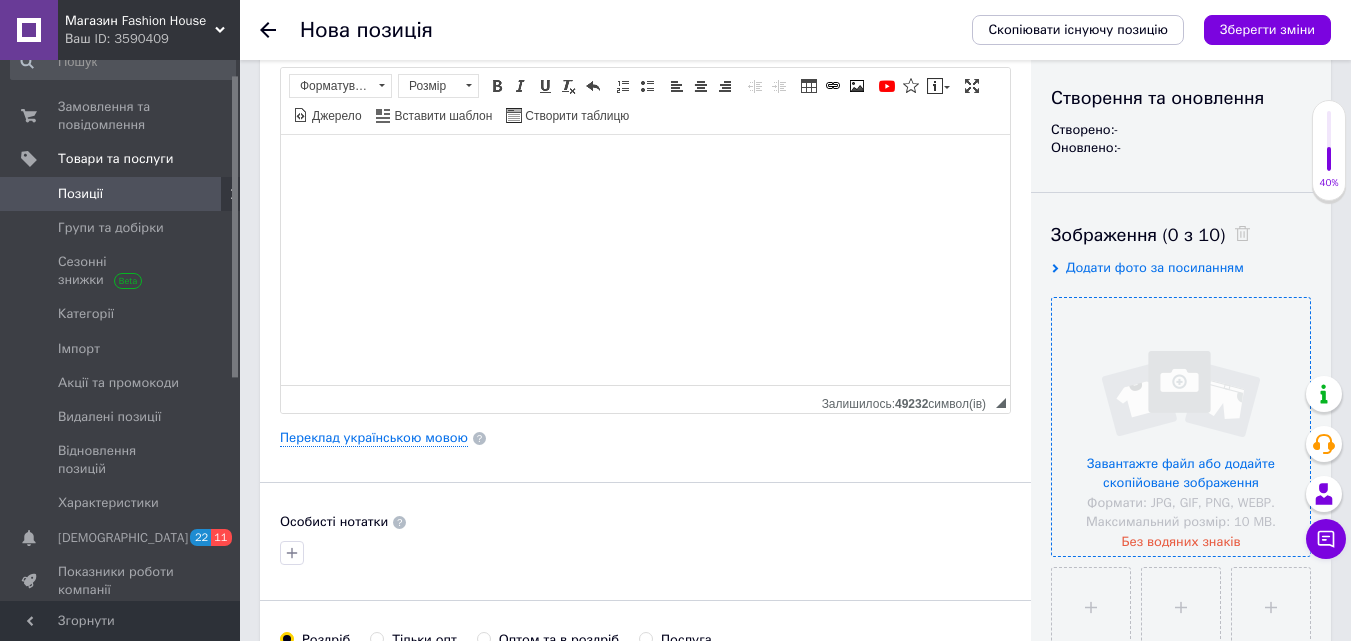 click at bounding box center (1181, 427) 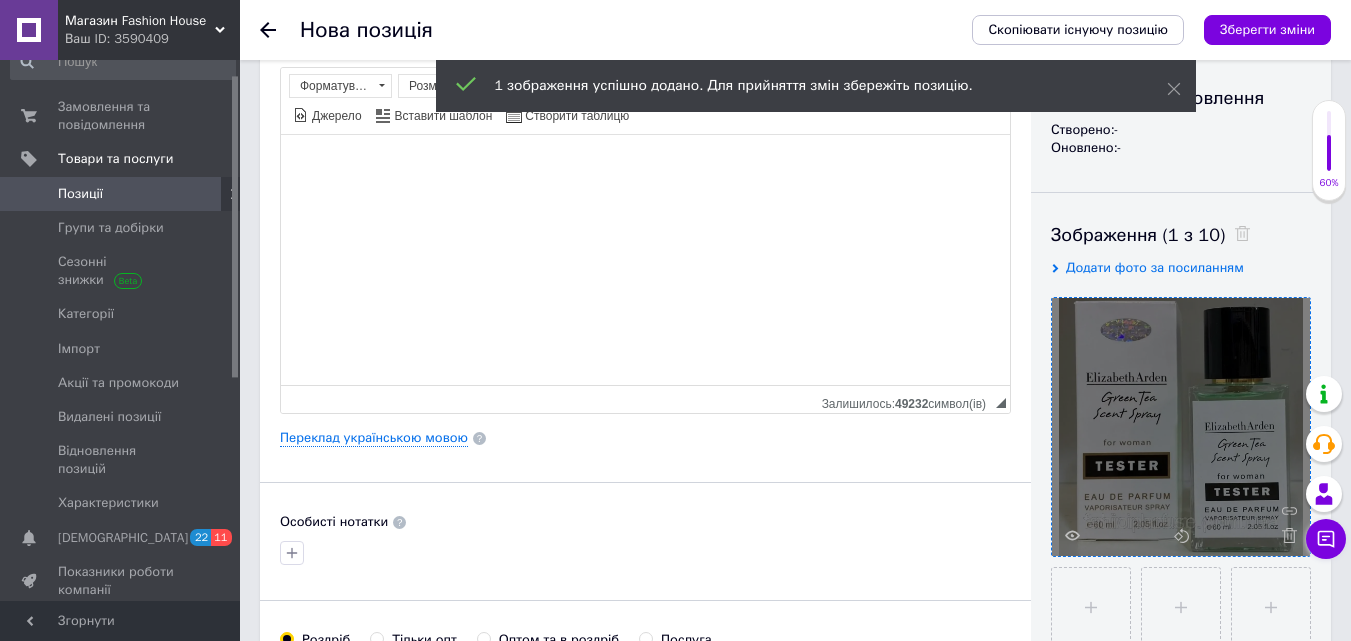 scroll, scrollTop: 0, scrollLeft: 0, axis: both 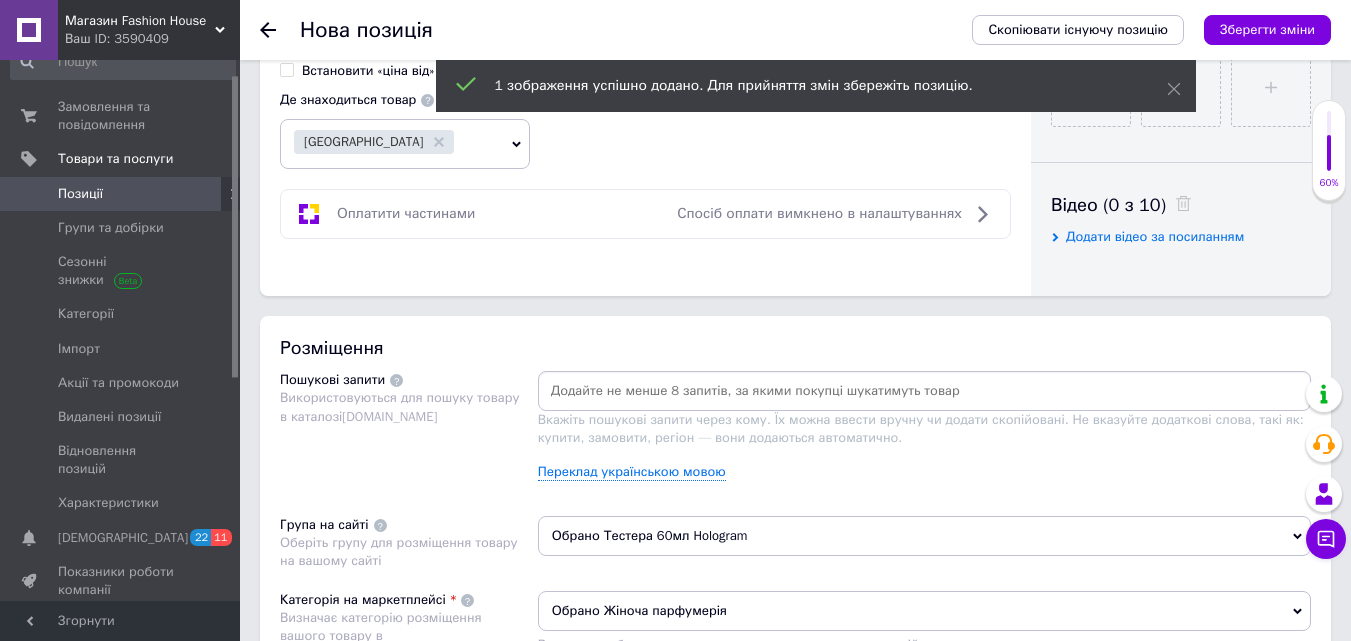 click at bounding box center [924, 391] 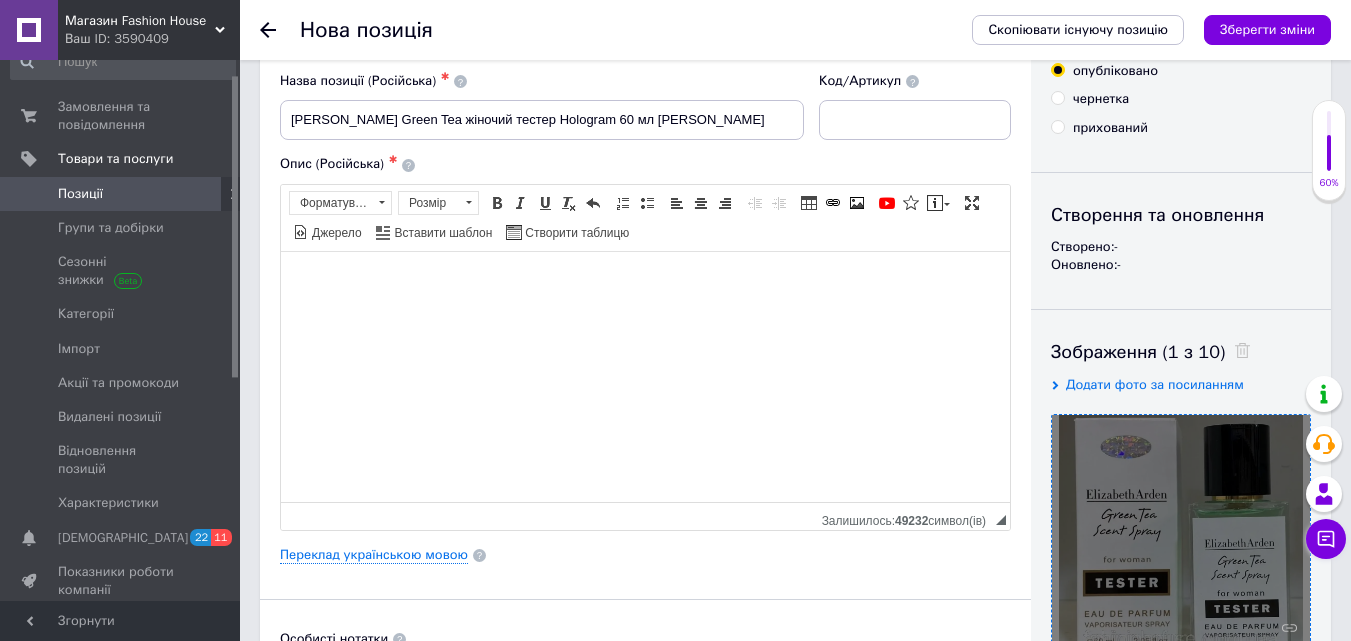 scroll, scrollTop: 0, scrollLeft: 0, axis: both 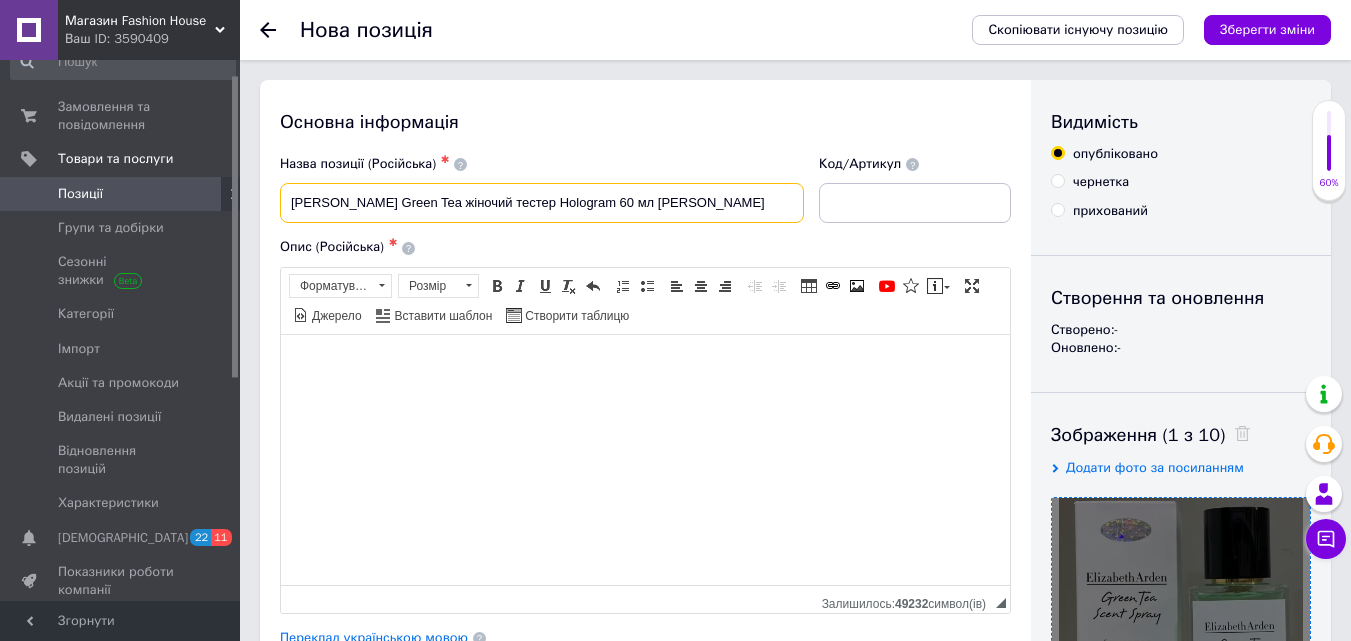 drag, startPoint x: 290, startPoint y: 201, endPoint x: 443, endPoint y: 222, distance: 154.43445 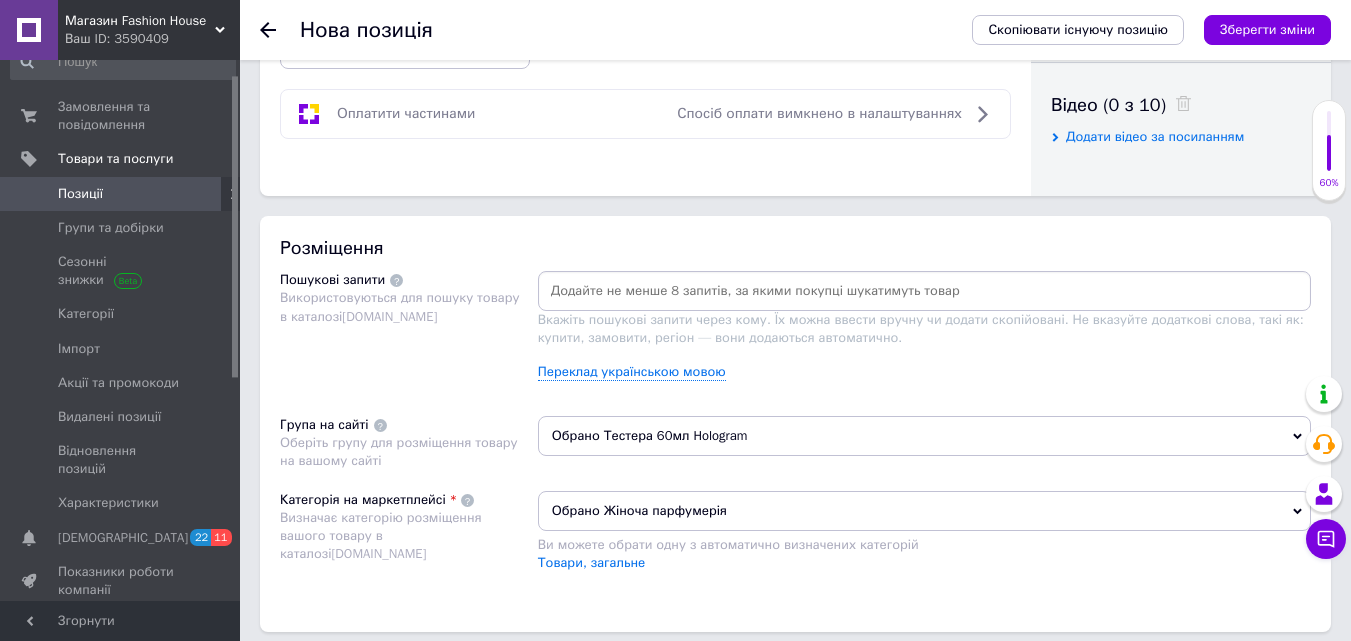 scroll, scrollTop: 1100, scrollLeft: 0, axis: vertical 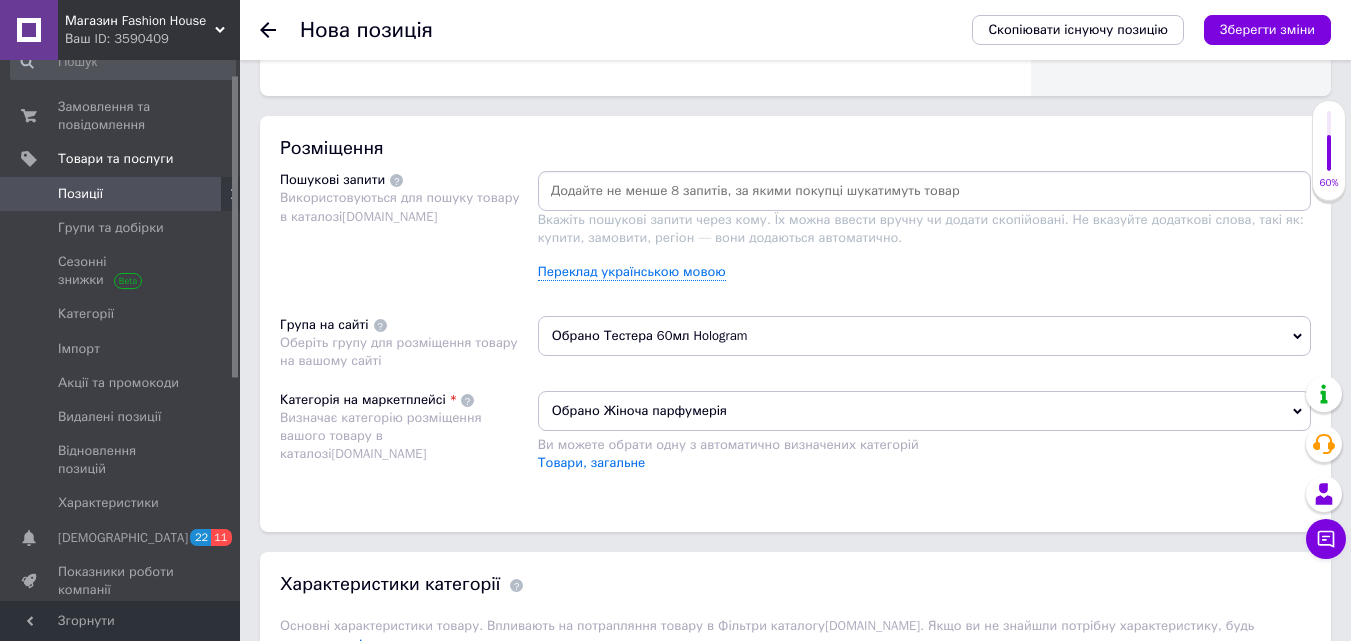 click at bounding box center (924, 191) 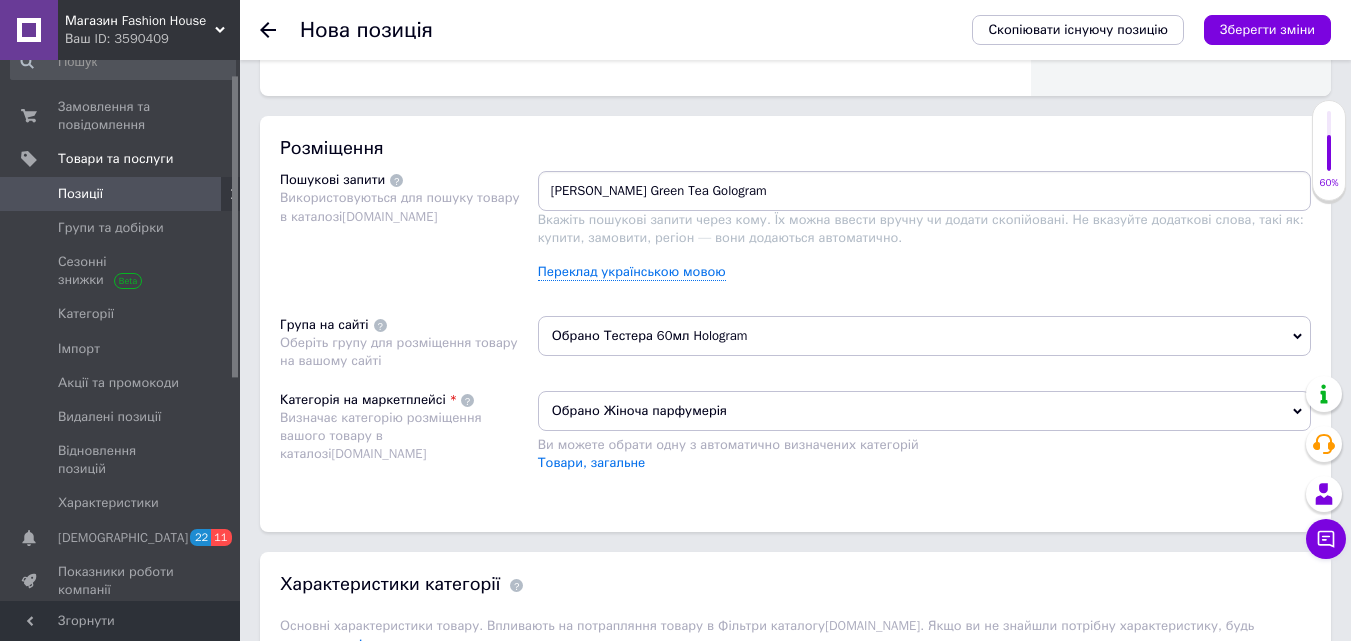 type on "[PERSON_NAME] Green Tea Golograma" 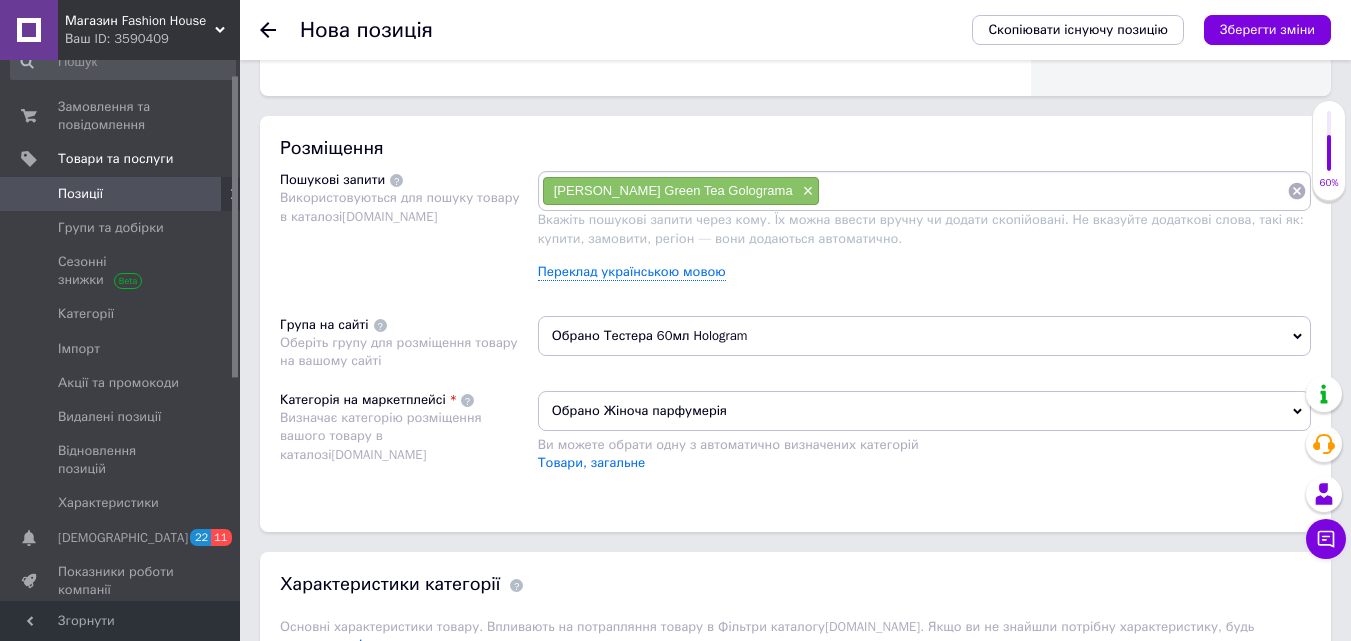 paste on "[PERSON_NAME] Green Tea" 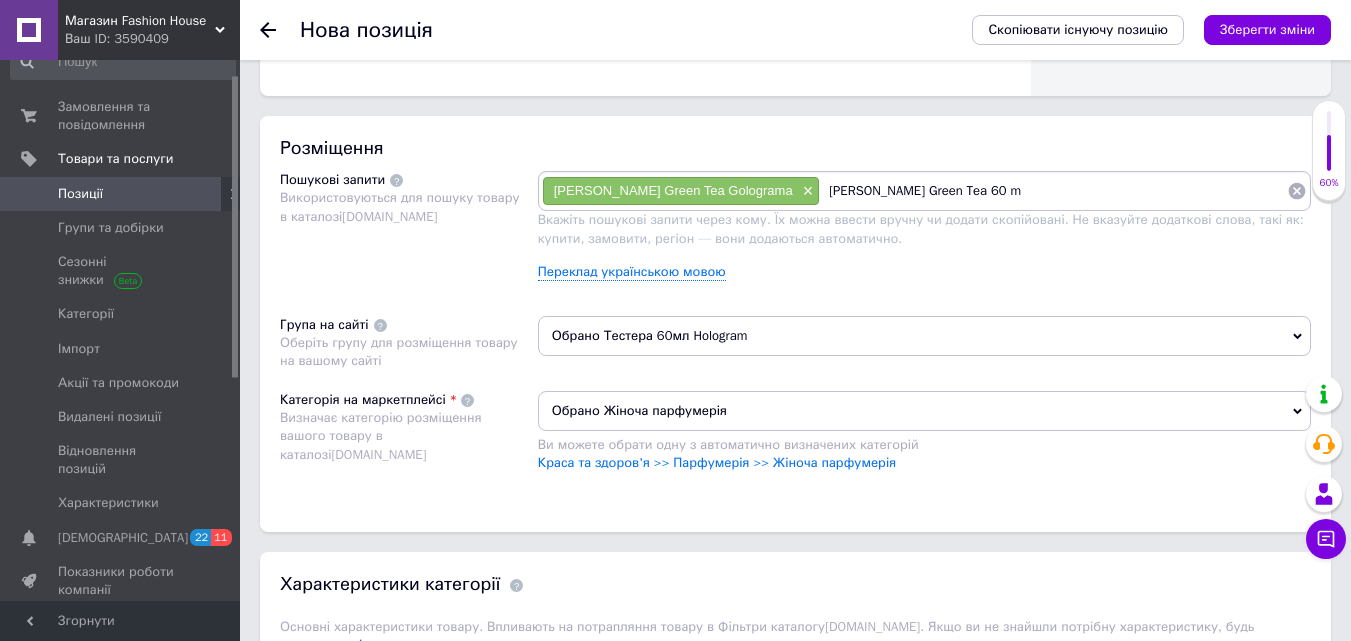 type on "[PERSON_NAME] Green Tea 60 ml" 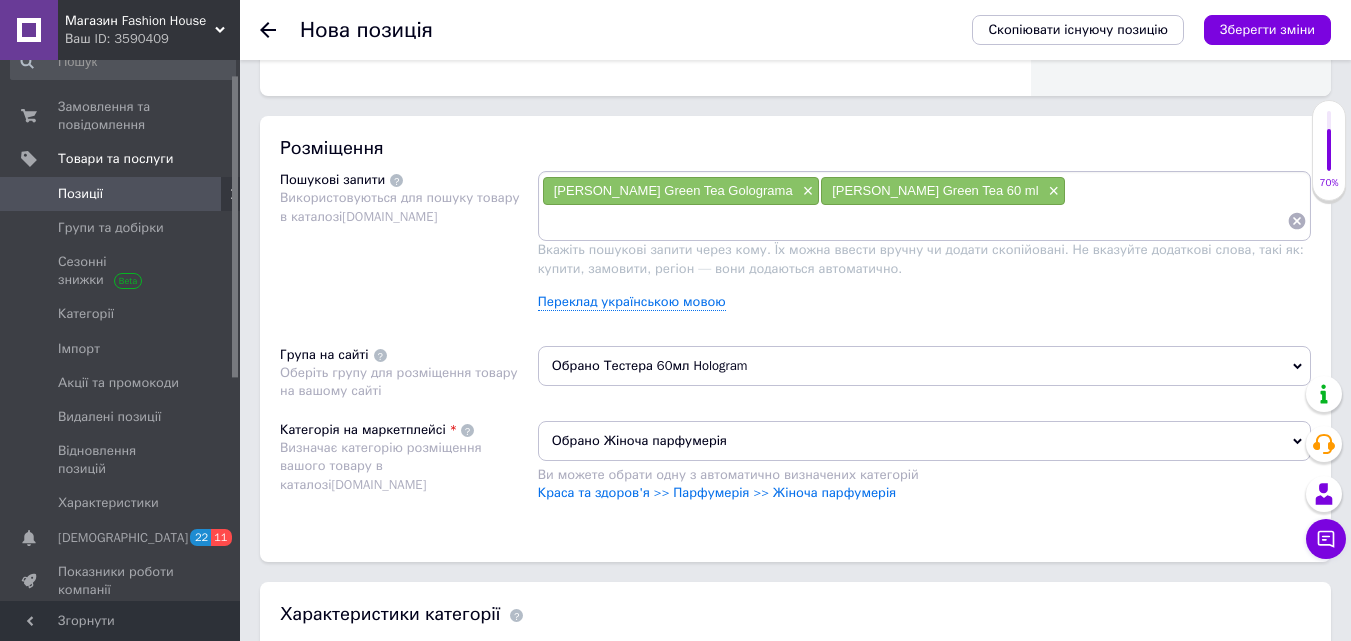 type on "T" 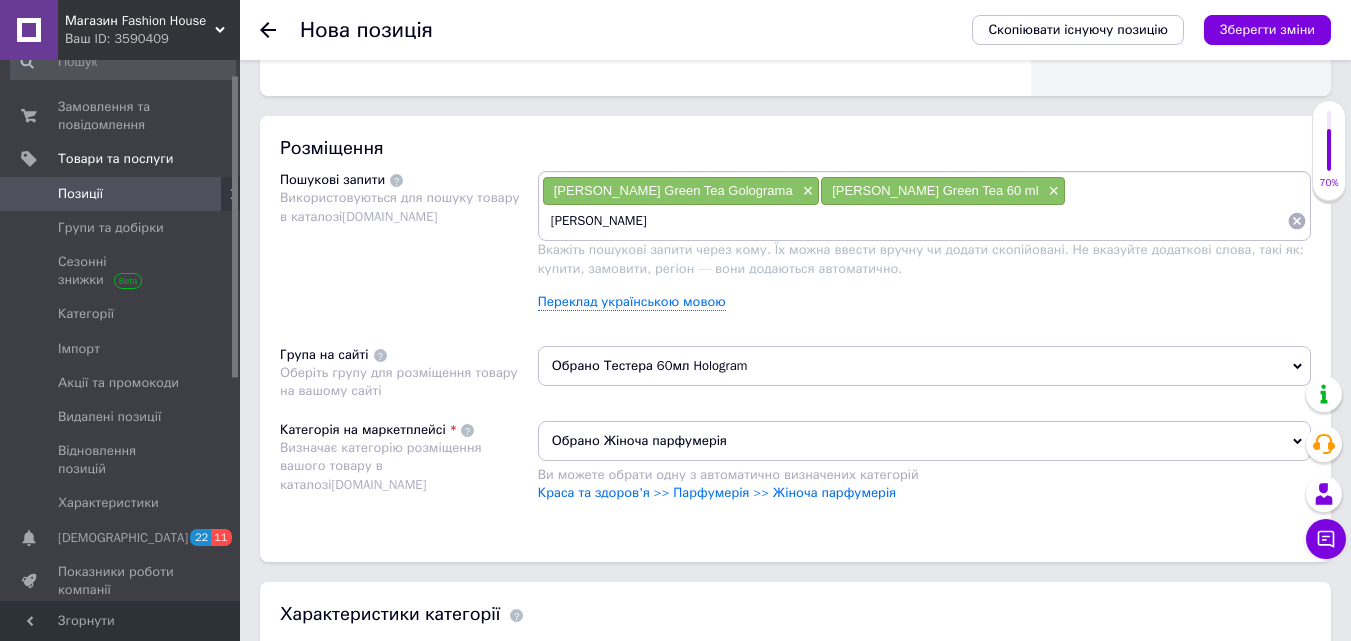 type on "[PERSON_NAME]" 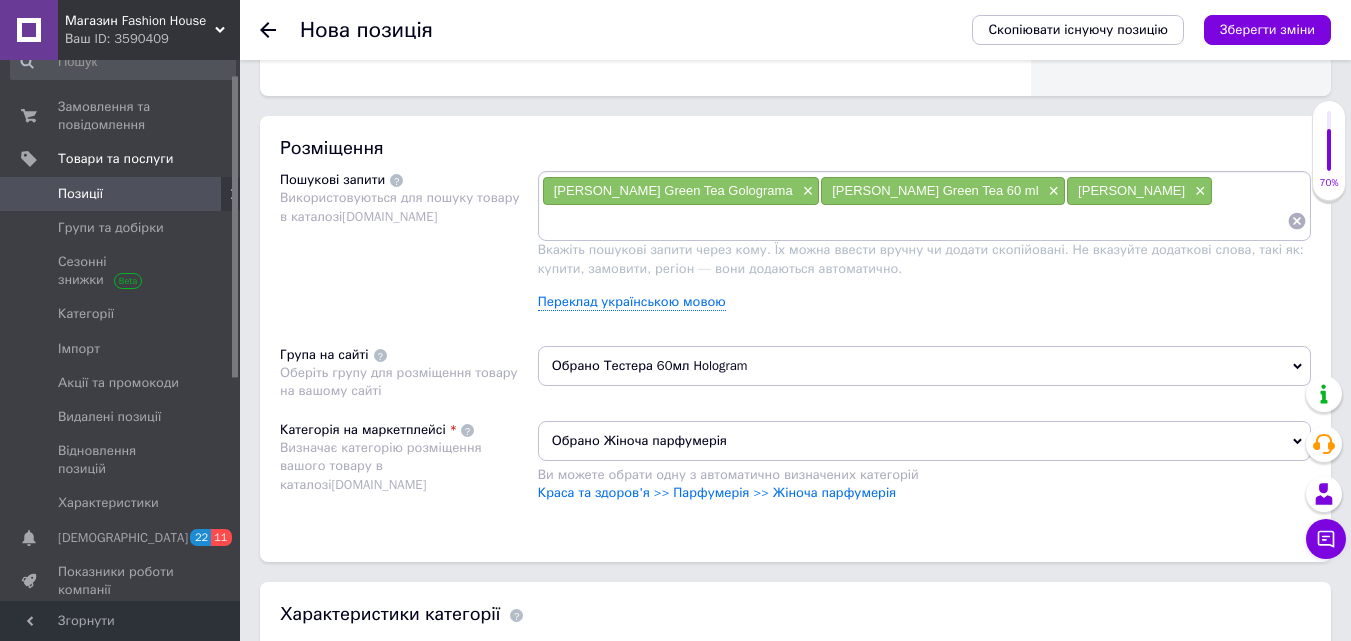 drag, startPoint x: 1048, startPoint y: 188, endPoint x: 1138, endPoint y: 199, distance: 90.66973 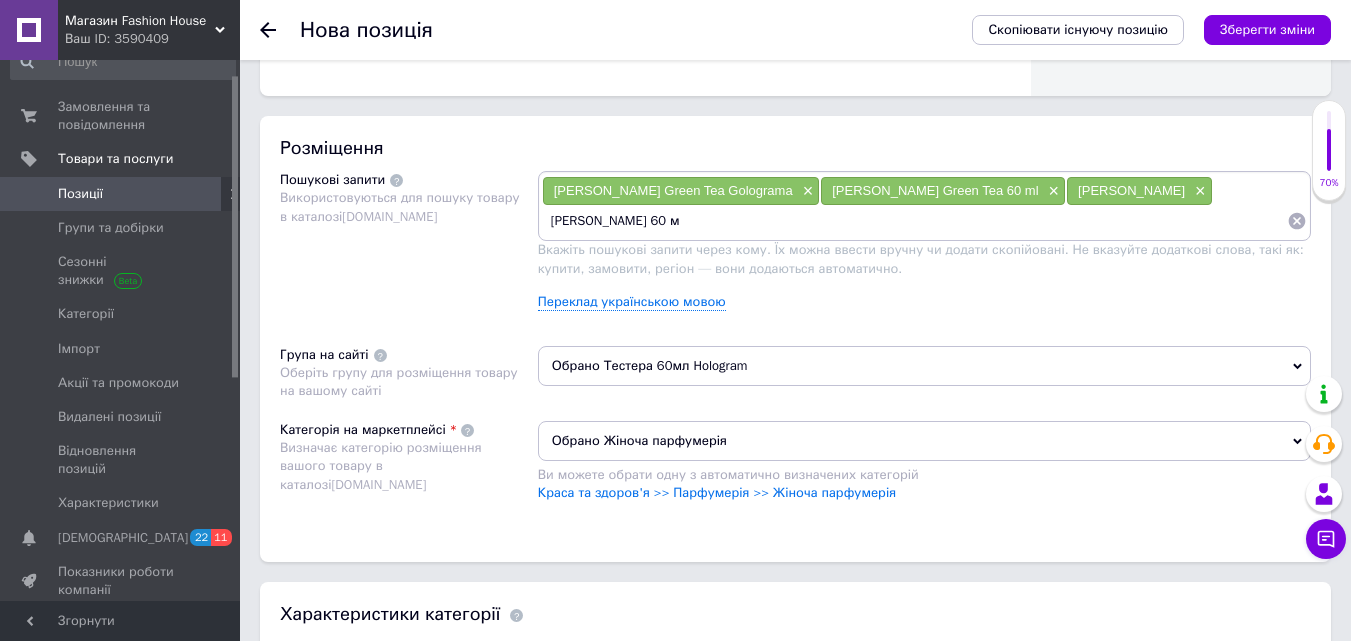 type on "[PERSON_NAME] 60 мл" 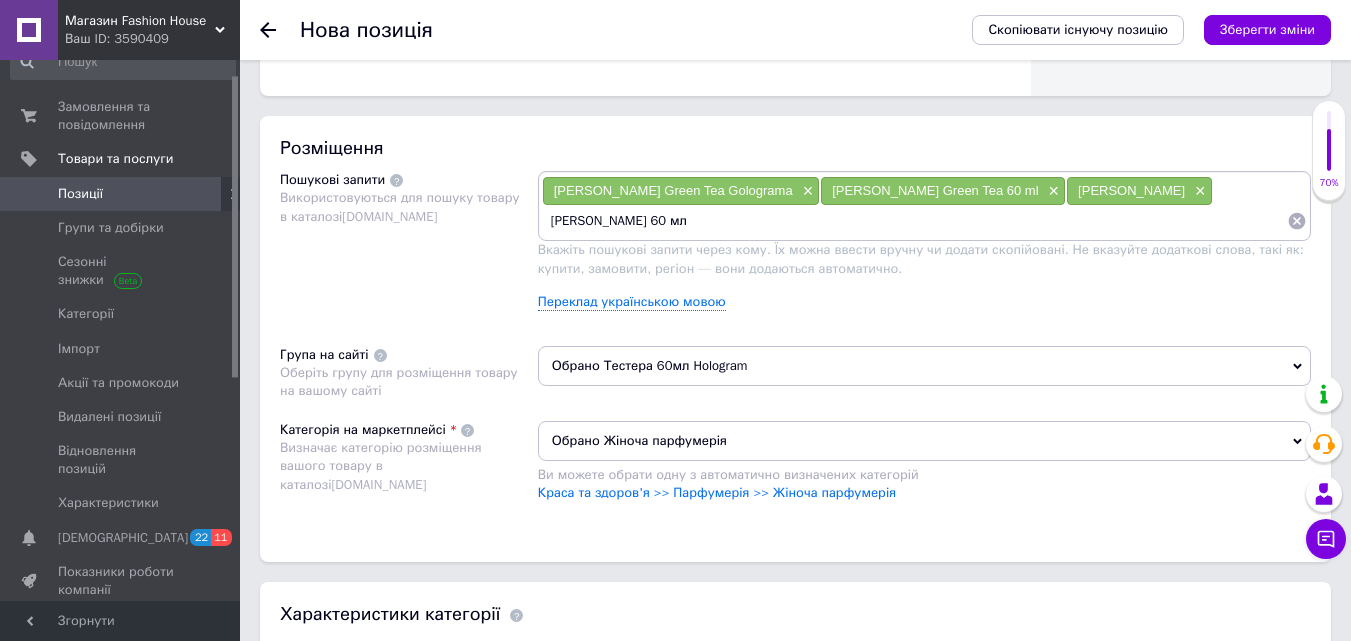 type 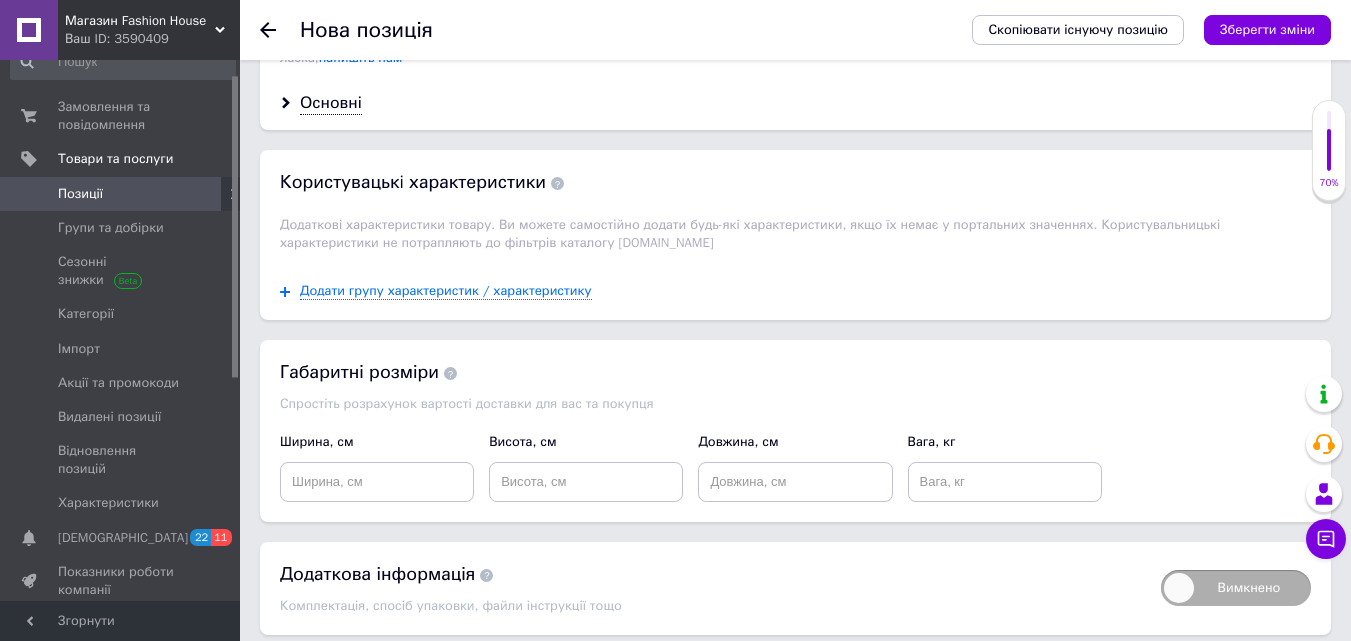 scroll, scrollTop: 1962, scrollLeft: 0, axis: vertical 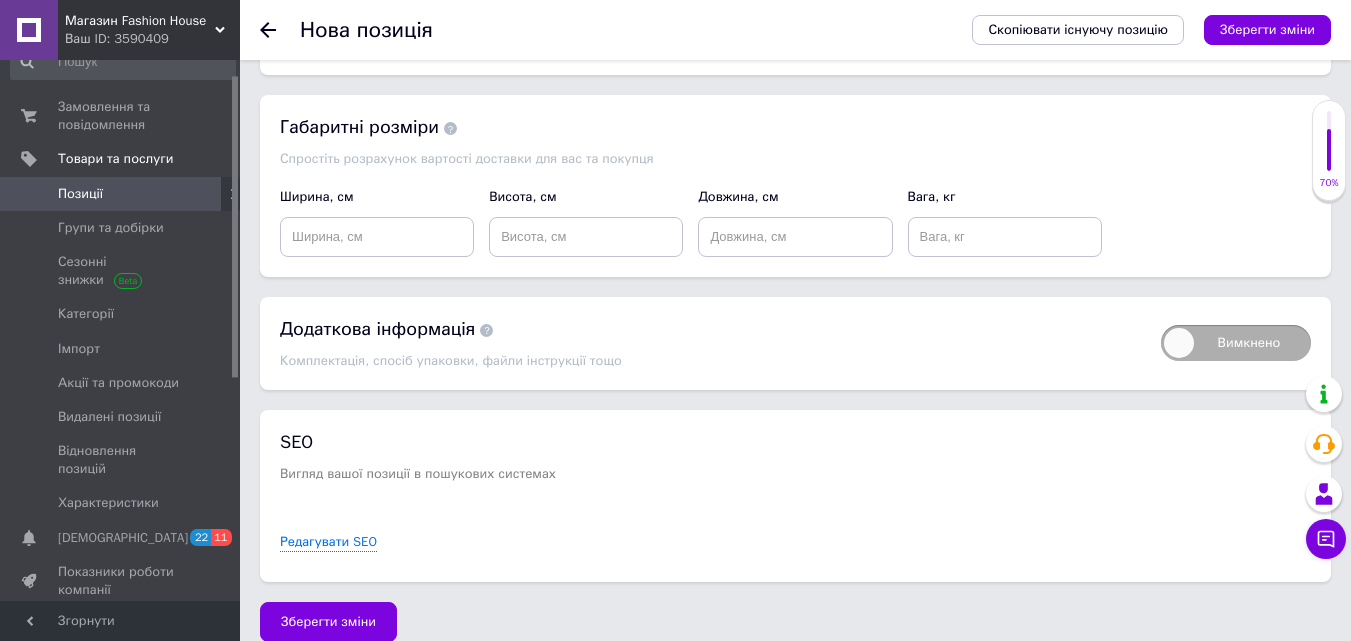 click on "Зберегти зміни" at bounding box center [328, 622] 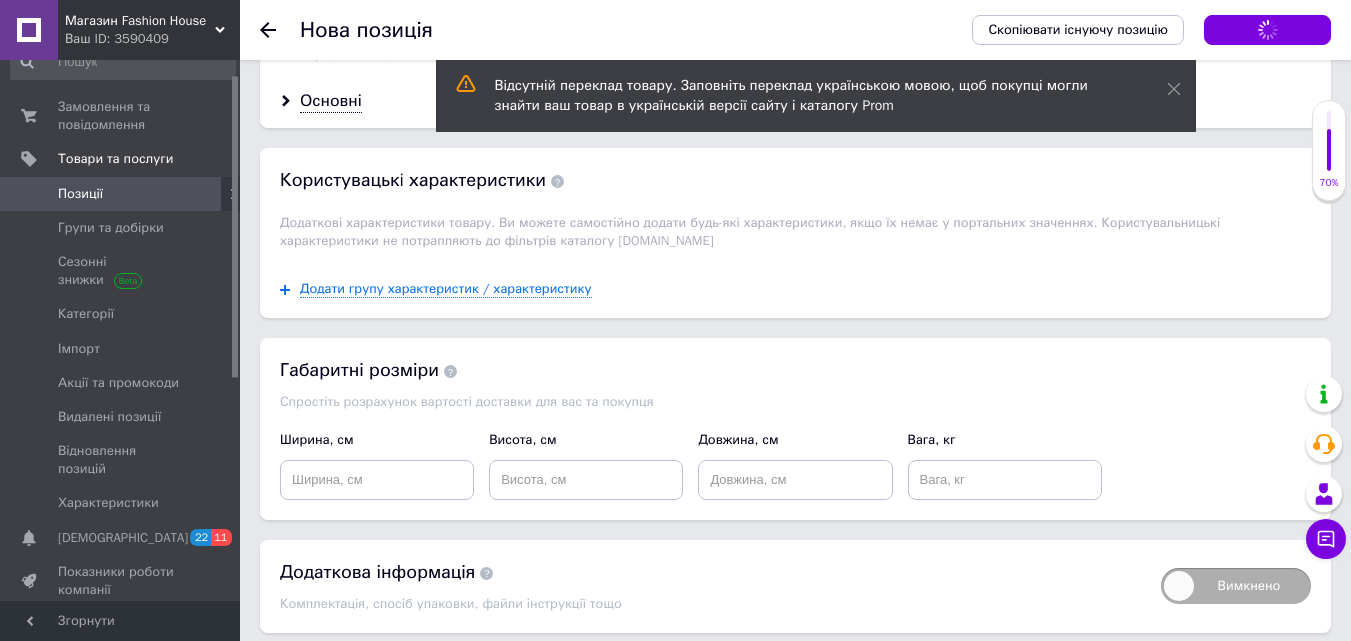 scroll, scrollTop: 1662, scrollLeft: 0, axis: vertical 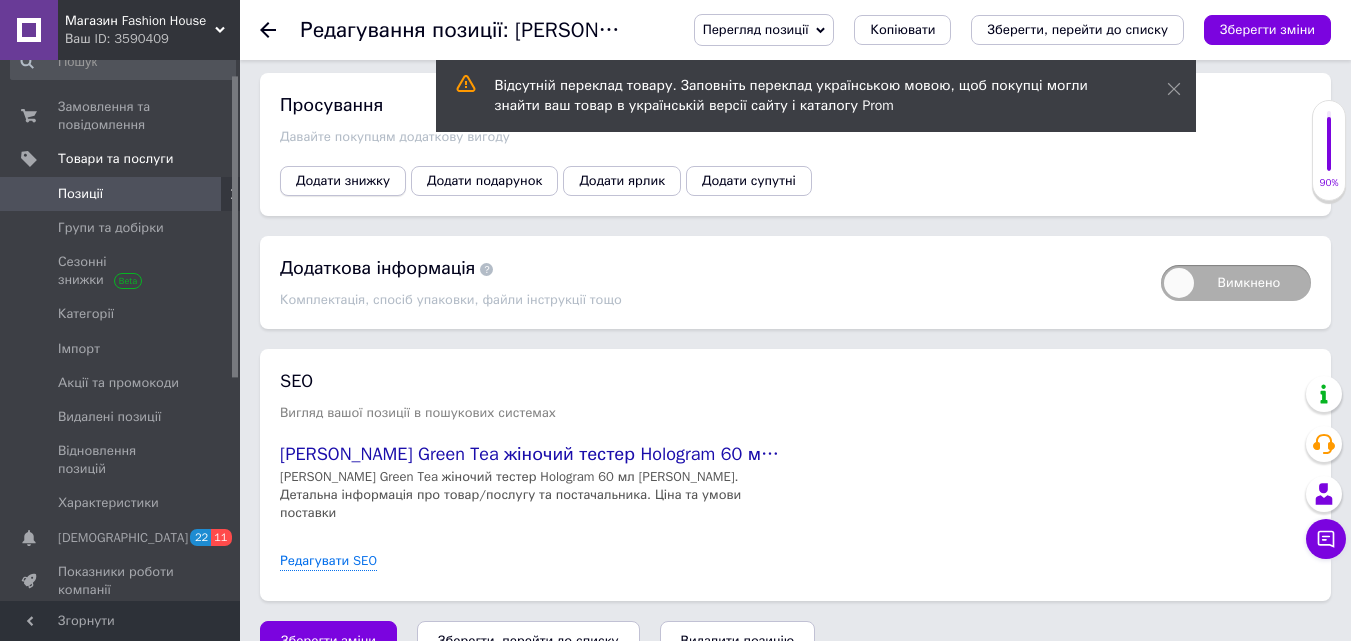 click on "Додати знижку" at bounding box center [343, 181] 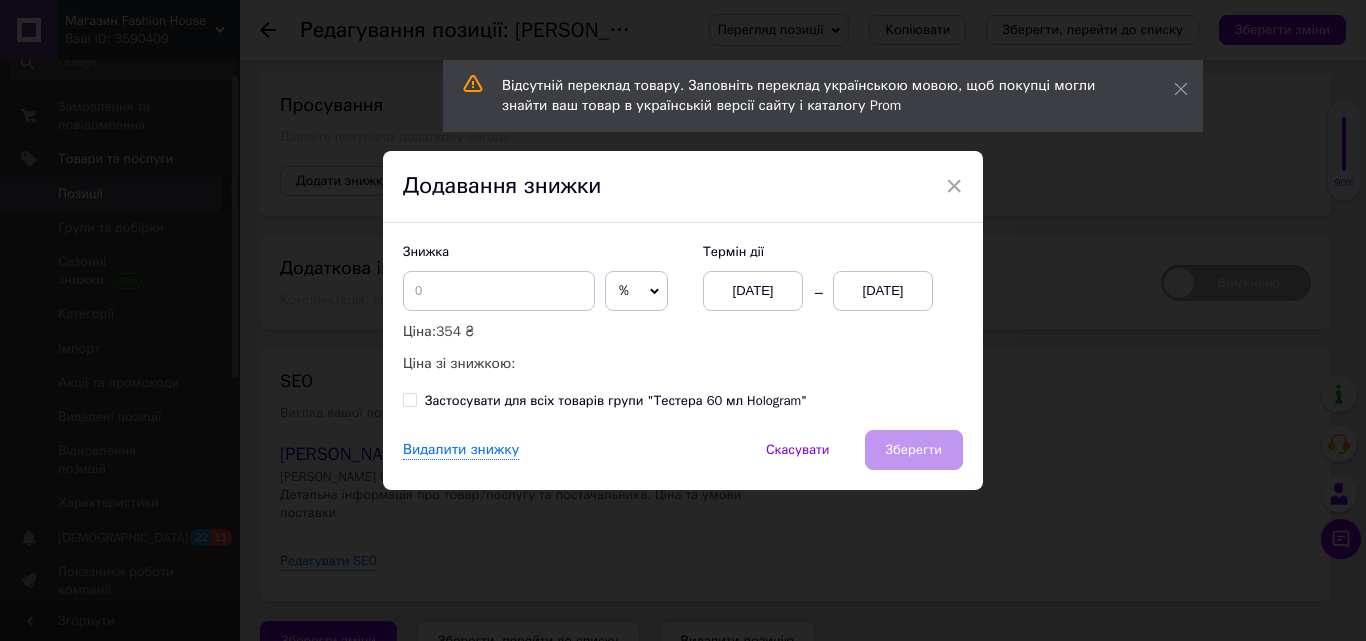 click on "[DATE]" at bounding box center [883, 291] 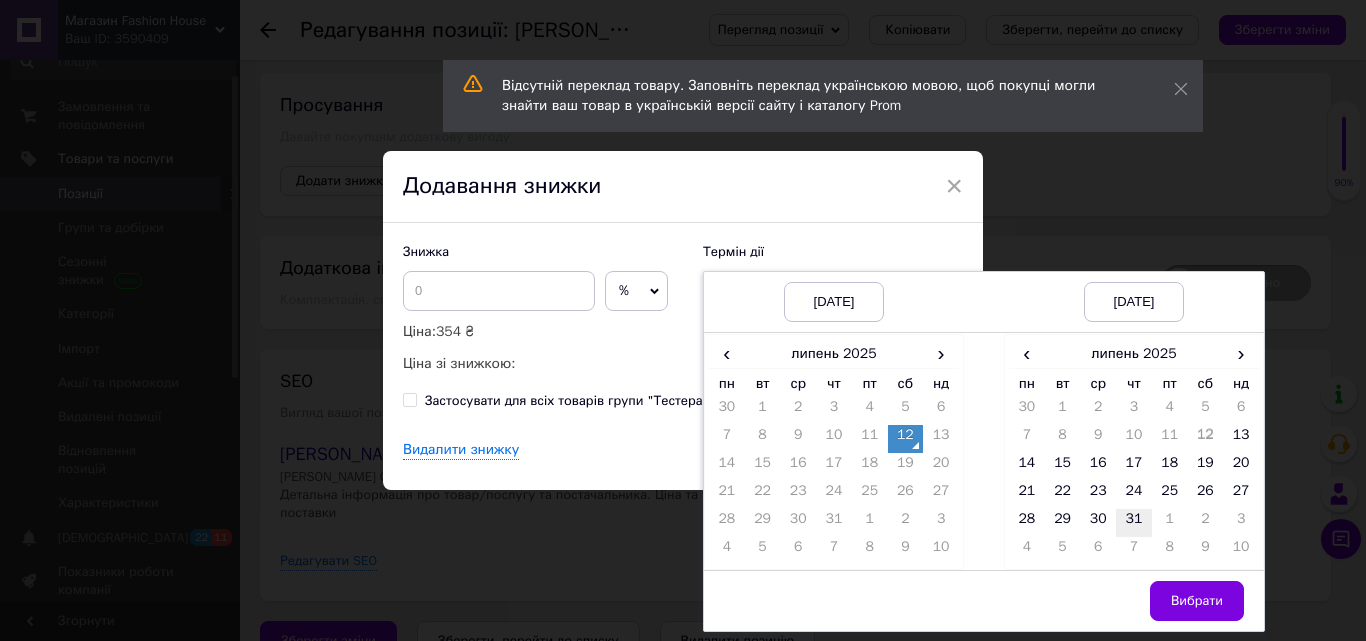 drag, startPoint x: 1126, startPoint y: 519, endPoint x: 1136, endPoint y: 535, distance: 18.867962 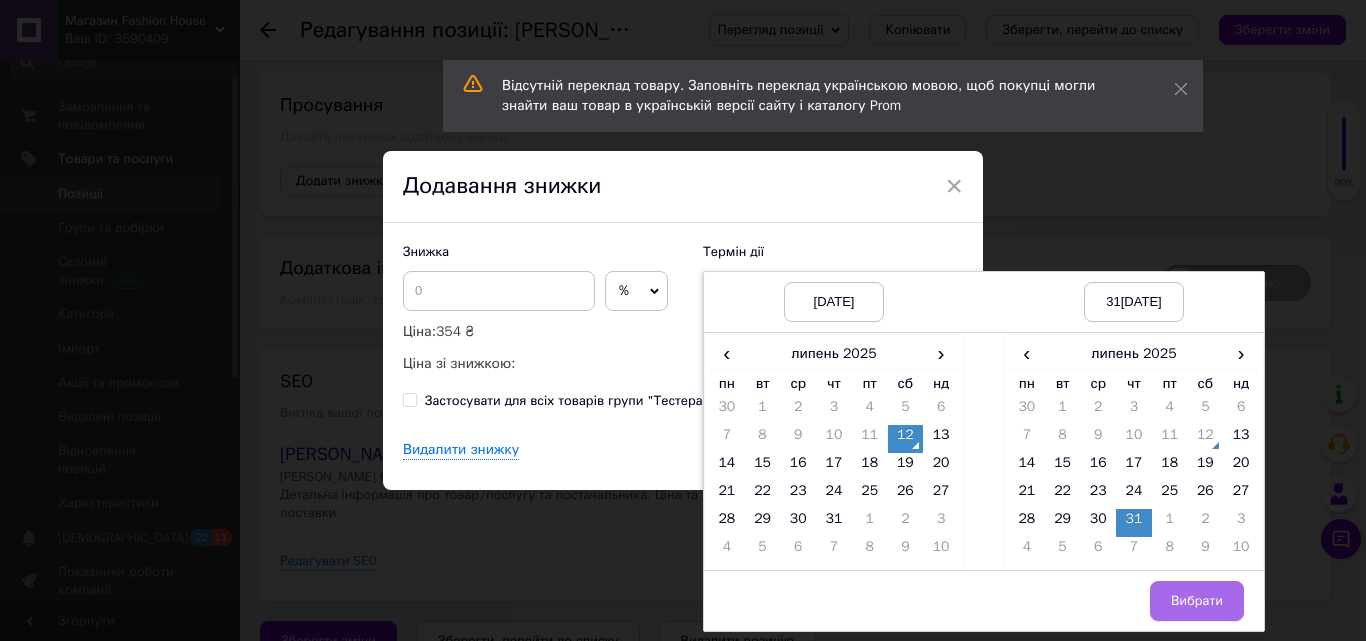 click on "Вибрати" at bounding box center (1197, 601) 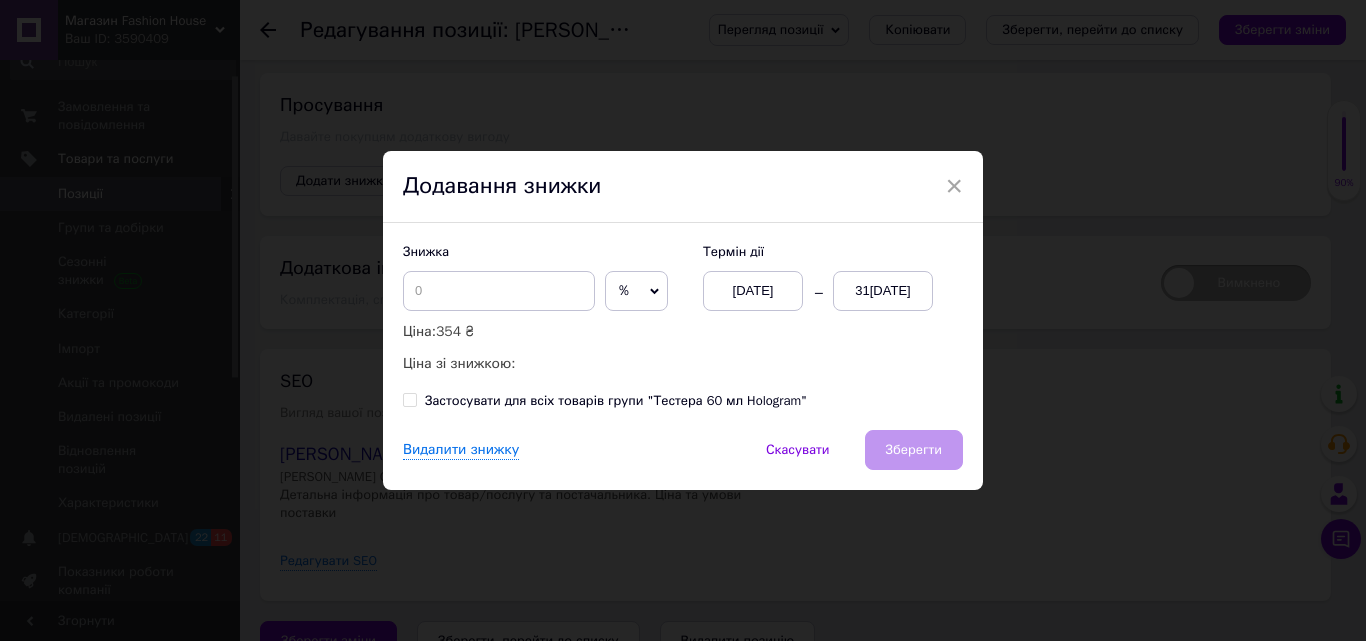 click 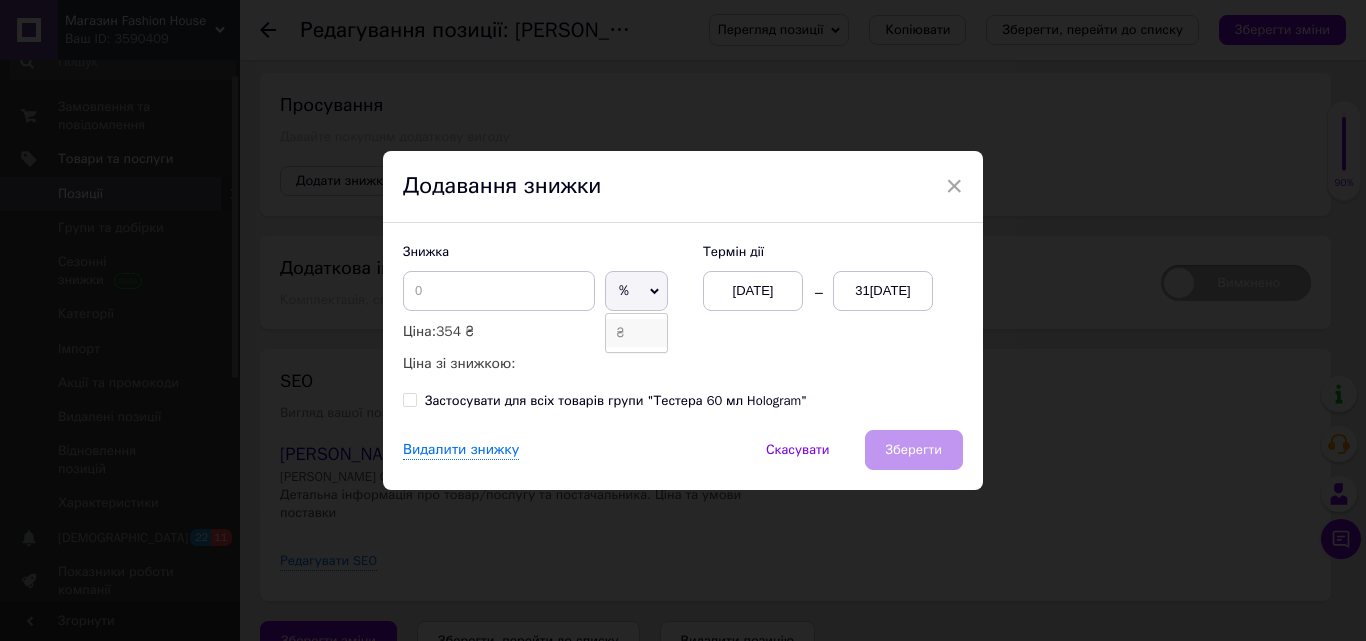 click on "₴" at bounding box center [636, 333] 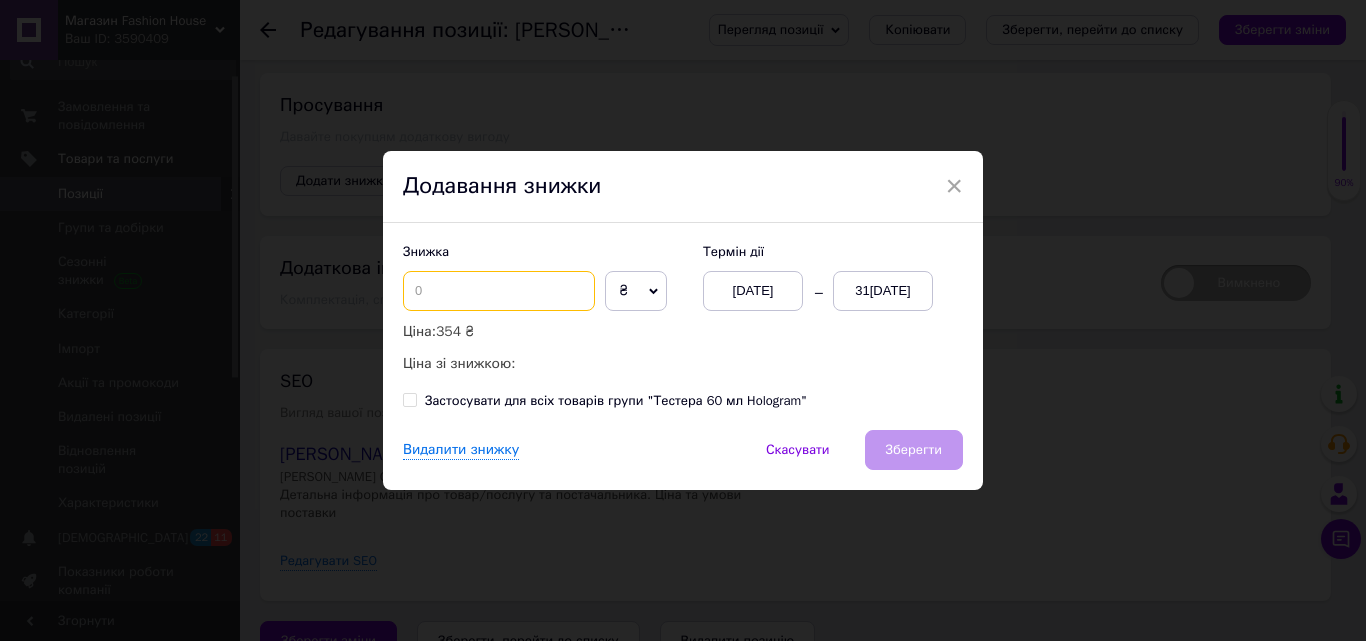 click at bounding box center (499, 291) 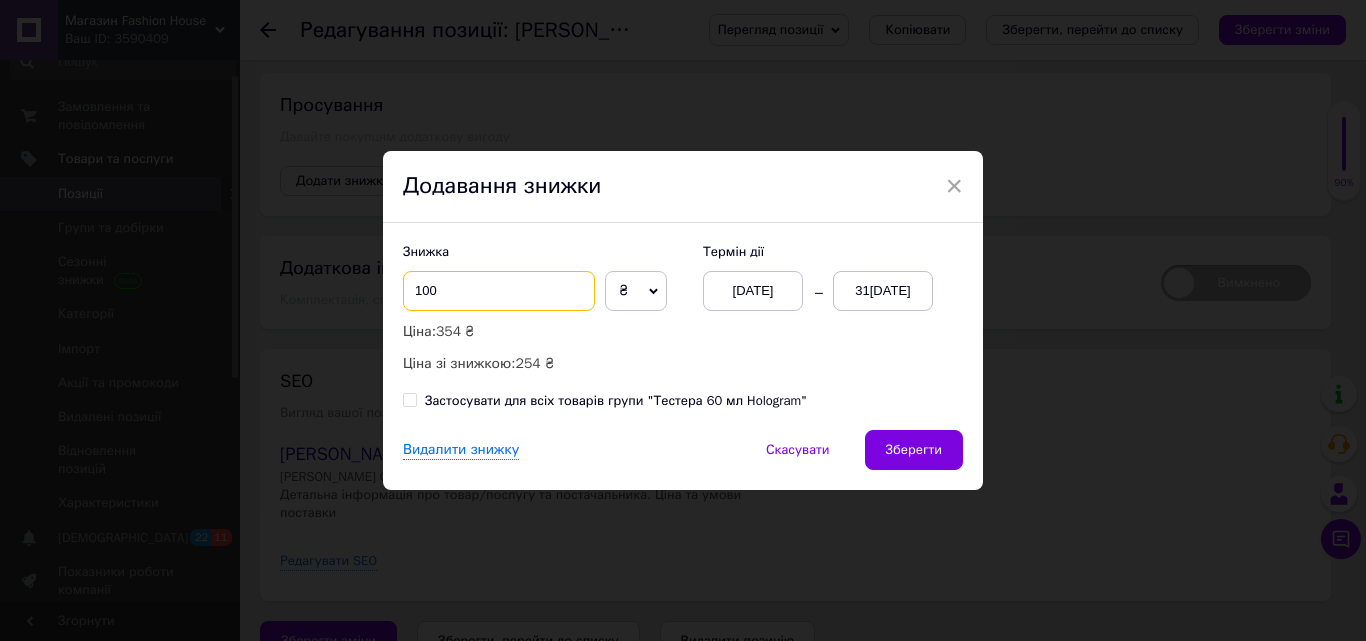 type on "100" 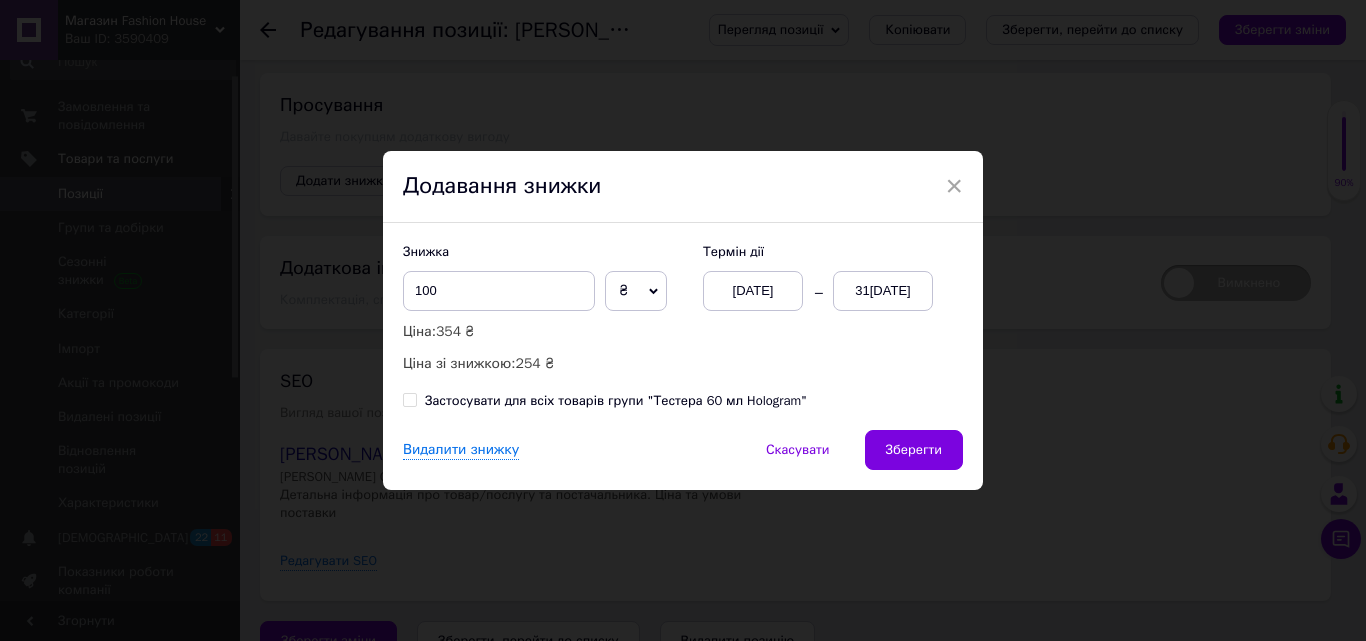 click on "Застосувати для всіх товарів групи "Тестера 60 мл Hologram"" at bounding box center [605, 401] 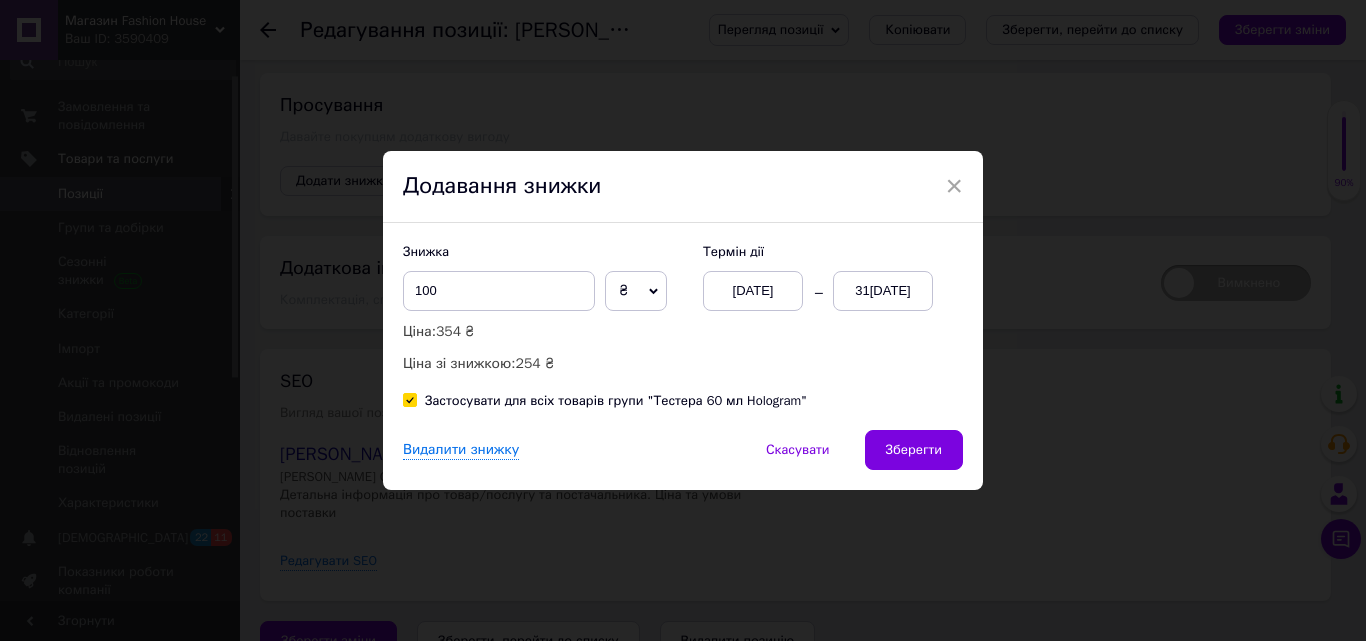 checkbox on "true" 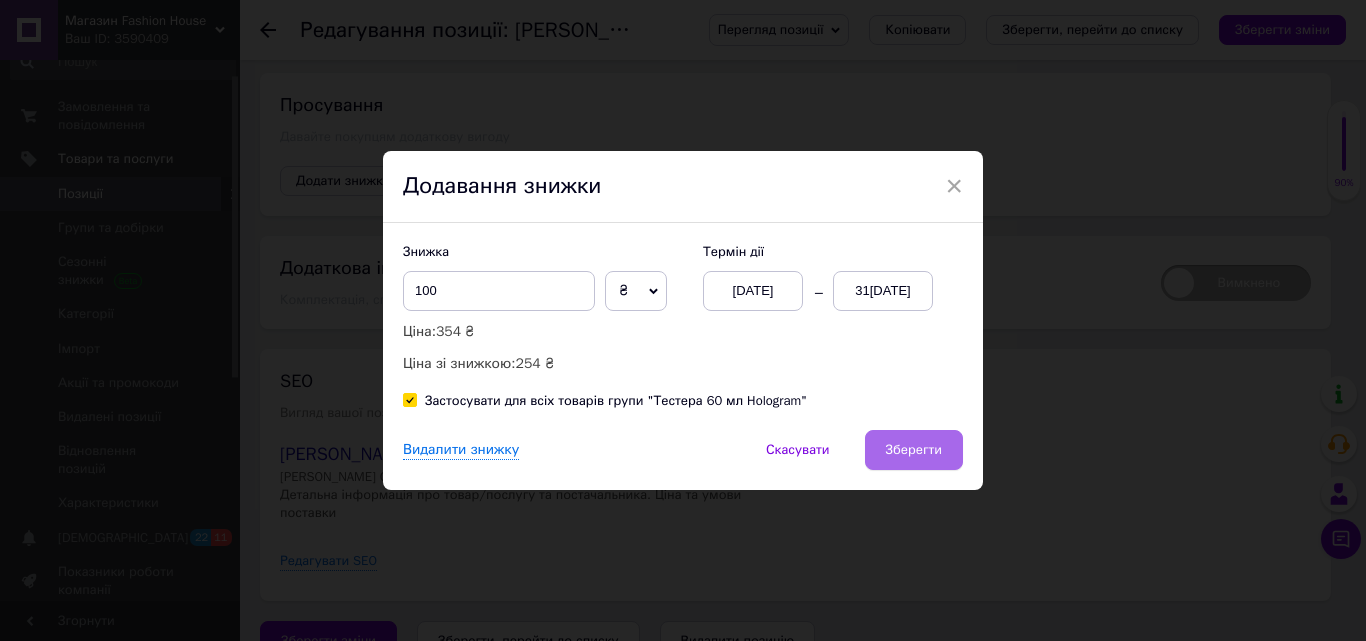 click on "Зберегти" at bounding box center (914, 450) 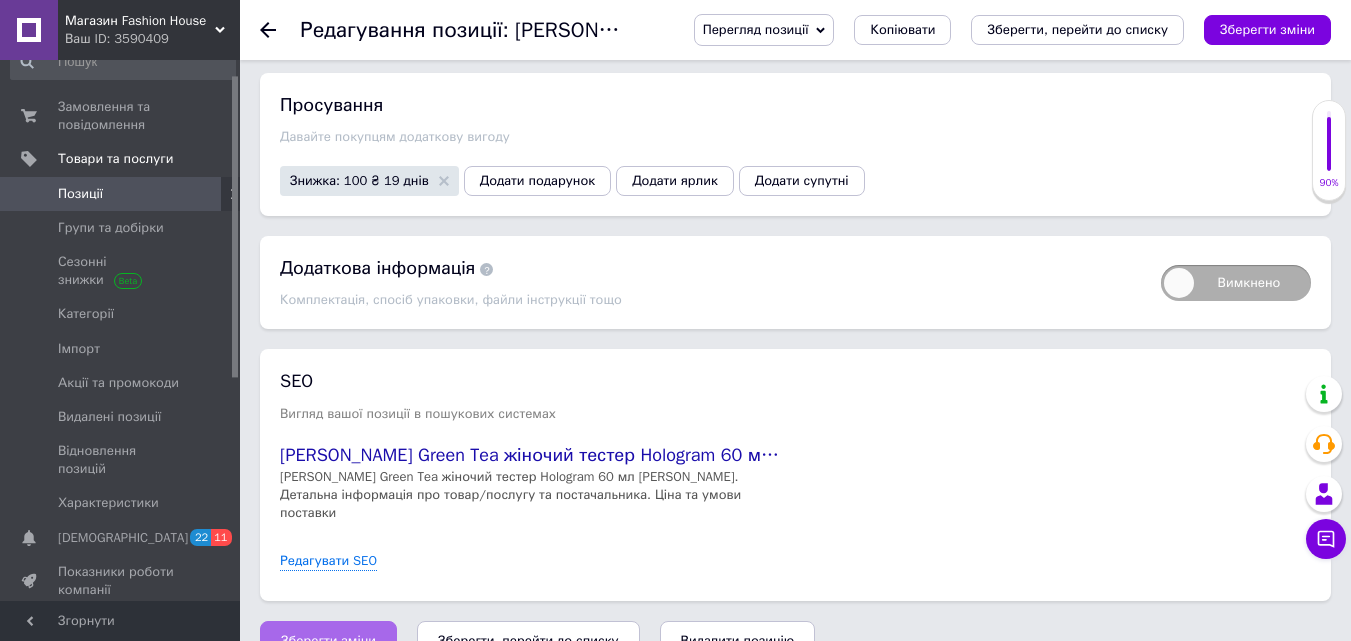 click on "Зберегти зміни" at bounding box center [328, 641] 